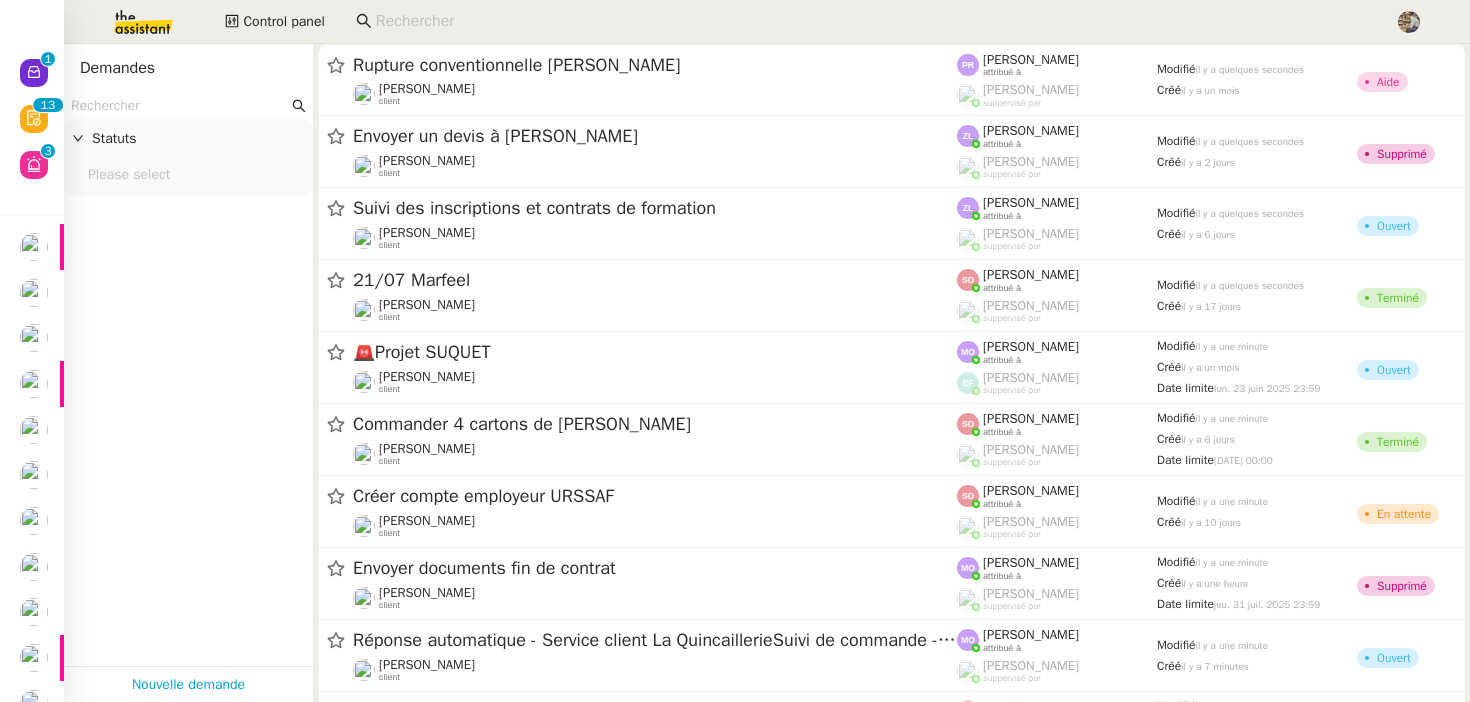 scroll, scrollTop: 0, scrollLeft: 0, axis: both 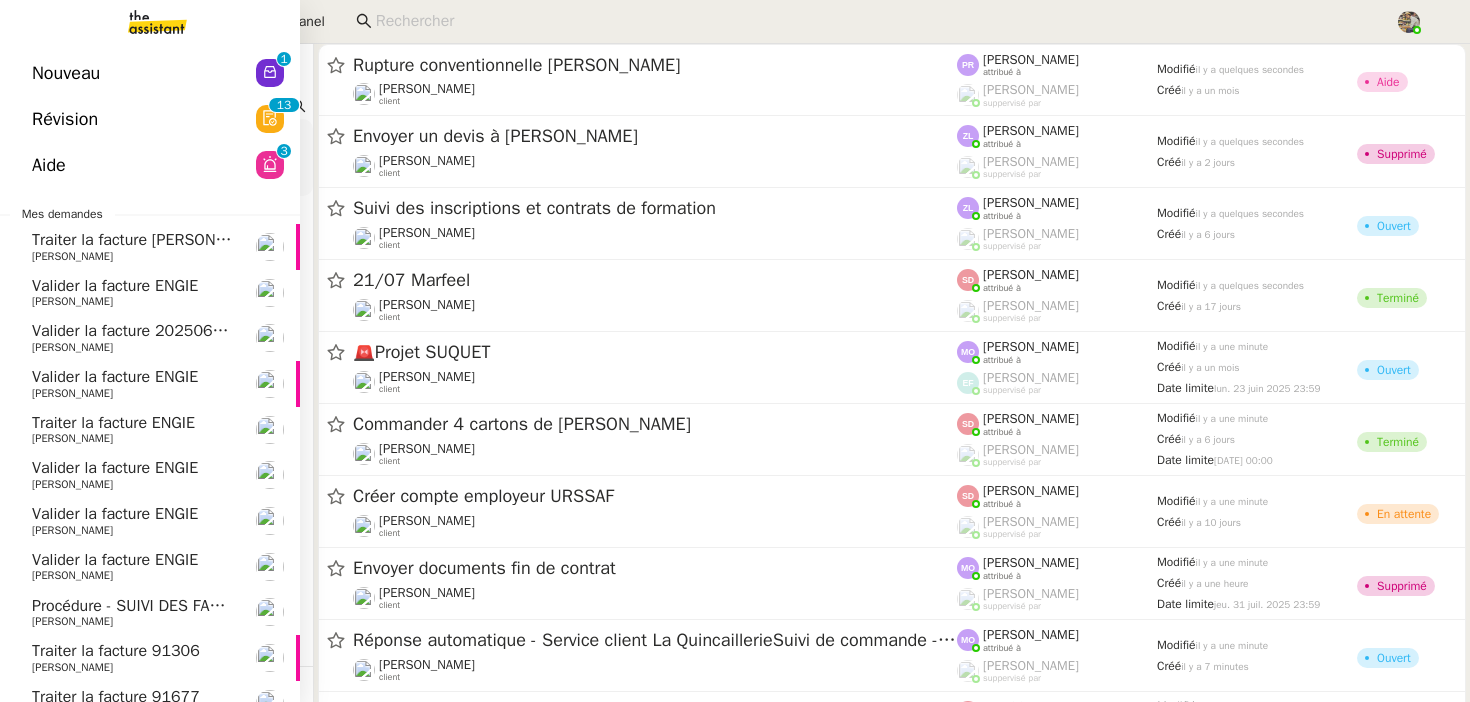 click on "Traiter la facture [PERSON_NAME]" 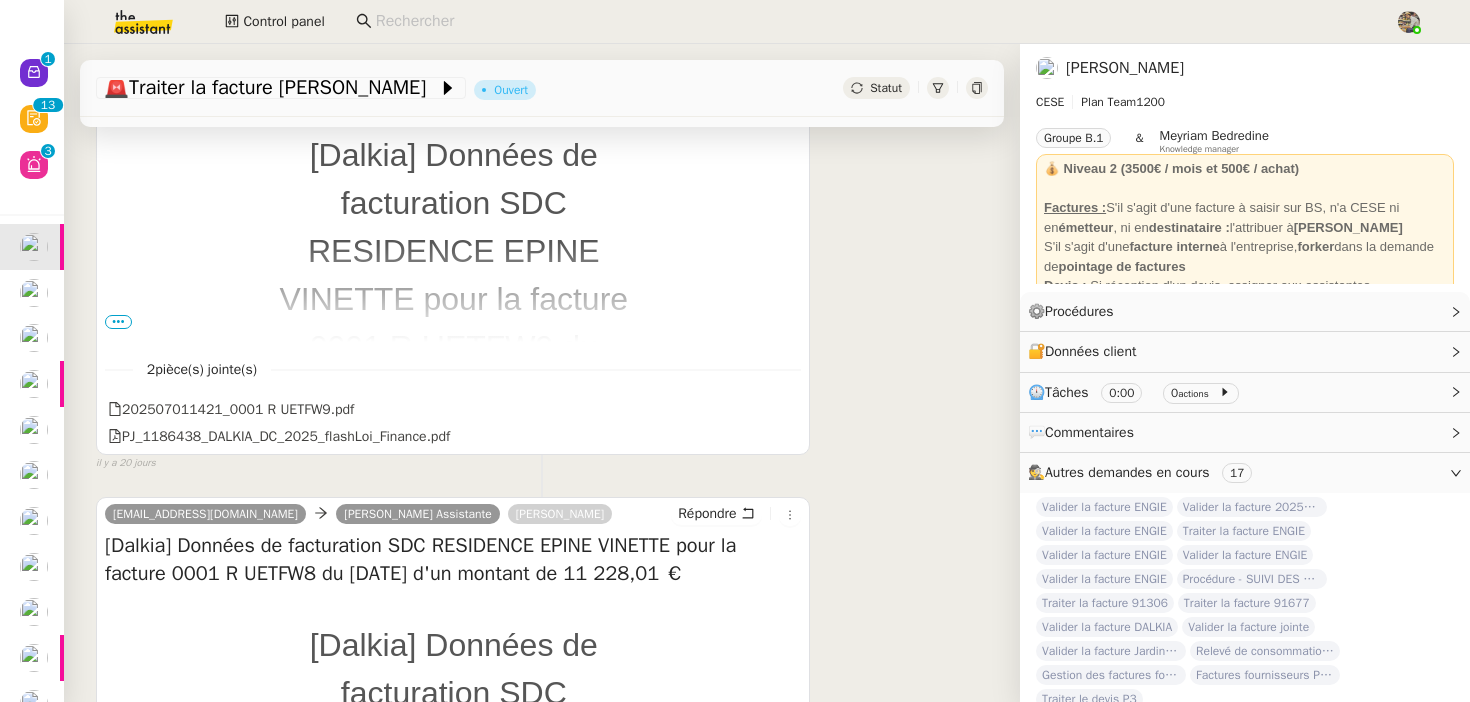 scroll, scrollTop: 377, scrollLeft: 0, axis: vertical 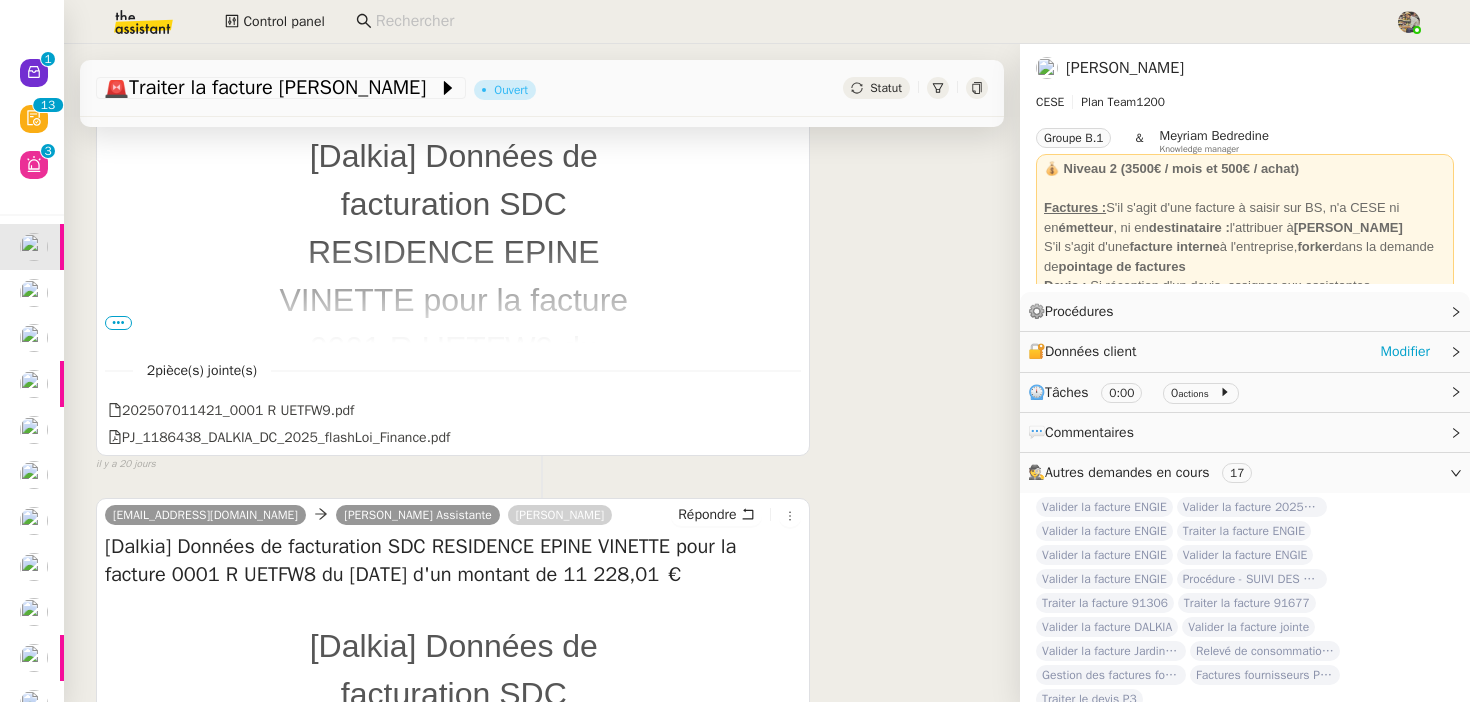 click on "🔐  Données client     Modifier" 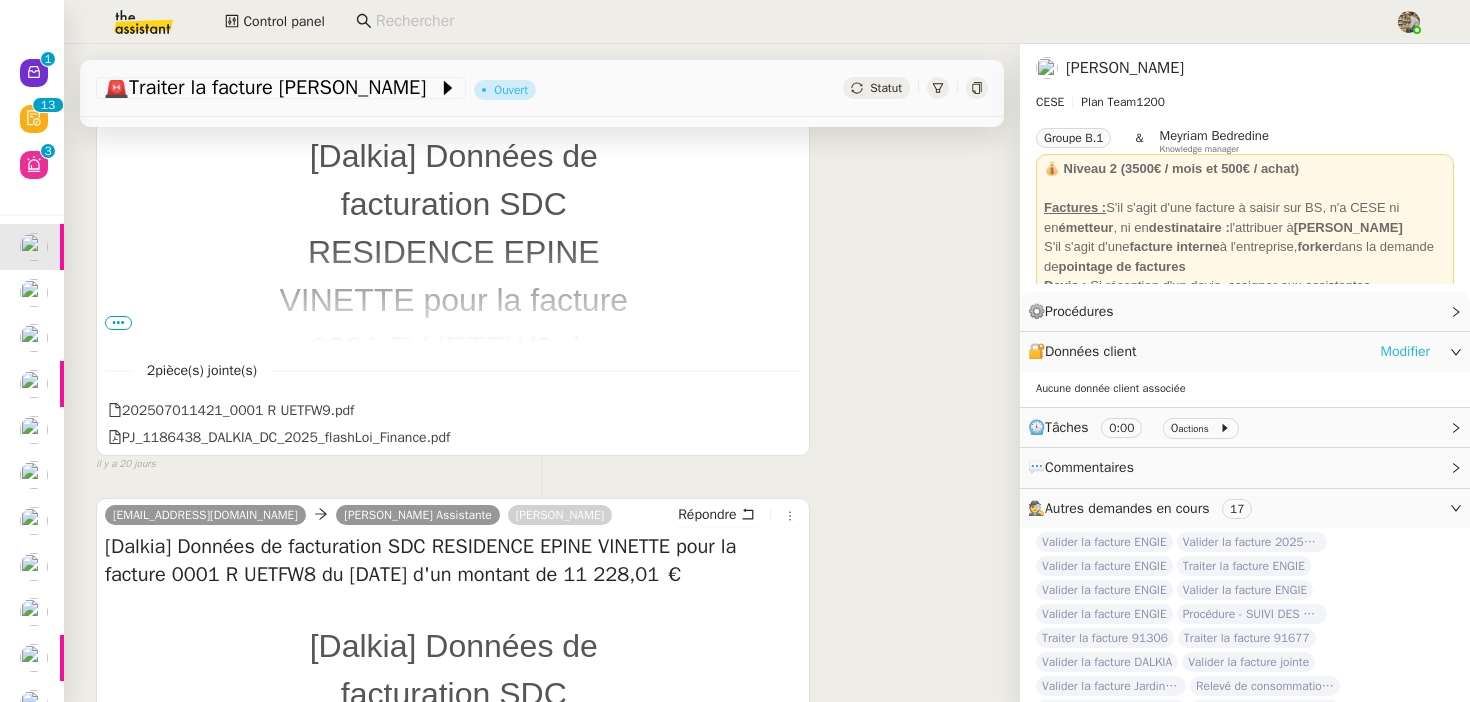 click on "Modifier" 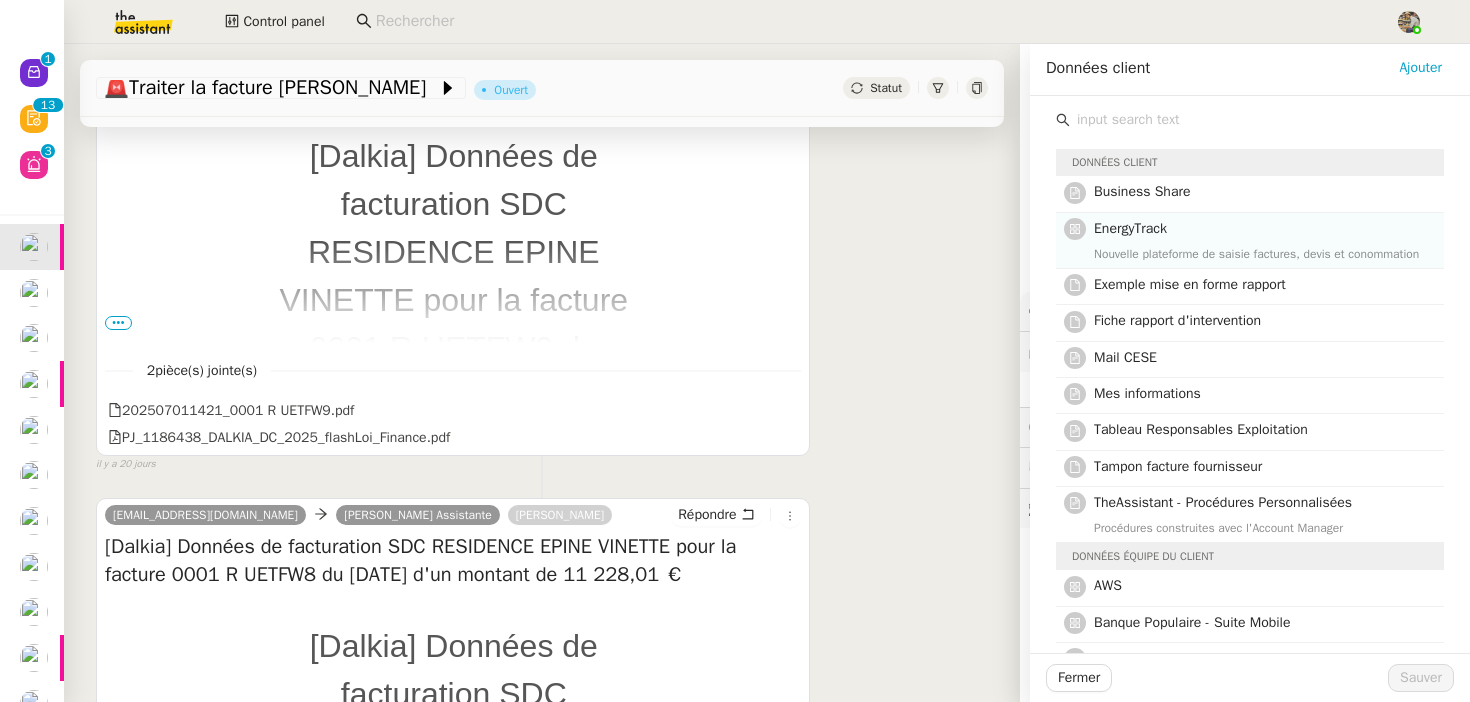 click on "EnergyTrack" 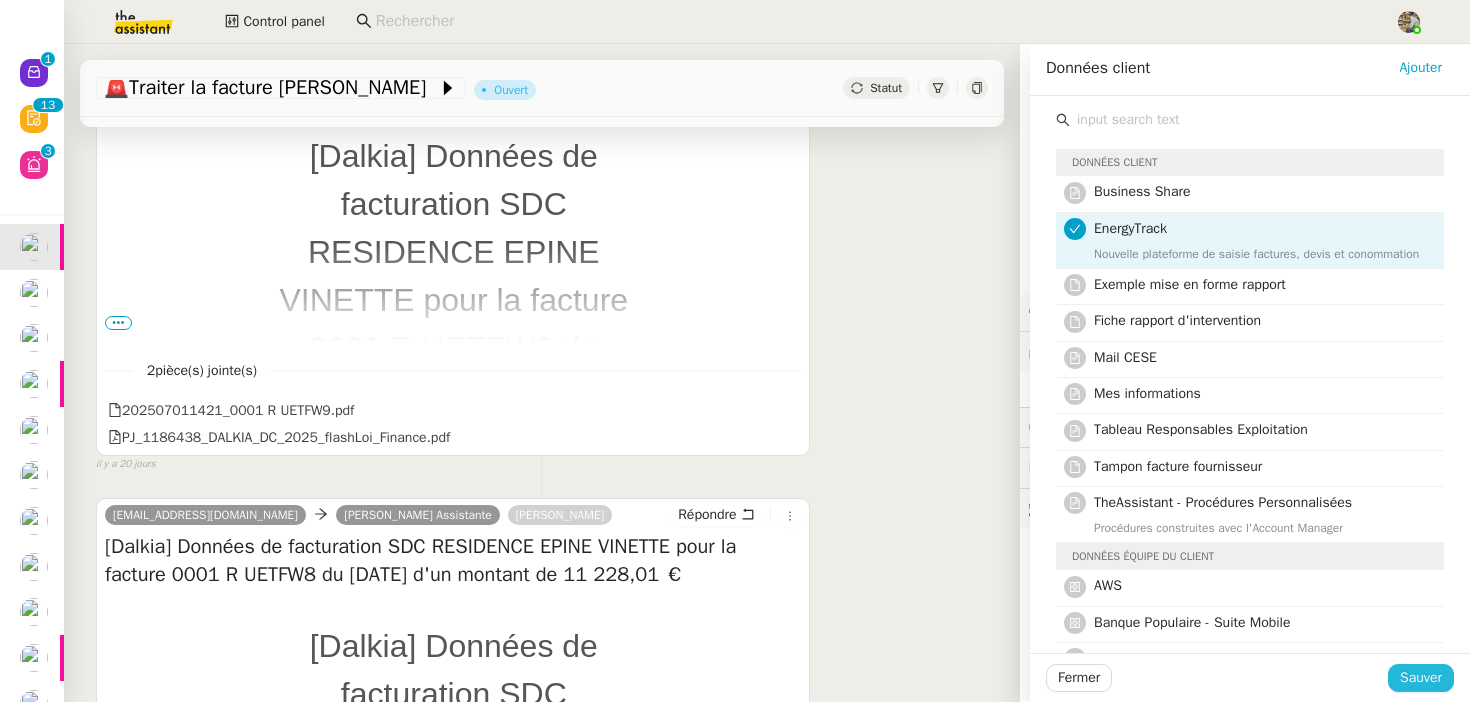 click on "Sauver" 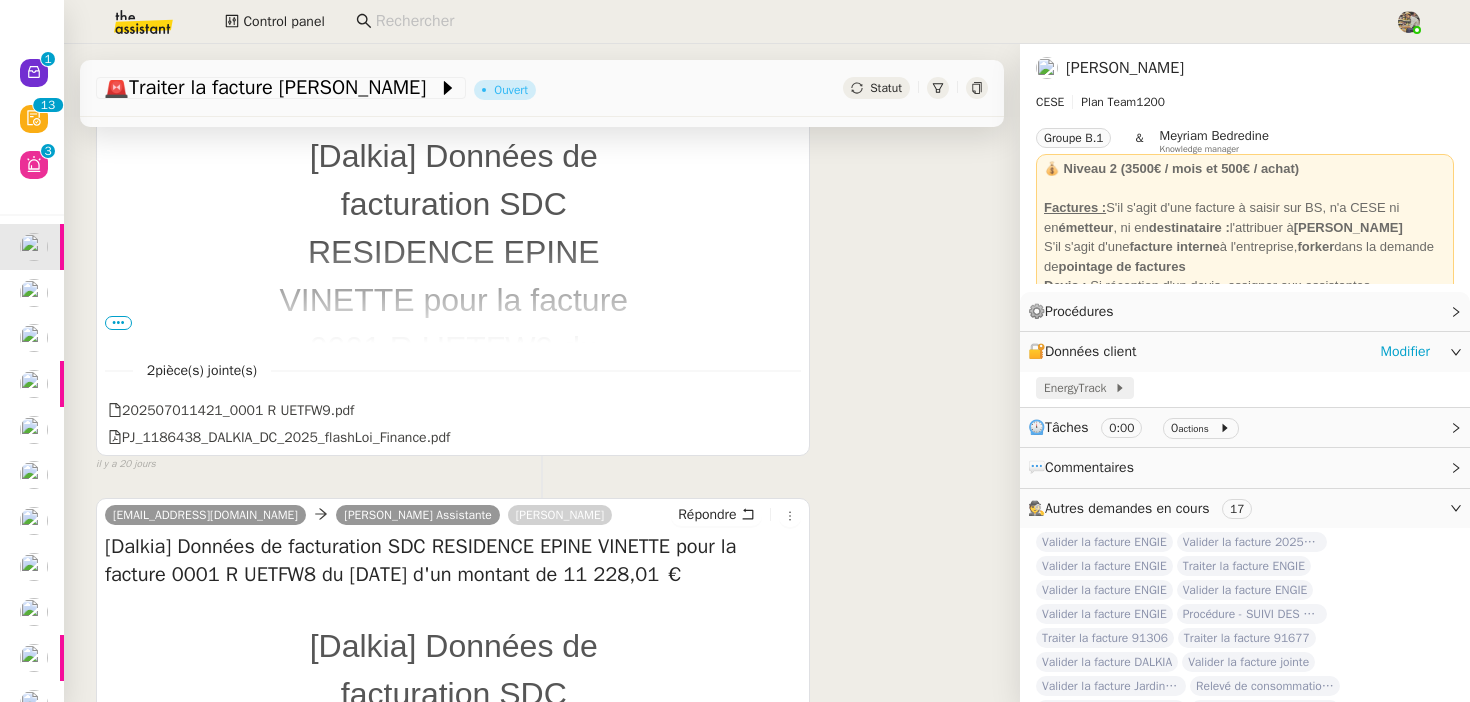 click on "EnergyTrack" 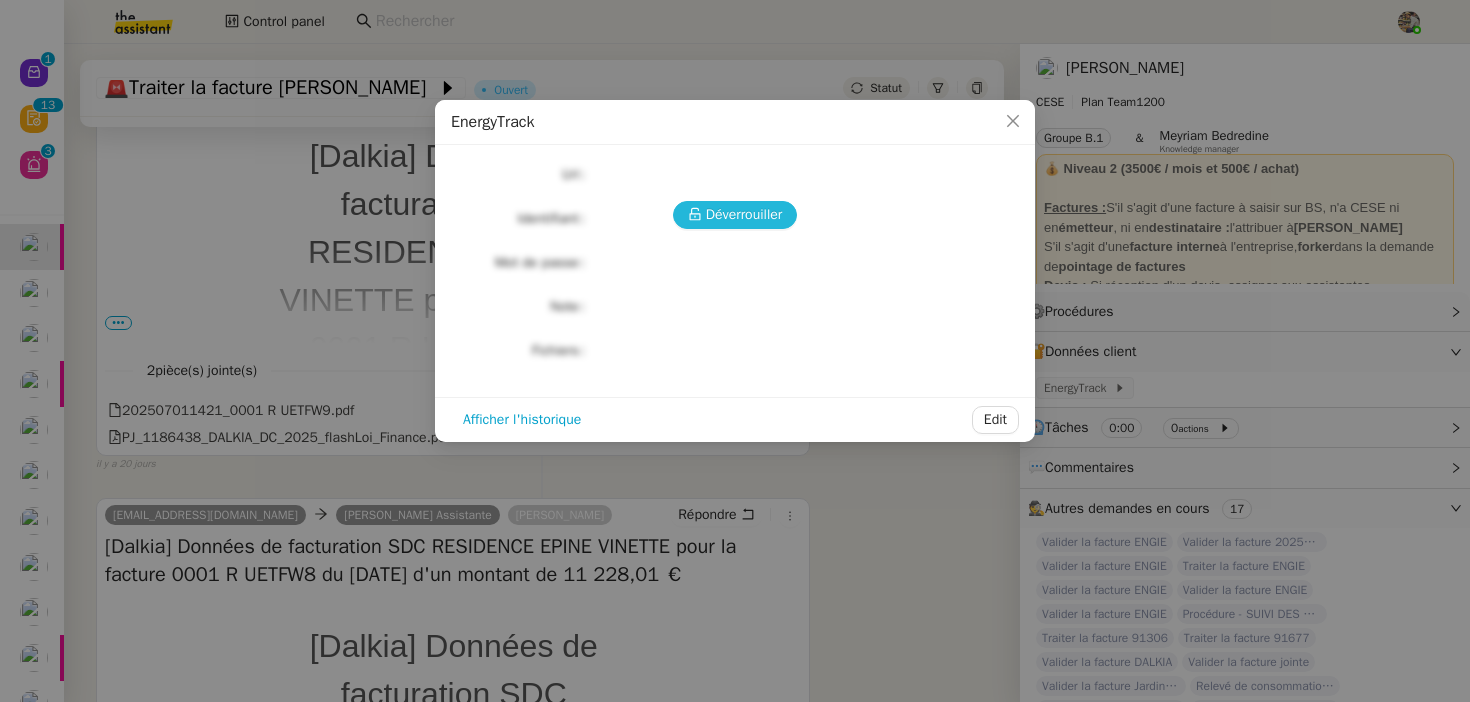 click on "Déverrouiller" at bounding box center [744, 214] 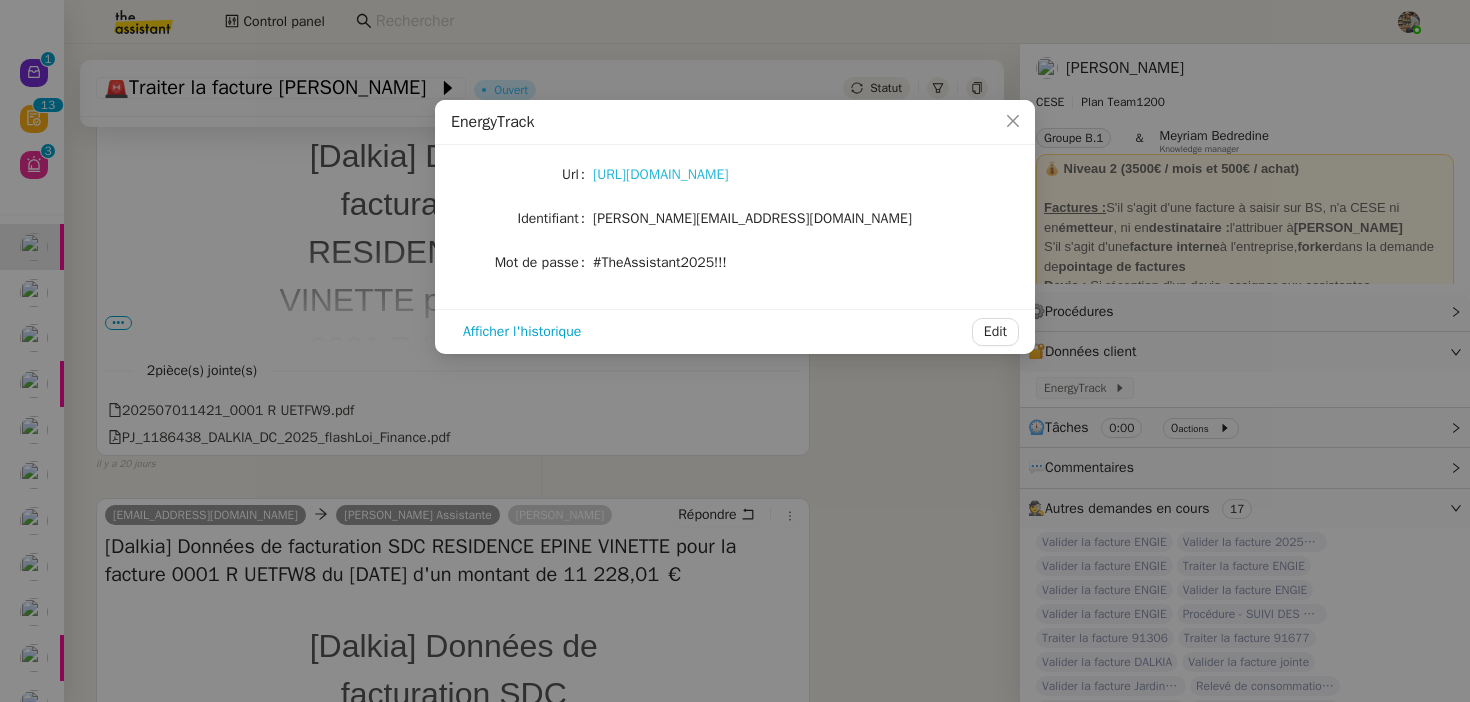 click on "[URL][DOMAIN_NAME]" 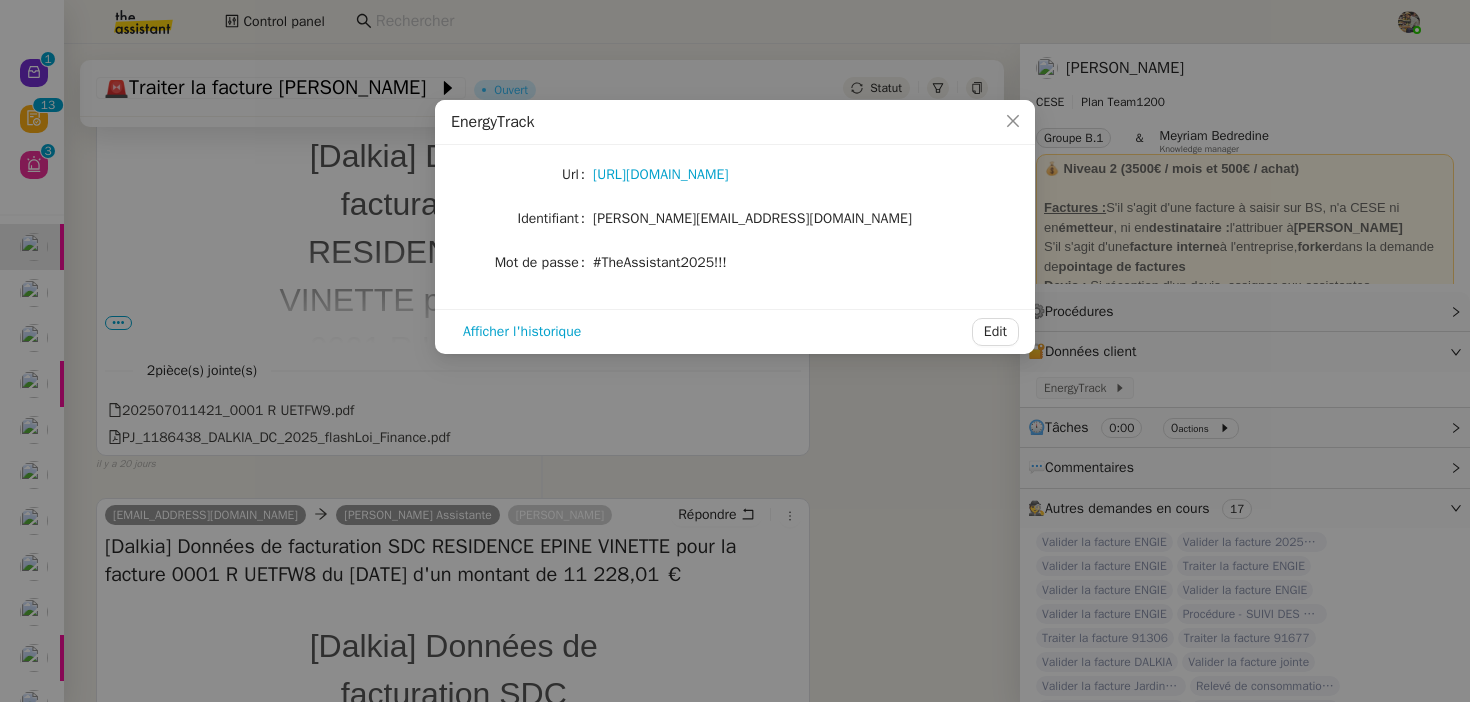 click on "[PERSON_NAME][EMAIL_ADDRESS][DOMAIN_NAME]" 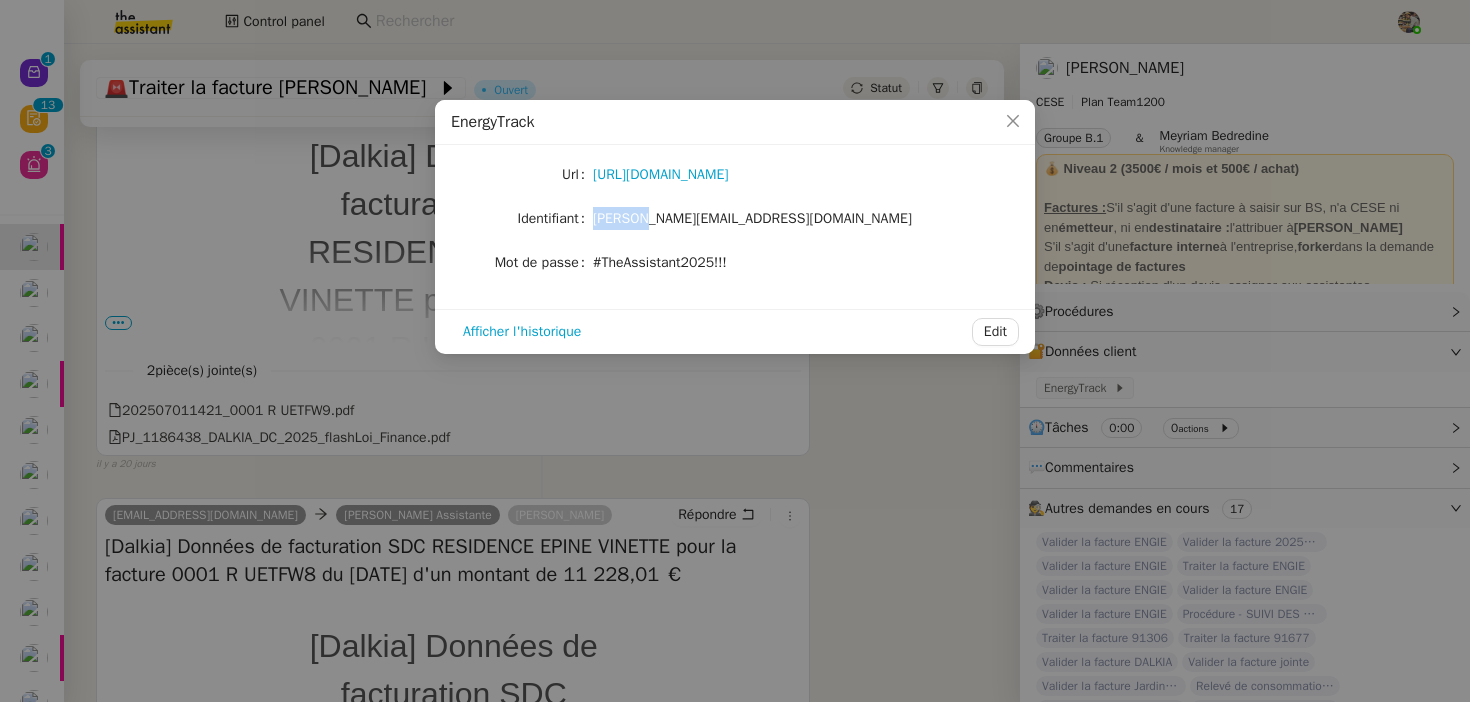 click on "[PERSON_NAME][EMAIL_ADDRESS][DOMAIN_NAME]" 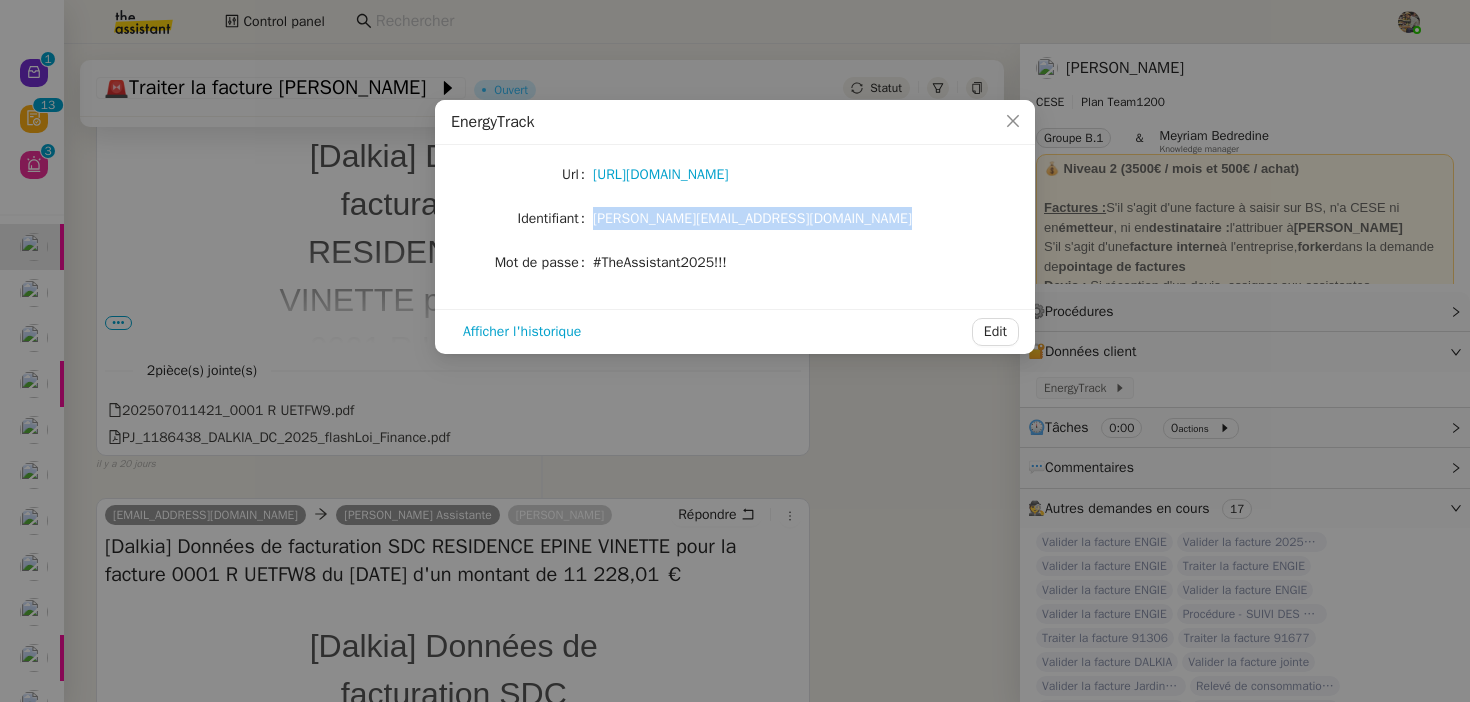 click on "[PERSON_NAME][EMAIL_ADDRESS][DOMAIN_NAME]" 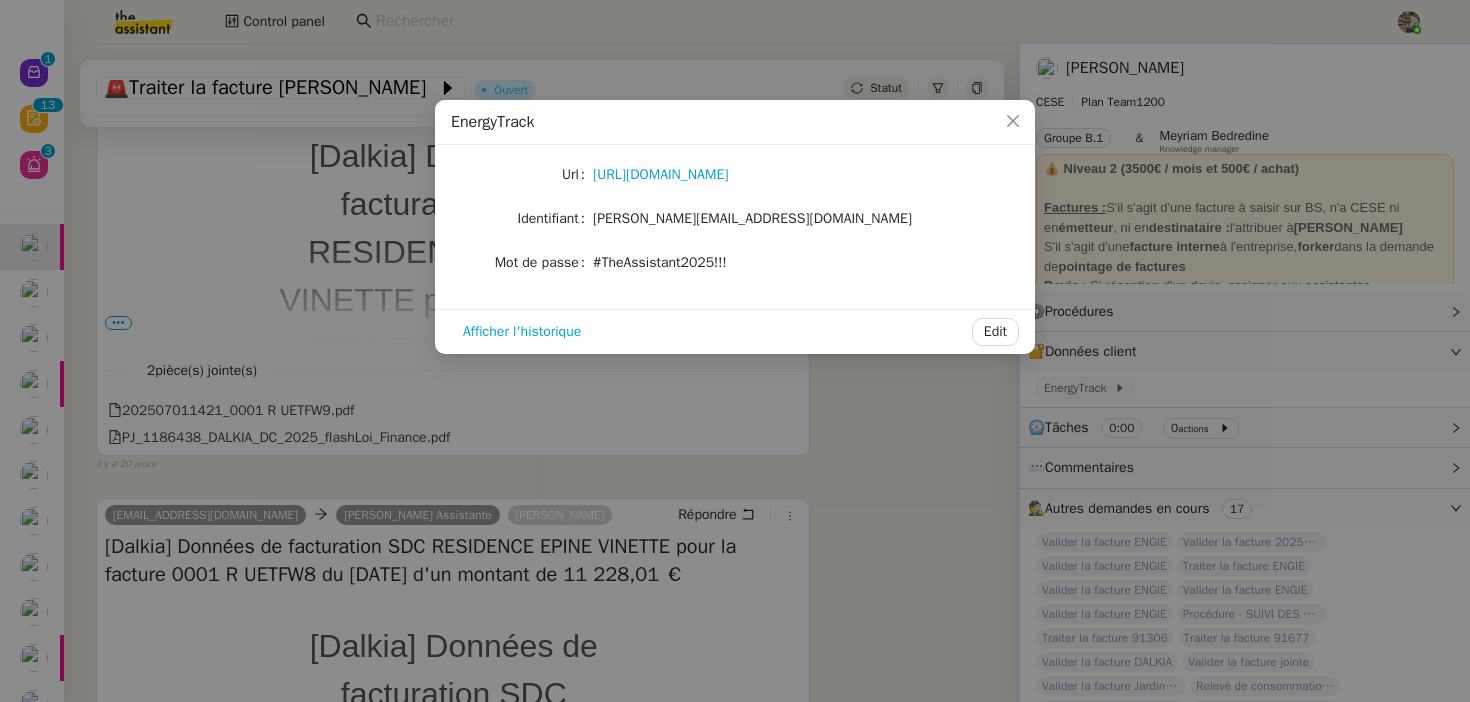 click on "#TheAssistant2025!!!" 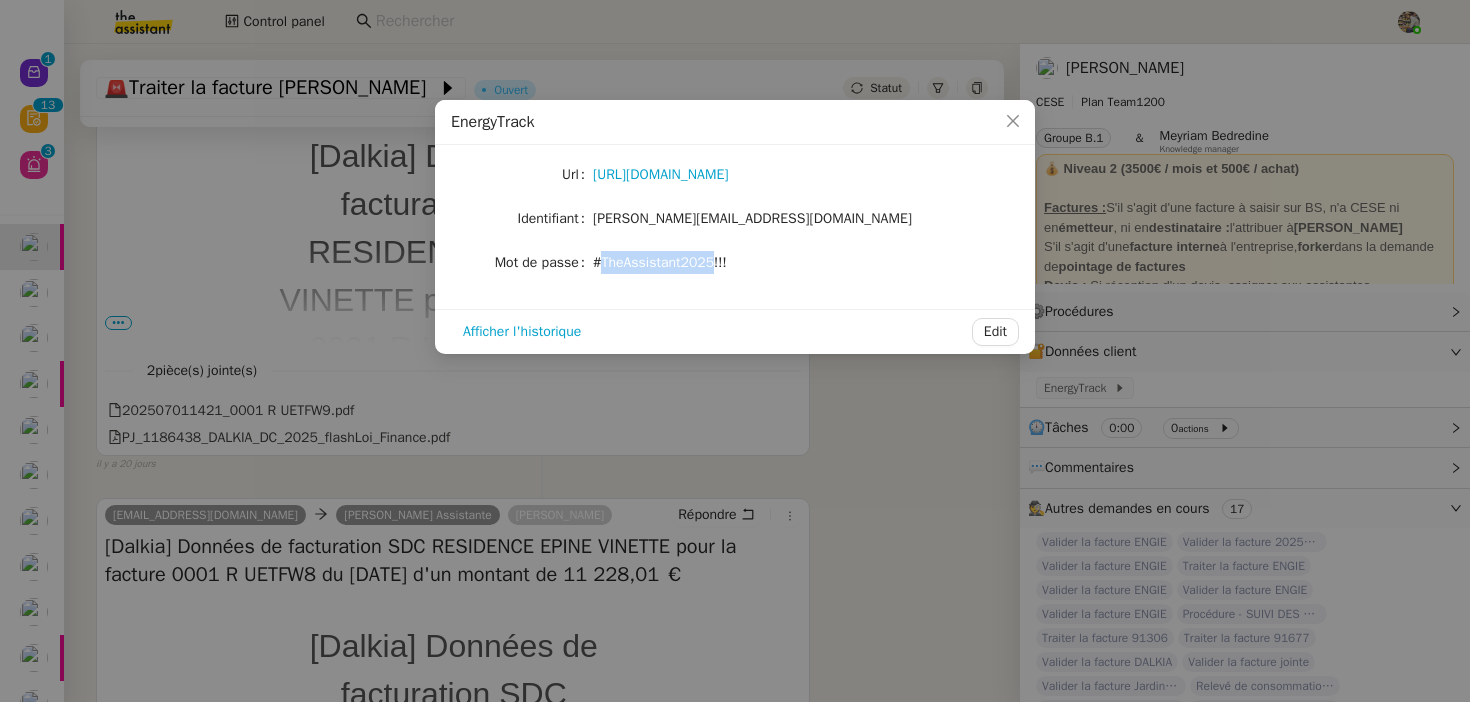 click on "#TheAssistant2025!!!" 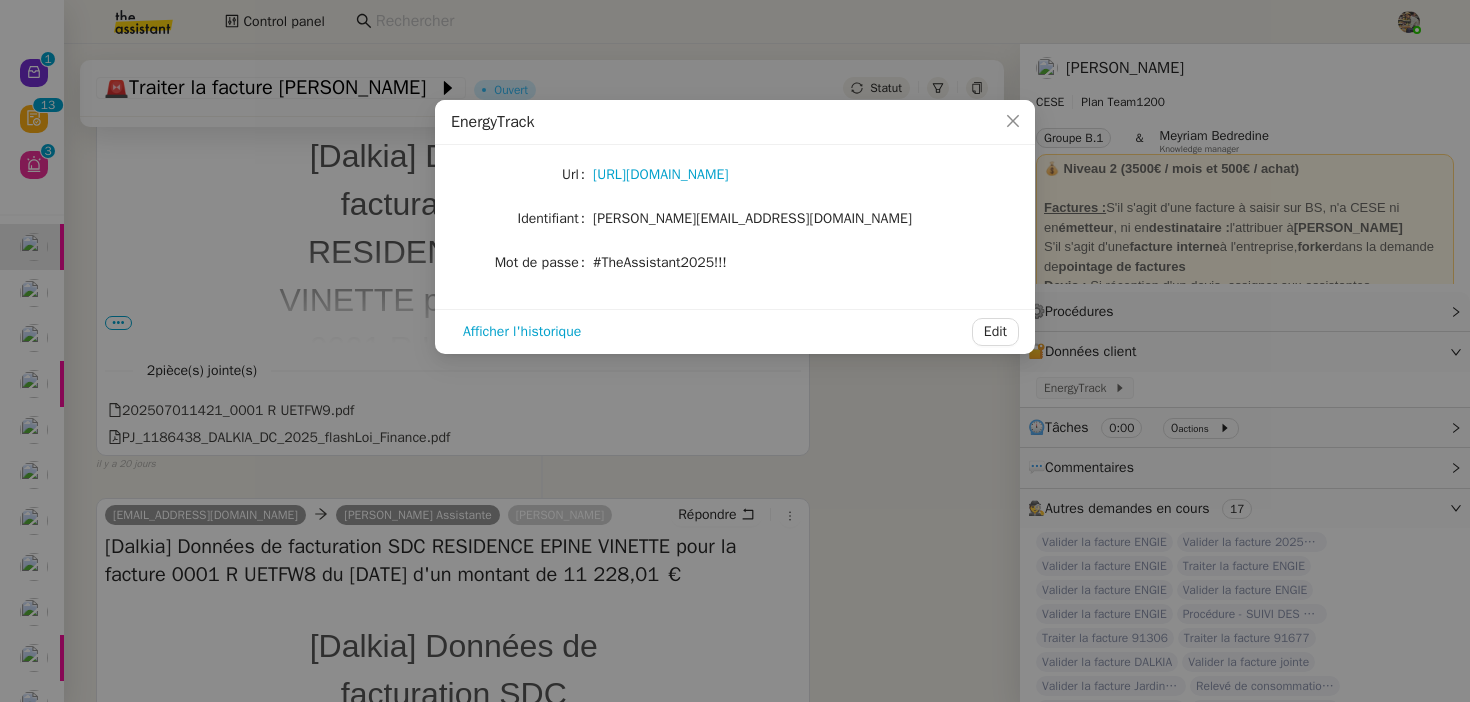drag, startPoint x: 592, startPoint y: 264, endPoint x: 845, endPoint y: 264, distance: 253 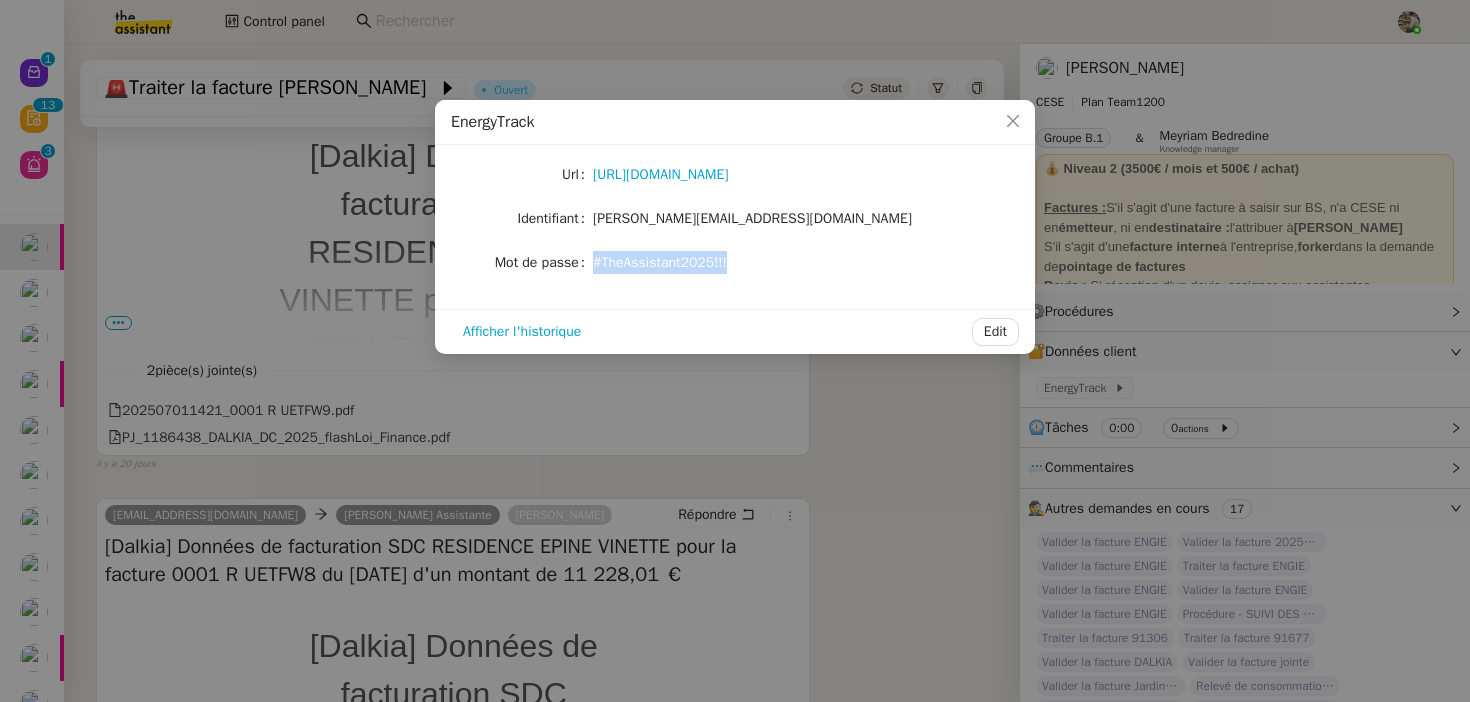 drag, startPoint x: 595, startPoint y: 261, endPoint x: 765, endPoint y: 261, distance: 170 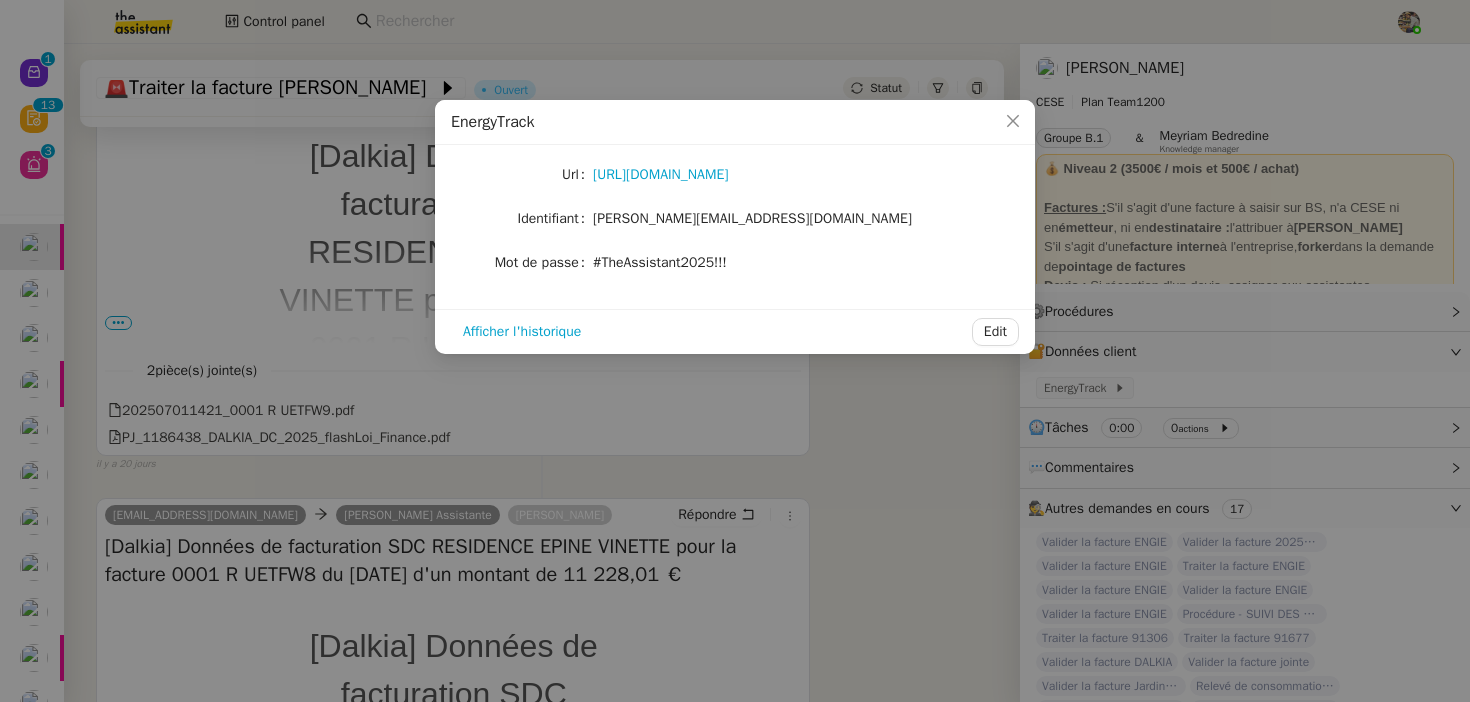 click on "EnergyTrack Url https://energytrack.fr/    Identifiant camille.assistante@cese.fr Mot de passe #TheAssistant2025!!! Afficher l'historique Edit" at bounding box center (735, 351) 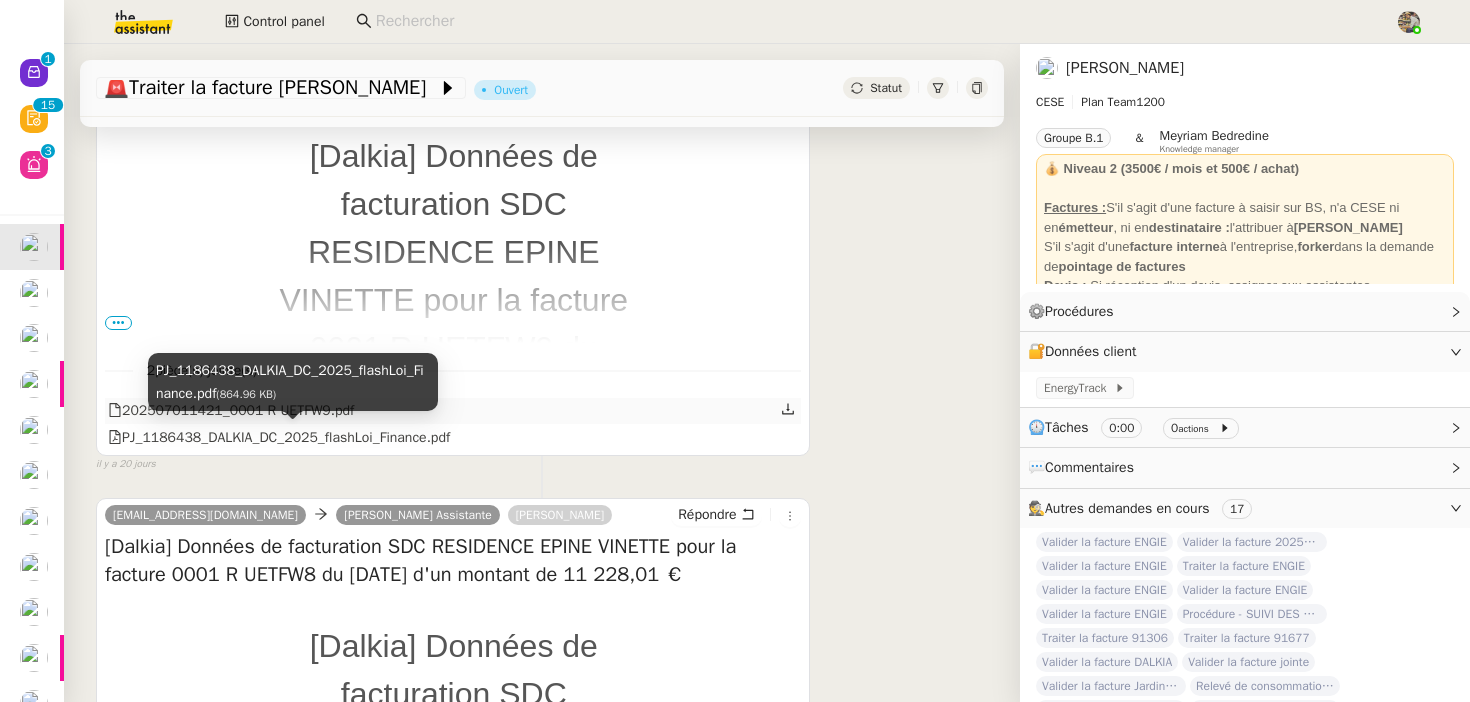 click on "202507011421_0001 R UETFW9.pdf" 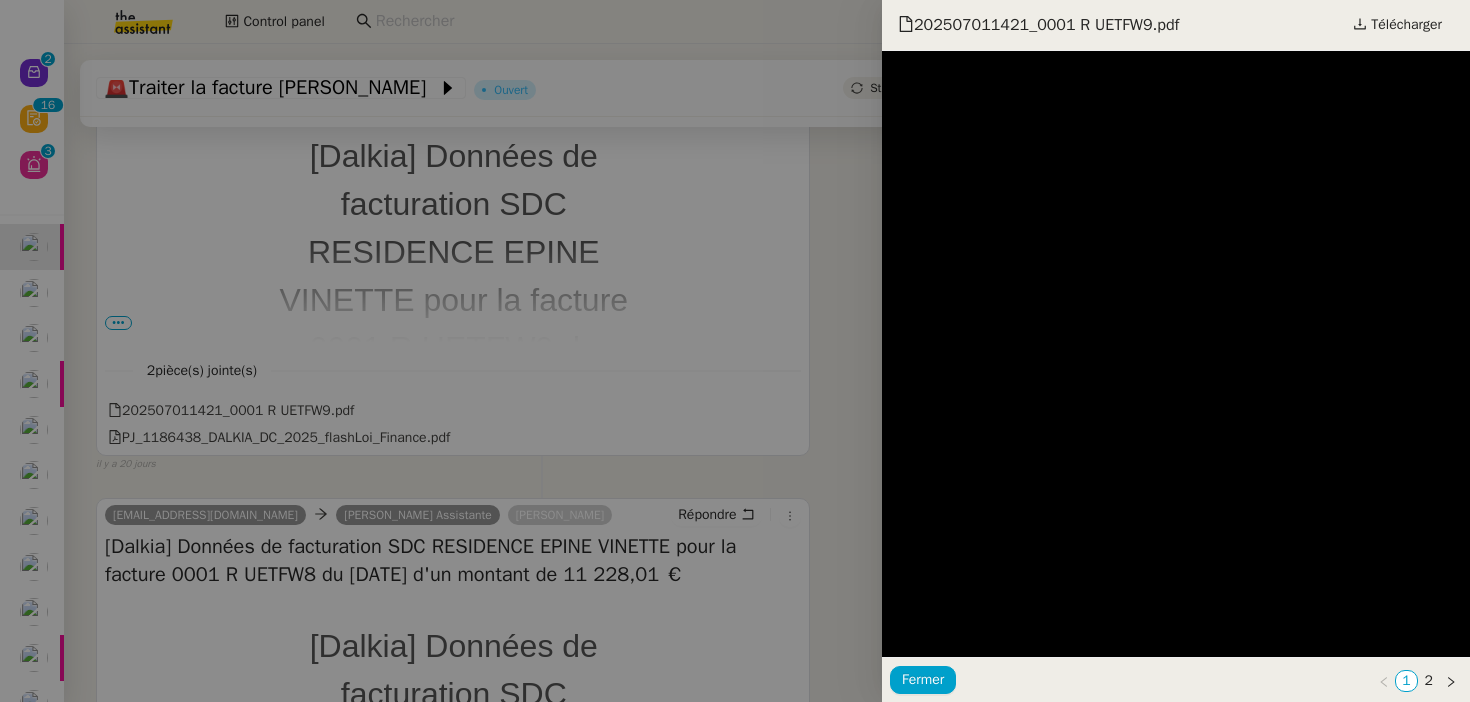 click at bounding box center (735, 351) 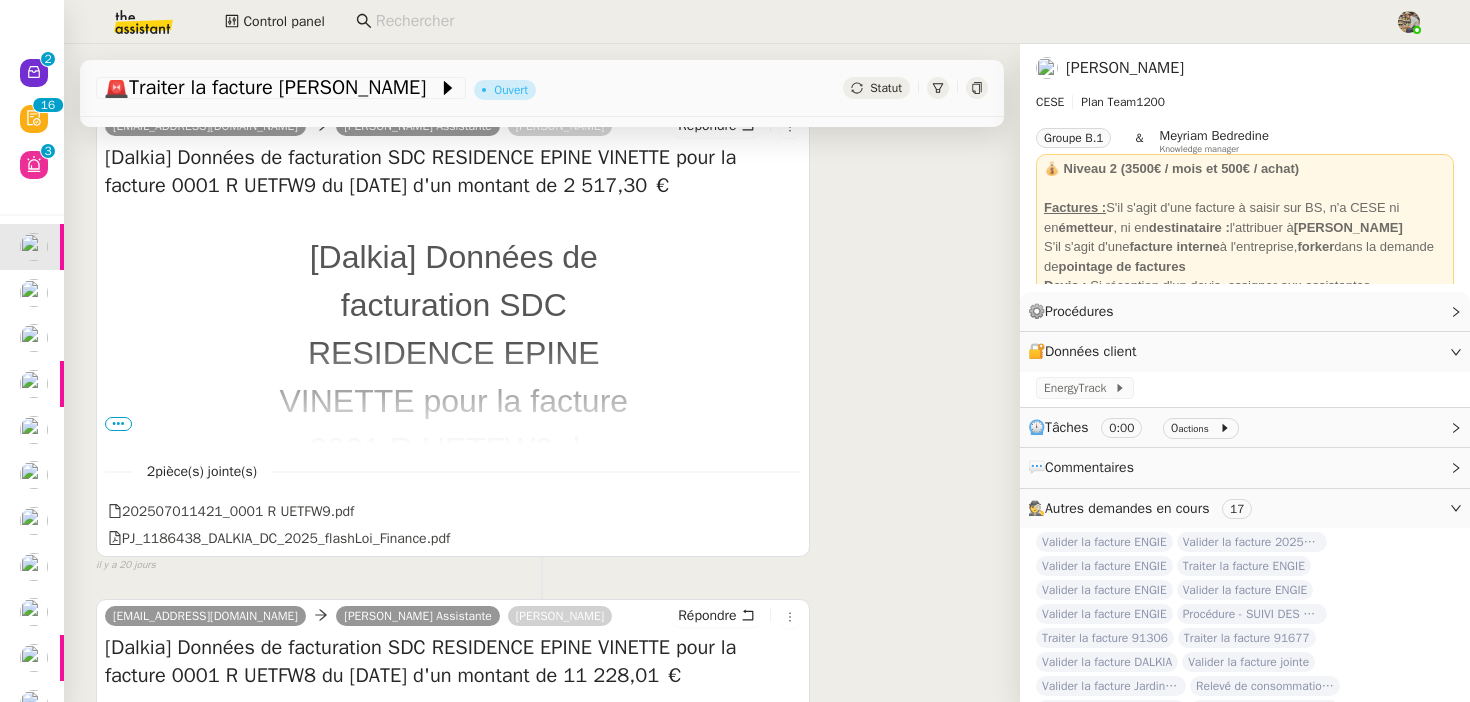 scroll, scrollTop: 1356, scrollLeft: 0, axis: vertical 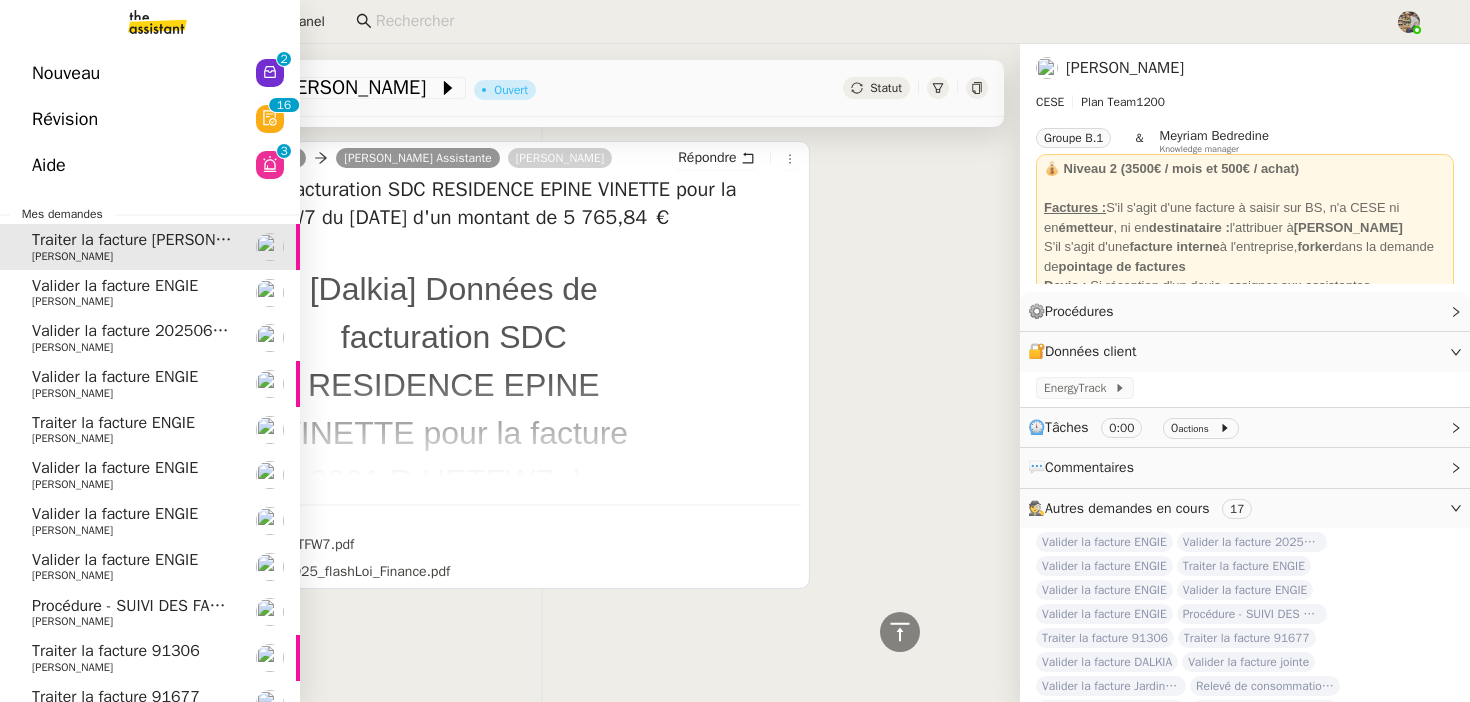 click on "Charles Da Conceicao" 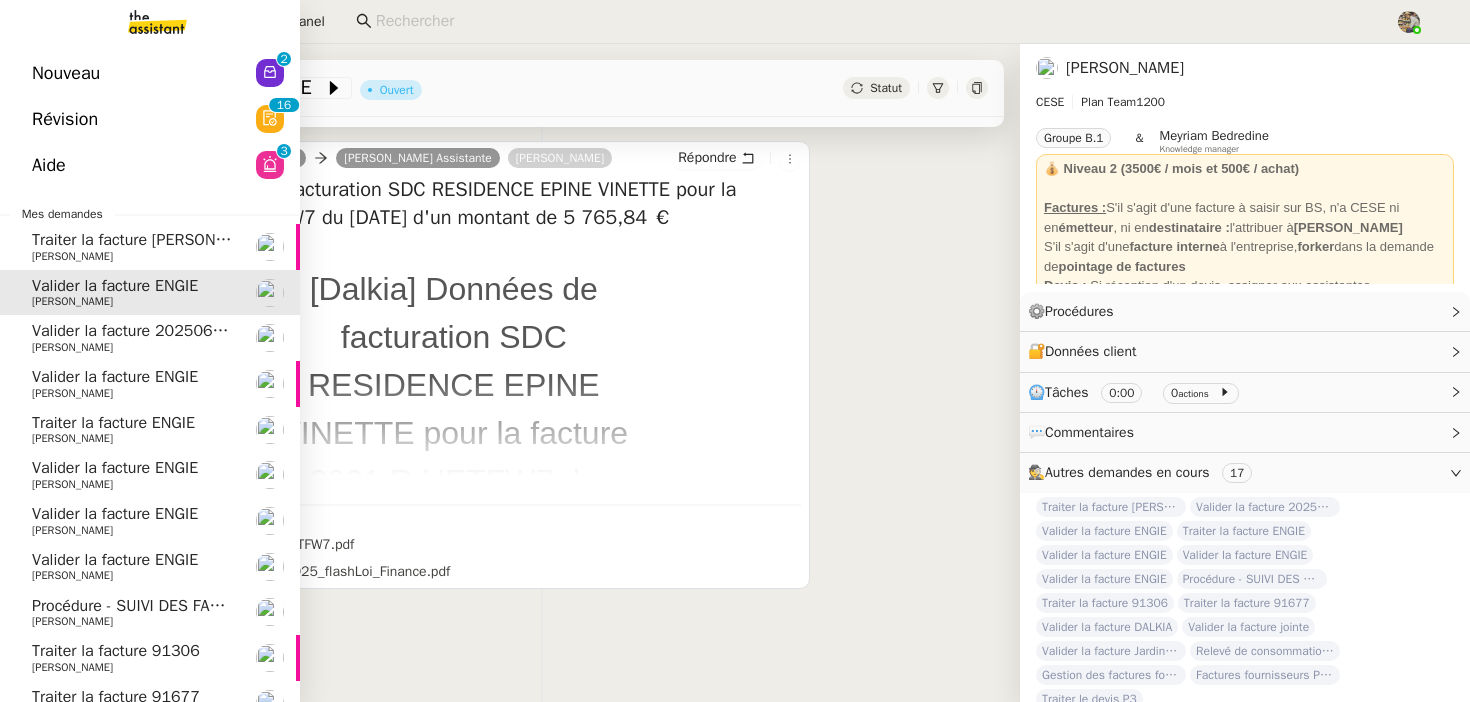scroll, scrollTop: 254, scrollLeft: 0, axis: vertical 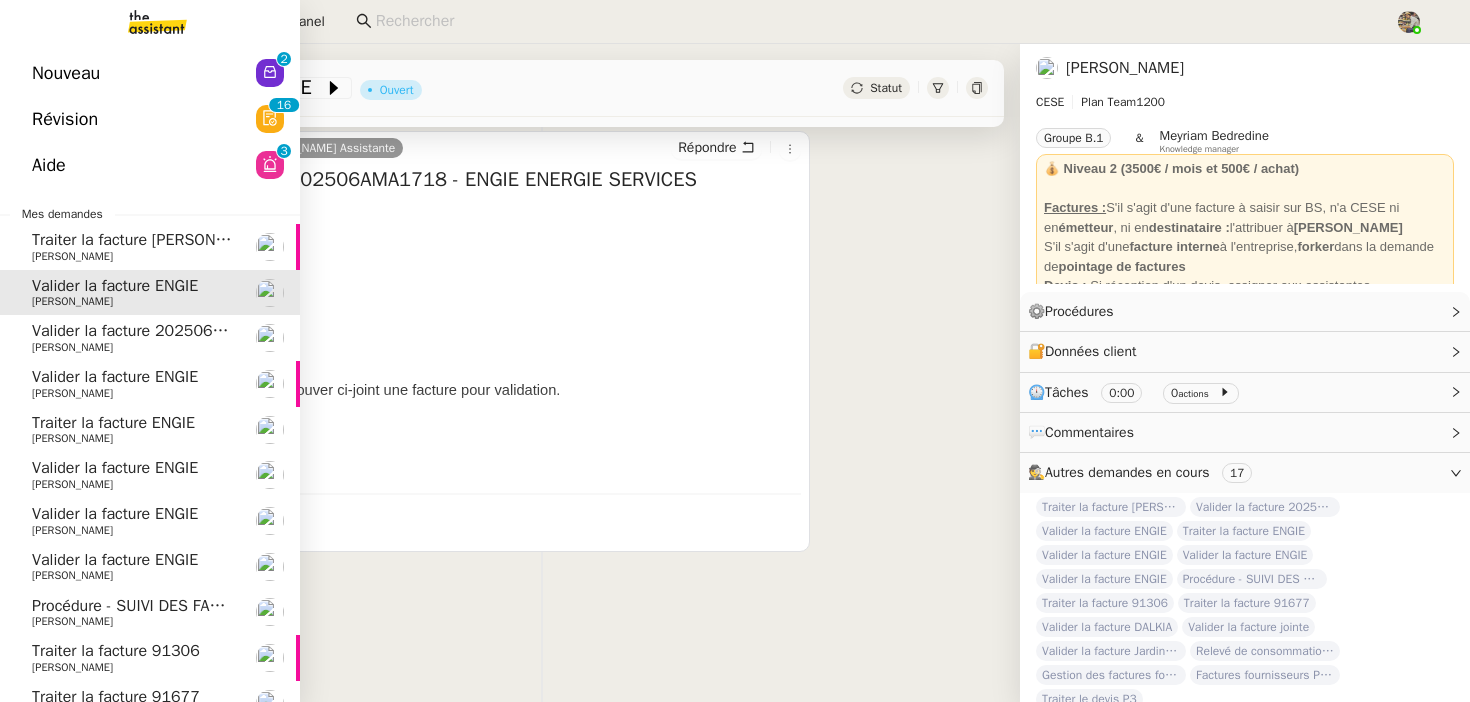 click on "Traiter la facture Dalkia" 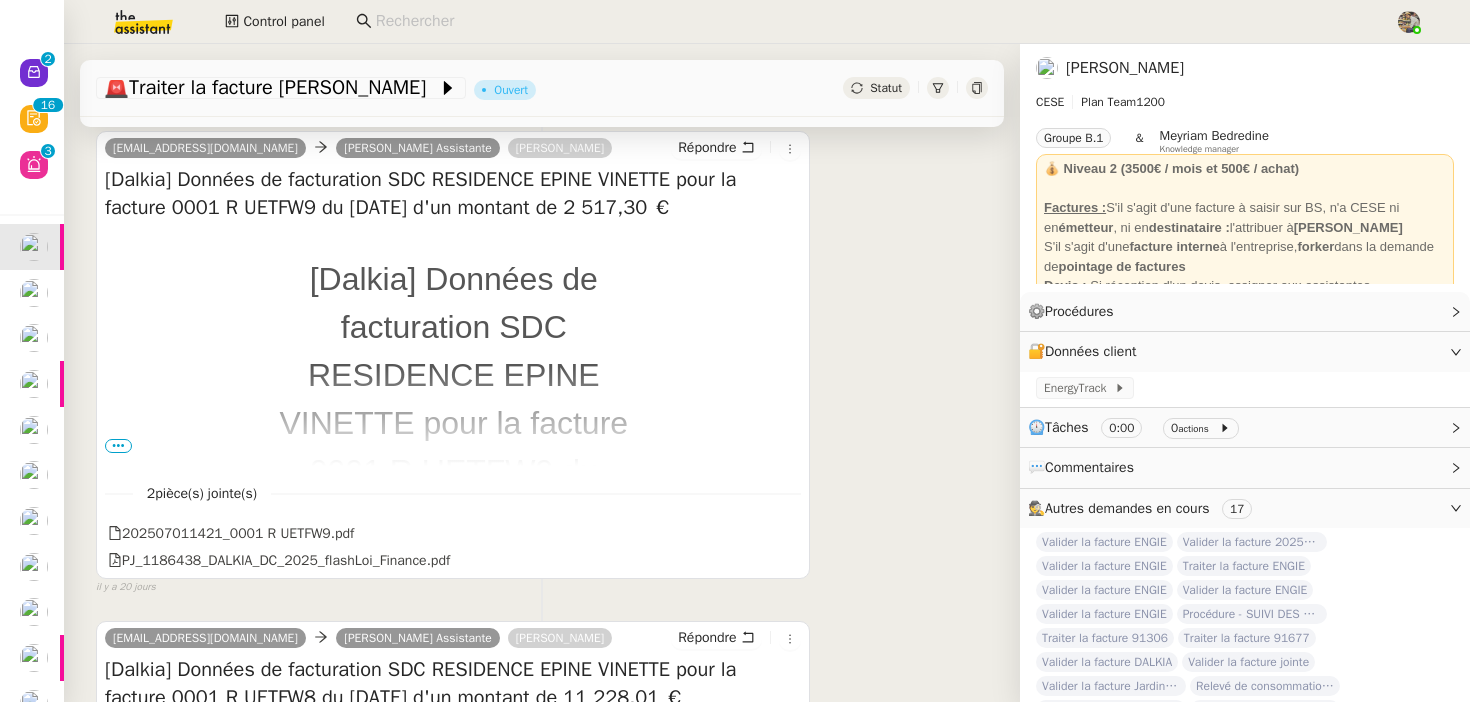 scroll, scrollTop: 246, scrollLeft: 0, axis: vertical 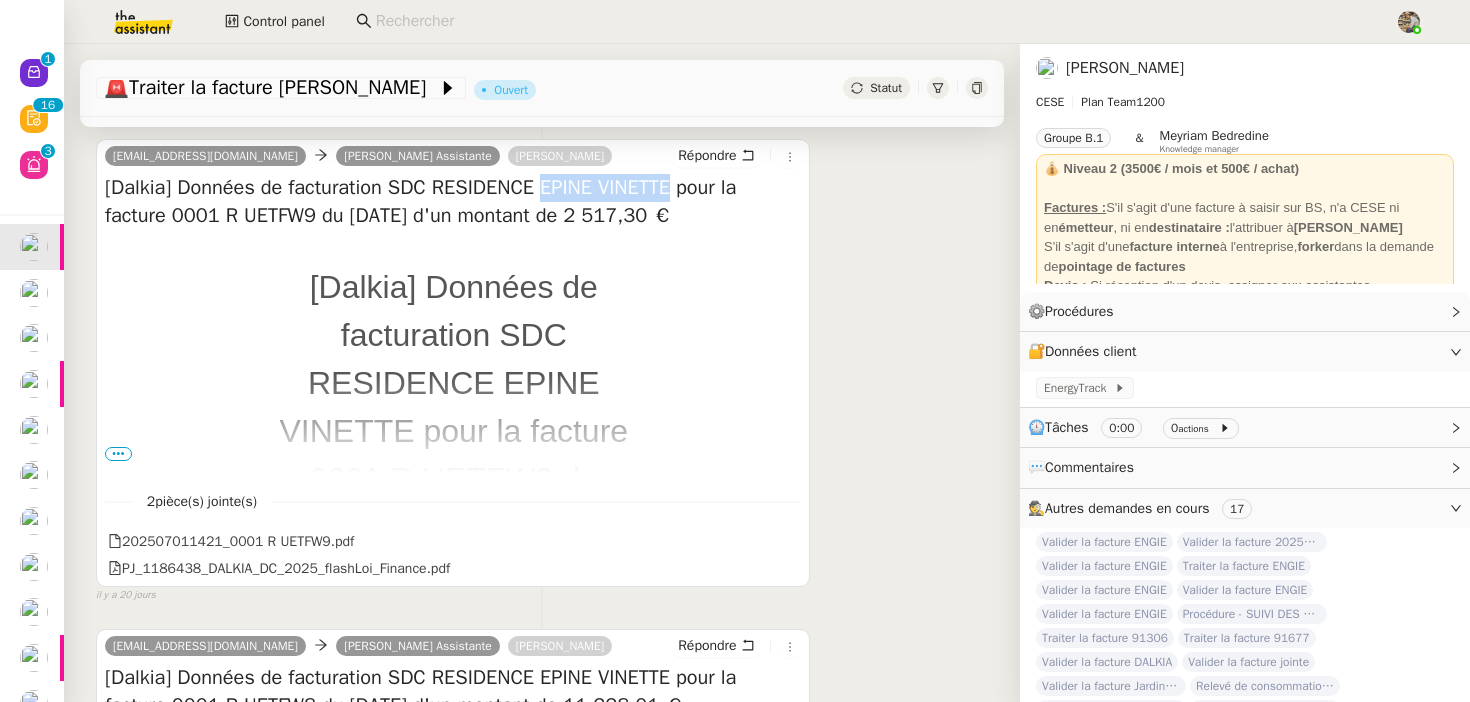 drag, startPoint x: 699, startPoint y: 187, endPoint x: 561, endPoint y: 187, distance: 138 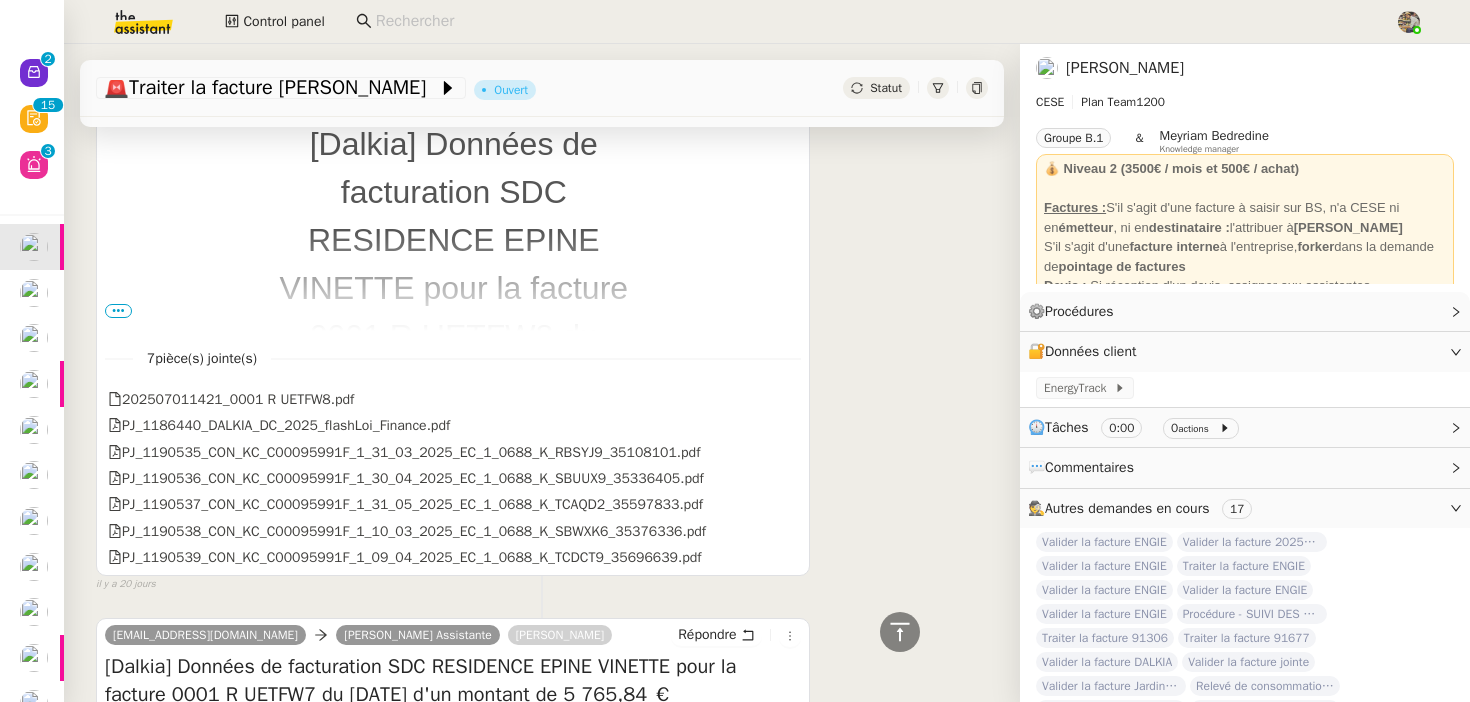 scroll, scrollTop: 880, scrollLeft: 0, axis: vertical 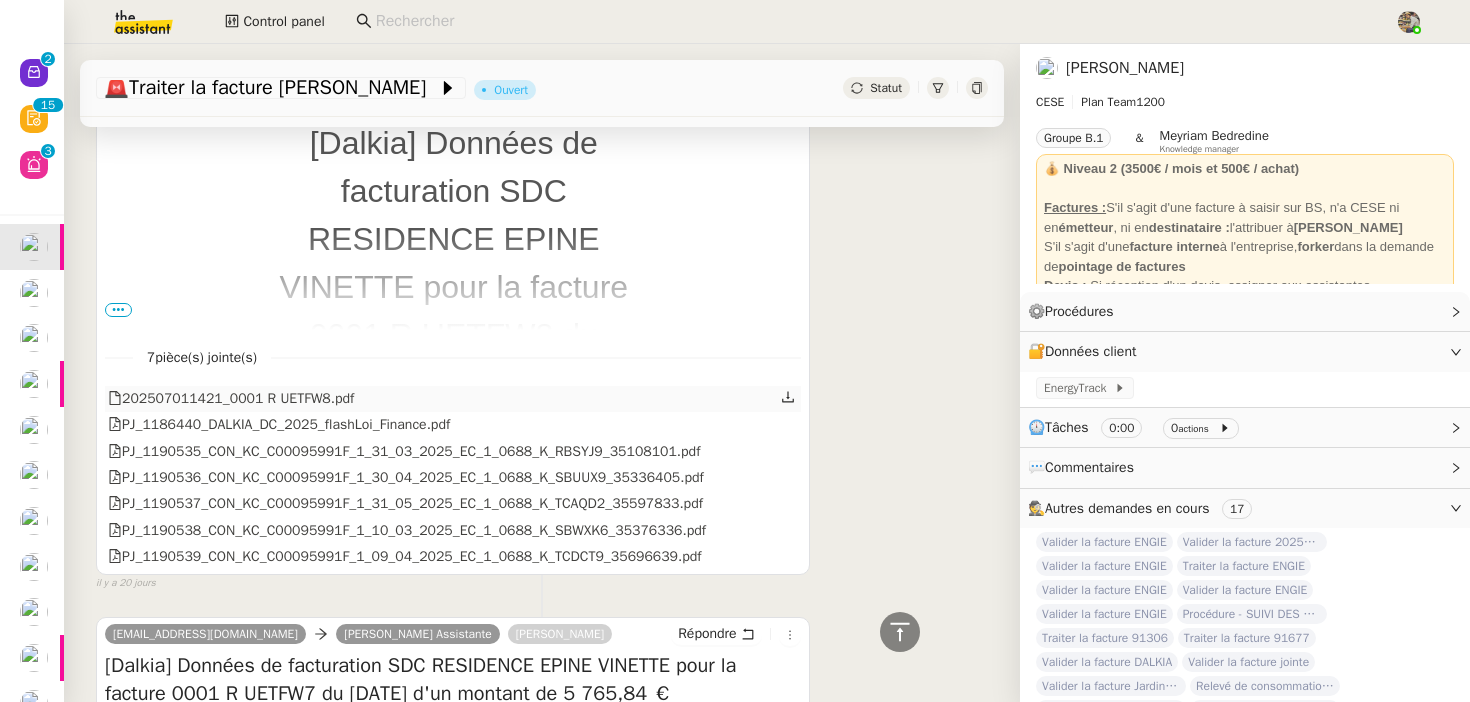 click on "202507011421_0001 R UETFW8.pdf" 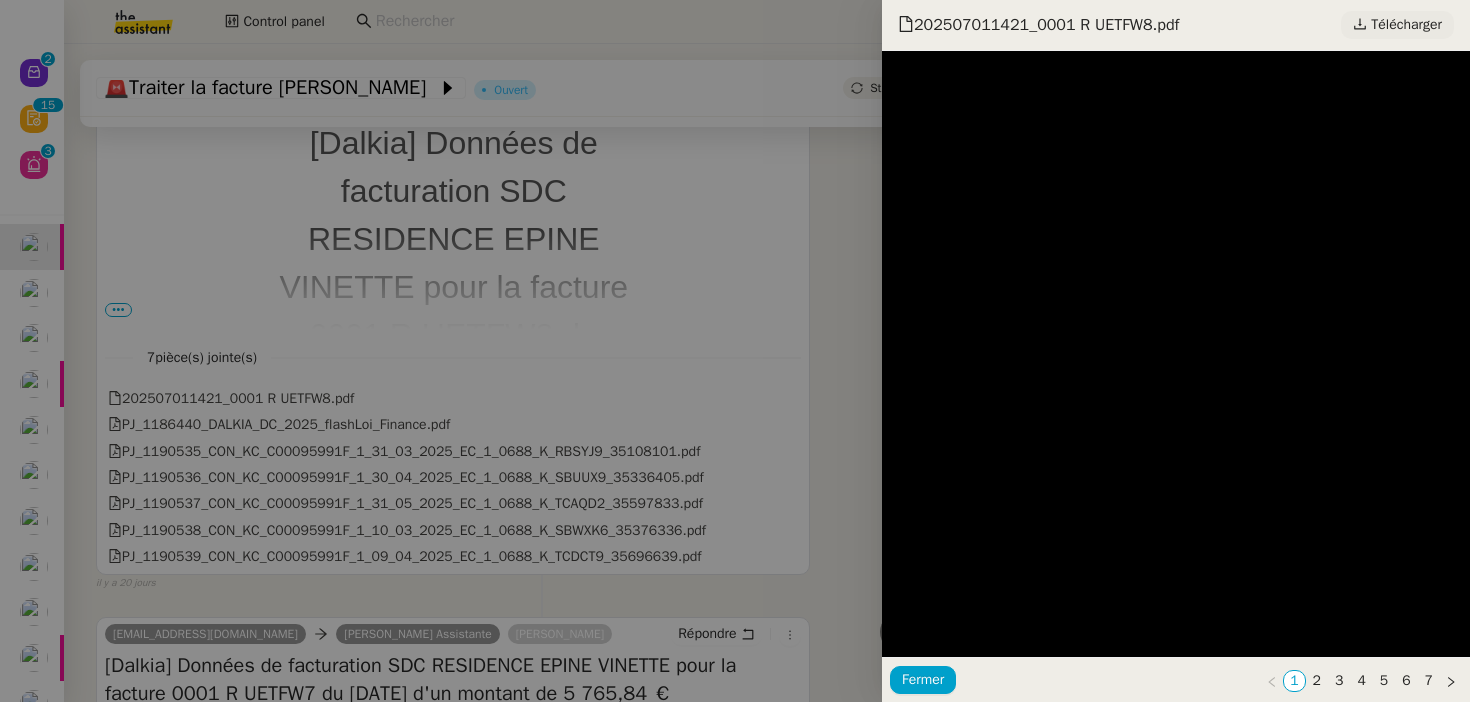 click on "Télécharger" at bounding box center [1406, 25] 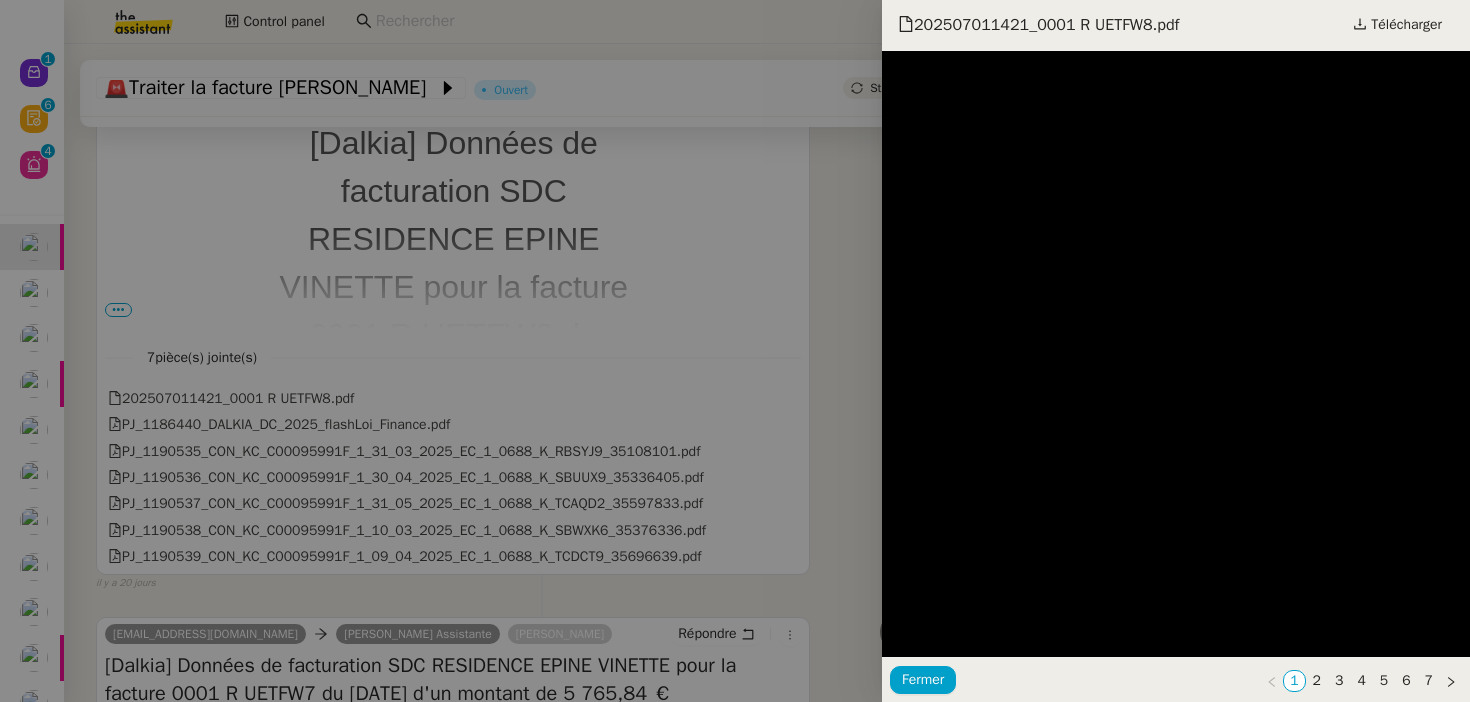 click at bounding box center (735, 351) 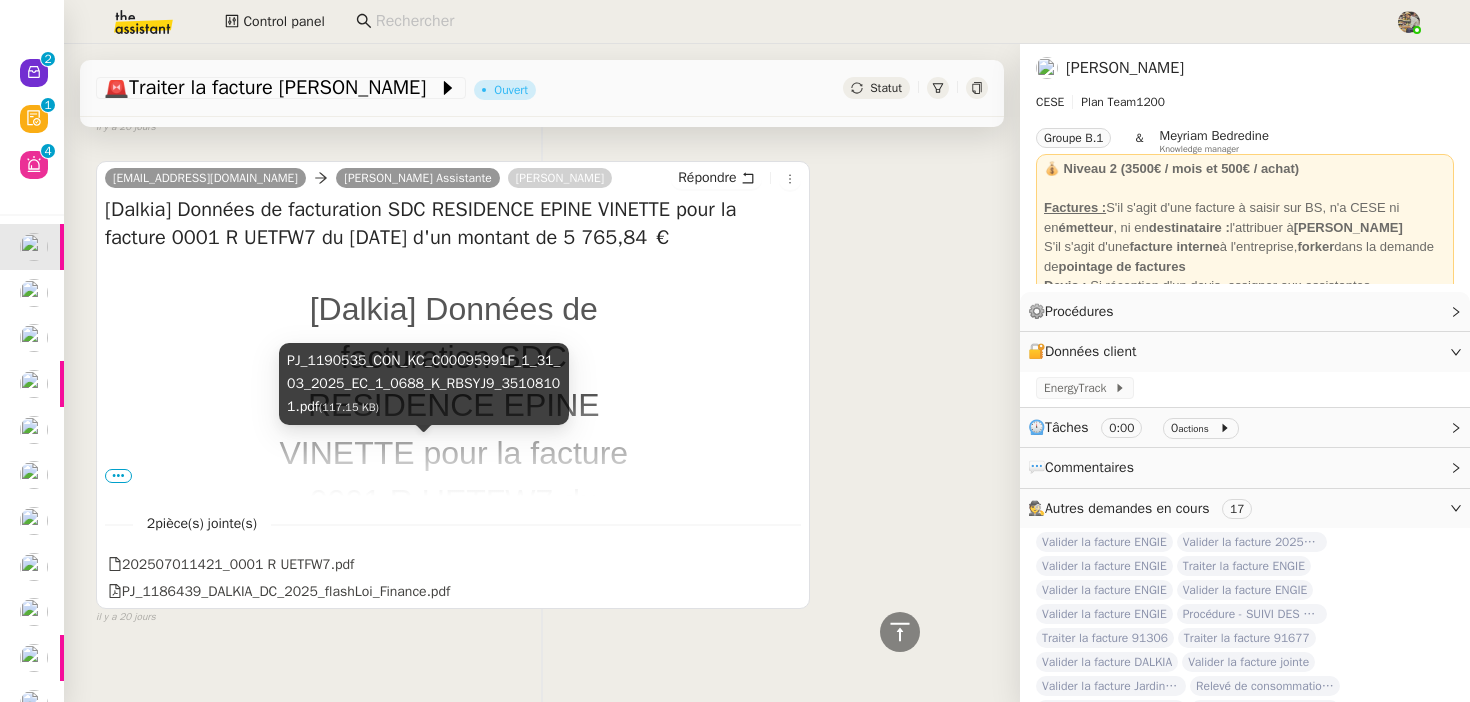 scroll, scrollTop: 1356, scrollLeft: 0, axis: vertical 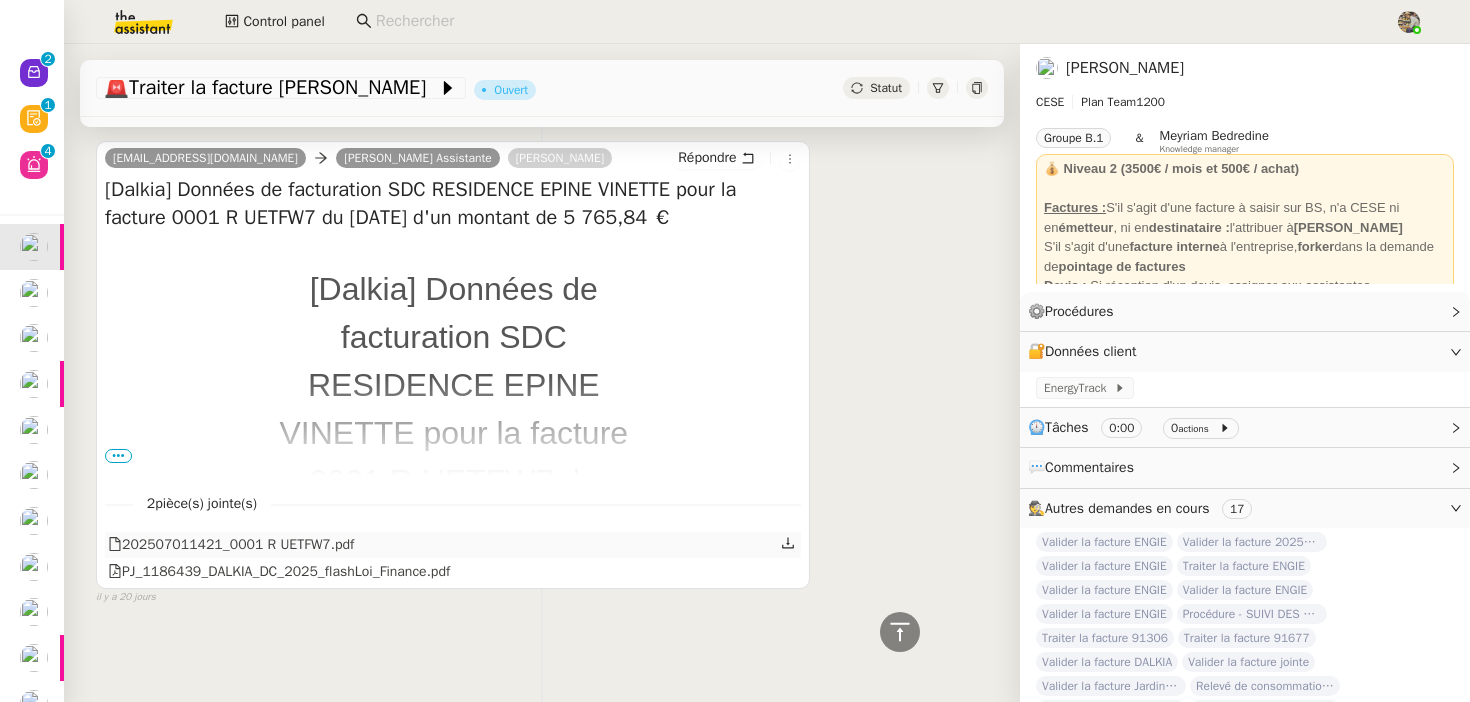 click on "202507011421_0001 R UETFW7.pdf" 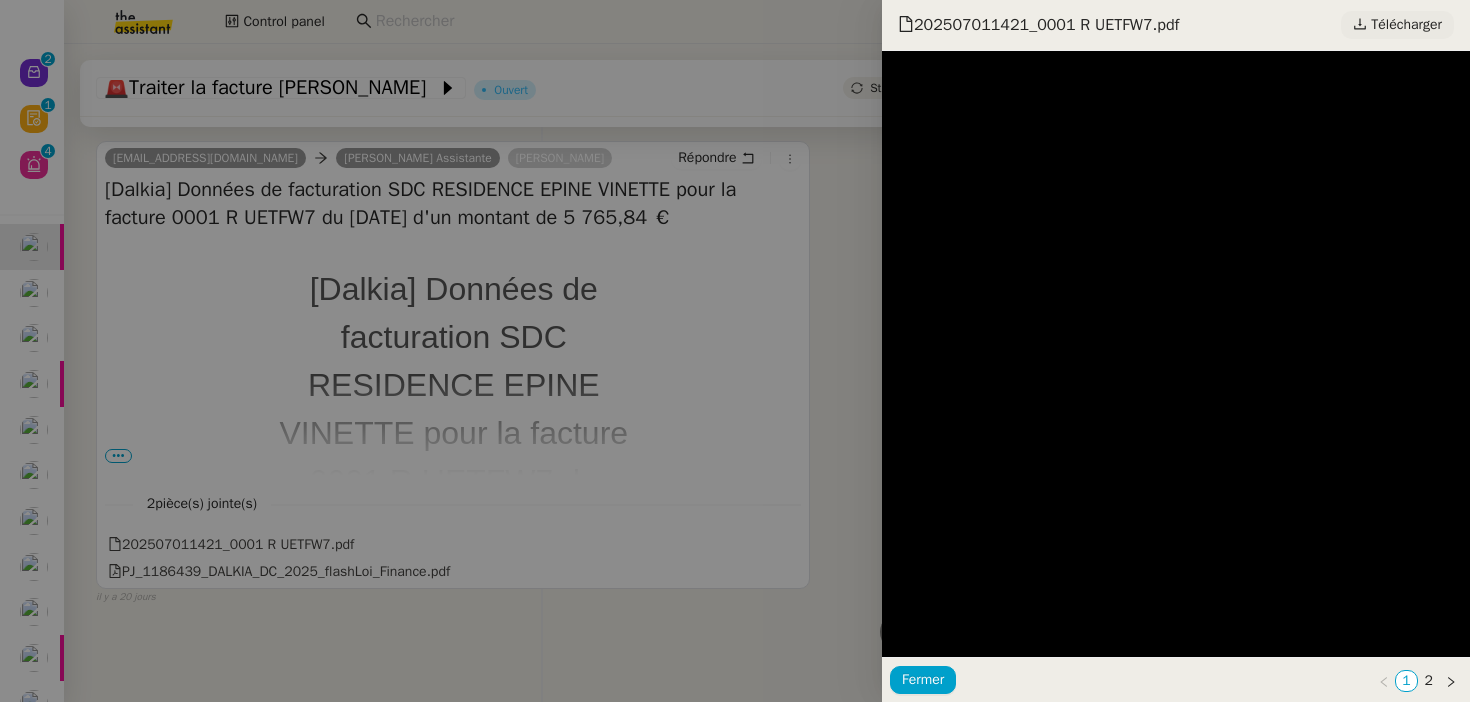 click on "Télécharger" at bounding box center (1406, 25) 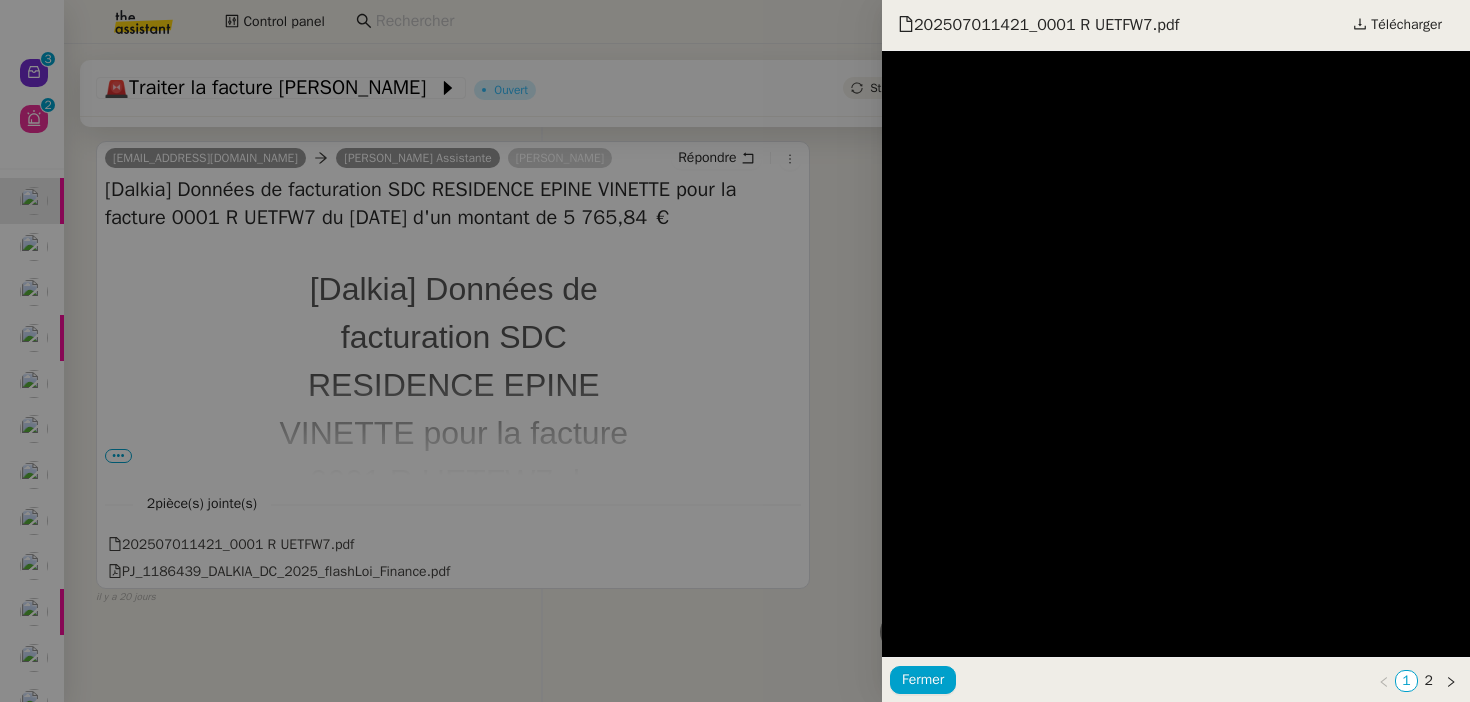 click at bounding box center [735, 351] 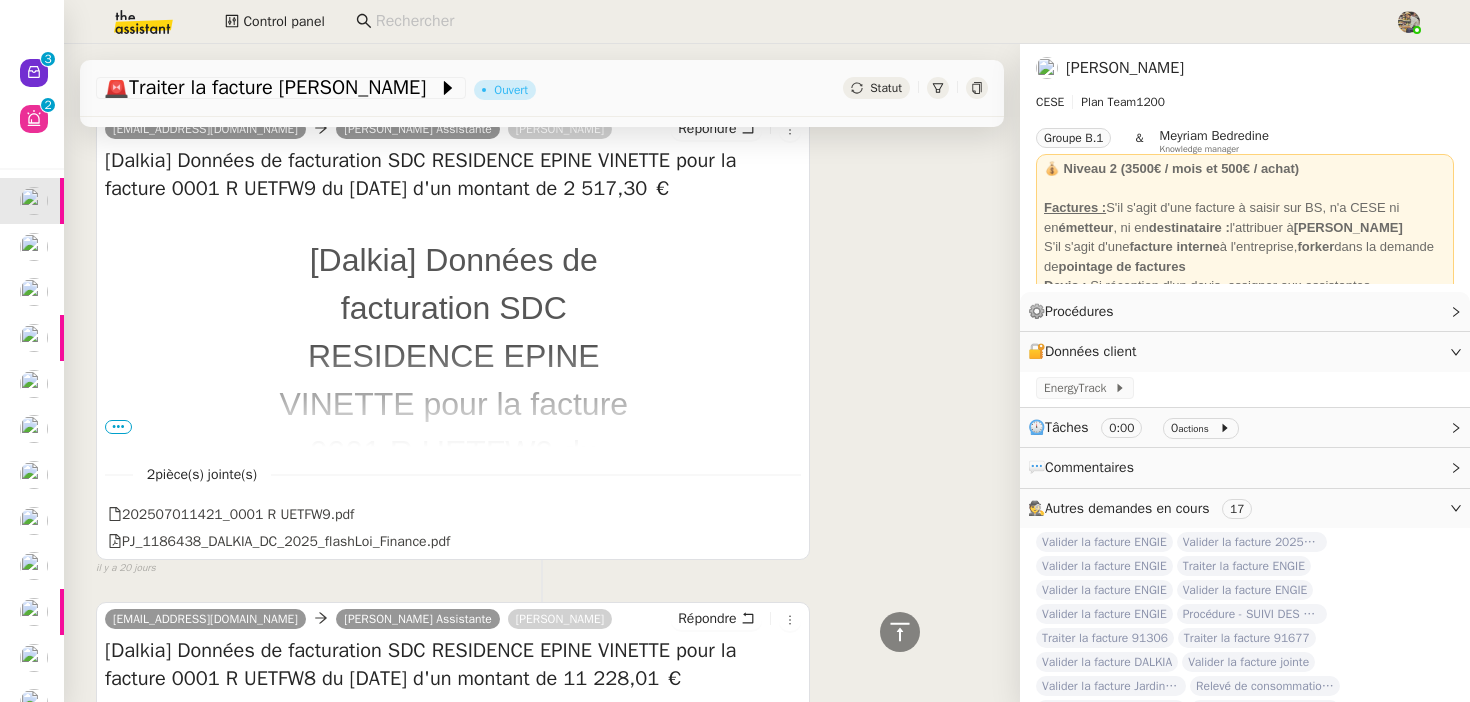 scroll, scrollTop: 0, scrollLeft: 0, axis: both 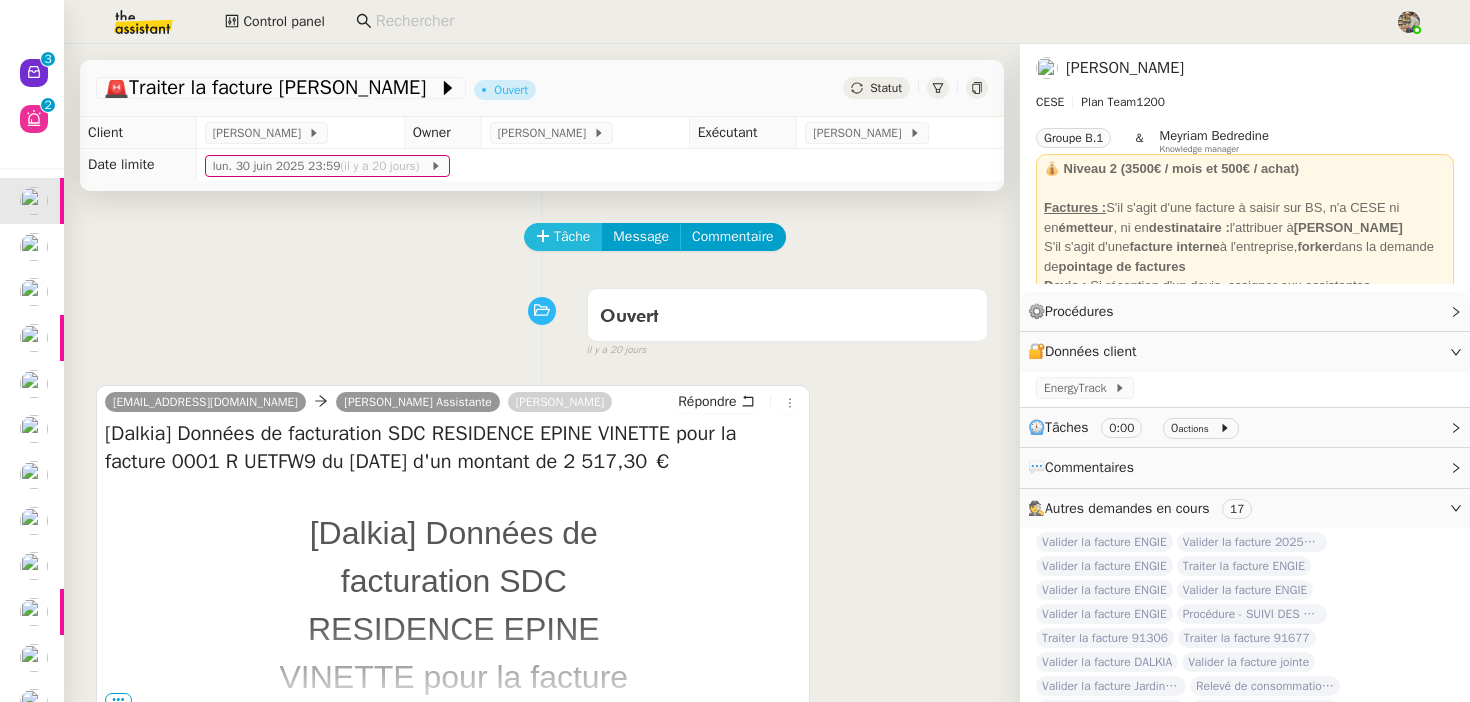 click on "Tâche" 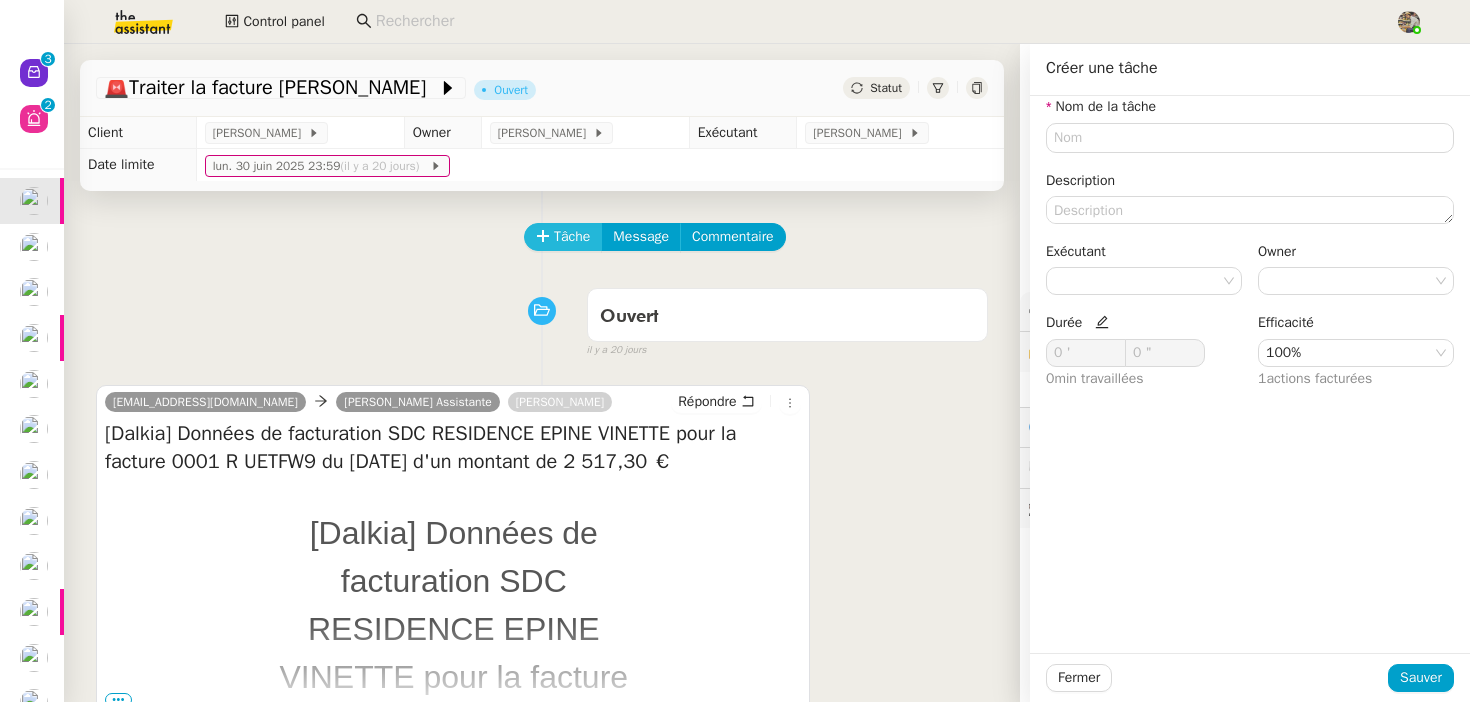 type 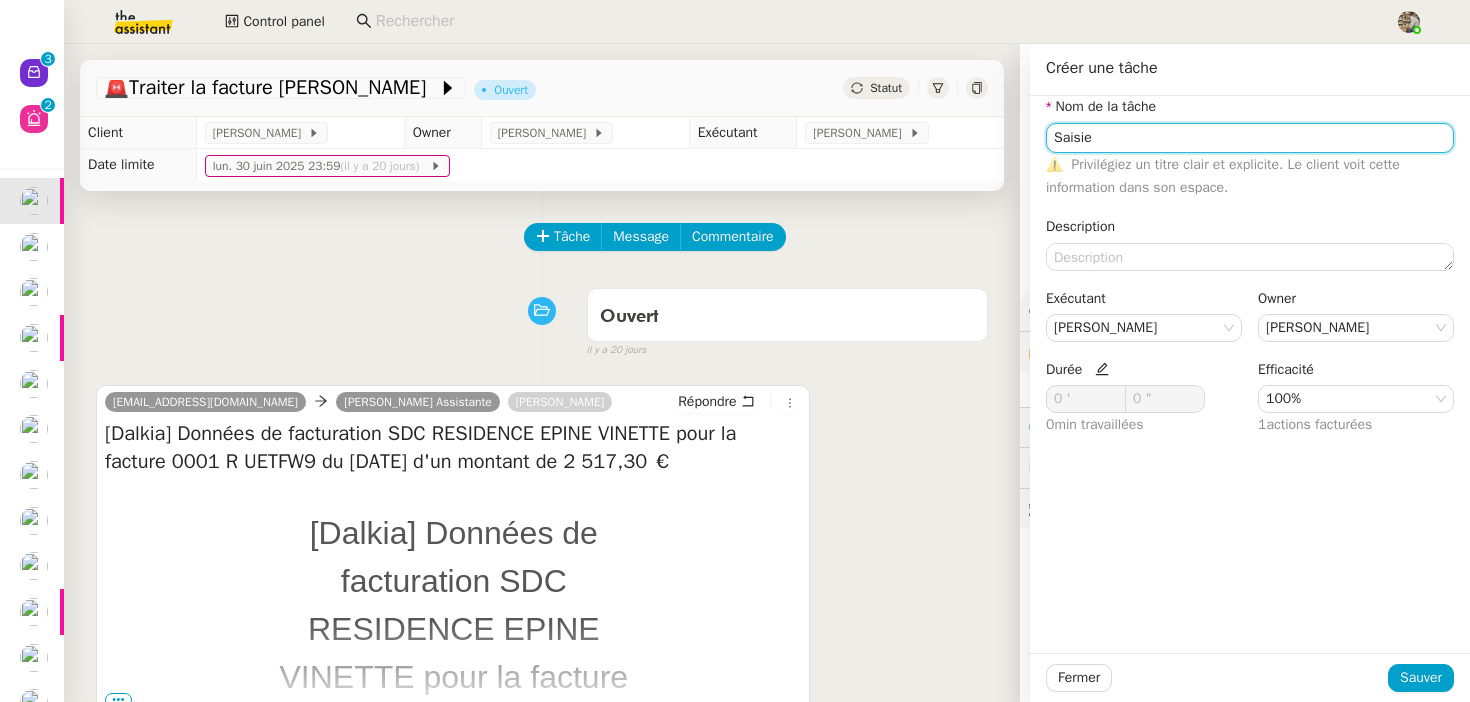 type on "Saisie" 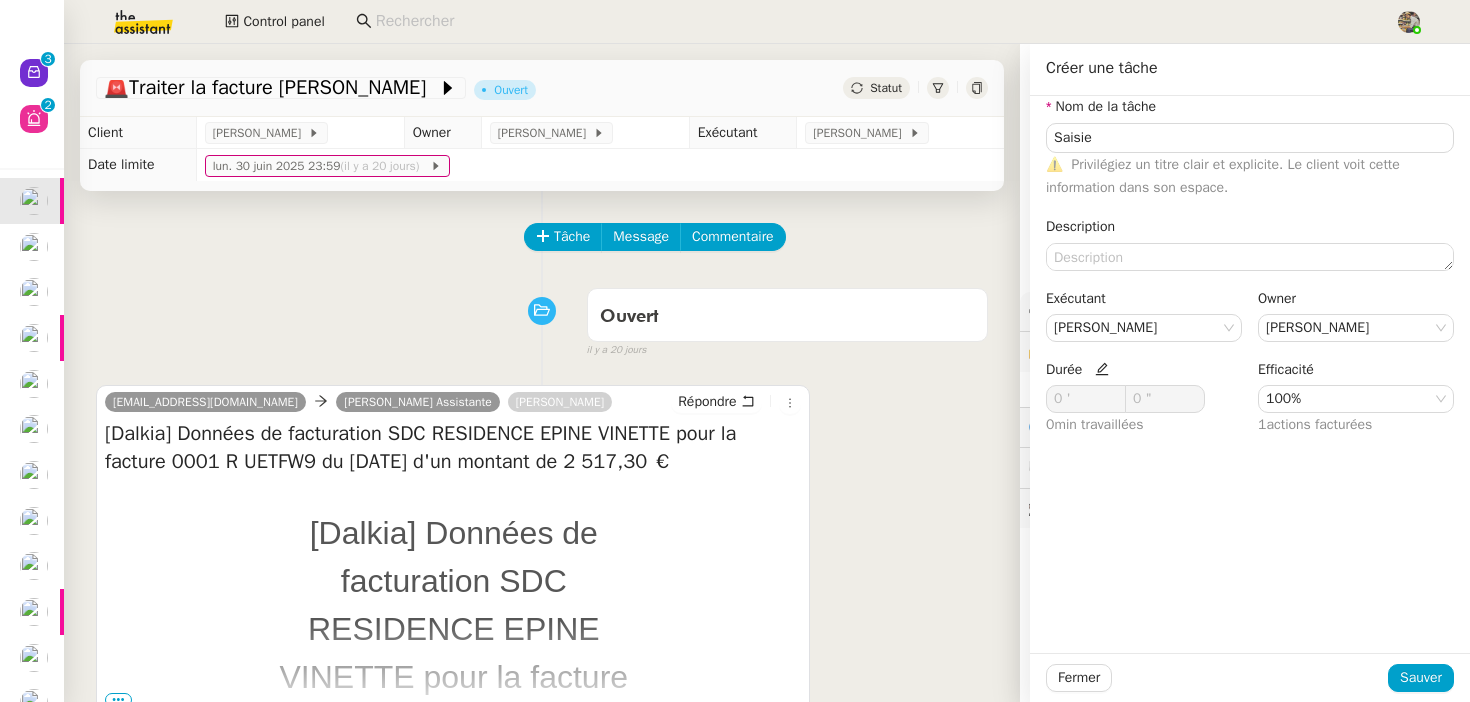 click 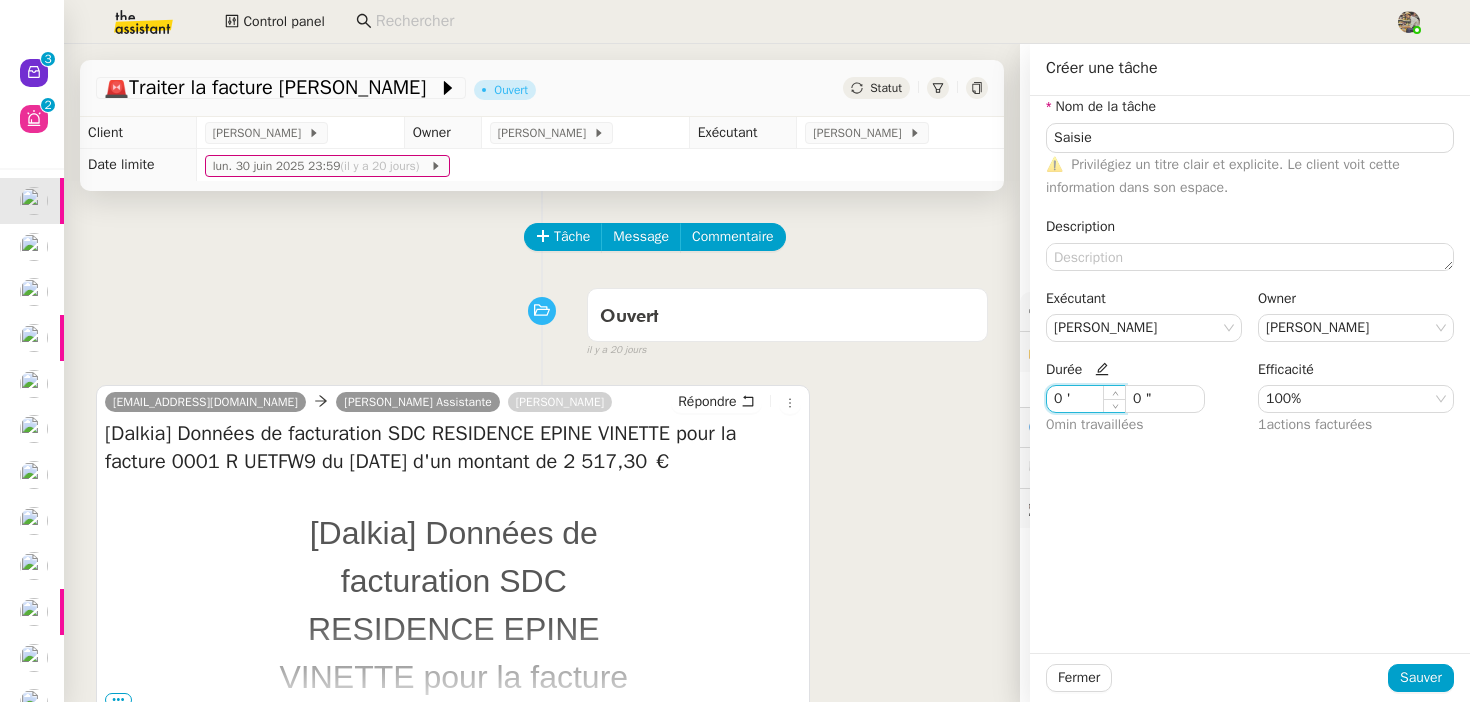 drag, startPoint x: 1052, startPoint y: 400, endPoint x: 901, endPoint y: 400, distance: 151 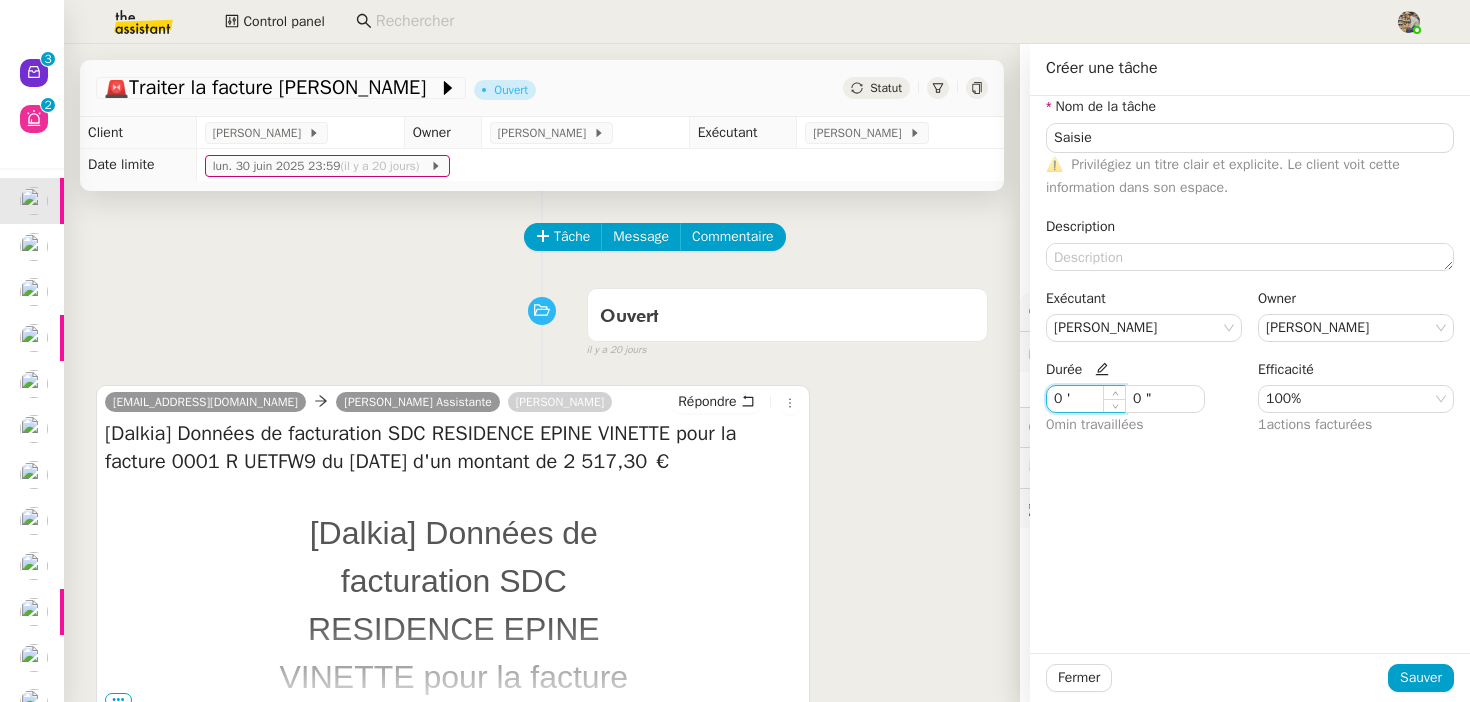click on "🚨   Traiter la facture Dalkia         Ouvert     Statut     Client  Charles Da Conceicao        Owner  Charles Guillot        Exécutant  Charles Guillot        Date limite   lun. 30 juin 2025 23:59  (il y a 20 jours)          Tâche Message Commentaire Veuillez patienter une erreur s'est produite 👌👌👌 message envoyé ✌️✌️✌️ Veuillez d'abord attribuer un client Une erreur s'est produite, veuillez réessayer Ouvert false il y a 20 jours 👌👌👌 message envoyé ✌️✌️✌️ une erreur s'est produite 👌👌👌 message envoyé ✌️✌️✌️ Votre message va être revu ✌️✌️✌️ une erreur s'est produite La taille des fichiers doit être de 10Mb au maximum.  dalkia@serensia.net       Camille Assistante   Anthony Bruley  Répondre [Dalkia] Données de facturation SDC RESIDENCE EPINE VINETTE pour la facture 0001 R UETFW9 du 30/06/2025 d'un montant de 2 517,30 €
Bonjour,  Vous remerciant de votre confiance,  •••  2  false" 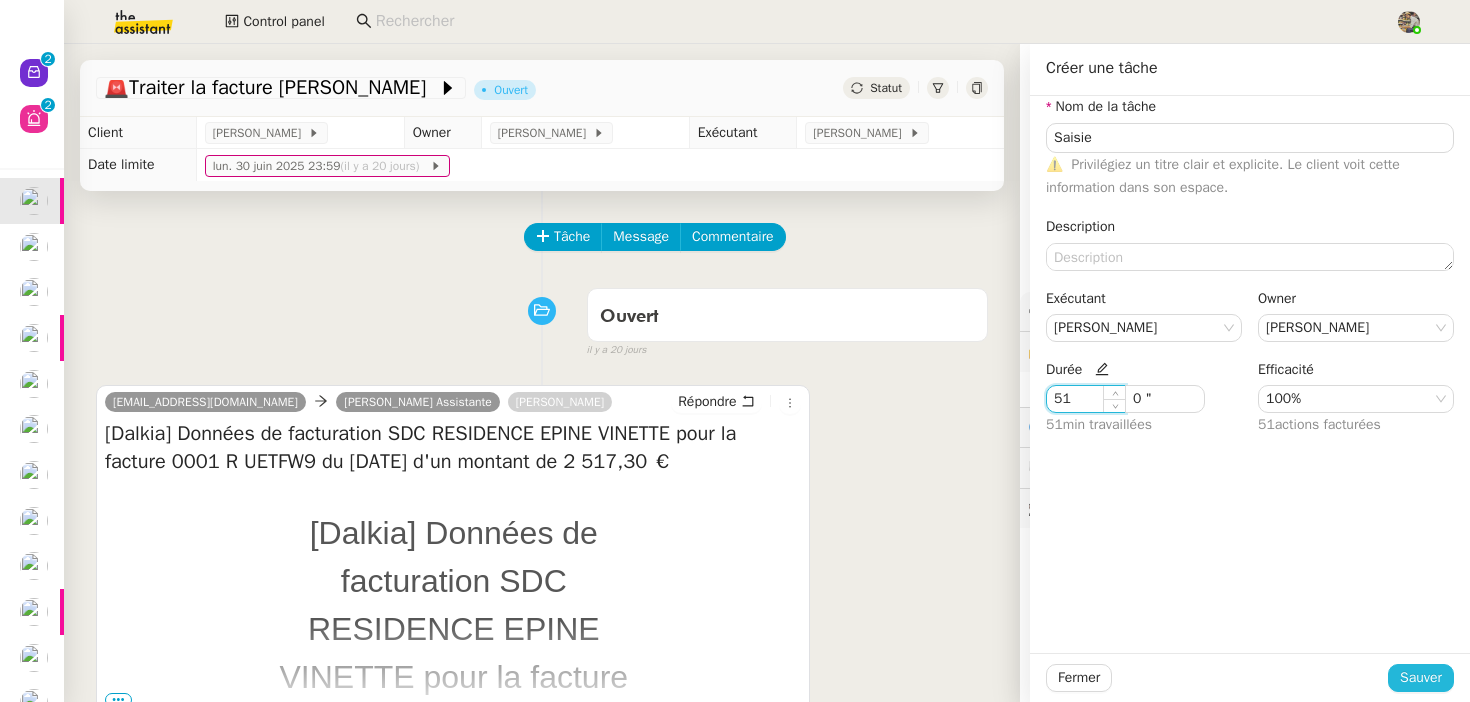 type on "51 '" 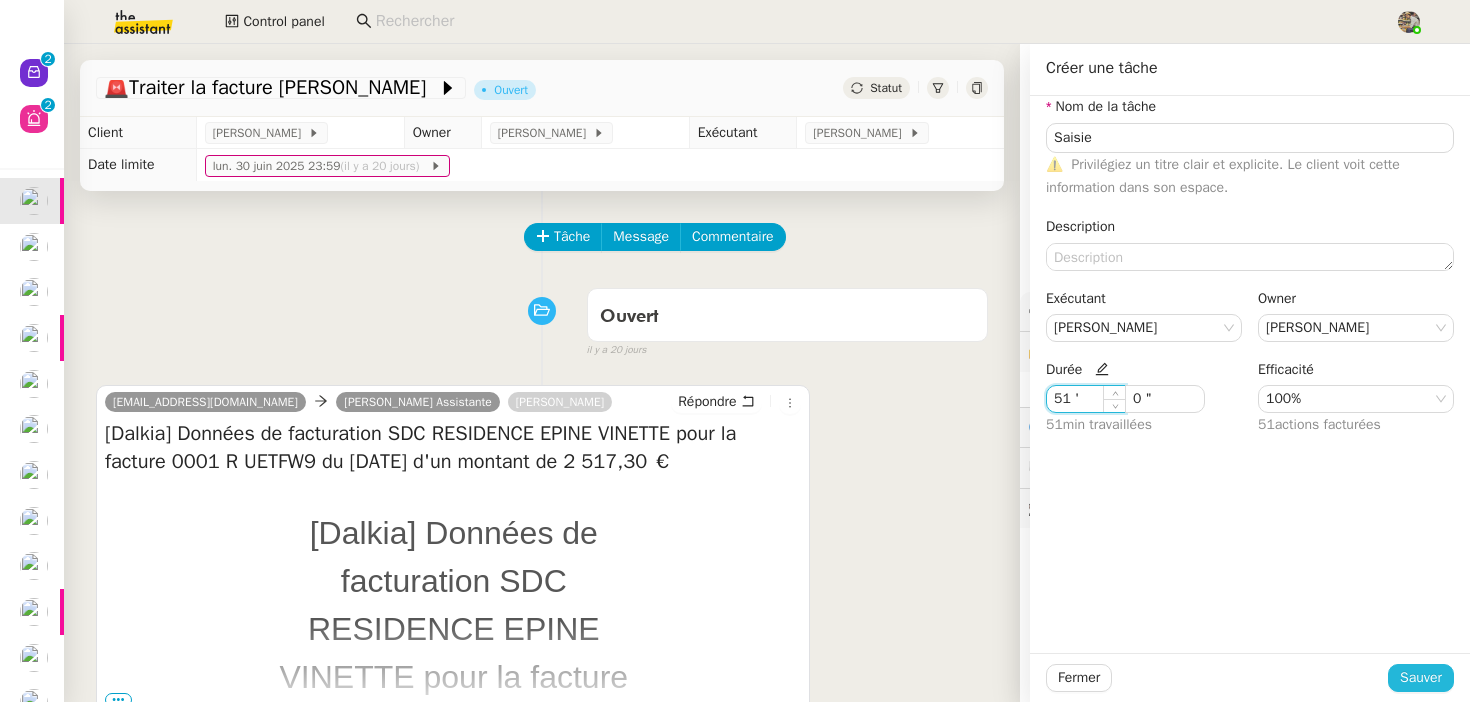click on "Sauver" 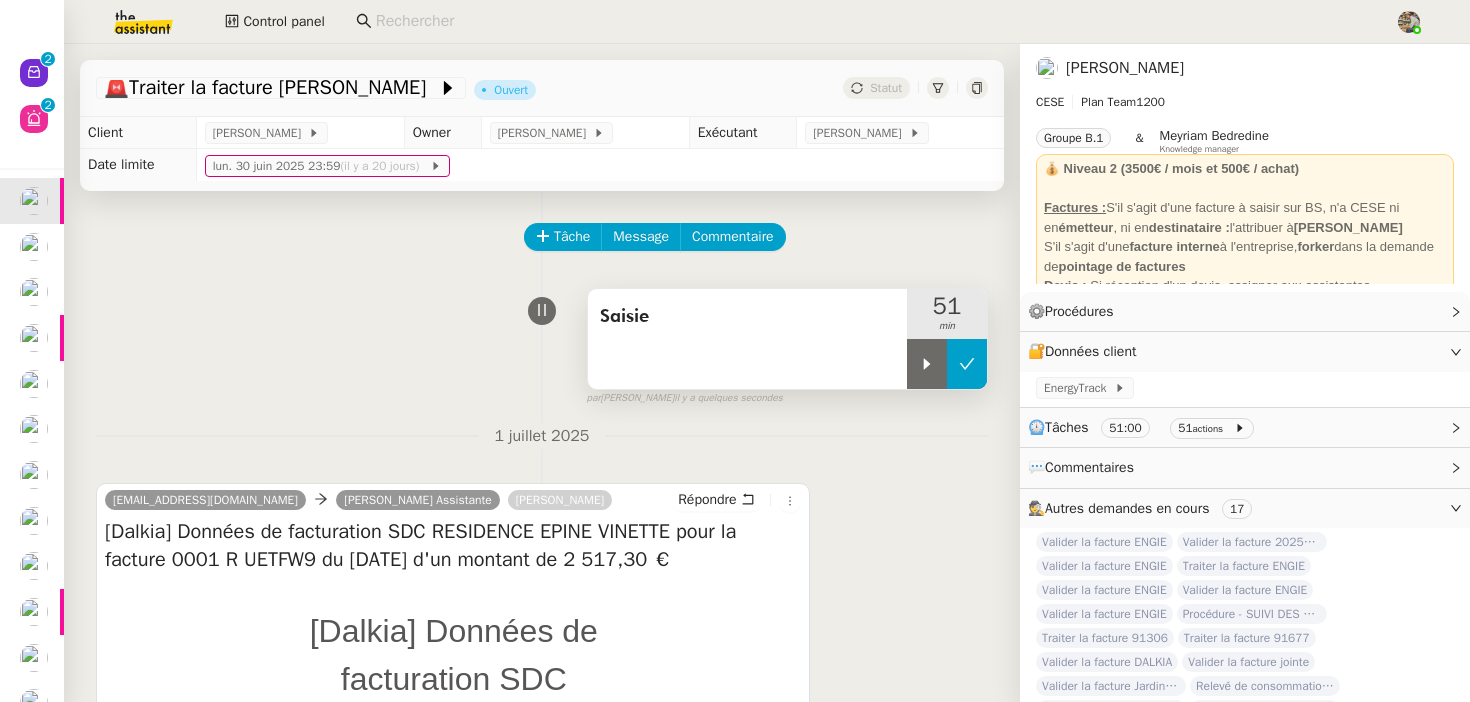 click at bounding box center [967, 364] 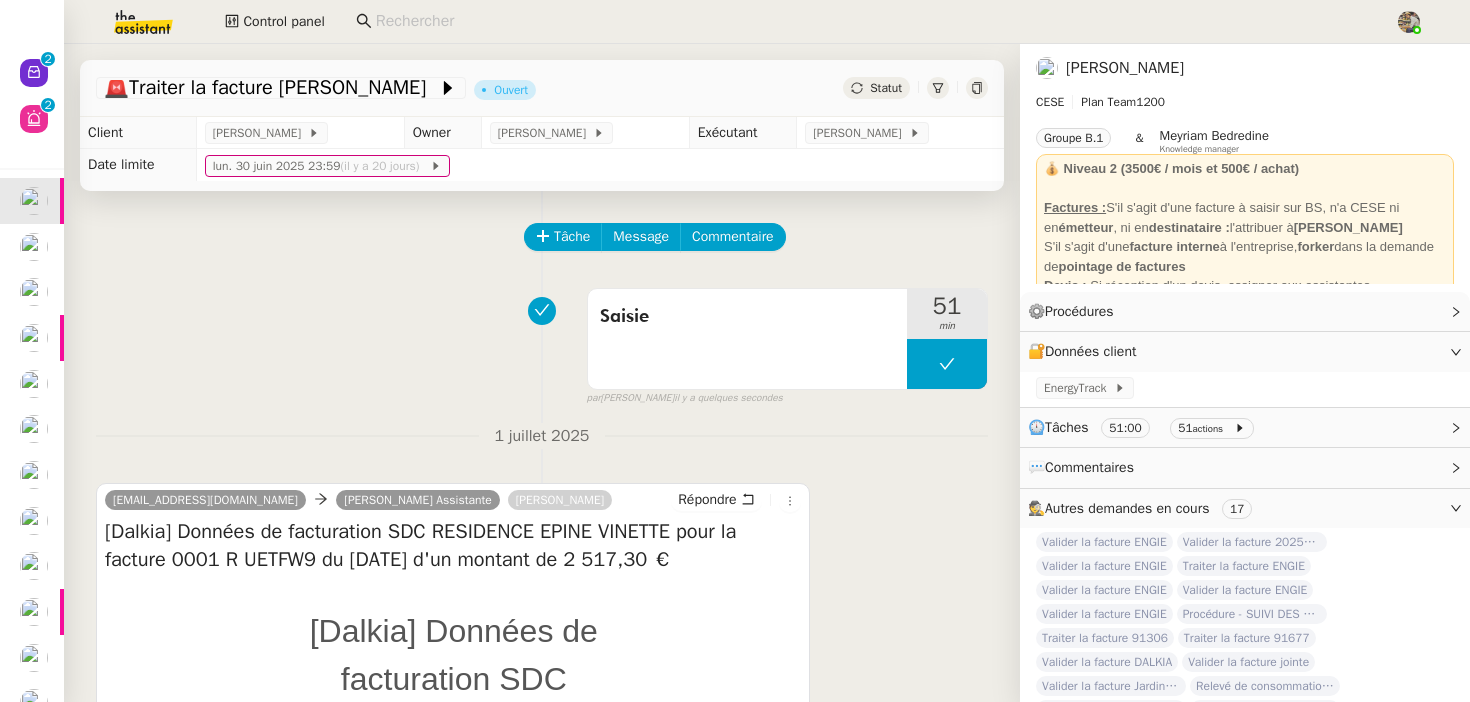 click on "Statut" 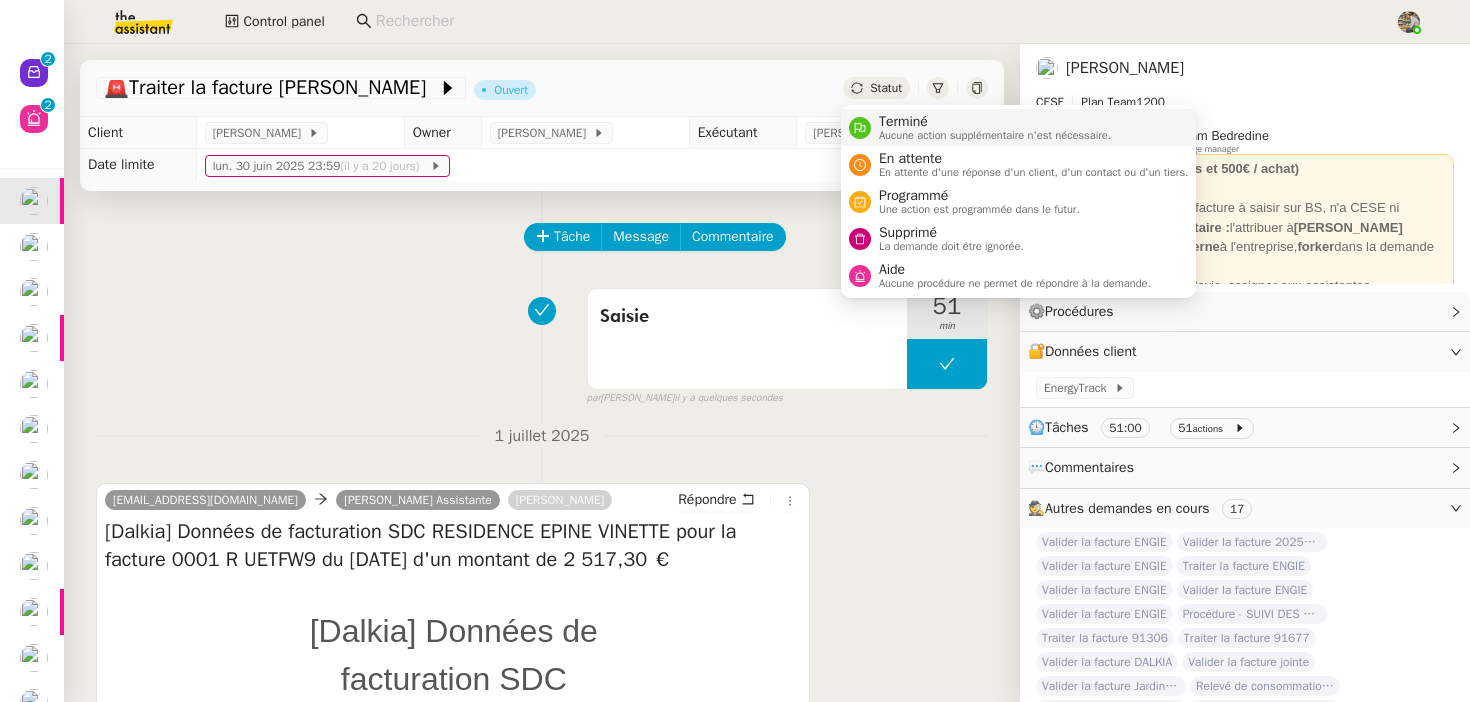 click on "Terminé" at bounding box center [995, 122] 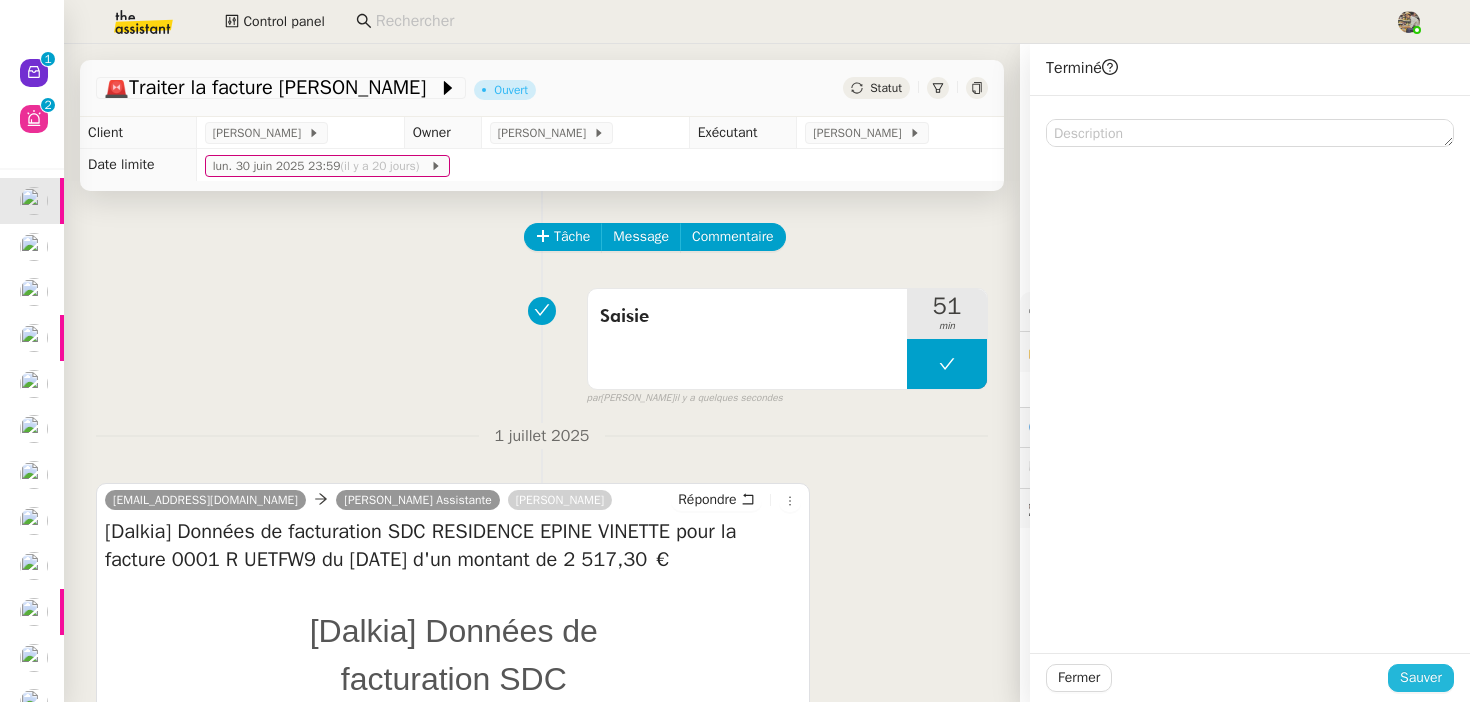 click on "Sauver" 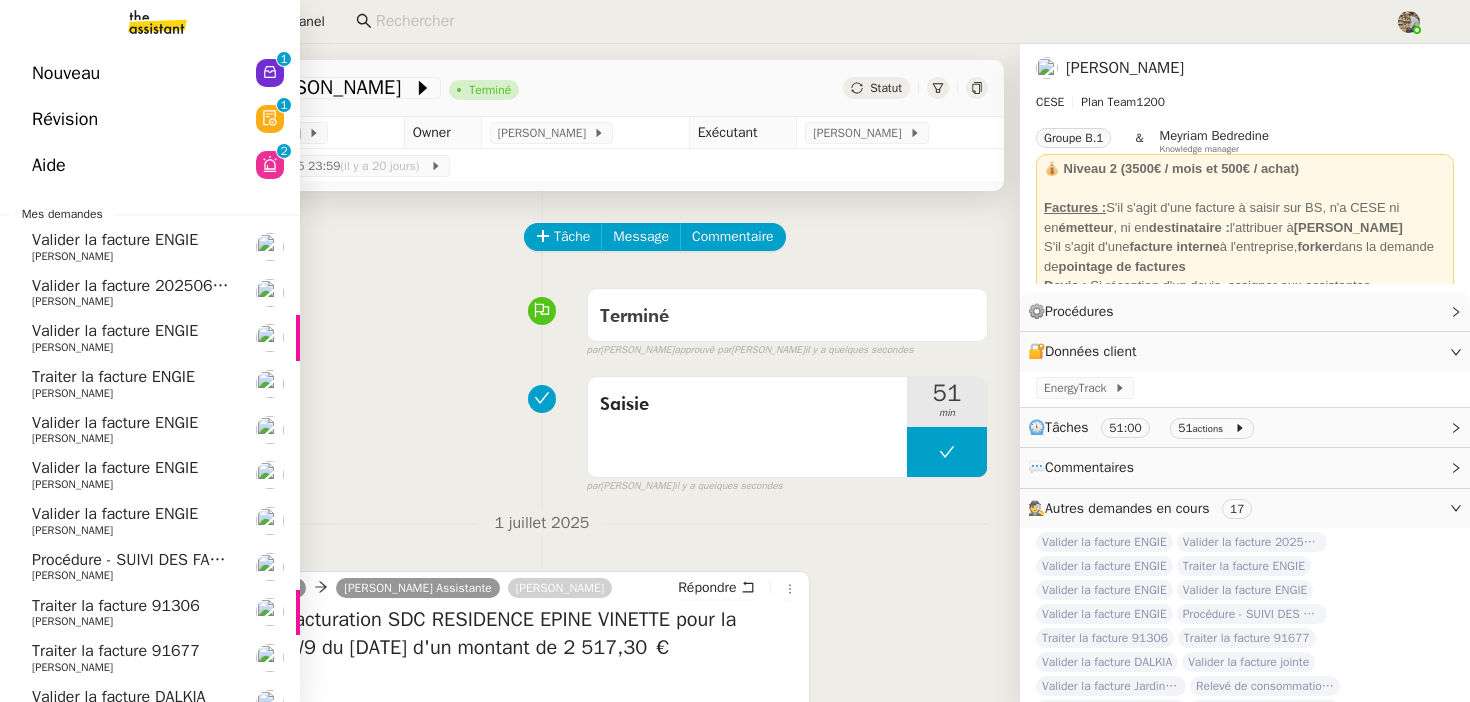 click on "Valider la facture ENGIE    Charles Da Conceicao" 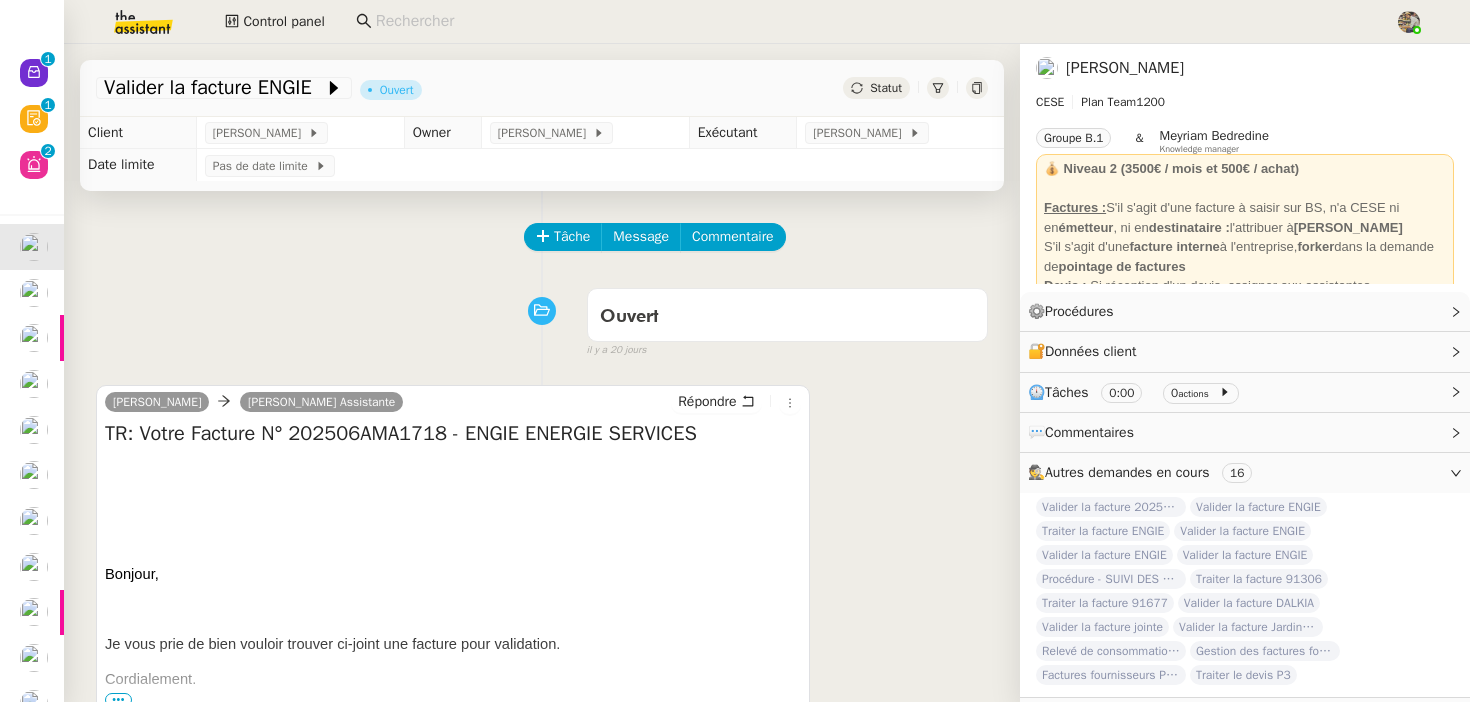 scroll, scrollTop: 254, scrollLeft: 0, axis: vertical 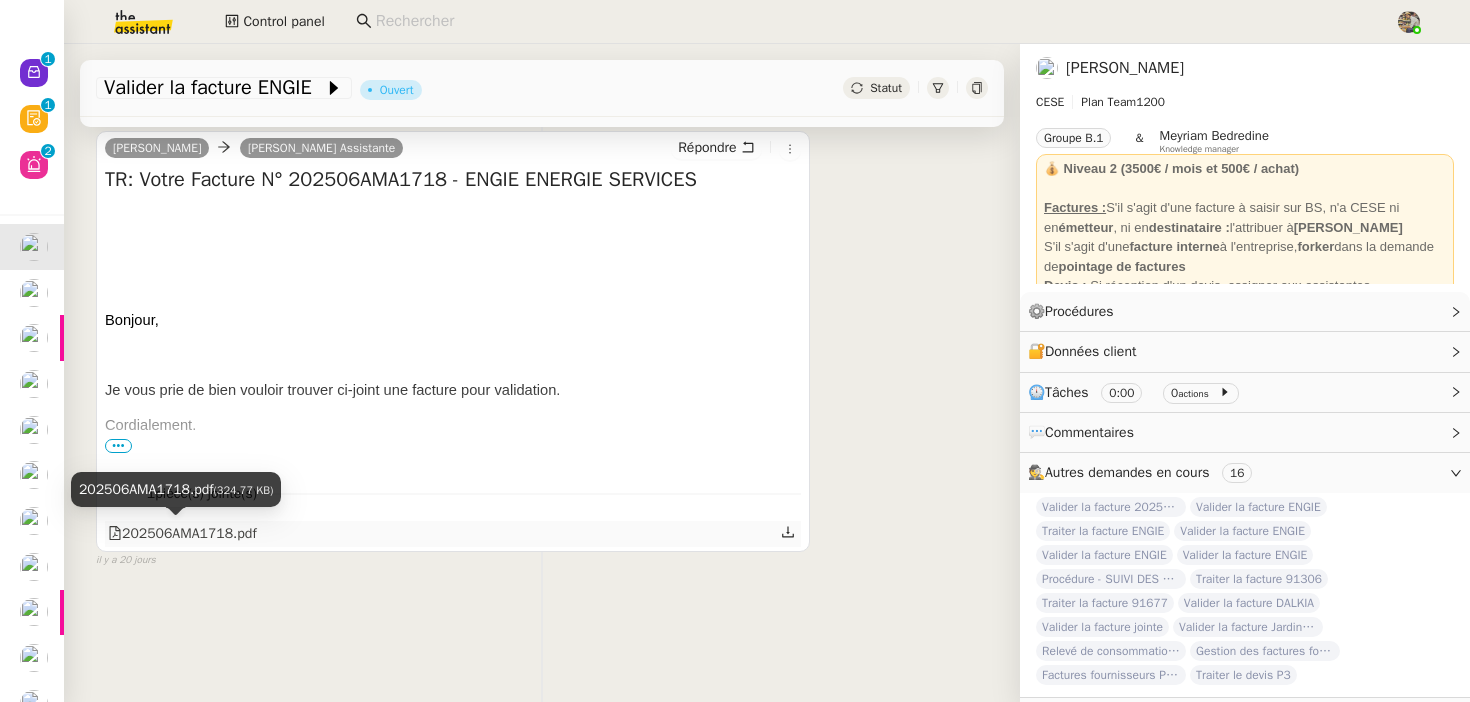 click on "202506AMA1718.pdf" 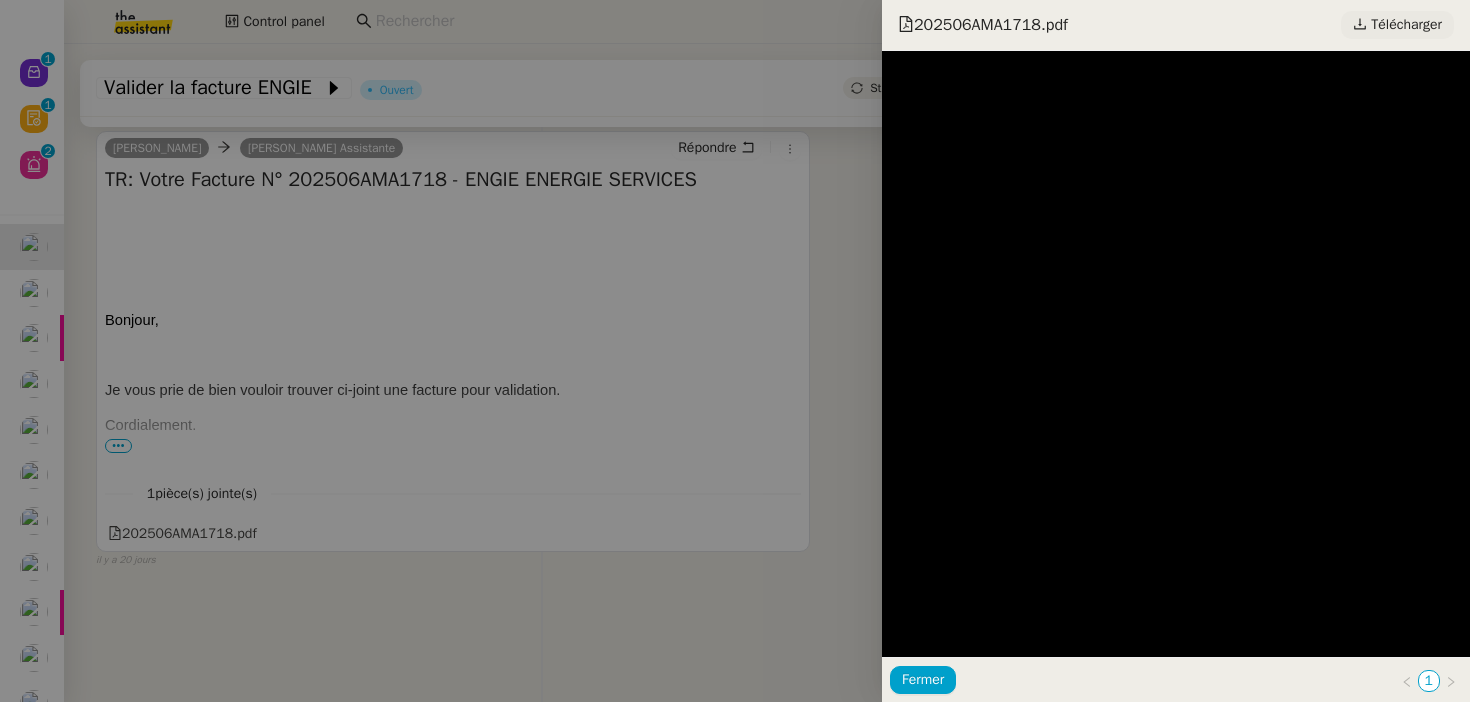 click on "Télécharger" at bounding box center [1406, 25] 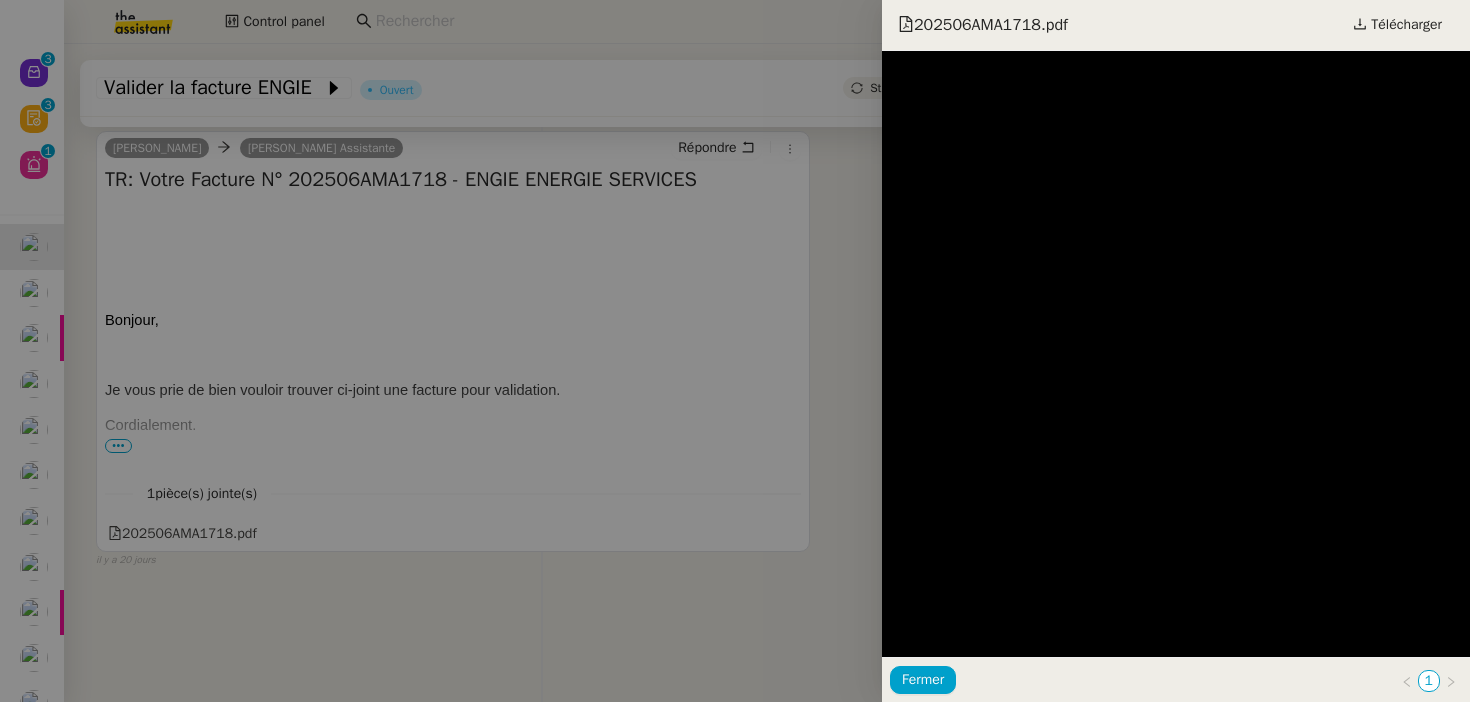 click at bounding box center (735, 351) 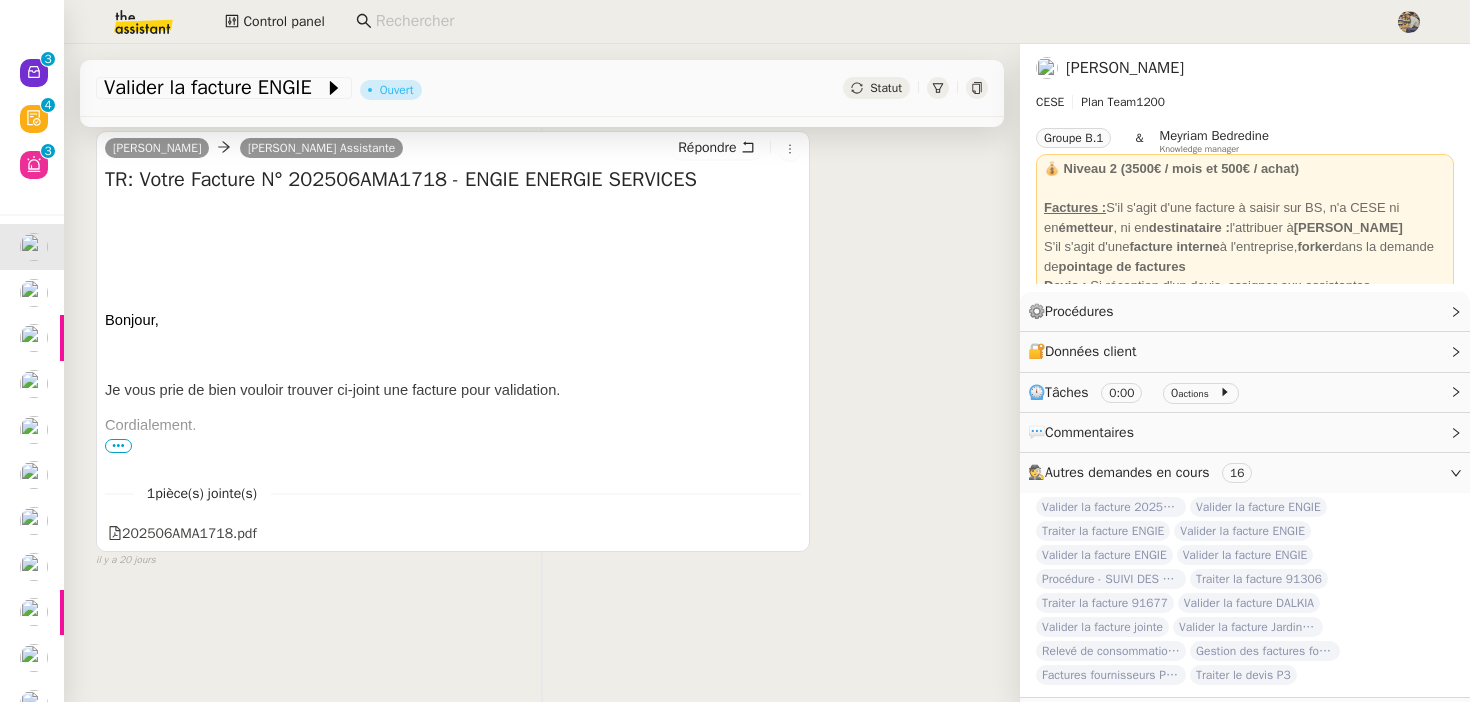 scroll, scrollTop: 0, scrollLeft: 0, axis: both 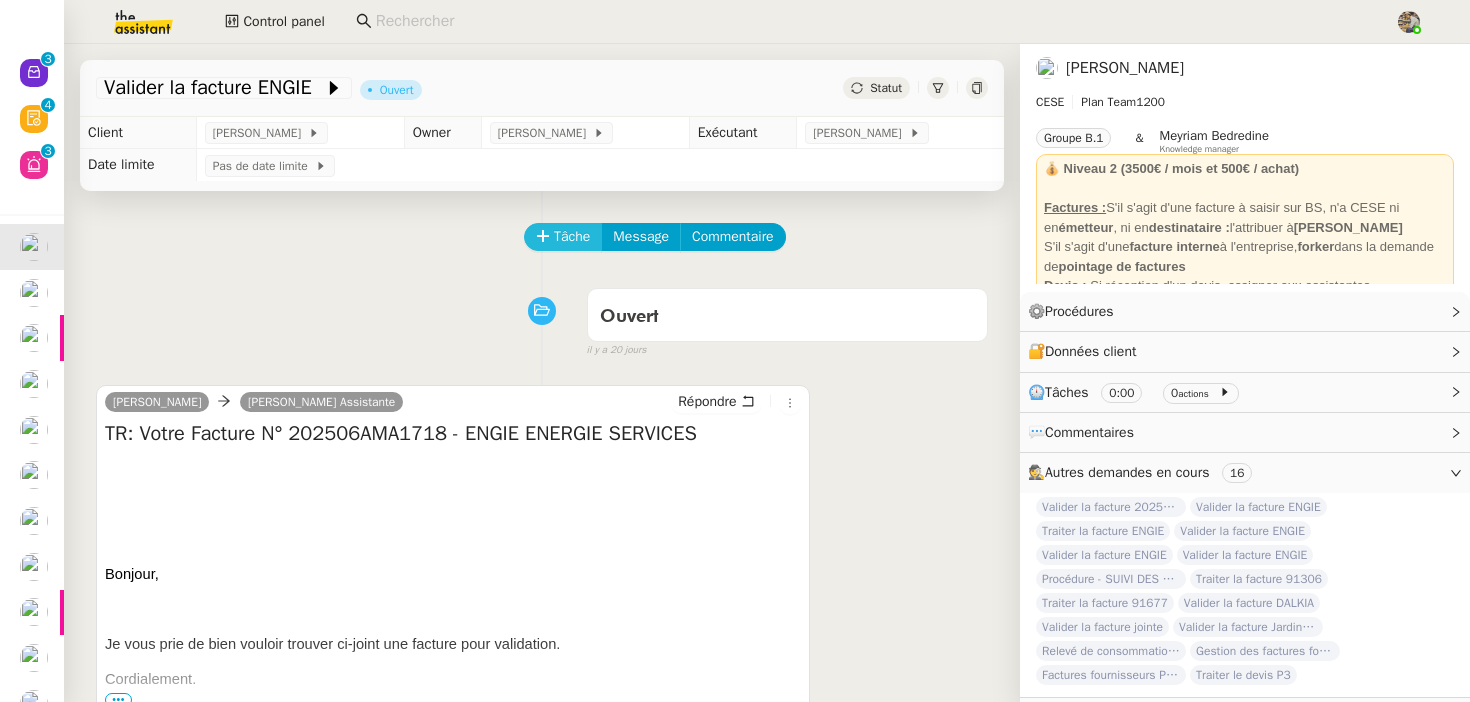 click on "Tâche" 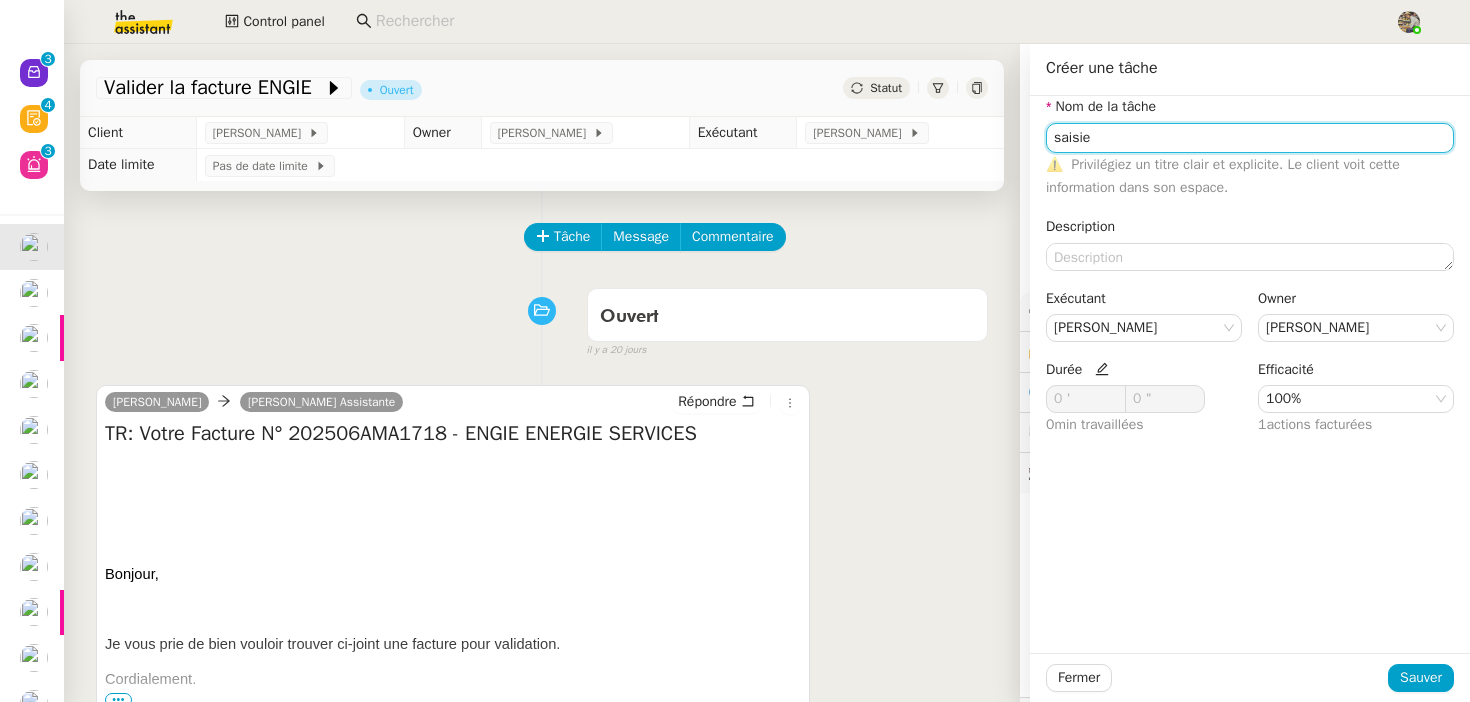 click on "saisie" 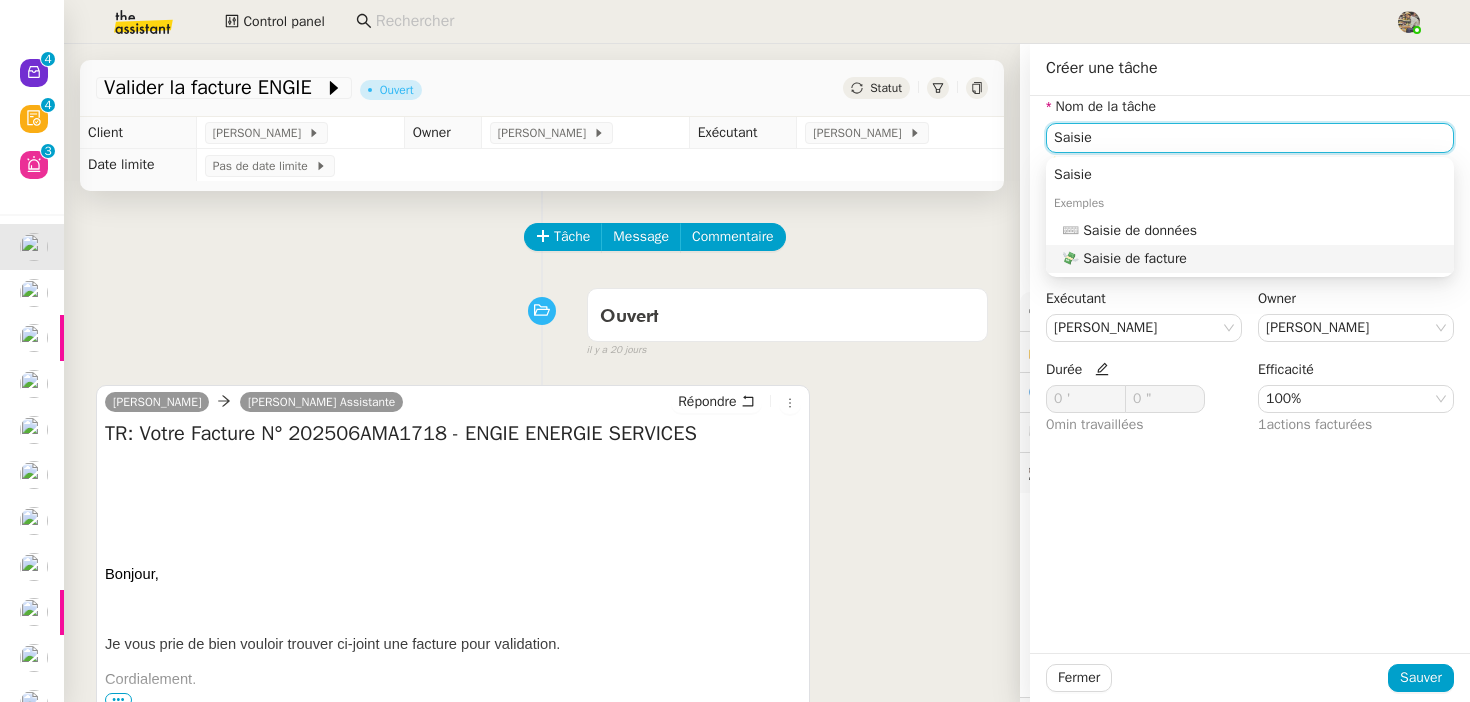 type on "Saisie" 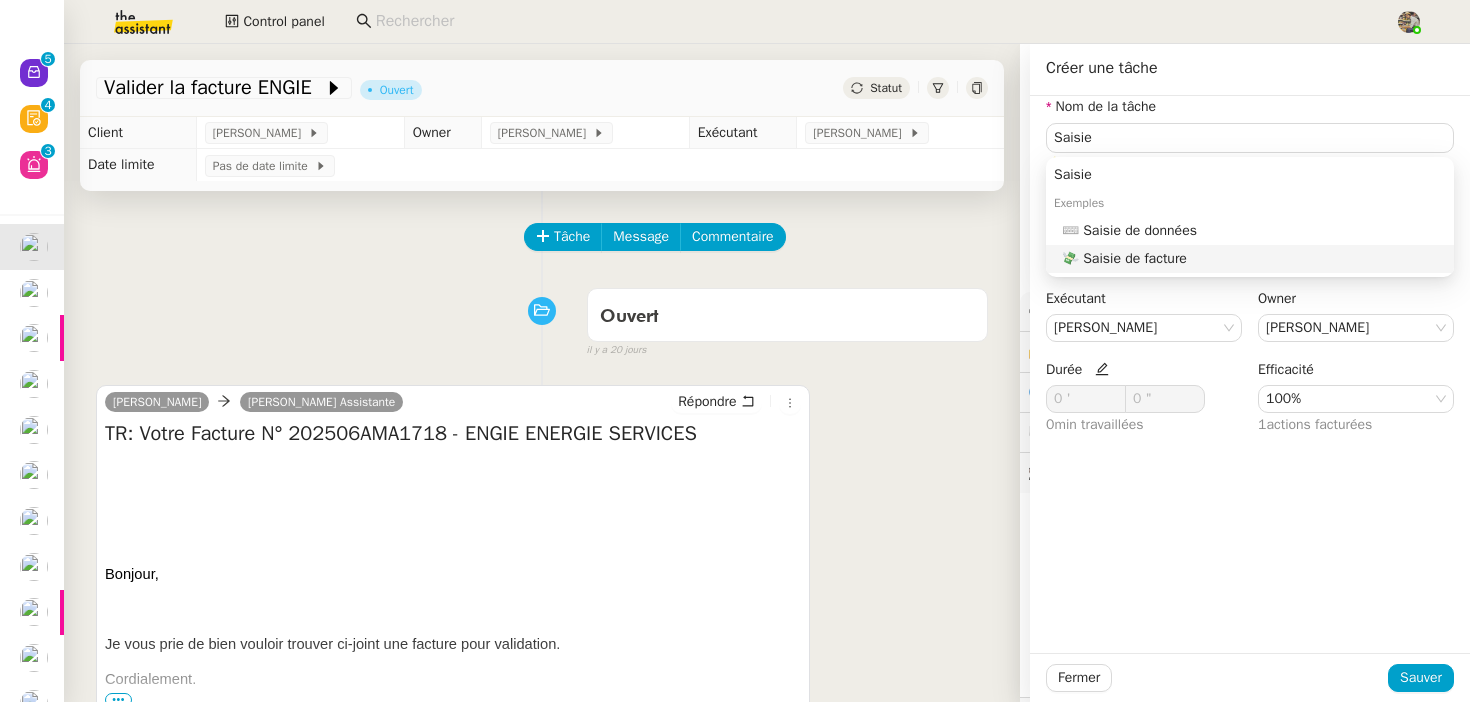click 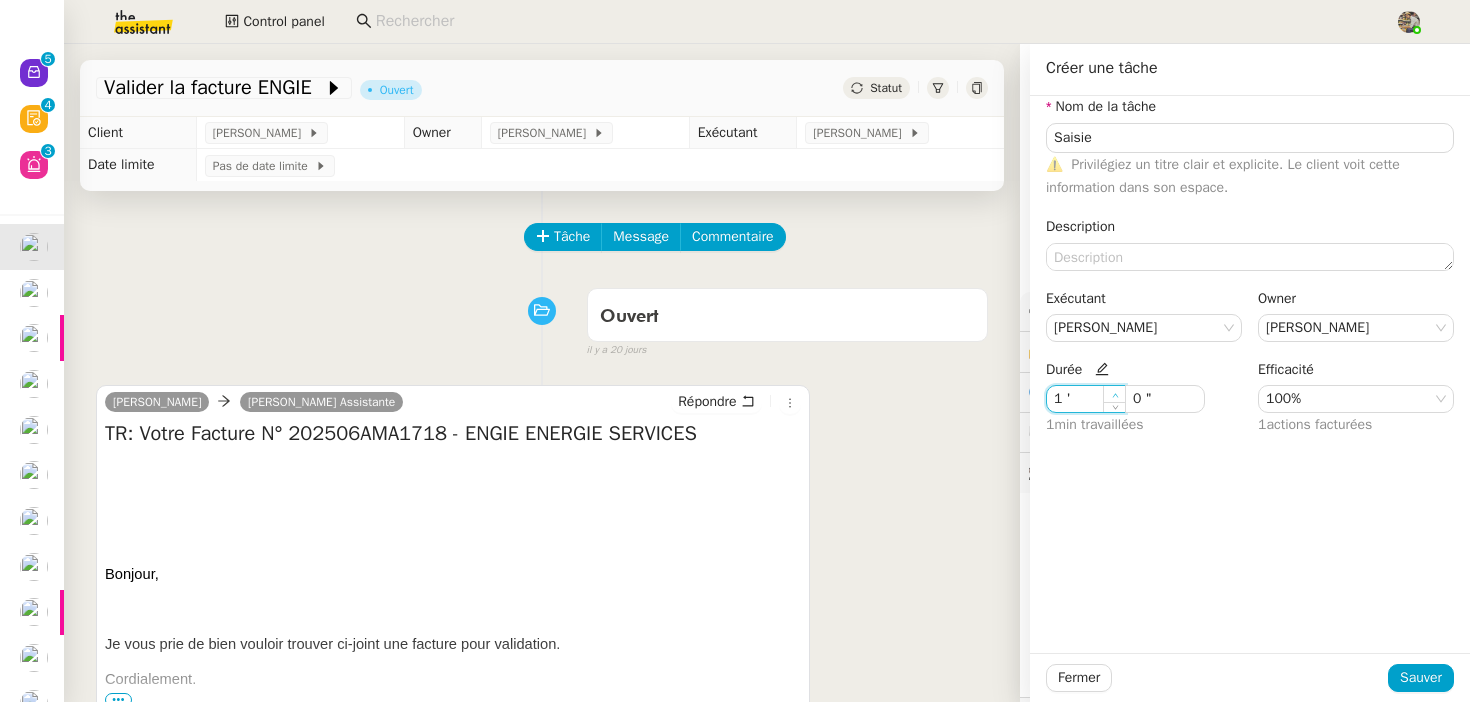 click 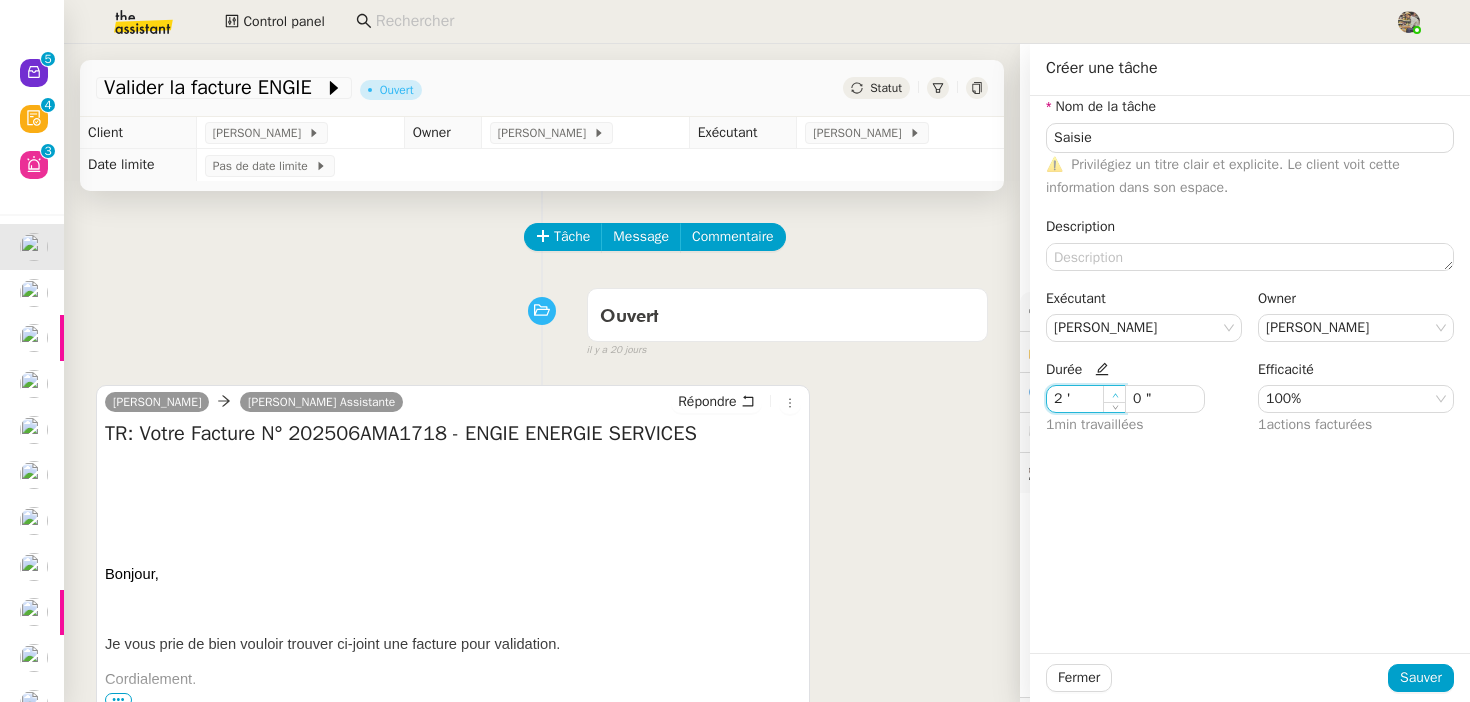click 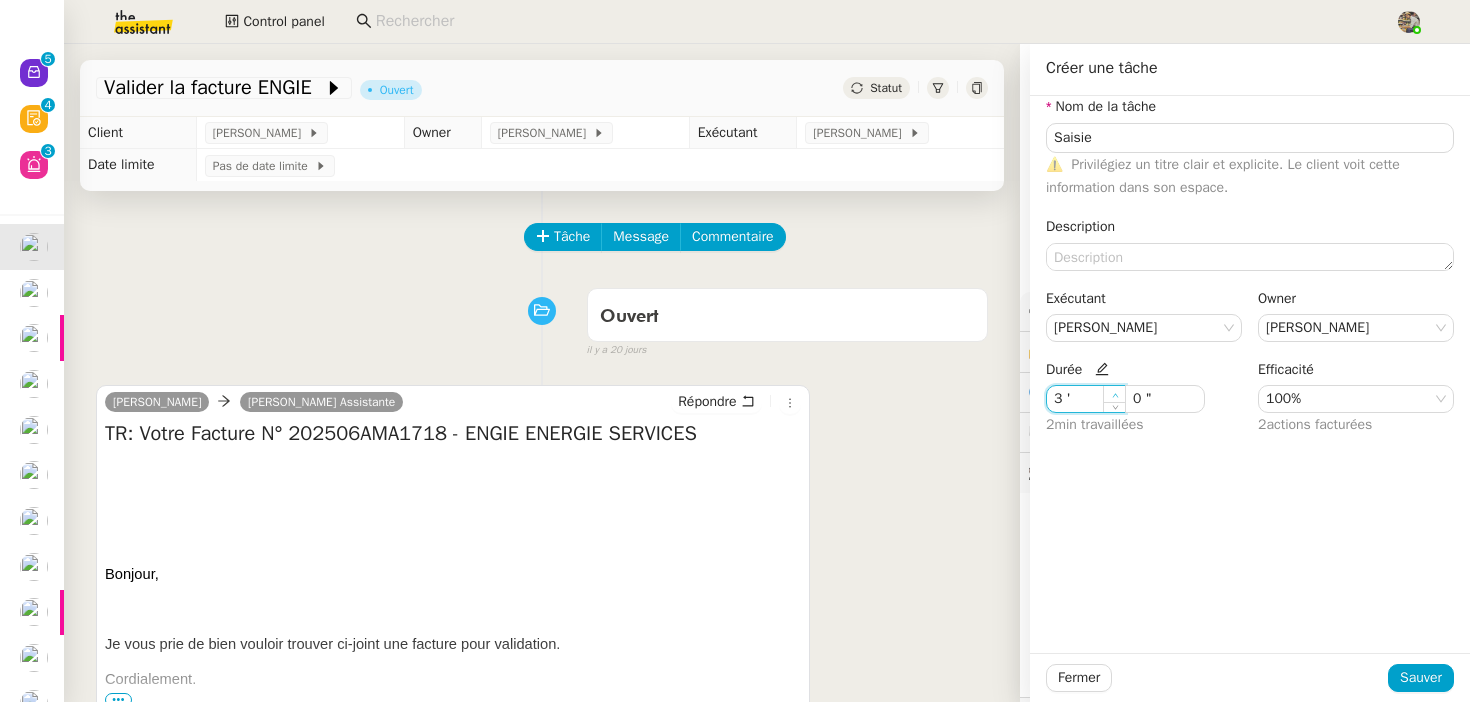 click 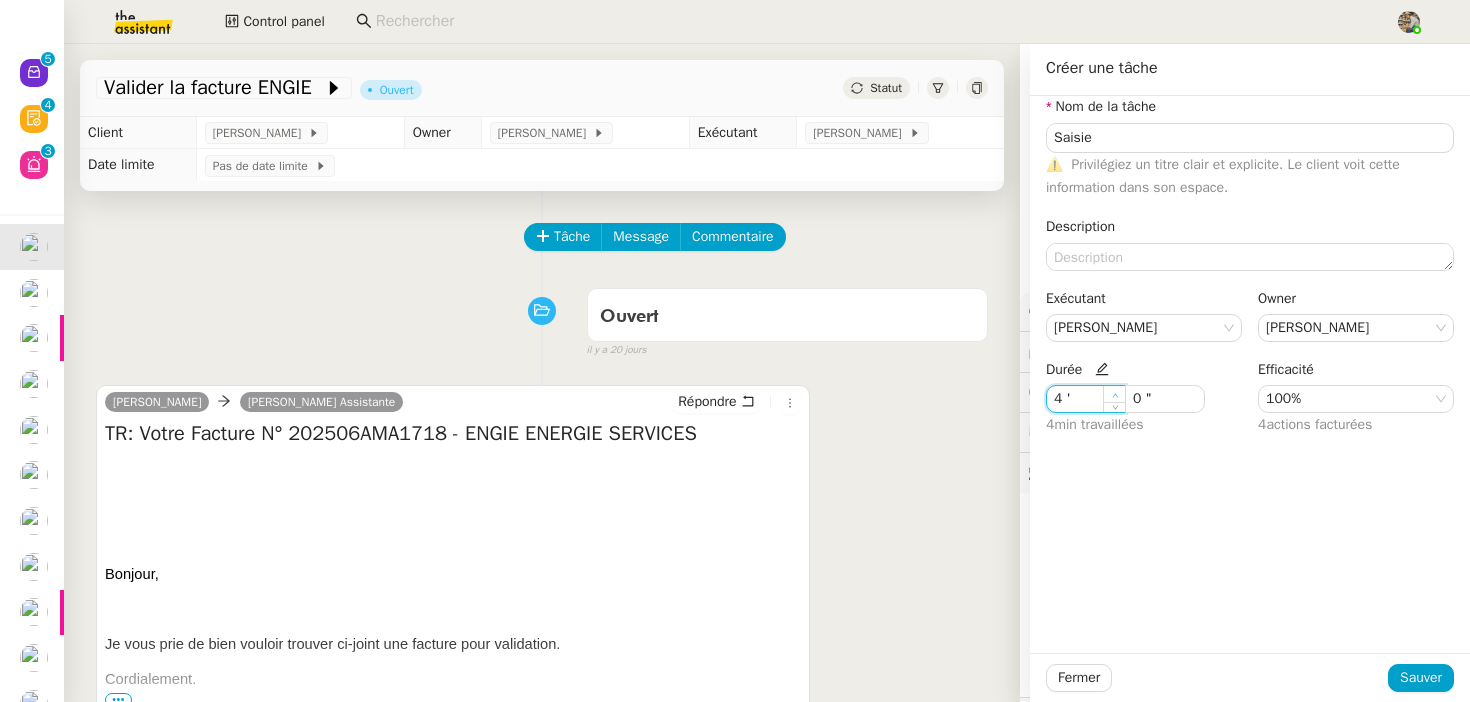 click 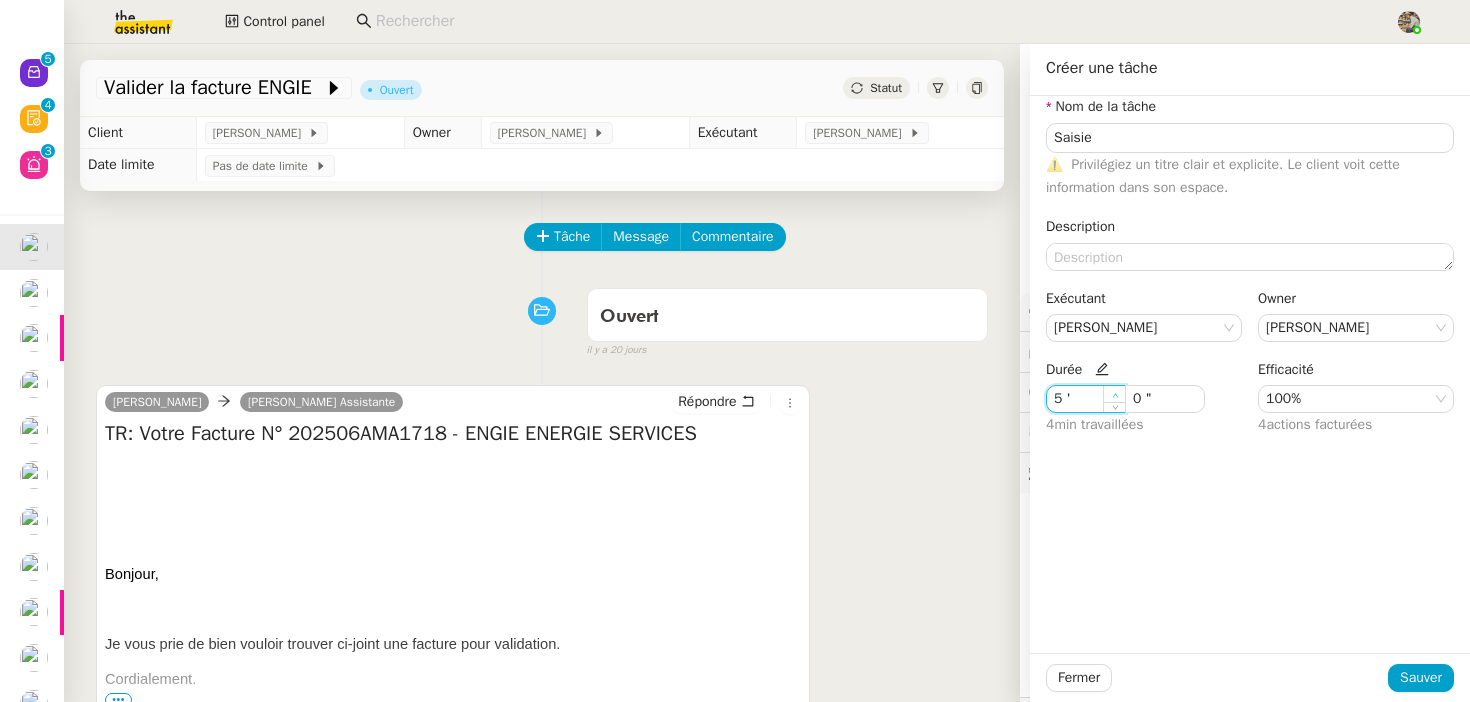 click 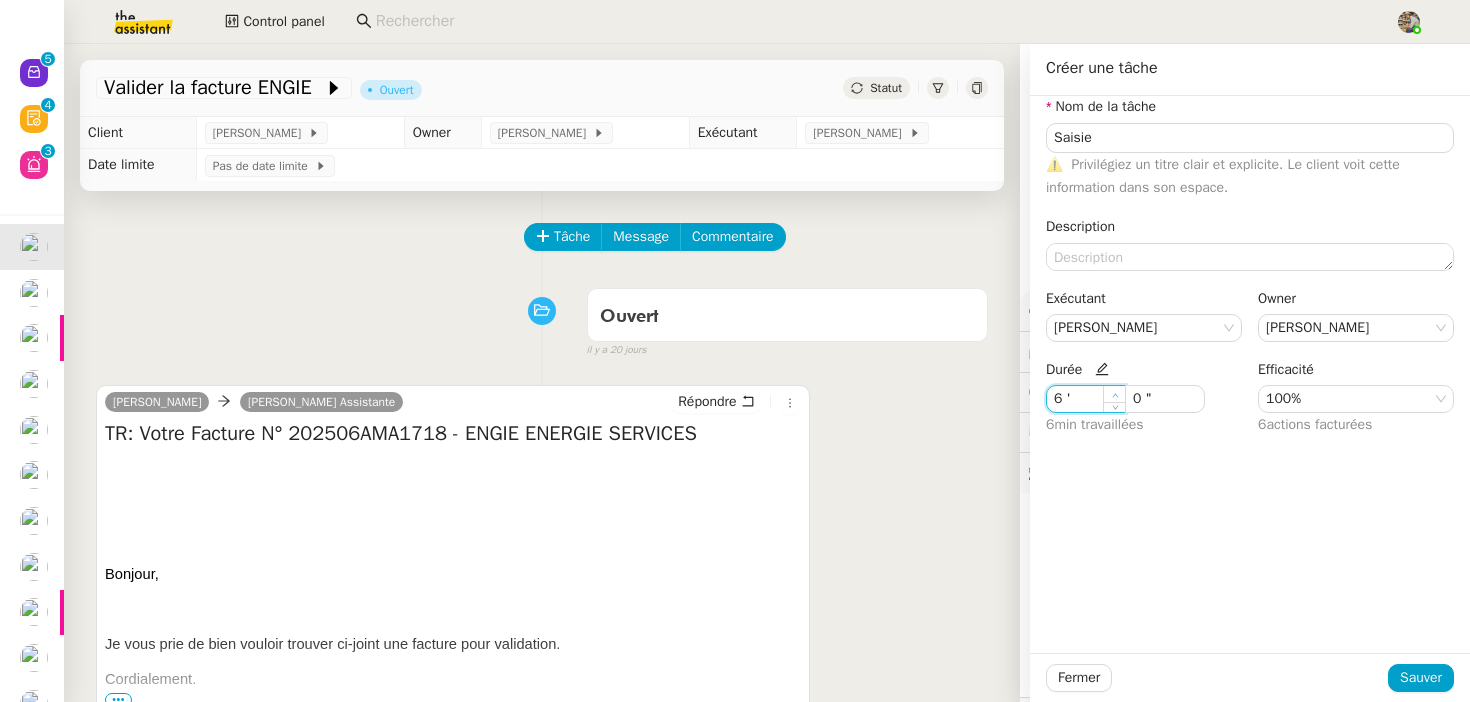 click 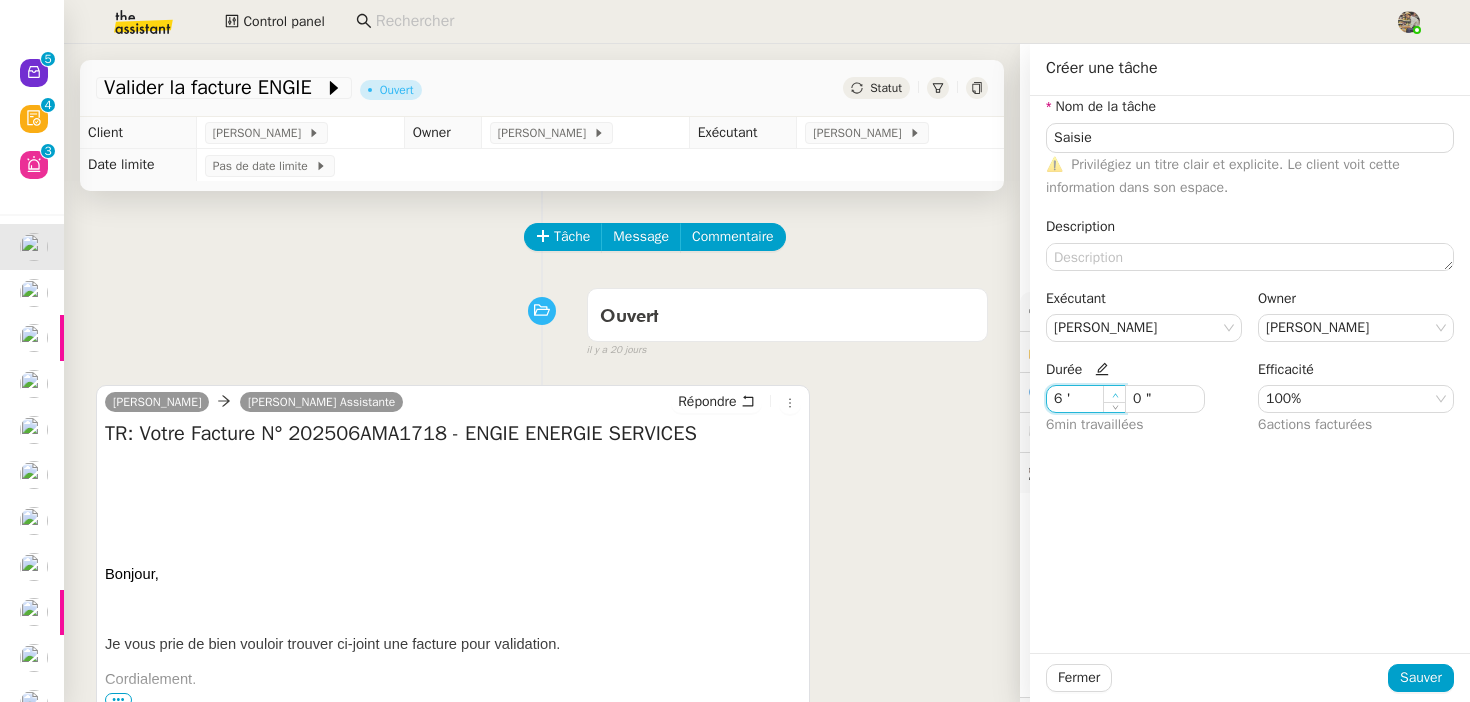 type on "7 '" 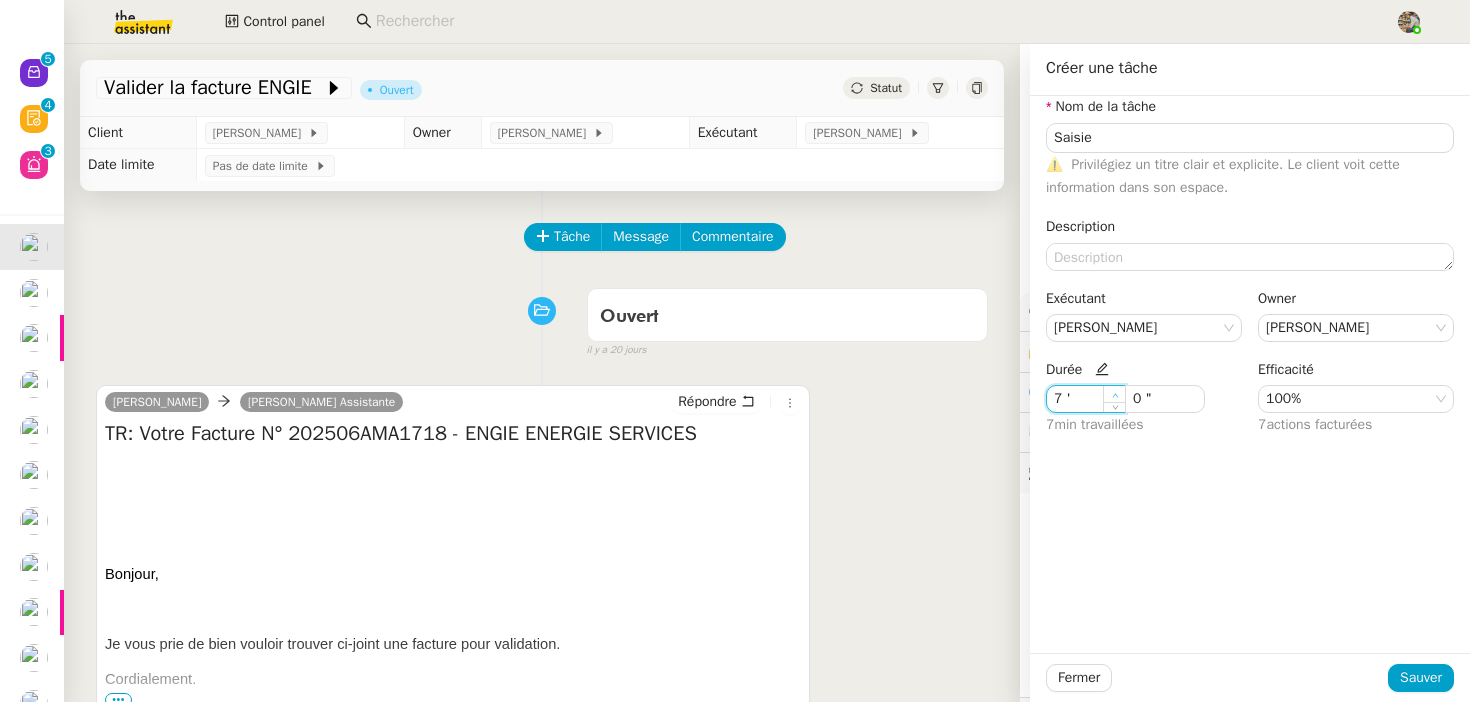 click 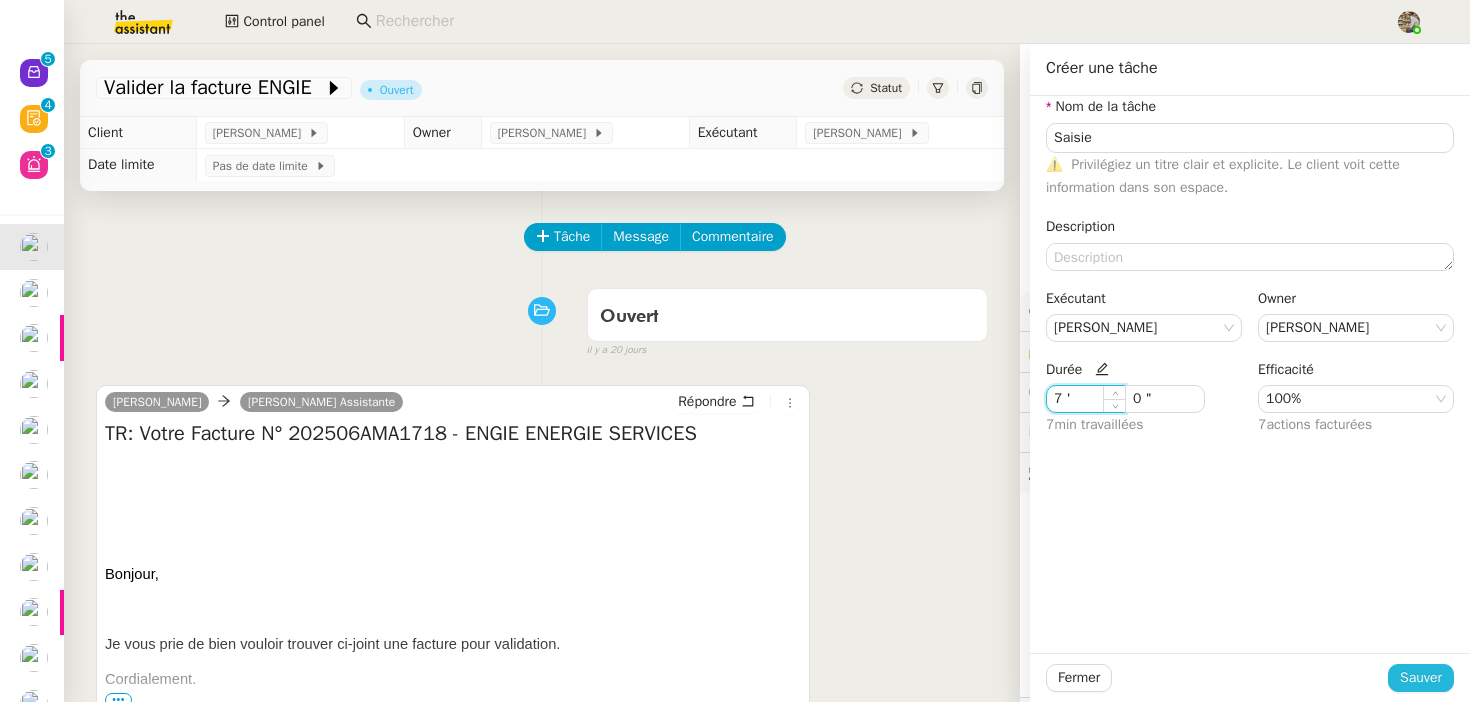 click on "Sauver" 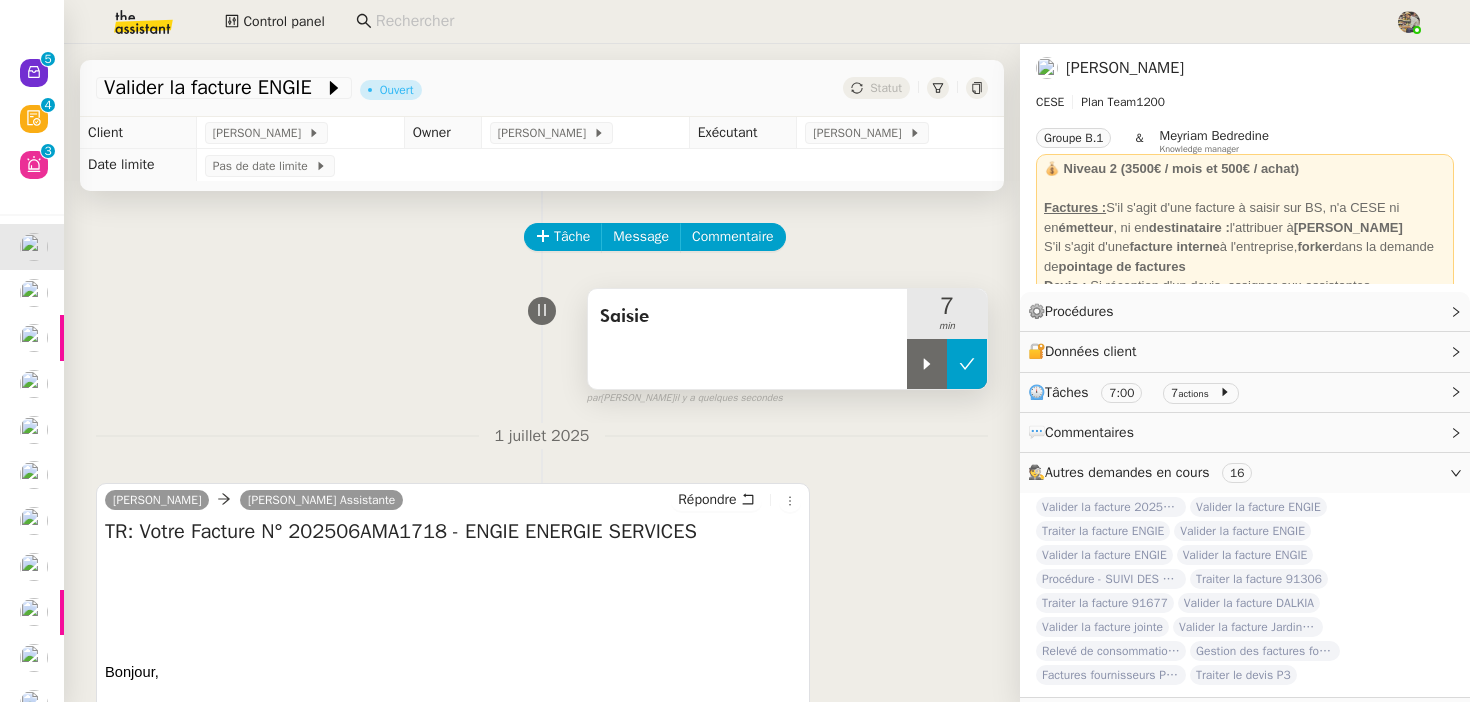 click at bounding box center [967, 364] 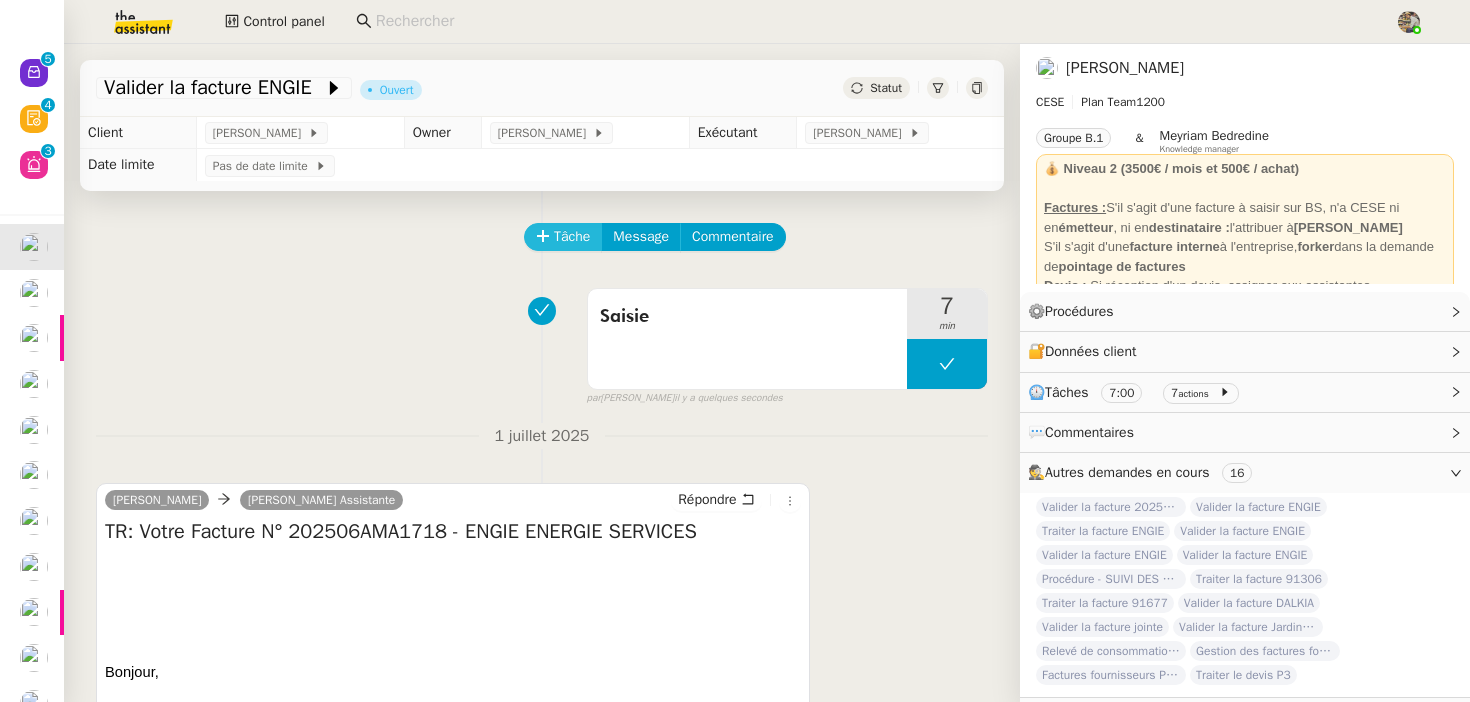 click on "Tâche" 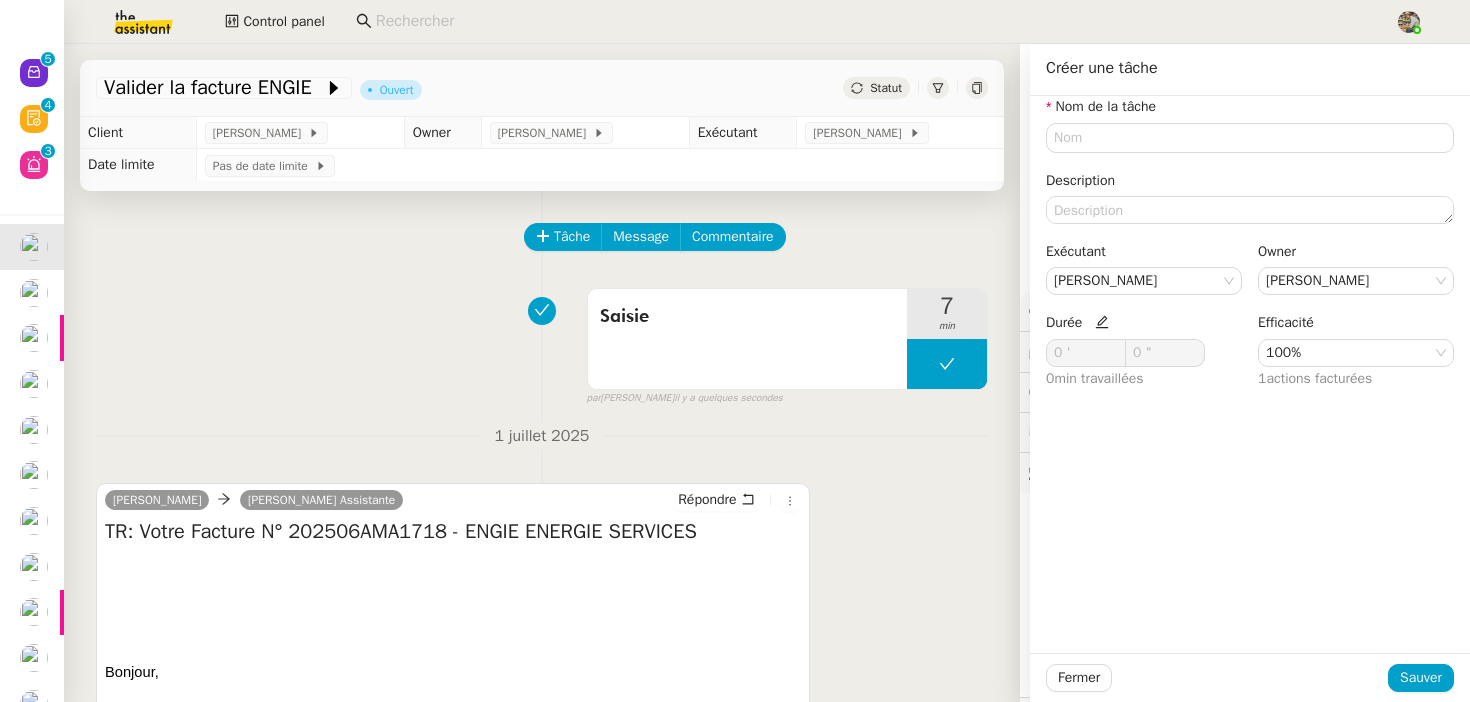 click at bounding box center [453, 567] 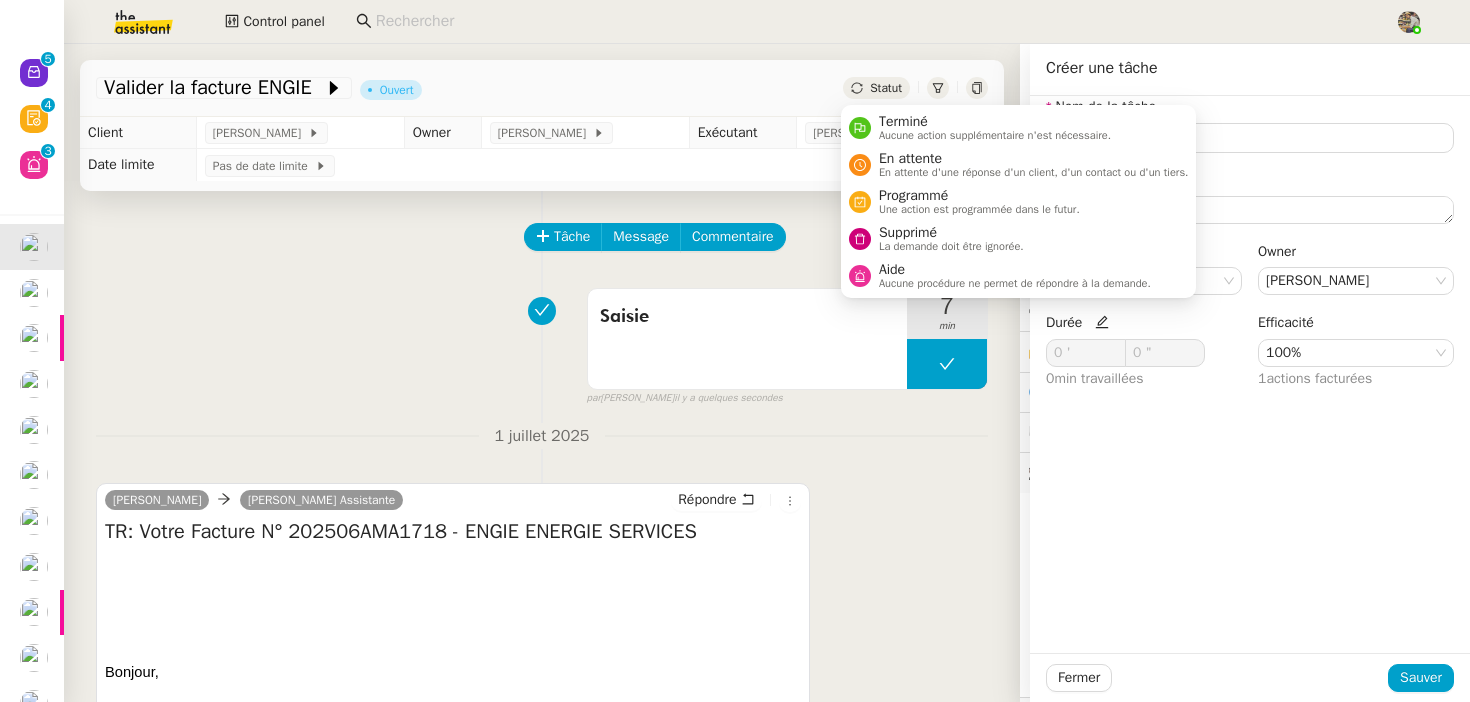 click on "Statut" 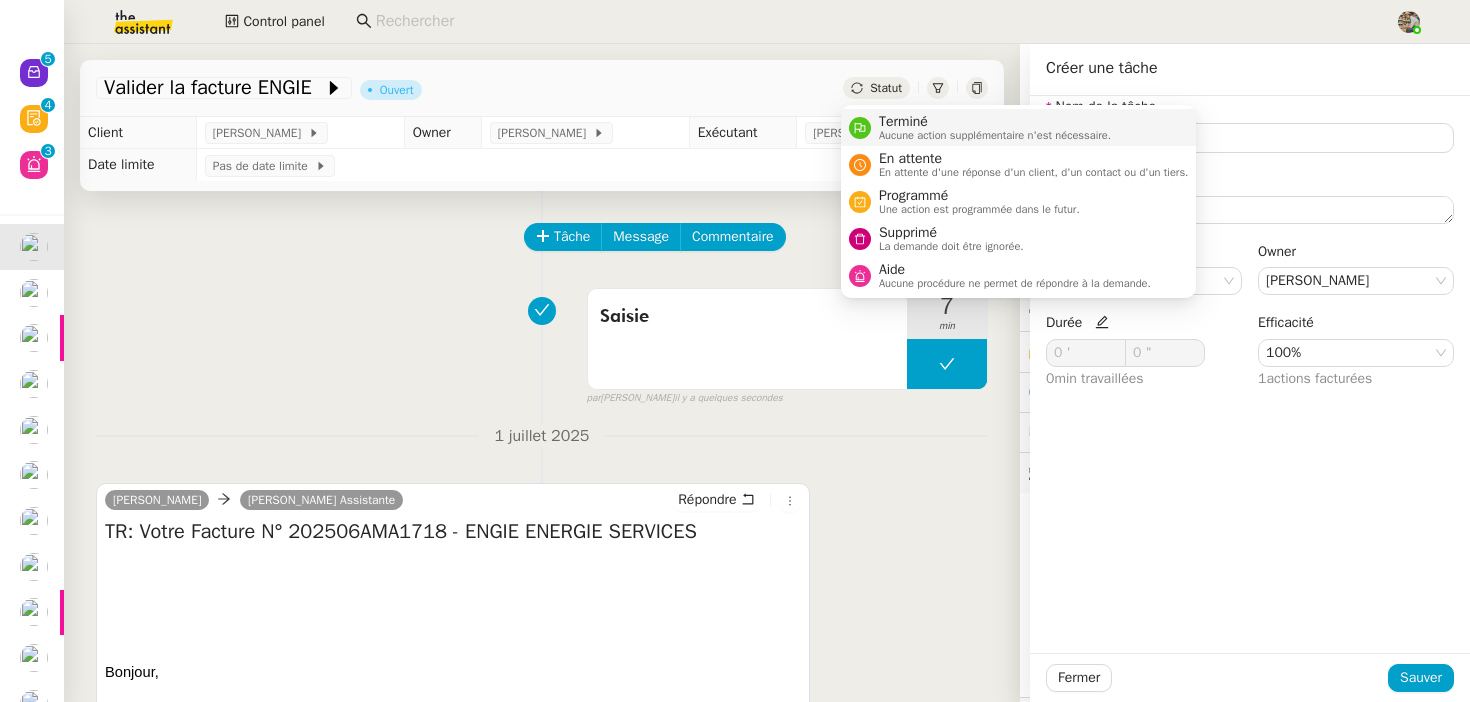 click on "Terminé" at bounding box center (995, 122) 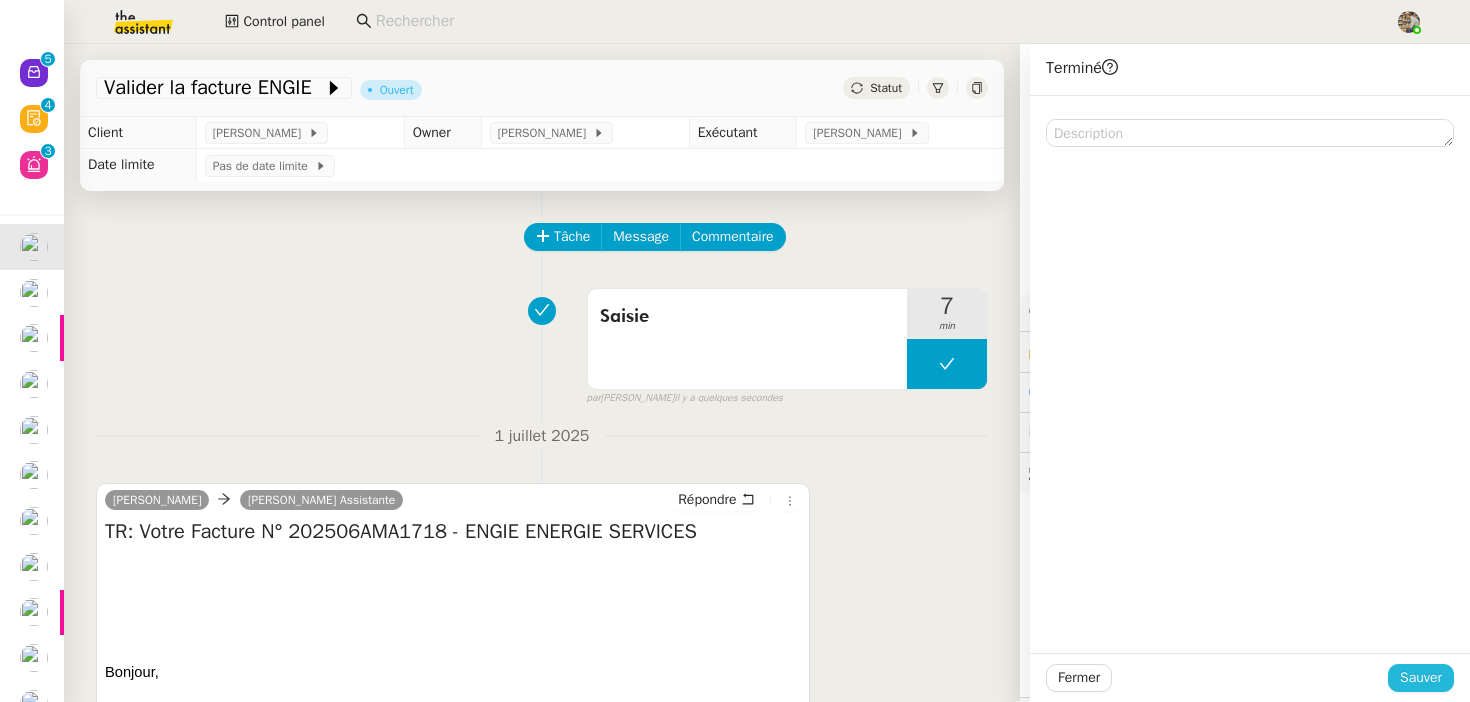 click on "Sauver" 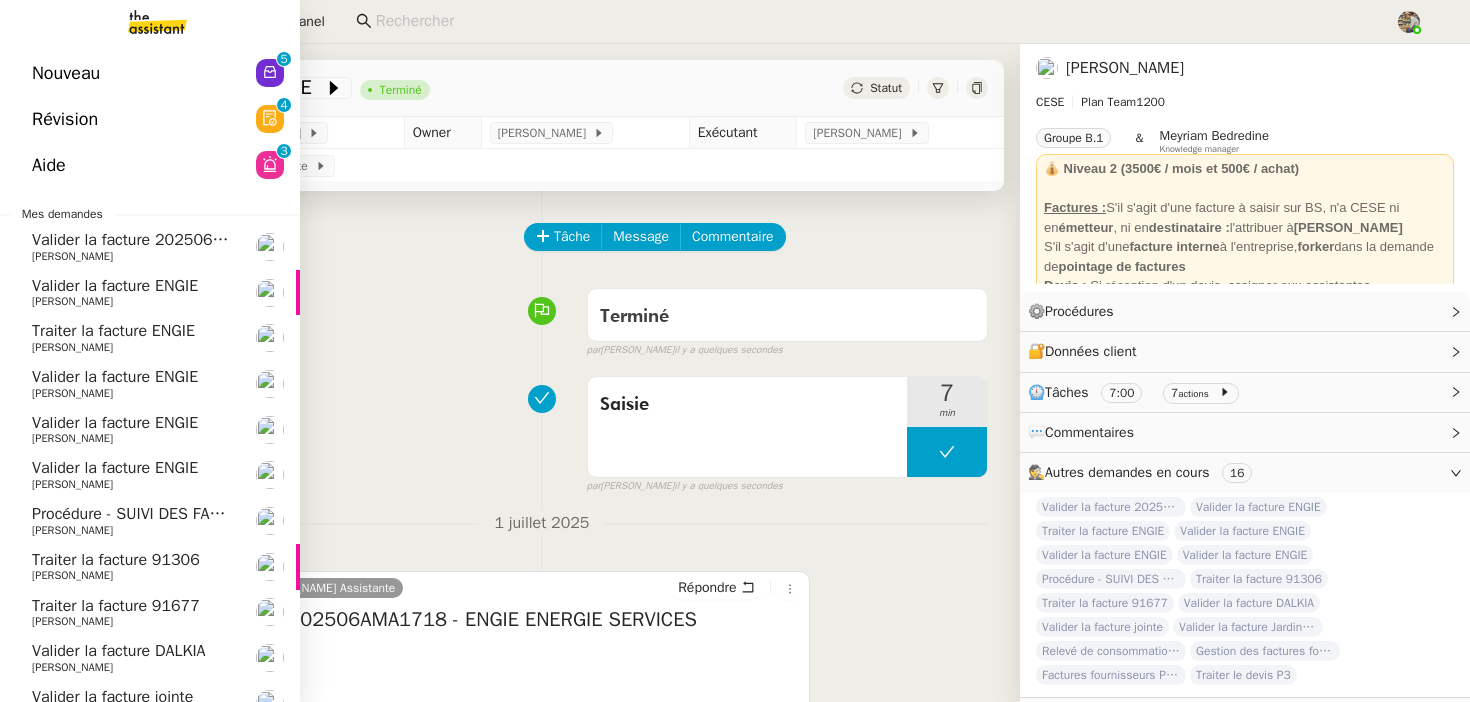 click on "Valider la facture 202506Z161117" 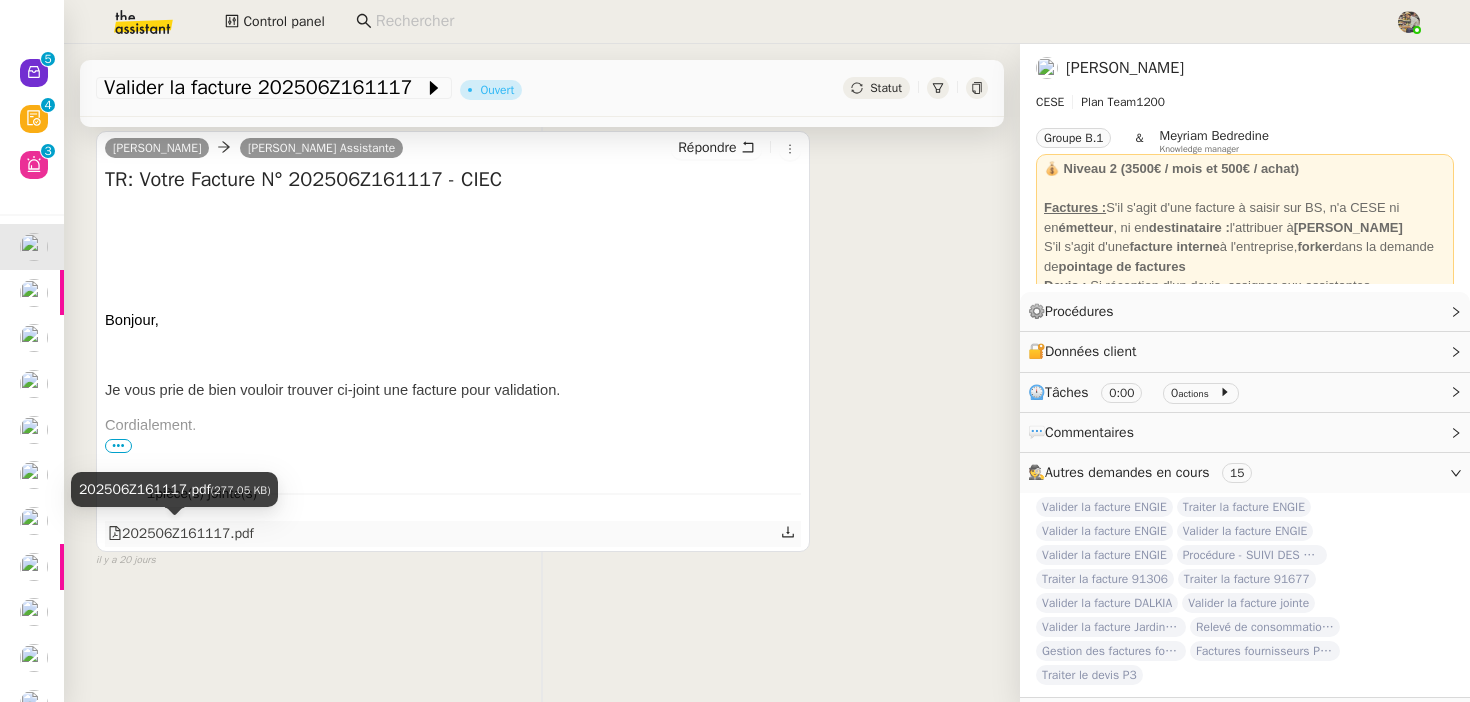 scroll, scrollTop: 0, scrollLeft: 0, axis: both 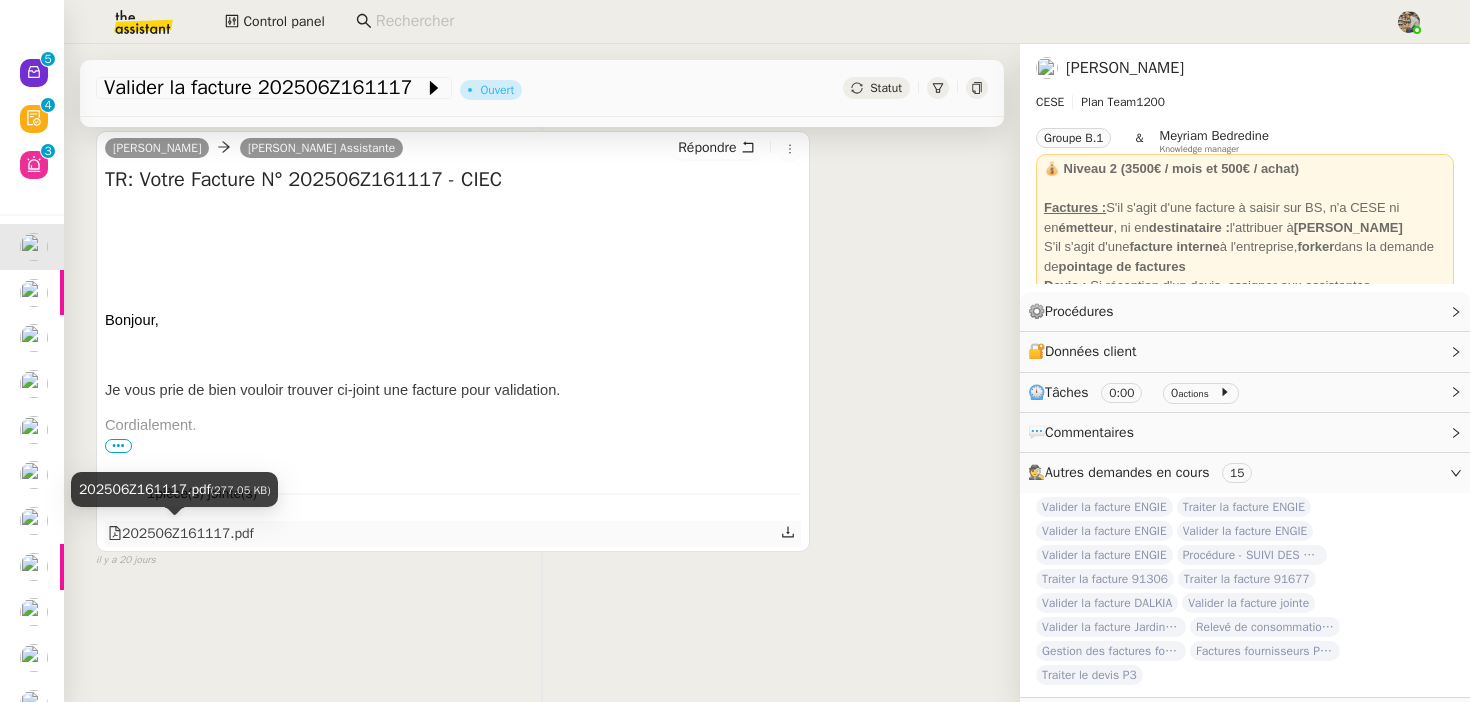 click on "202506Z161117.pdf" 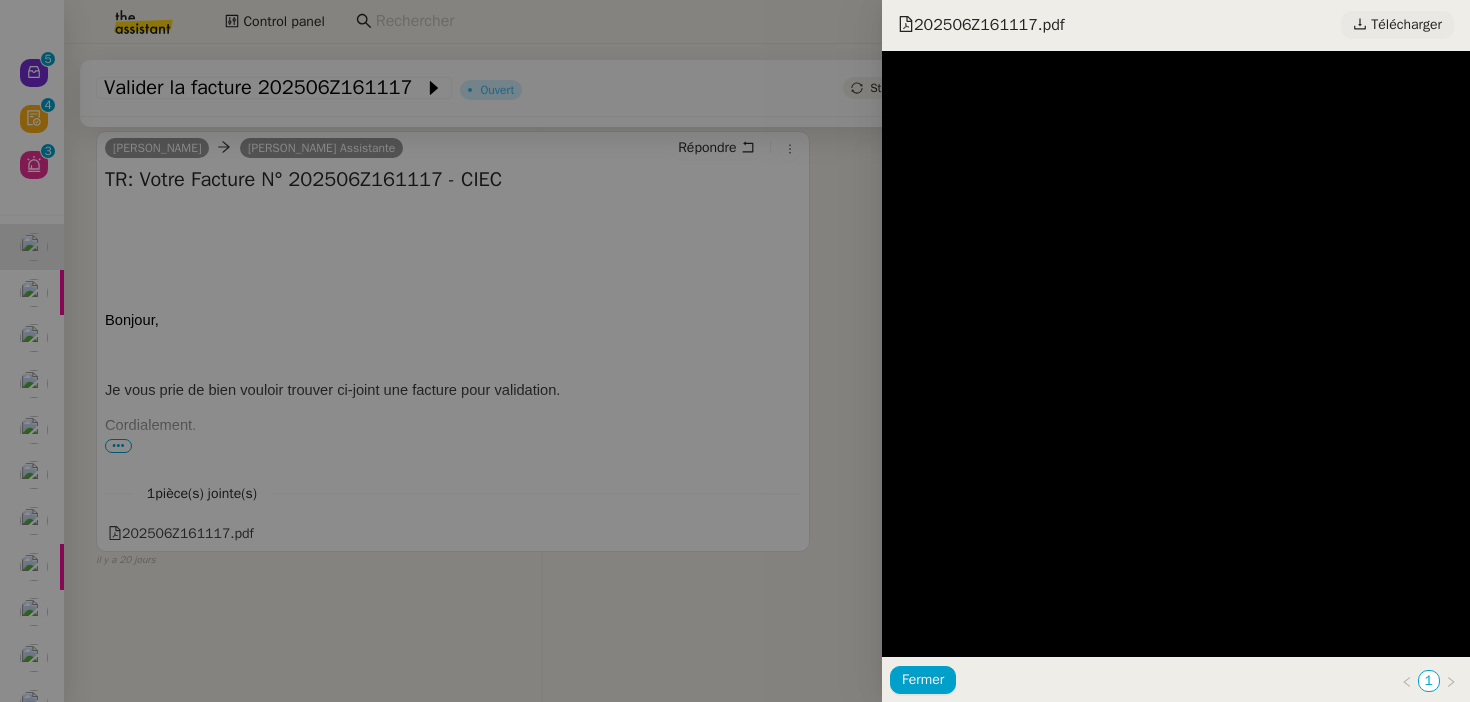 click on "Télécharger" at bounding box center [1406, 25] 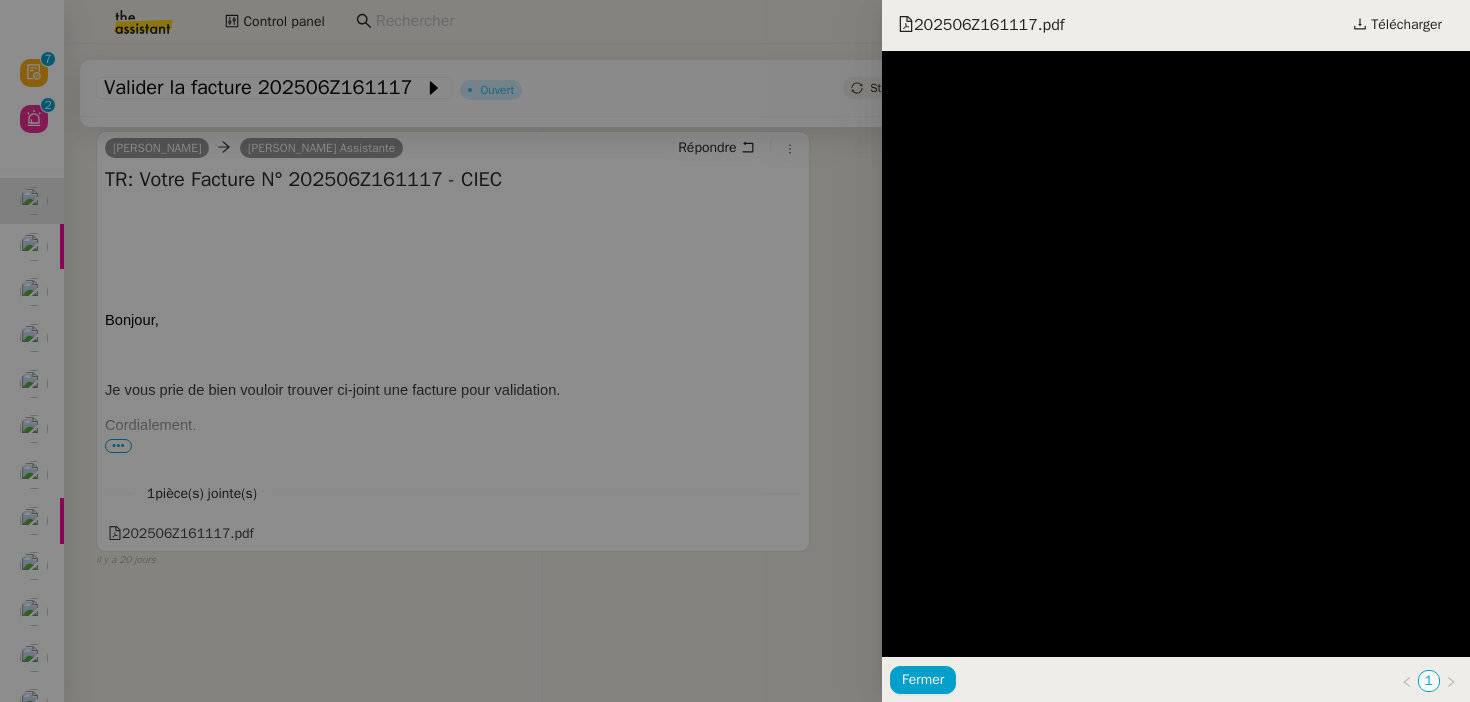 click at bounding box center (735, 351) 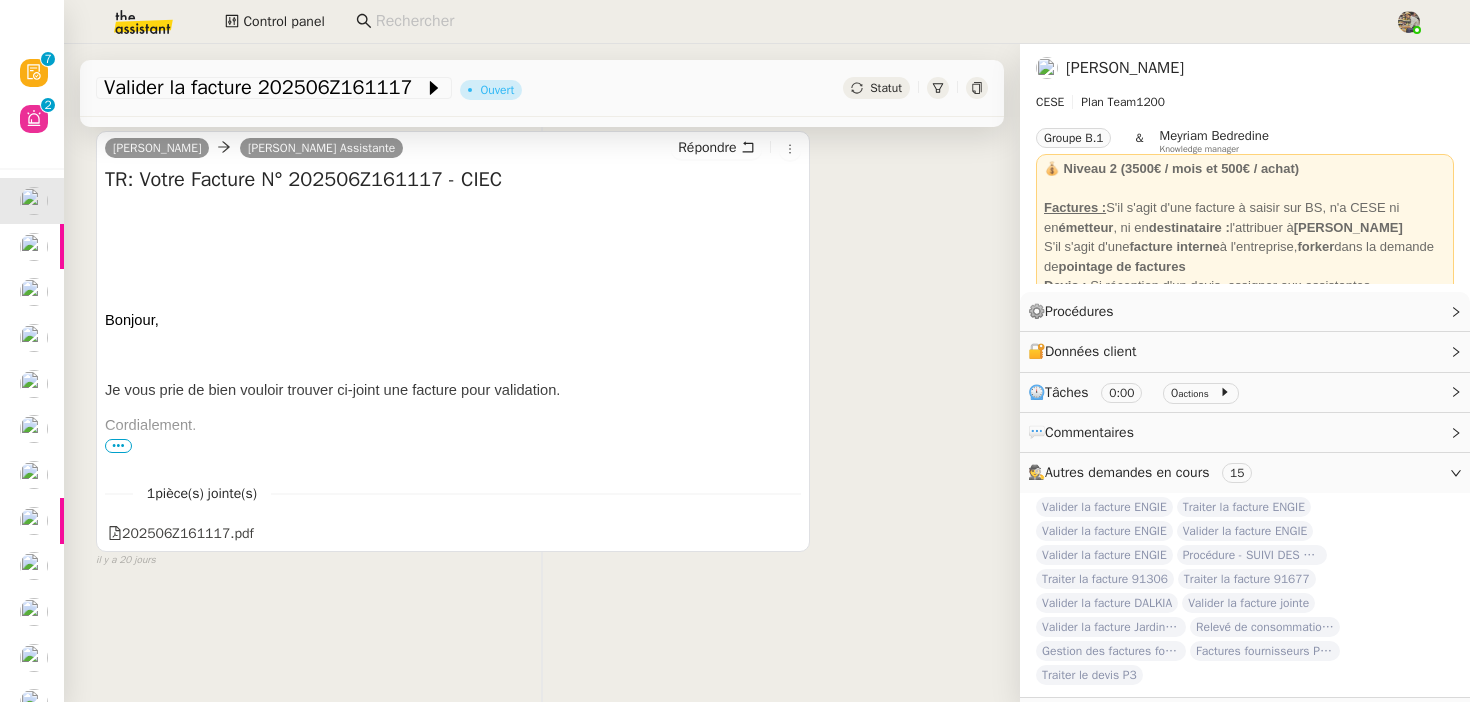 click on "Charles Da Conceicao" 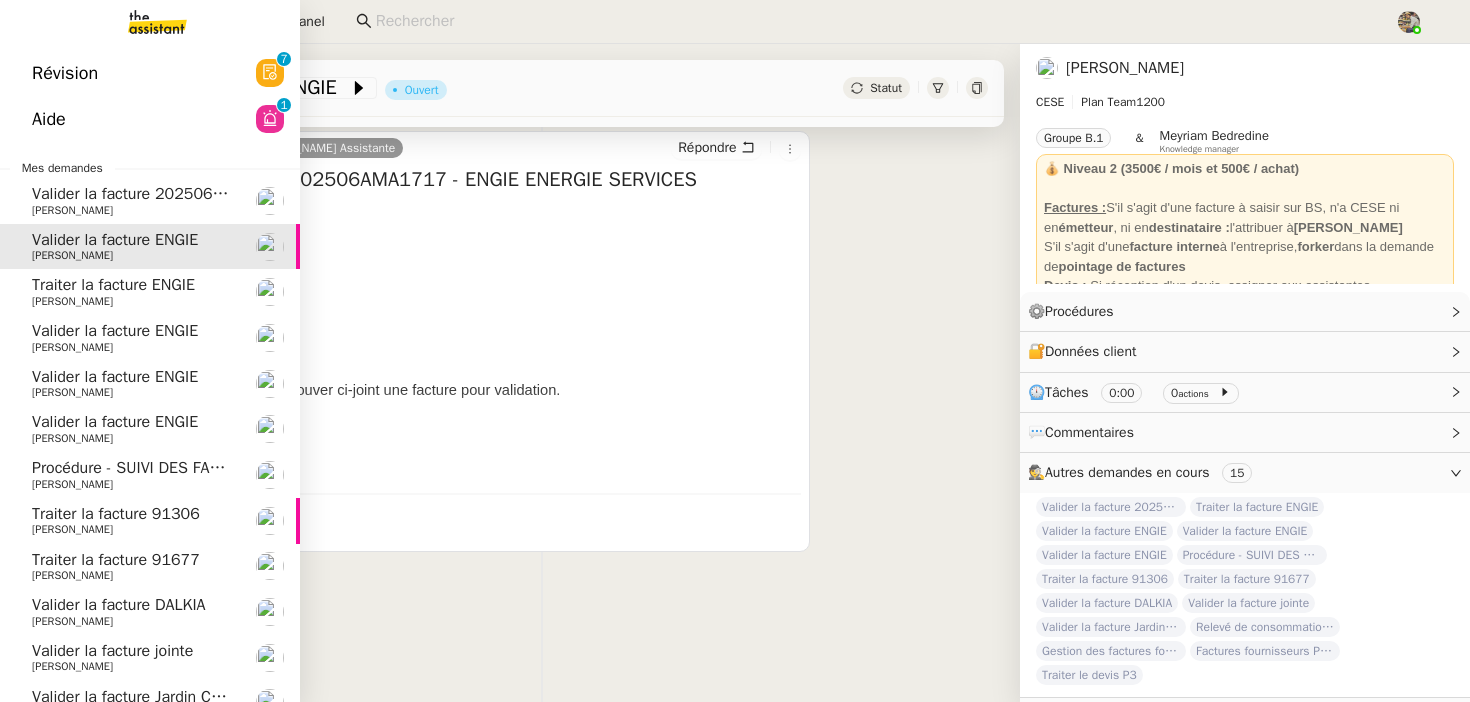 click on "Charles Da Conceicao" 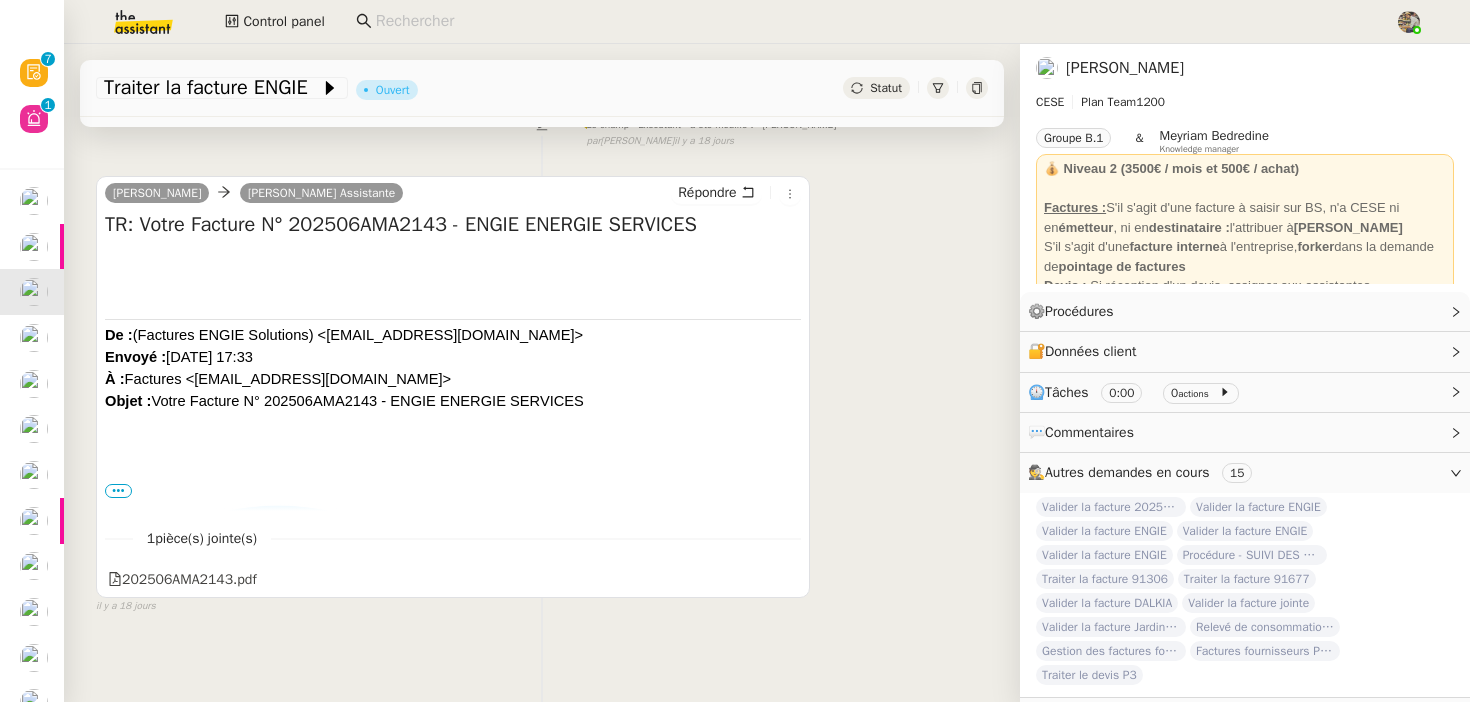 scroll, scrollTop: 0, scrollLeft: 0, axis: both 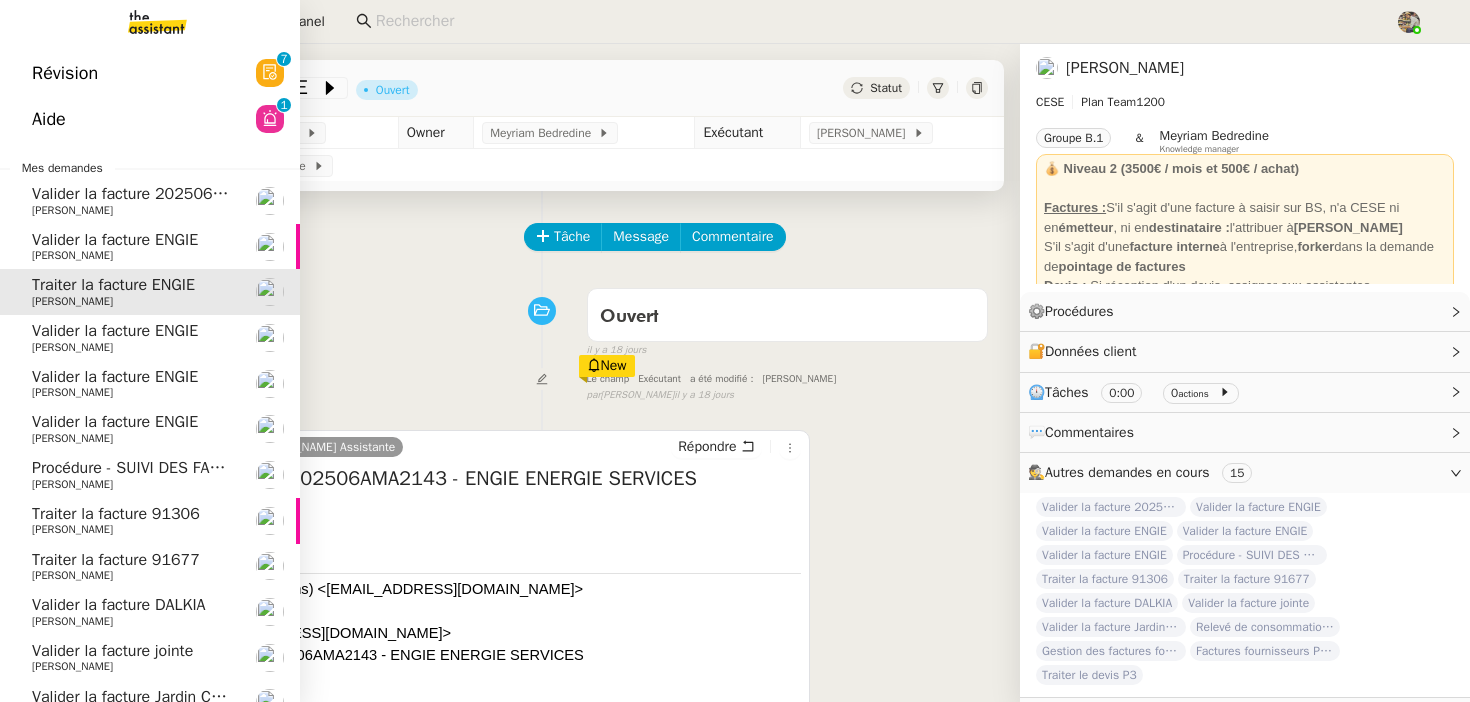 click on "Charles Da Conceicao" 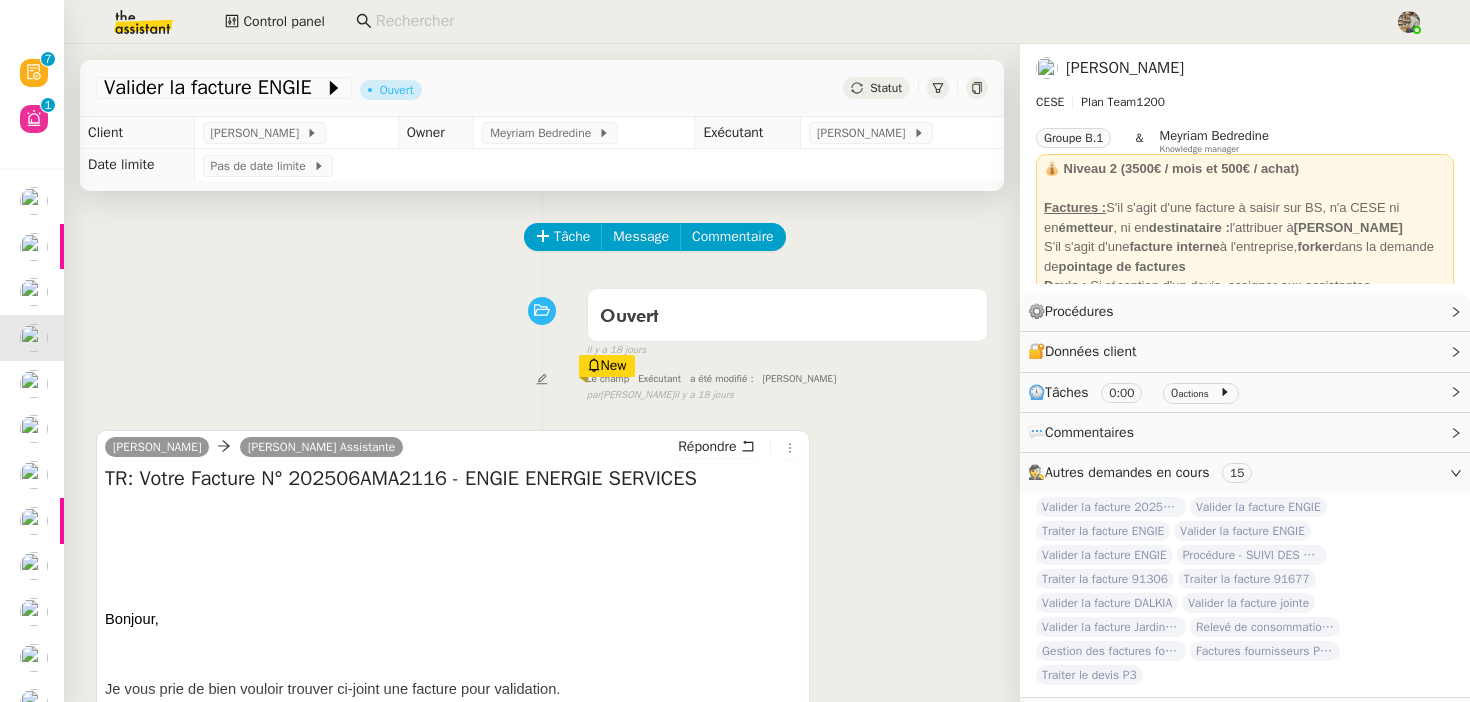 scroll, scrollTop: 262, scrollLeft: 0, axis: vertical 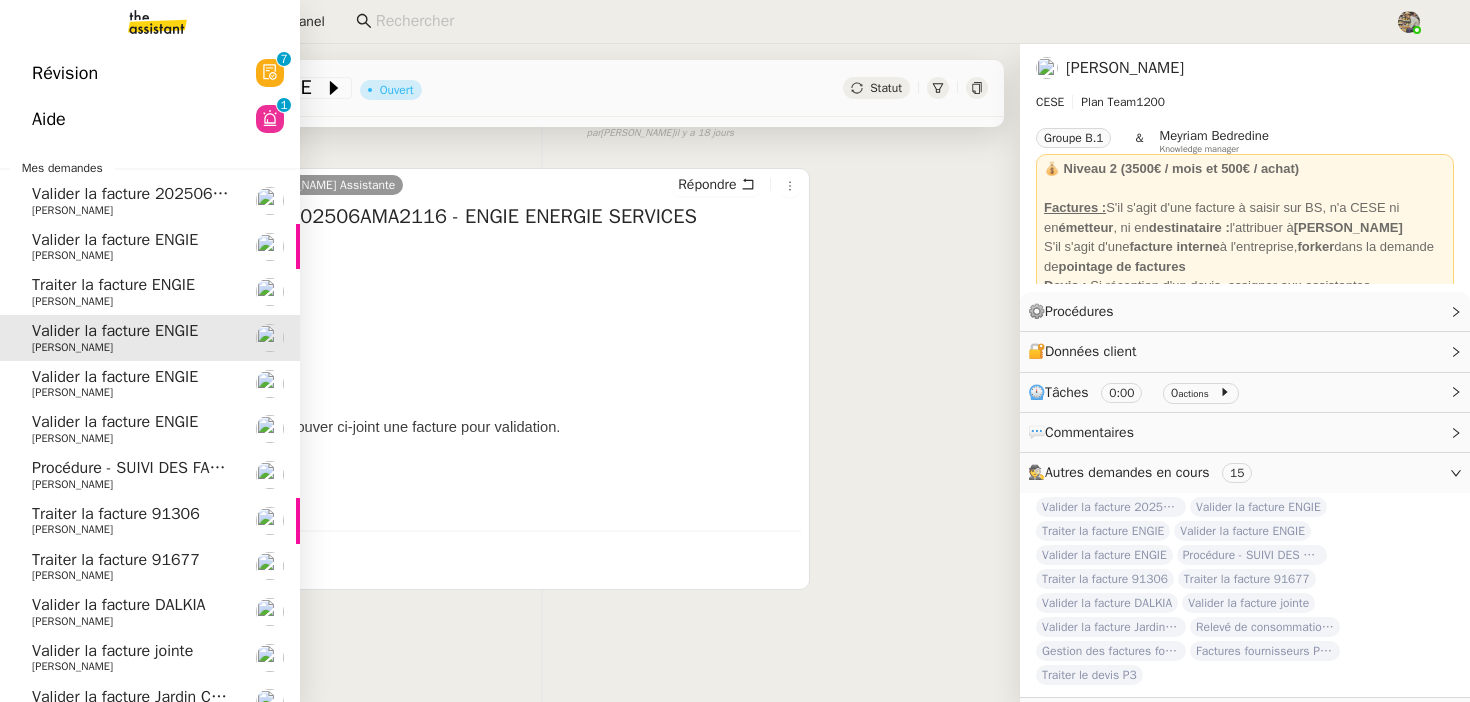 click on "Charles Da Conceicao" 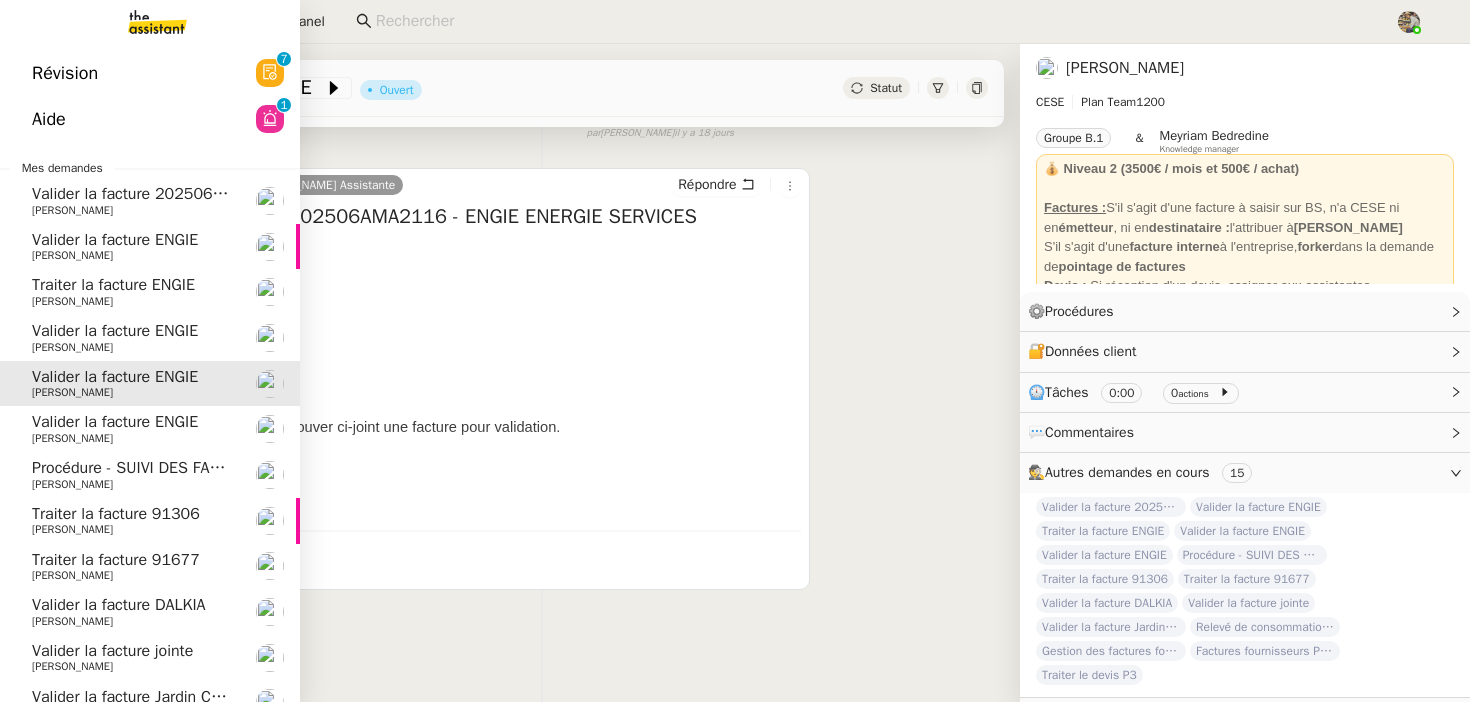 scroll, scrollTop: 254, scrollLeft: 0, axis: vertical 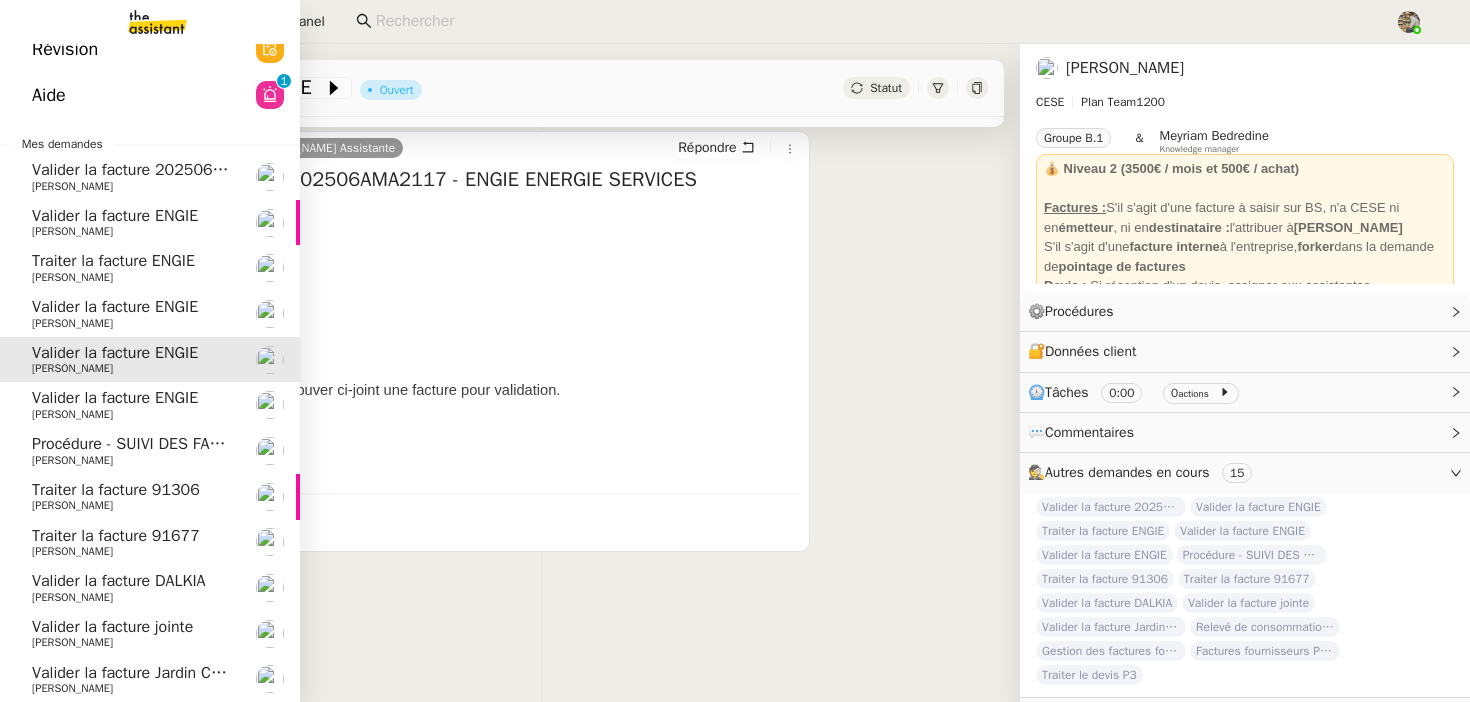 click on "Charles Da Conceicao" 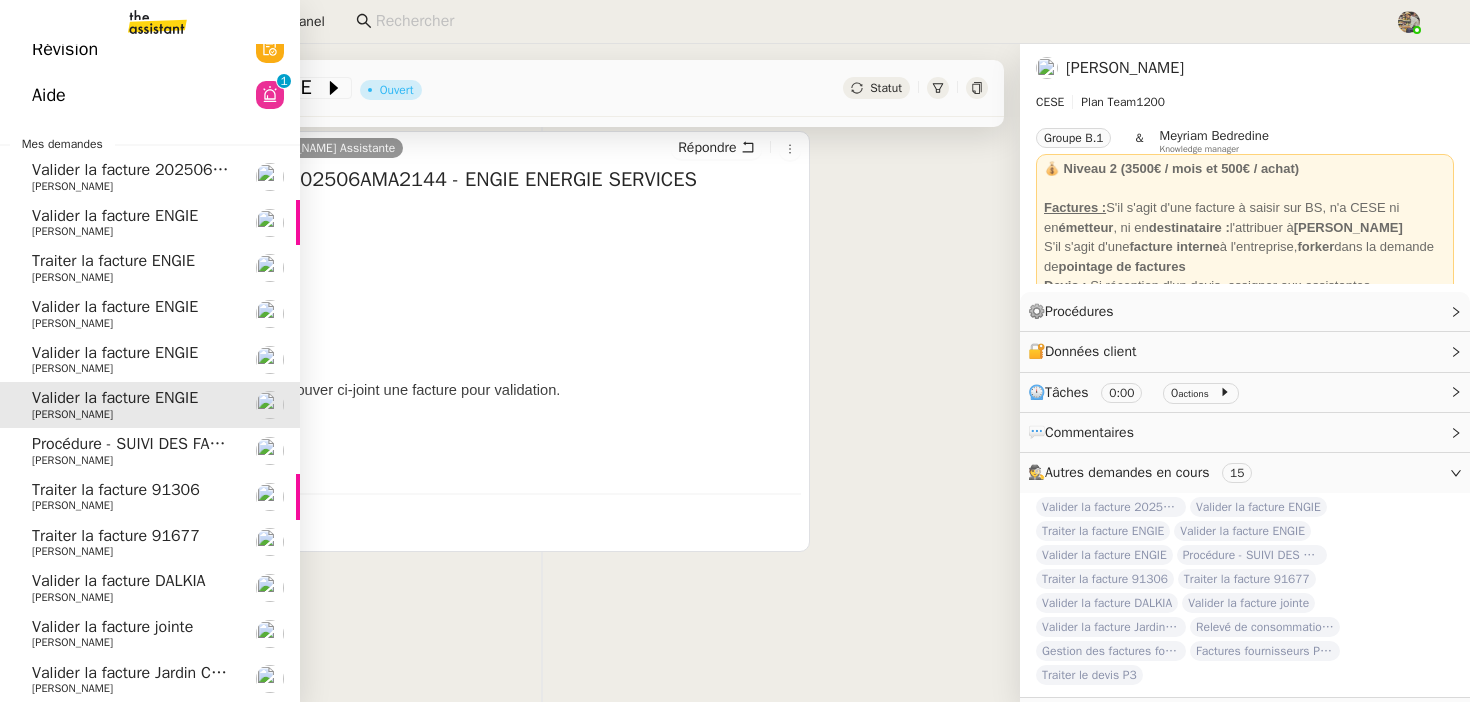 click on "Charles Da Conceicao" 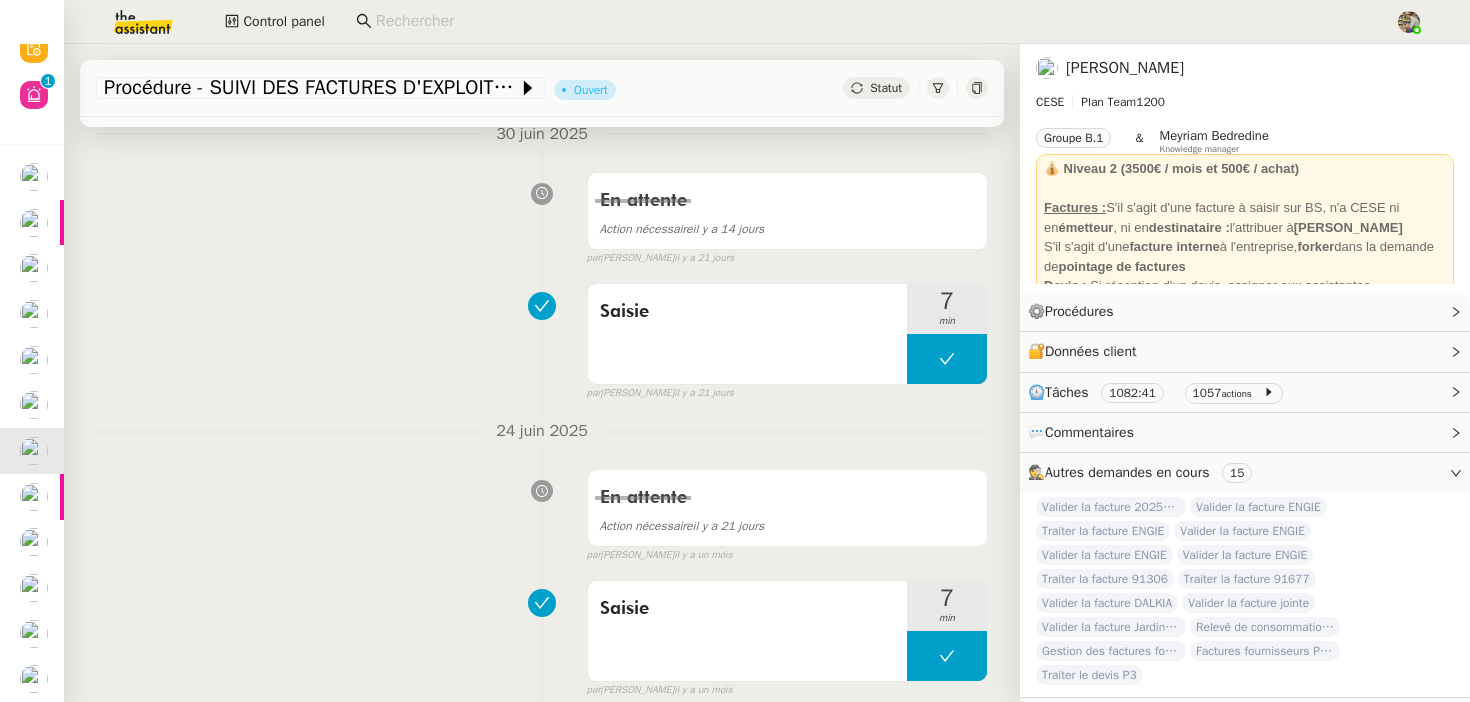 scroll, scrollTop: 262, scrollLeft: 0, axis: vertical 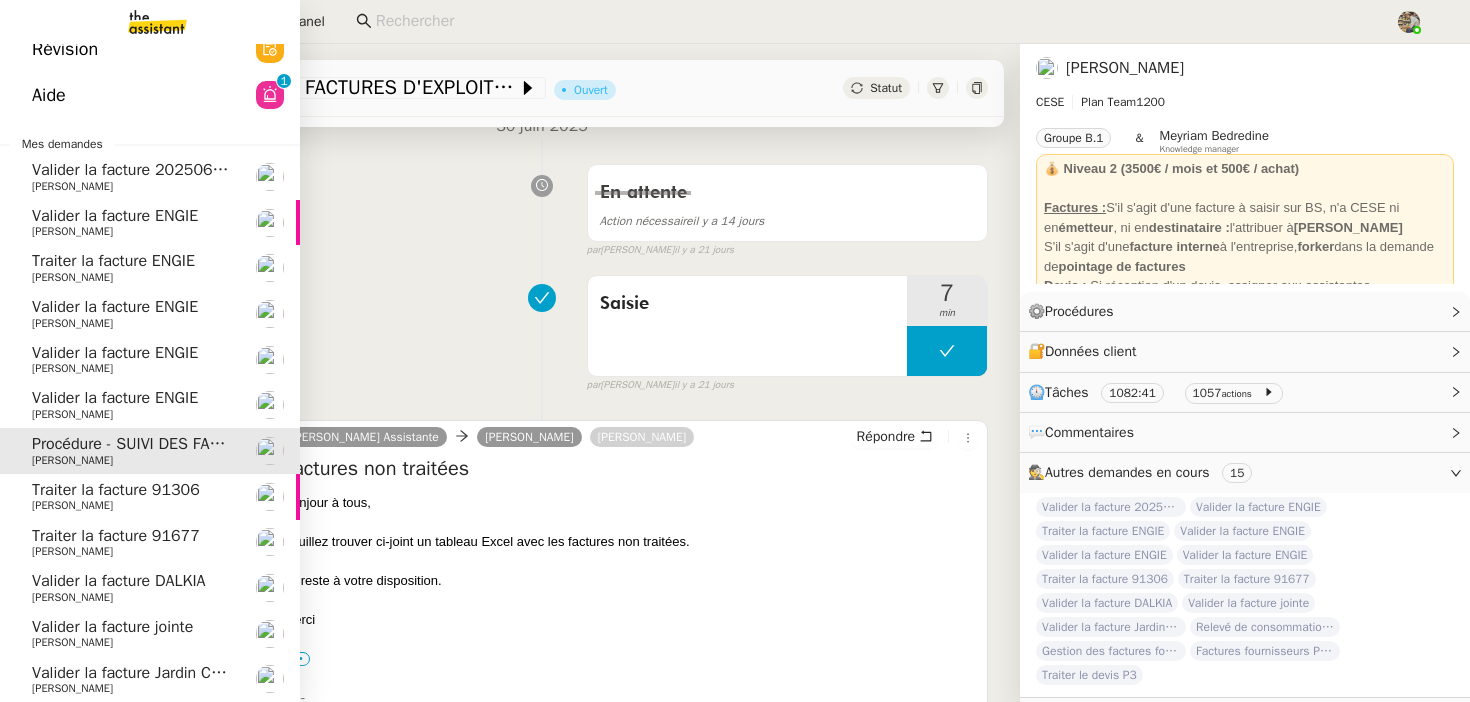 click on "Traiter la facture 91306" 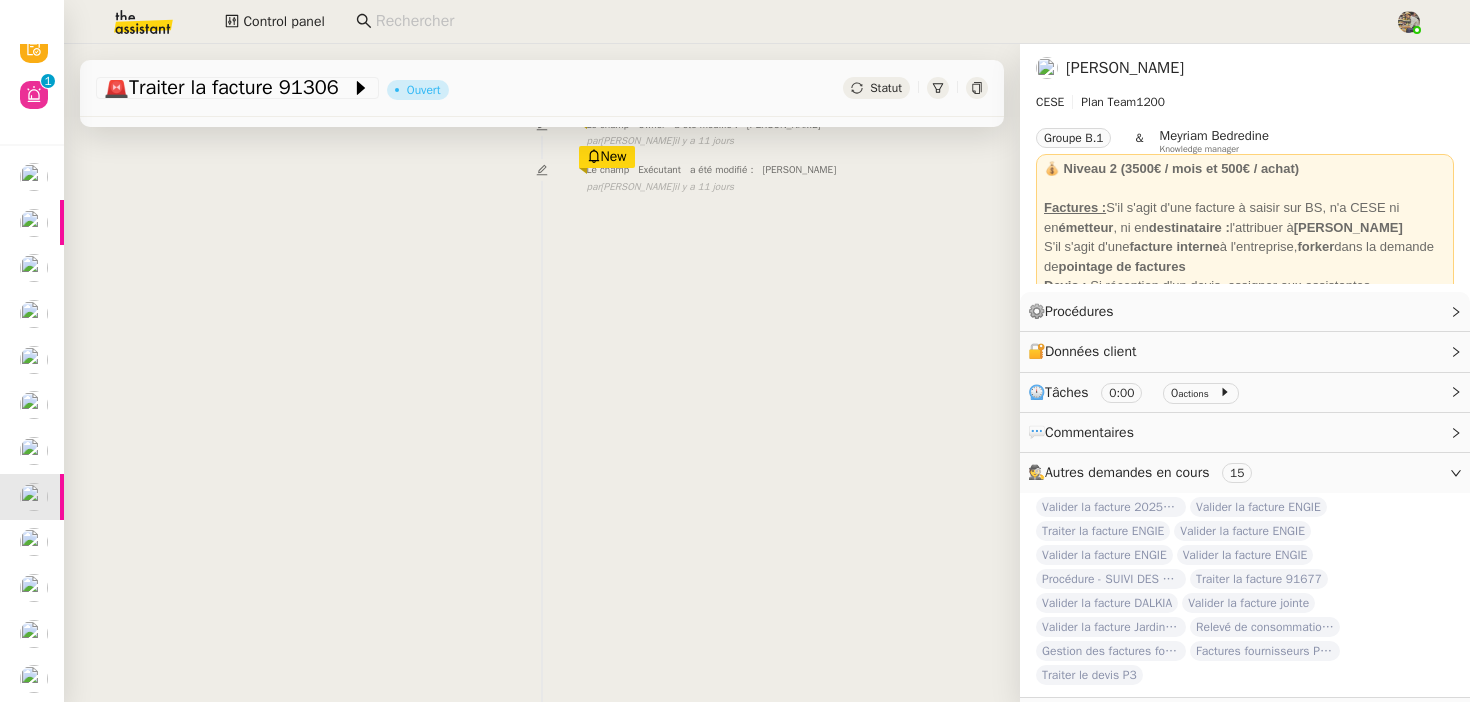 scroll, scrollTop: 262, scrollLeft: 0, axis: vertical 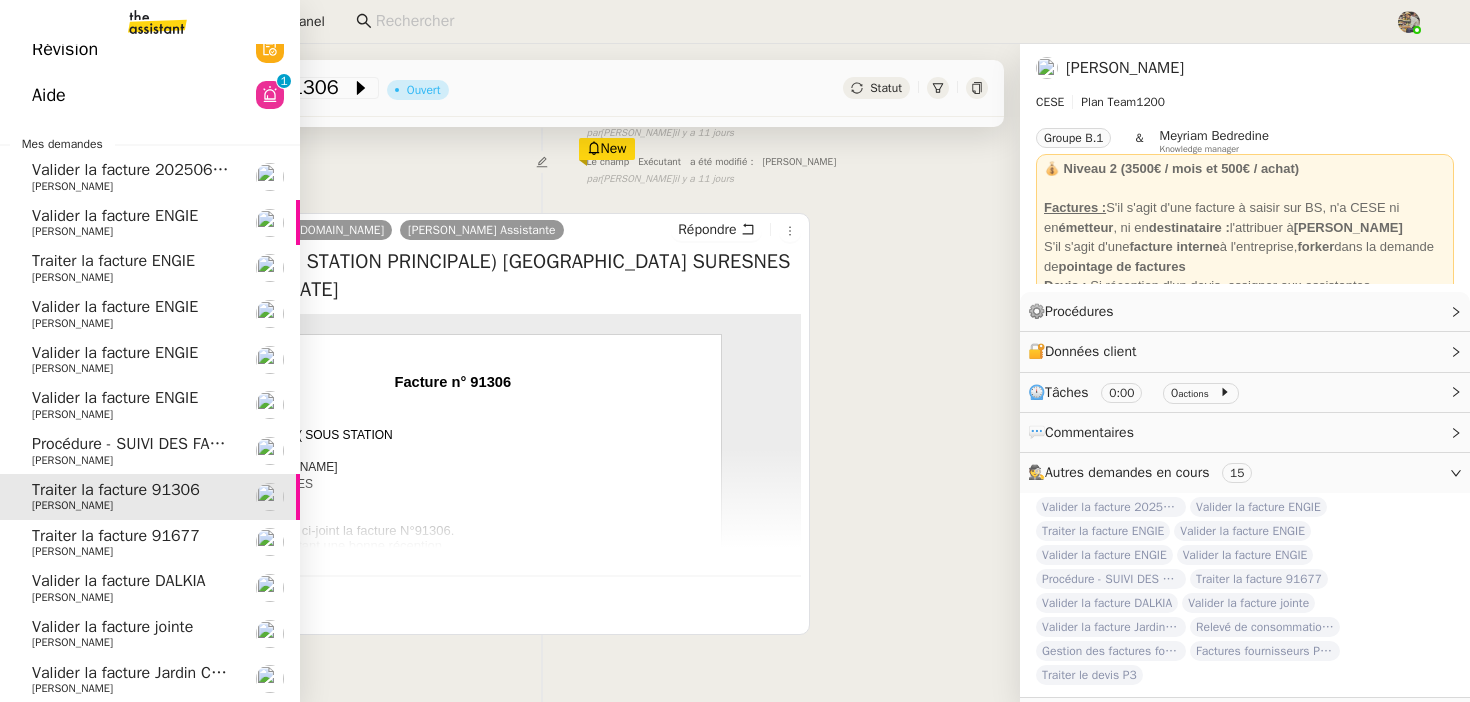 click on "Traiter la facture 91677" 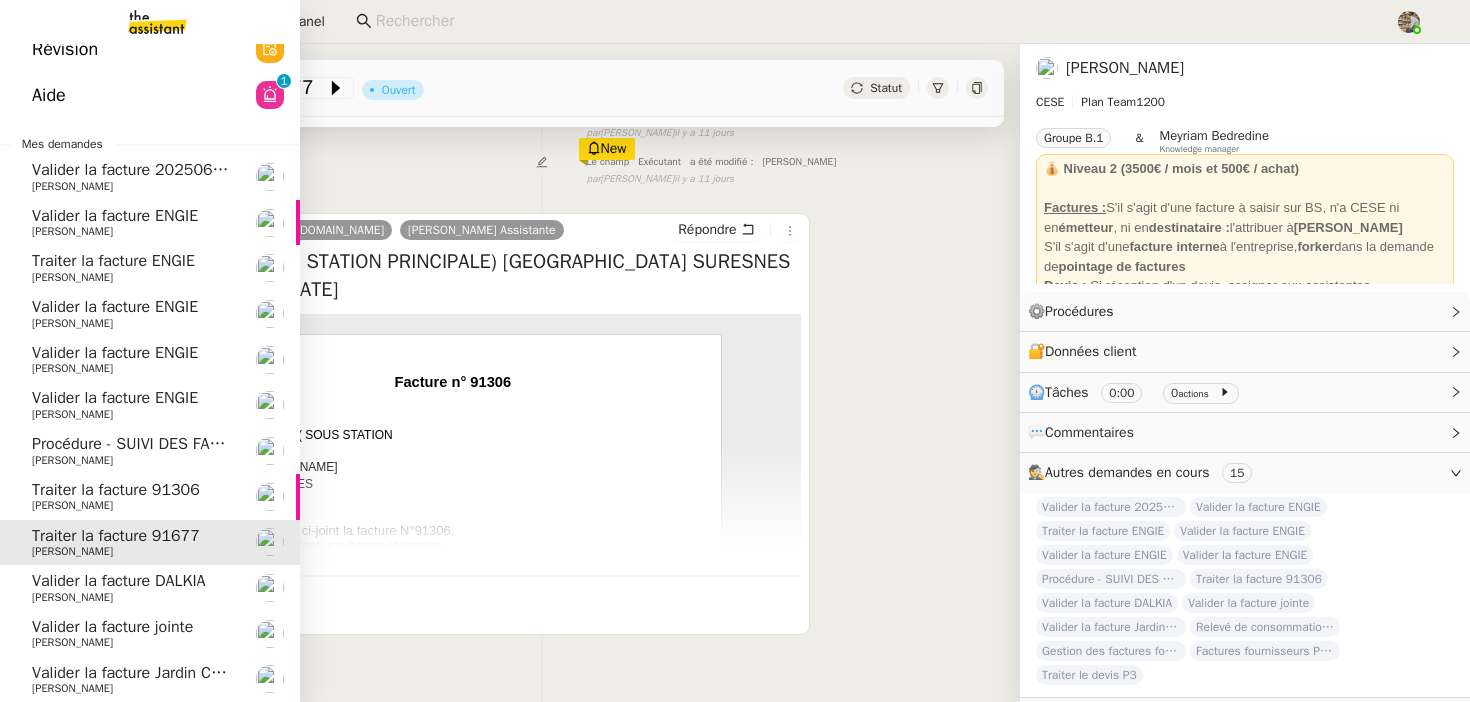 scroll, scrollTop: 254, scrollLeft: 0, axis: vertical 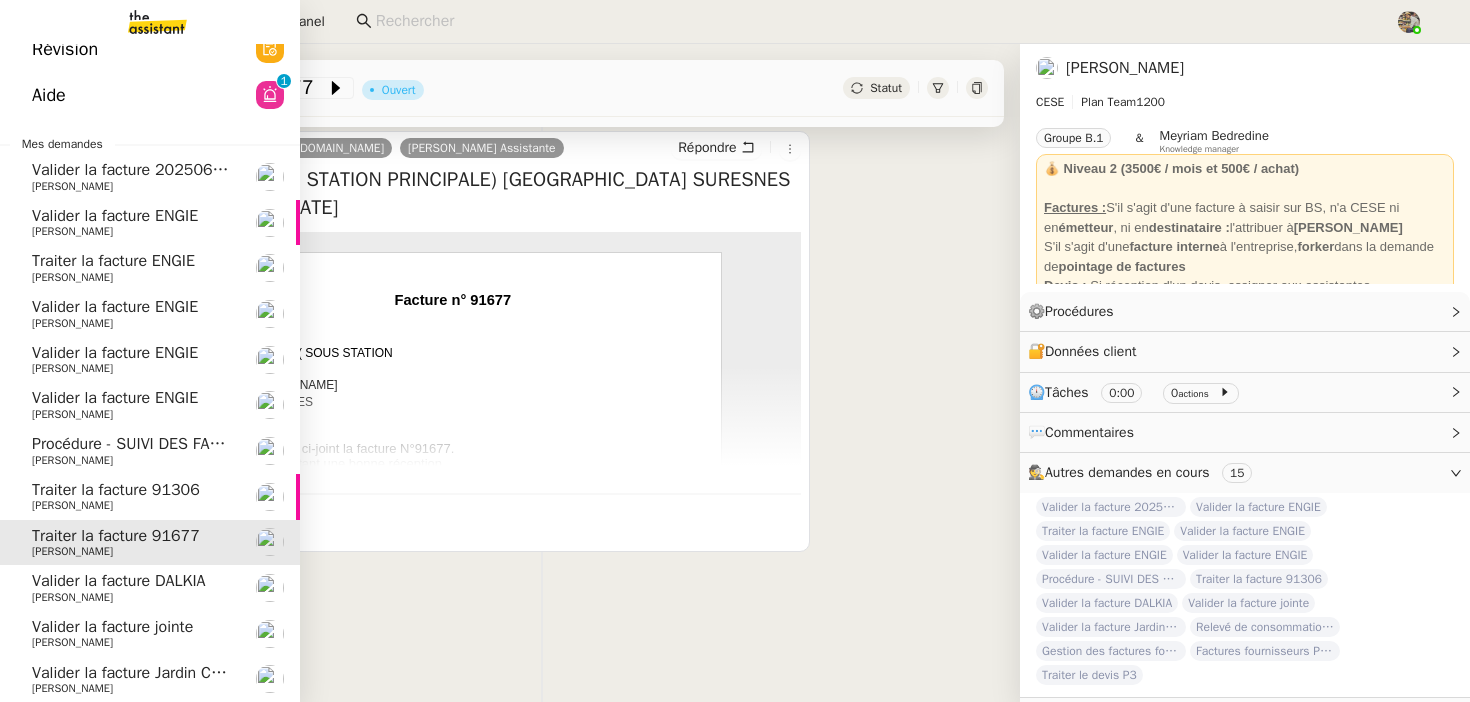 click on "Valider la facture DALKIA" 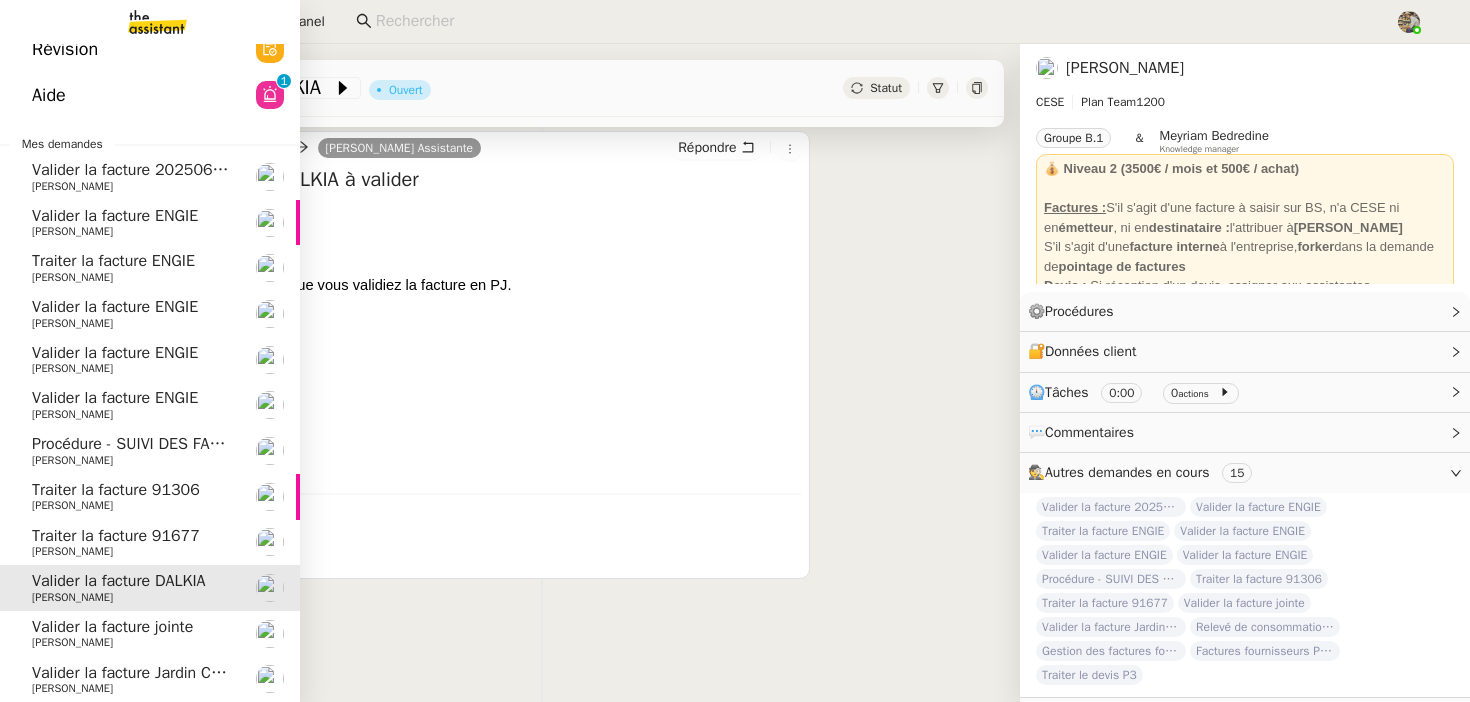 click on "Valider la facture jointe" 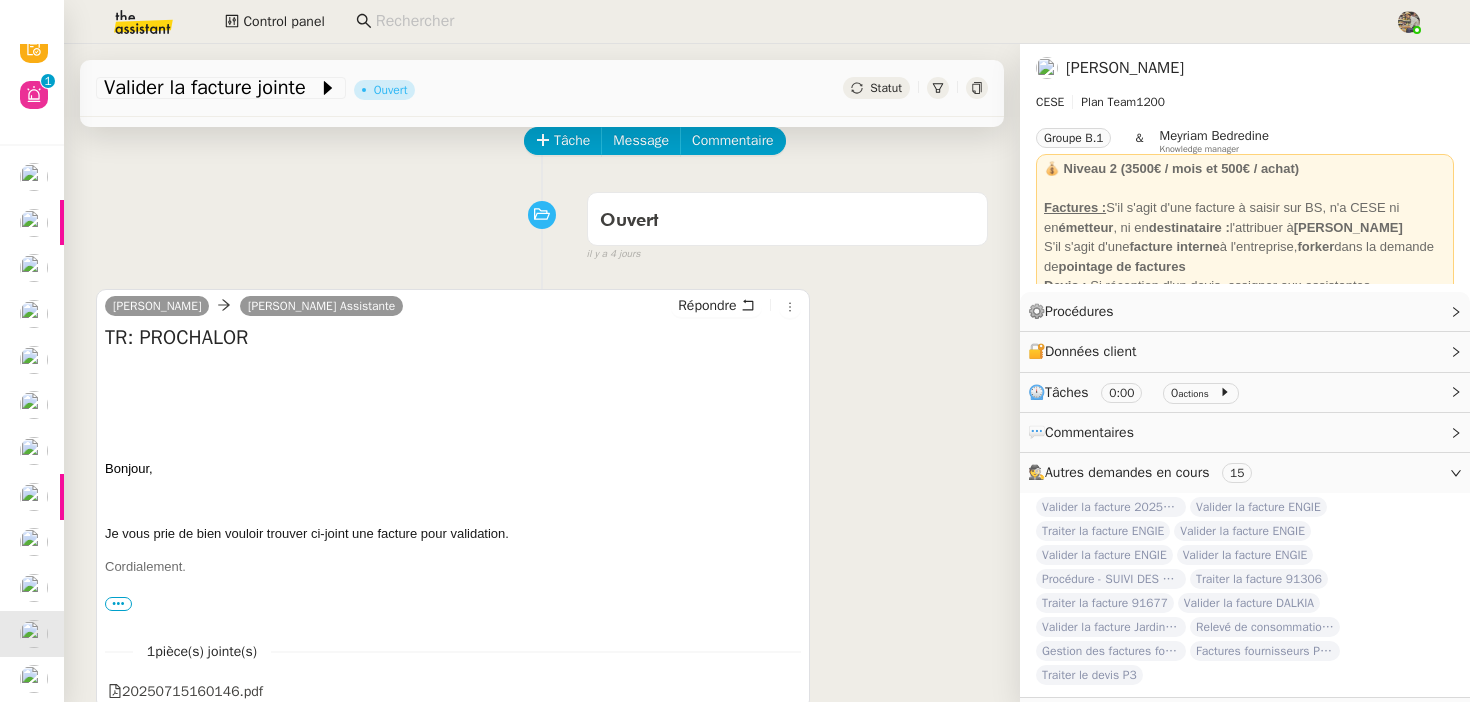 scroll, scrollTop: 254, scrollLeft: 0, axis: vertical 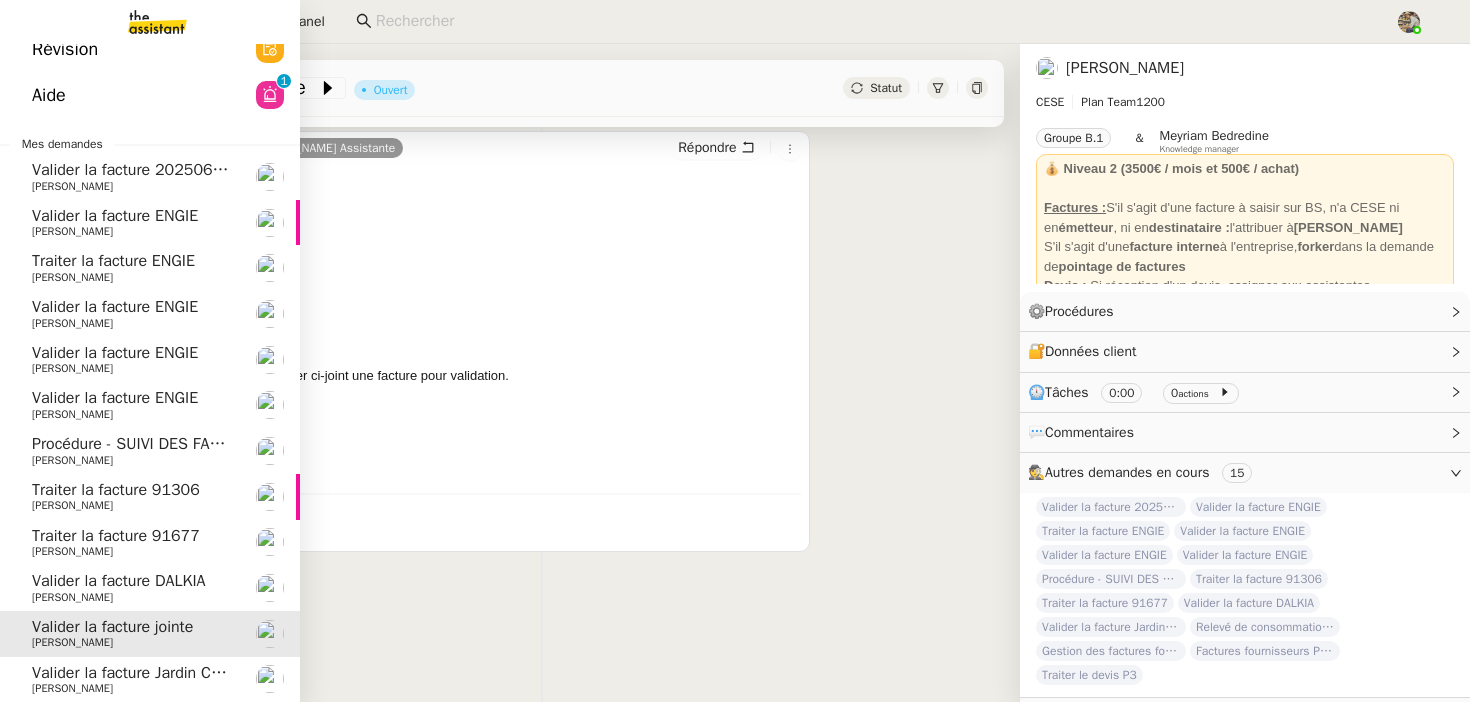 click on "Valider la facture Jardin Conti" 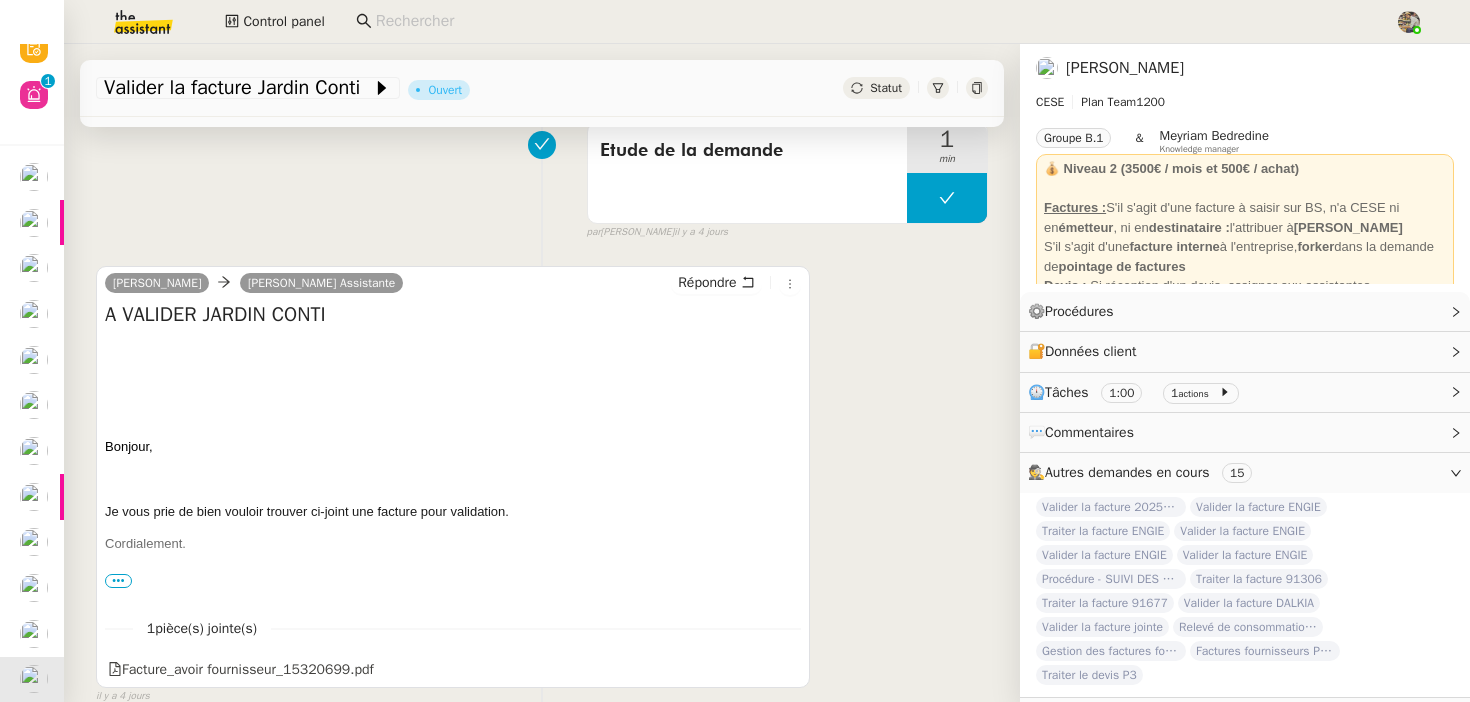 scroll, scrollTop: 462, scrollLeft: 0, axis: vertical 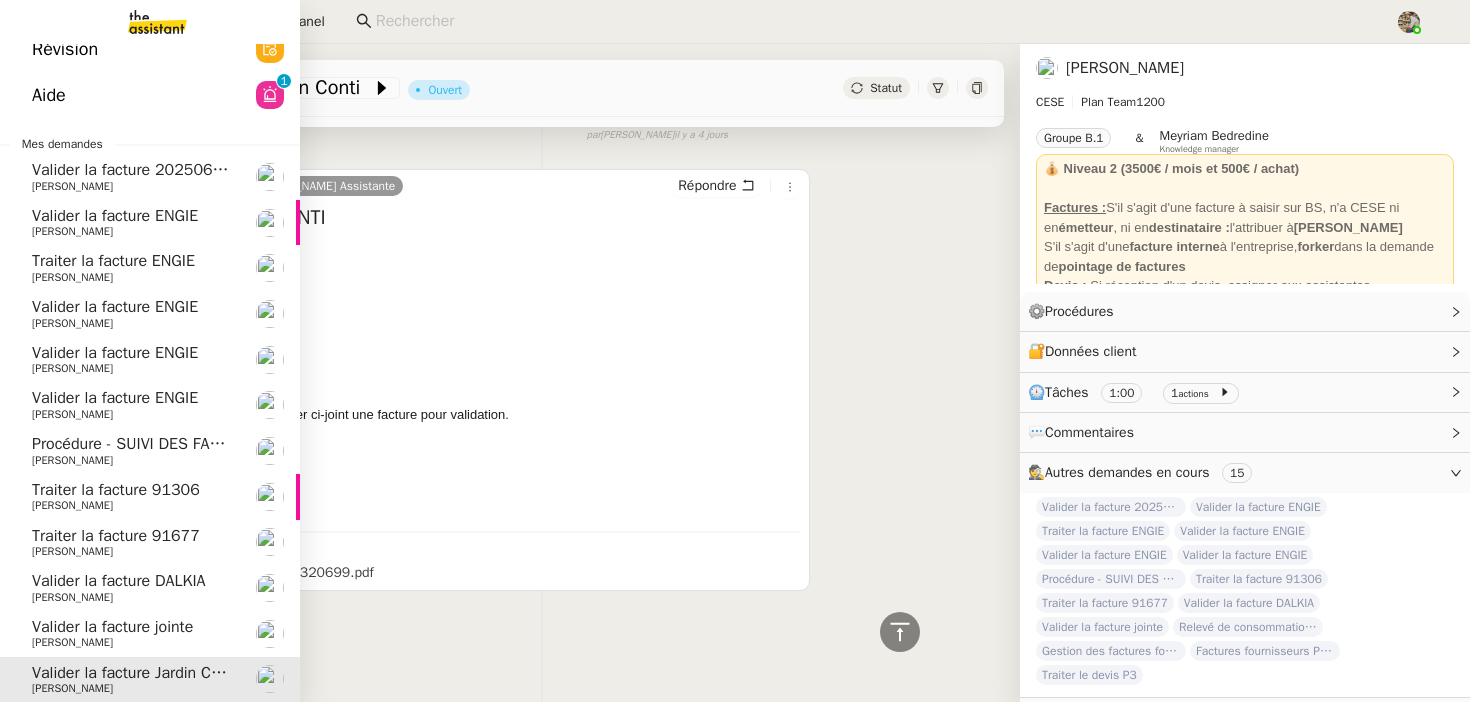 click on "Charles Da Conceicao" 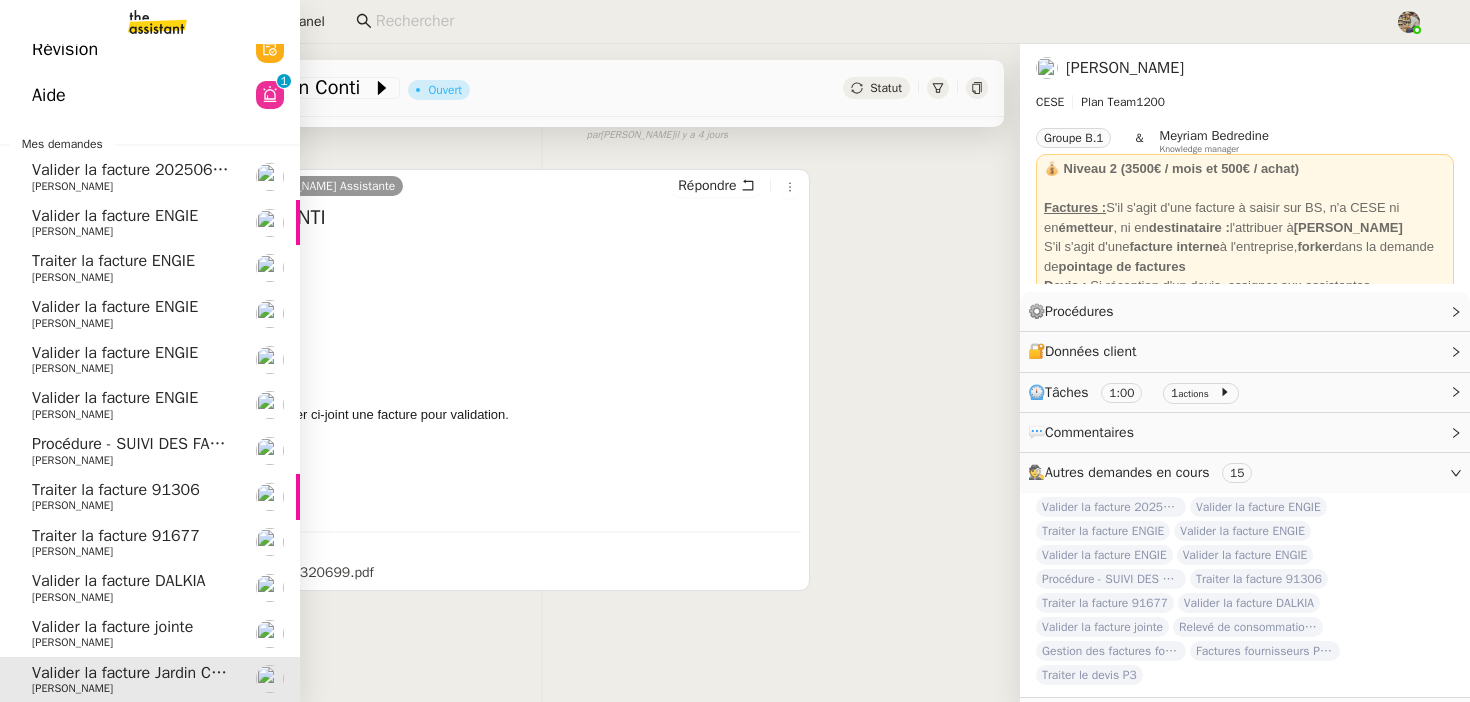 scroll, scrollTop: 254, scrollLeft: 0, axis: vertical 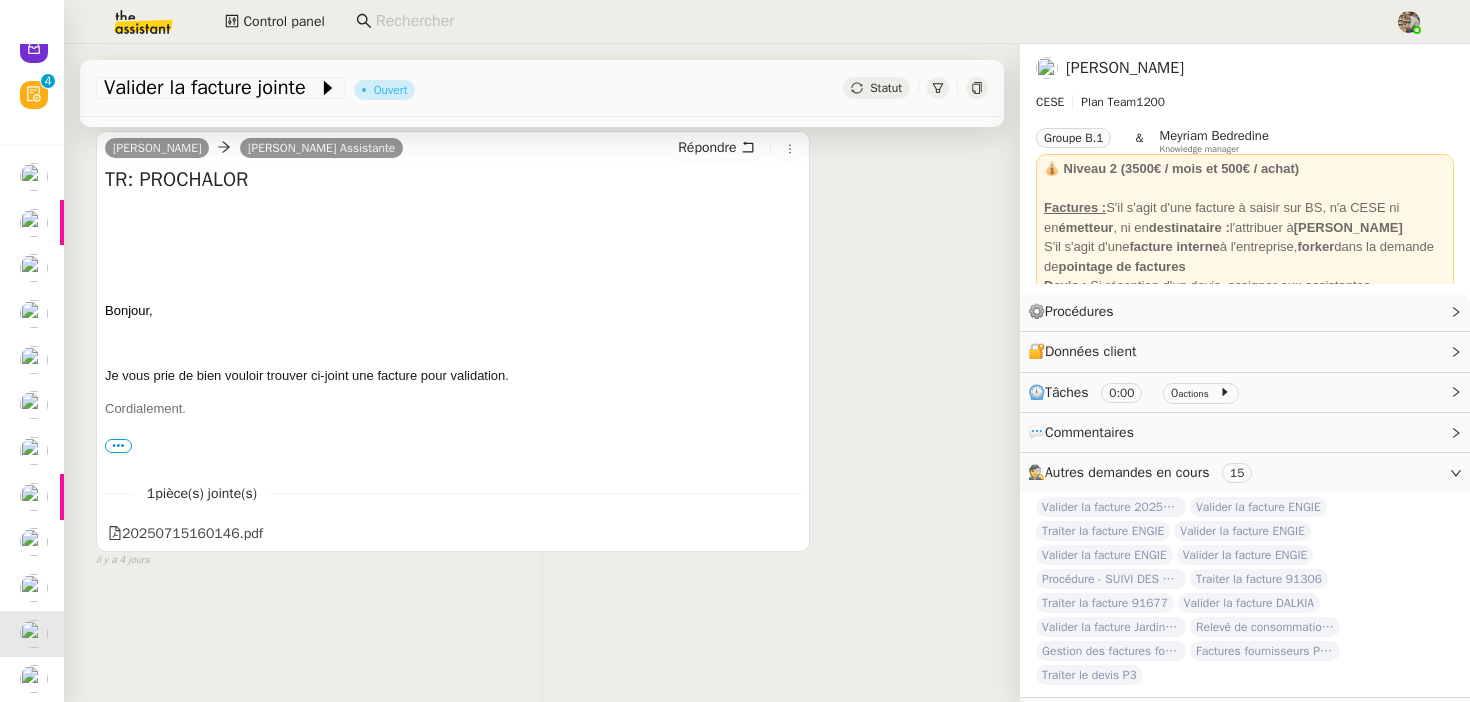 click 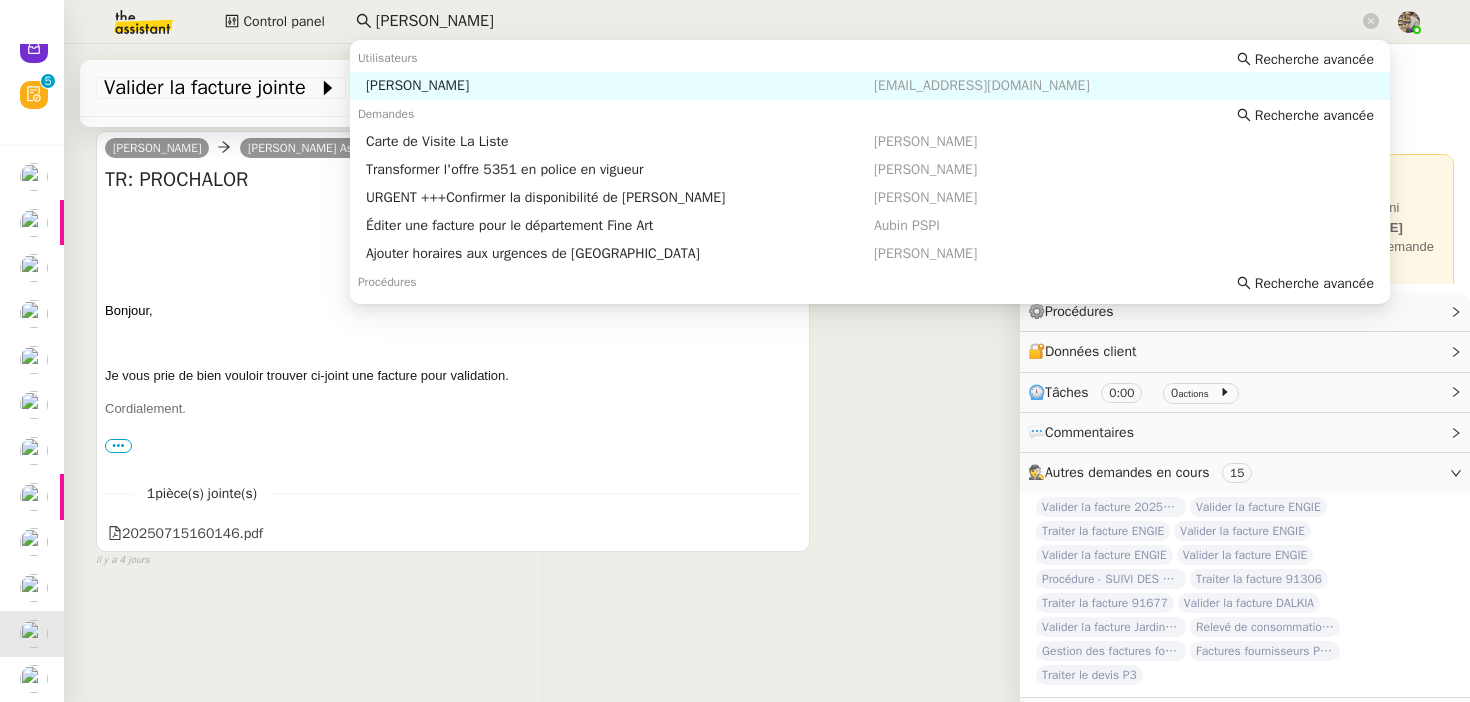 click on "Philippe   de Preux" at bounding box center [620, 86] 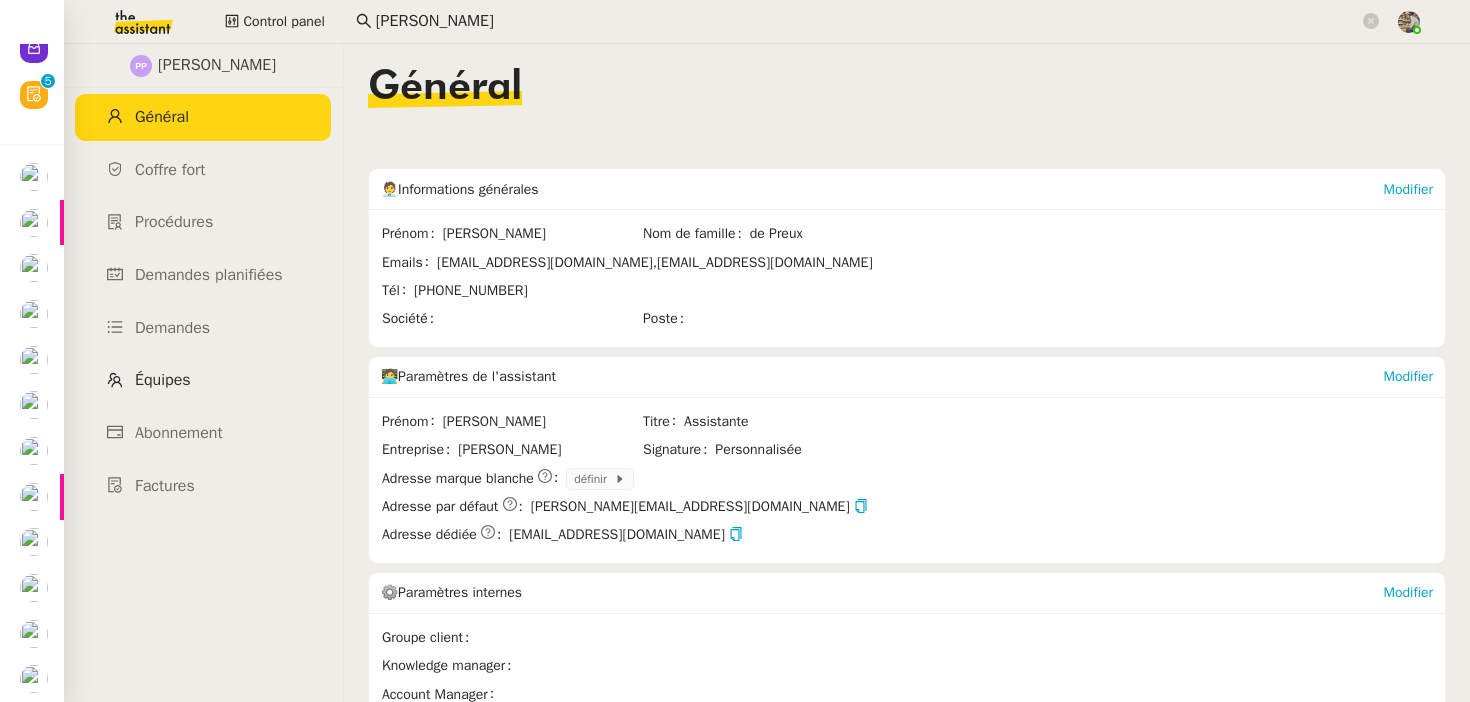 click on "Équipes" 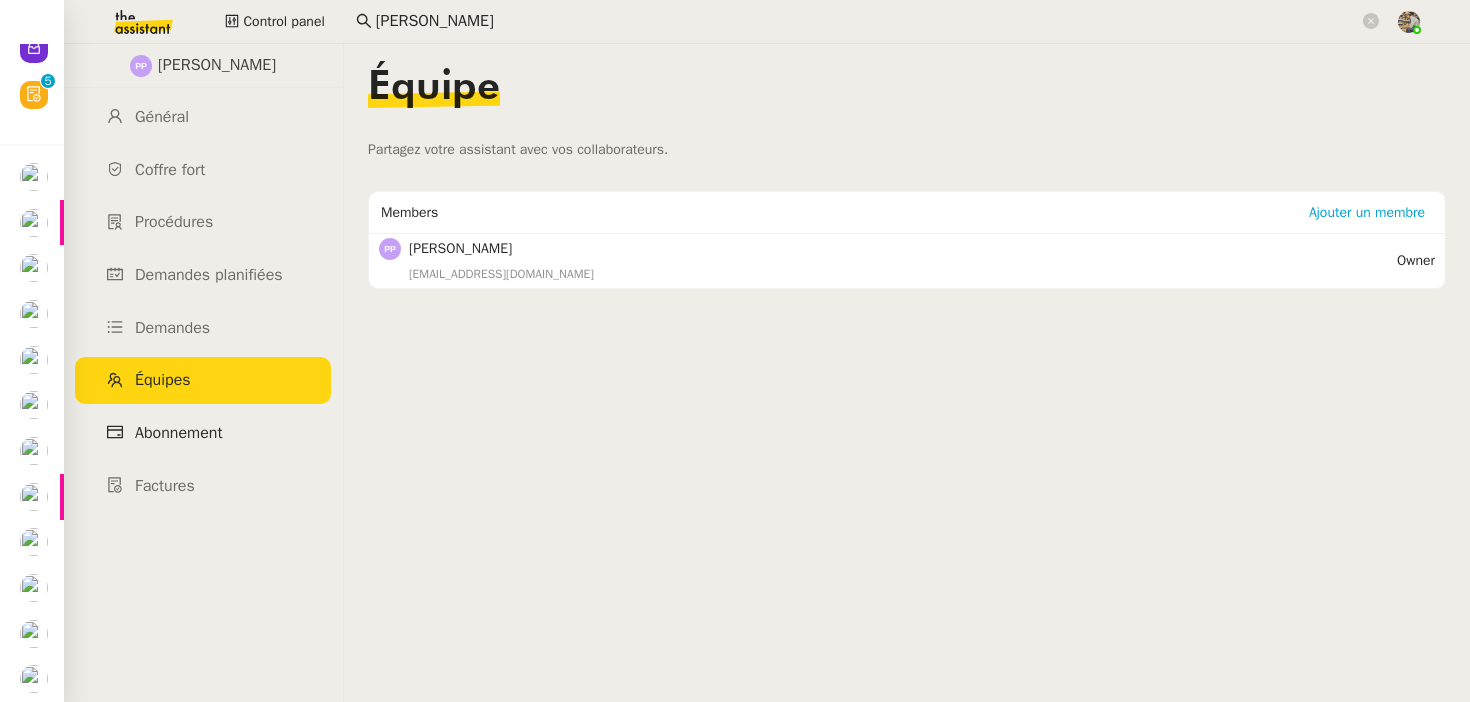 click on "Abonnement" 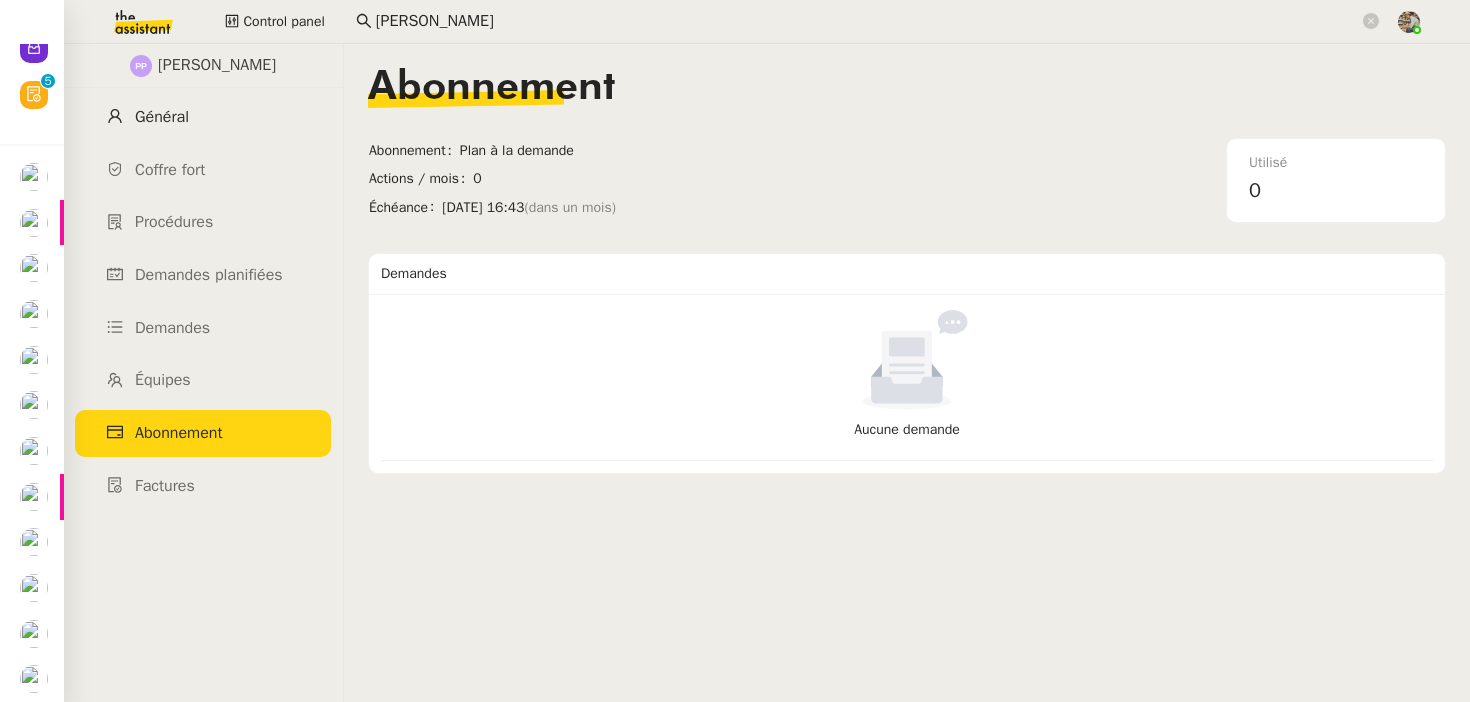 click on "Général" 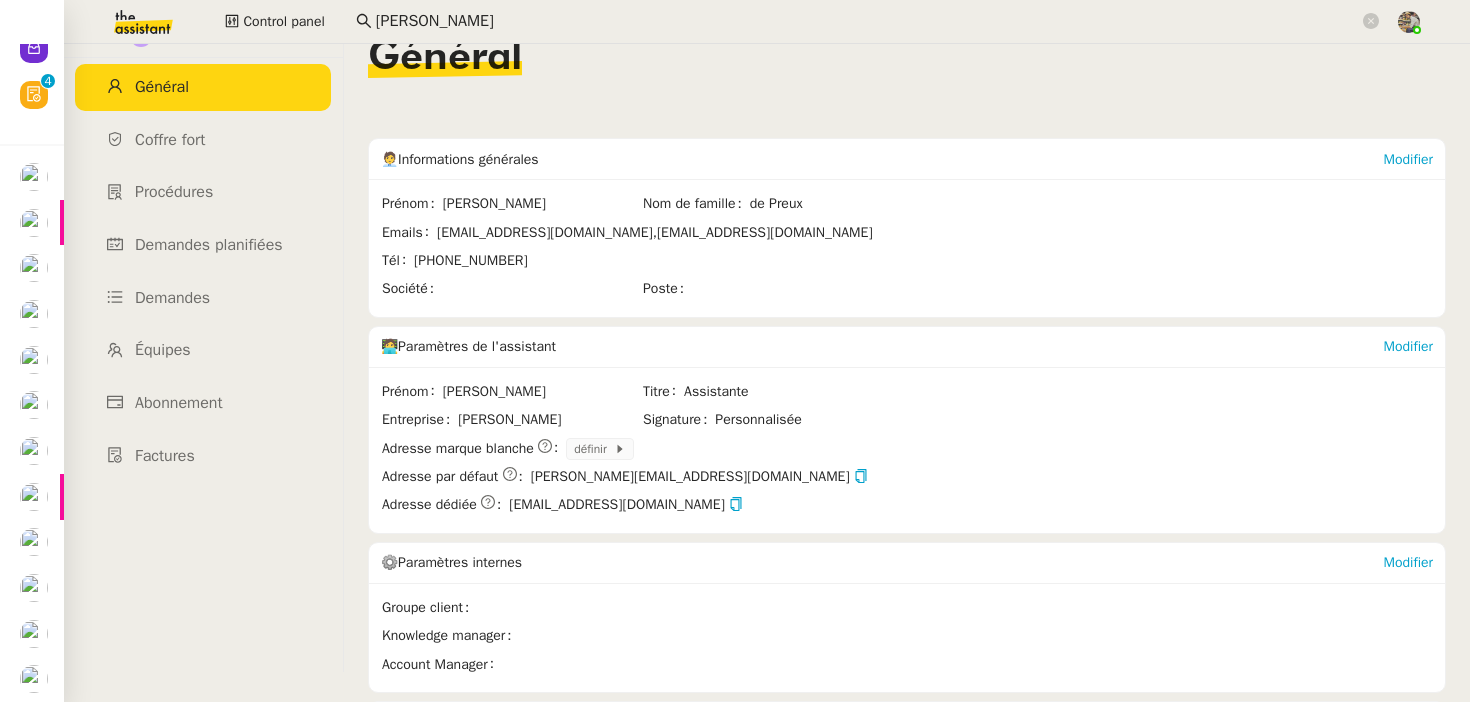 scroll, scrollTop: 281, scrollLeft: 0, axis: vertical 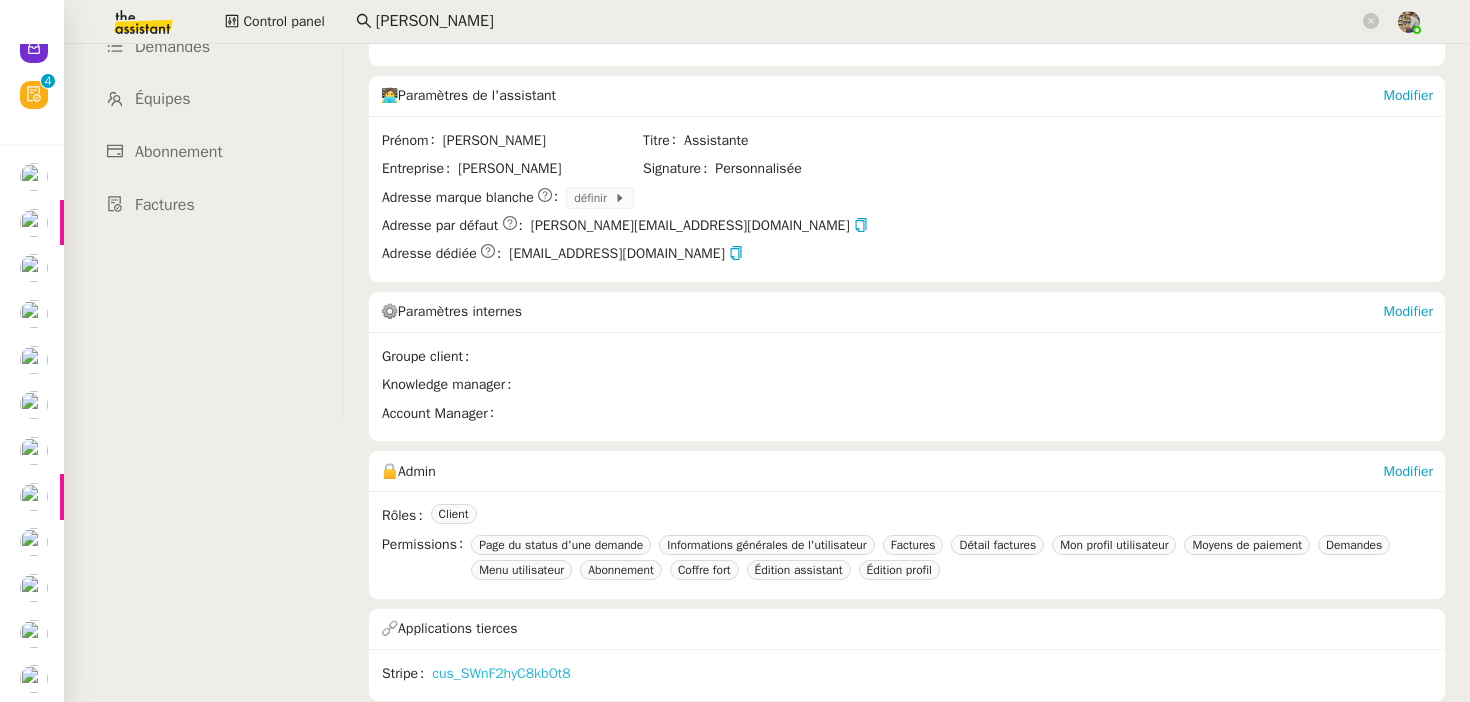 click on "cus_SWnF2hyC8kbOt8" 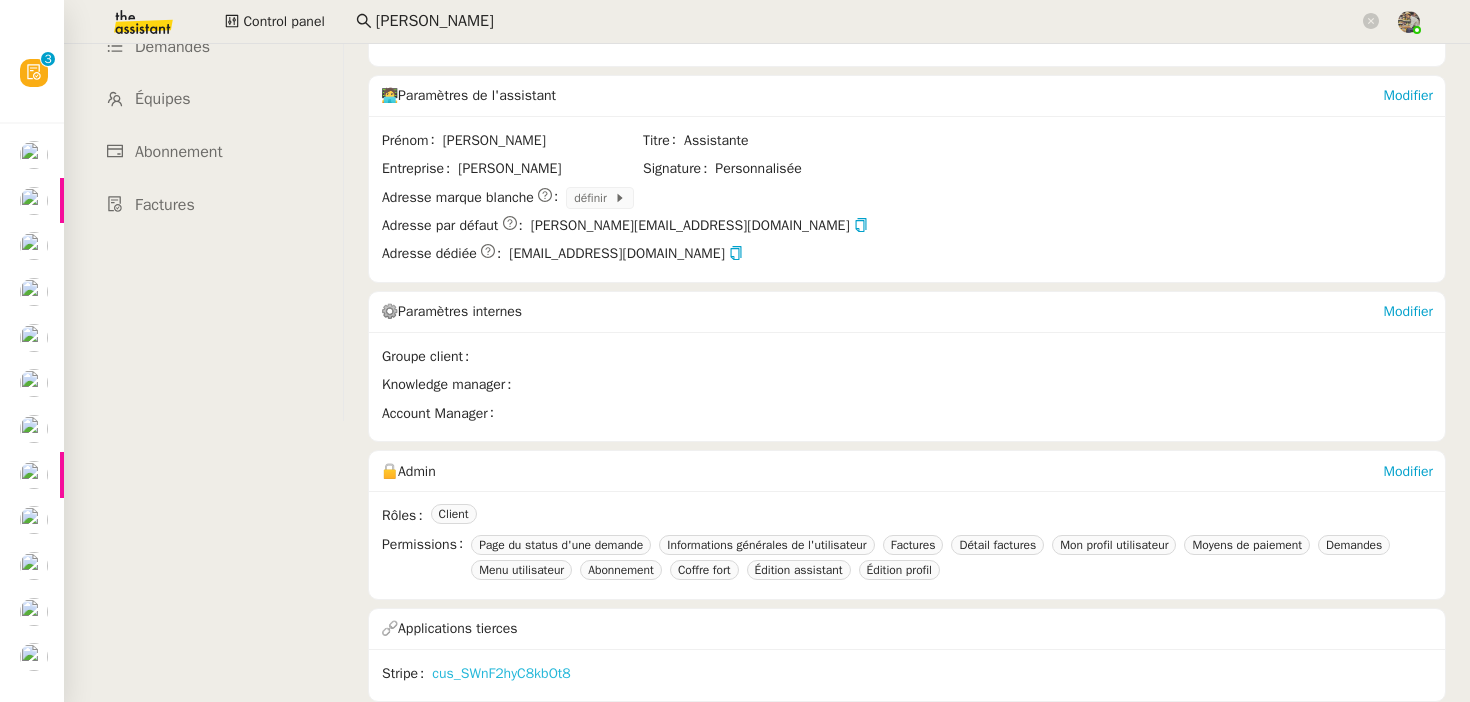 scroll, scrollTop: 0, scrollLeft: 0, axis: both 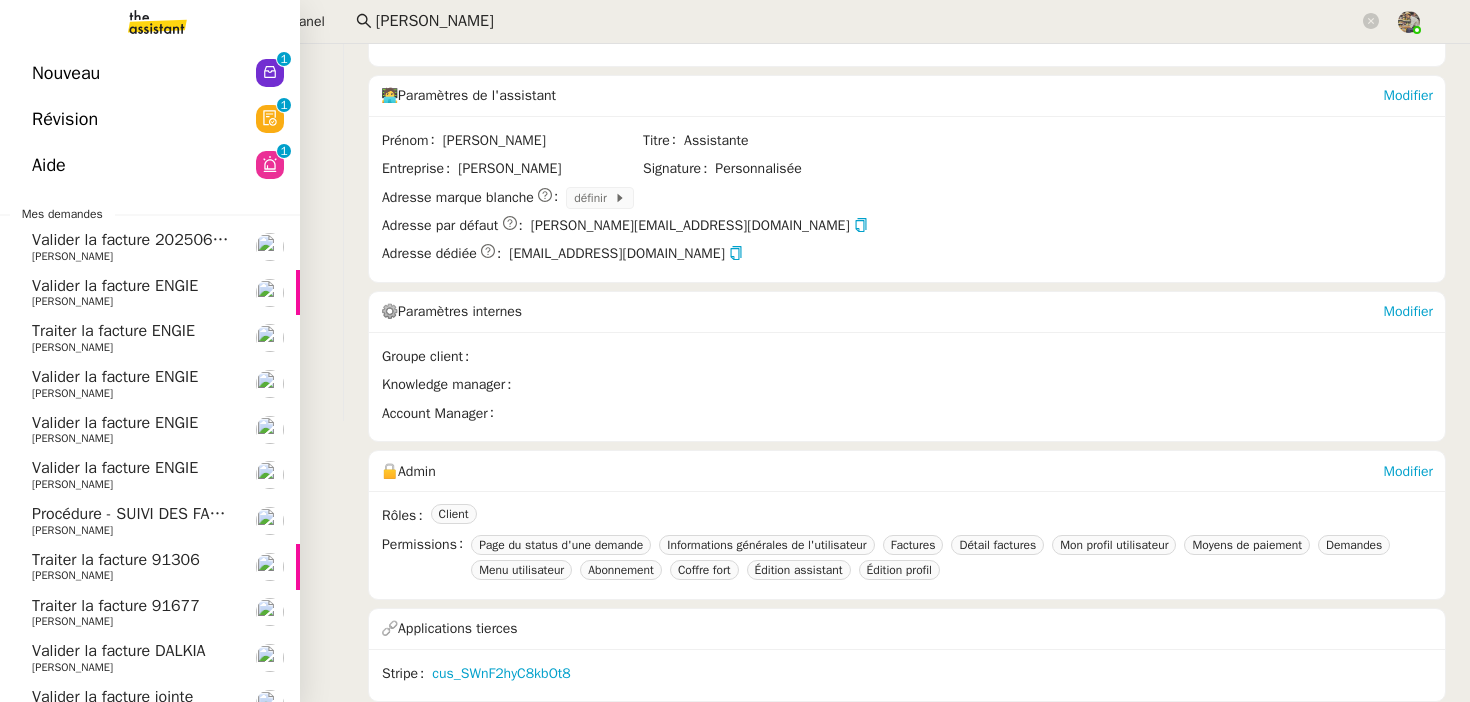 click on "Valider la facture 202506Z161117" 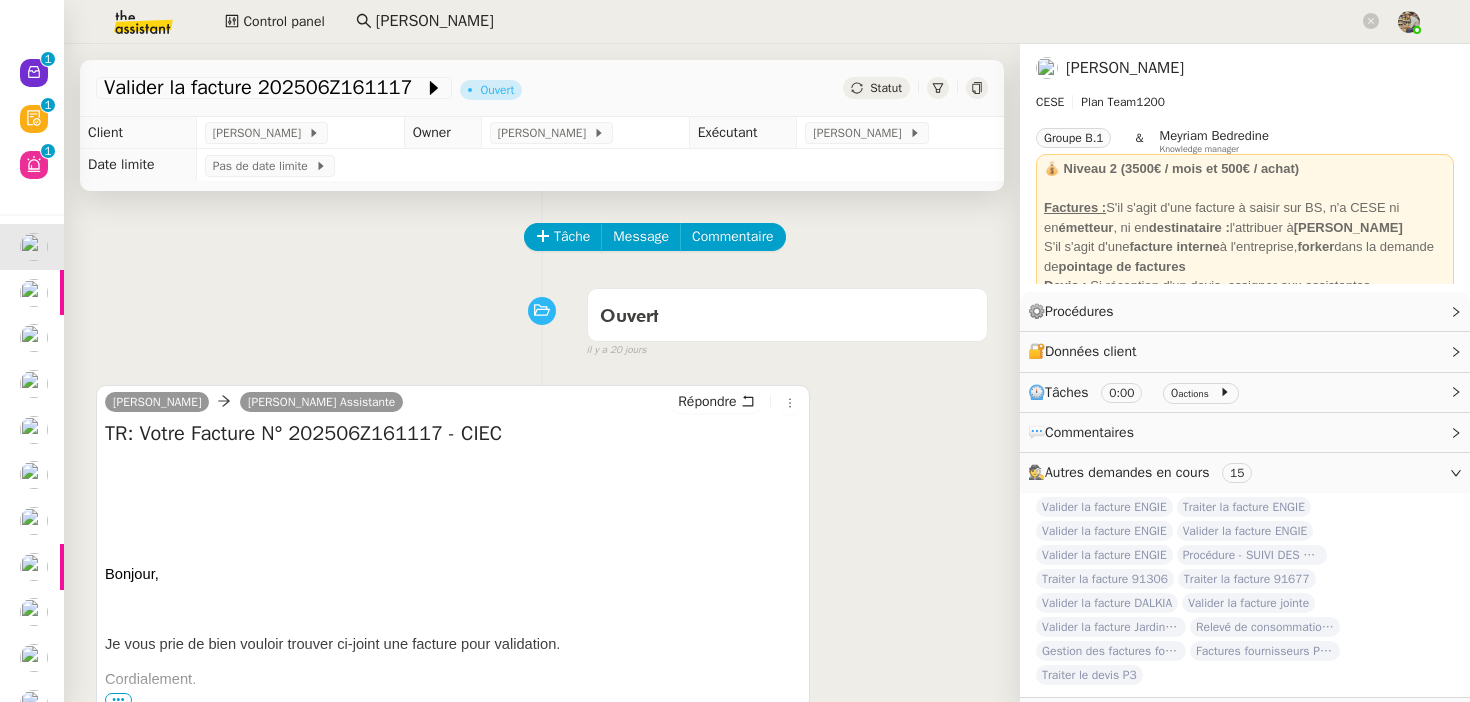 scroll, scrollTop: 254, scrollLeft: 0, axis: vertical 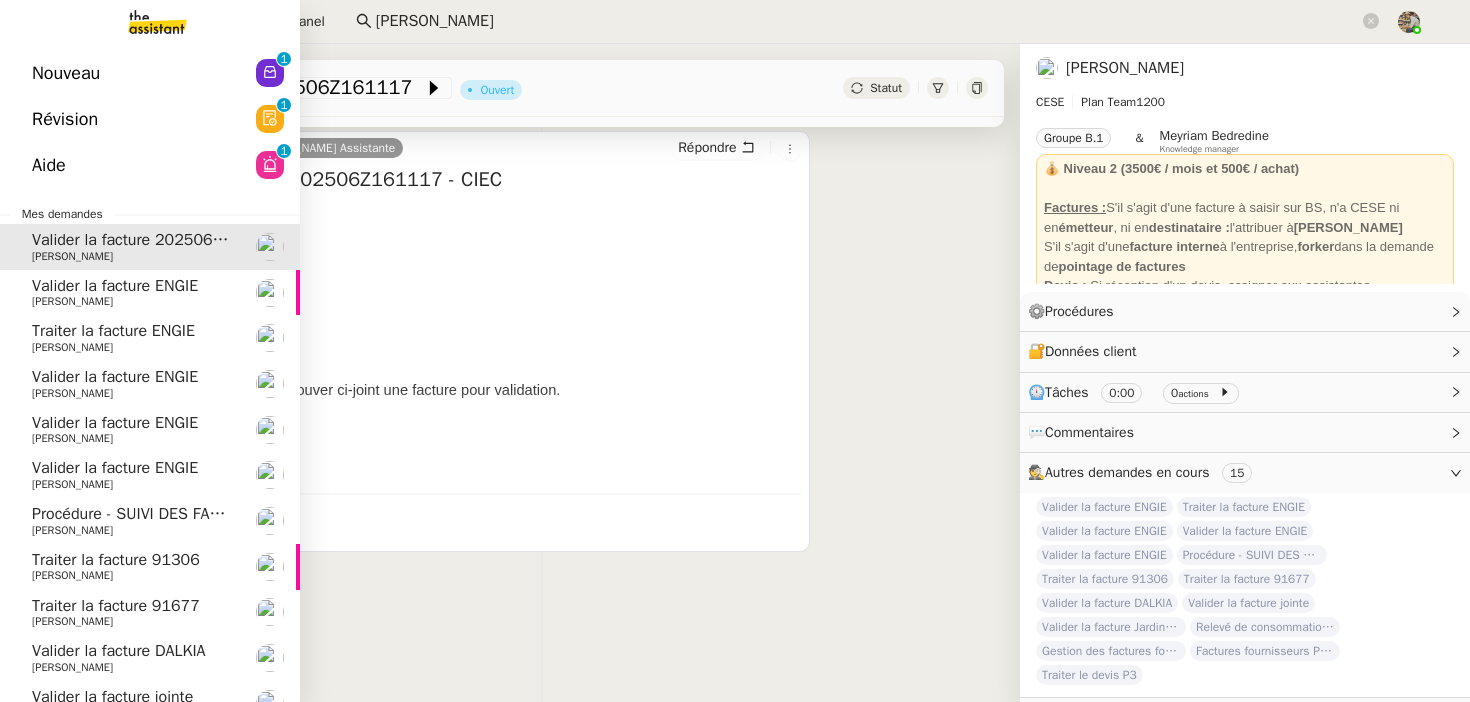 click on "Charles Da Conceicao" 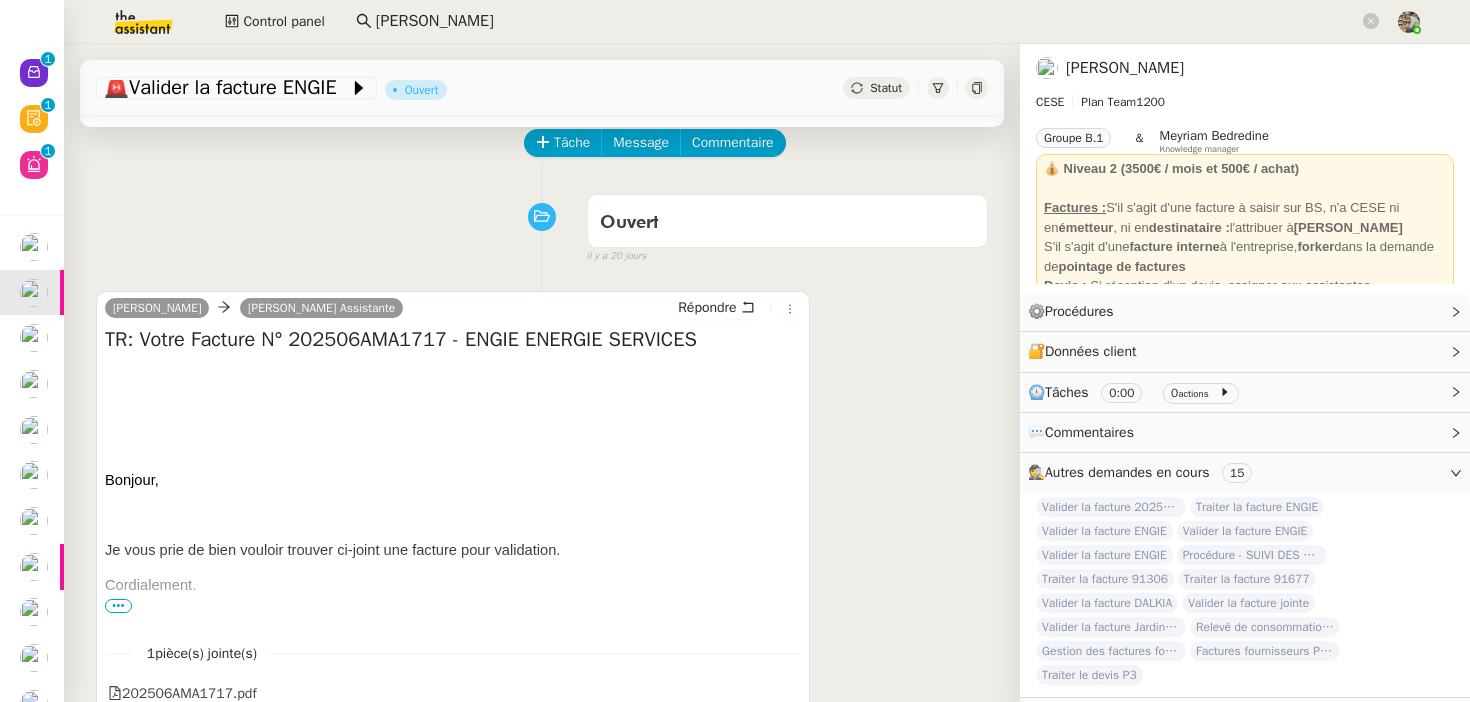 scroll, scrollTop: 176, scrollLeft: 0, axis: vertical 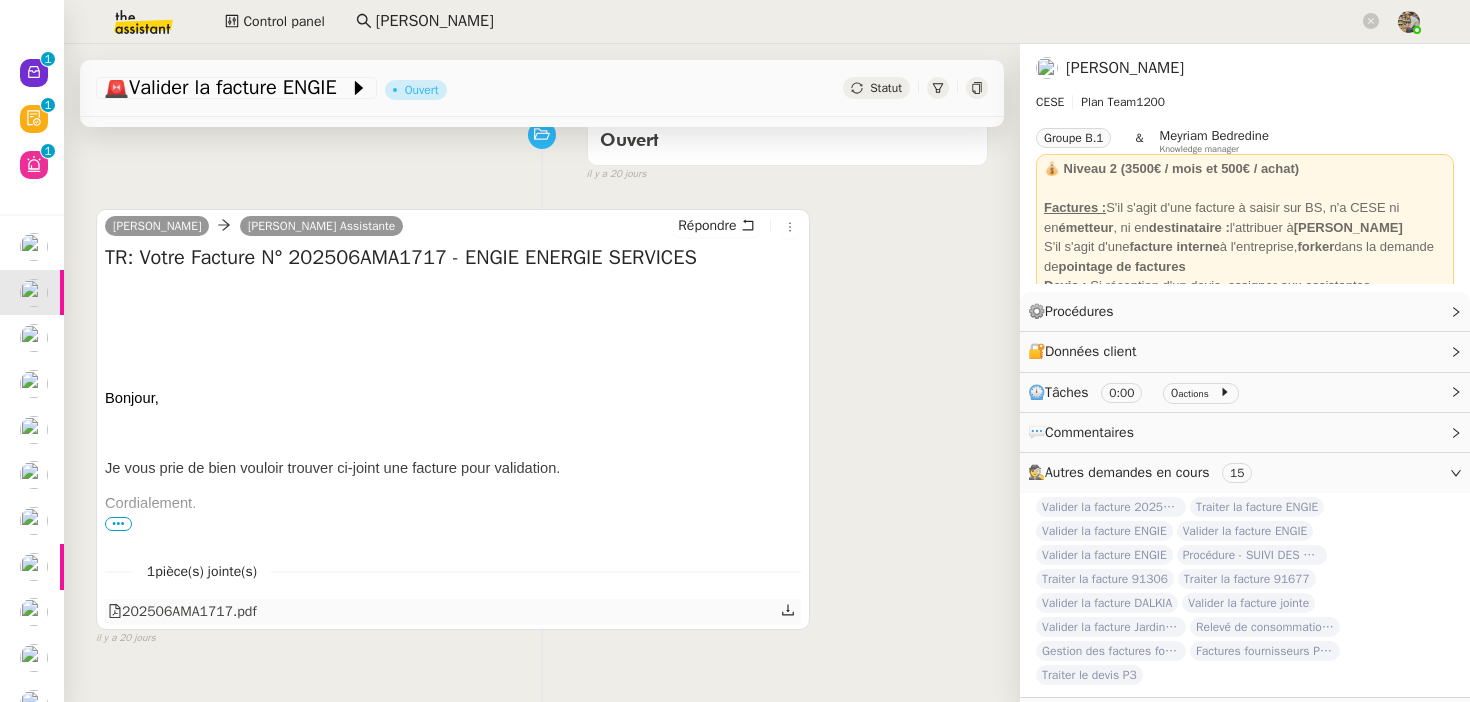 click 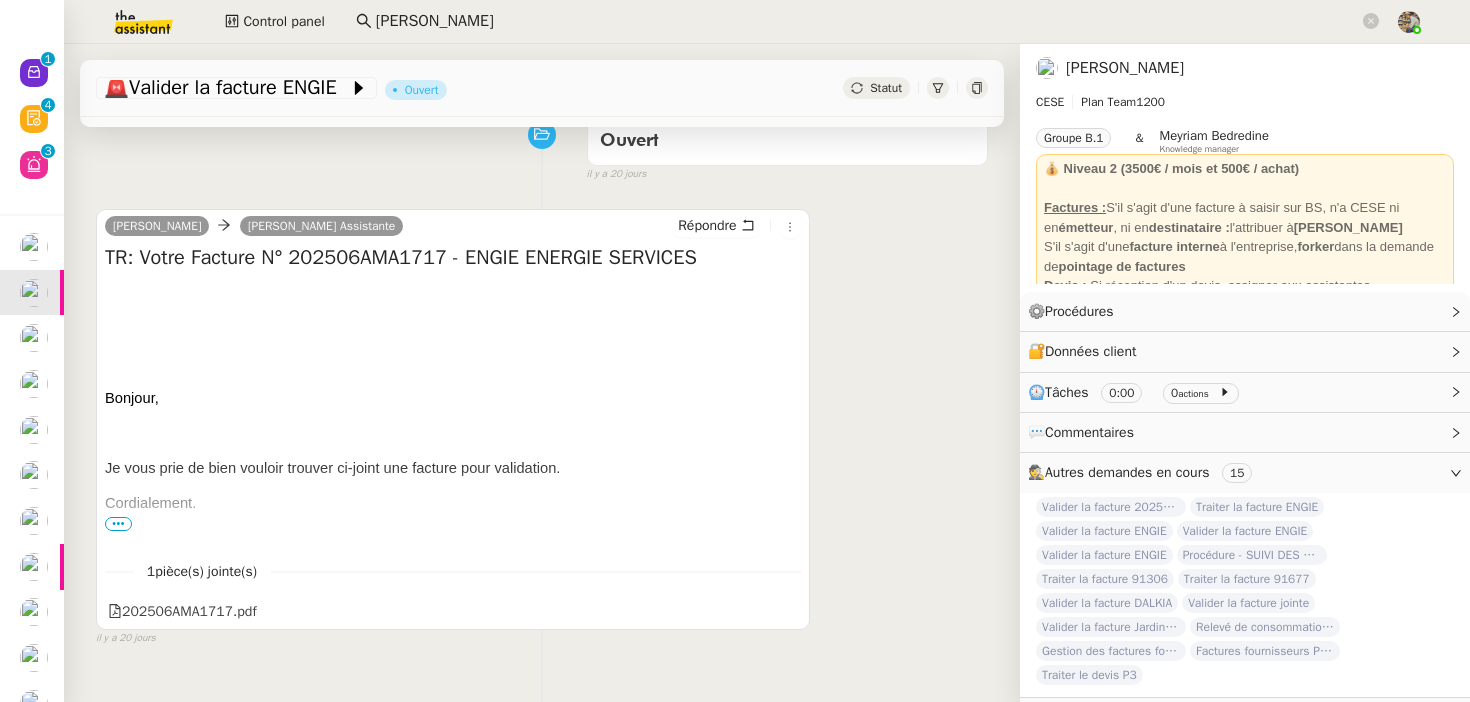 scroll, scrollTop: 0, scrollLeft: 0, axis: both 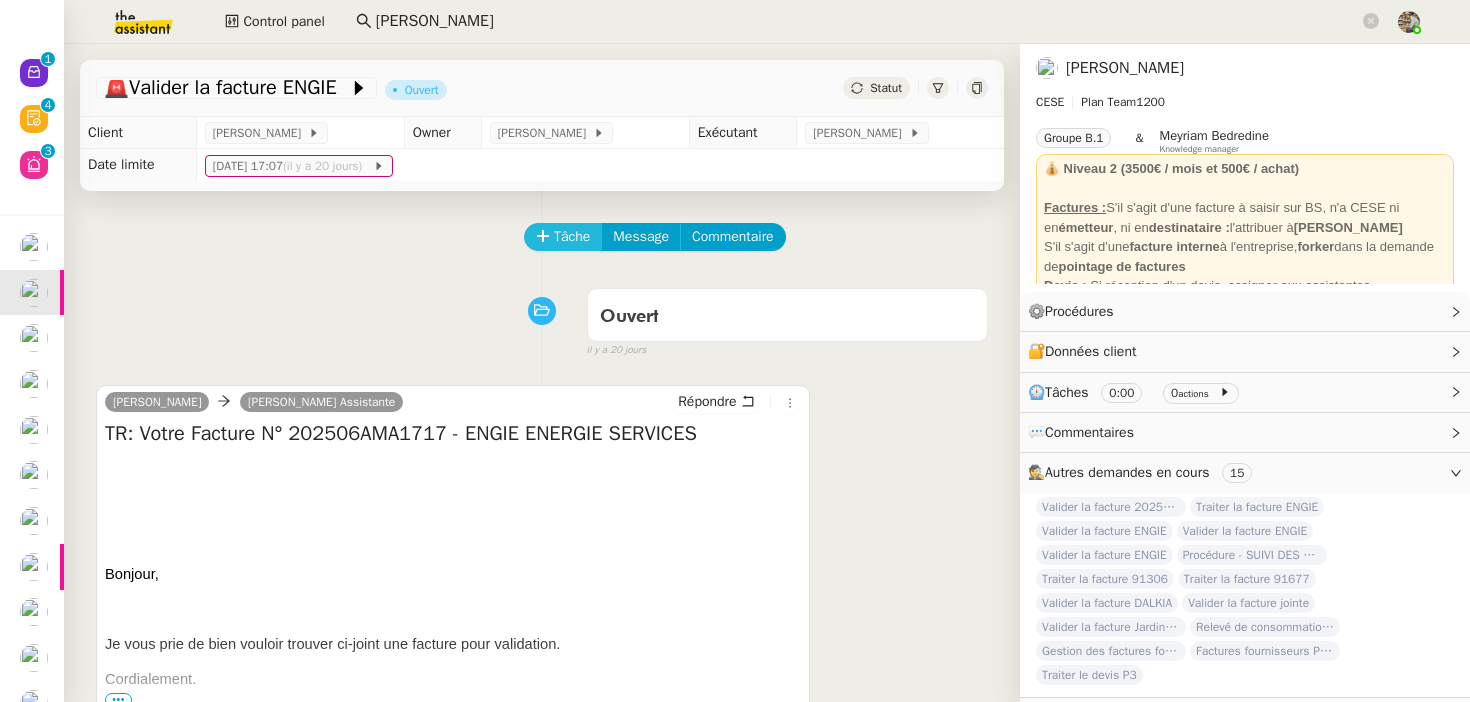 click on "Tâche" 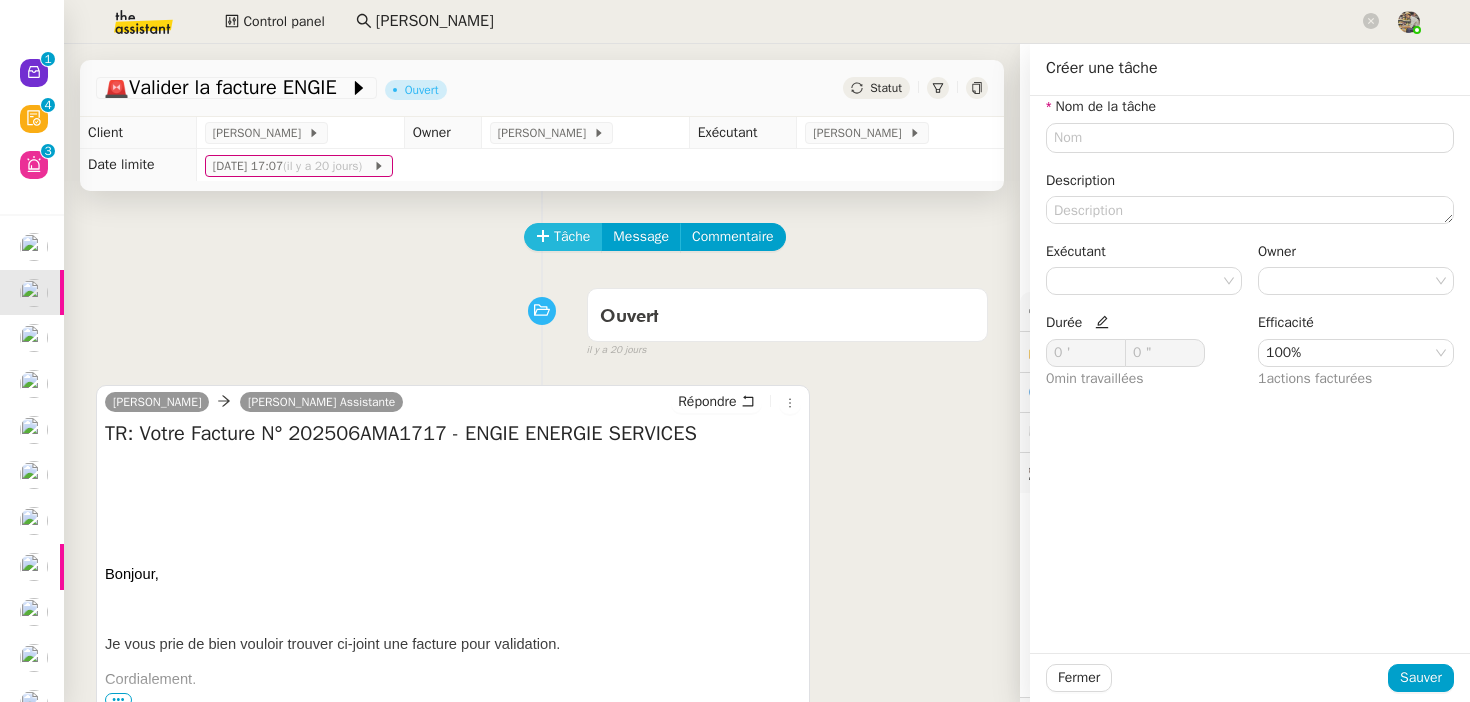 type 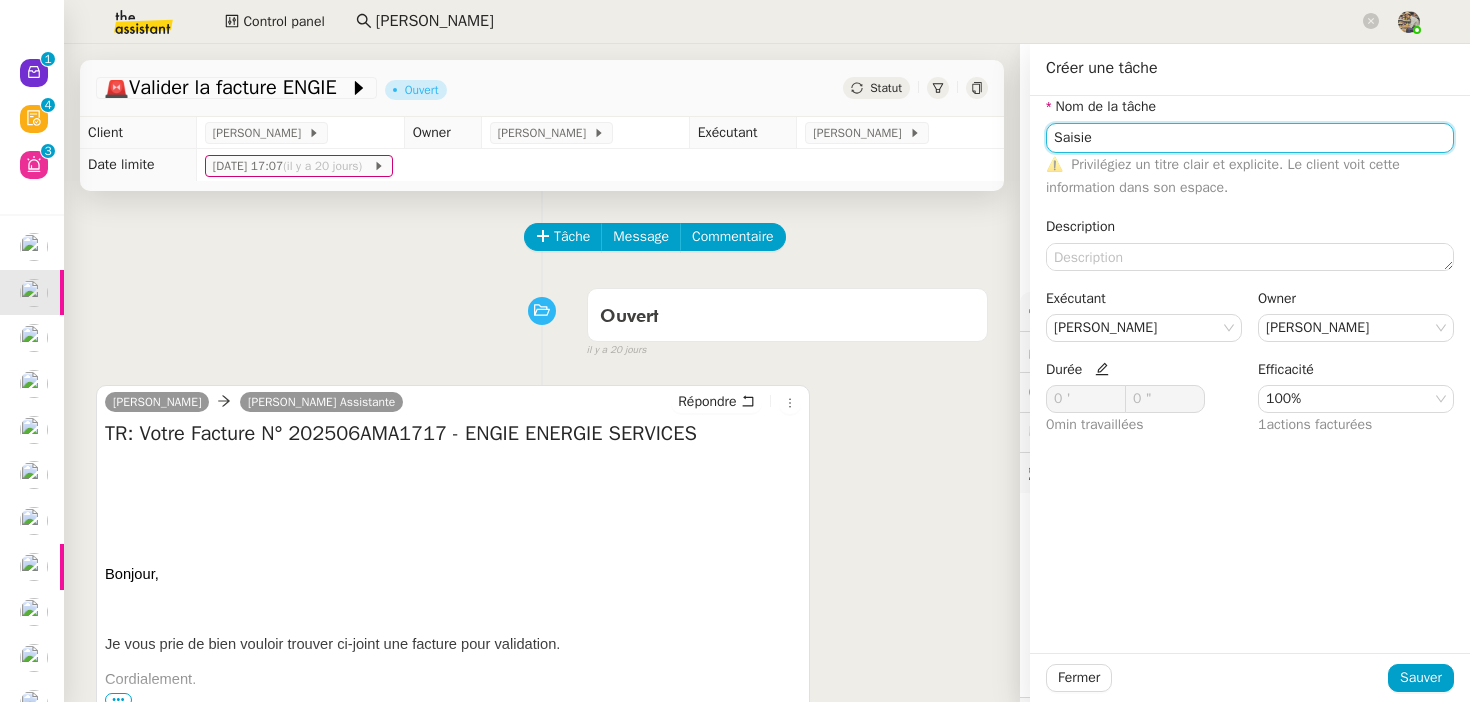 type on "Saisie" 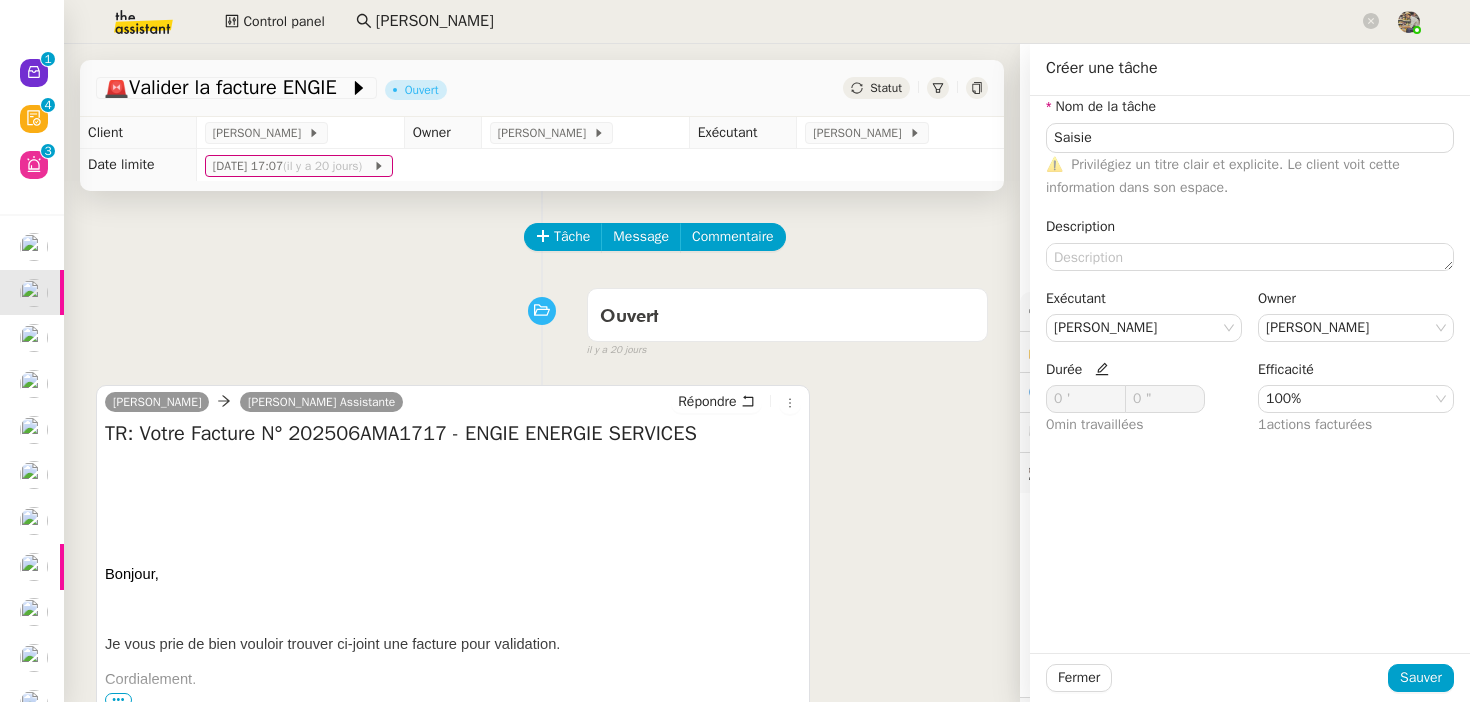 click 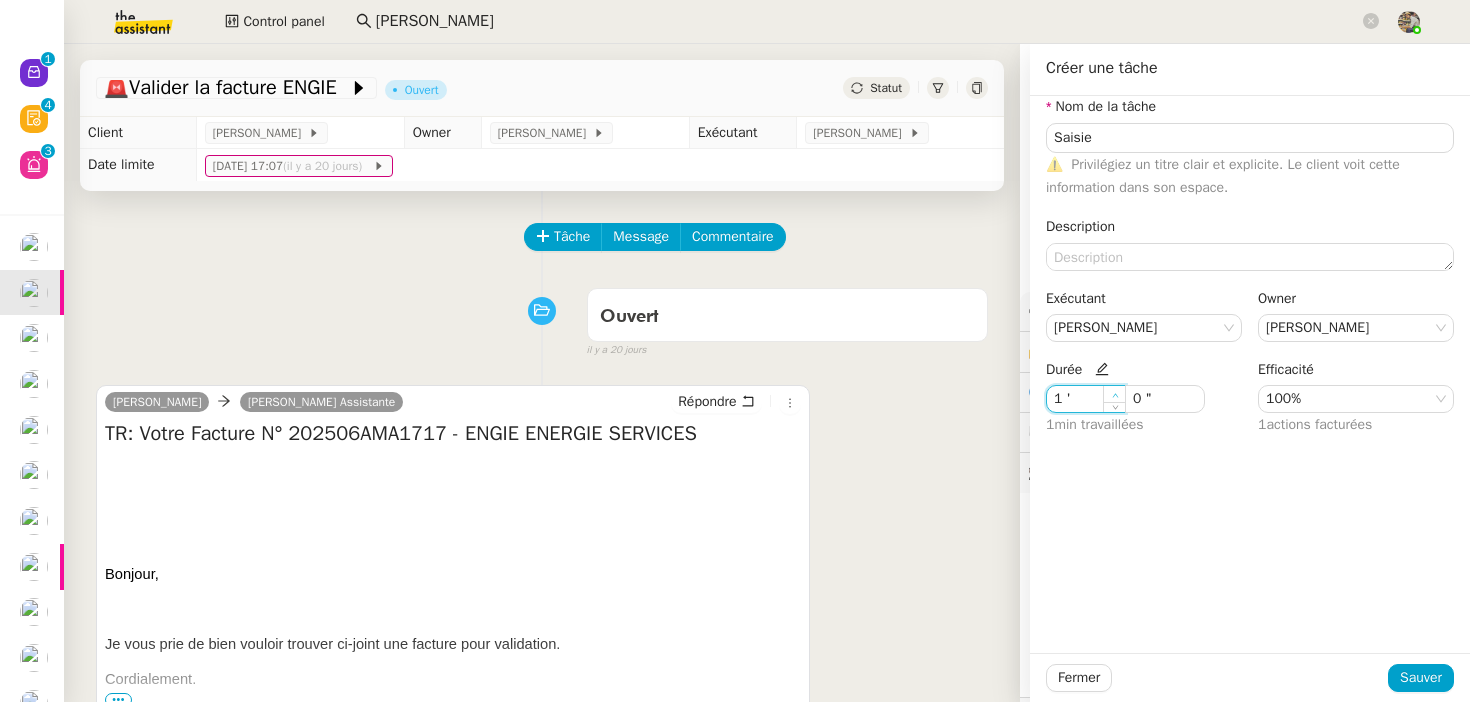 click 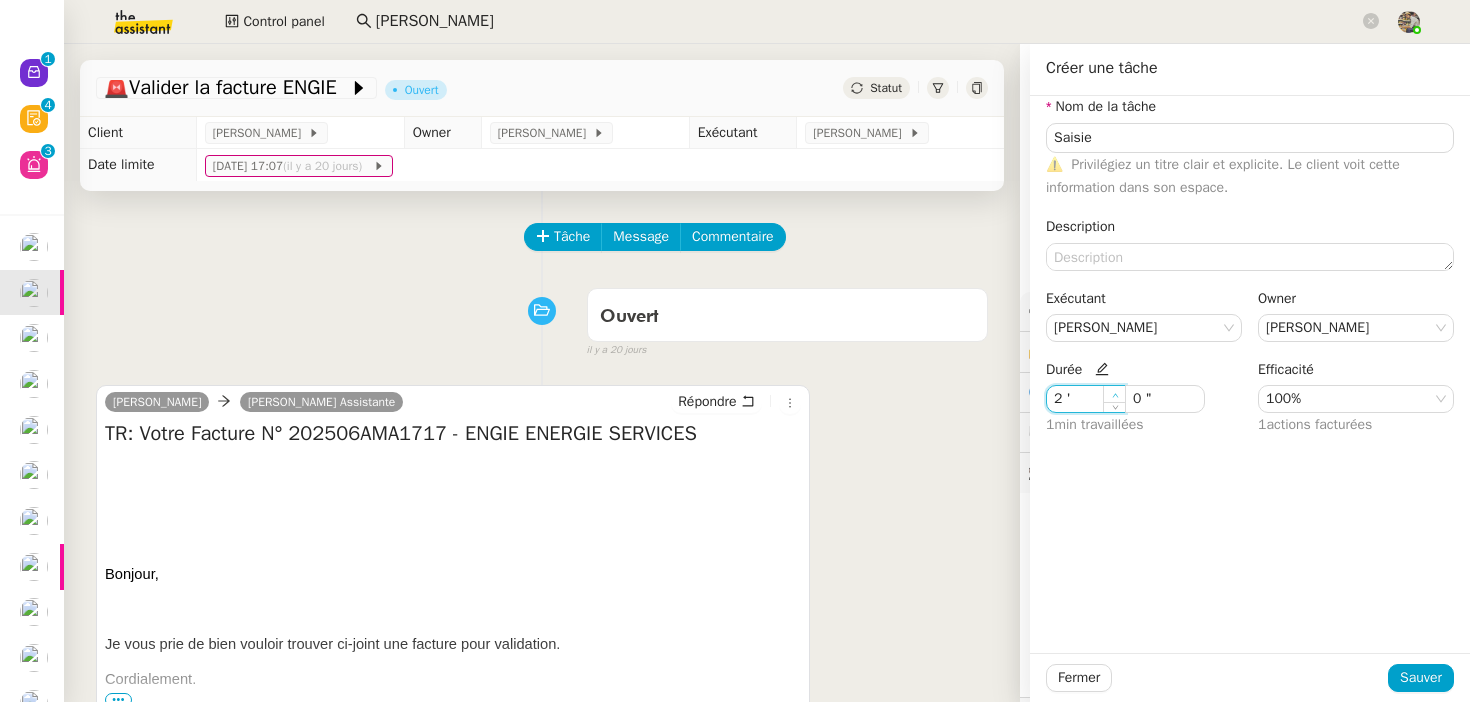 click 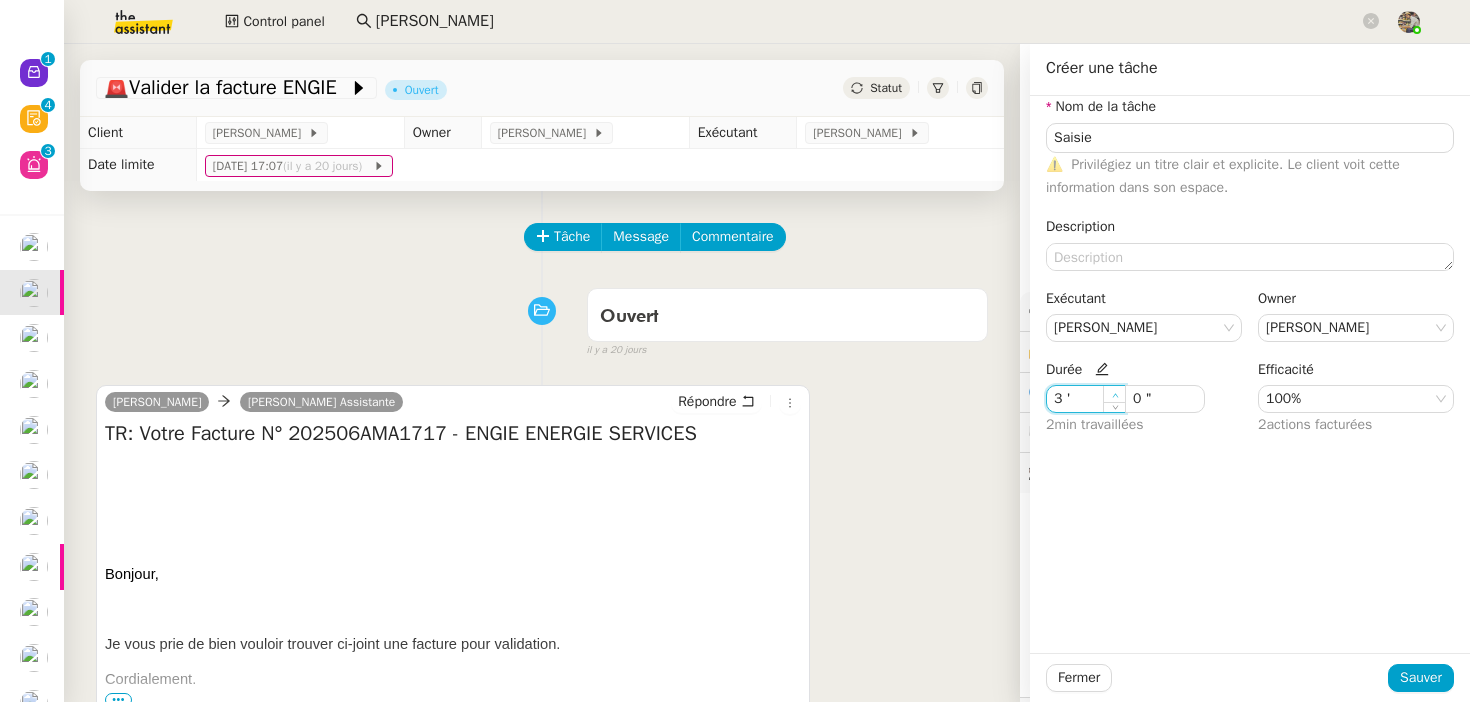 click 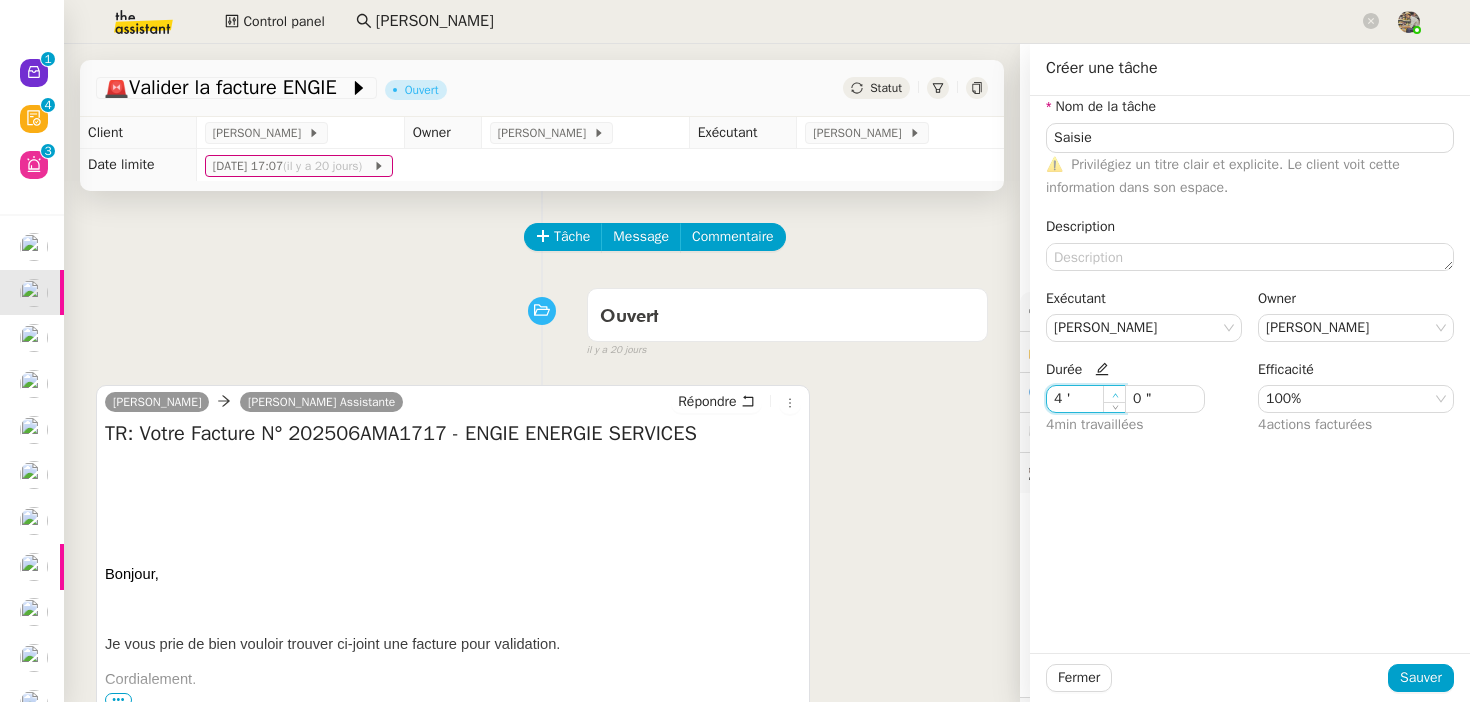 click 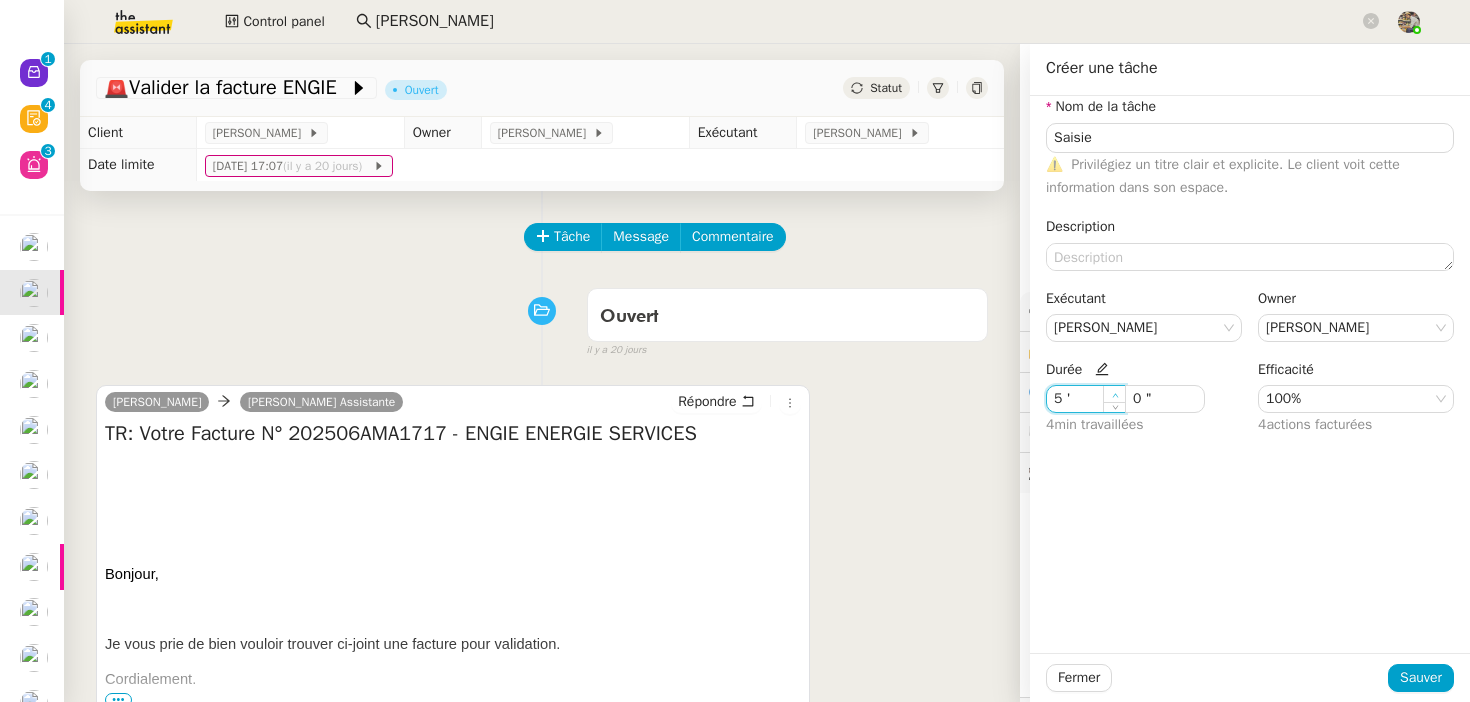 click 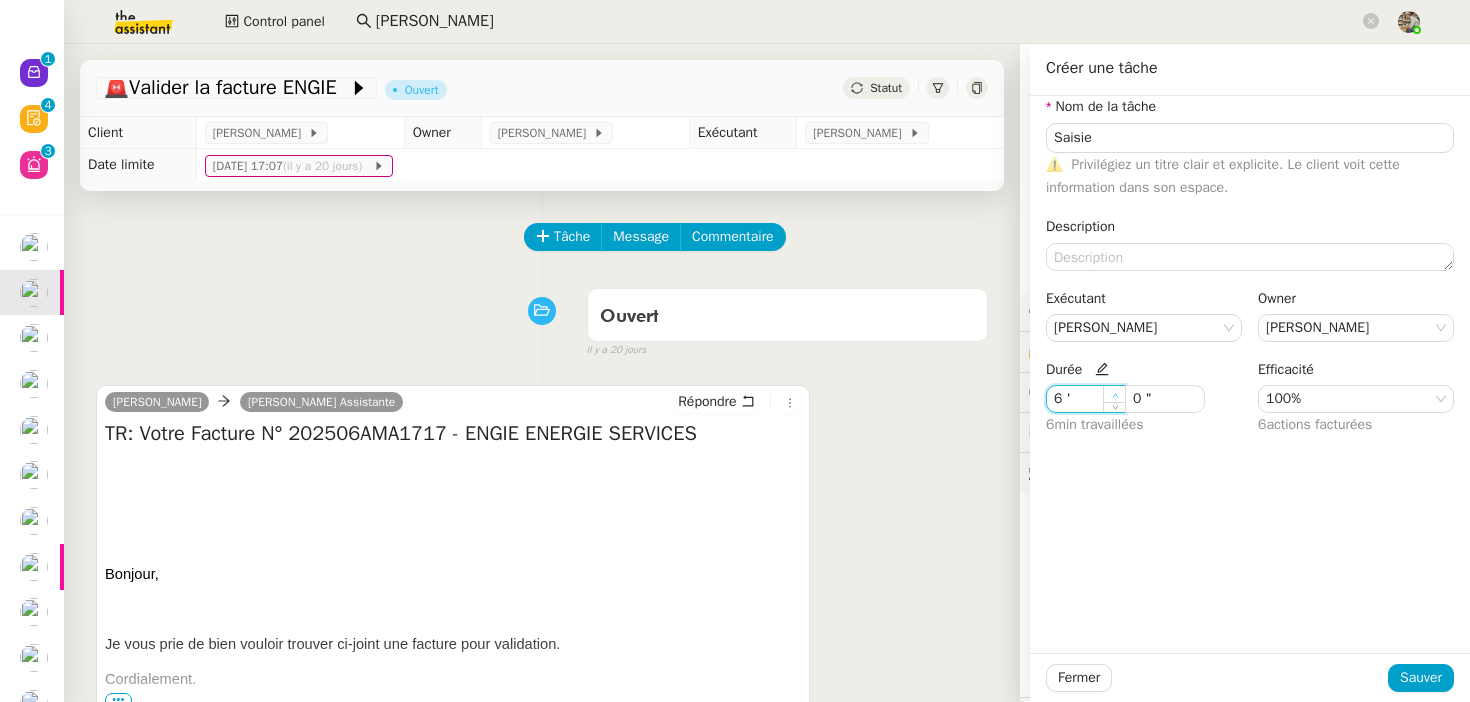 click 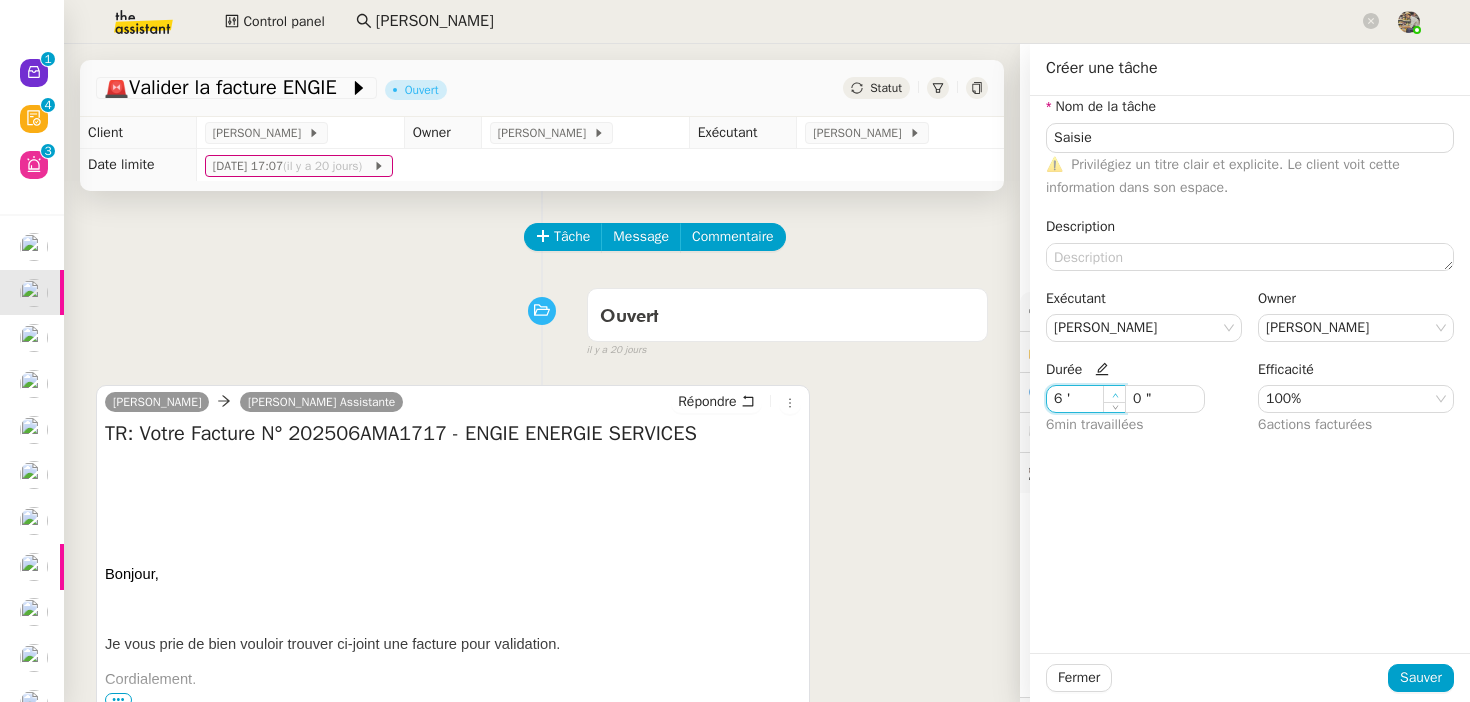 type on "7 '" 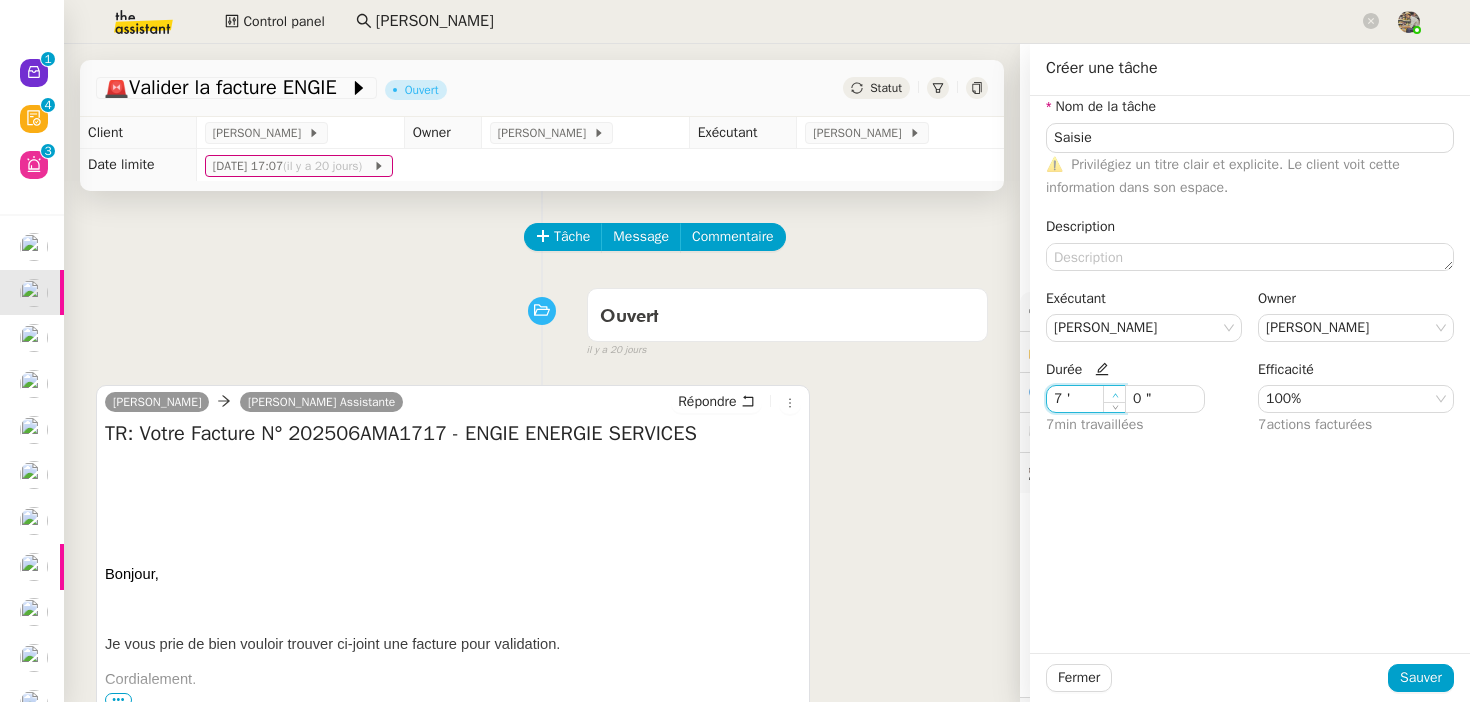 click 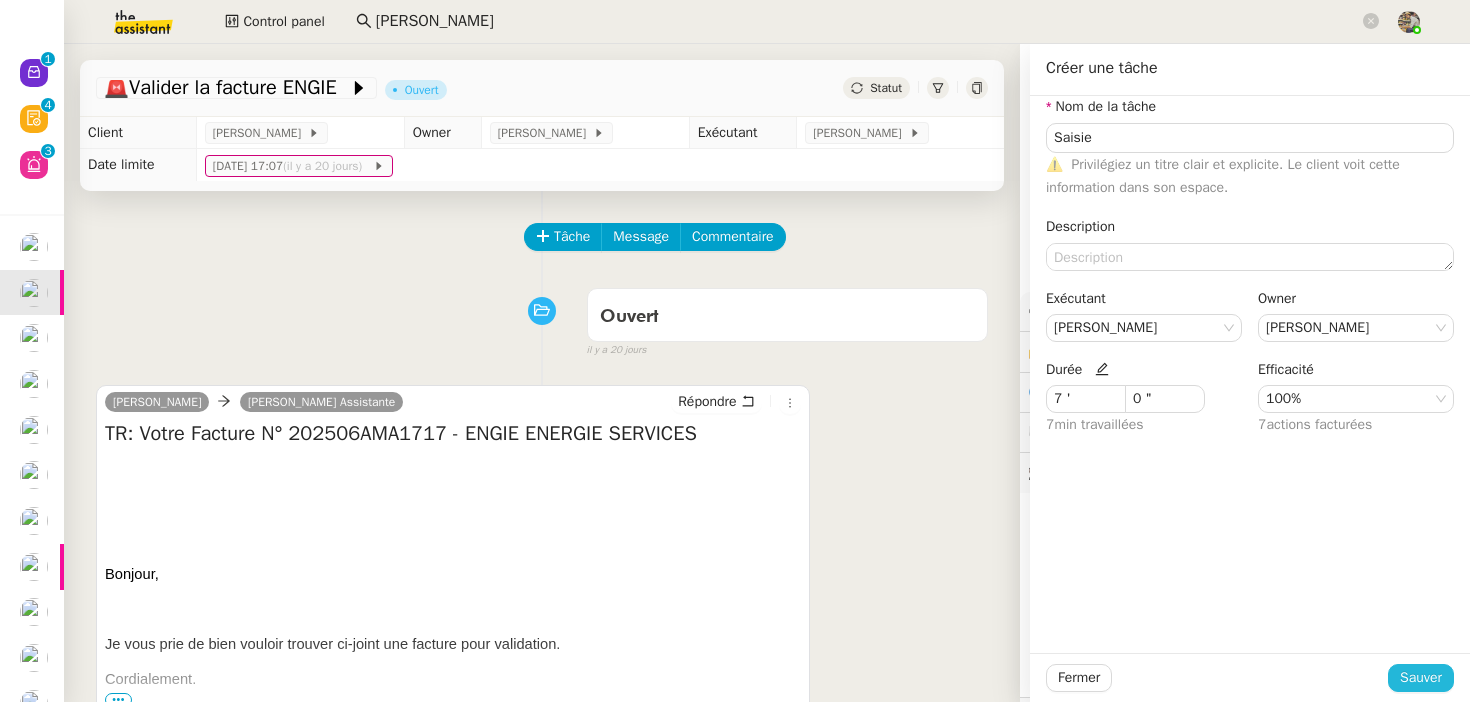 click on "Sauver" 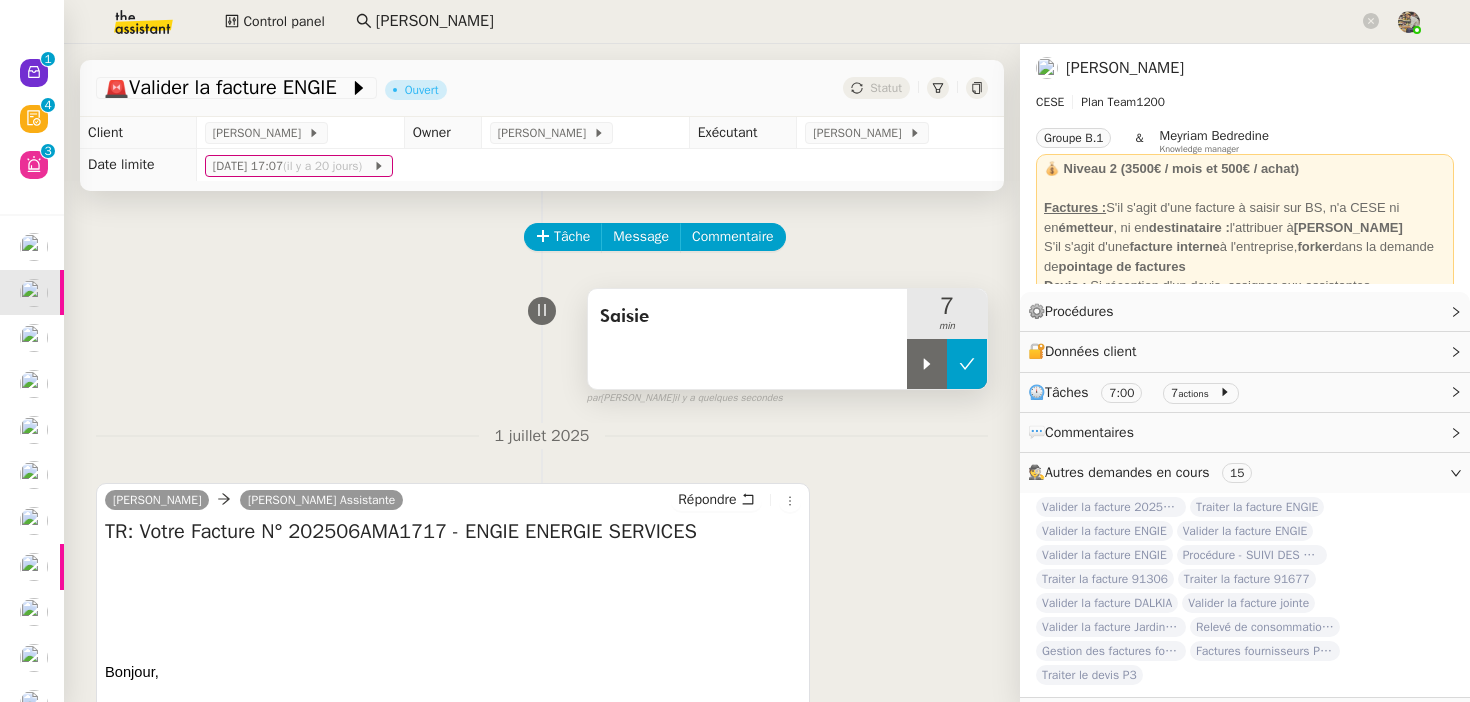 click 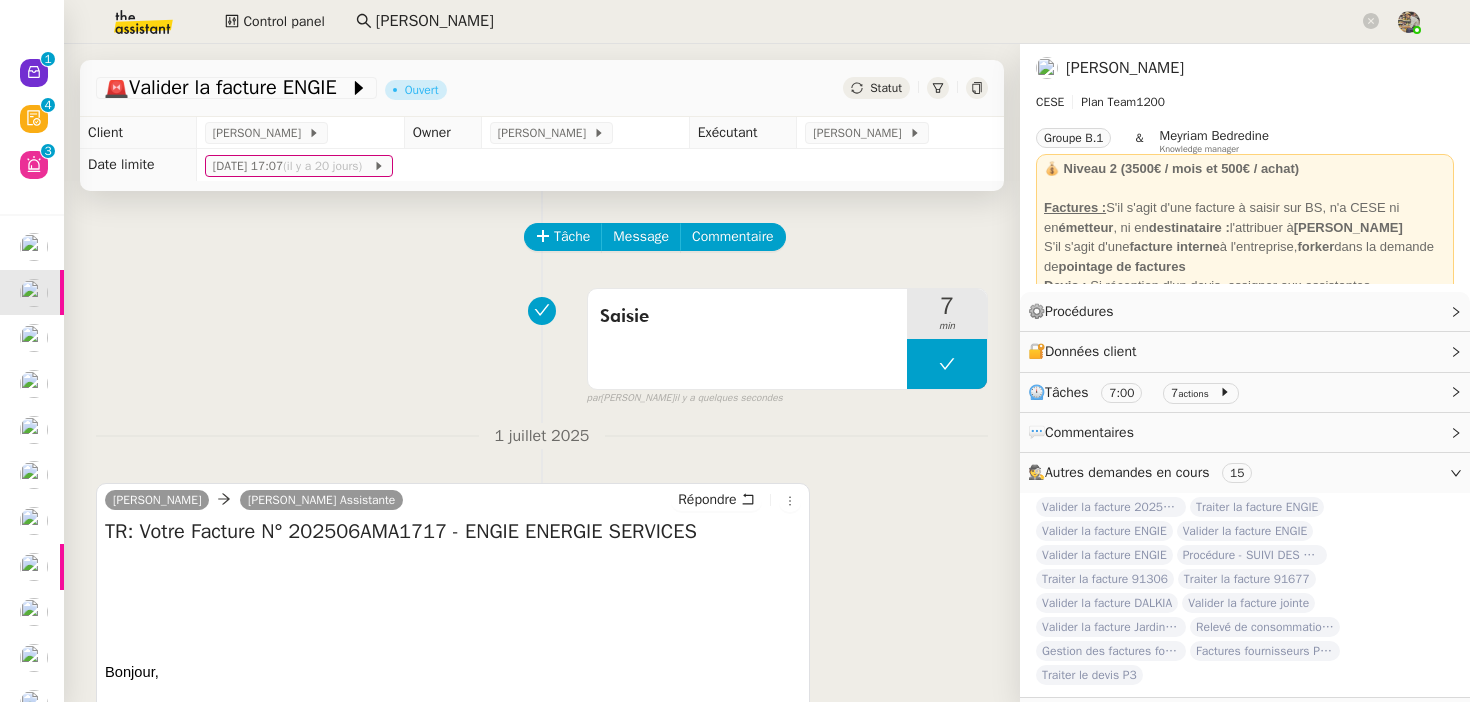 click on "Statut" 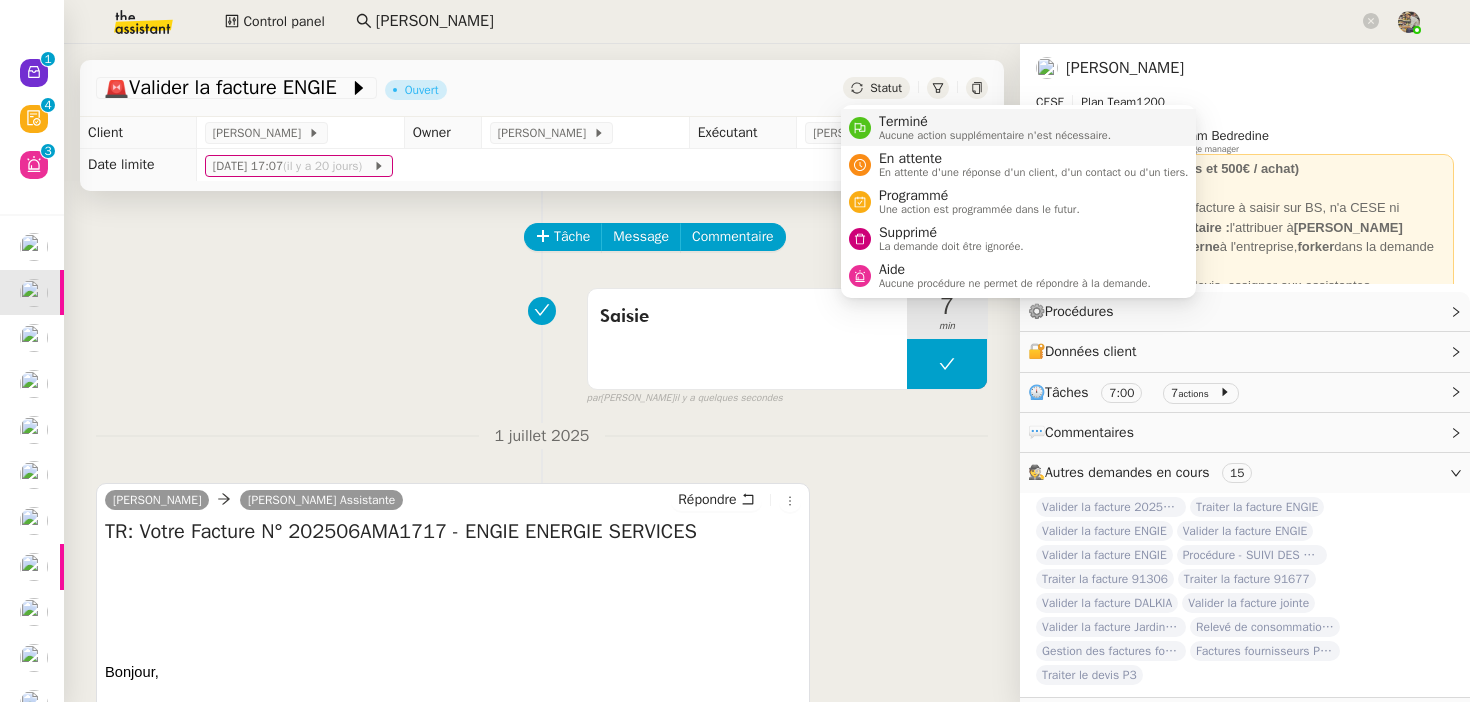 click on "Terminé" at bounding box center (995, 122) 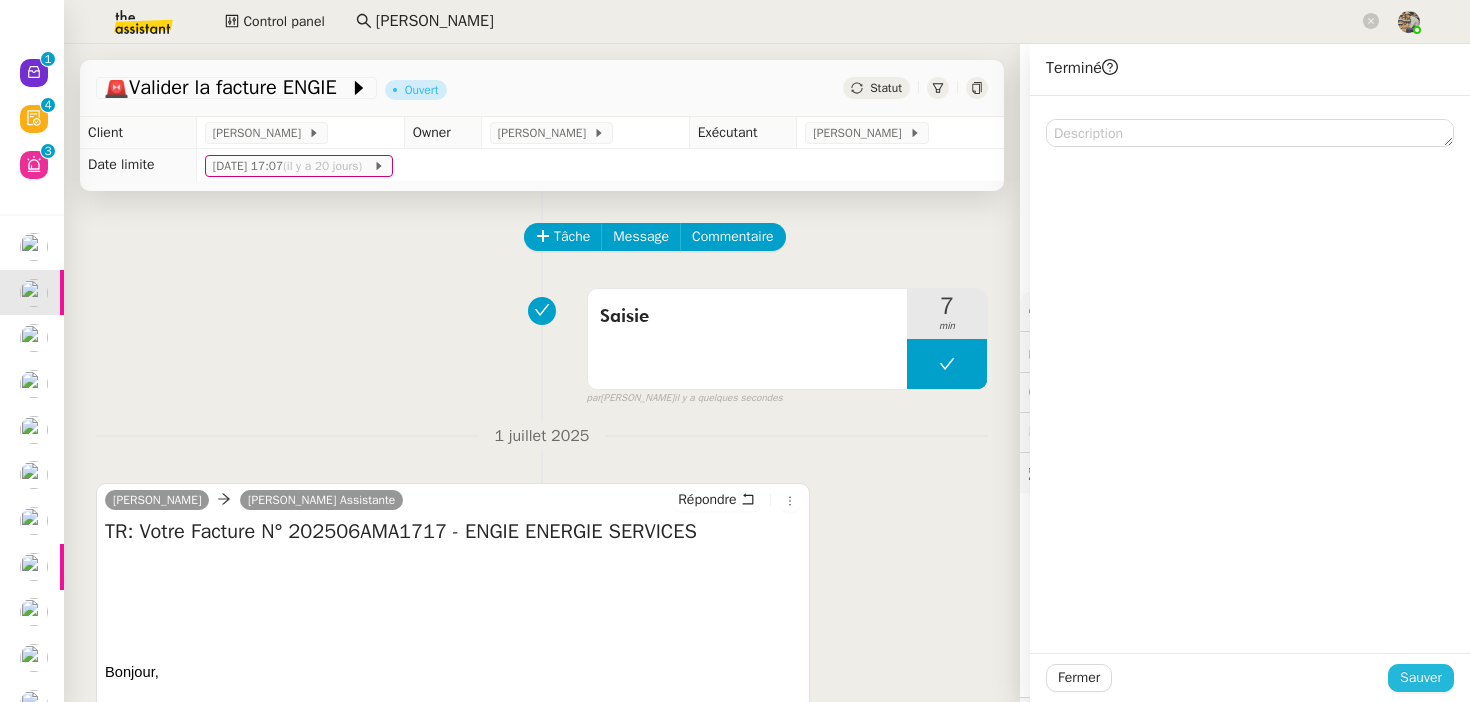 click on "Sauver" 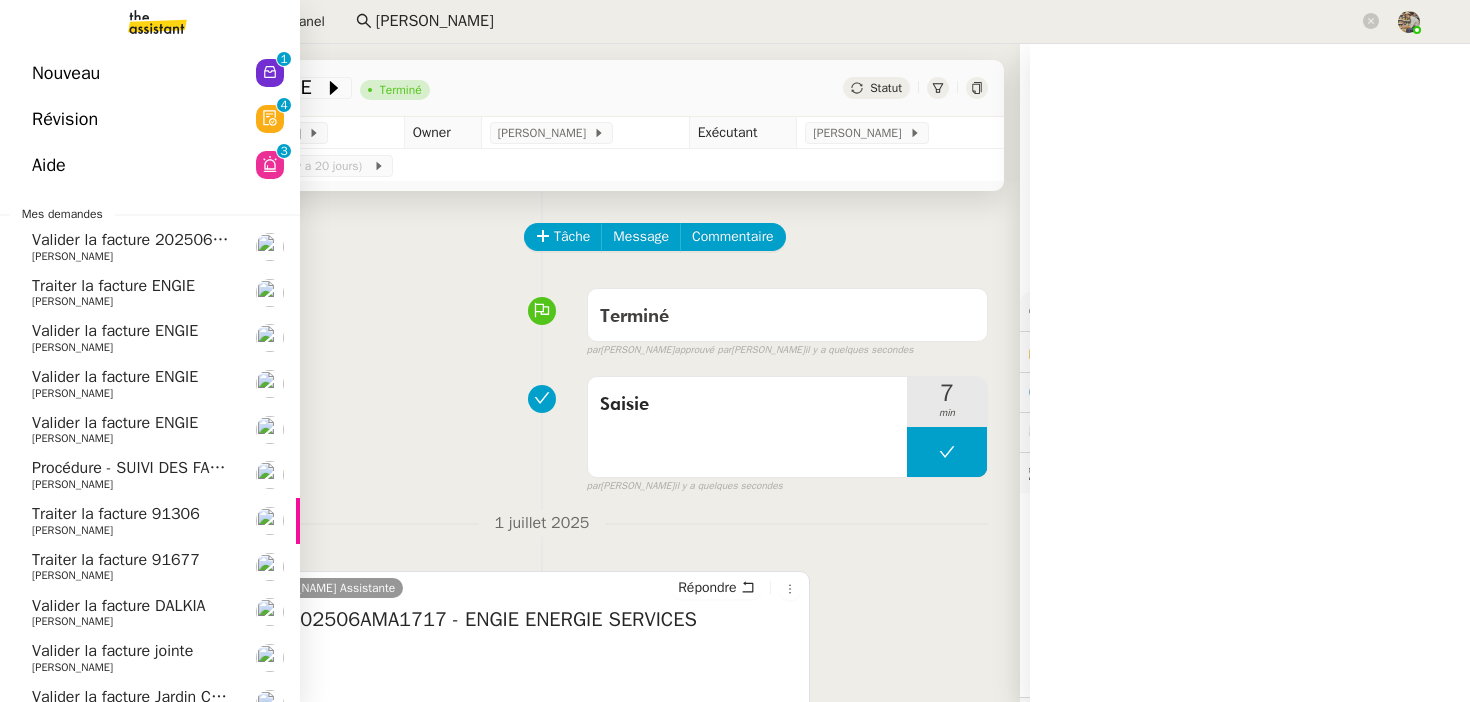 click on "Charles Da Conceicao" 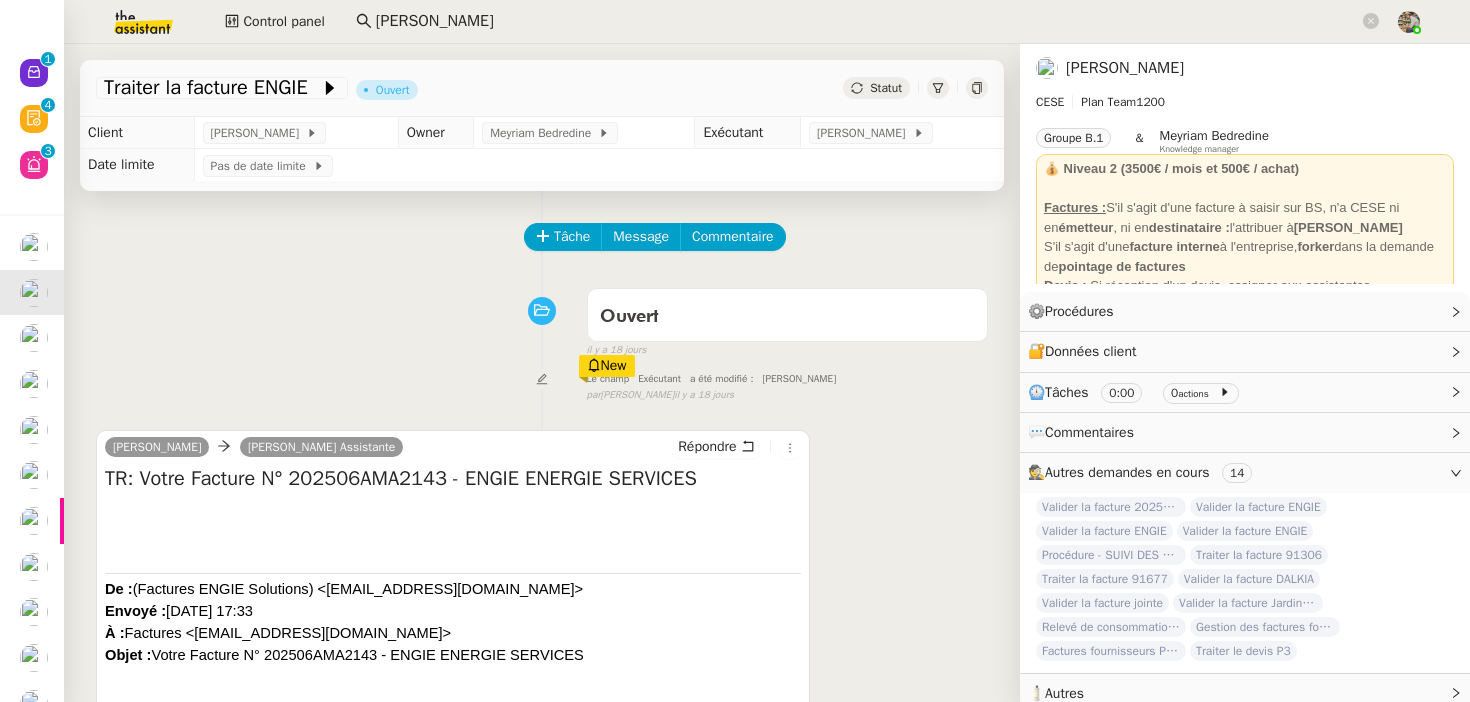 scroll, scrollTop: 262, scrollLeft: 0, axis: vertical 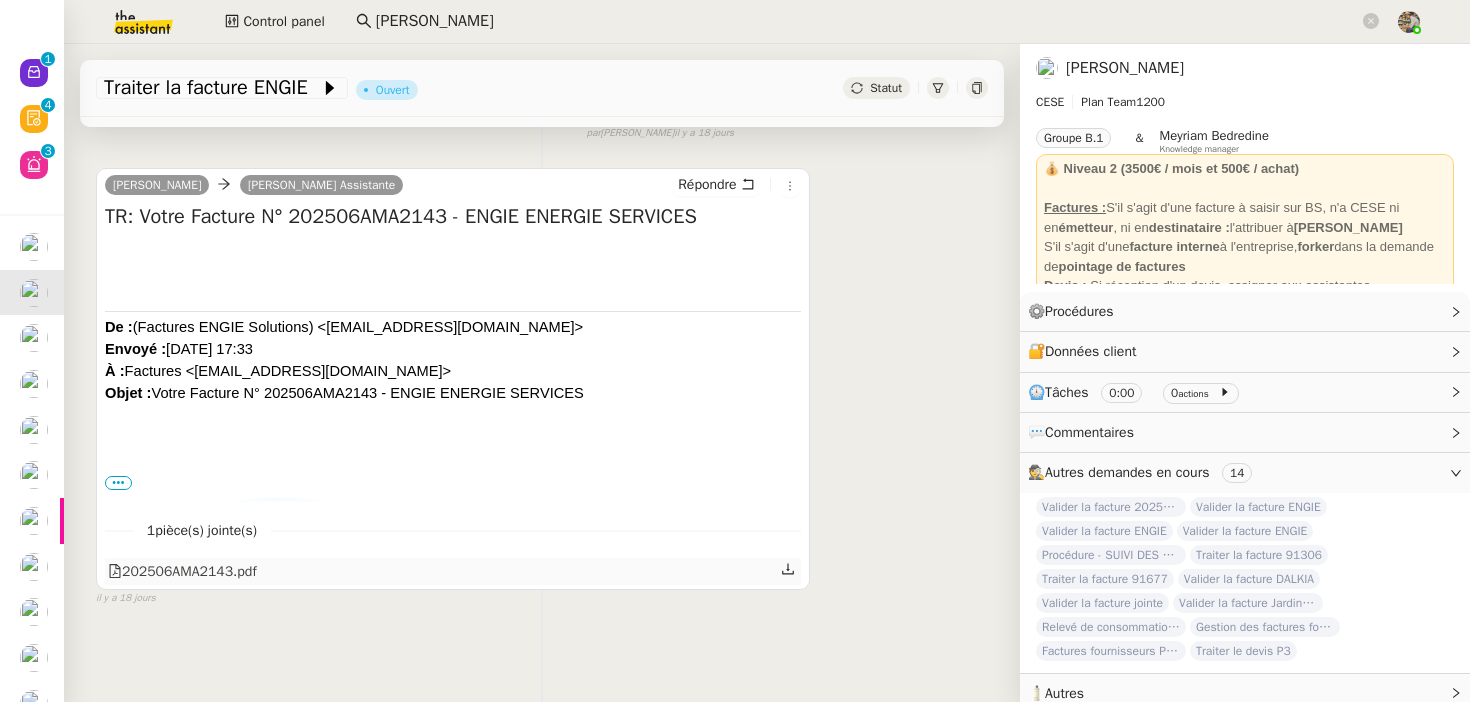 click on "202506AMA2143.pdf" 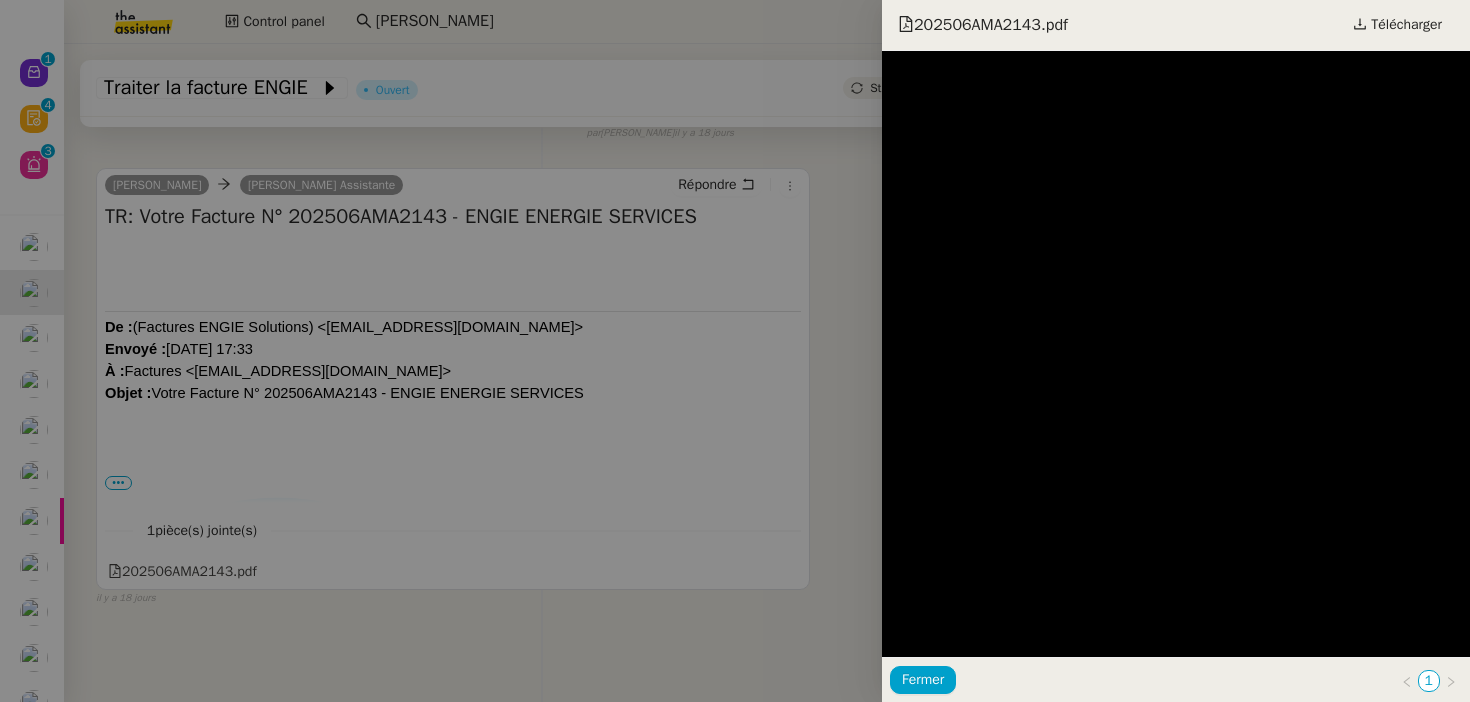 click at bounding box center [735, 351] 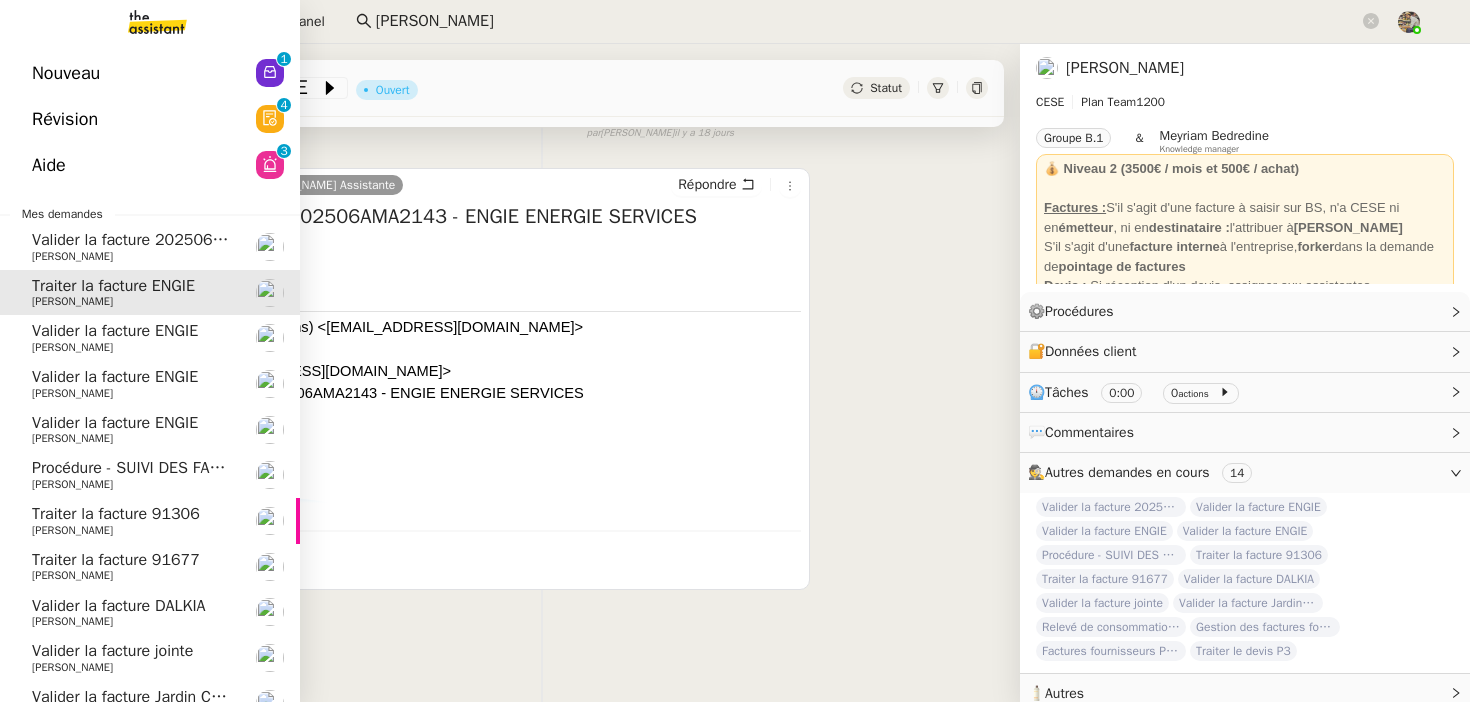 click on "Valider la facture ENGIE" 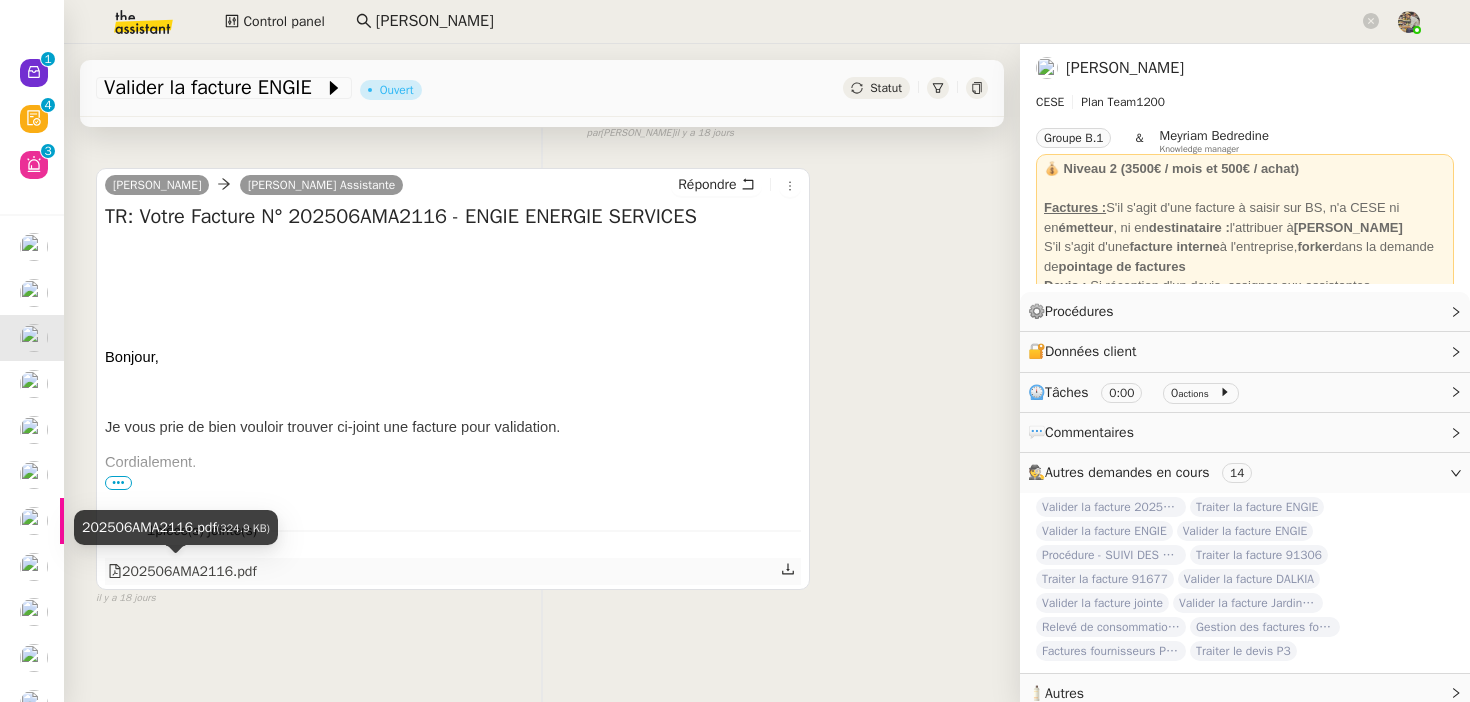 click on "202506AMA2116.pdf" 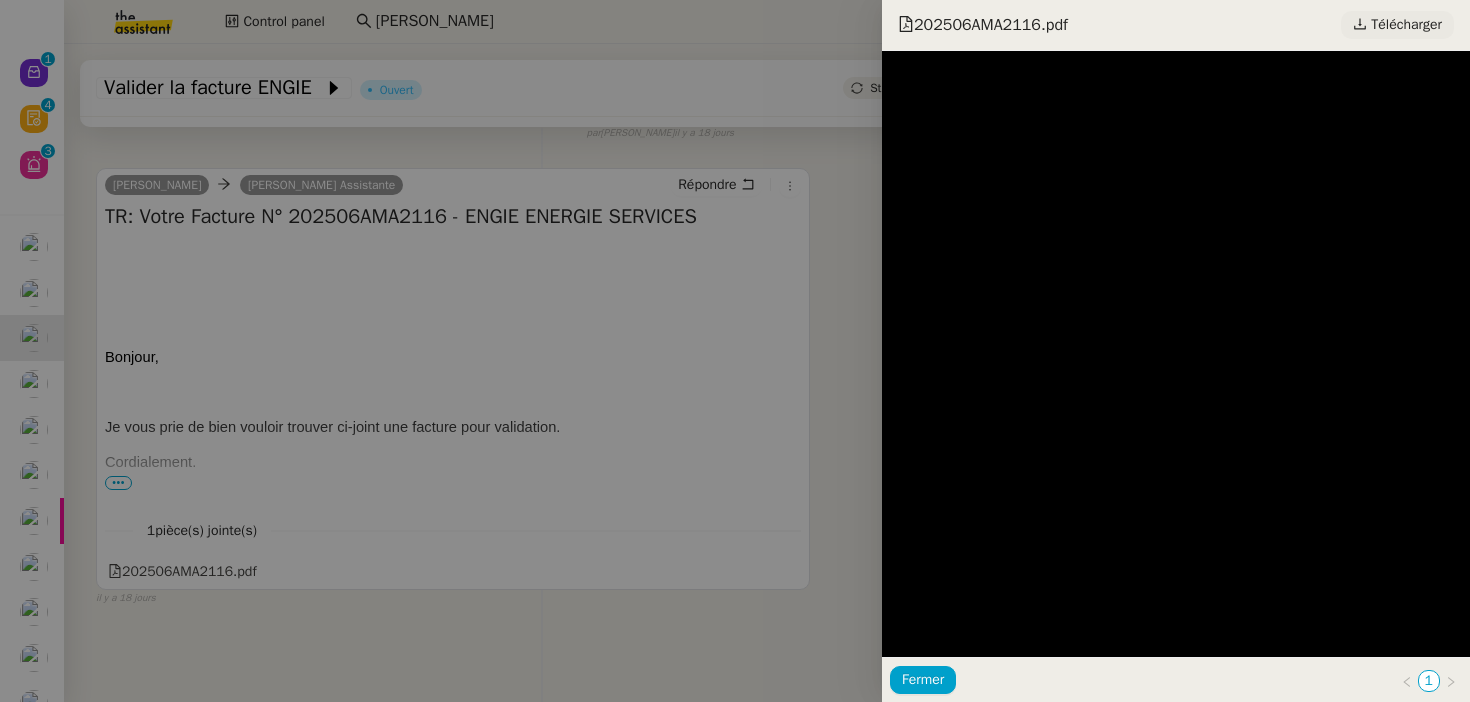 click on "Télécharger" at bounding box center [1406, 25] 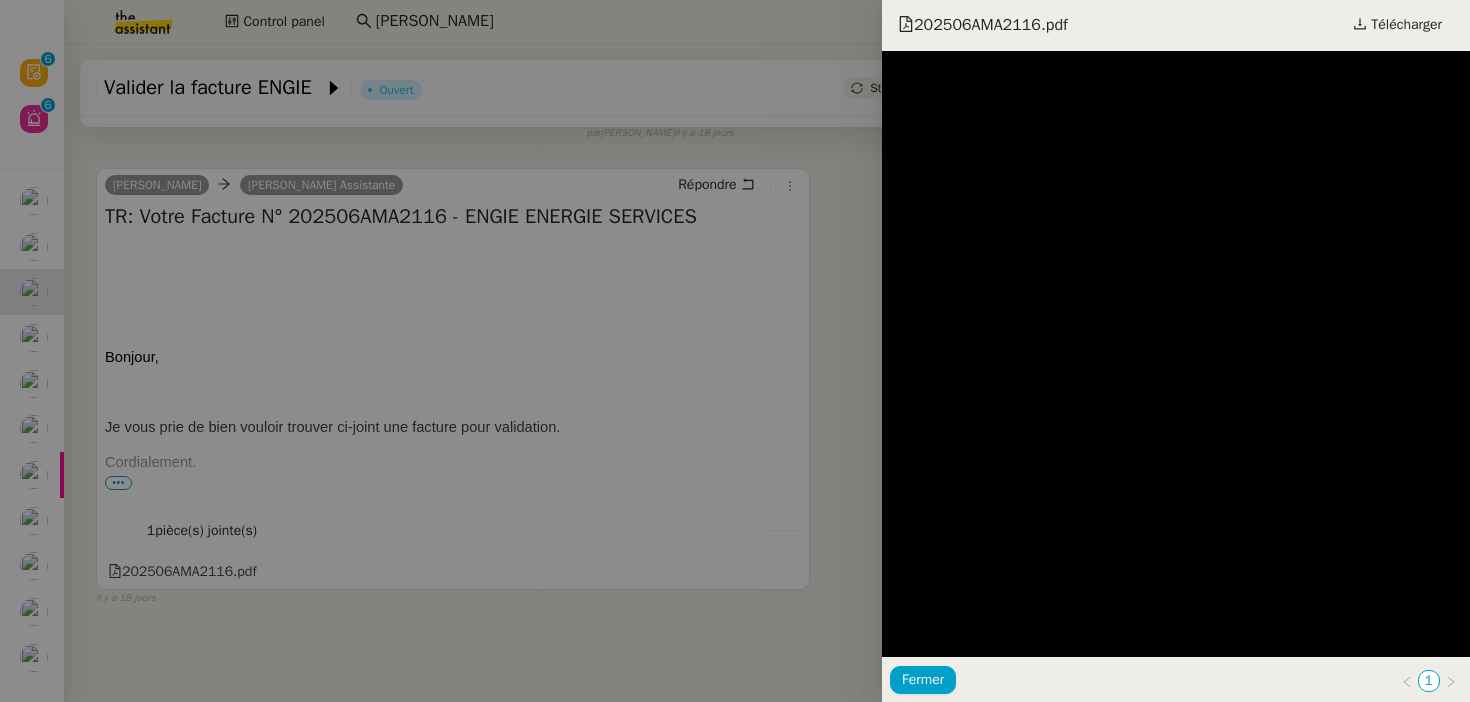 click at bounding box center [735, 351] 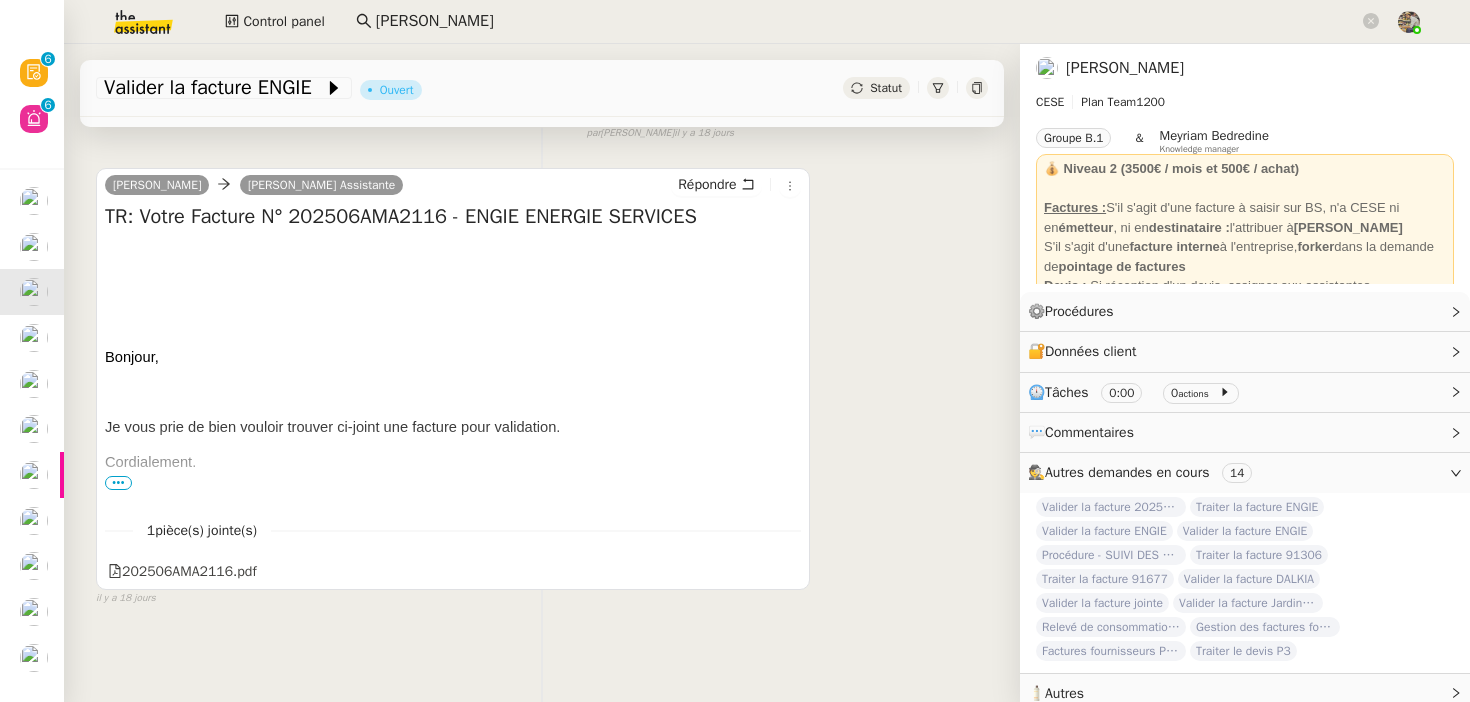 scroll, scrollTop: 0, scrollLeft: 0, axis: both 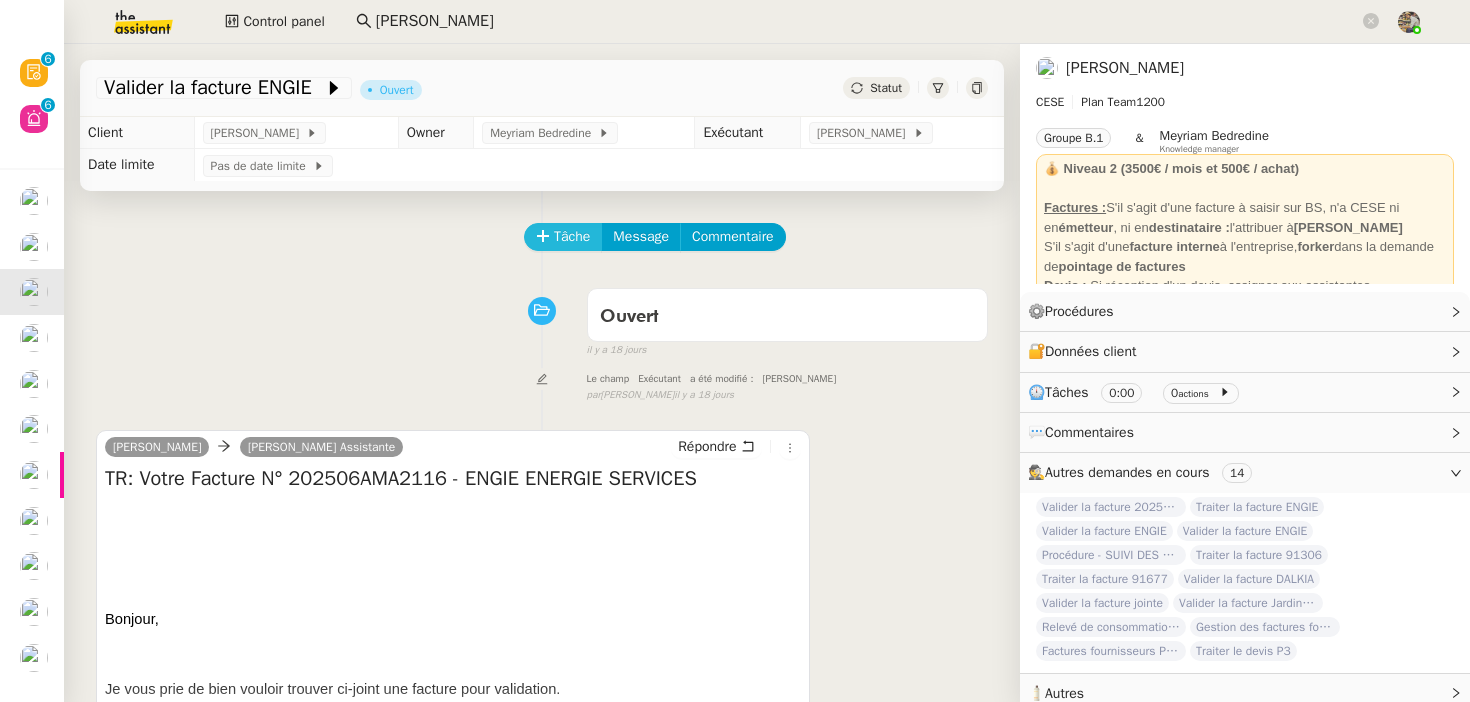 click on "Tâche" 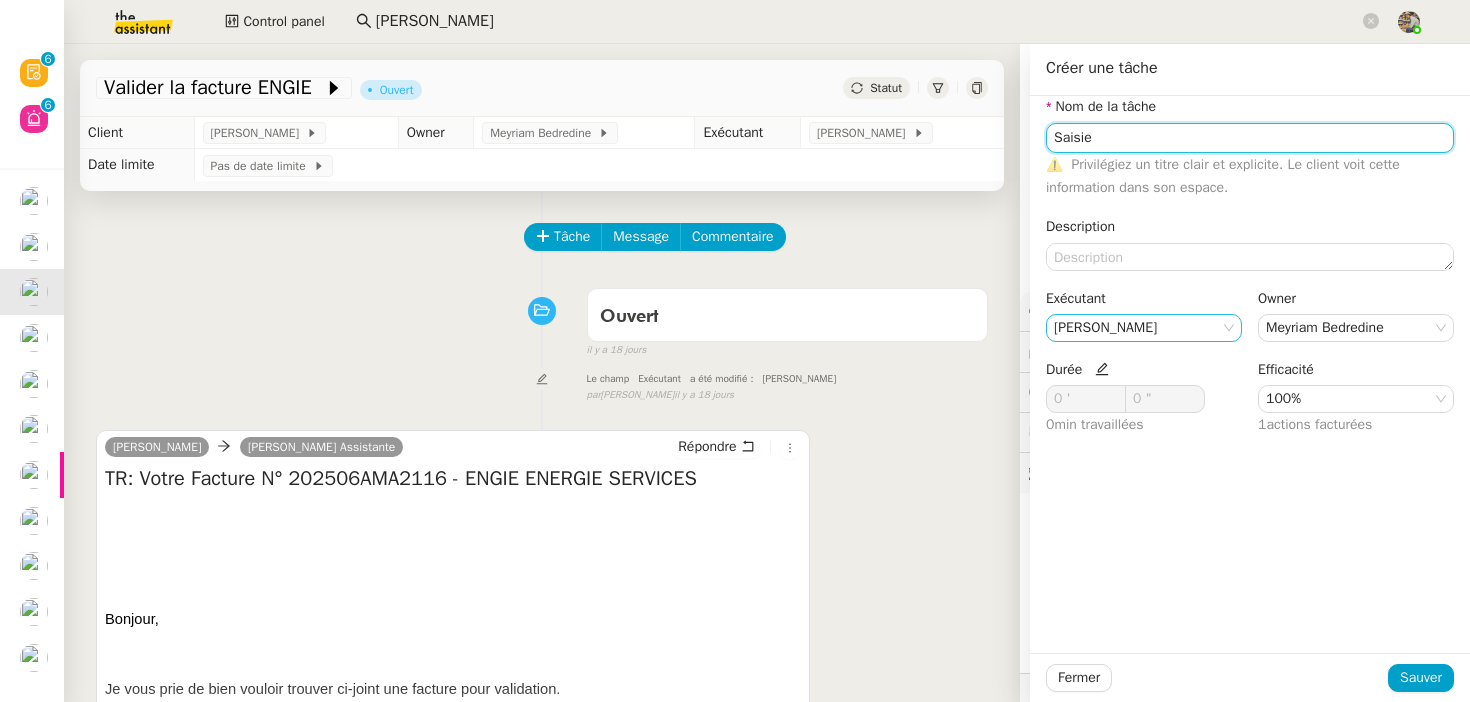 type on "Saisie" 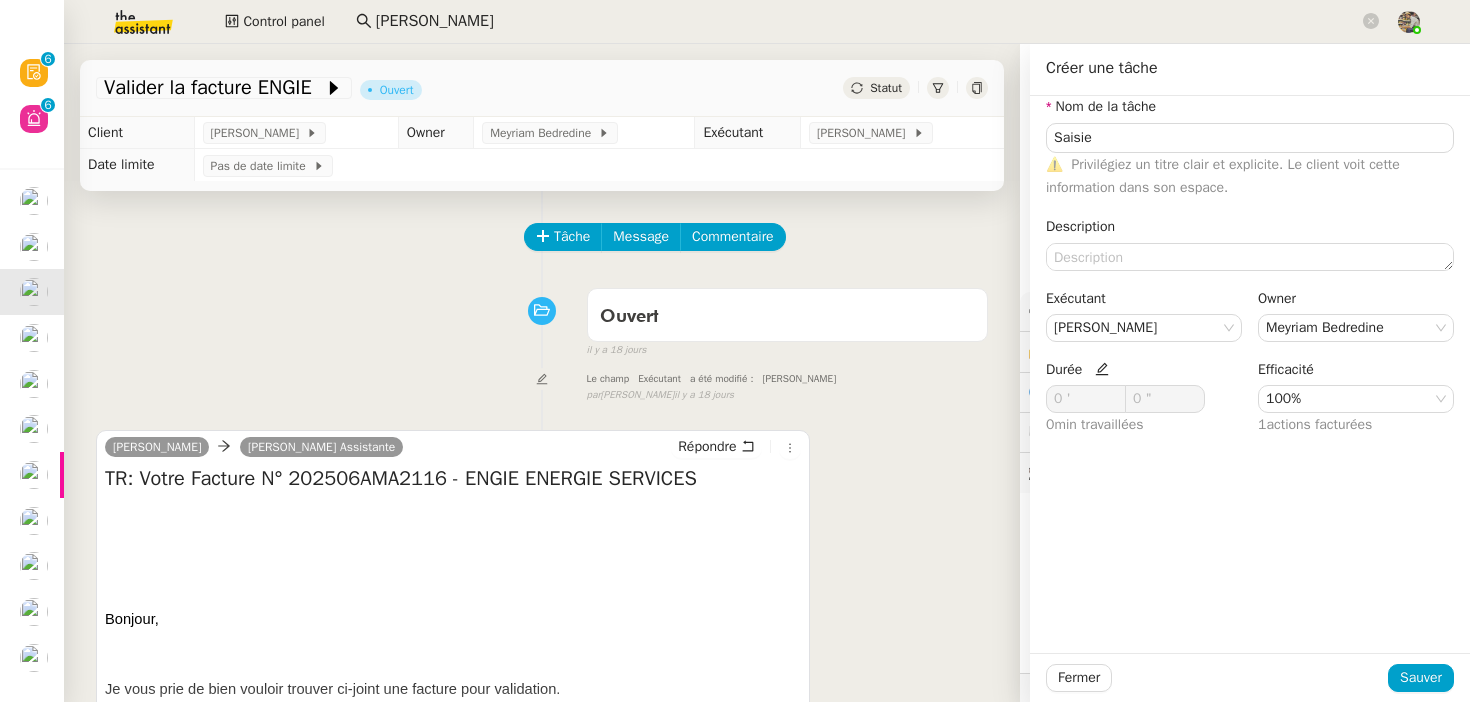 click 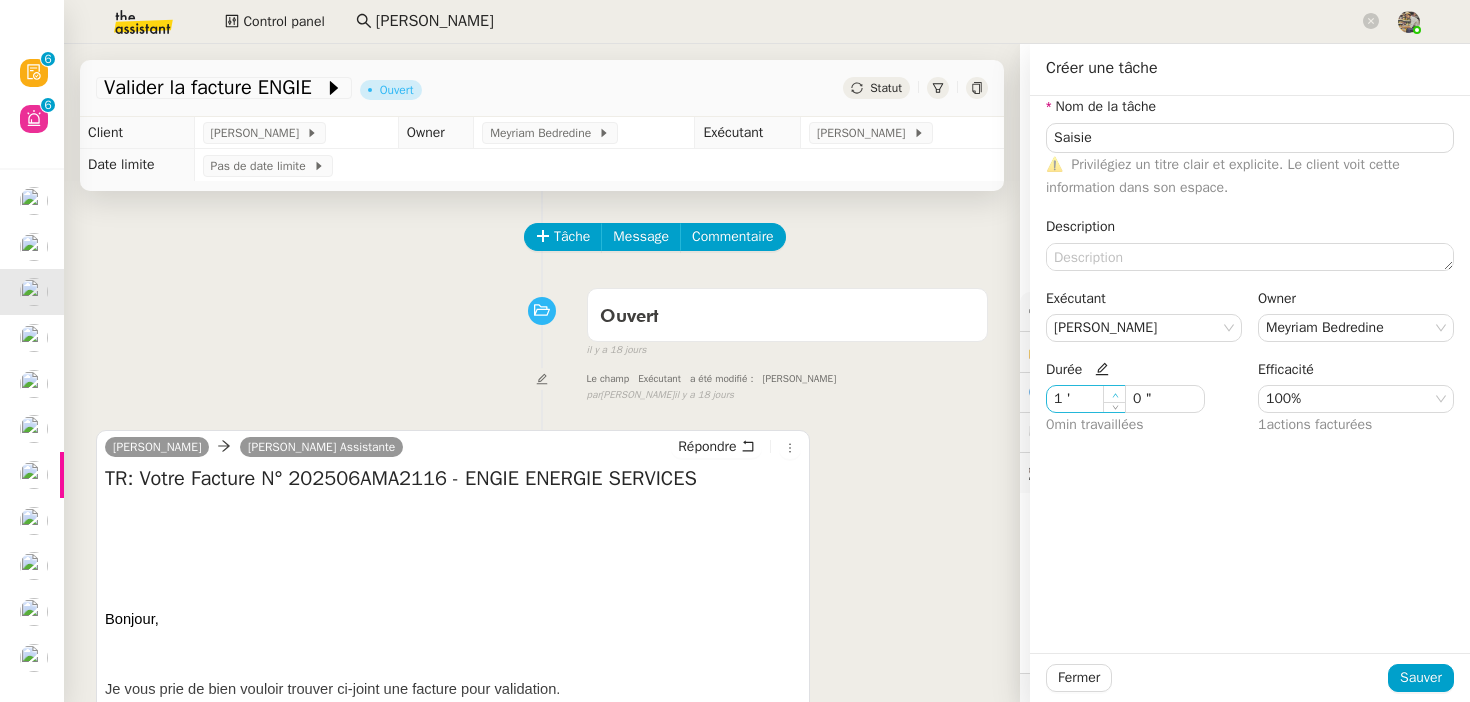 click 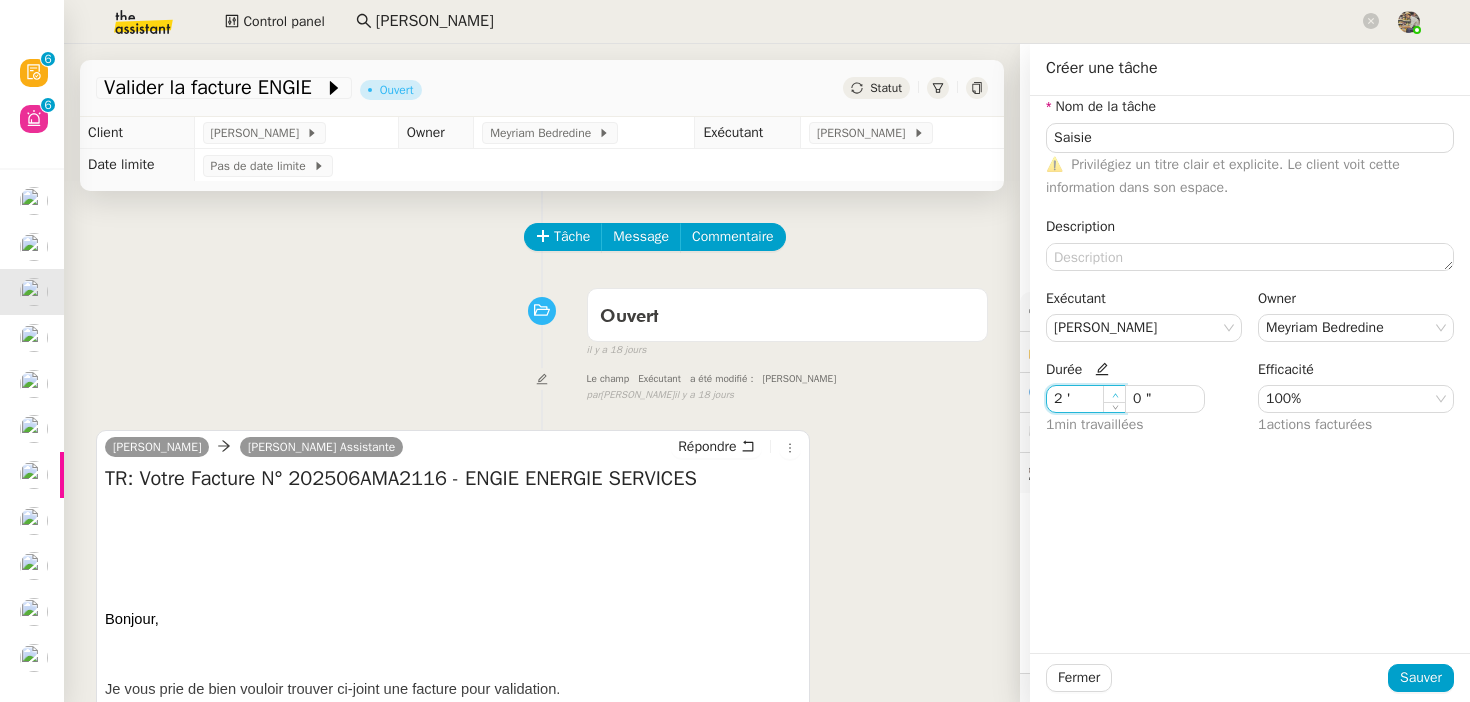 click 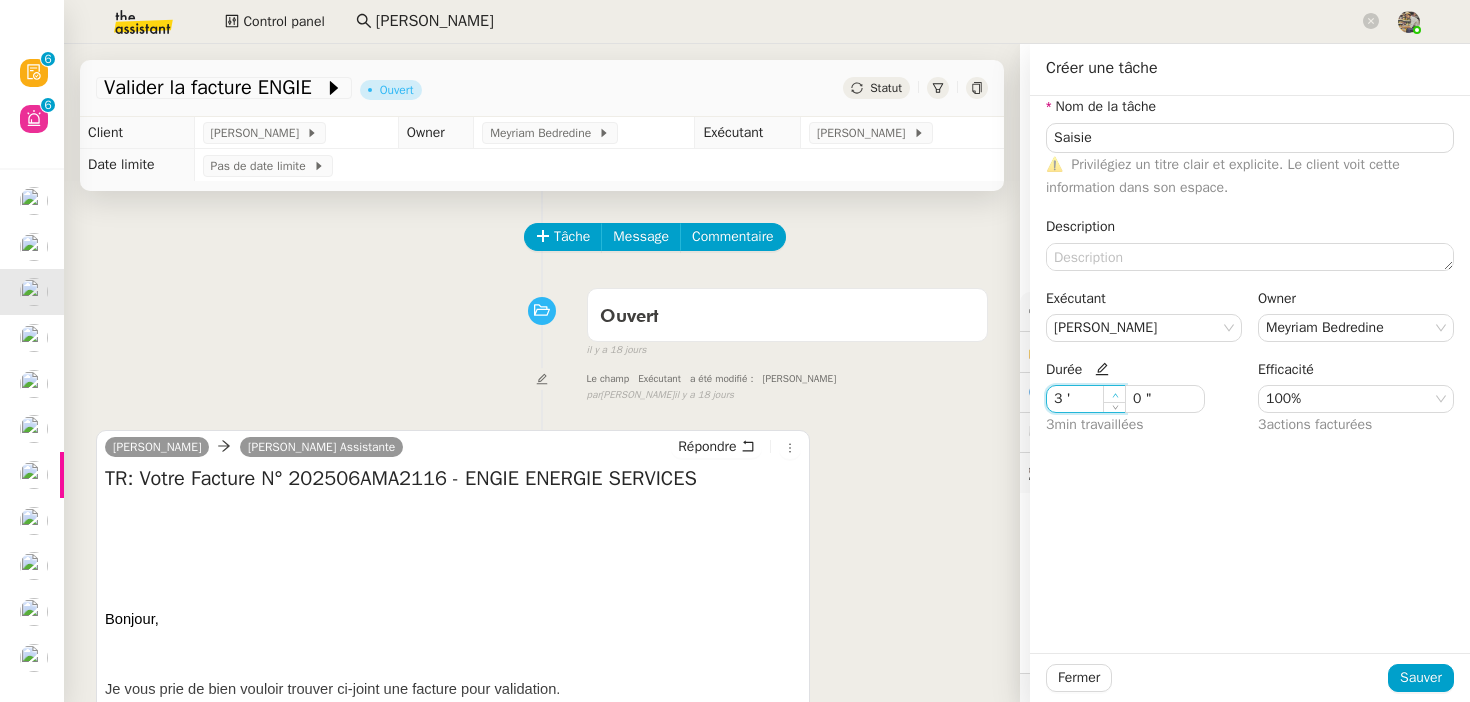 click 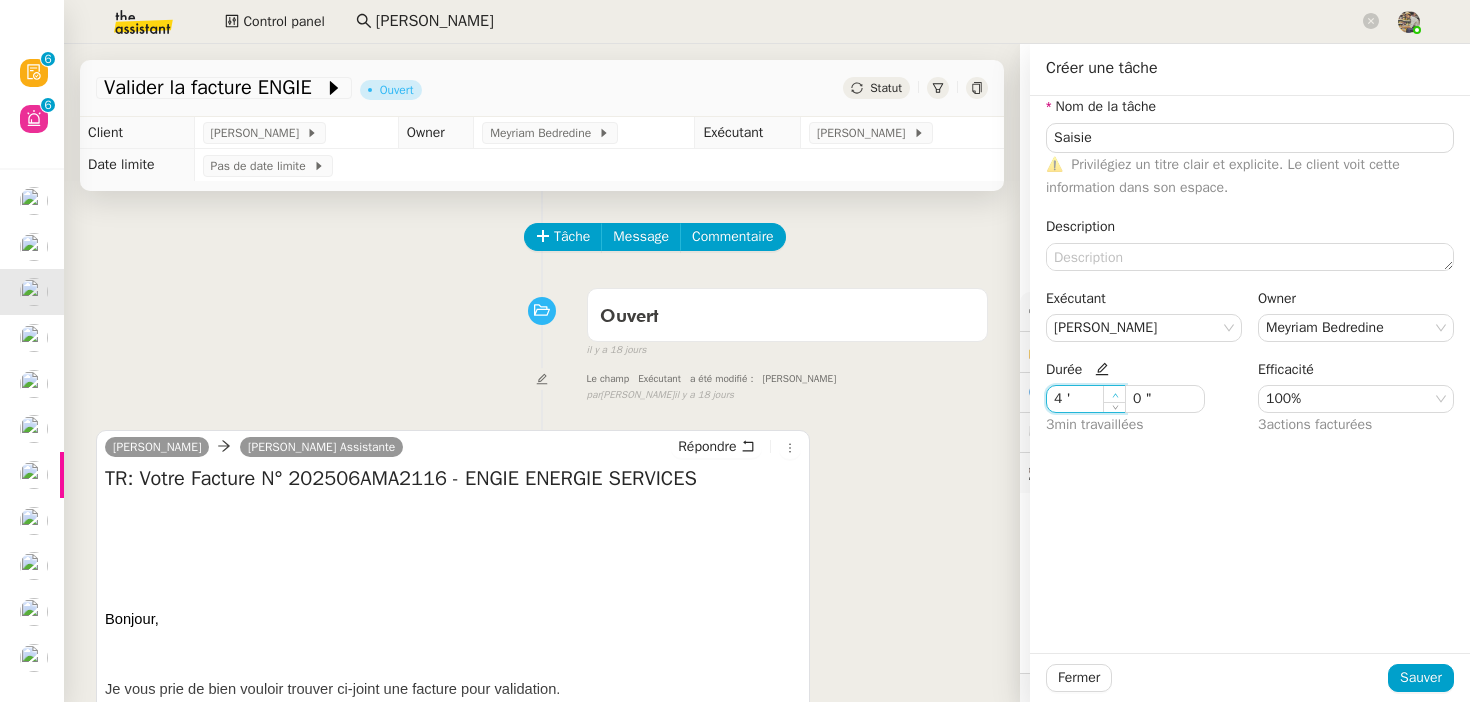 click 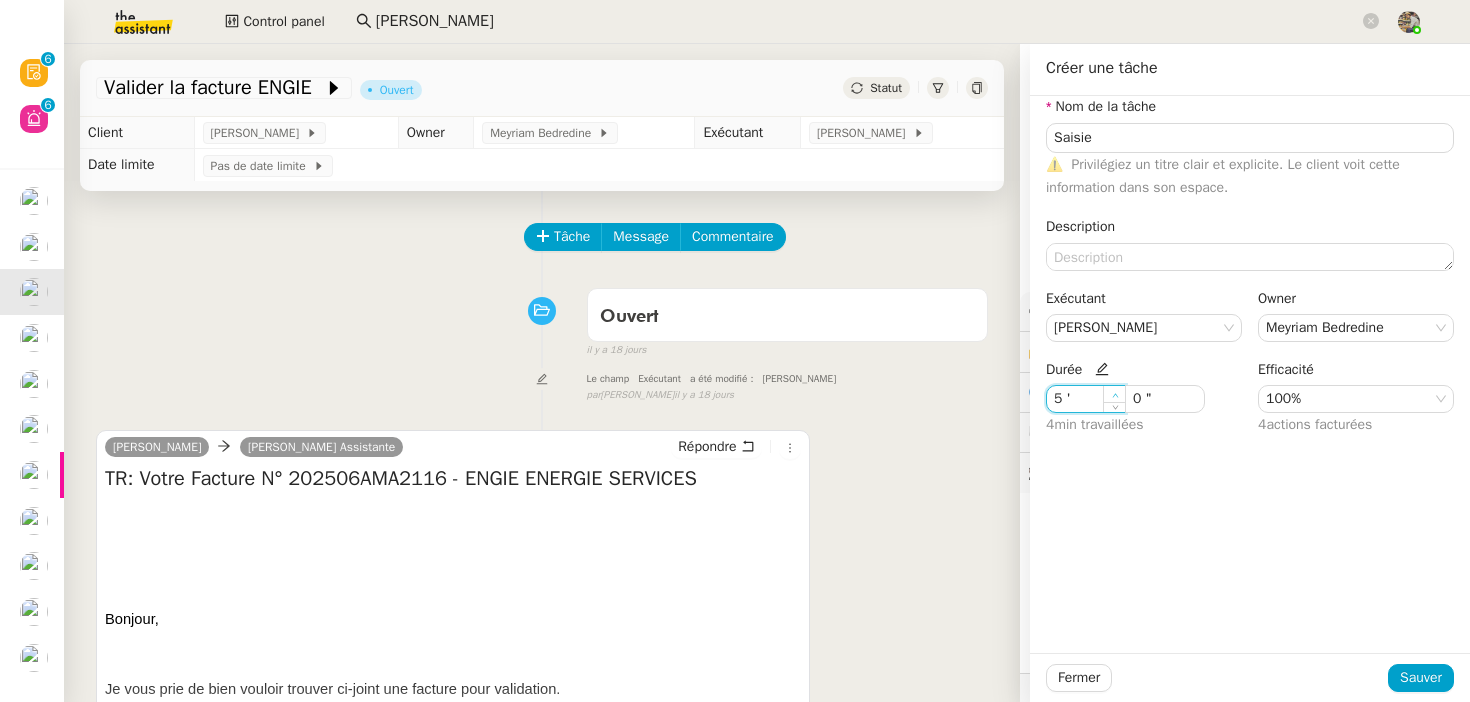 click 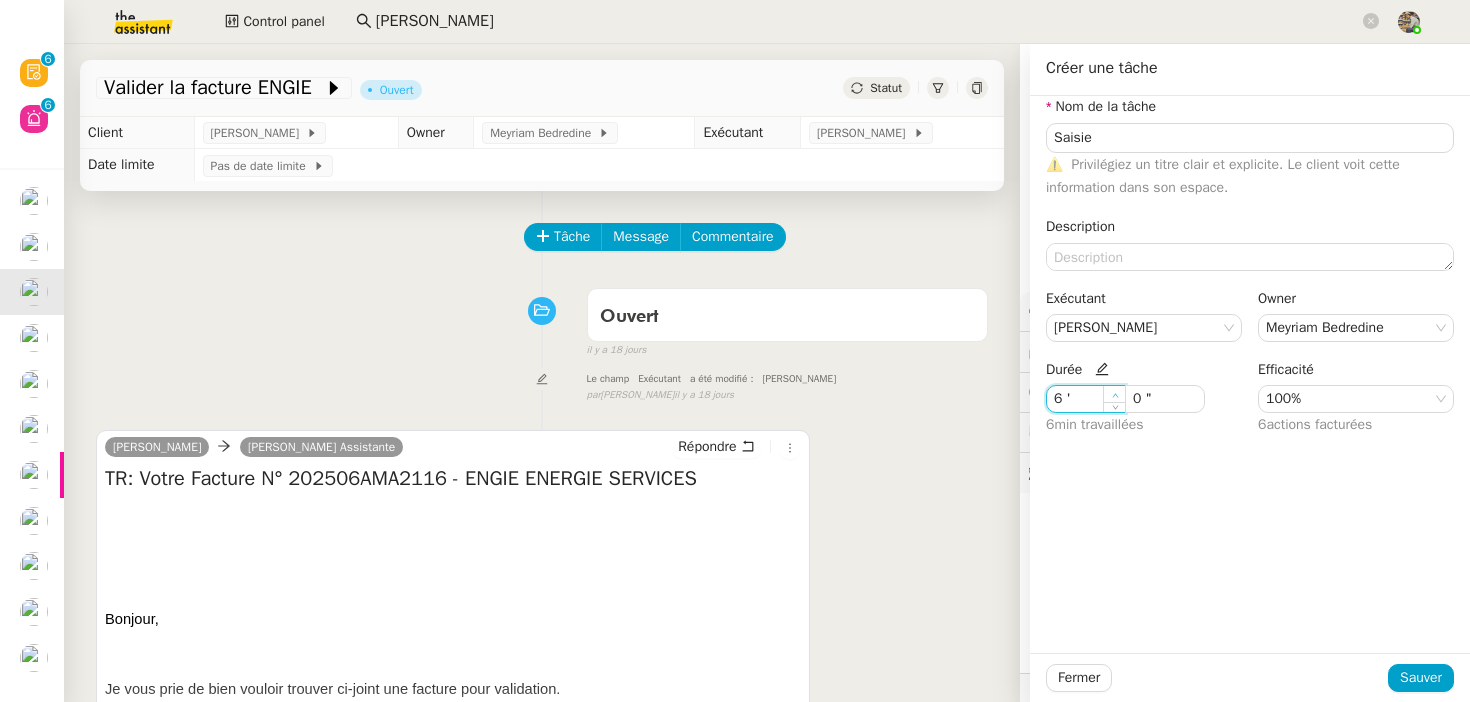 click 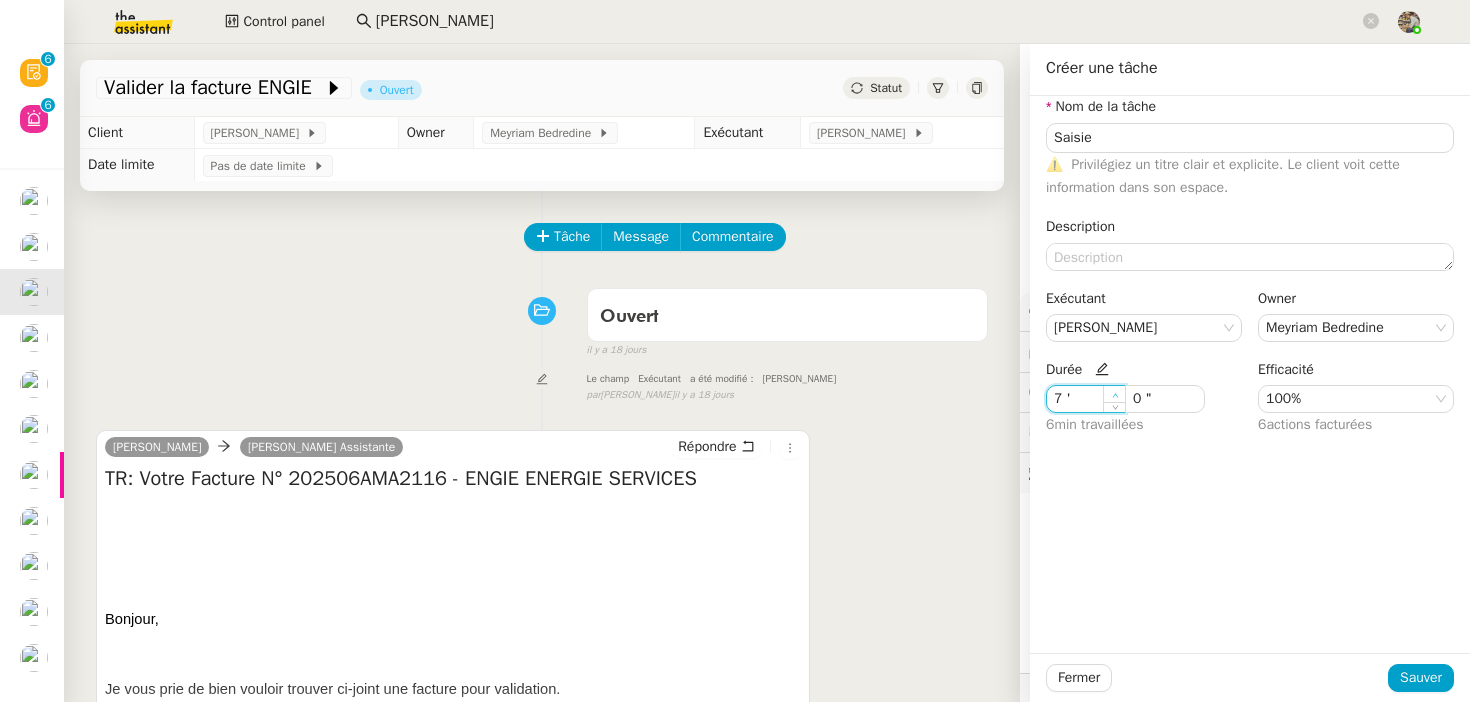 click 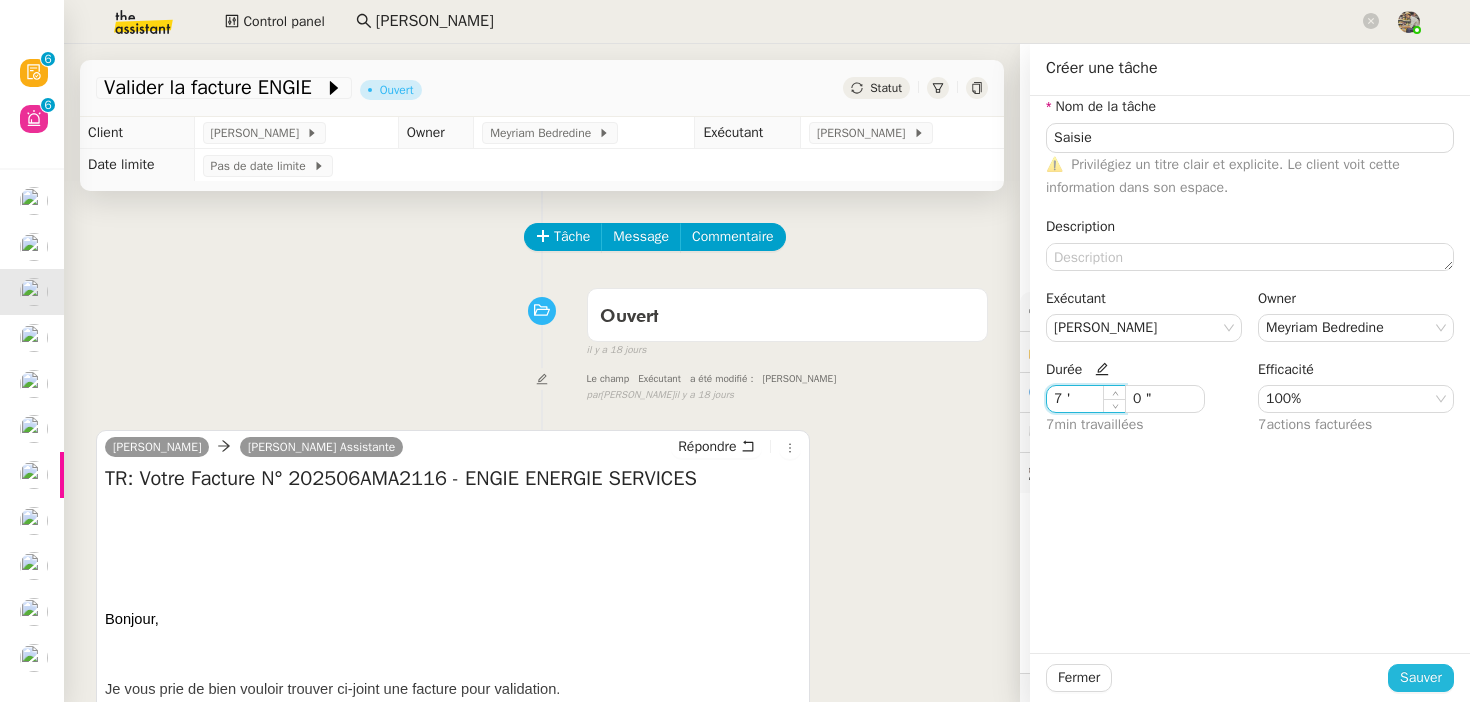 click on "Sauver" 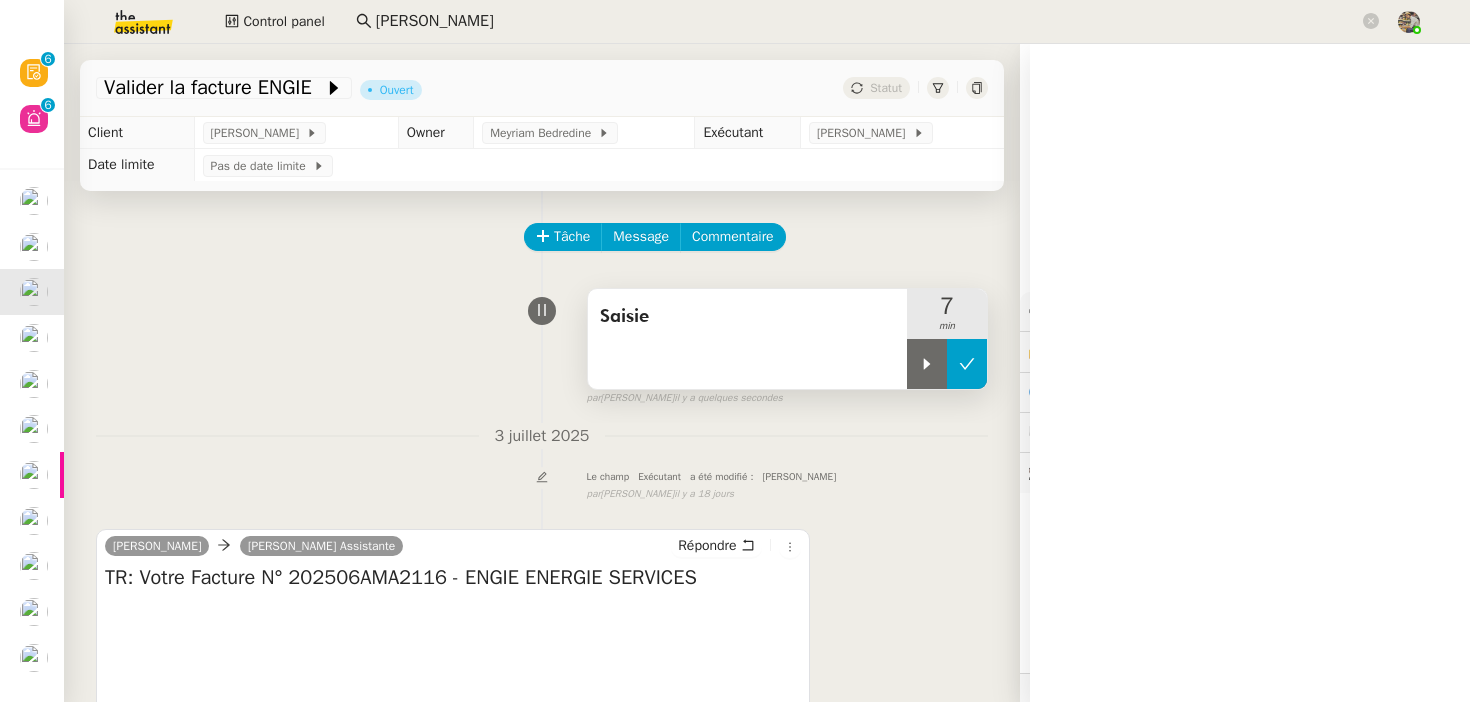 click 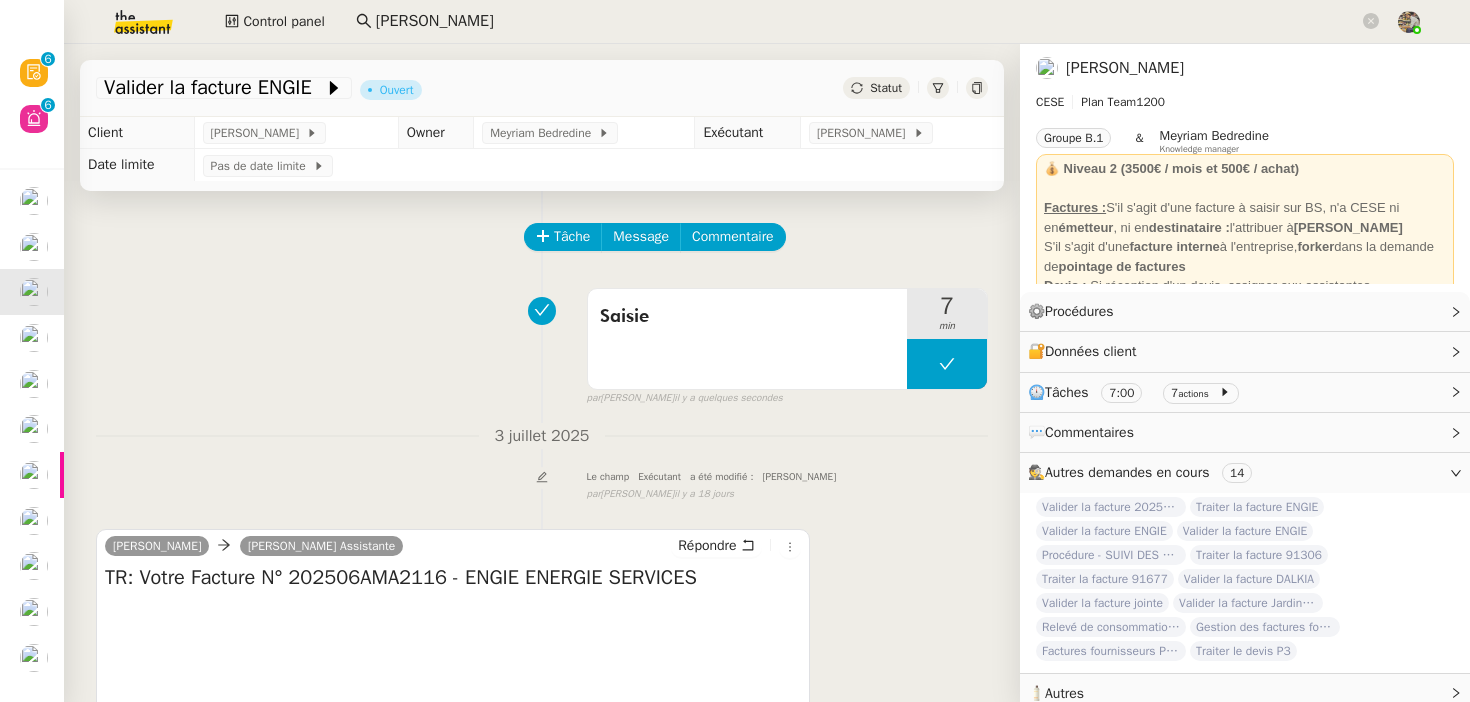 click on "Statut" 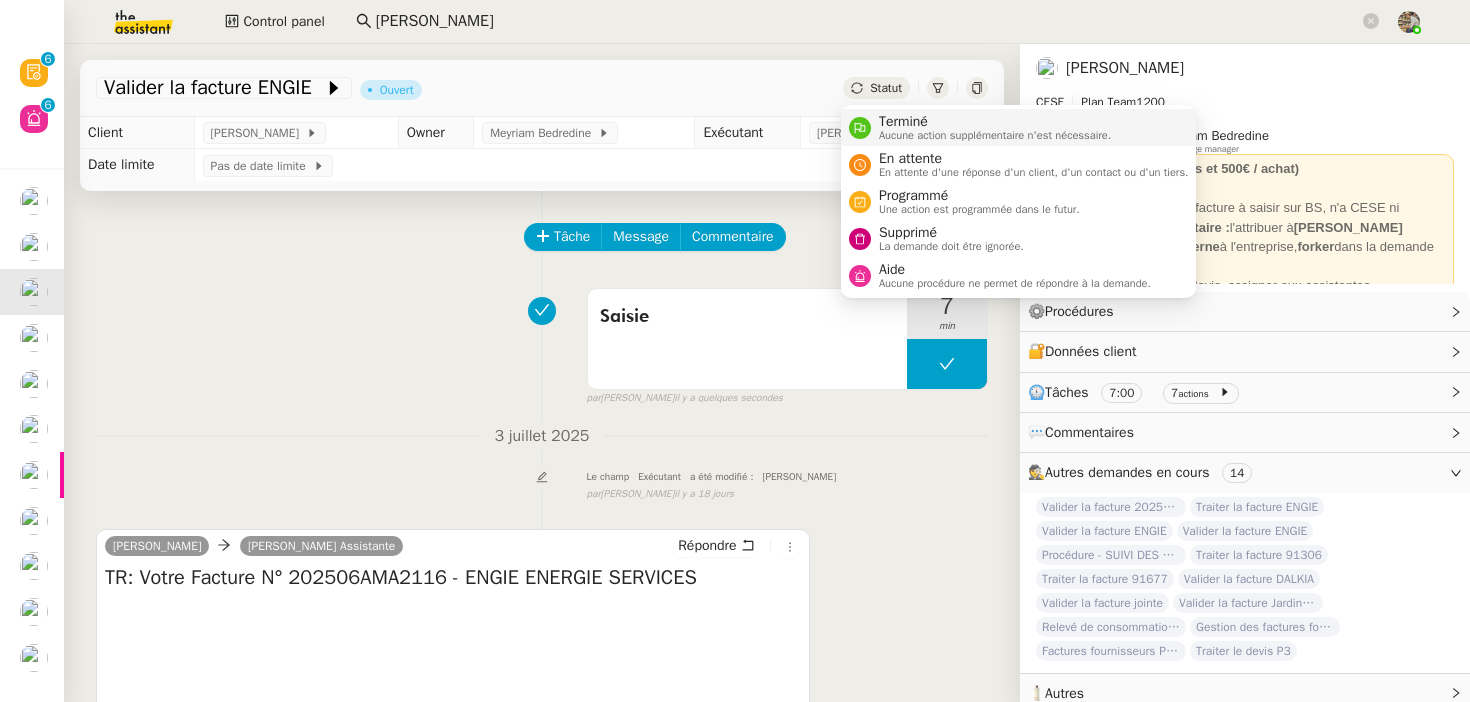 click on "Terminé" at bounding box center (995, 122) 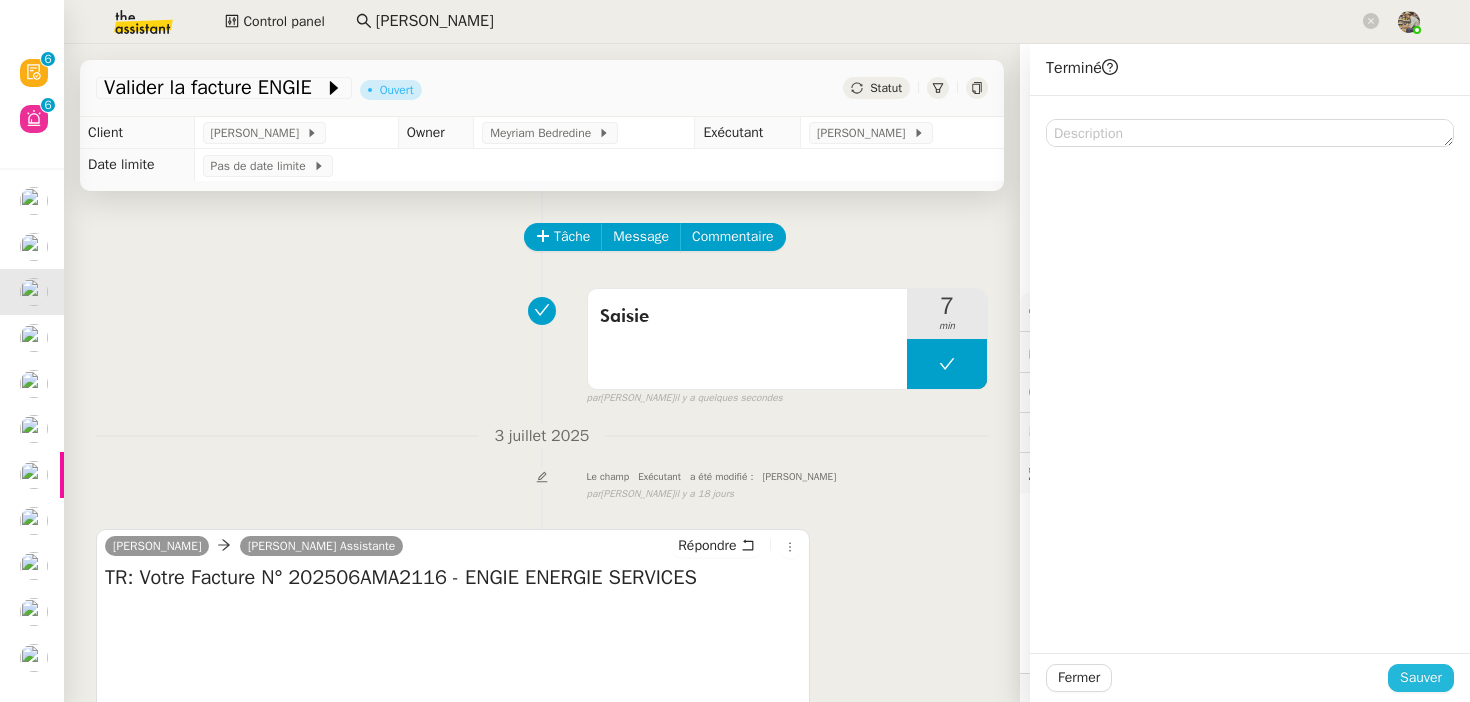click on "Sauver" 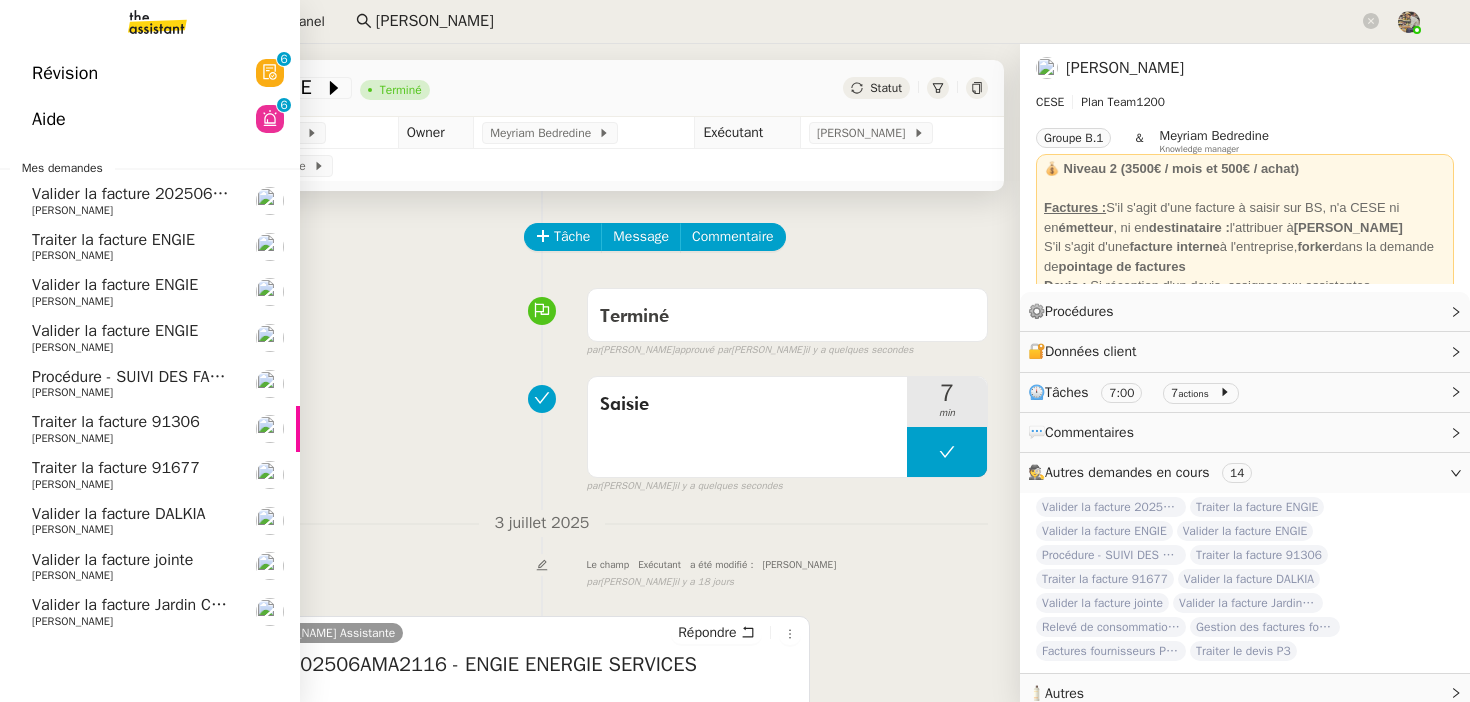 click on "Charles Da Conceicao" 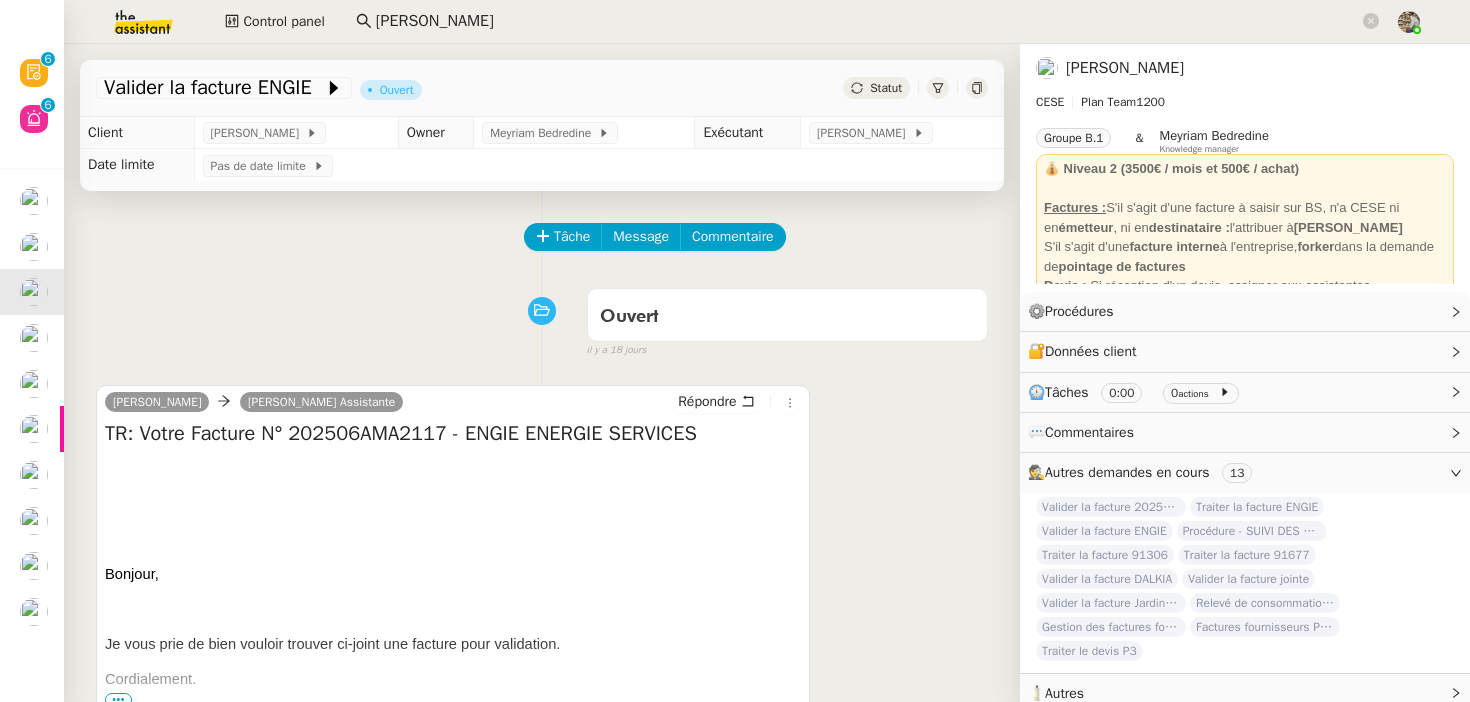 scroll, scrollTop: 254, scrollLeft: 0, axis: vertical 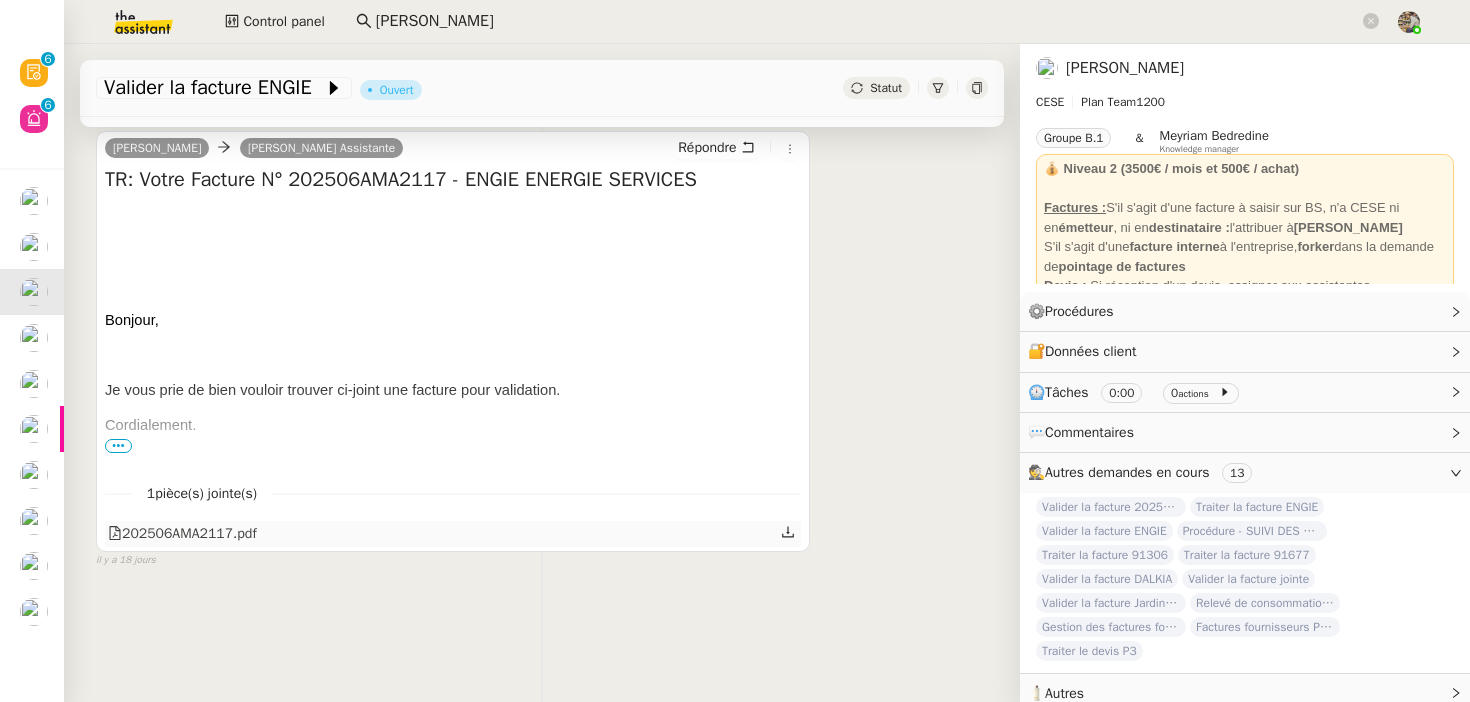 click 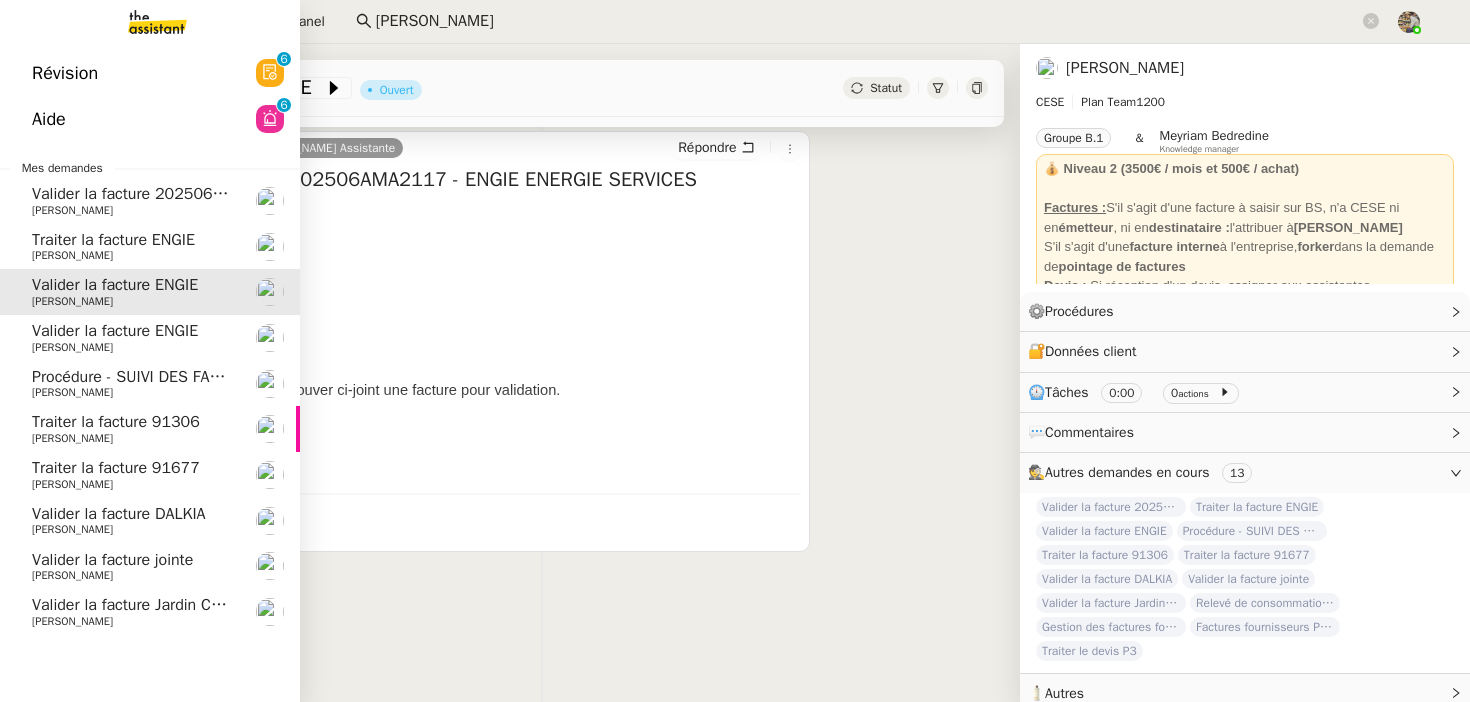 click on "Valider la facture ENGIE" 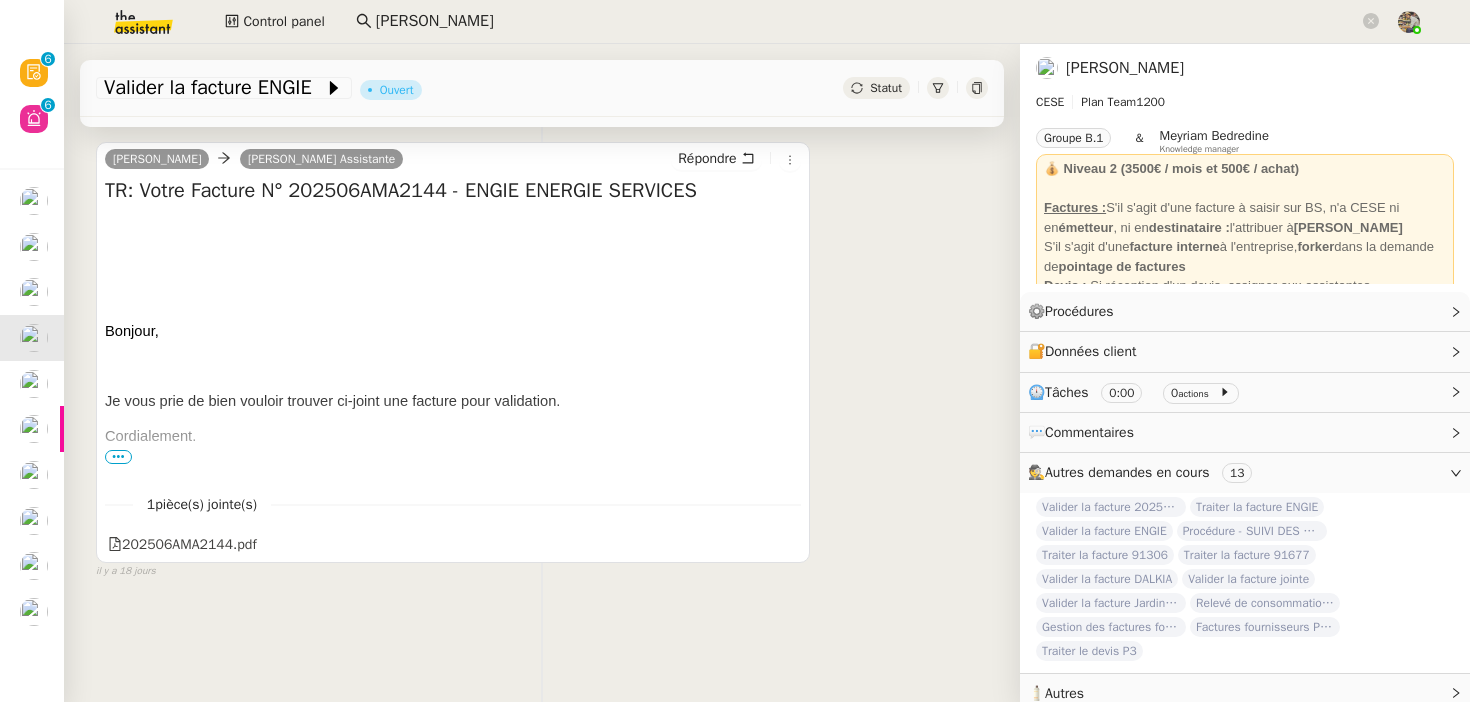 scroll, scrollTop: 254, scrollLeft: 0, axis: vertical 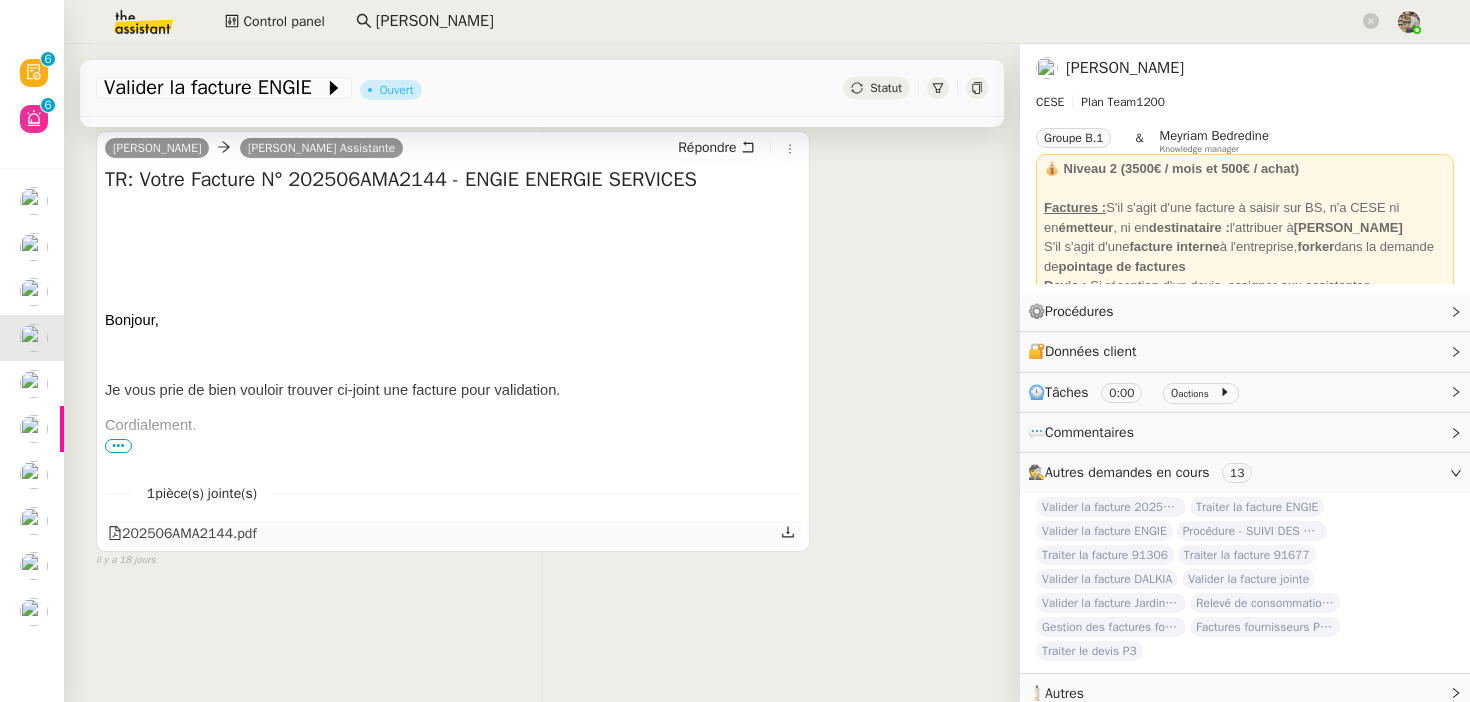 click 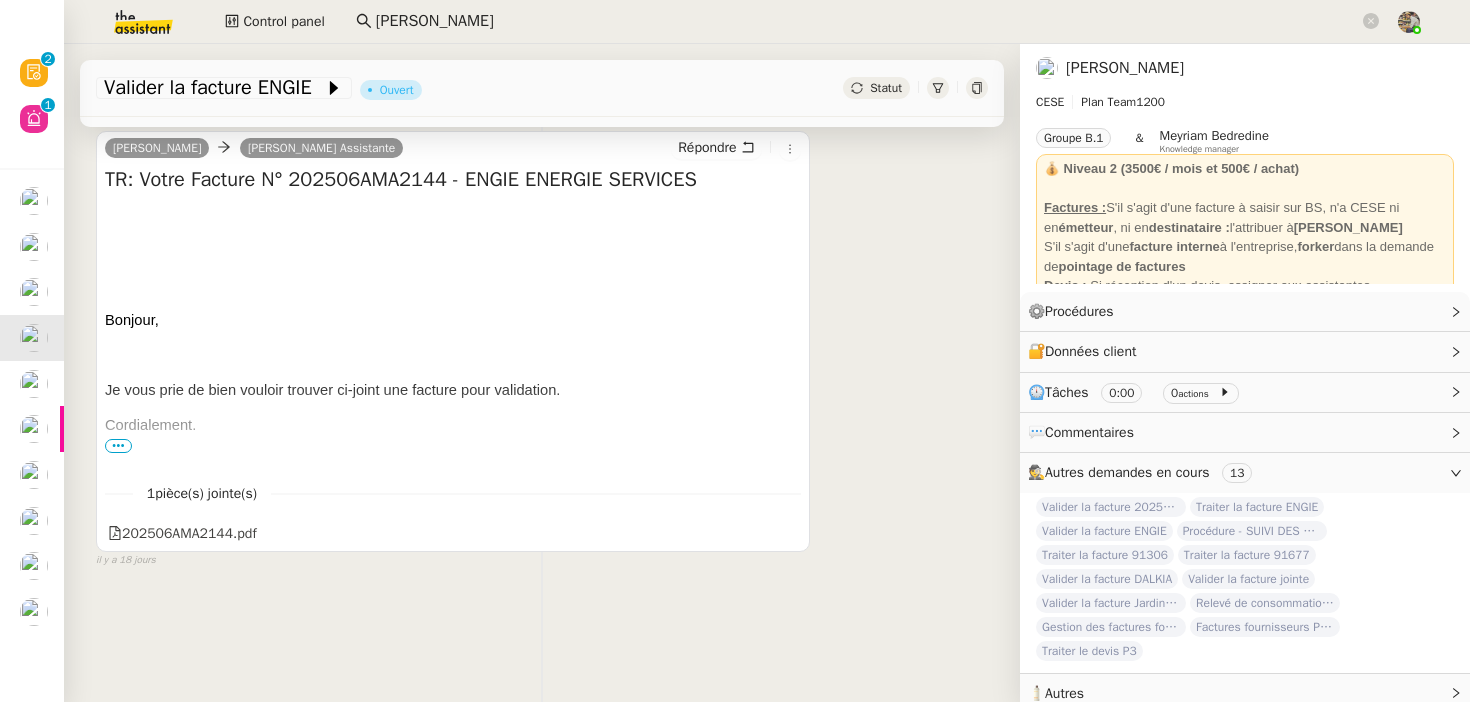scroll, scrollTop: 0, scrollLeft: 0, axis: both 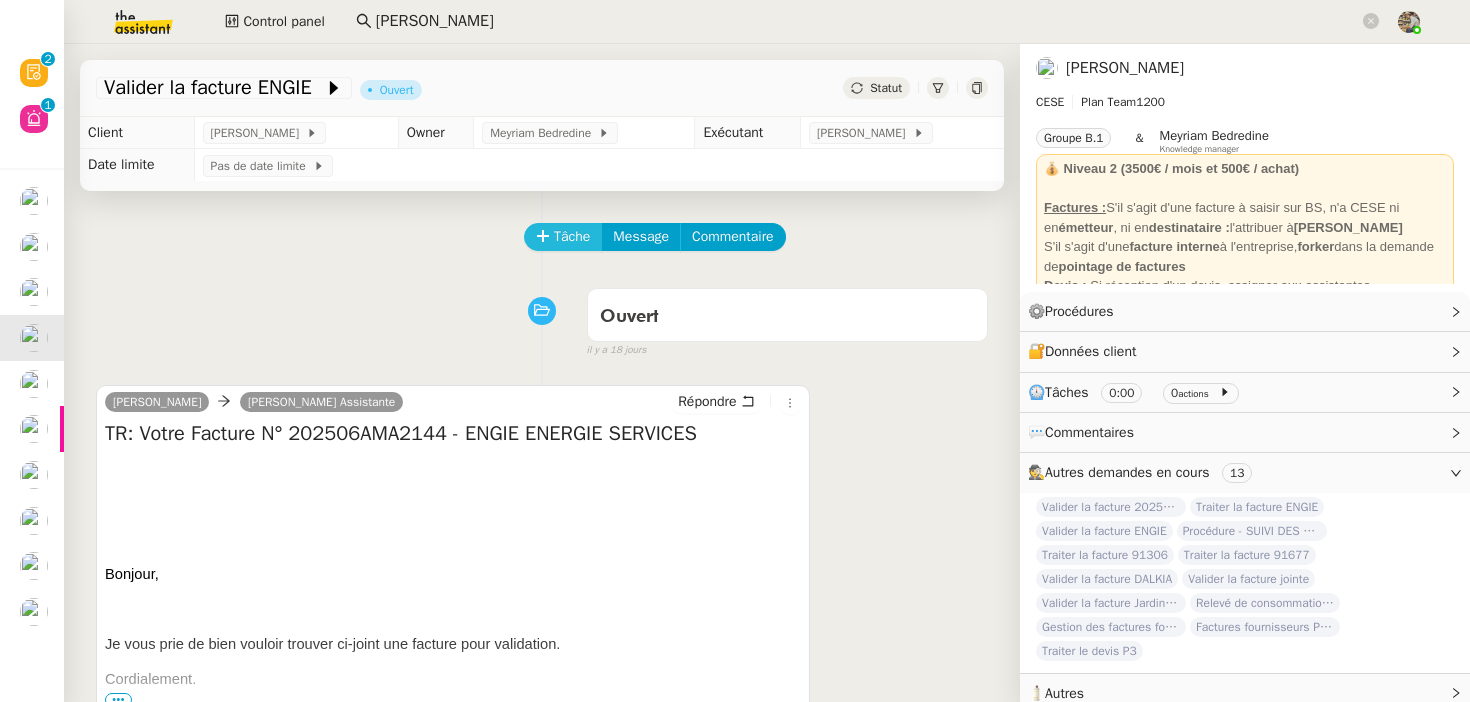 click on "Tâche" 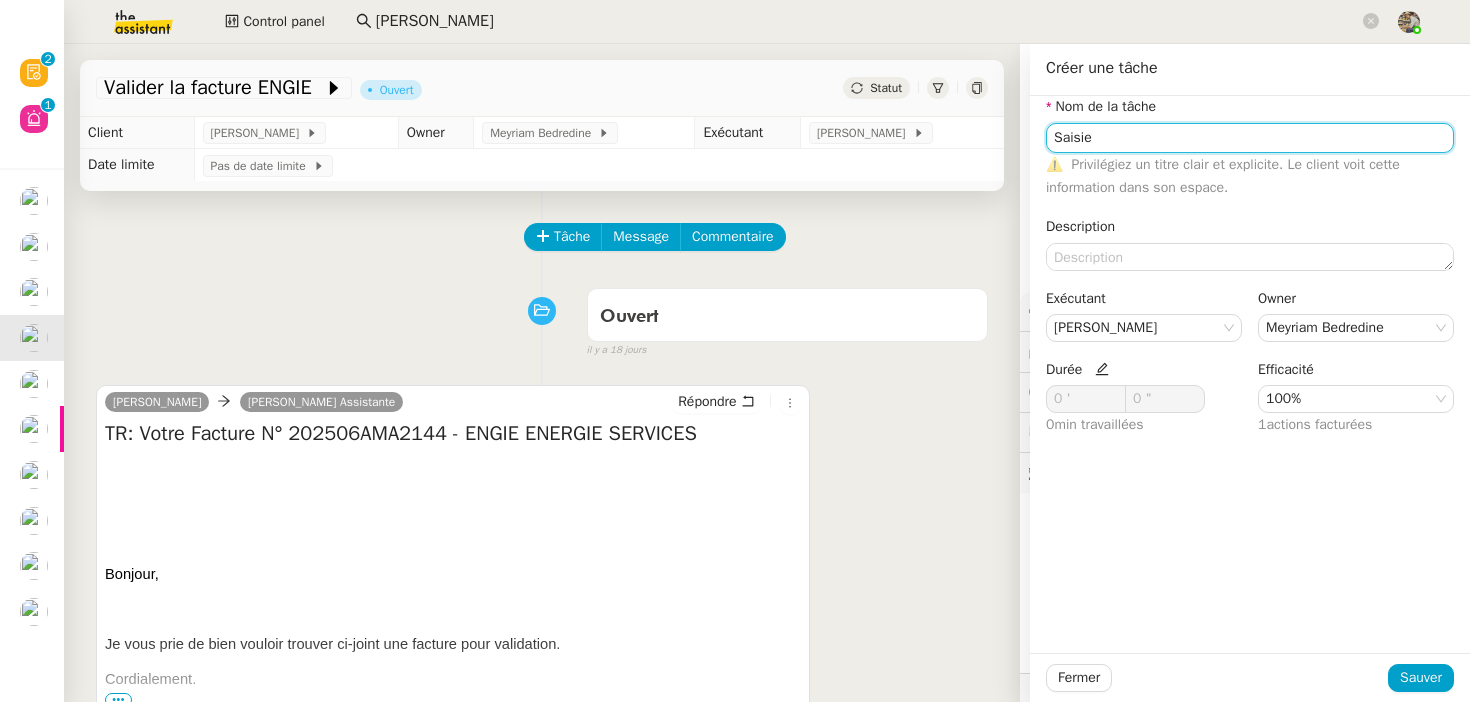 type on "Saisie" 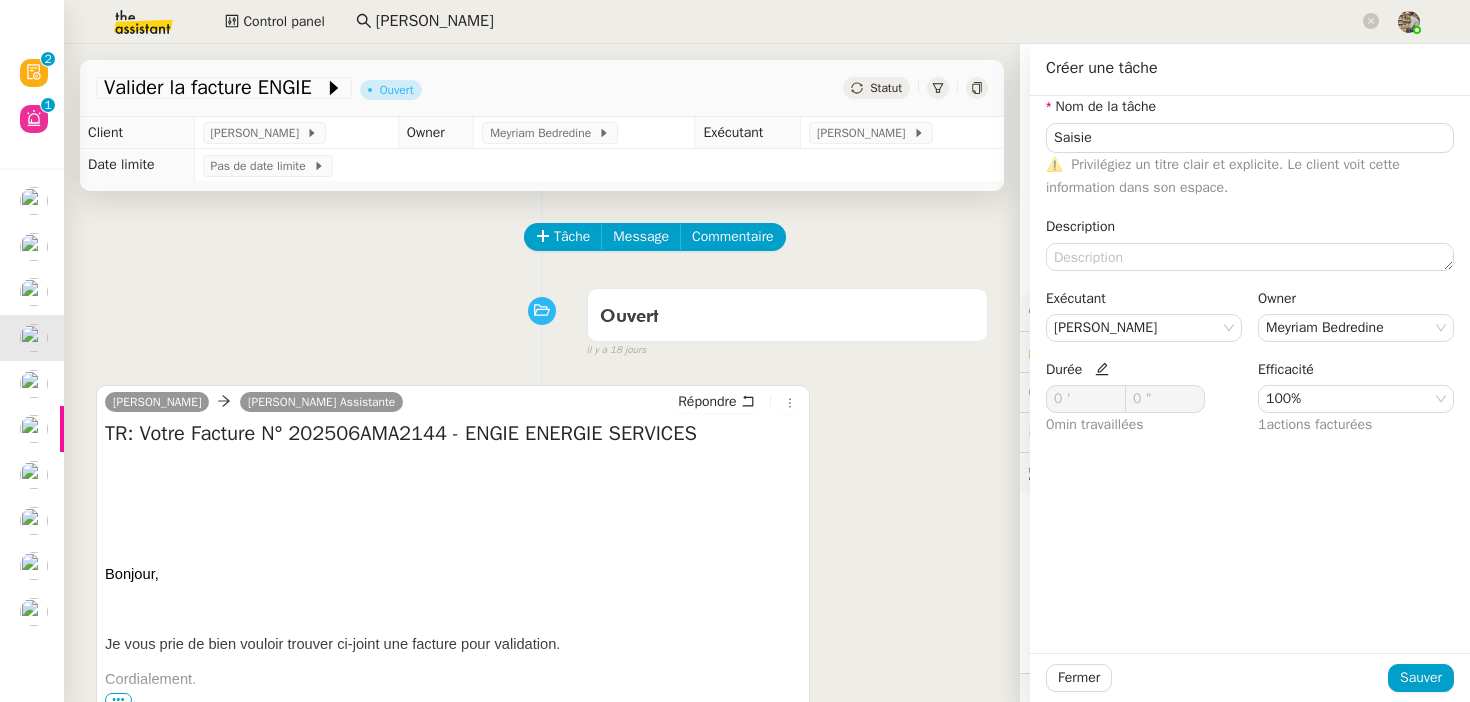 click 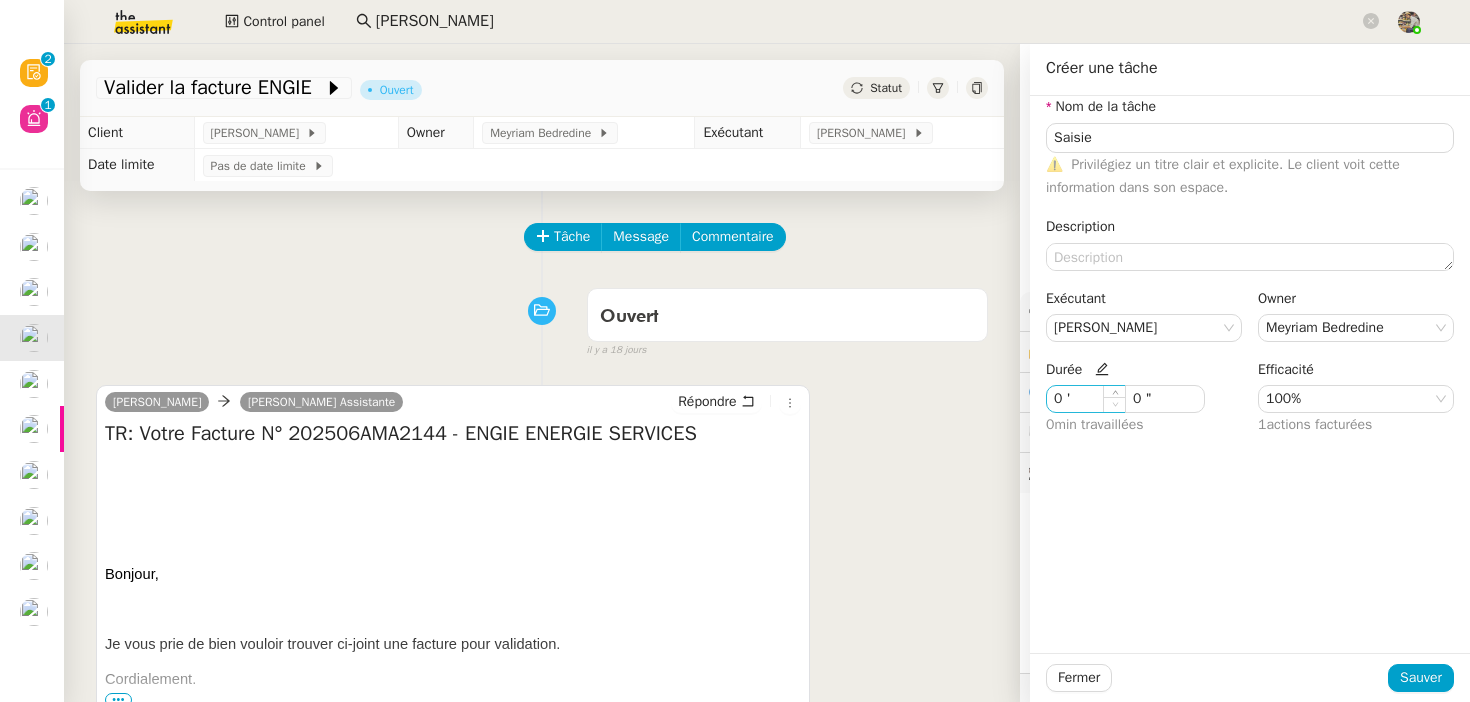 click 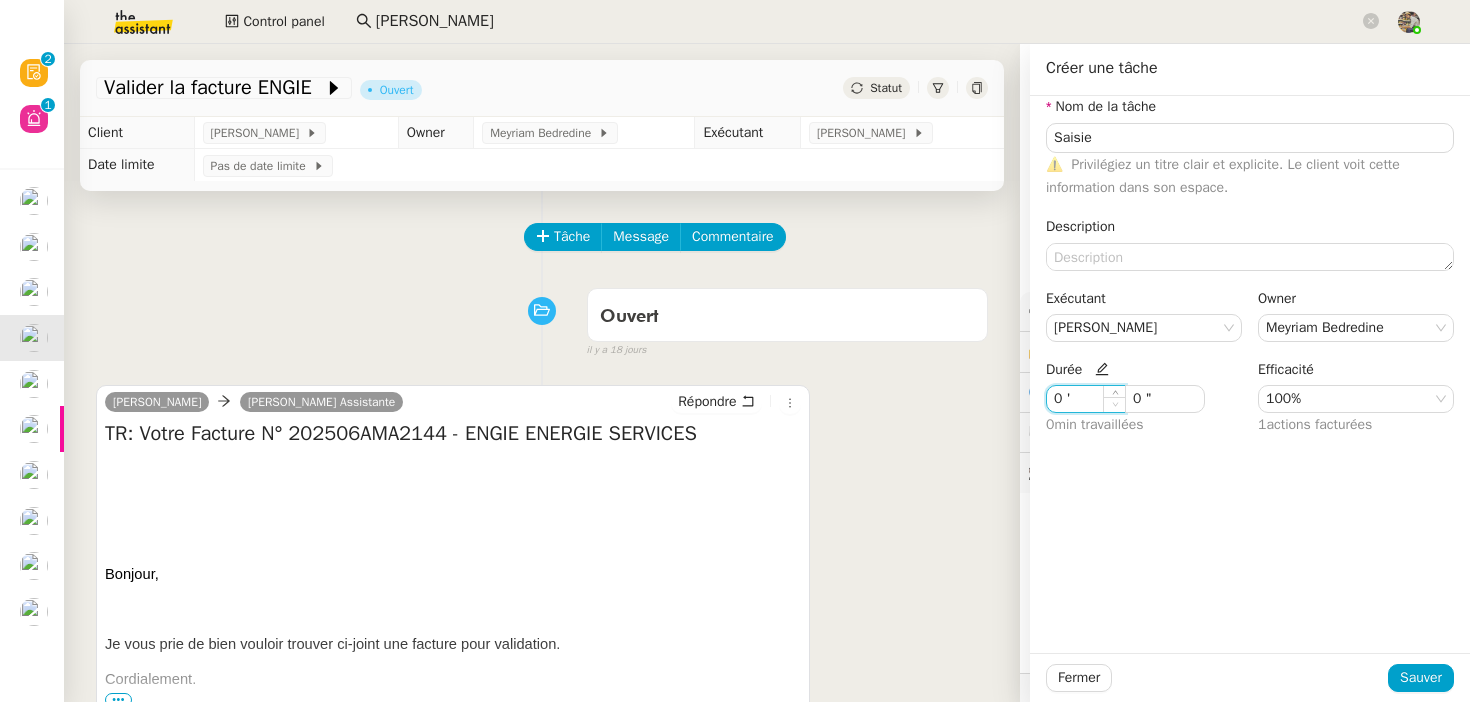 click 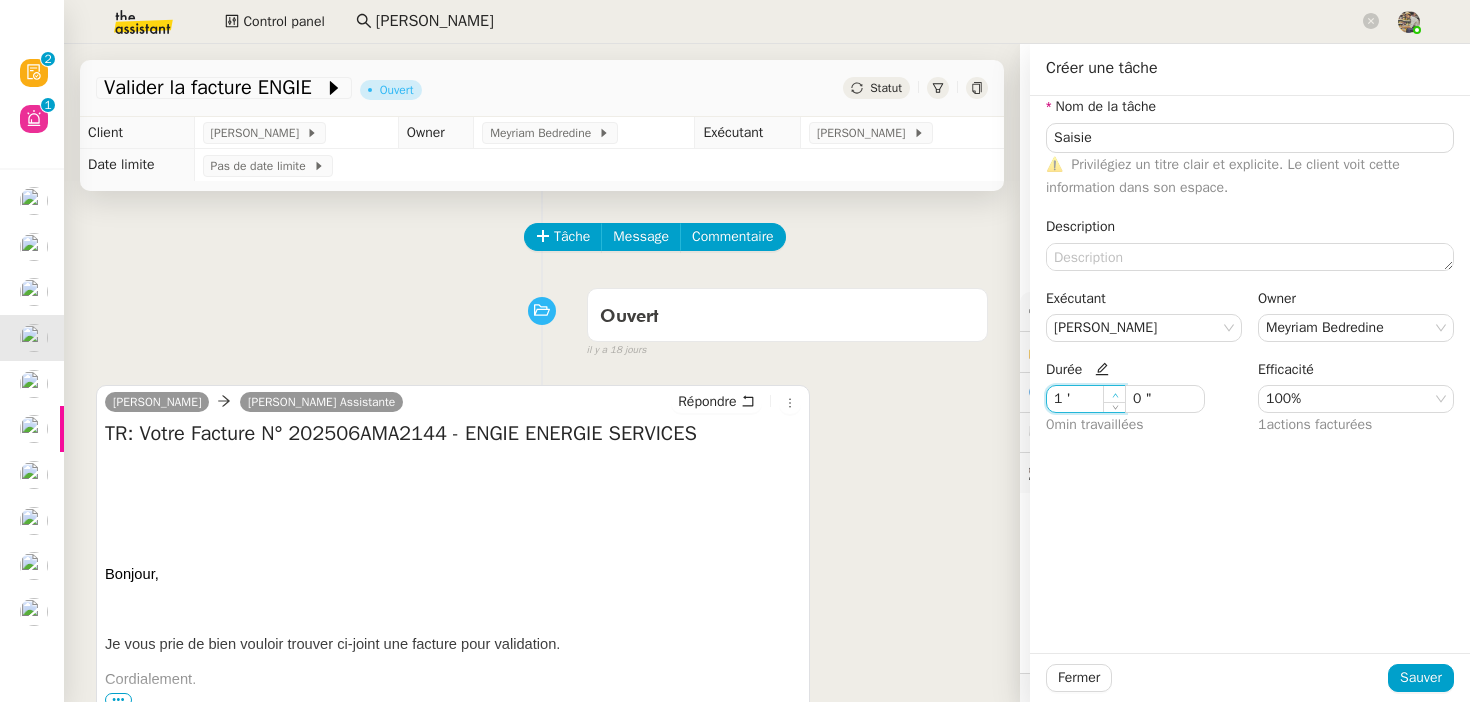 click 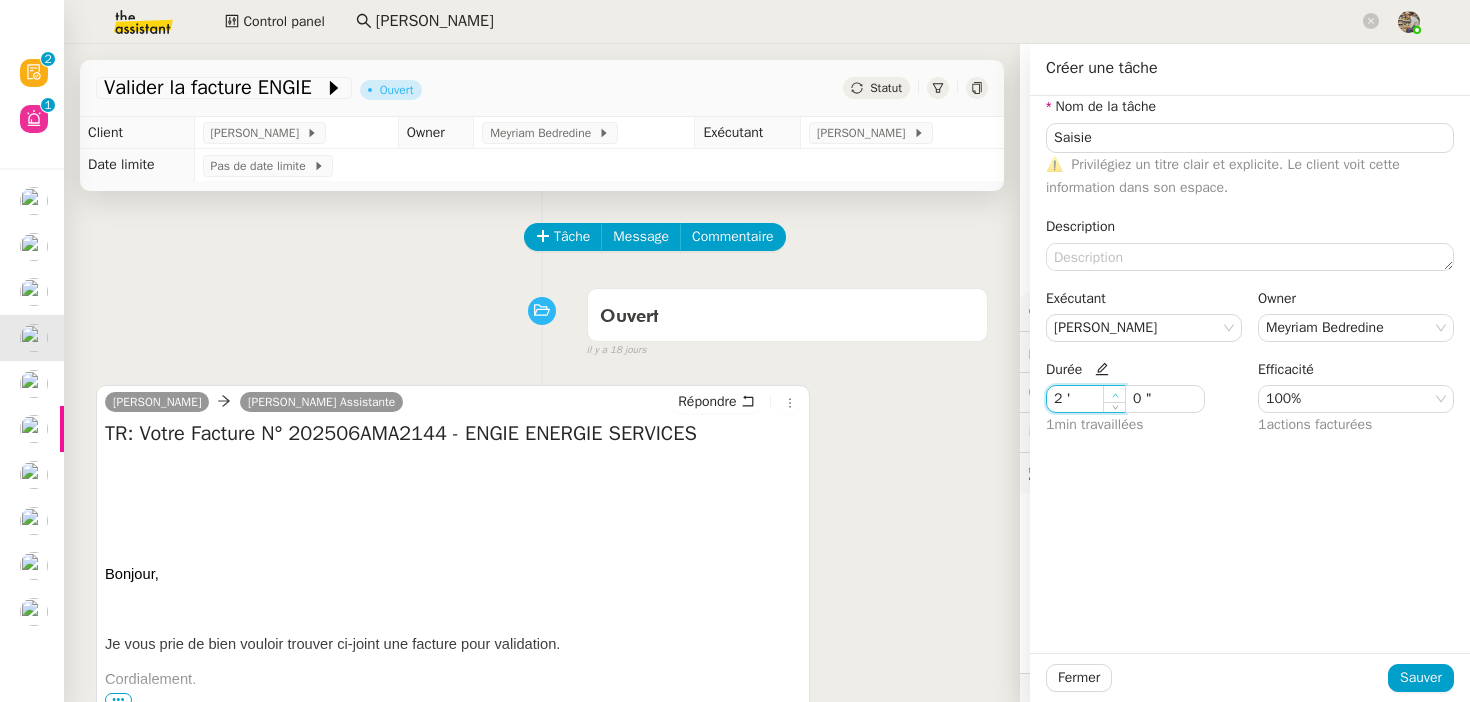 click 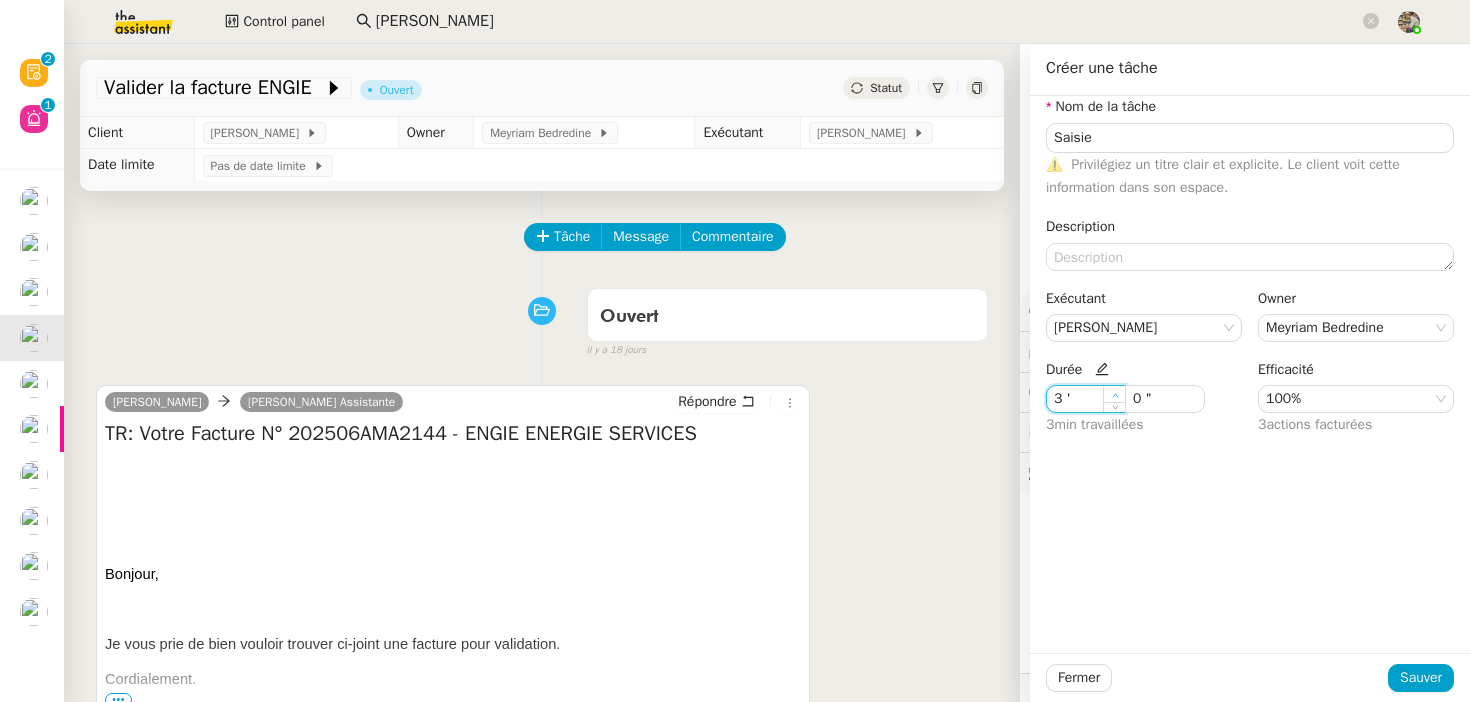 click 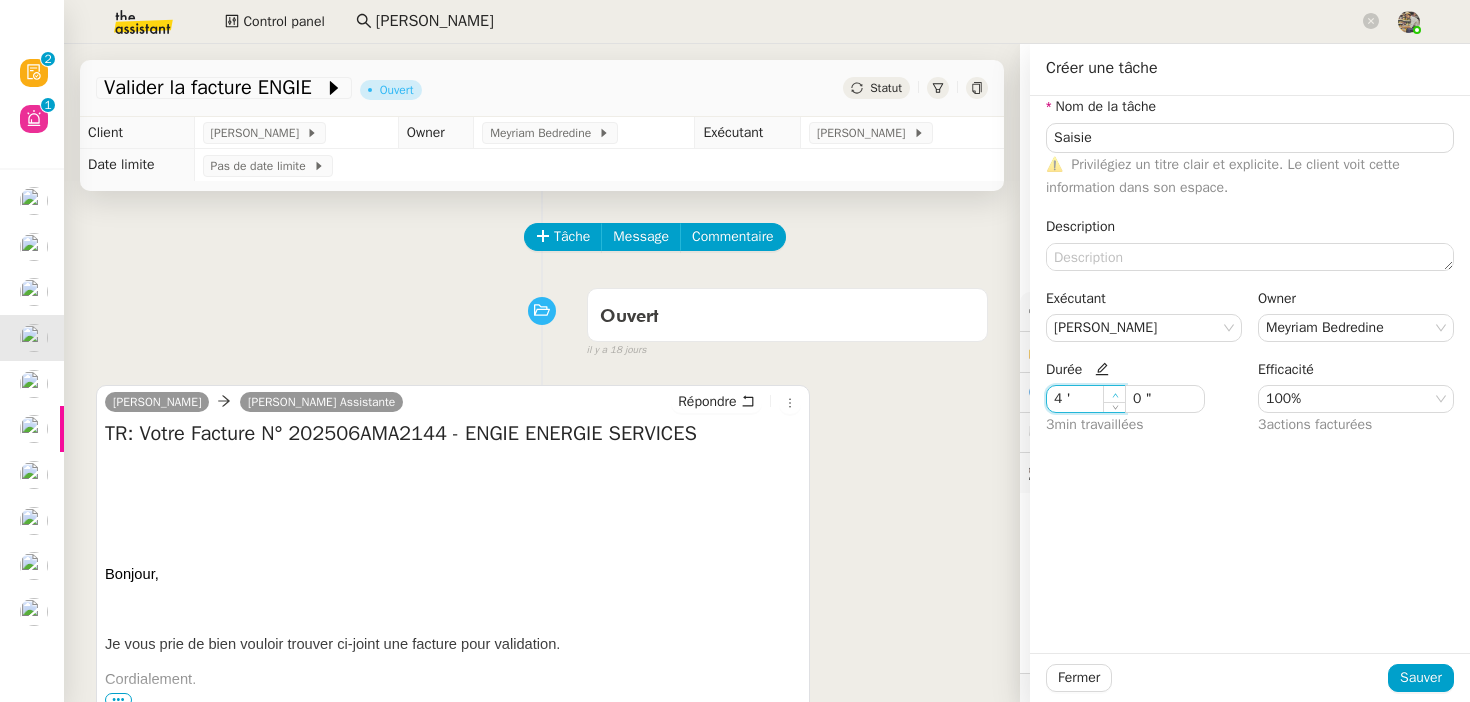 click 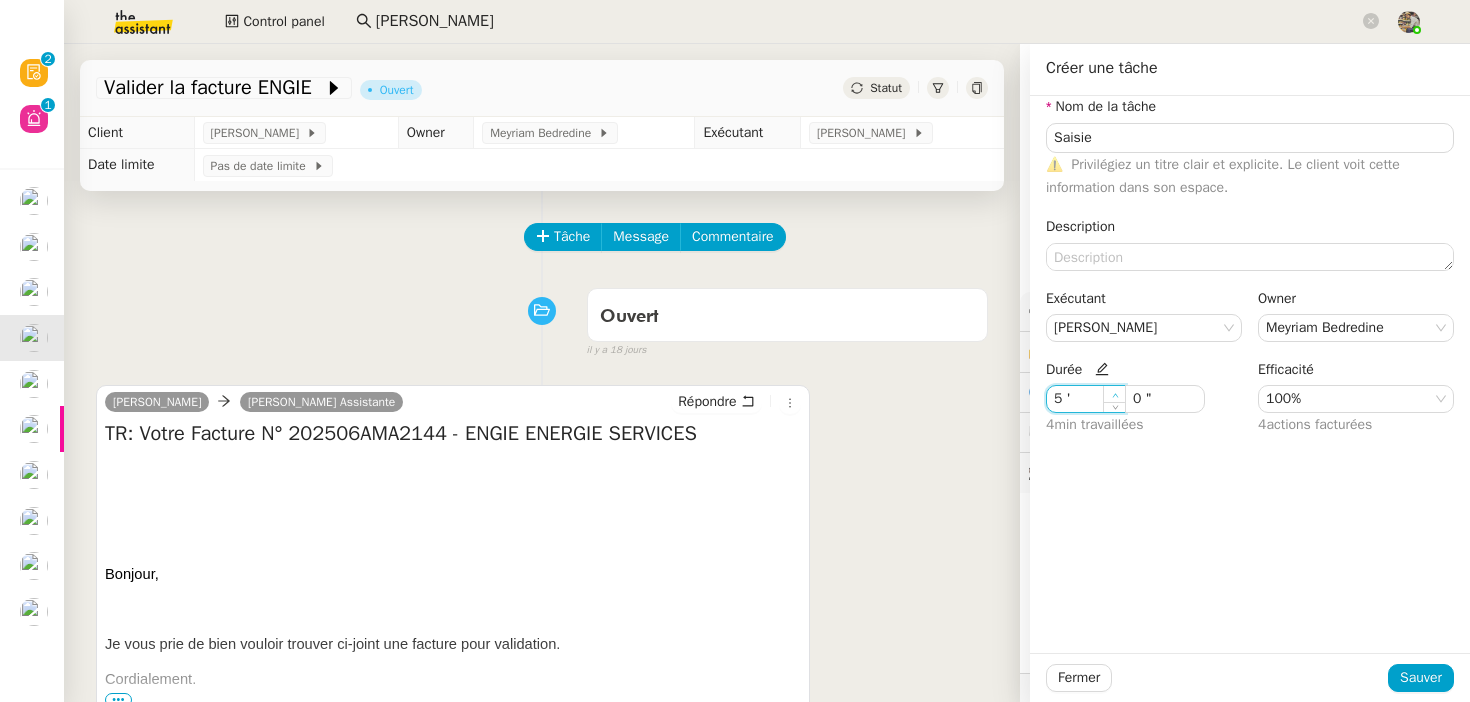 click 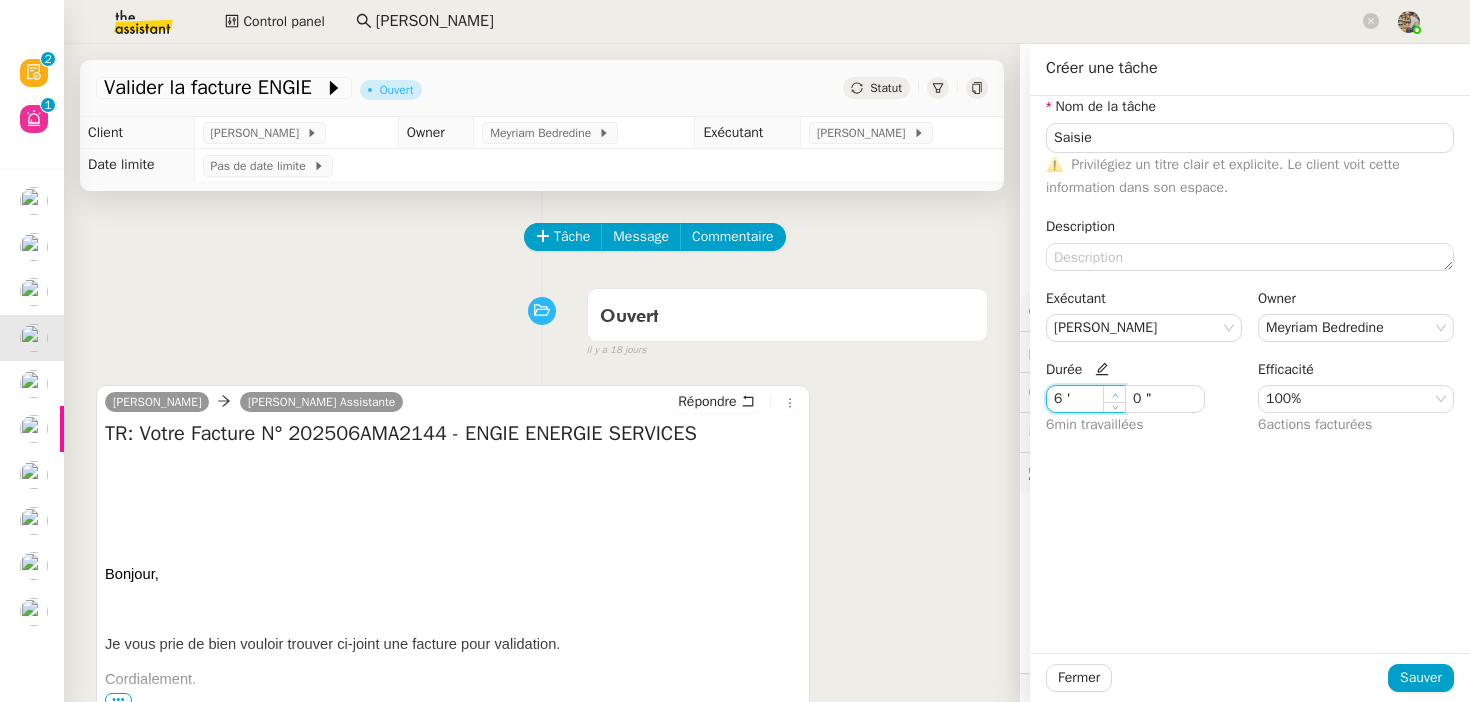 click 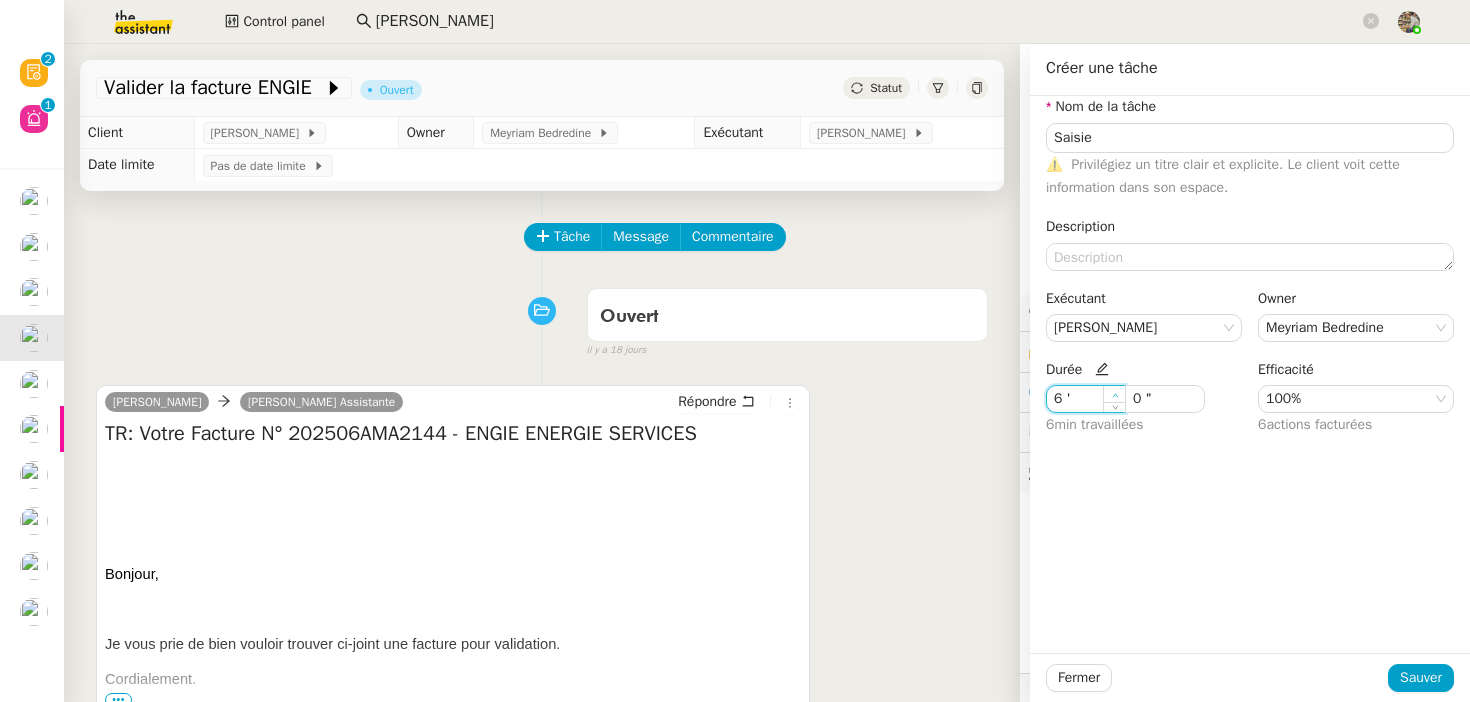 type on "7 '" 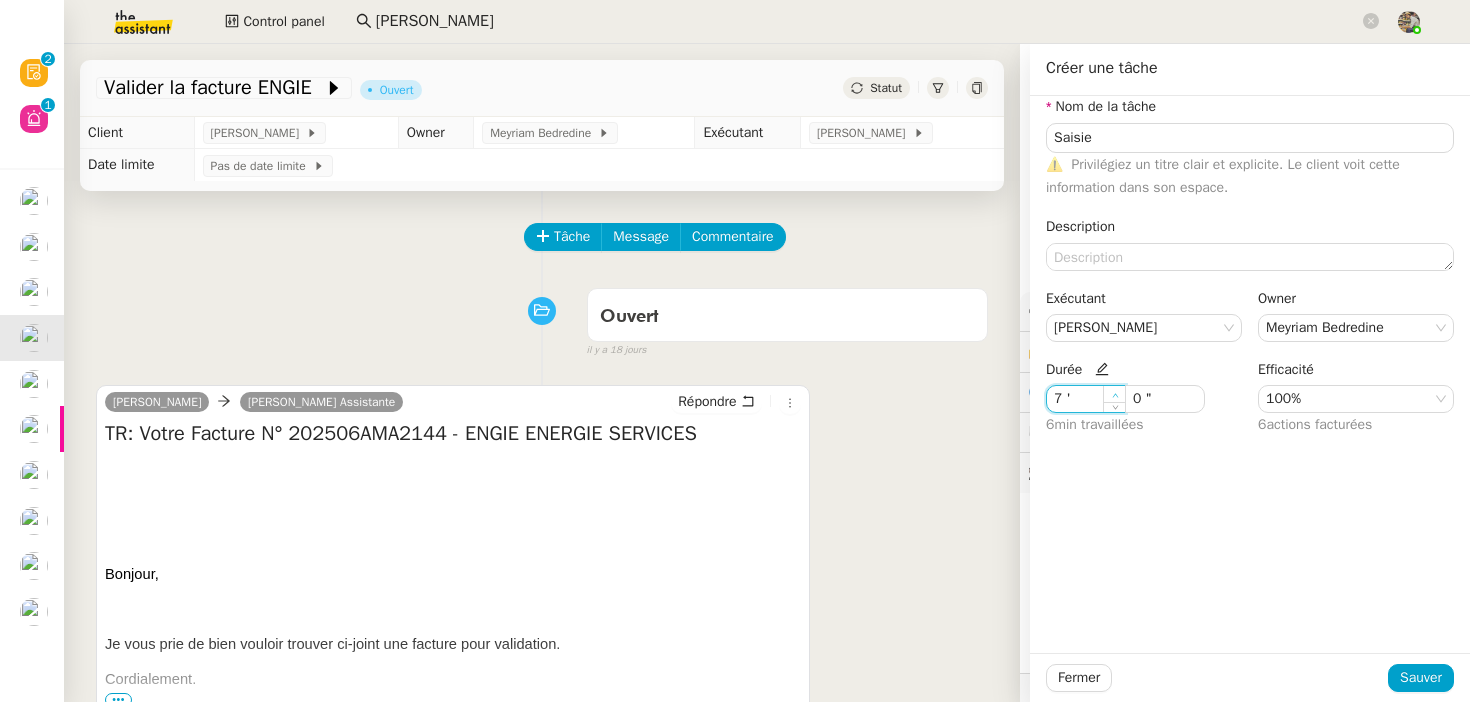 click 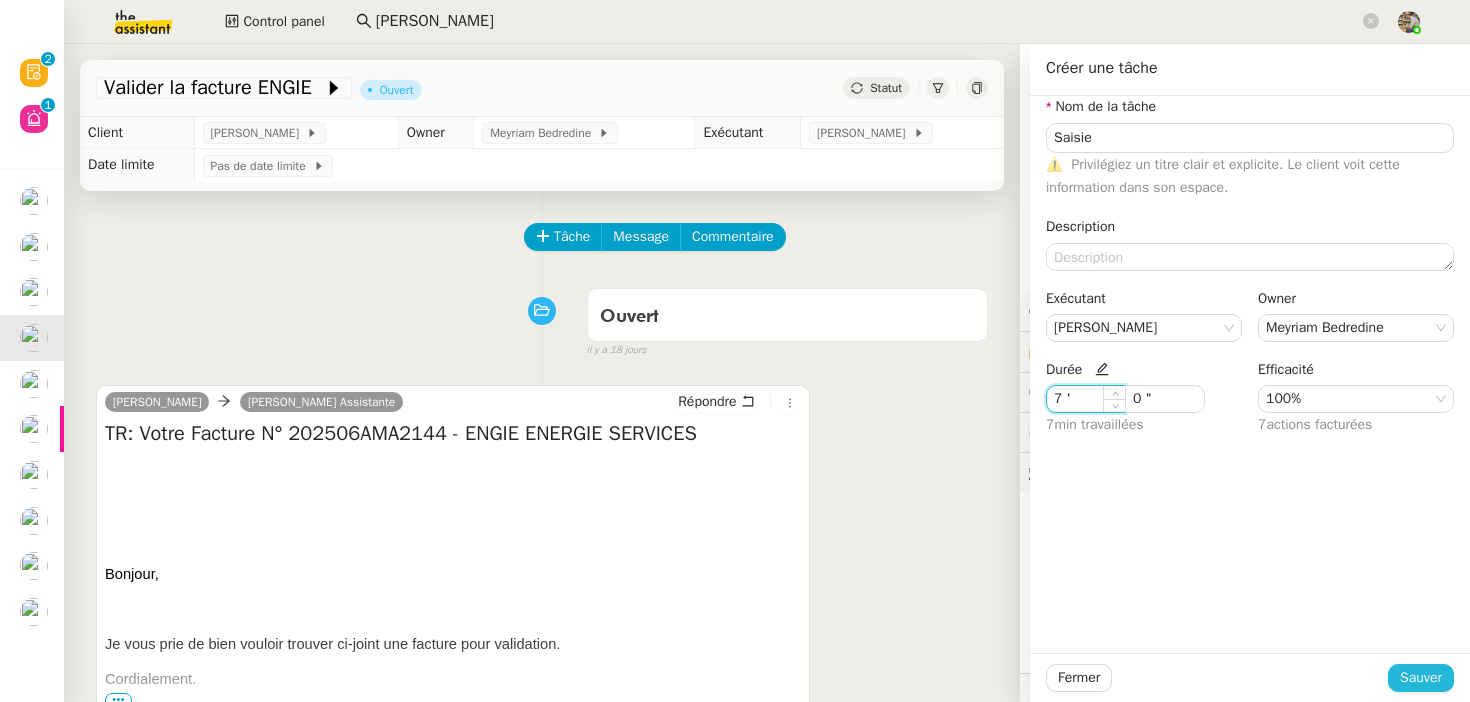 click on "Sauver" 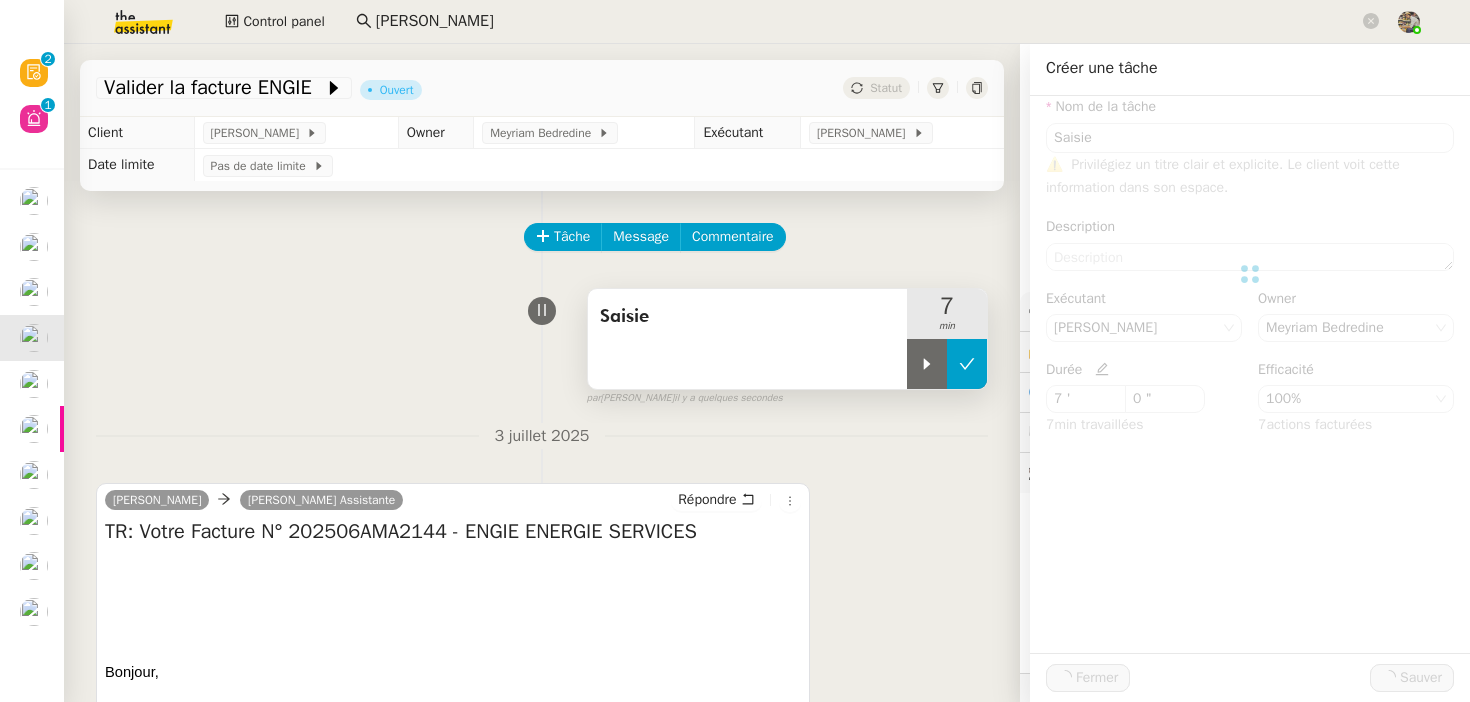 click 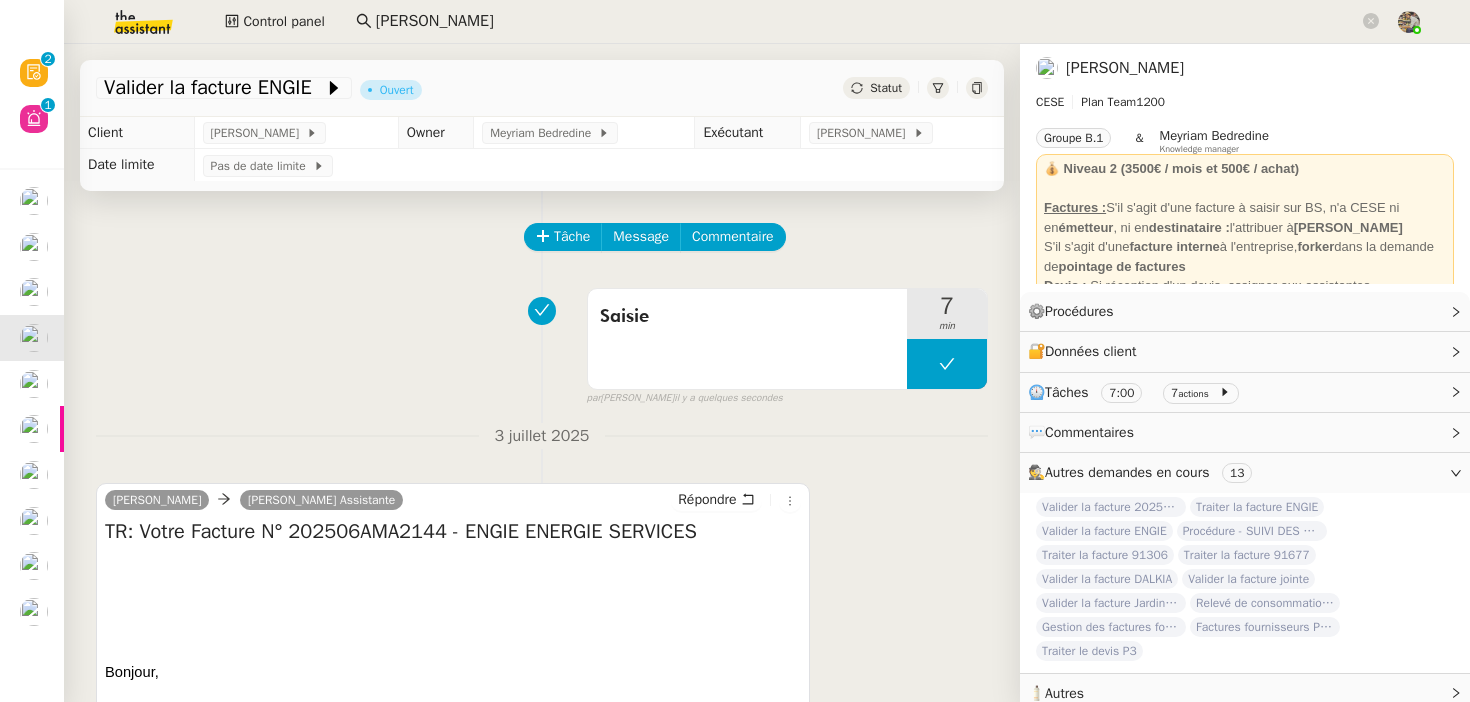 click on "Statut" 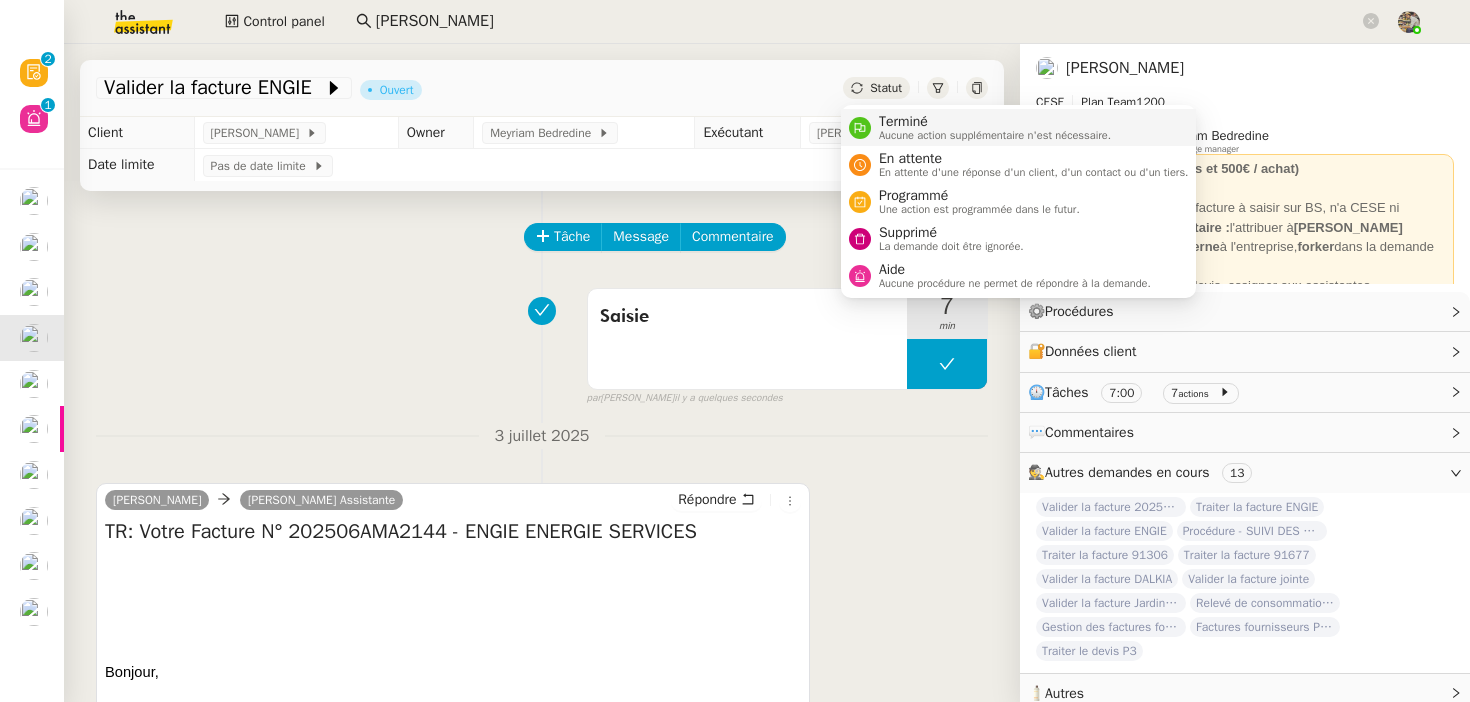 click on "Terminé" at bounding box center (995, 122) 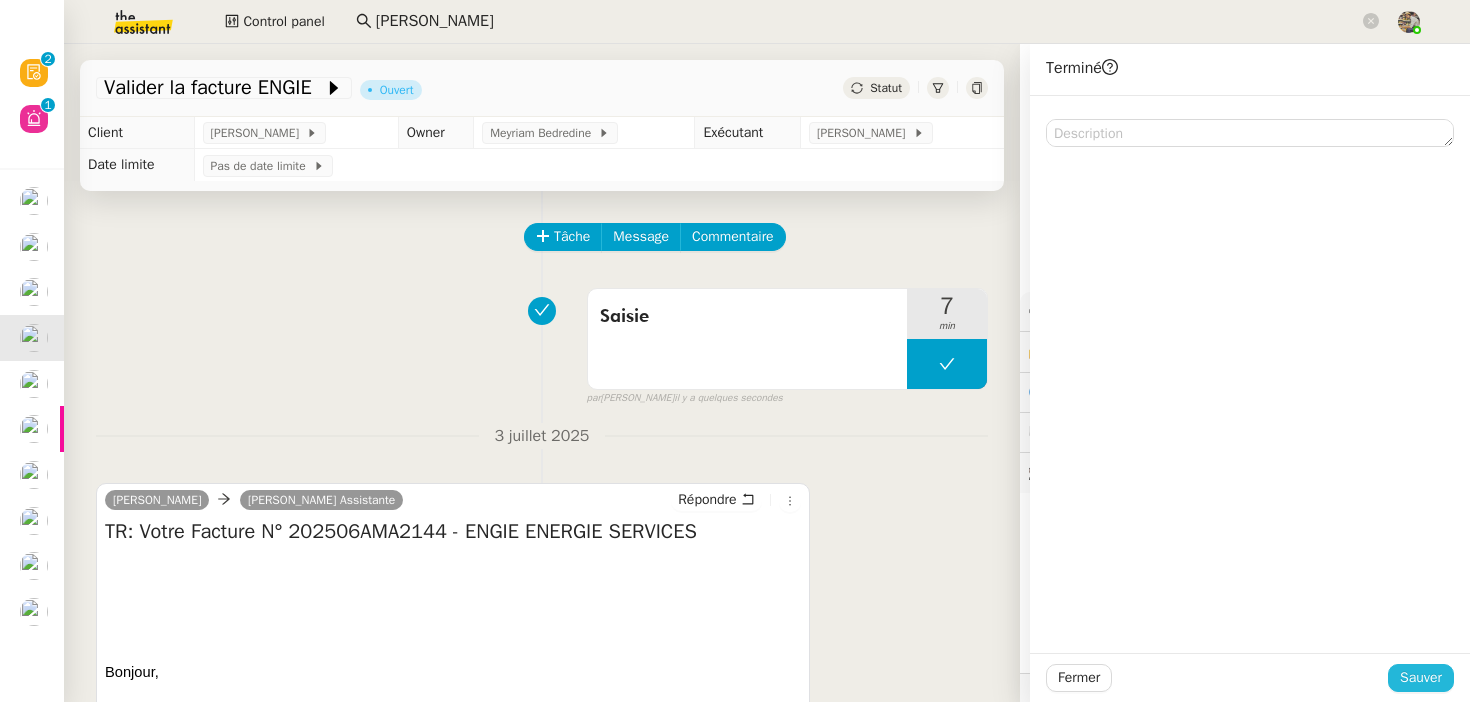 click on "Sauver" 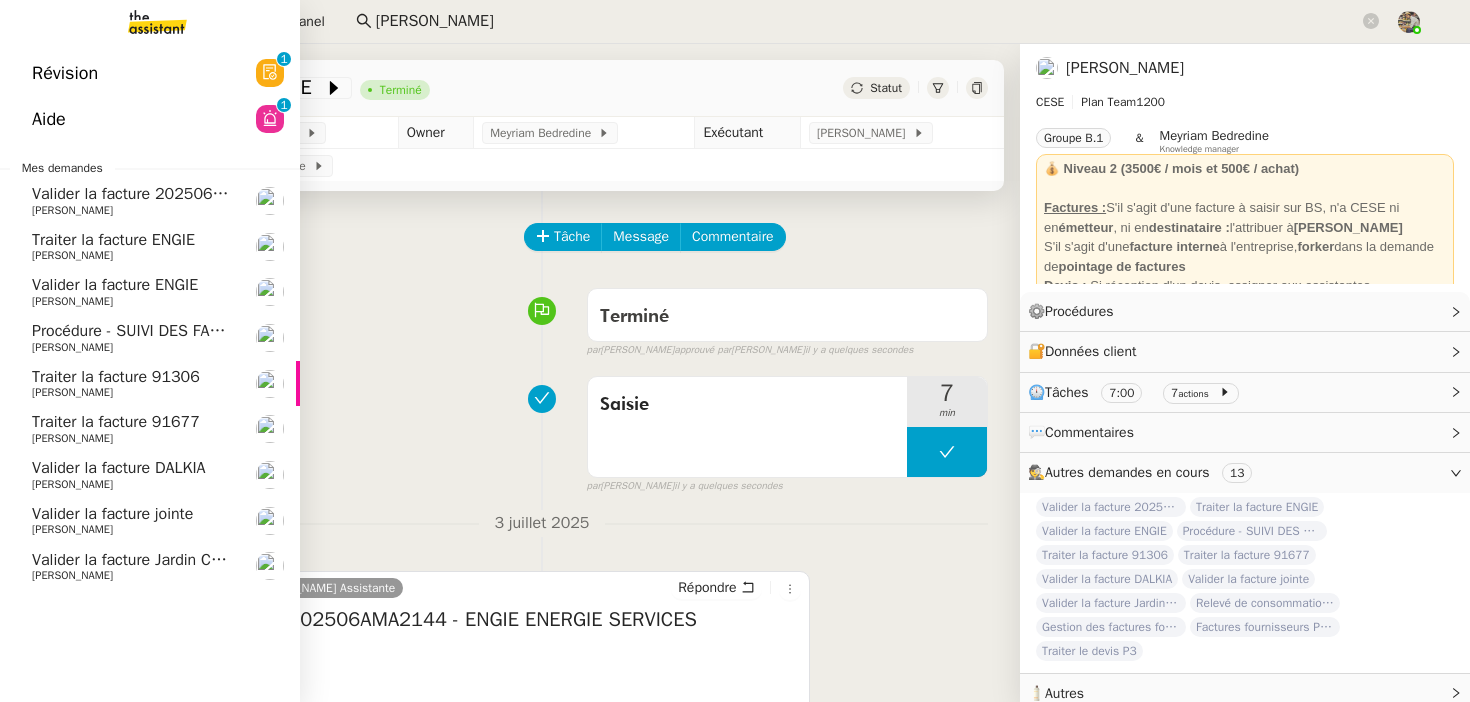 click on "Procédure - SUIVI DES FACTURES D'EXPLOITATION" 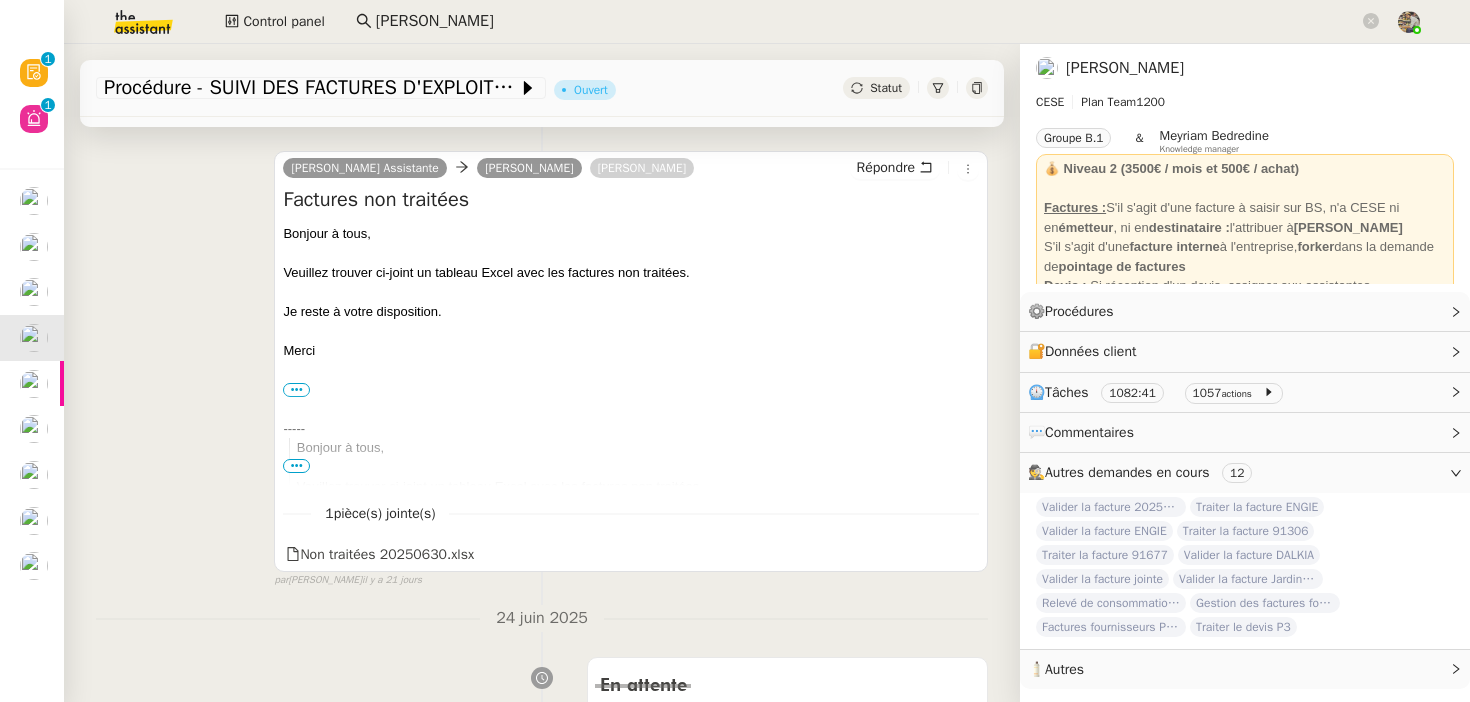 scroll, scrollTop: 543, scrollLeft: 0, axis: vertical 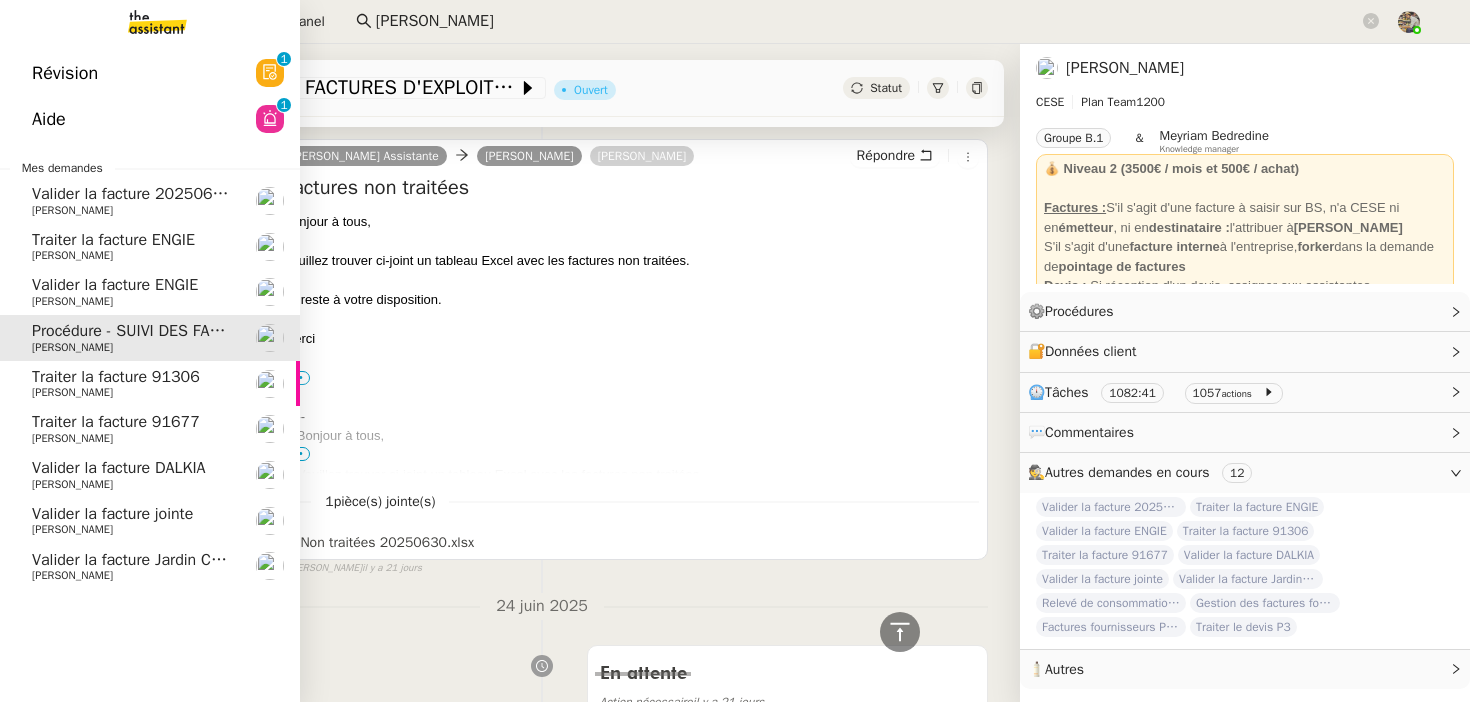 click on "Traiter la facture 91306" 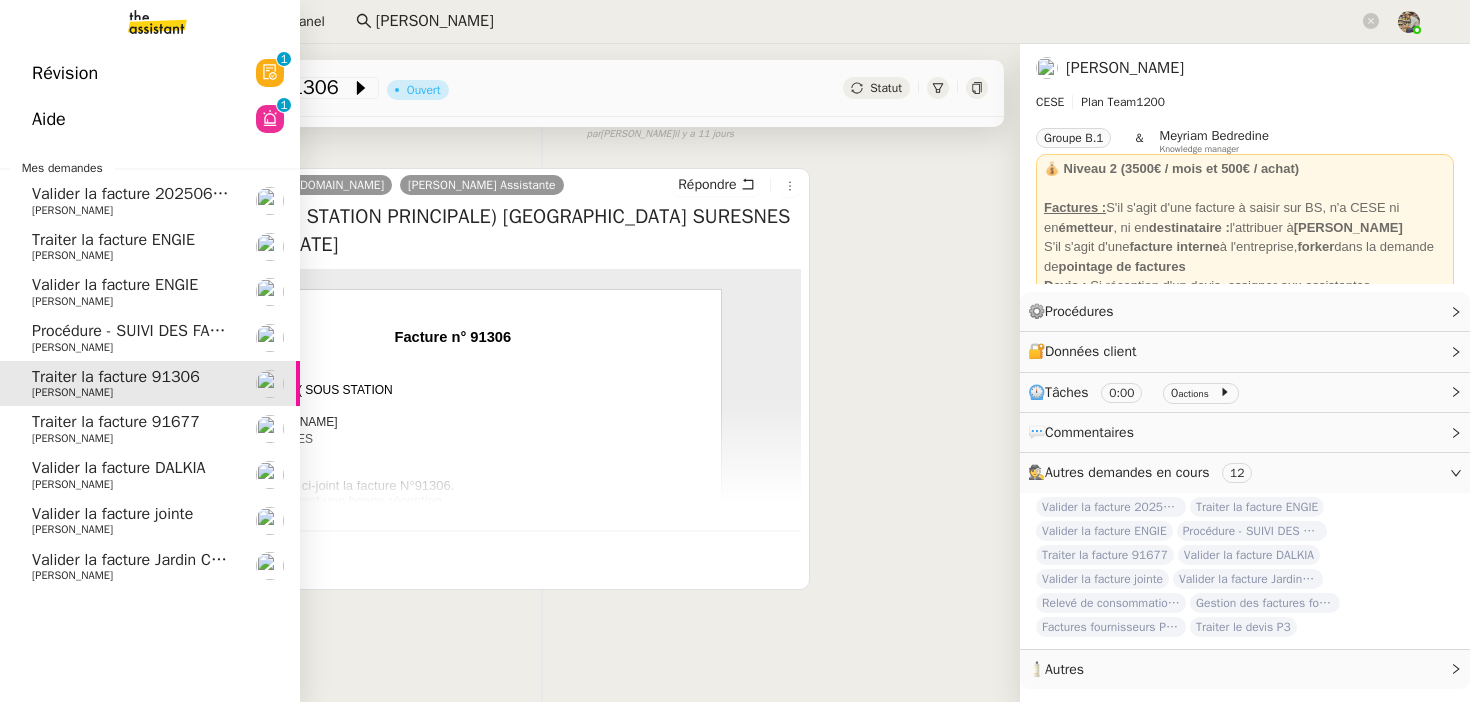 scroll, scrollTop: 307, scrollLeft: 0, axis: vertical 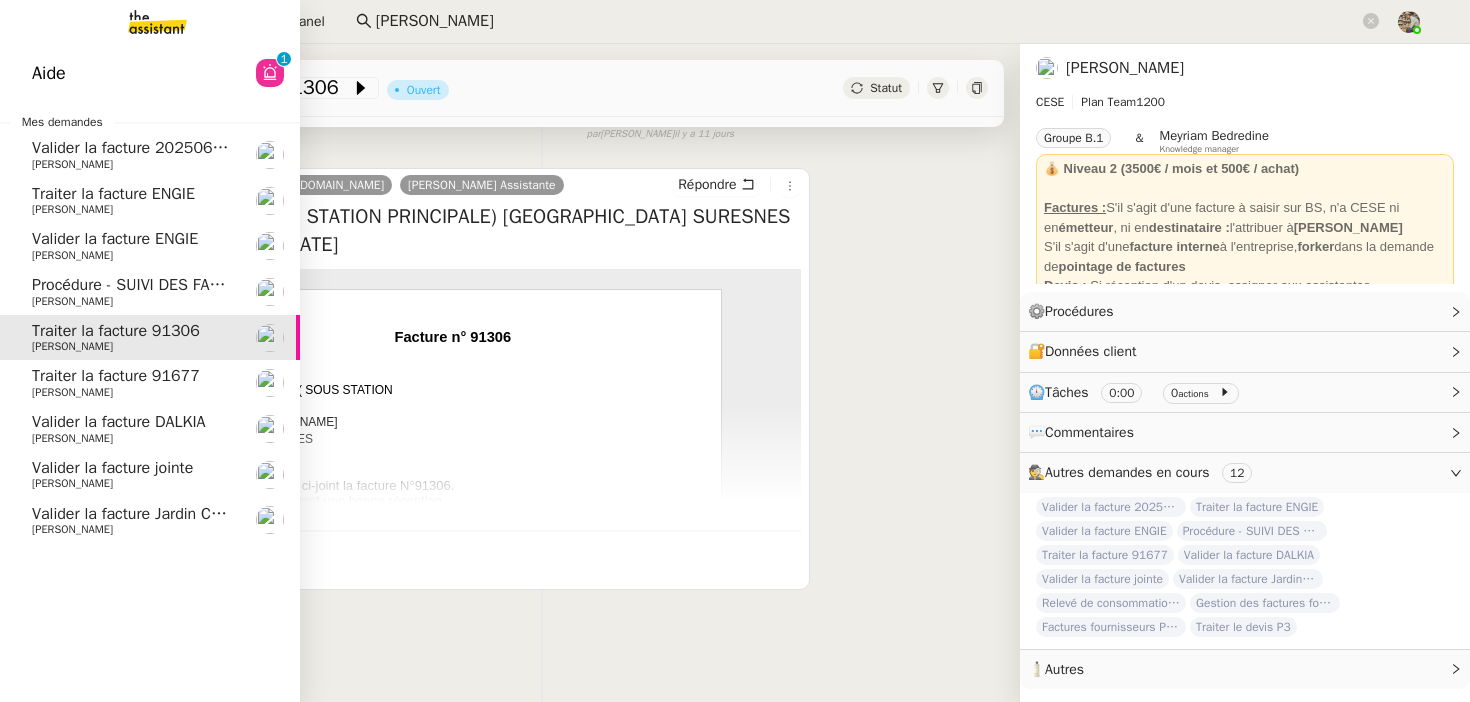 click on "Charles Da Conceicao" 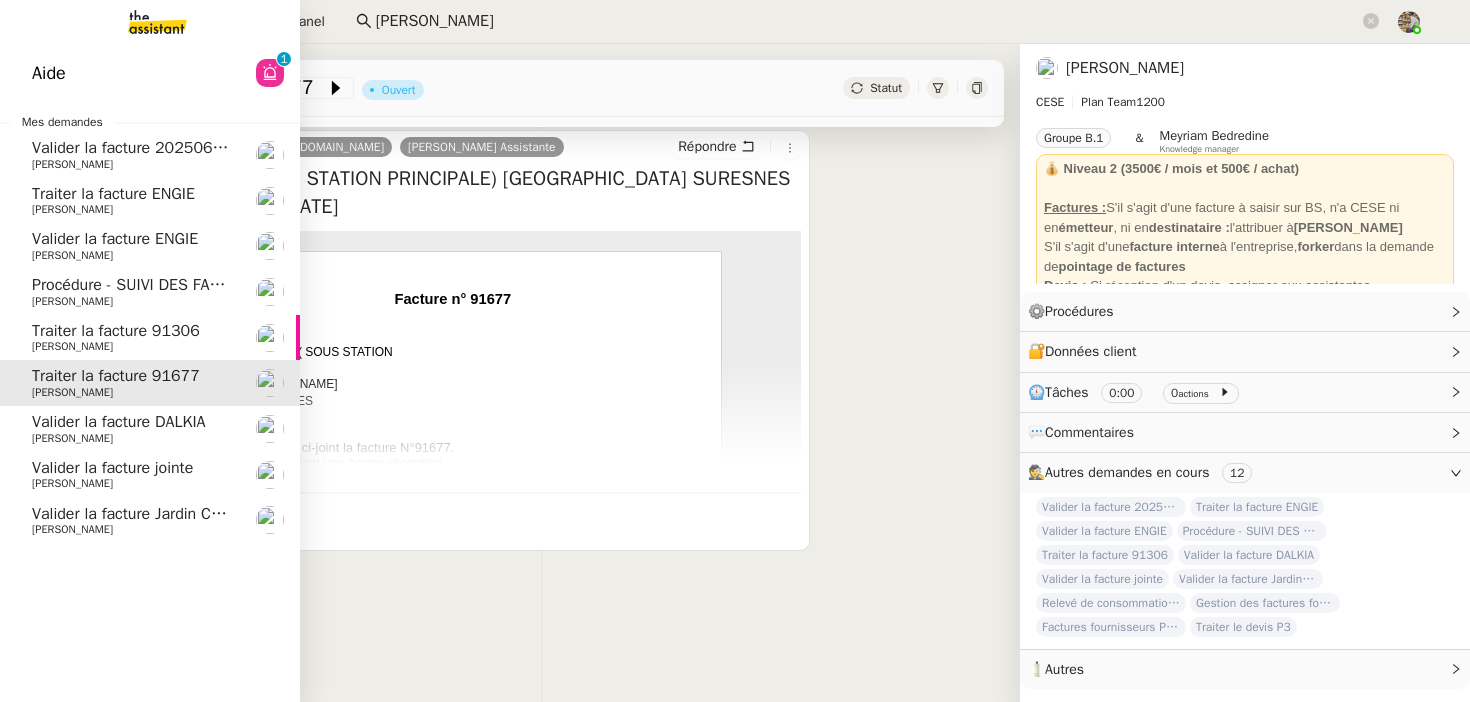 scroll, scrollTop: 254, scrollLeft: 0, axis: vertical 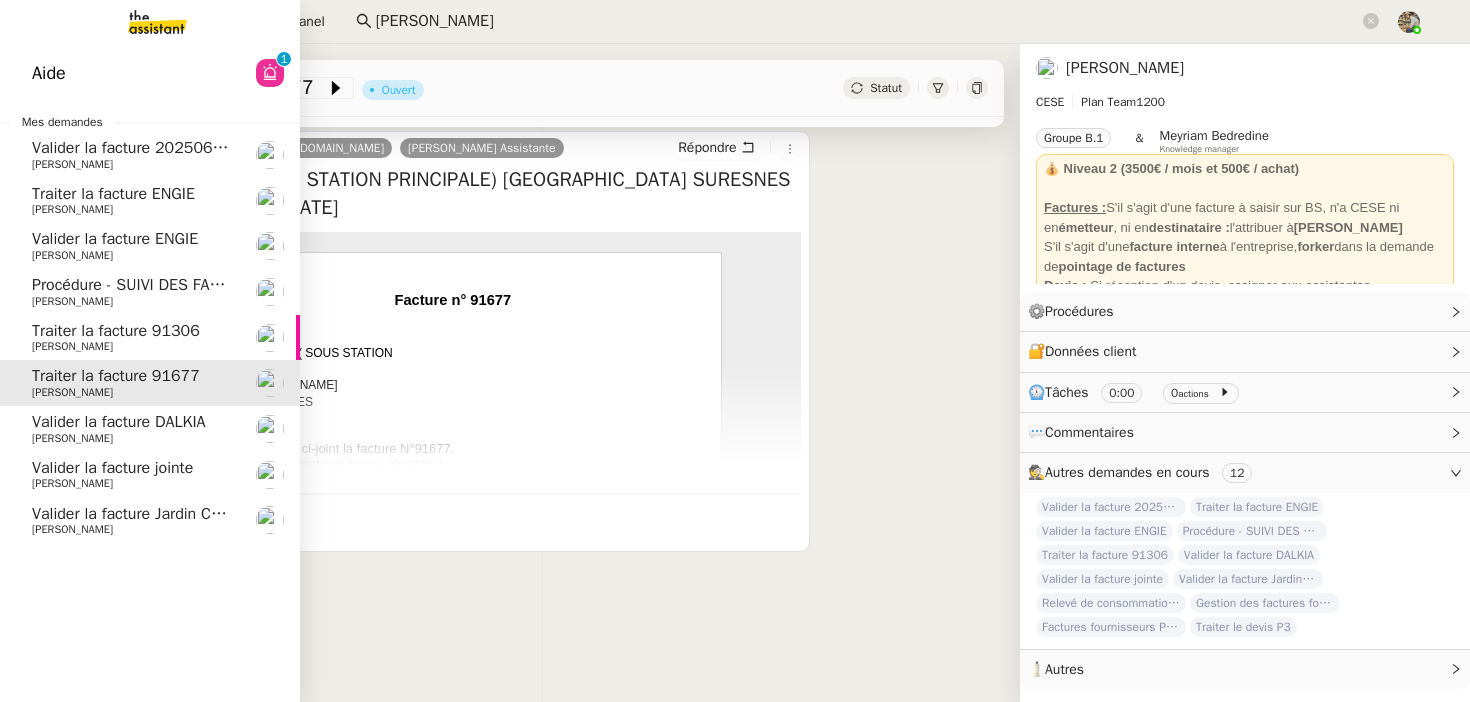 click on "Valider la facture DALKIA" 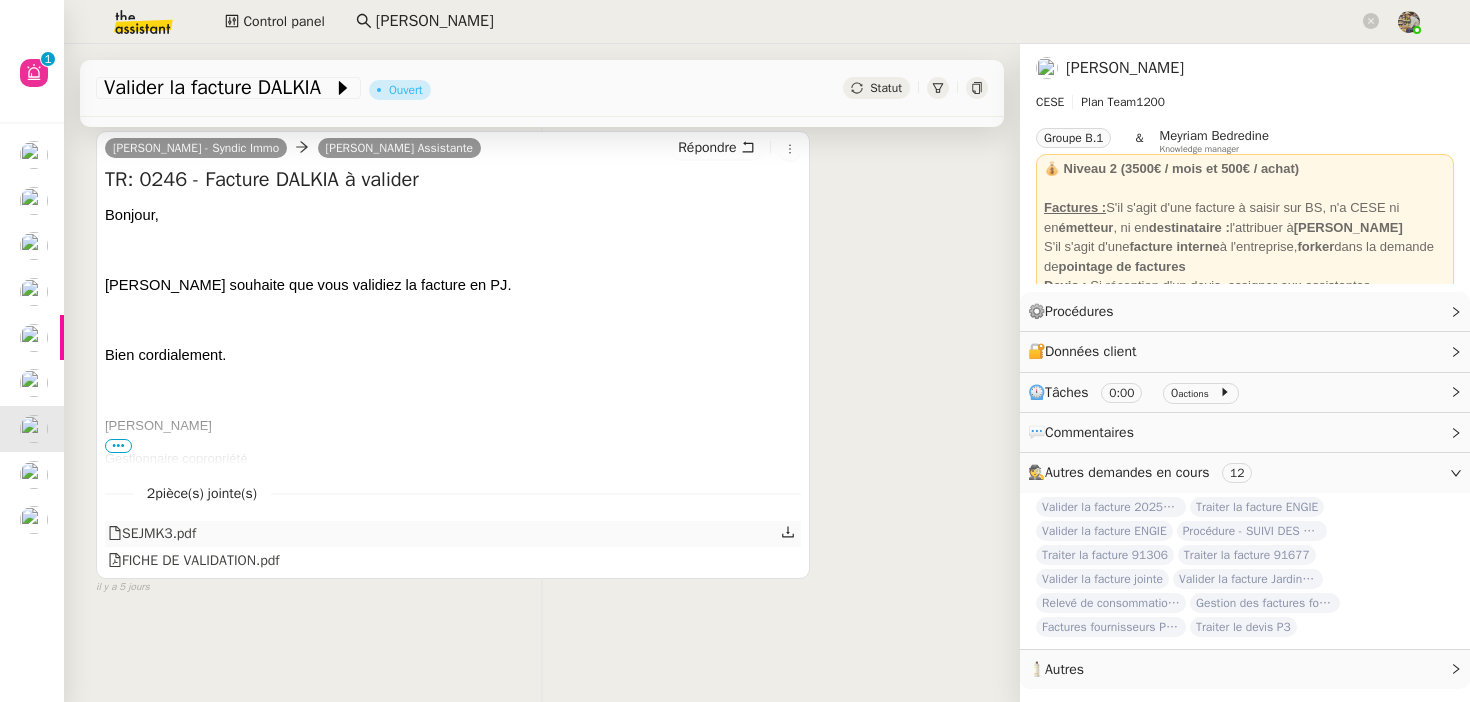 click on "SEJMK3.pdf" 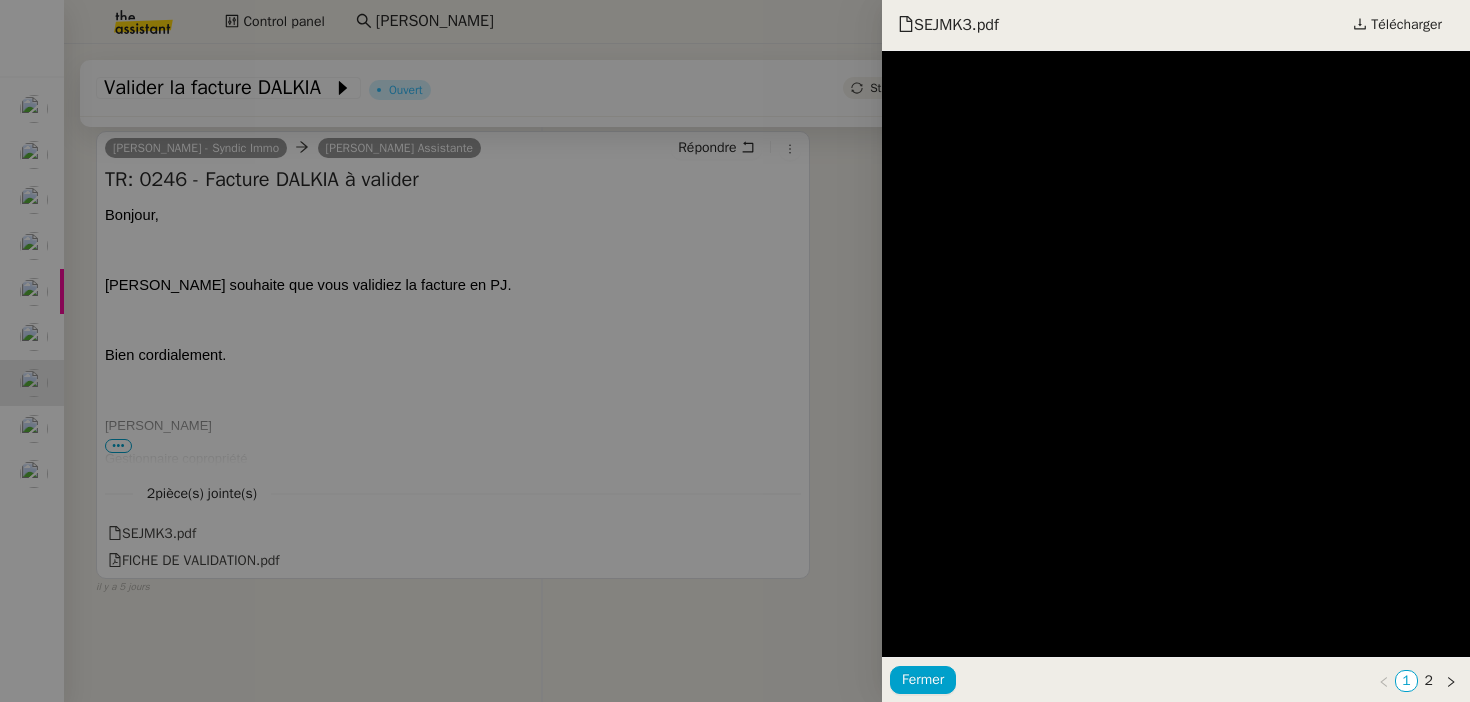click at bounding box center [735, 351] 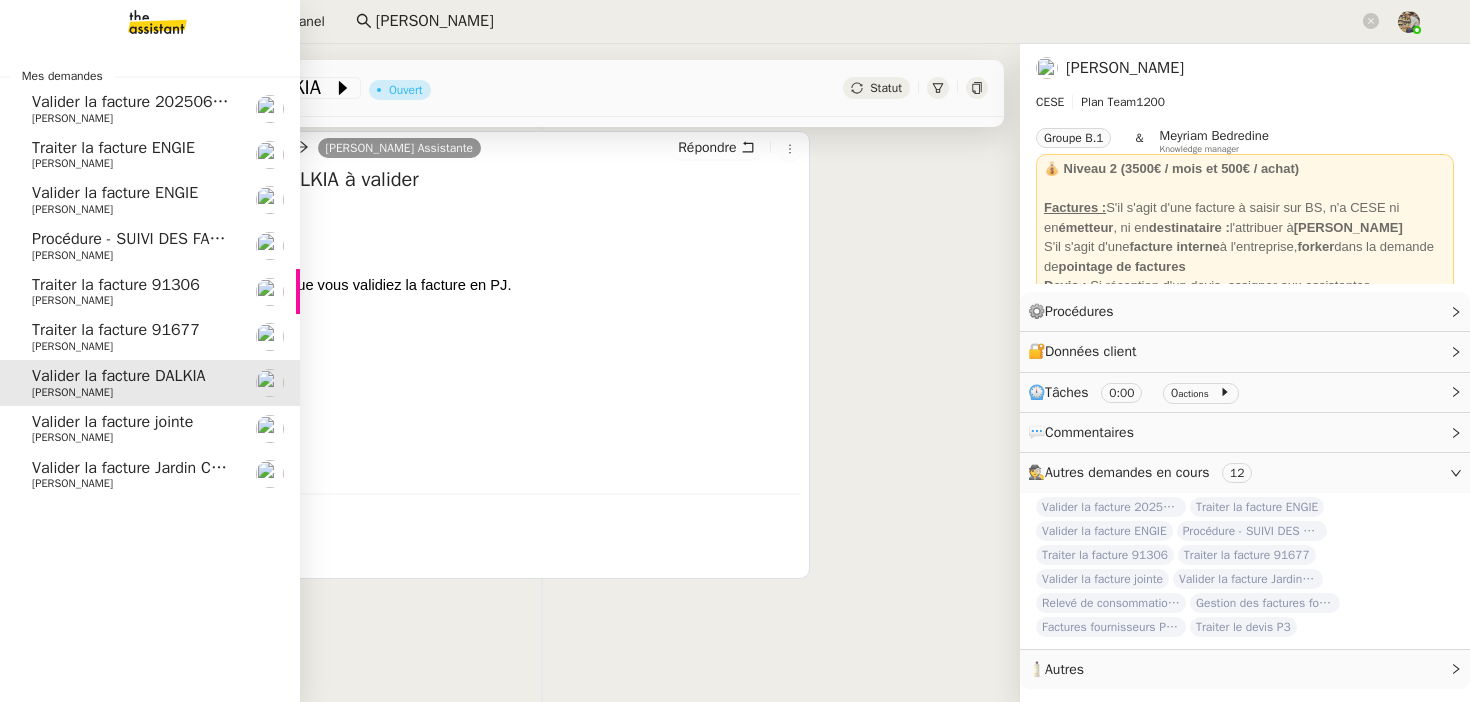 click on "Charles Da Conceicao" 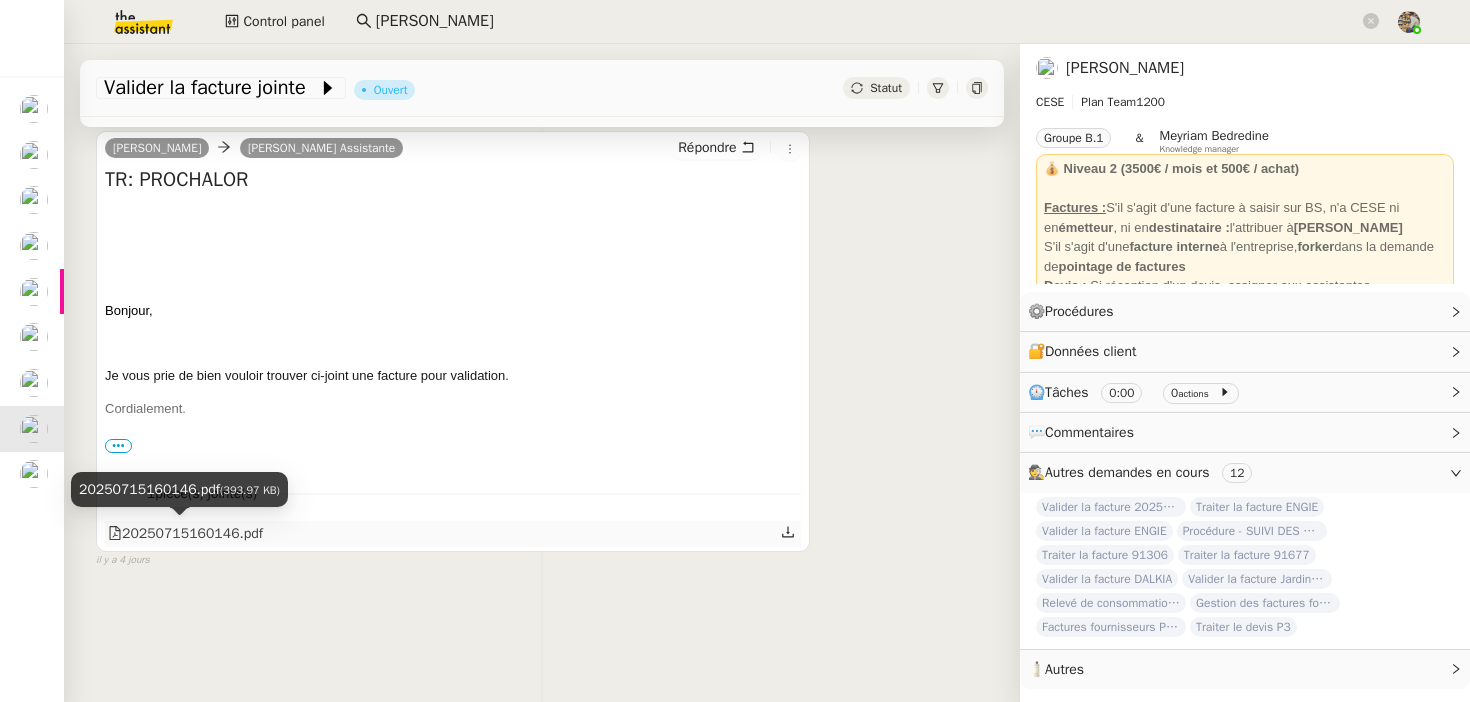 click on "20250715160146.pdf" 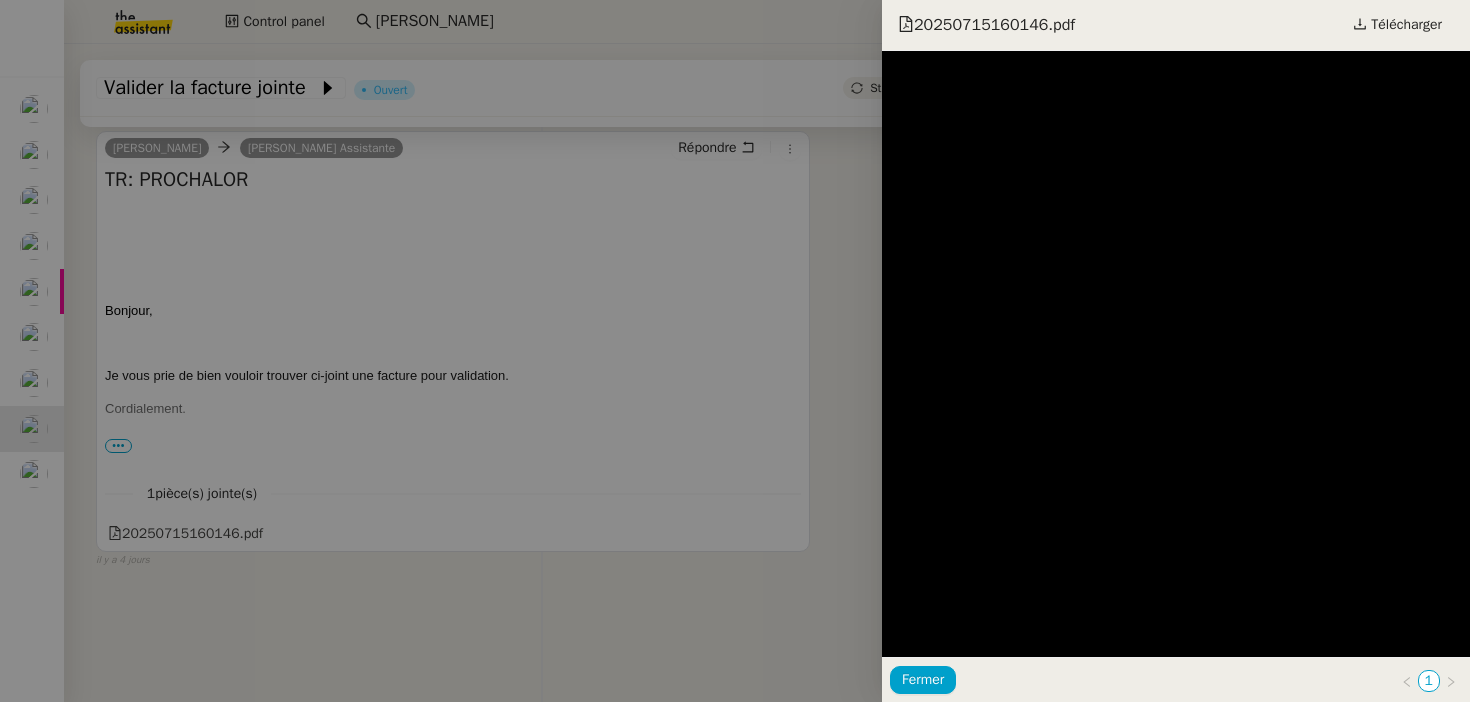 click at bounding box center (735, 351) 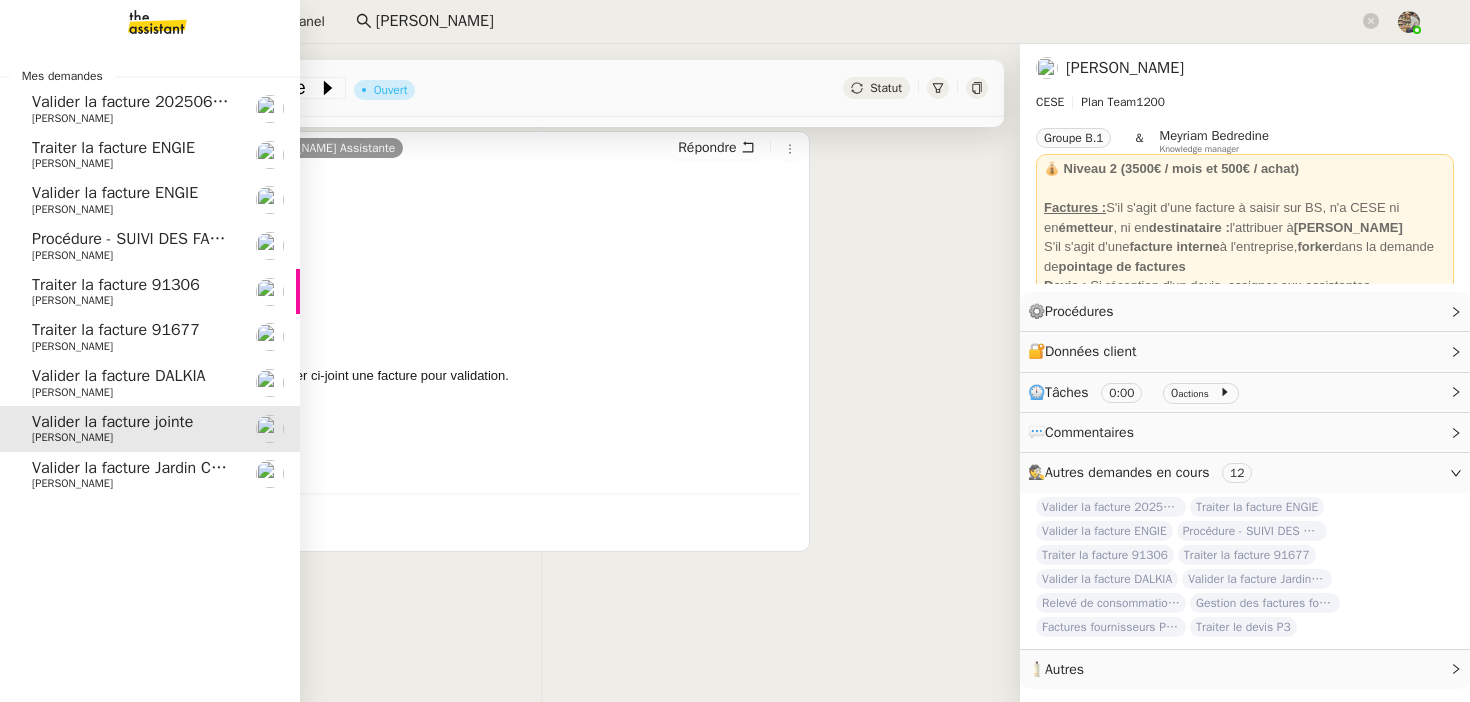 click on "Valider la facture Jardin Conti" 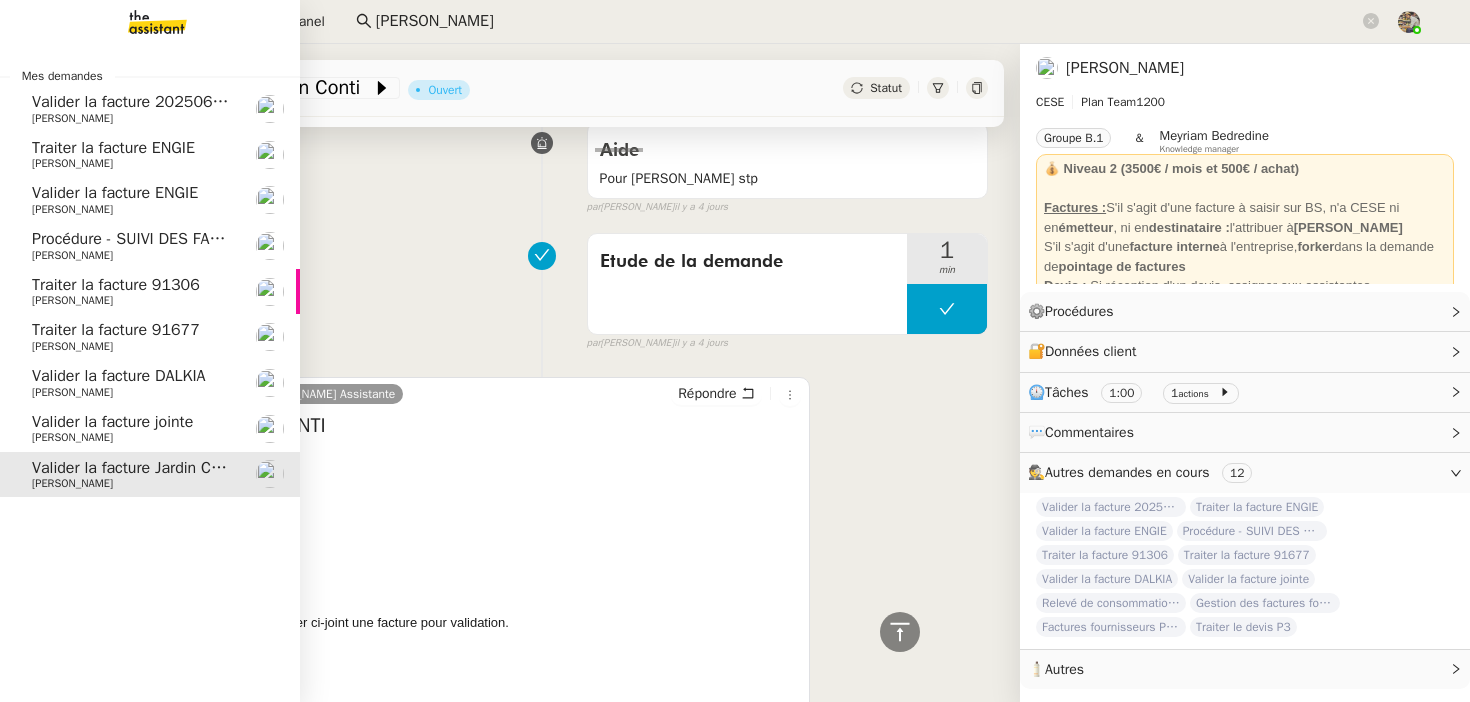 scroll, scrollTop: 463, scrollLeft: 0, axis: vertical 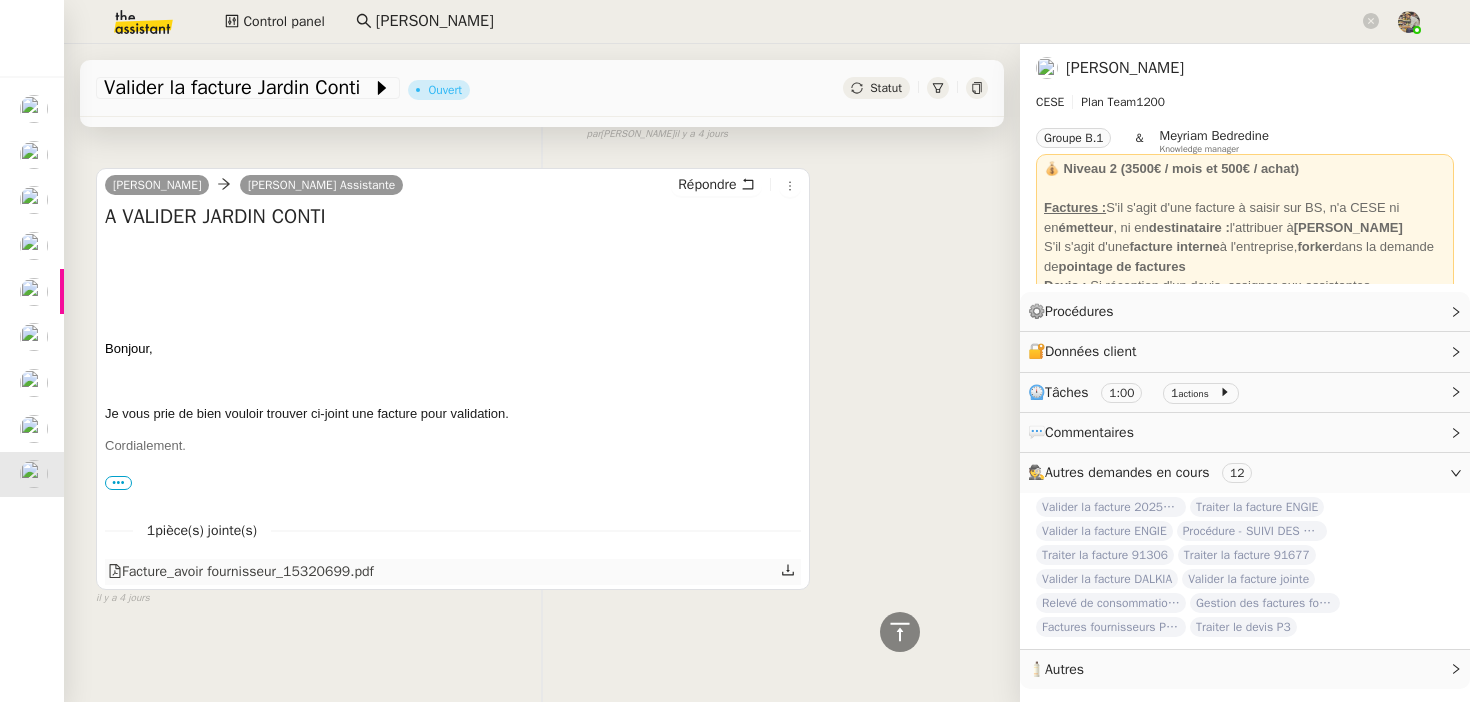 click on "Facture_avoir fournisseur_15320699.pdf" 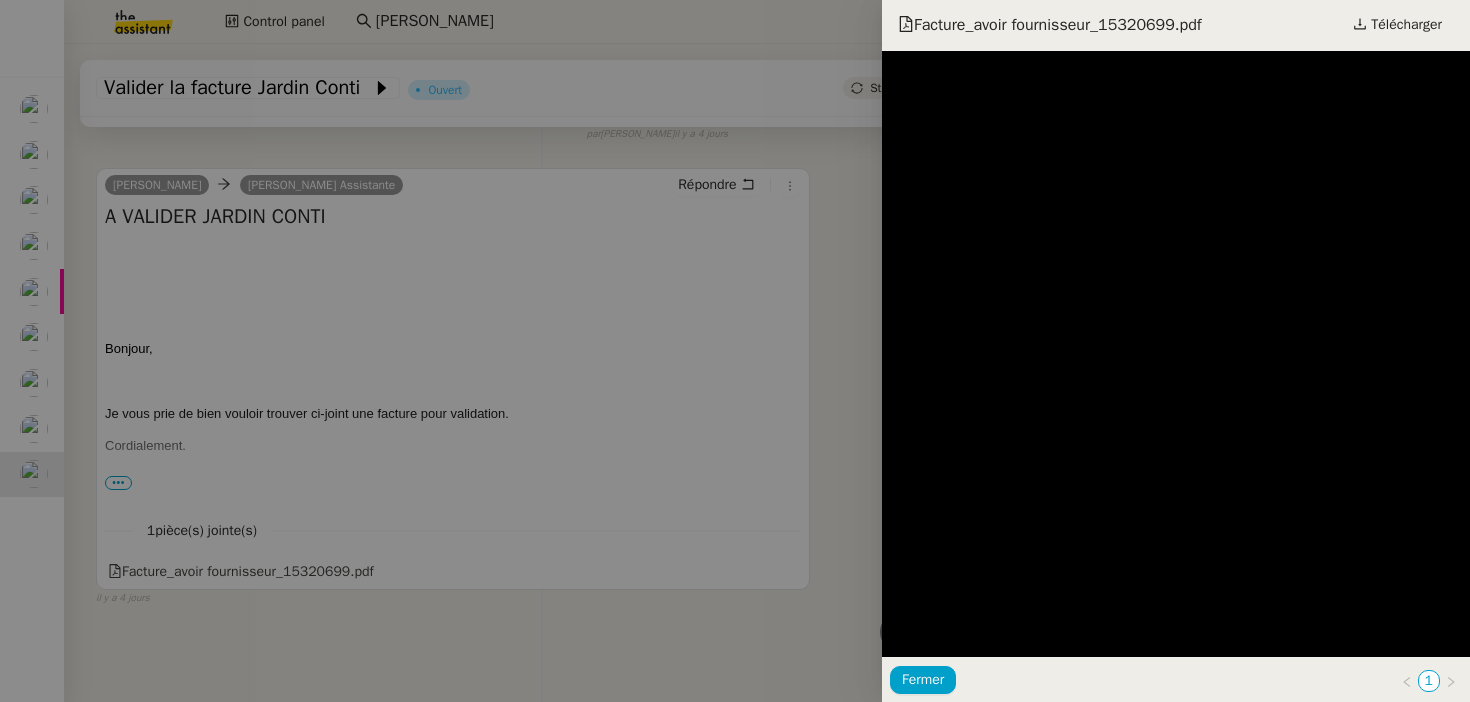 click at bounding box center (735, 351) 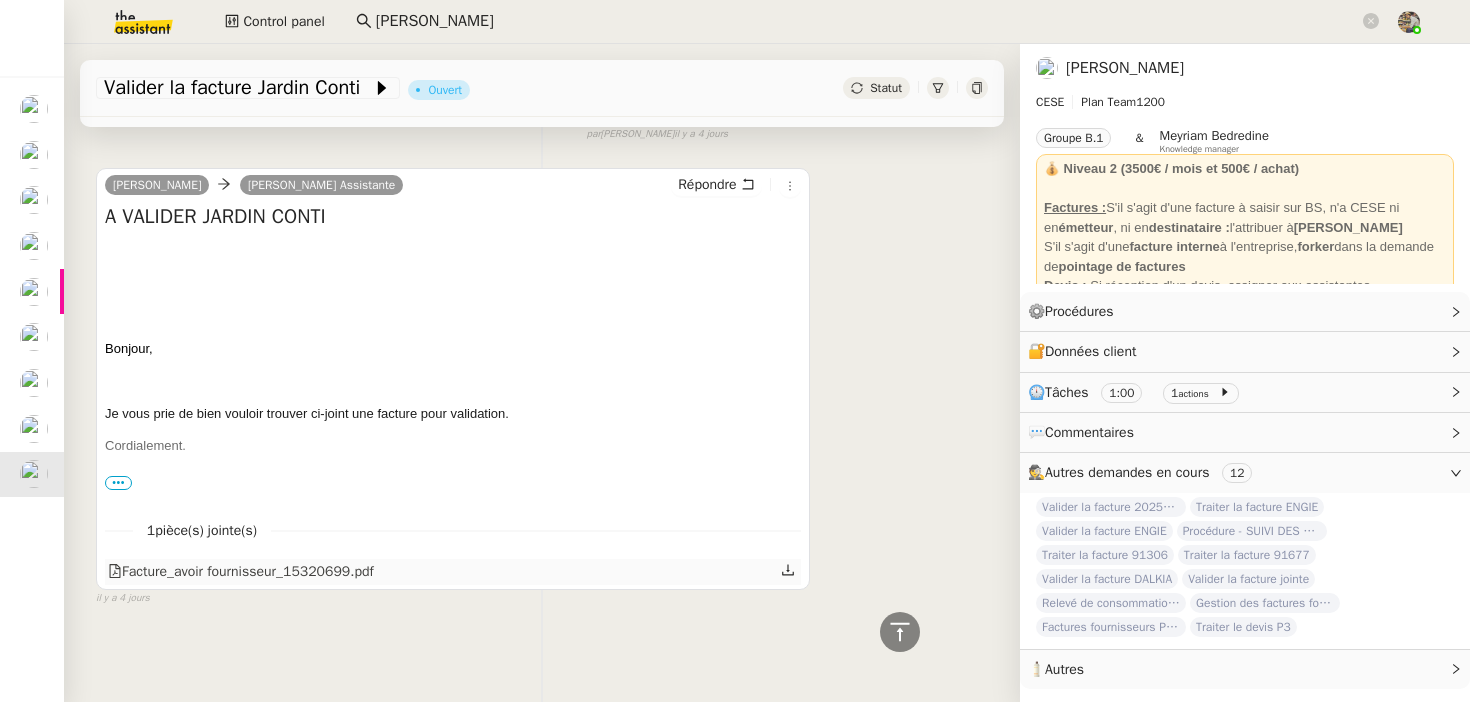 click 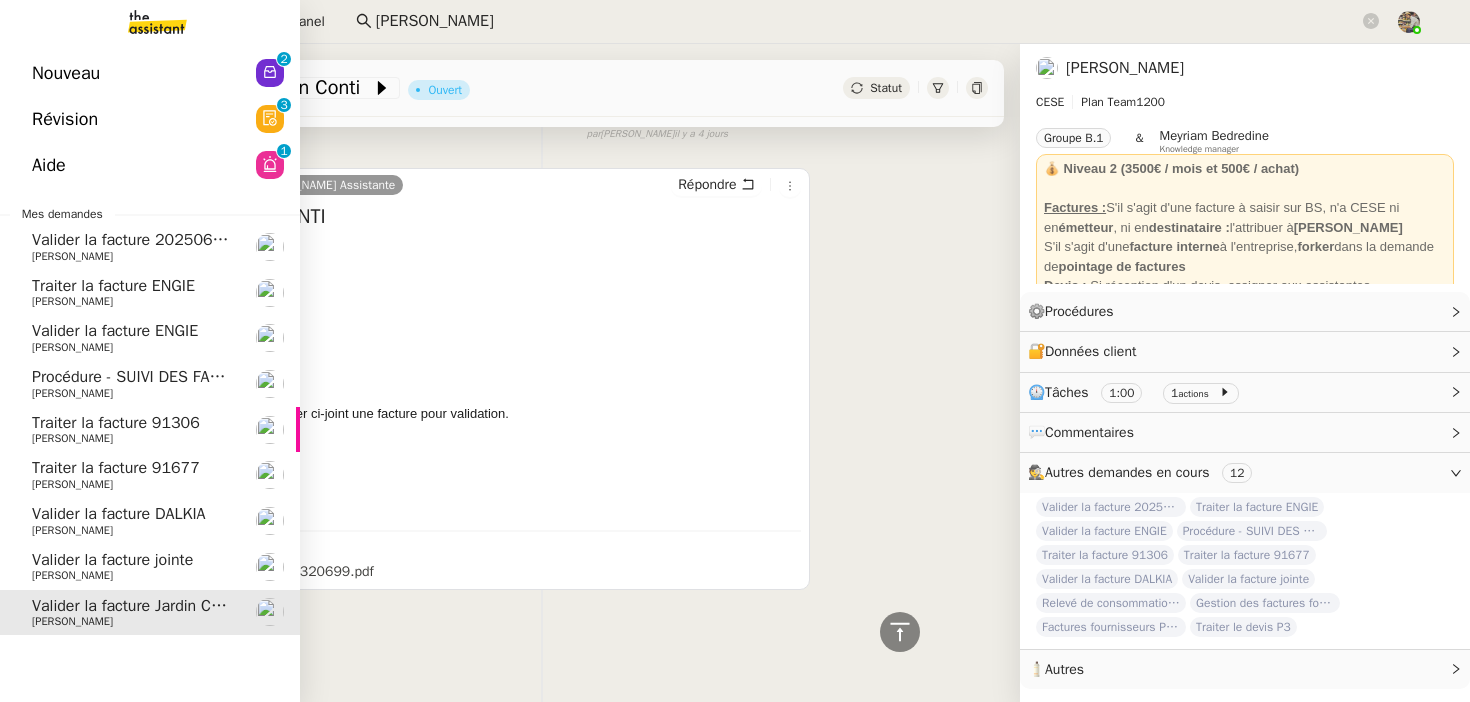 click on "Charles Da Conceicao" 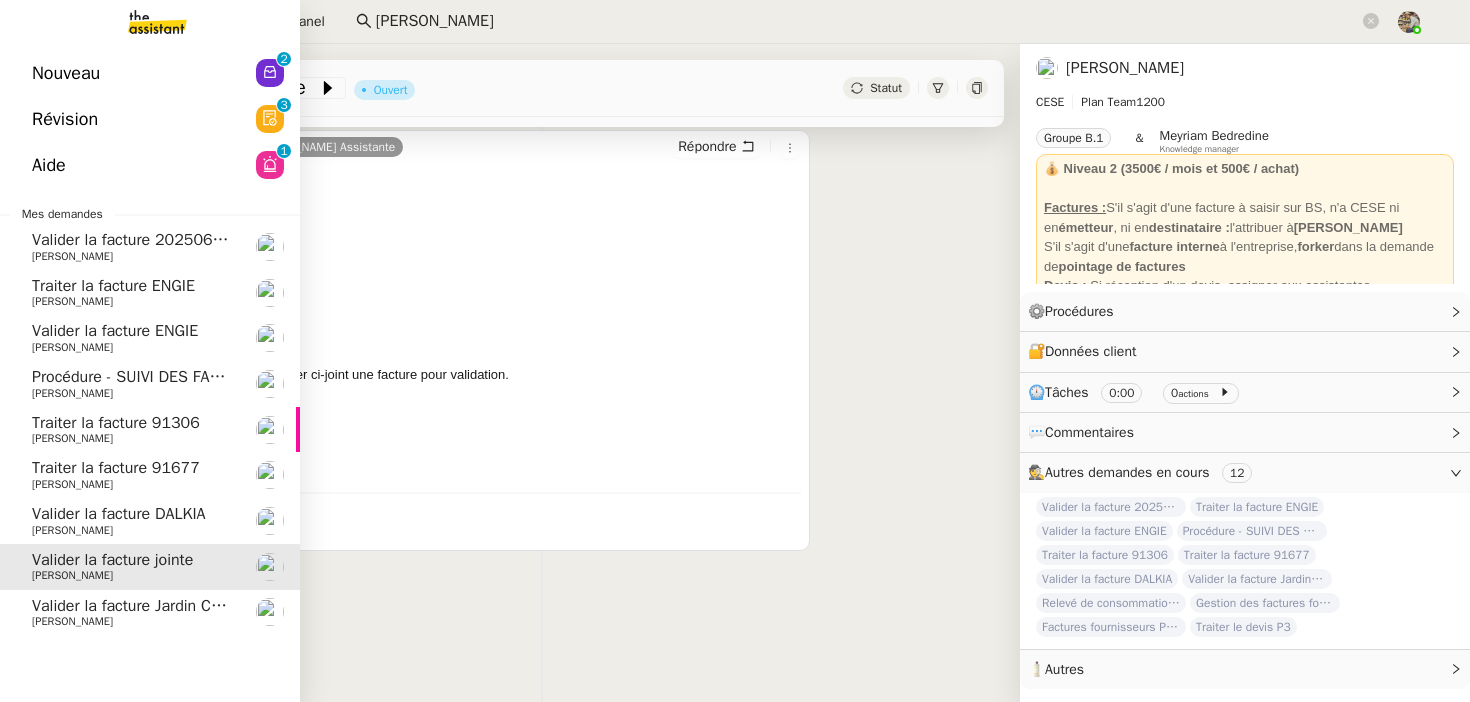 scroll, scrollTop: 254, scrollLeft: 0, axis: vertical 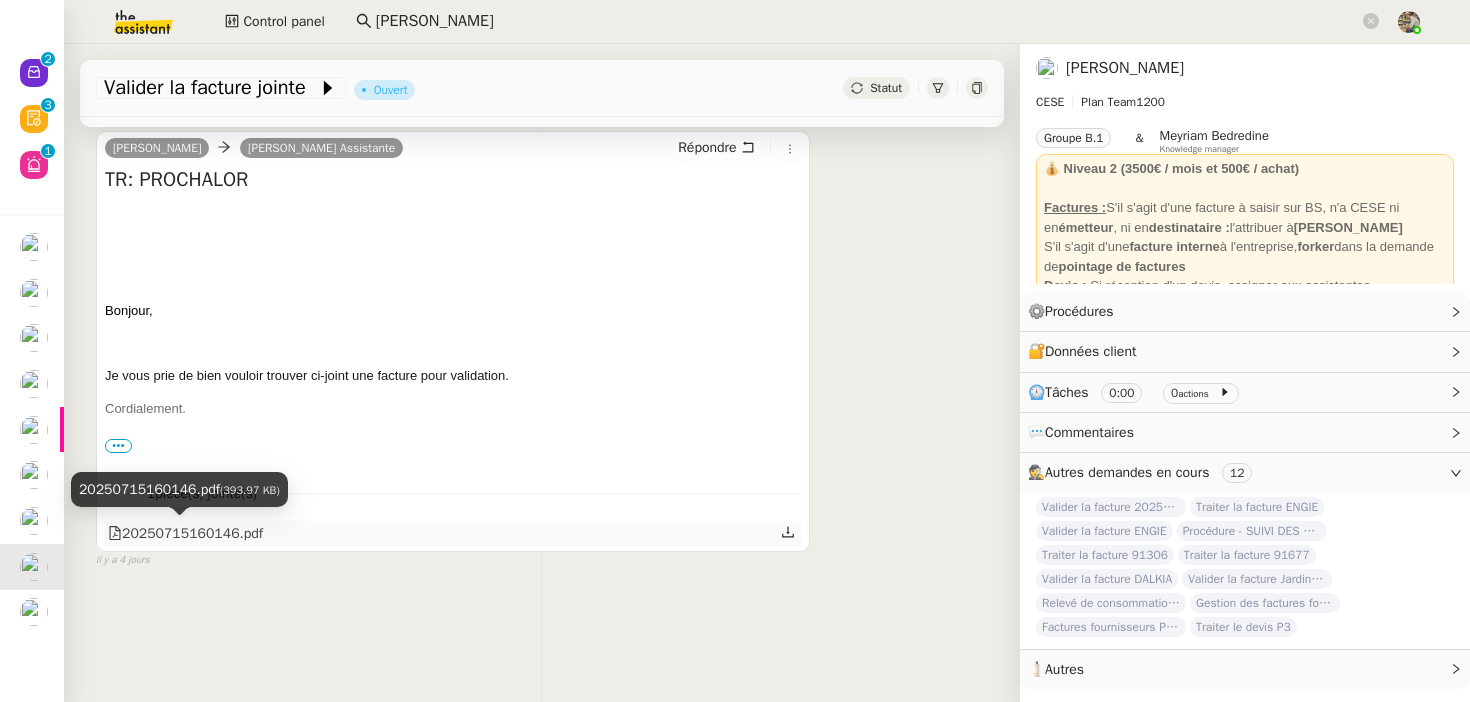 click on "20250715160146.pdf" 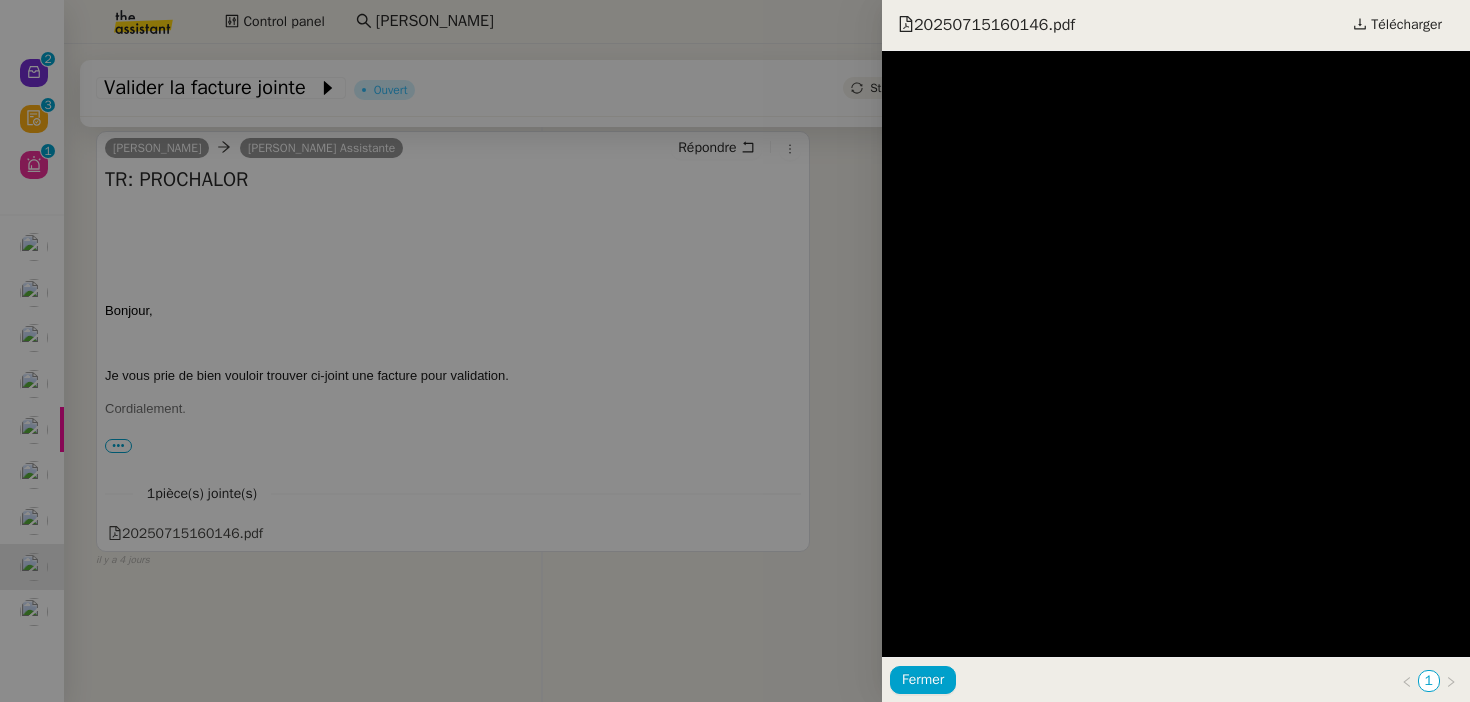 click at bounding box center [735, 351] 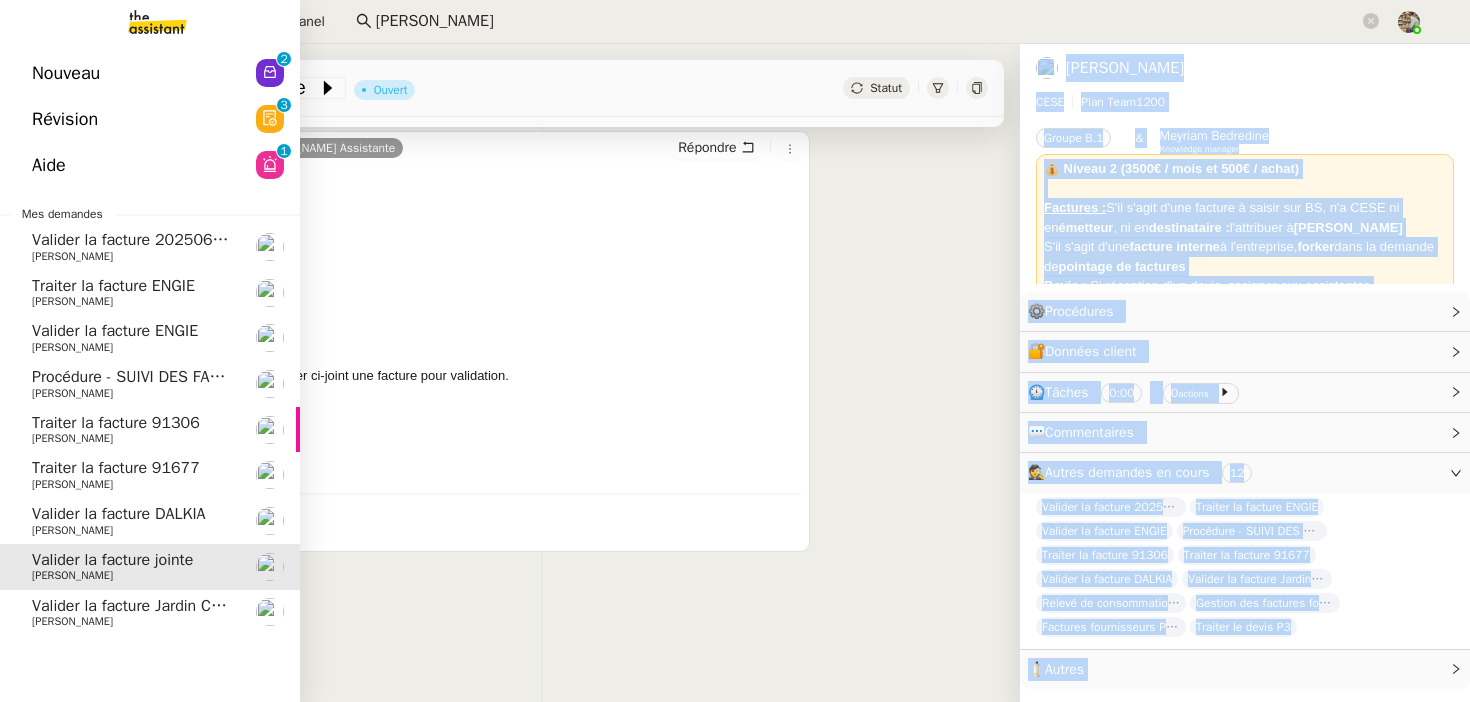 drag, startPoint x: 574, startPoint y: 297, endPoint x: 48, endPoint y: 515, distance: 569.3856 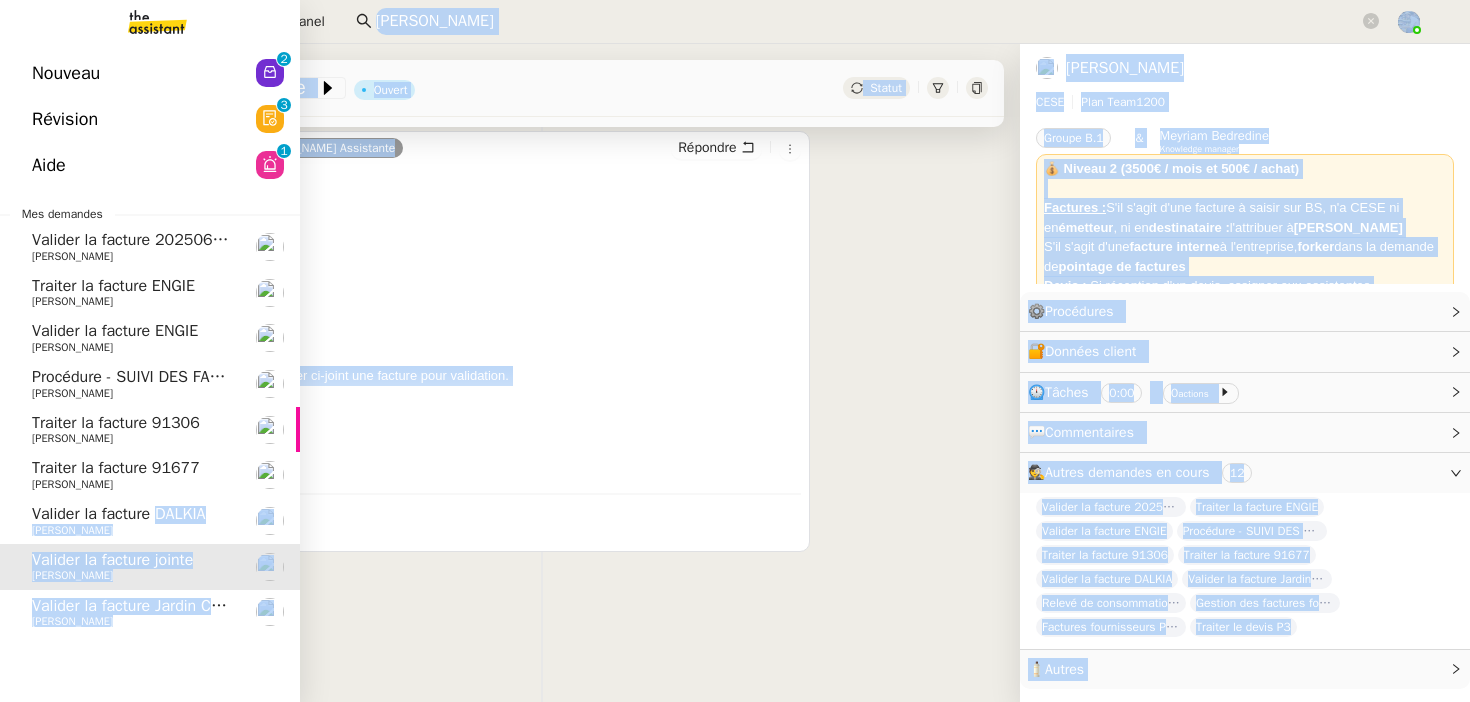 click on "Valider la facture DALKIA" 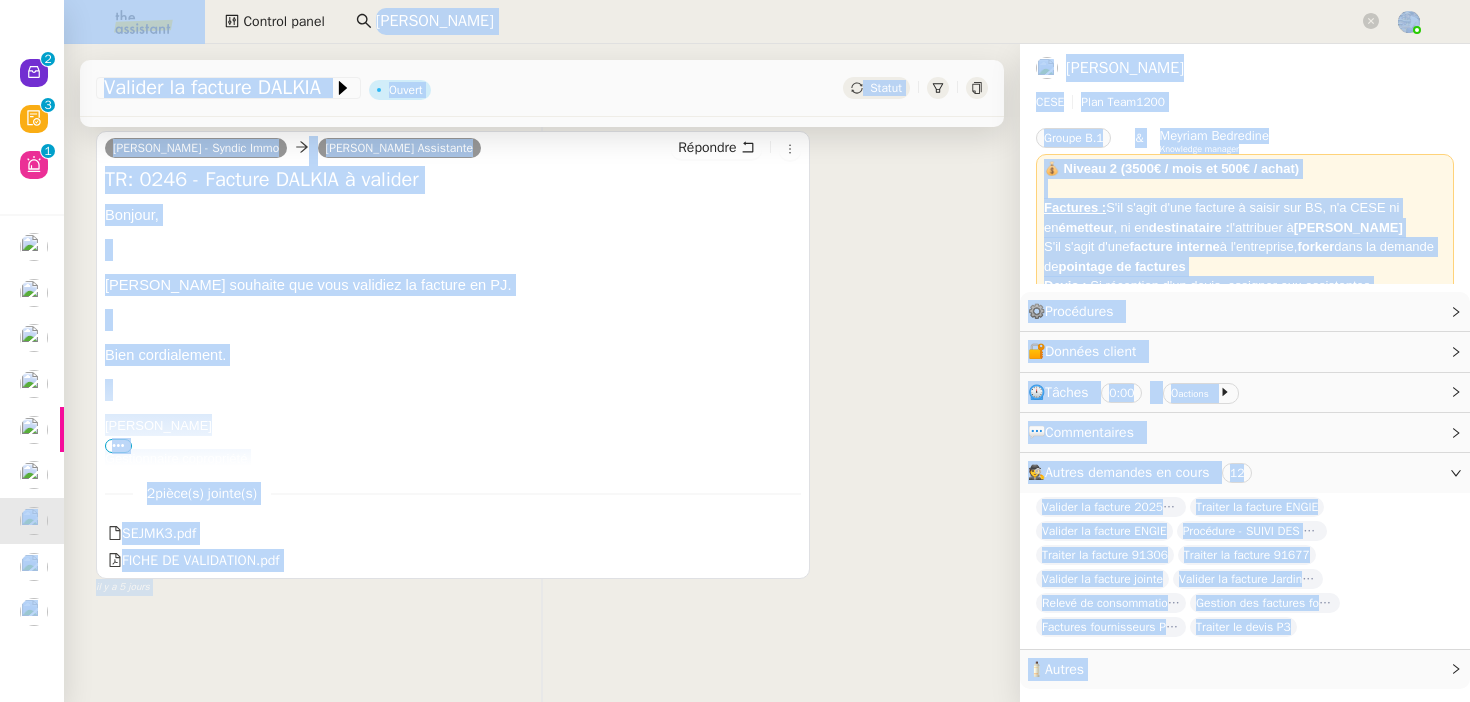 click at bounding box center (453, 390) 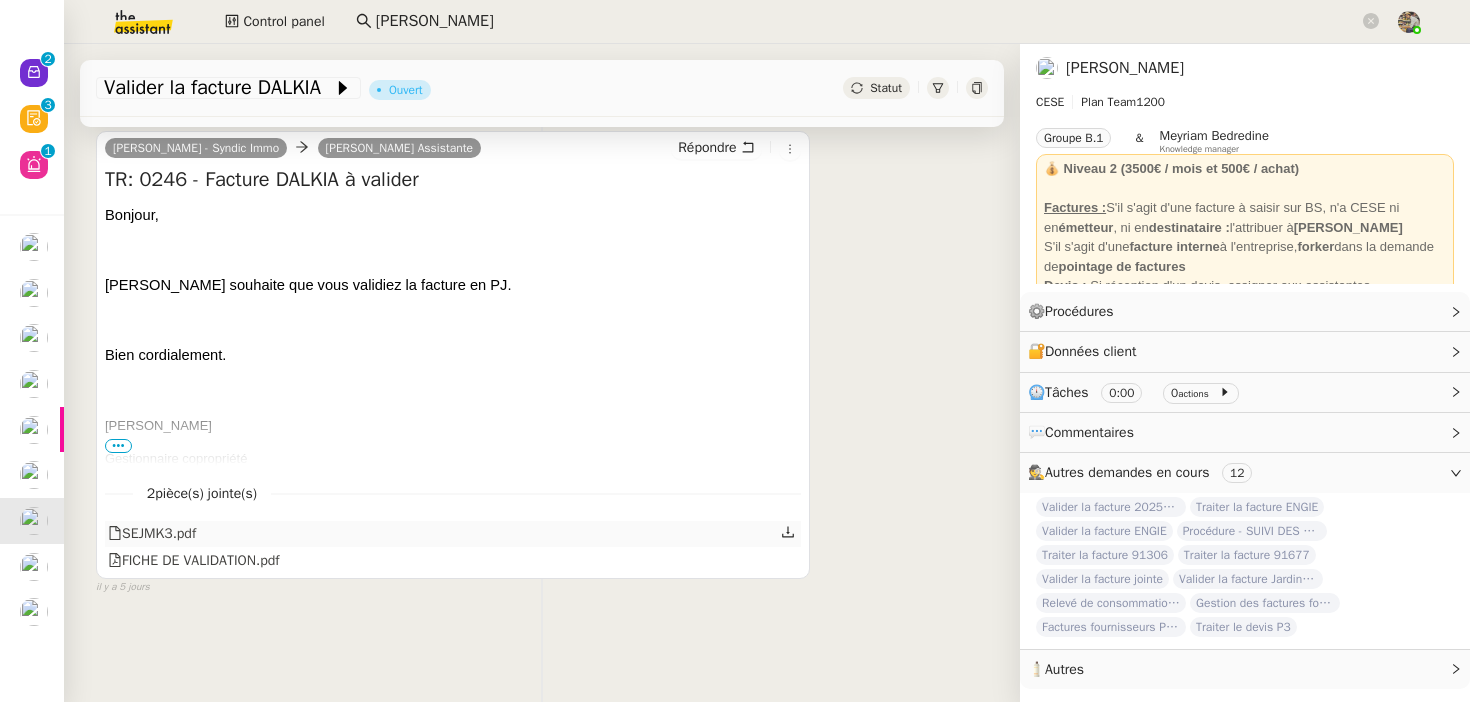 click on "SEJMK3.pdf" 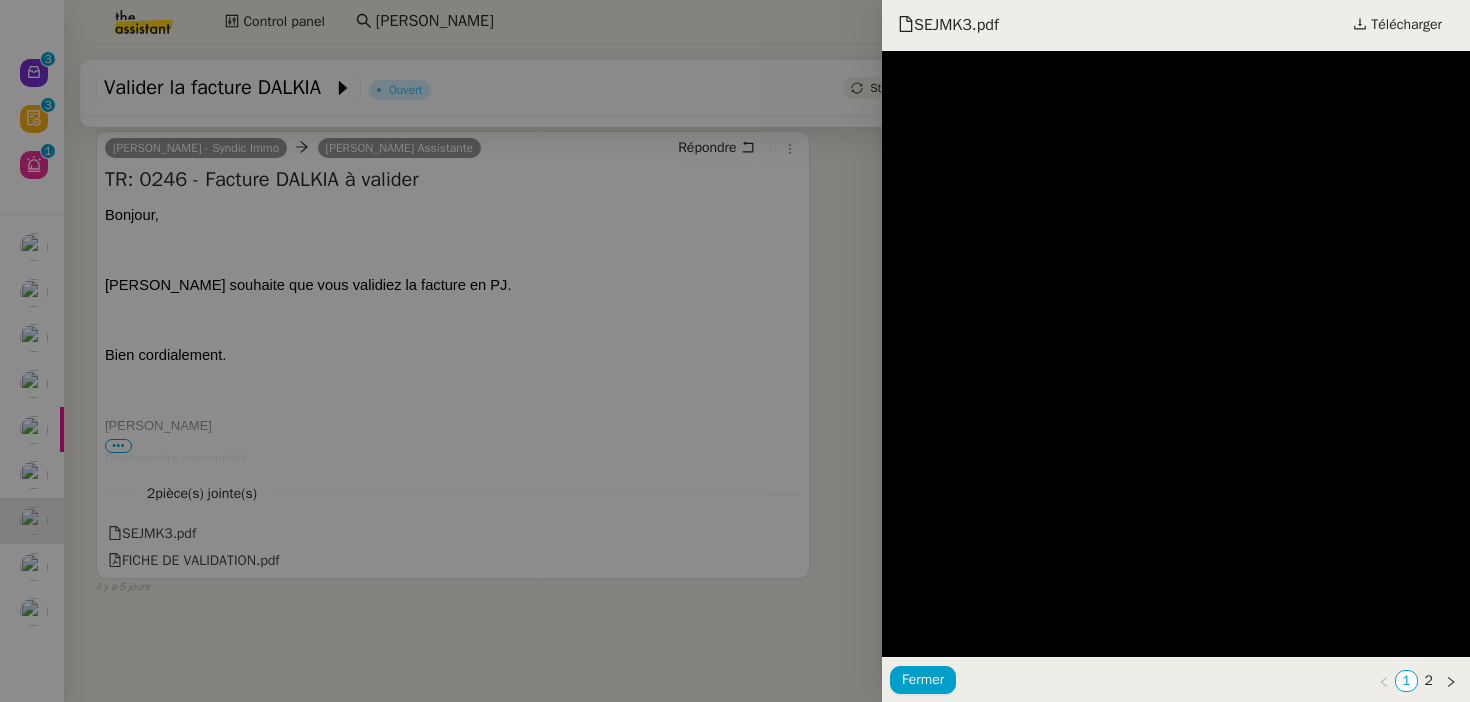 click at bounding box center [735, 351] 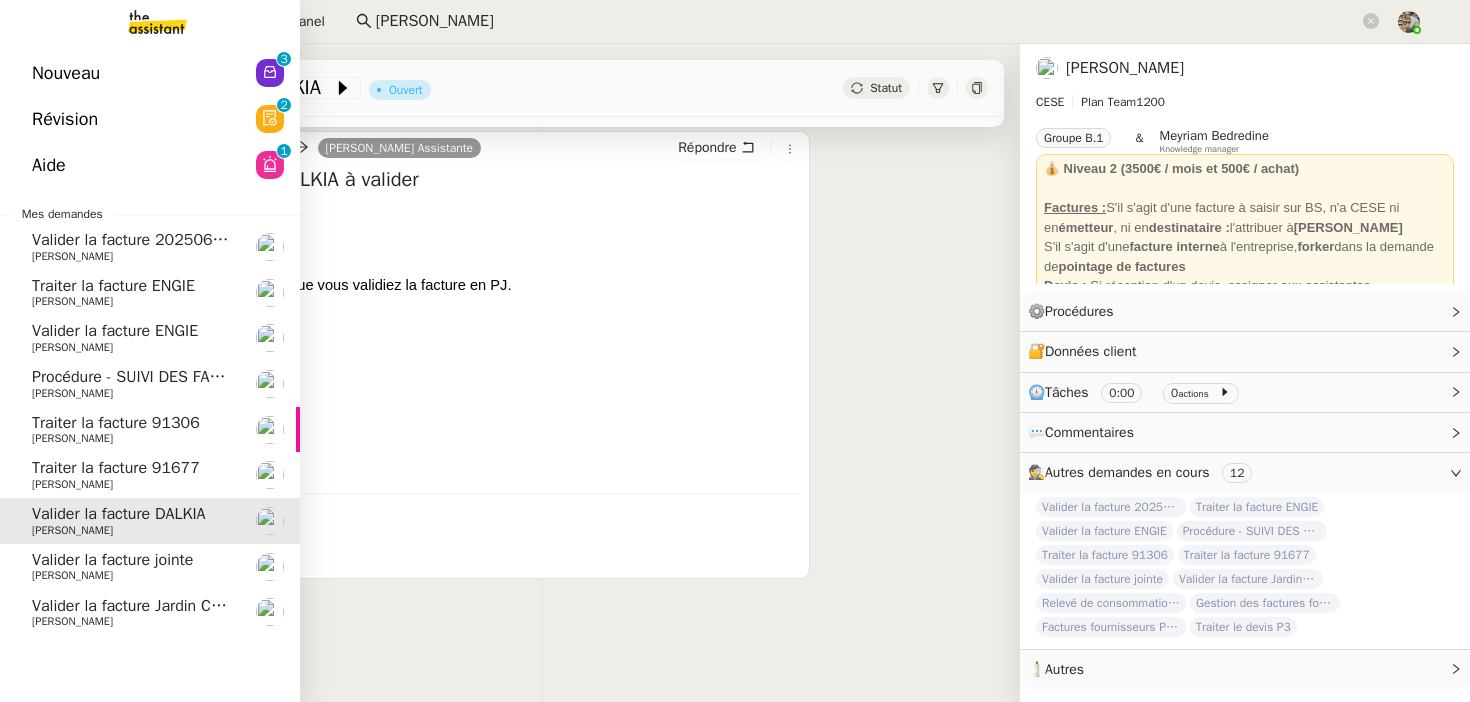 click on "Traiter la facture 91677    Charles Da Conceicao" 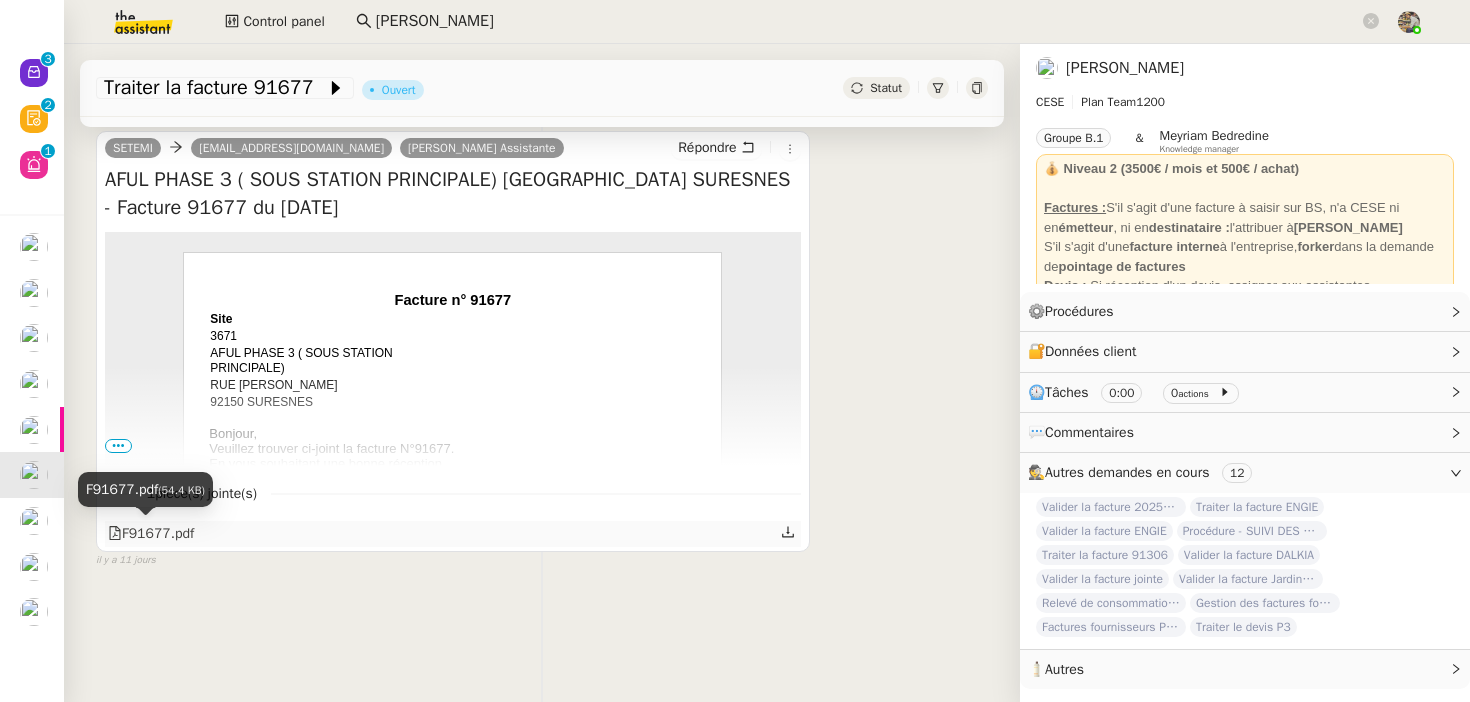 click on "F91677.pdf" 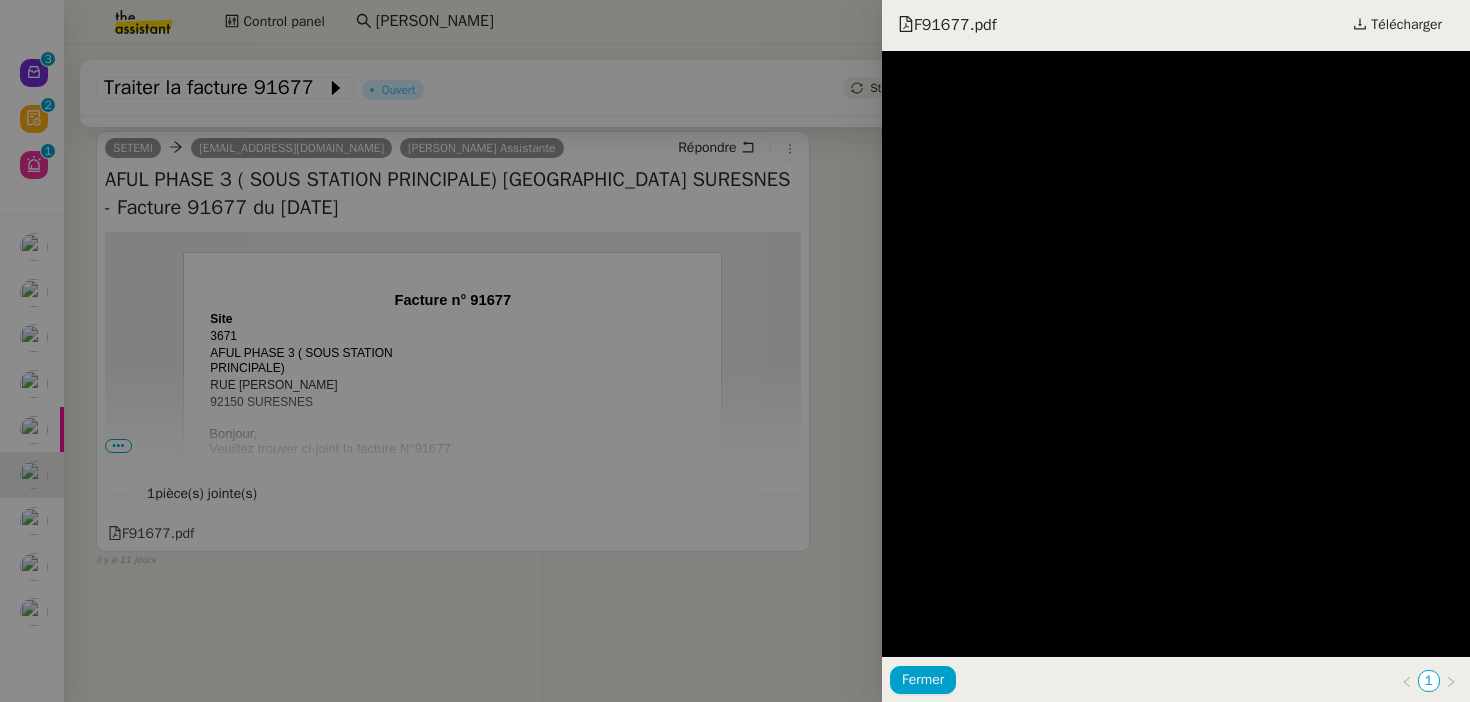 click at bounding box center [735, 351] 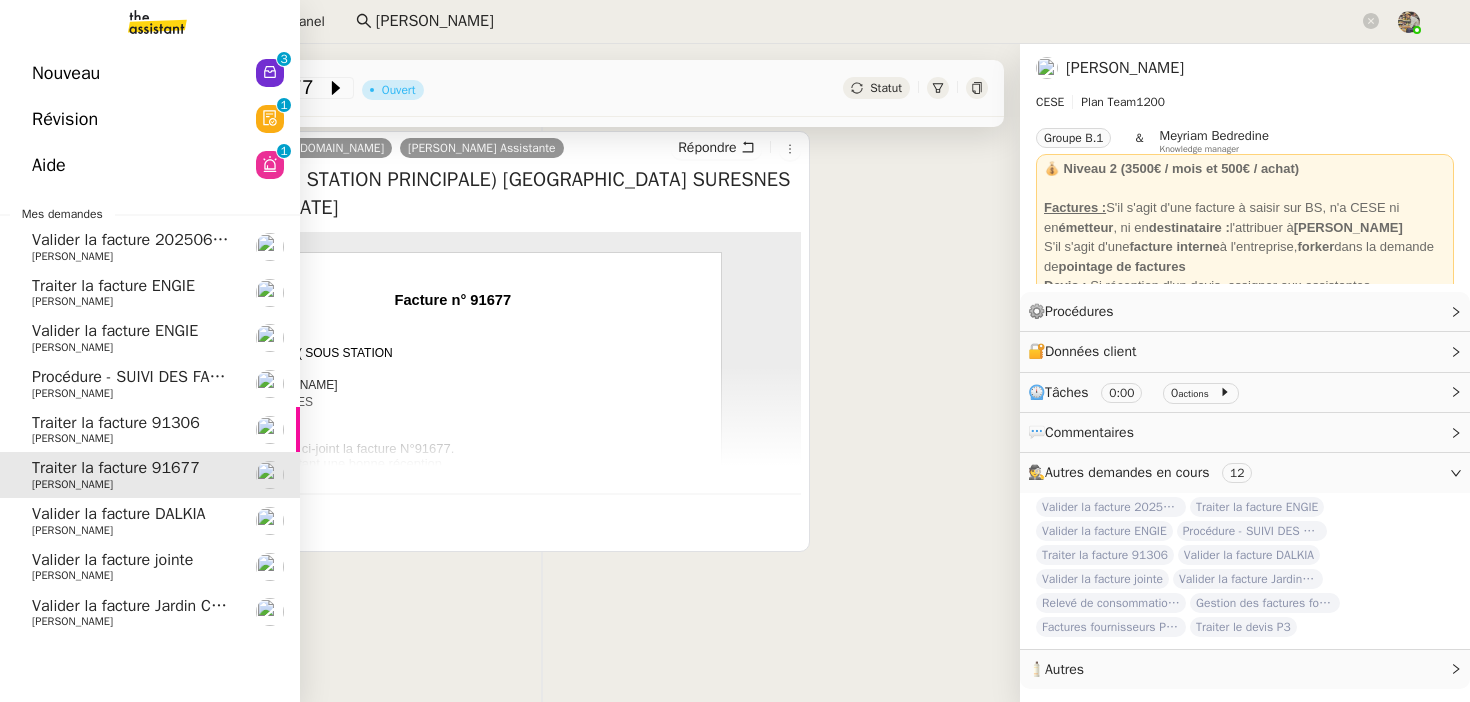 click on "Charles Da Conceicao" 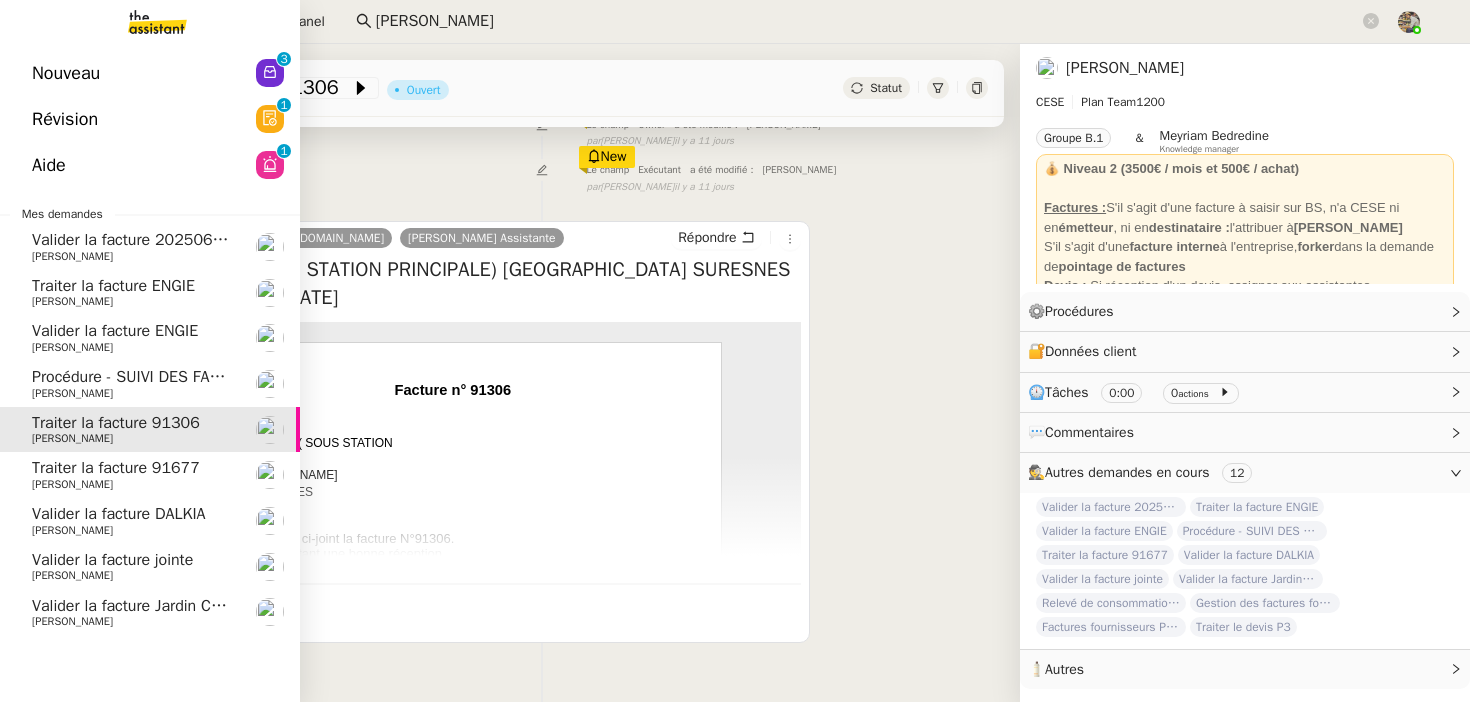 scroll, scrollTop: 307, scrollLeft: 0, axis: vertical 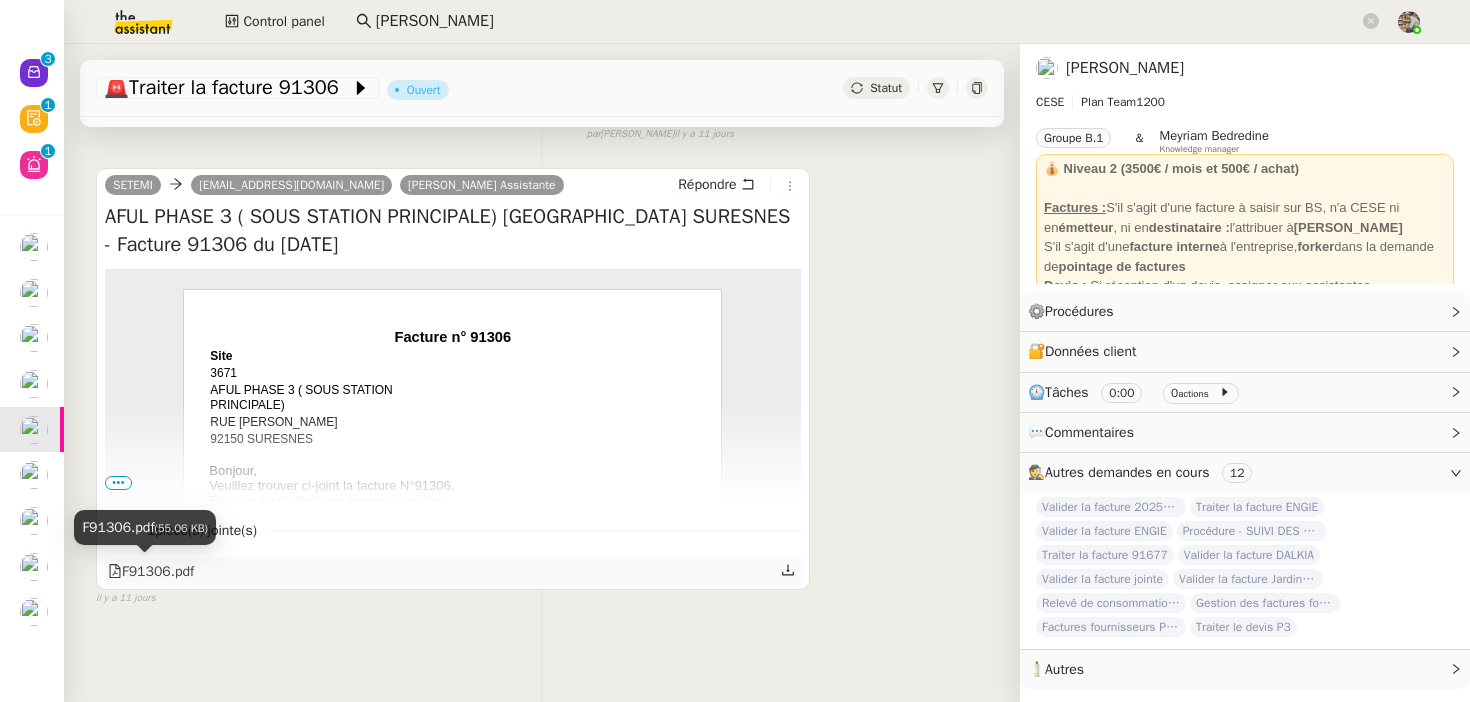 click on "F91306.pdf" 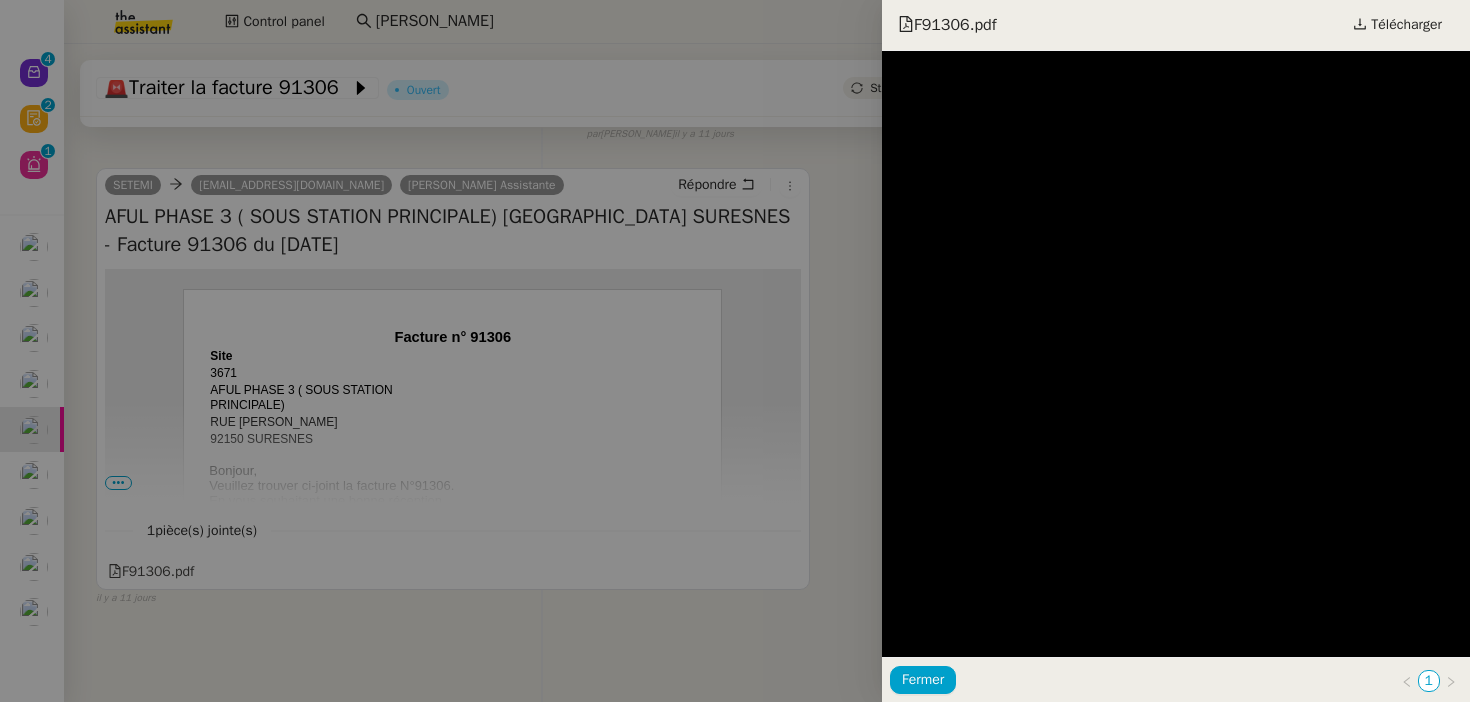 click at bounding box center (735, 351) 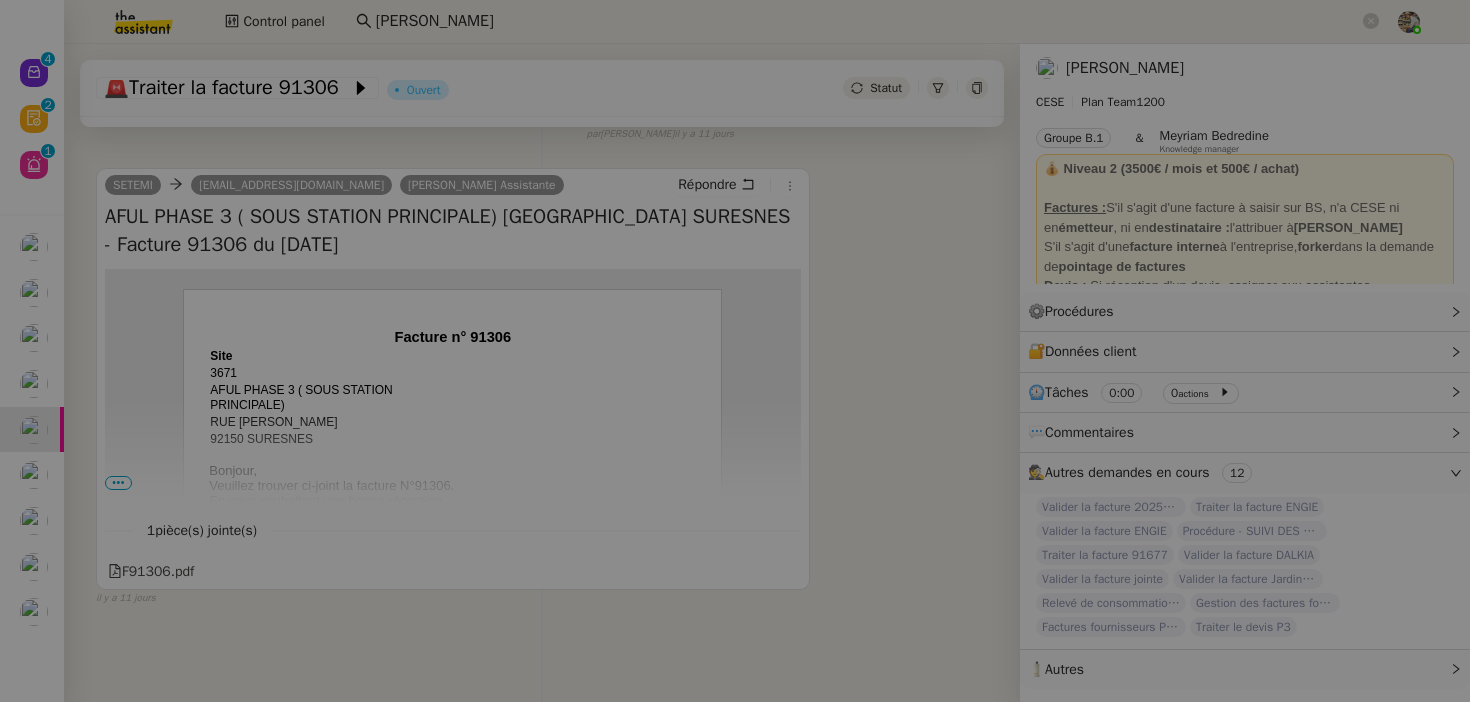 click on "Charles Da Conceicao" 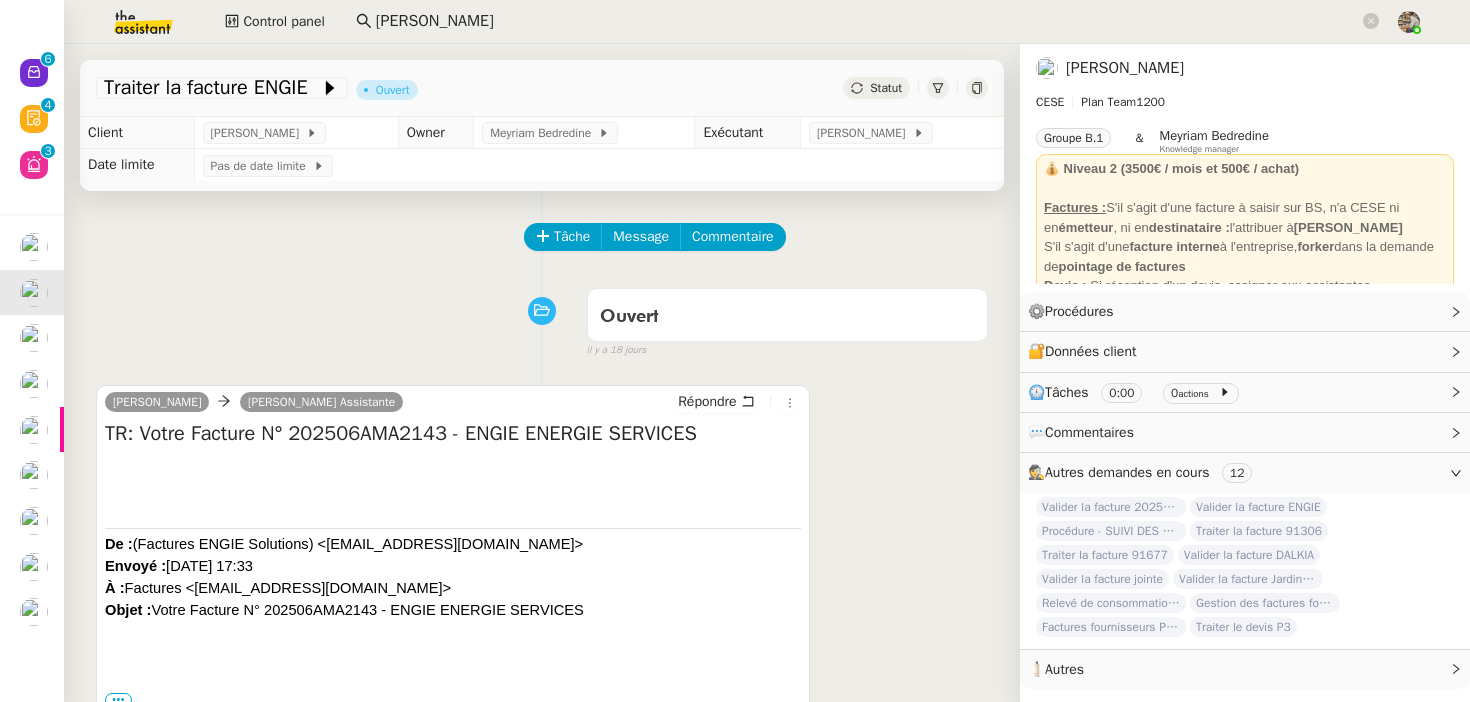scroll, scrollTop: 254, scrollLeft: 0, axis: vertical 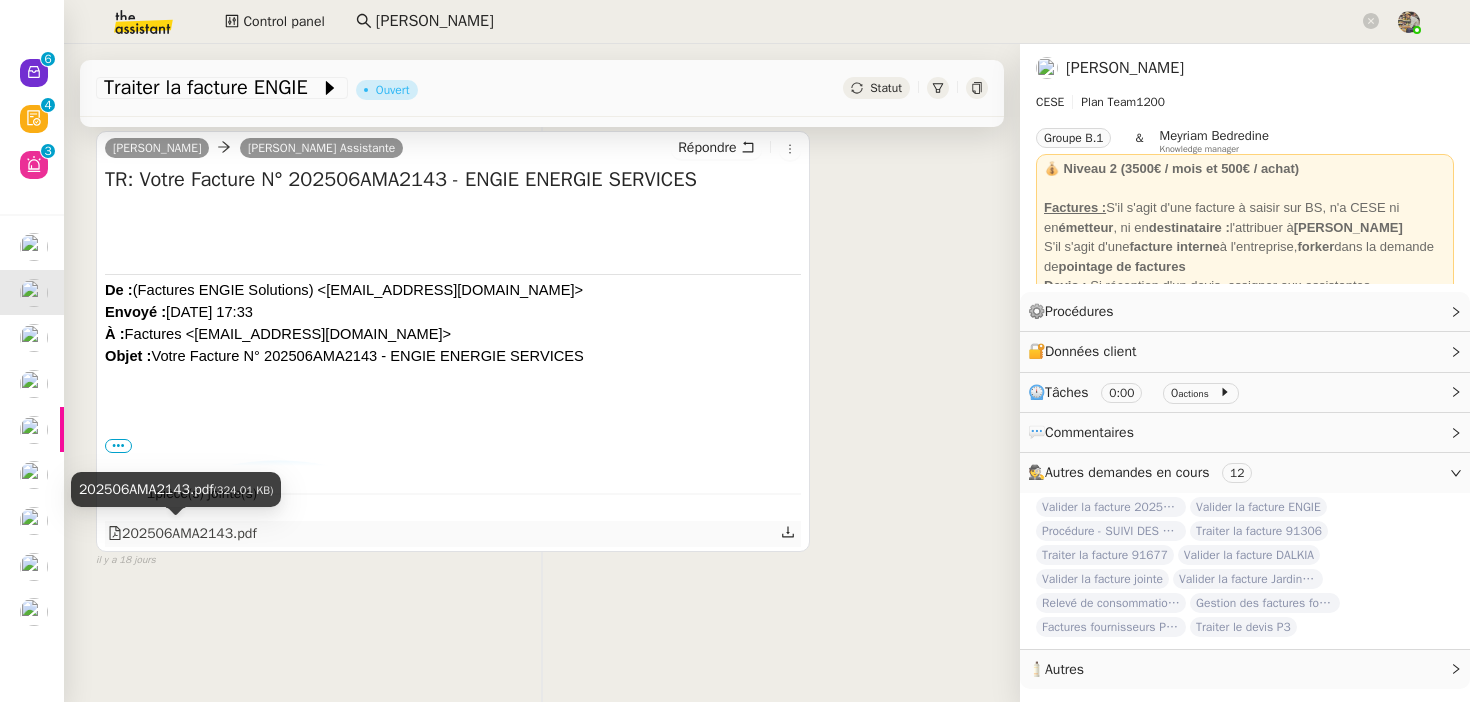 click on "202506AMA2143.pdf" 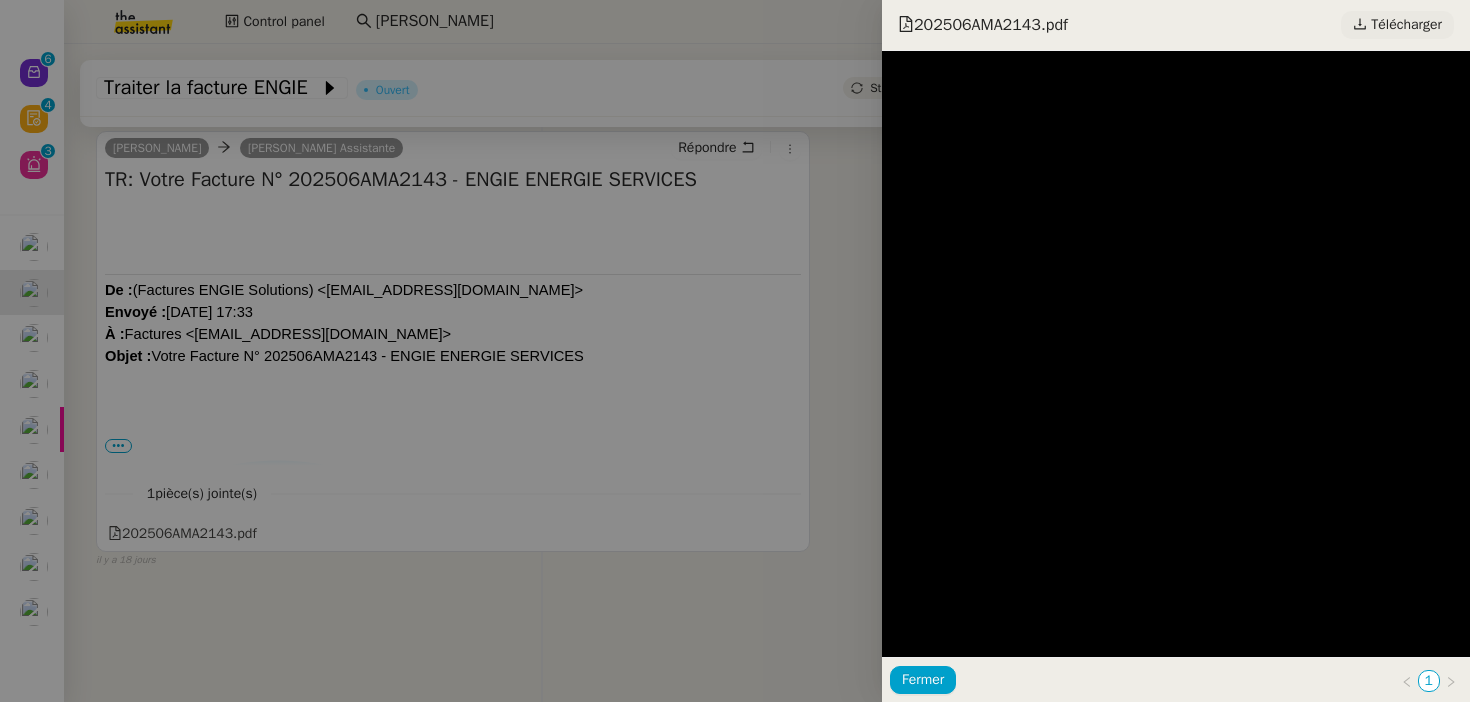 click on "Télécharger" at bounding box center [1406, 25] 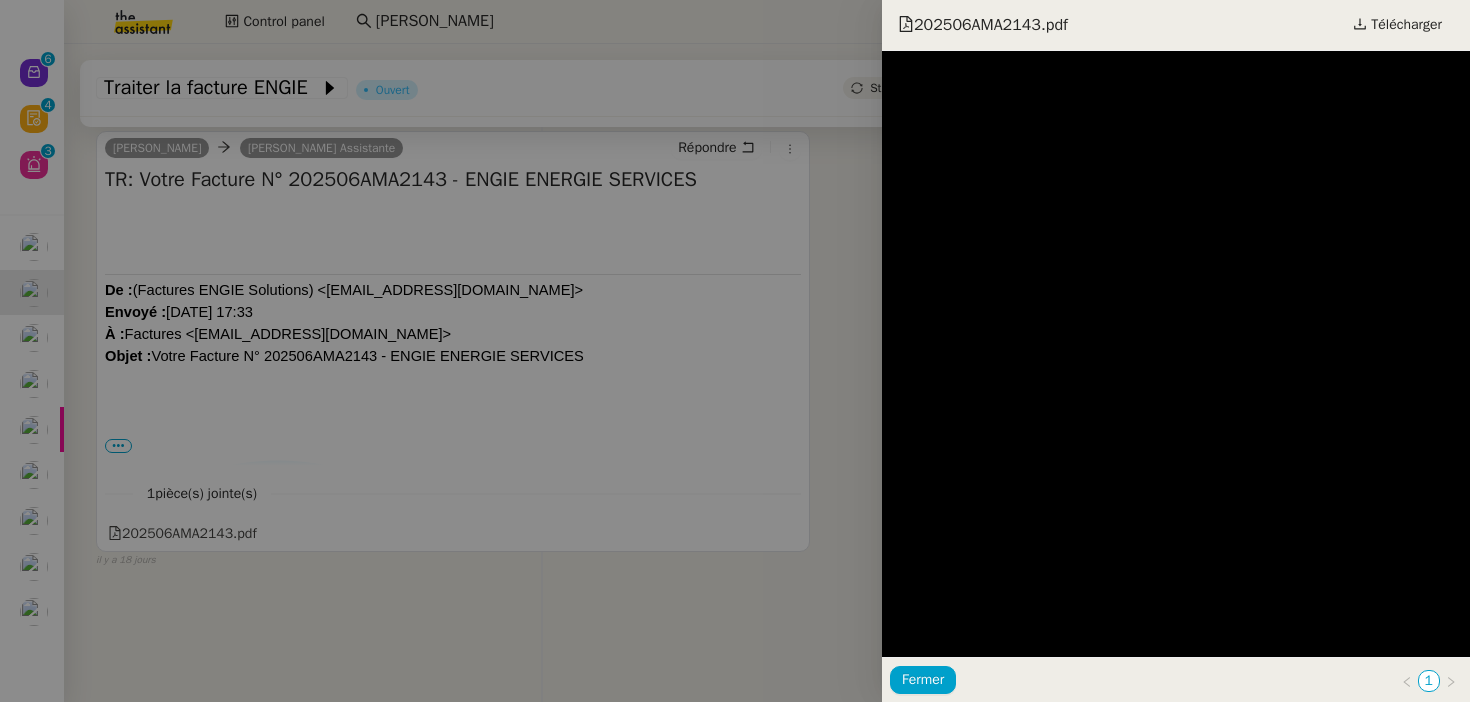 click at bounding box center (735, 351) 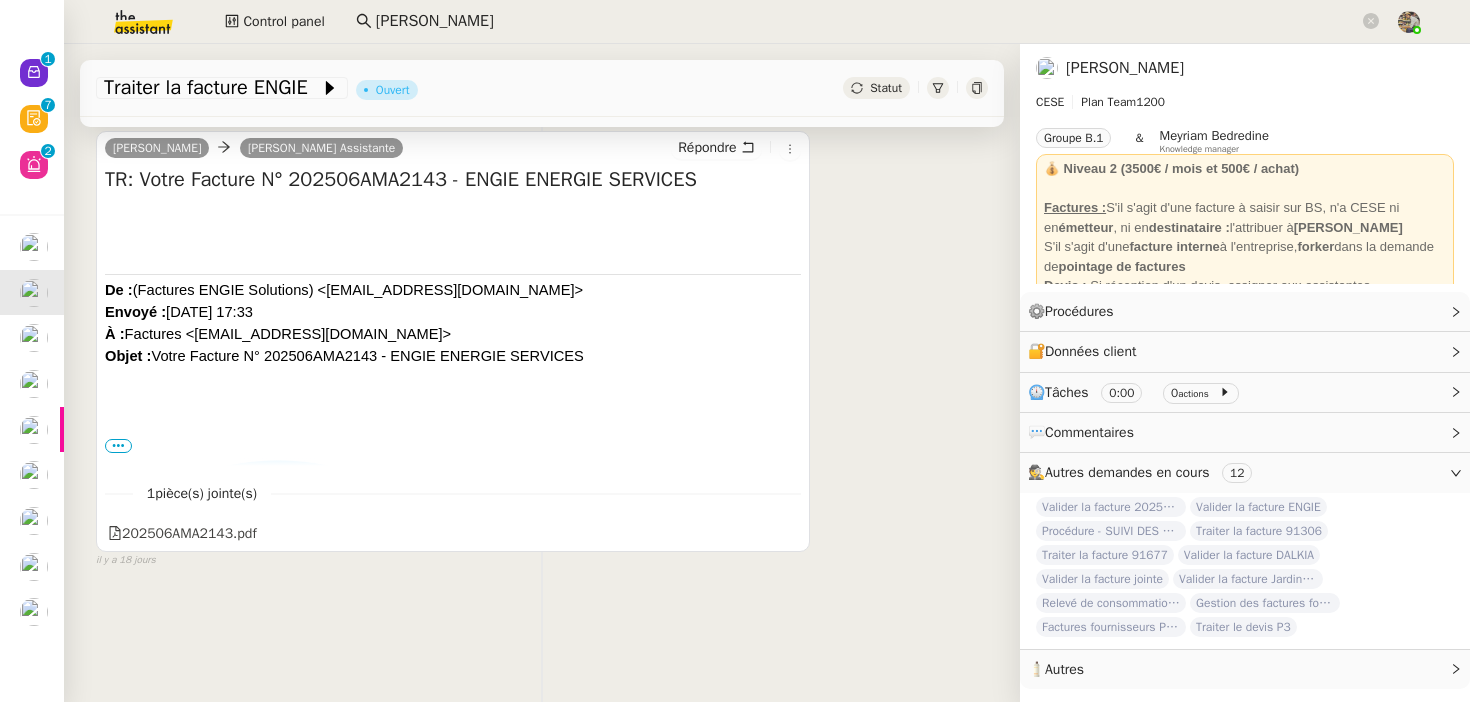 scroll, scrollTop: 0, scrollLeft: 0, axis: both 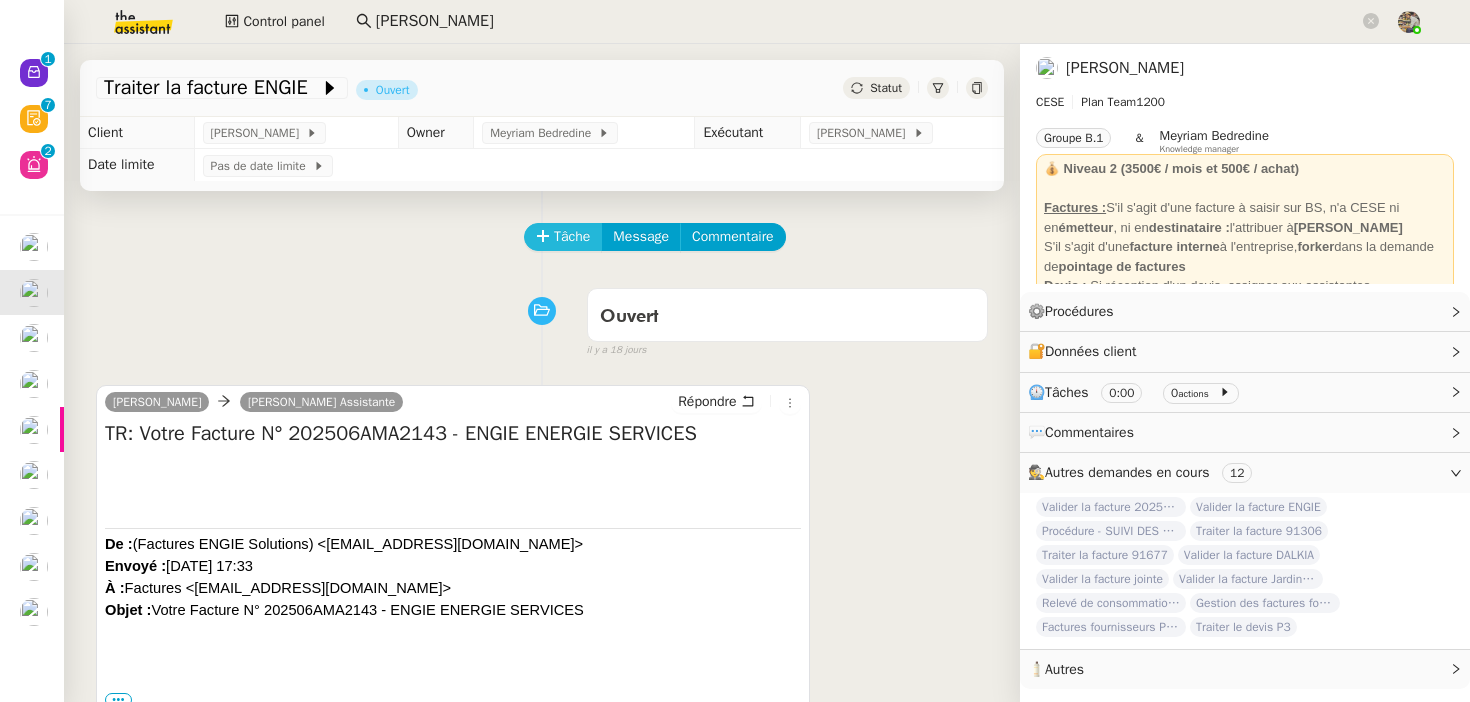click on "Tâche" 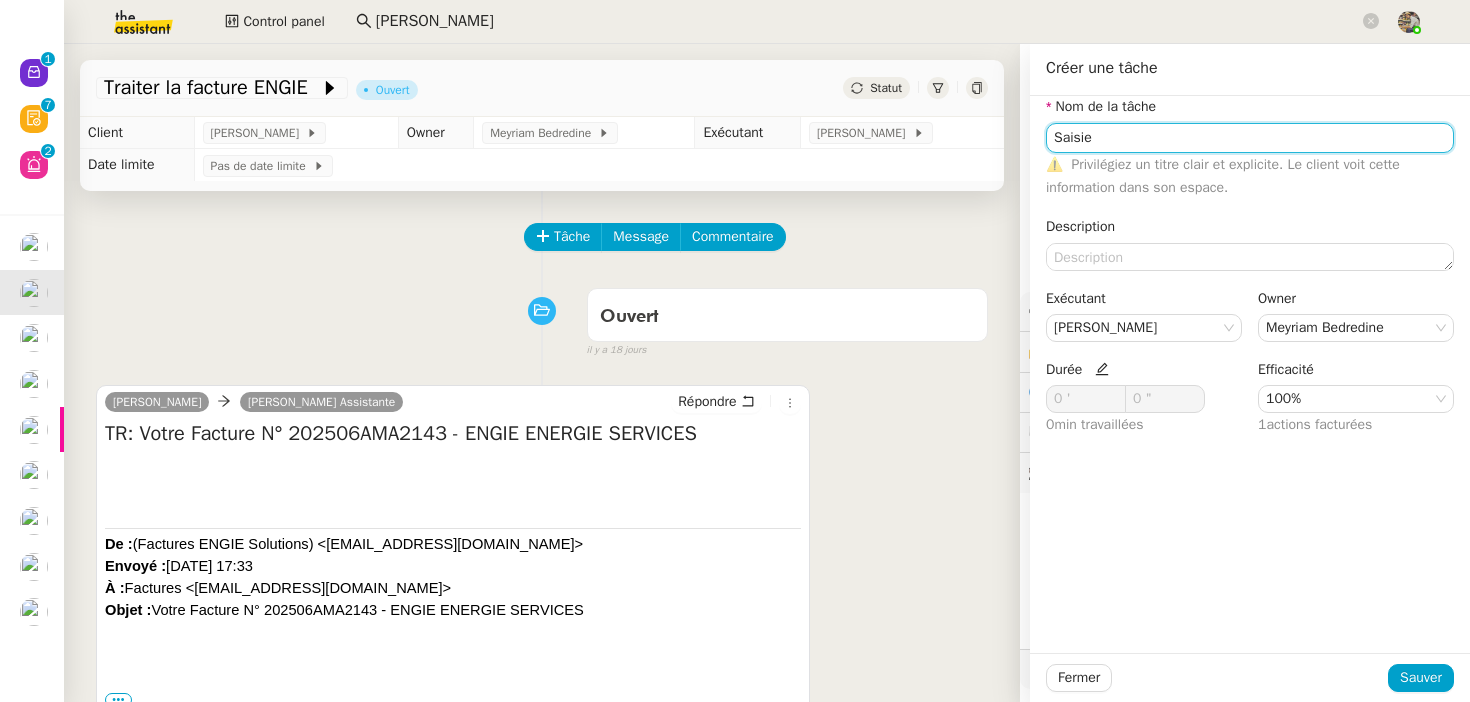 type on "Saisie" 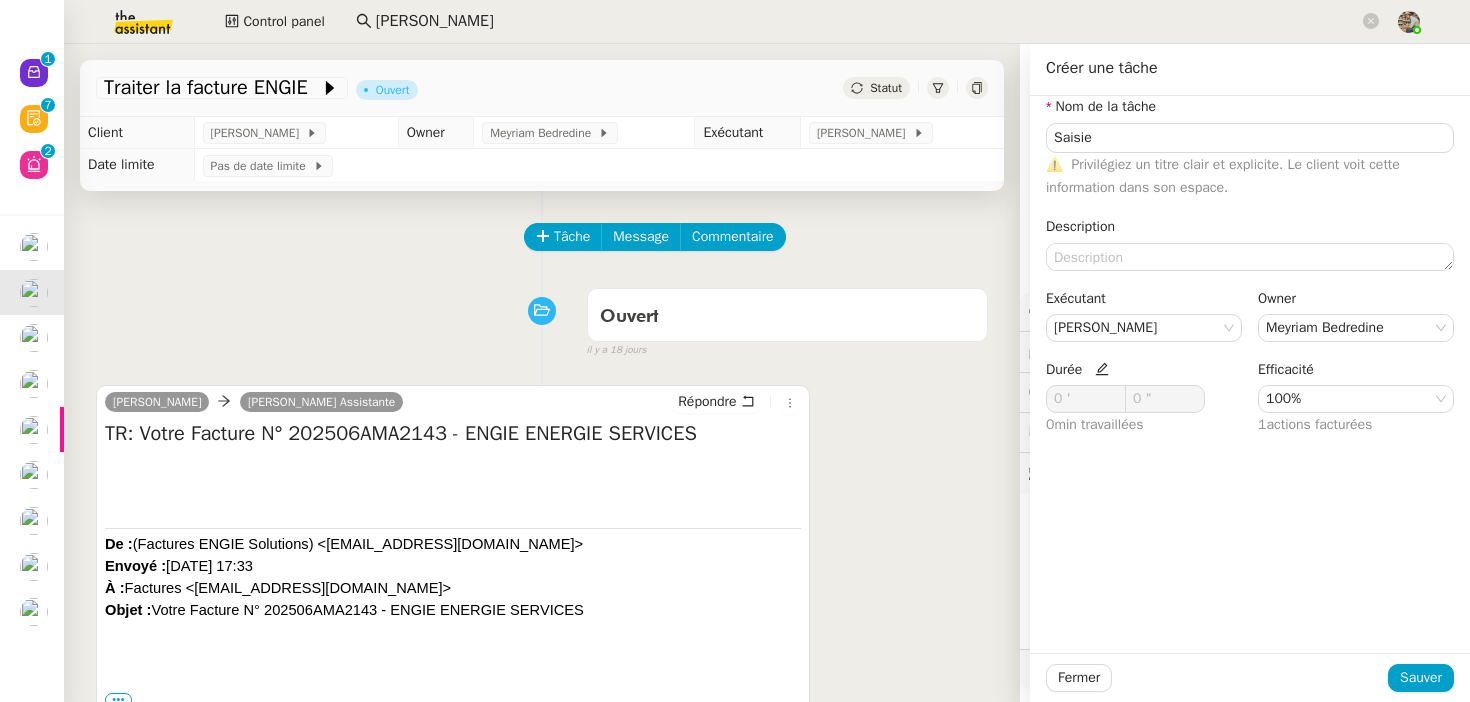 click on "Durée" 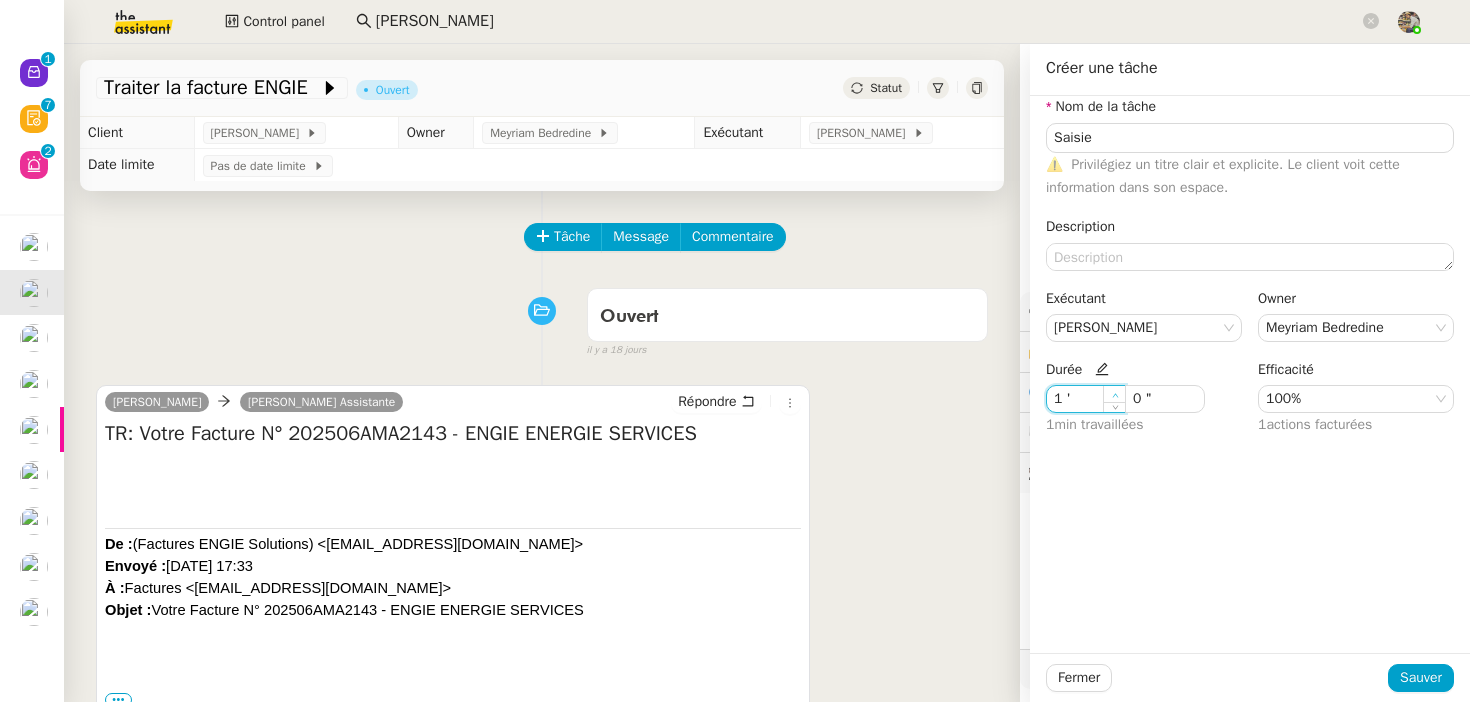 click 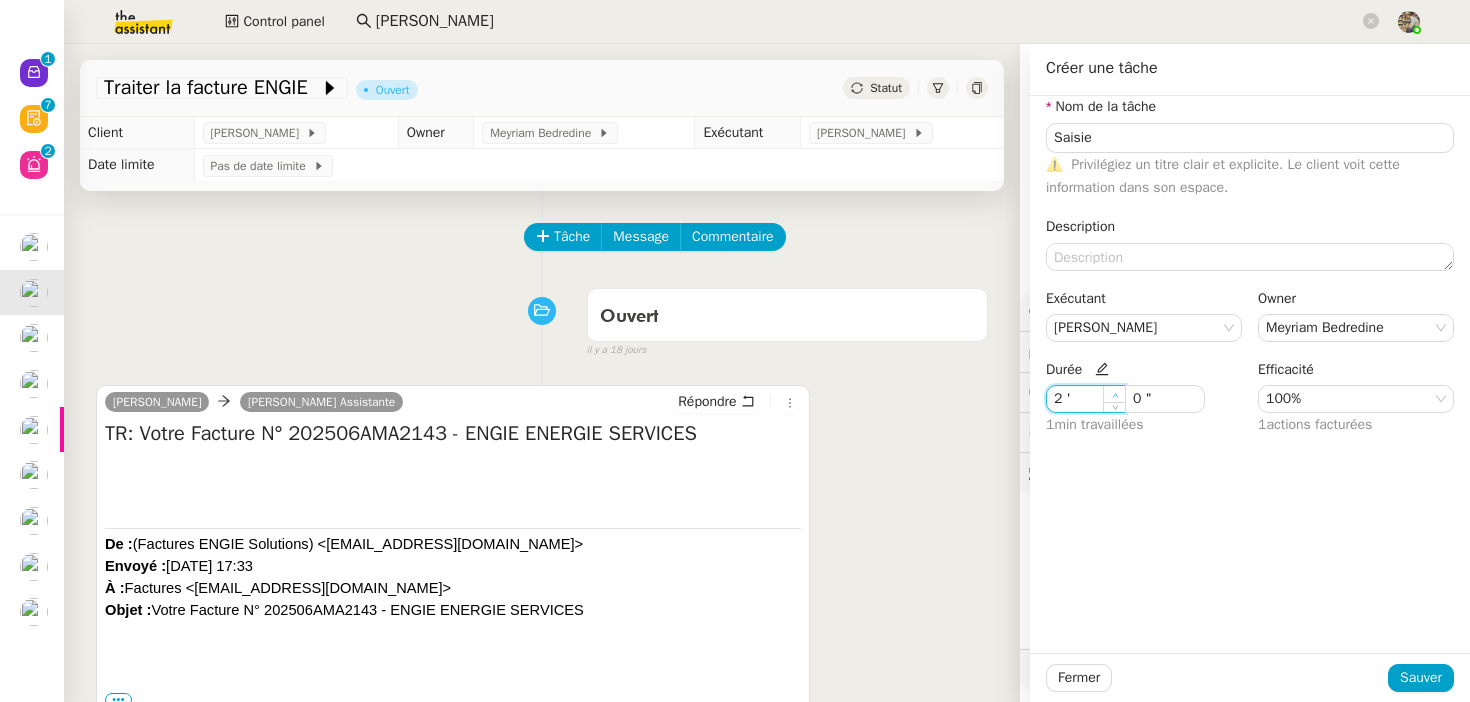 click 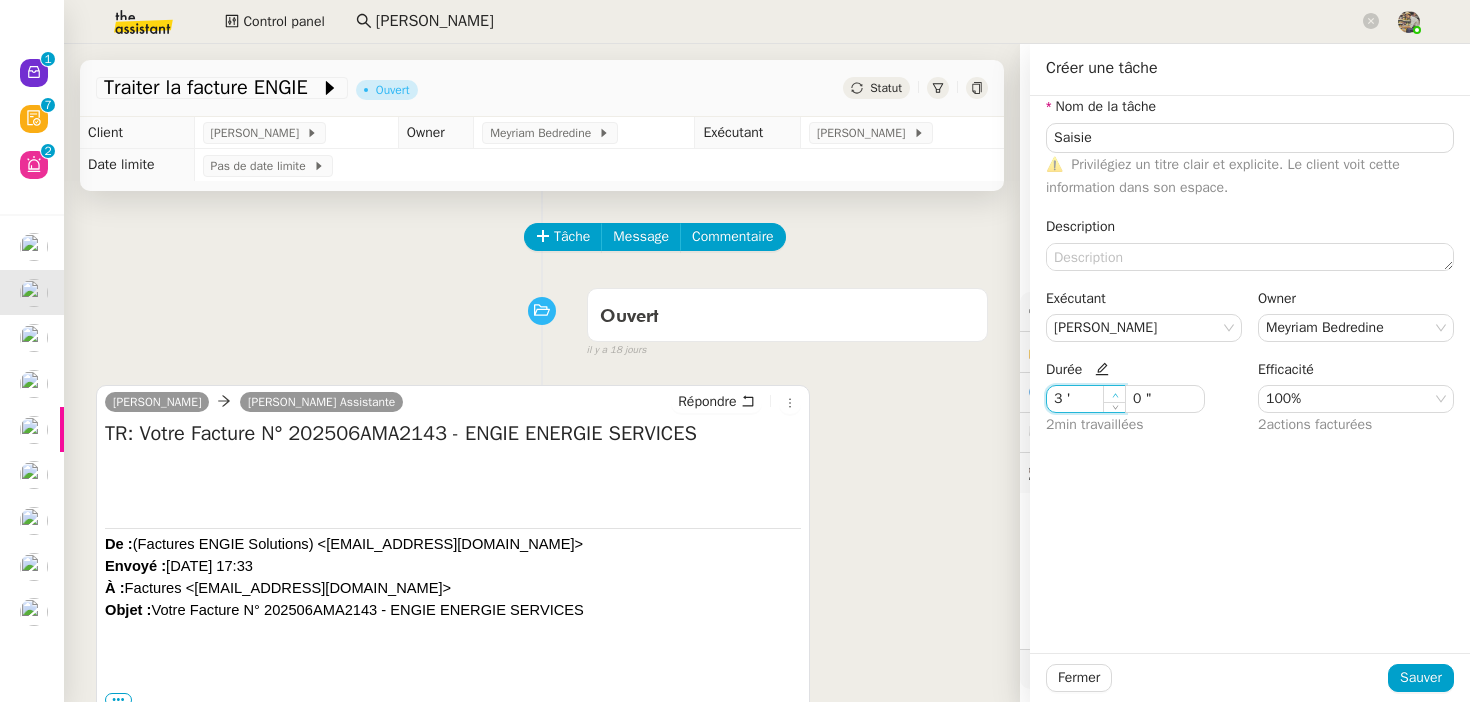 click 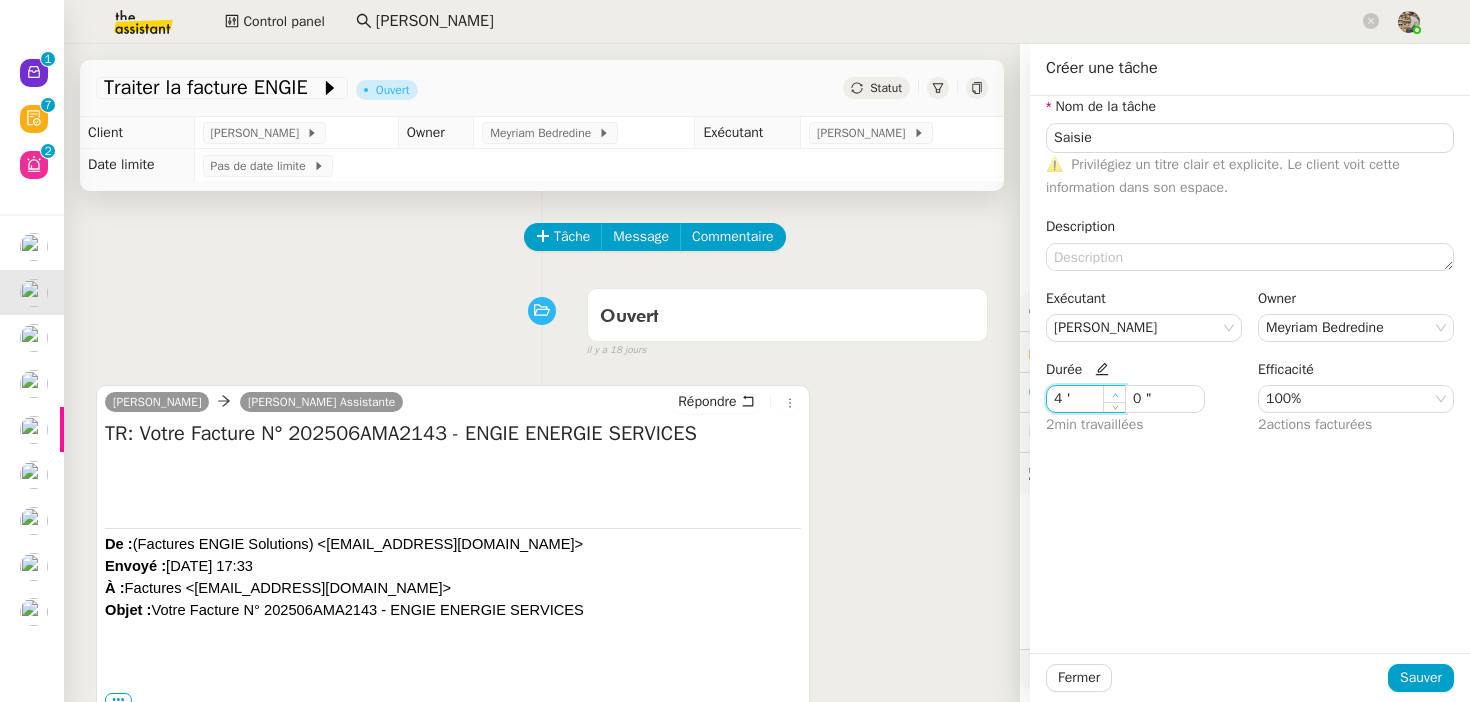 click 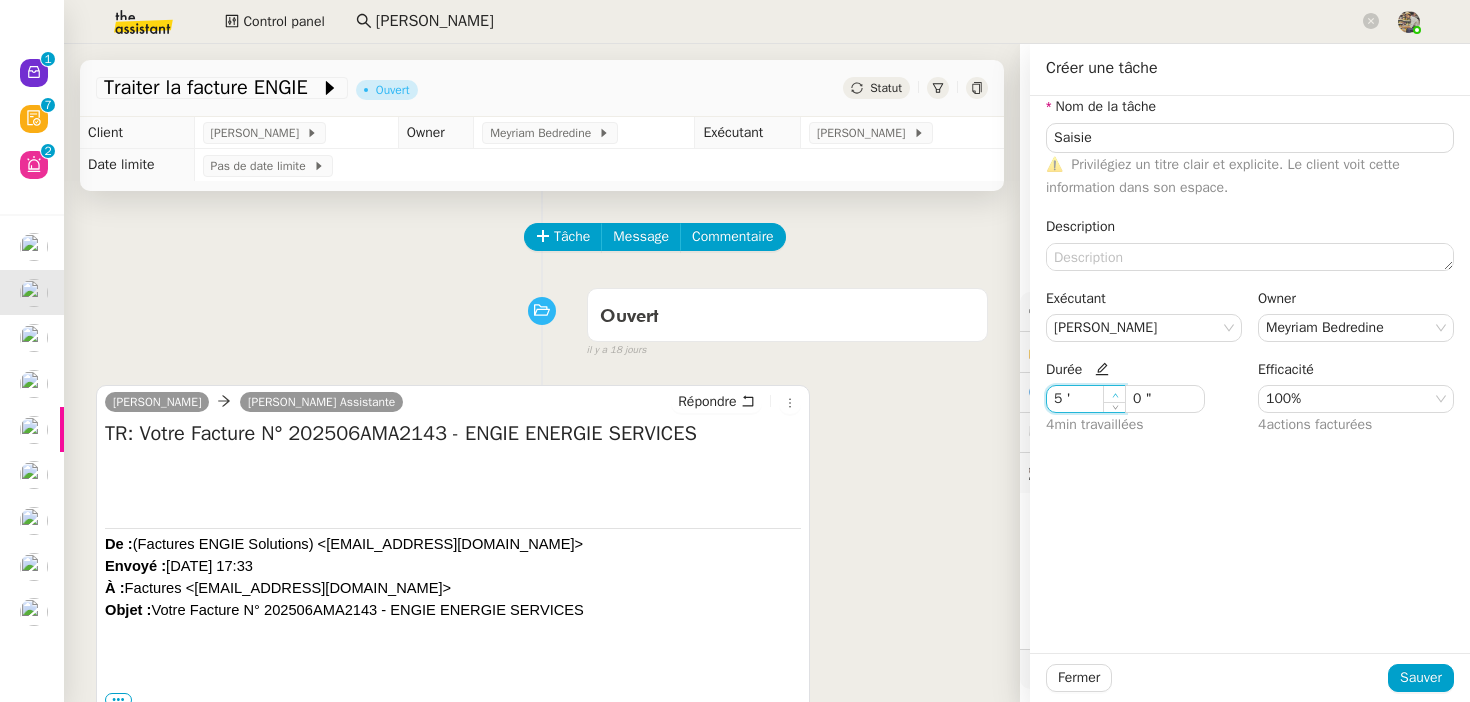 click 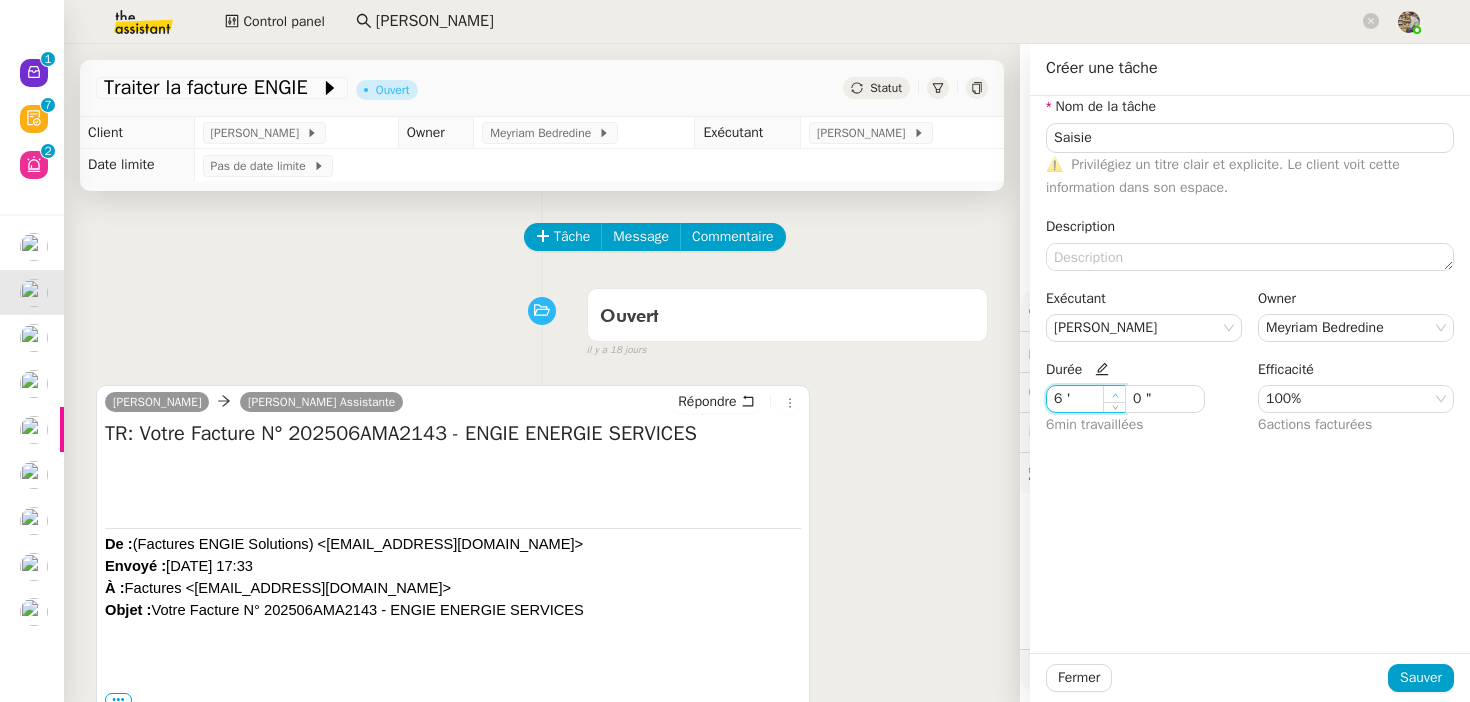 click 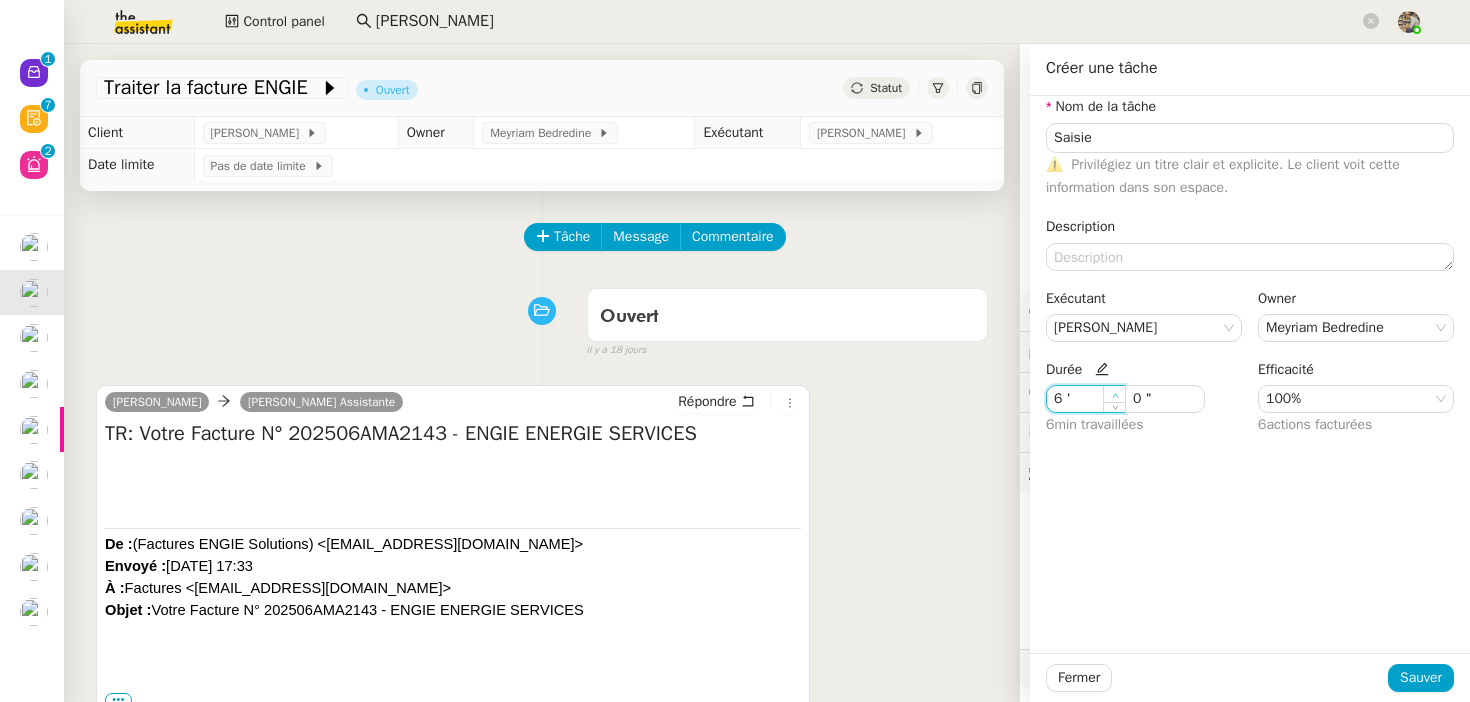 type on "7 '" 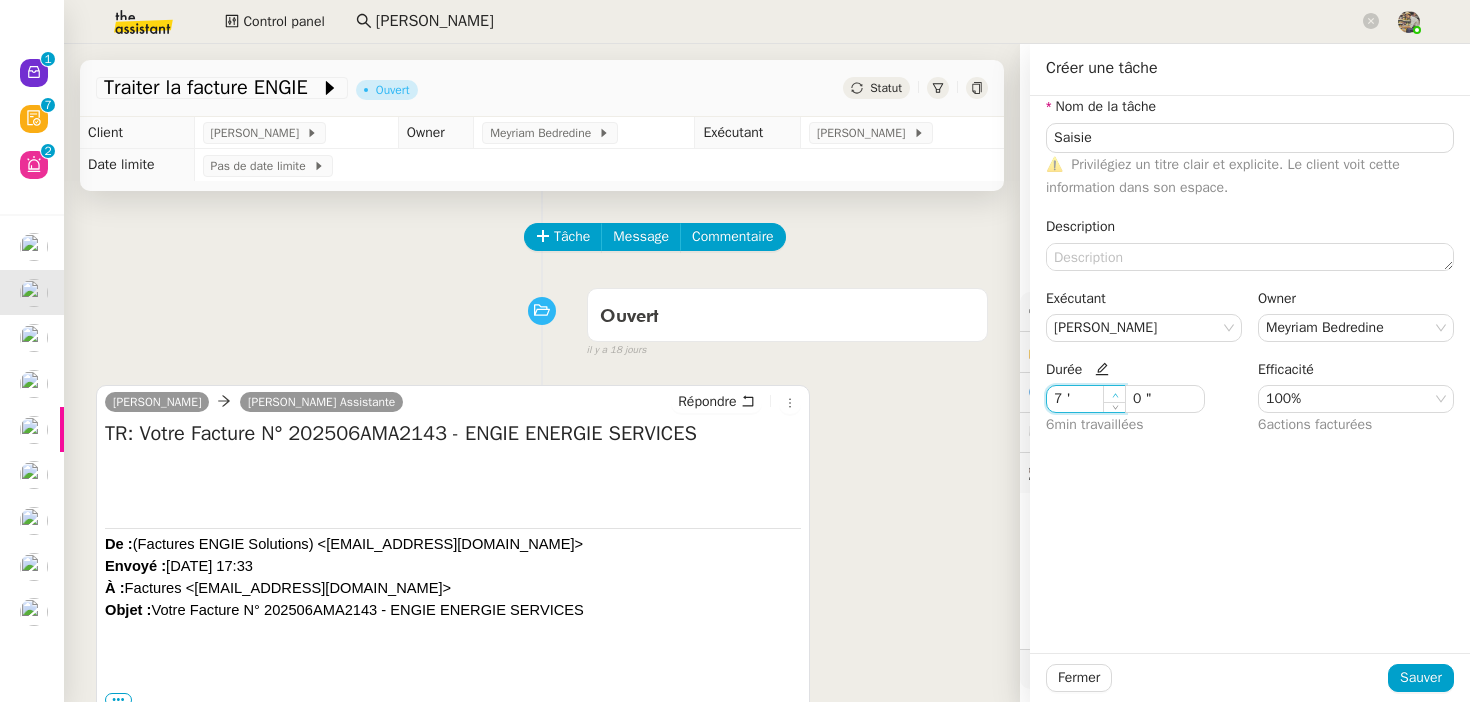click 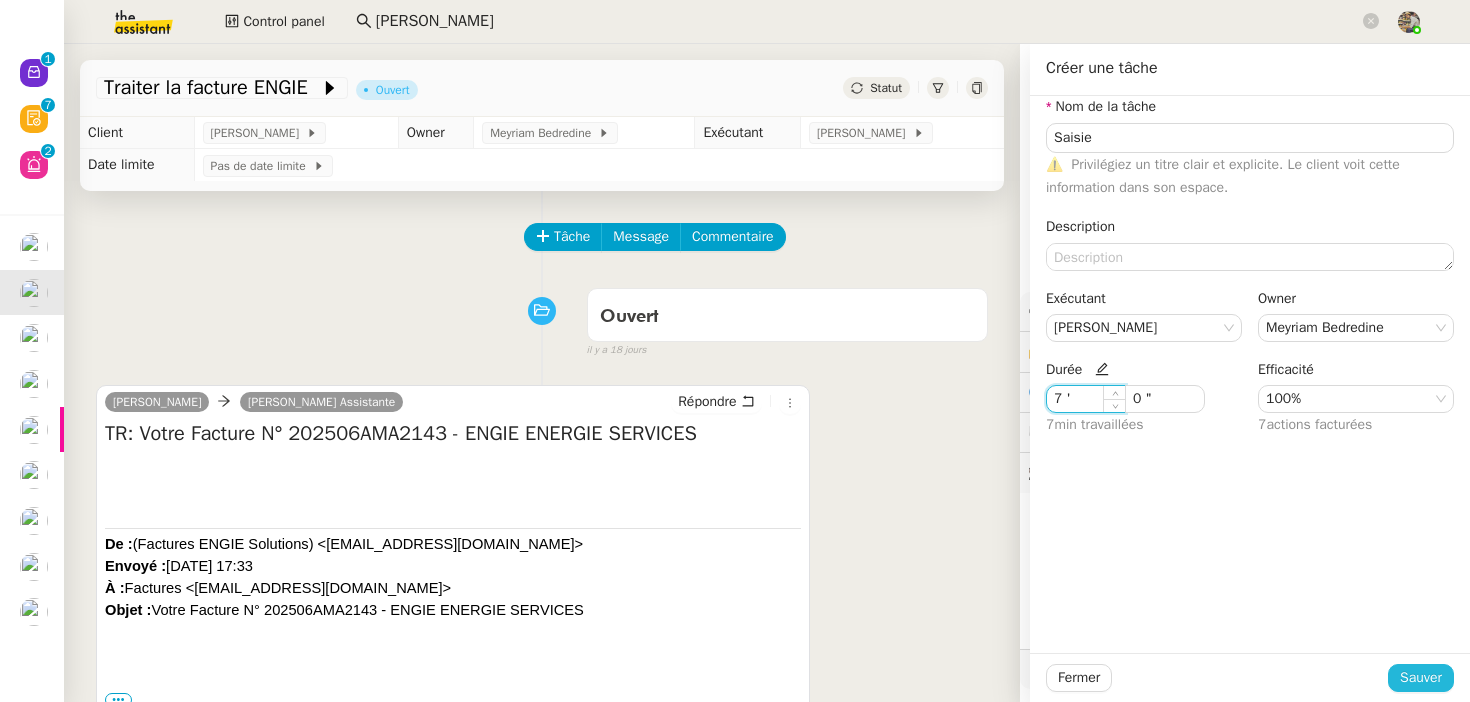 click on "Sauver" 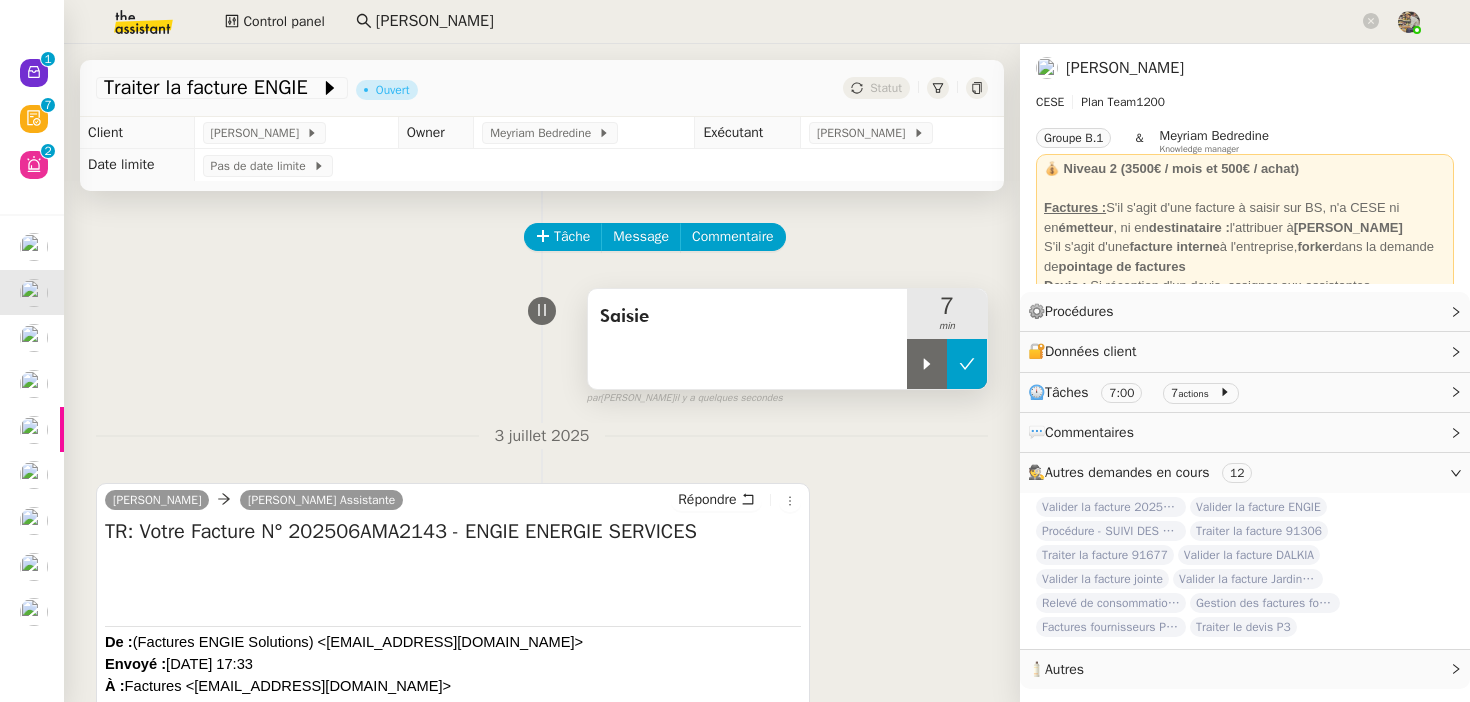 click 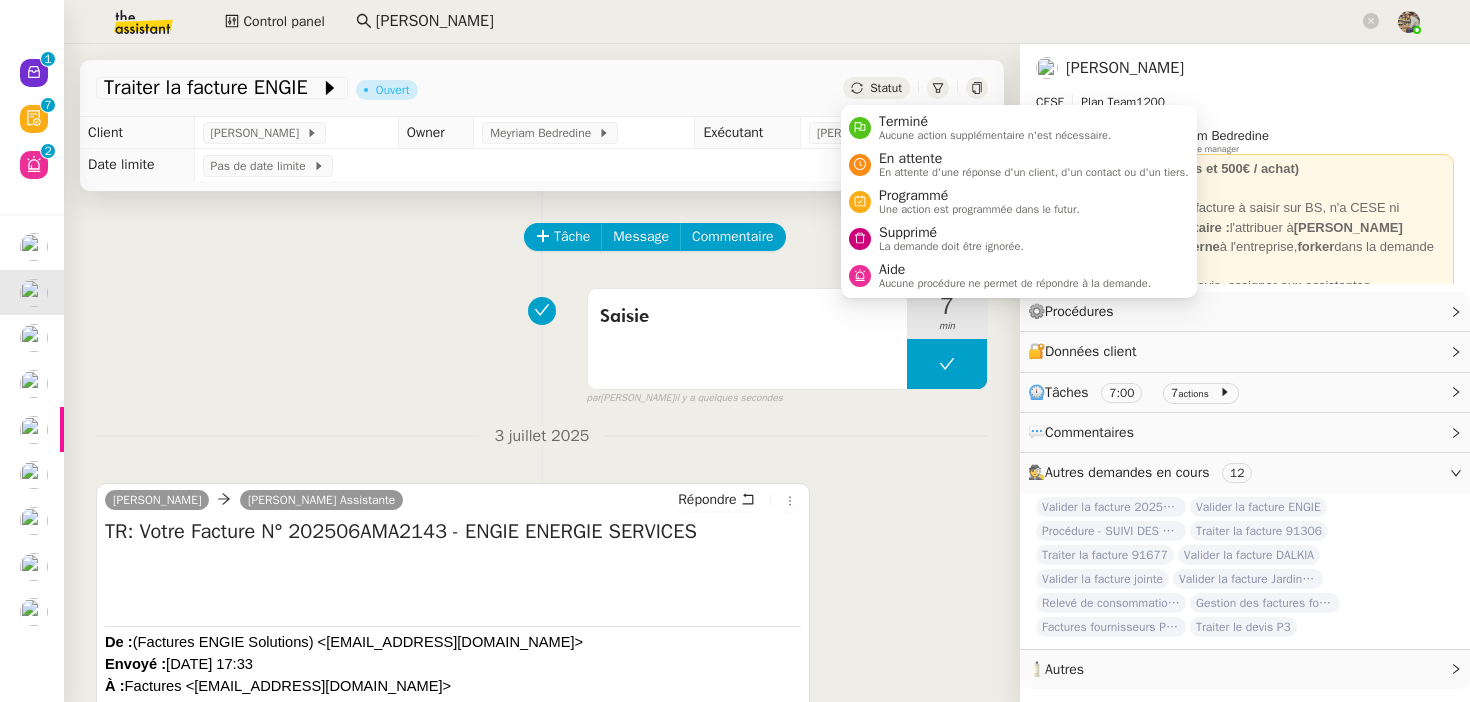 click on "Statut" 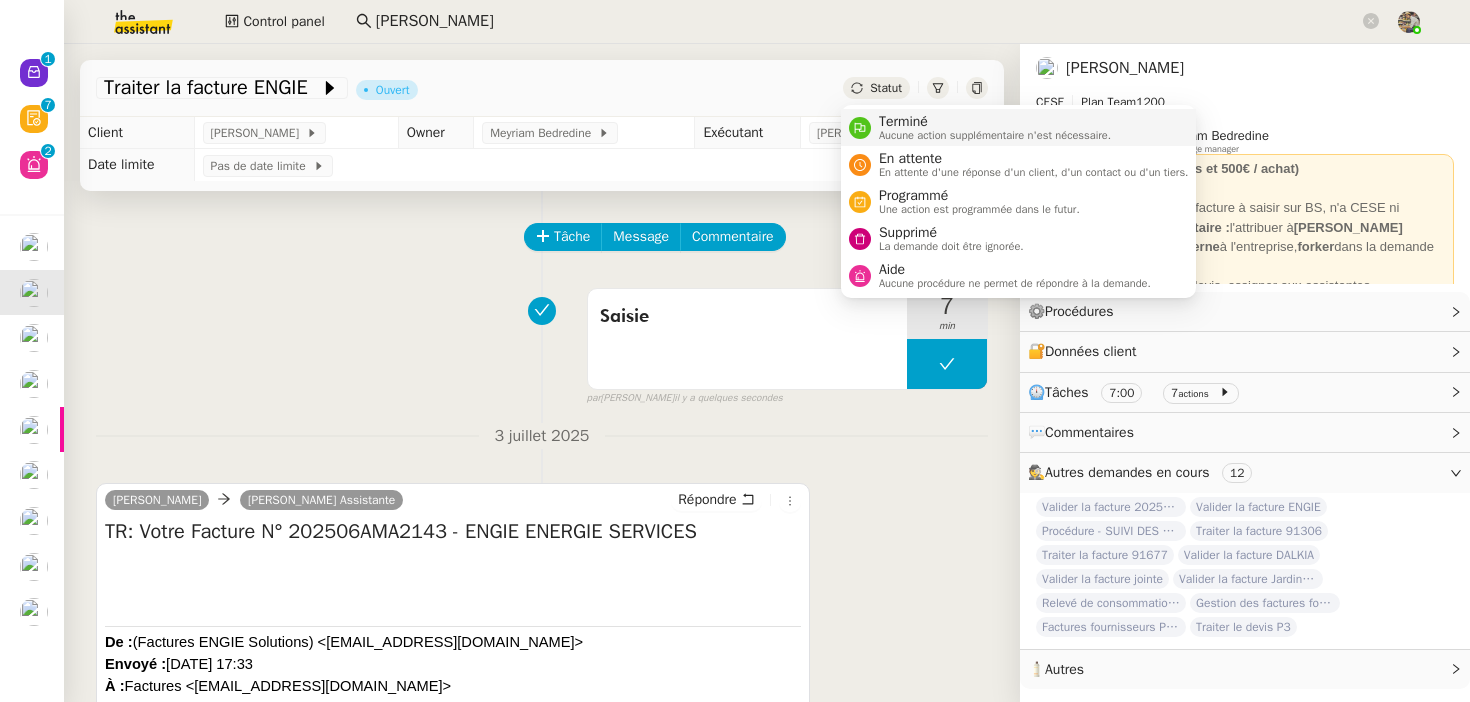 click on "Terminé" at bounding box center [995, 122] 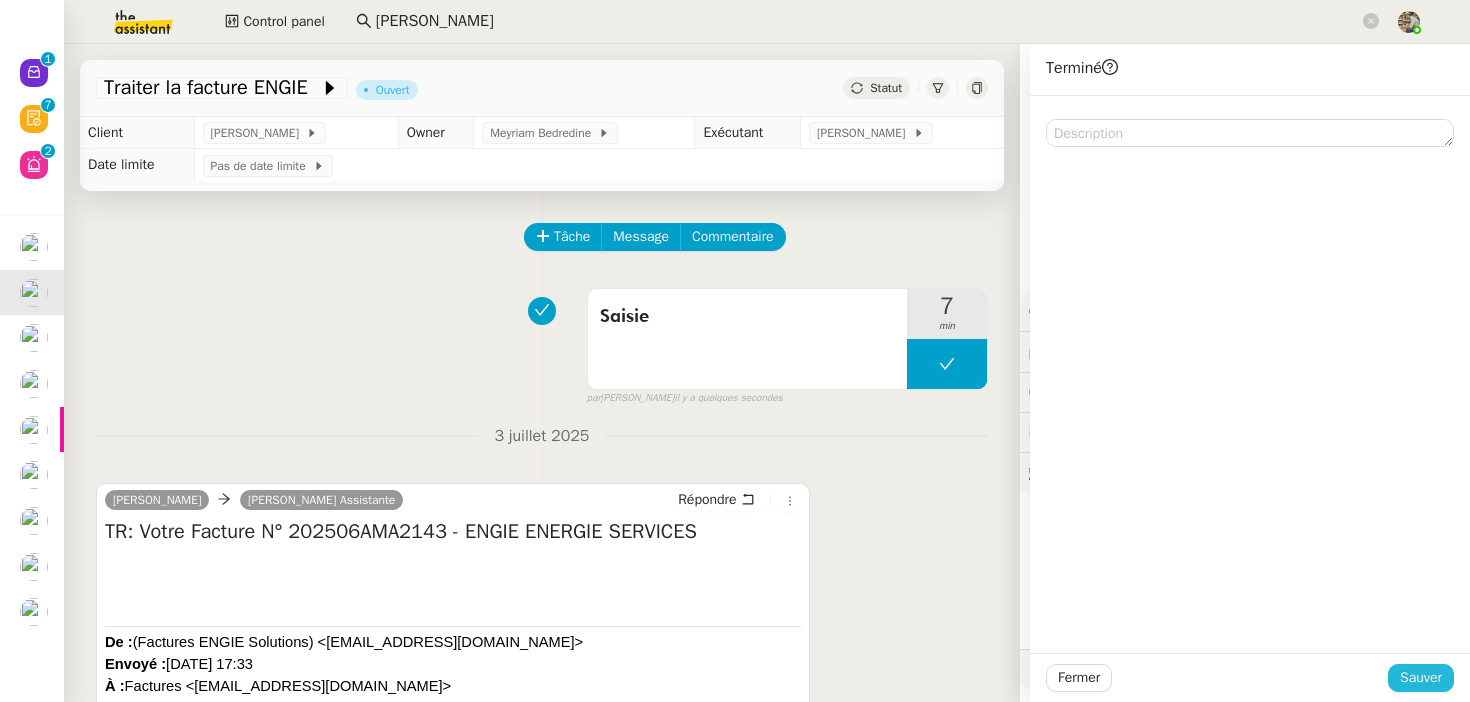 click on "Sauver" 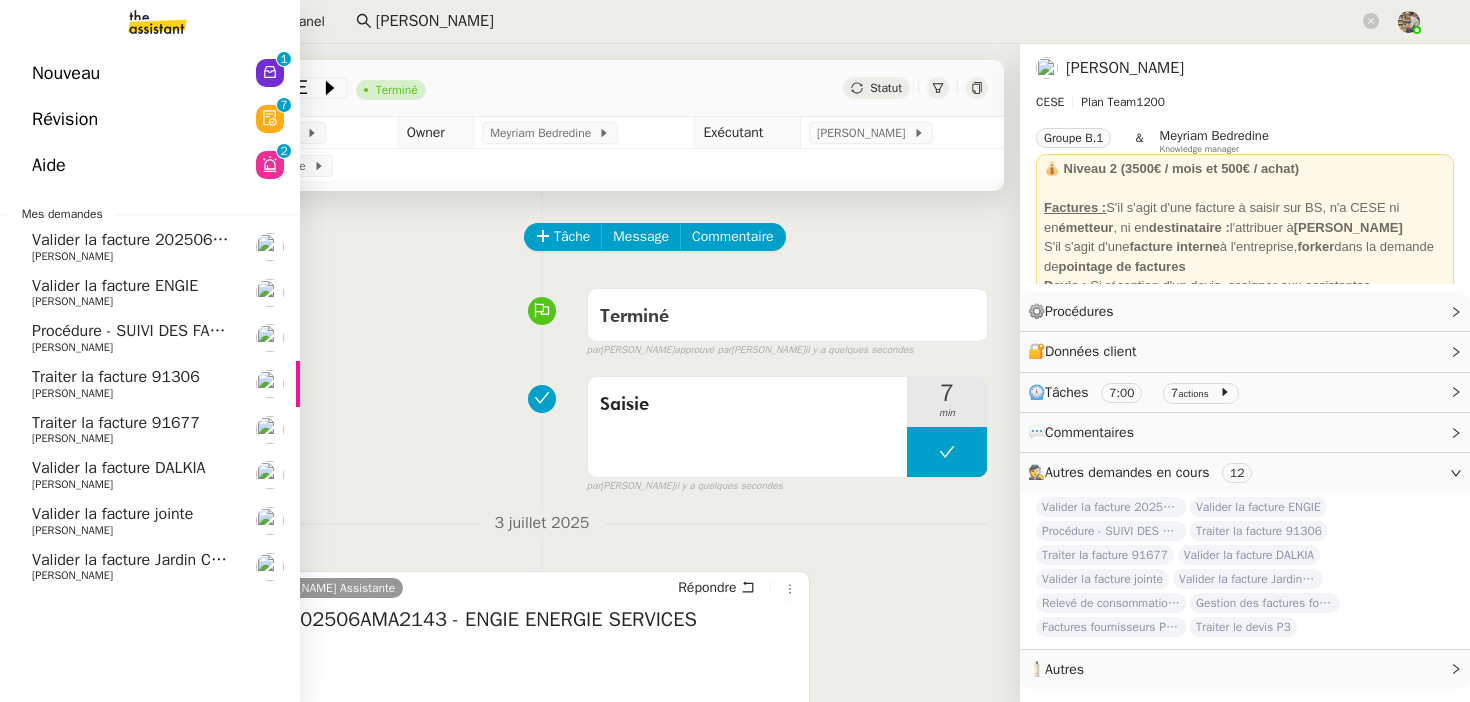 click on "Valider la facture ENGIE" 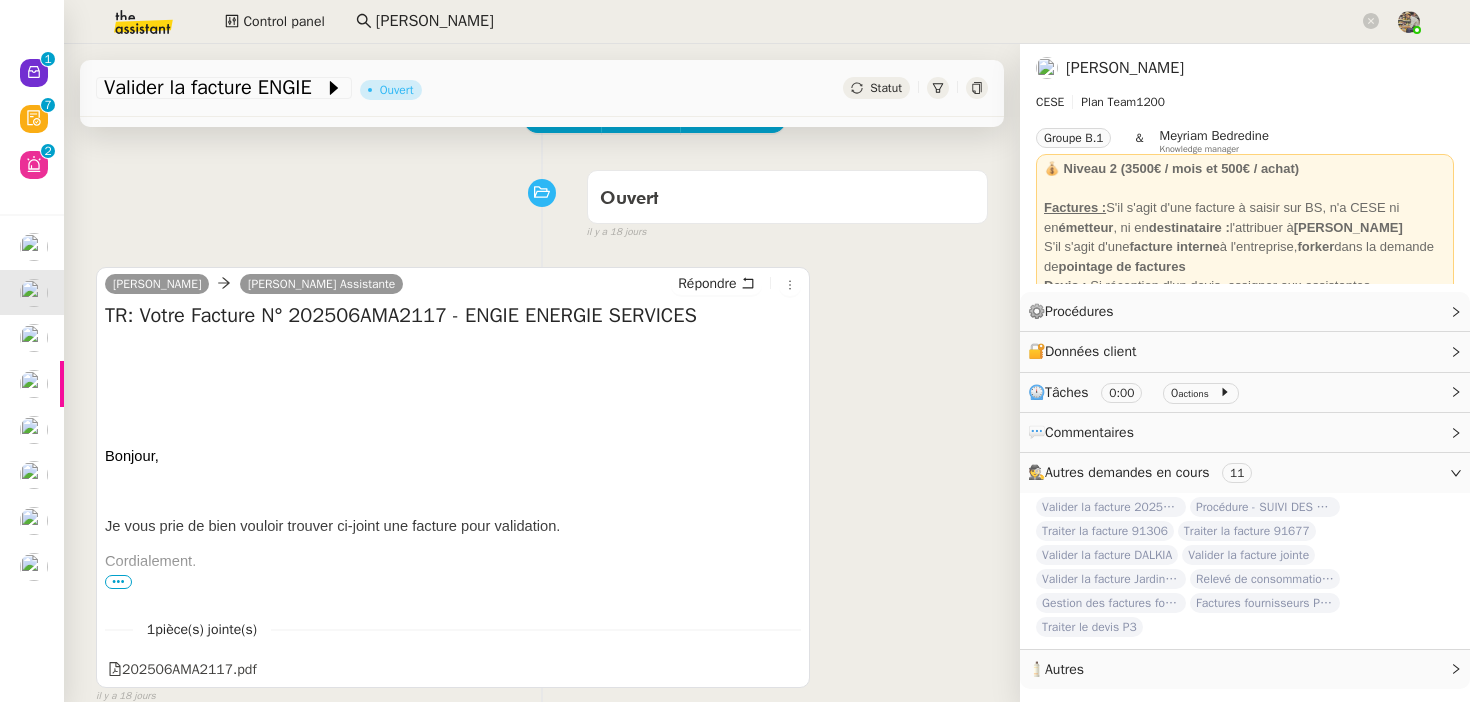 scroll, scrollTop: 254, scrollLeft: 0, axis: vertical 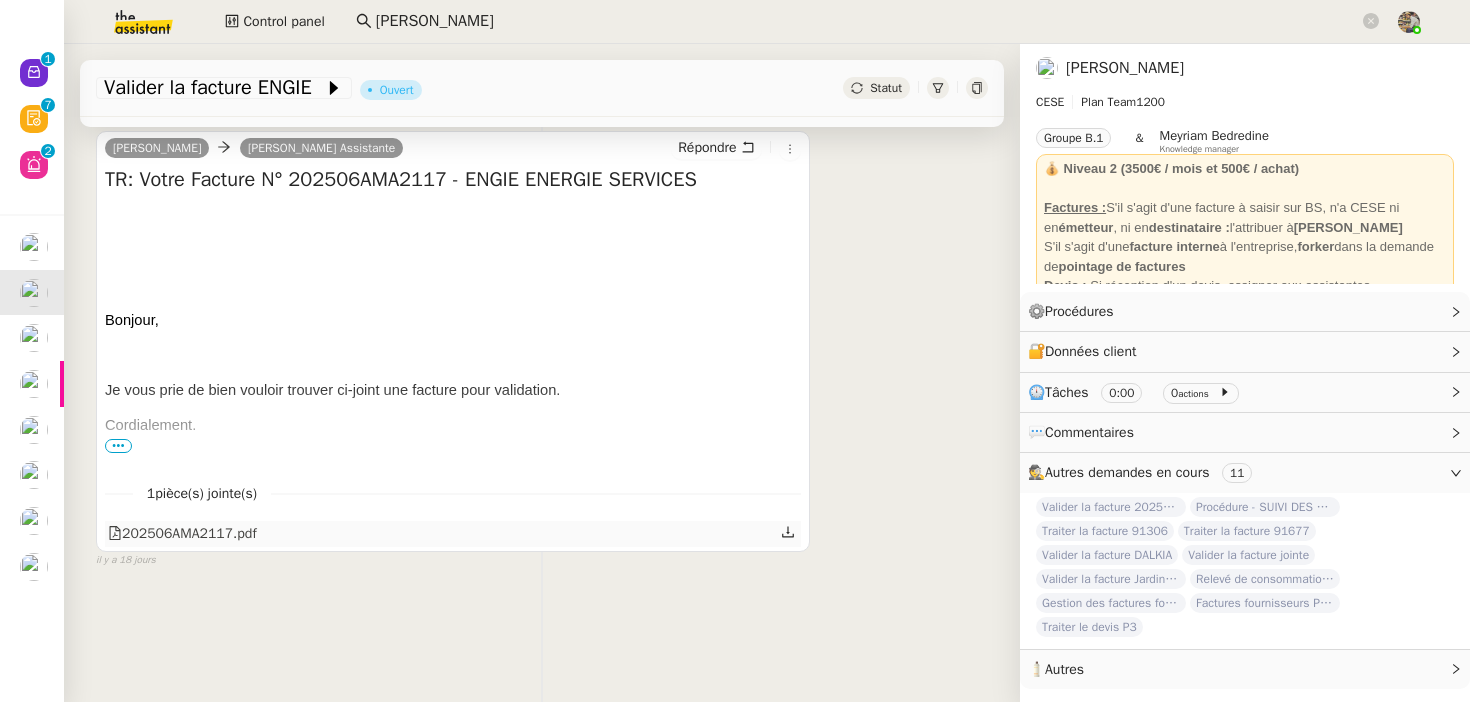 click on "202506AMA2117.pdf" 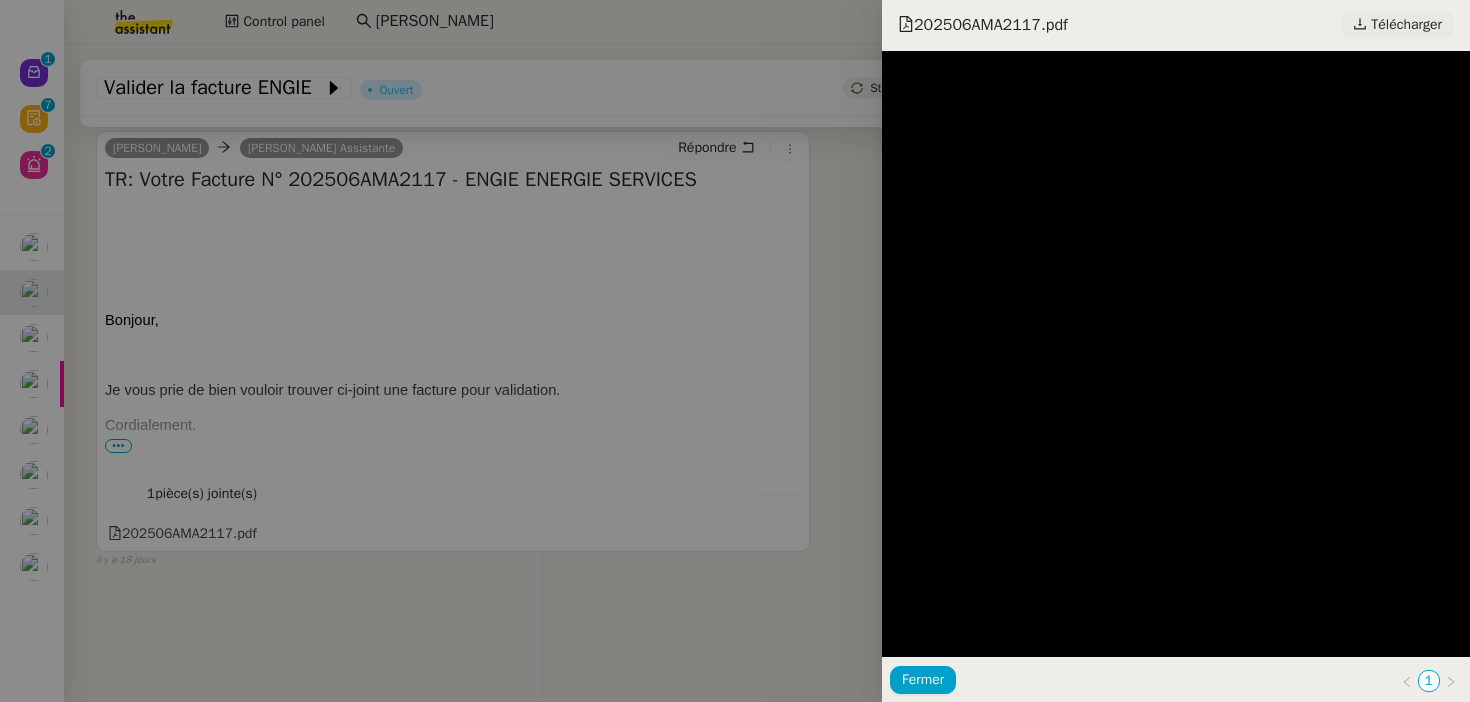 click on "Télécharger" at bounding box center (1406, 25) 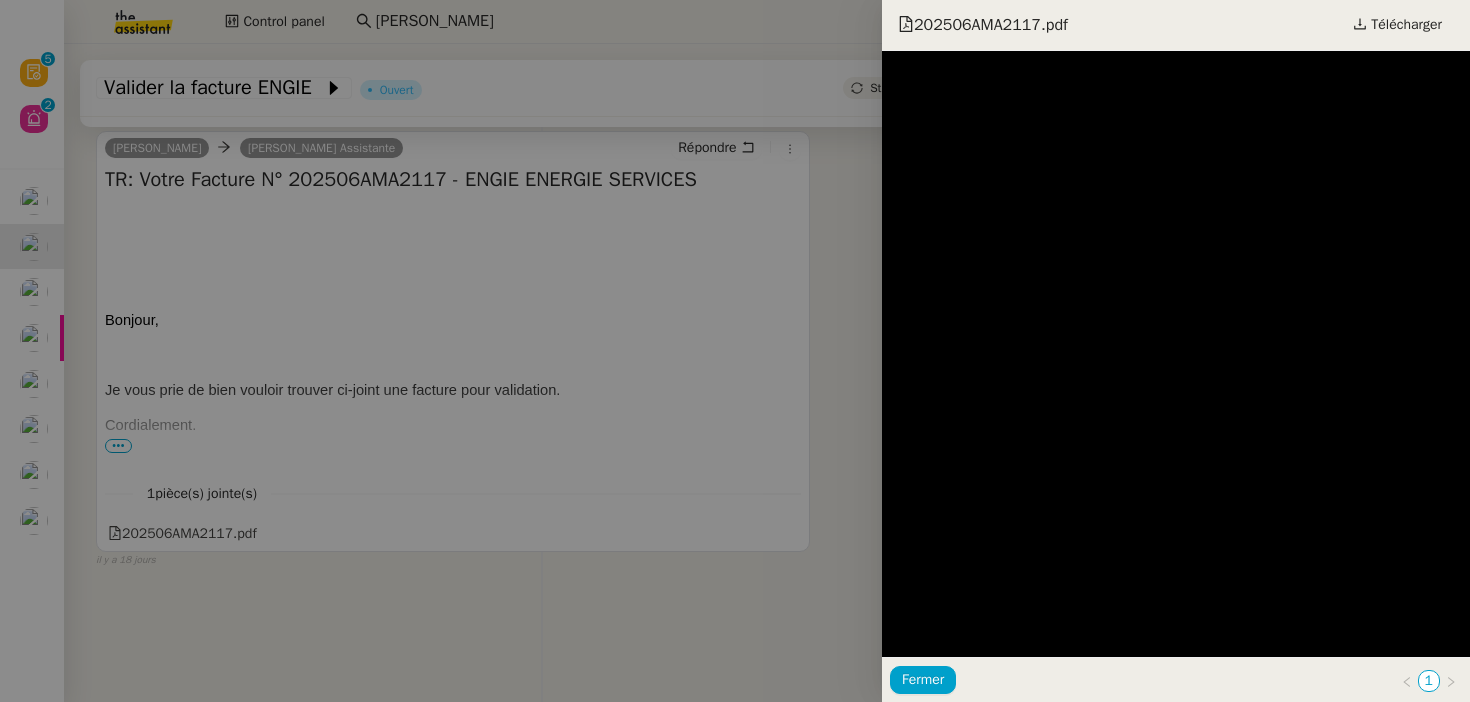 click at bounding box center (735, 351) 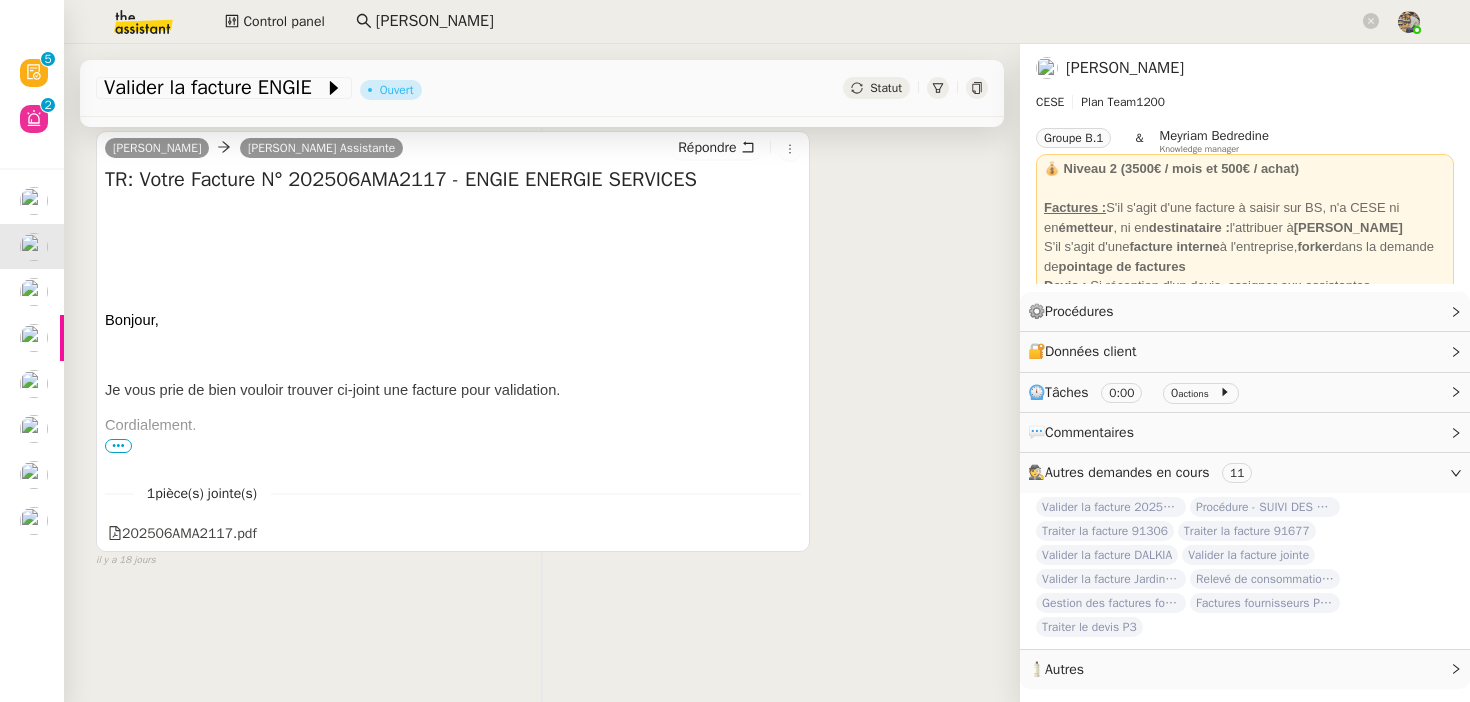 scroll, scrollTop: 0, scrollLeft: 0, axis: both 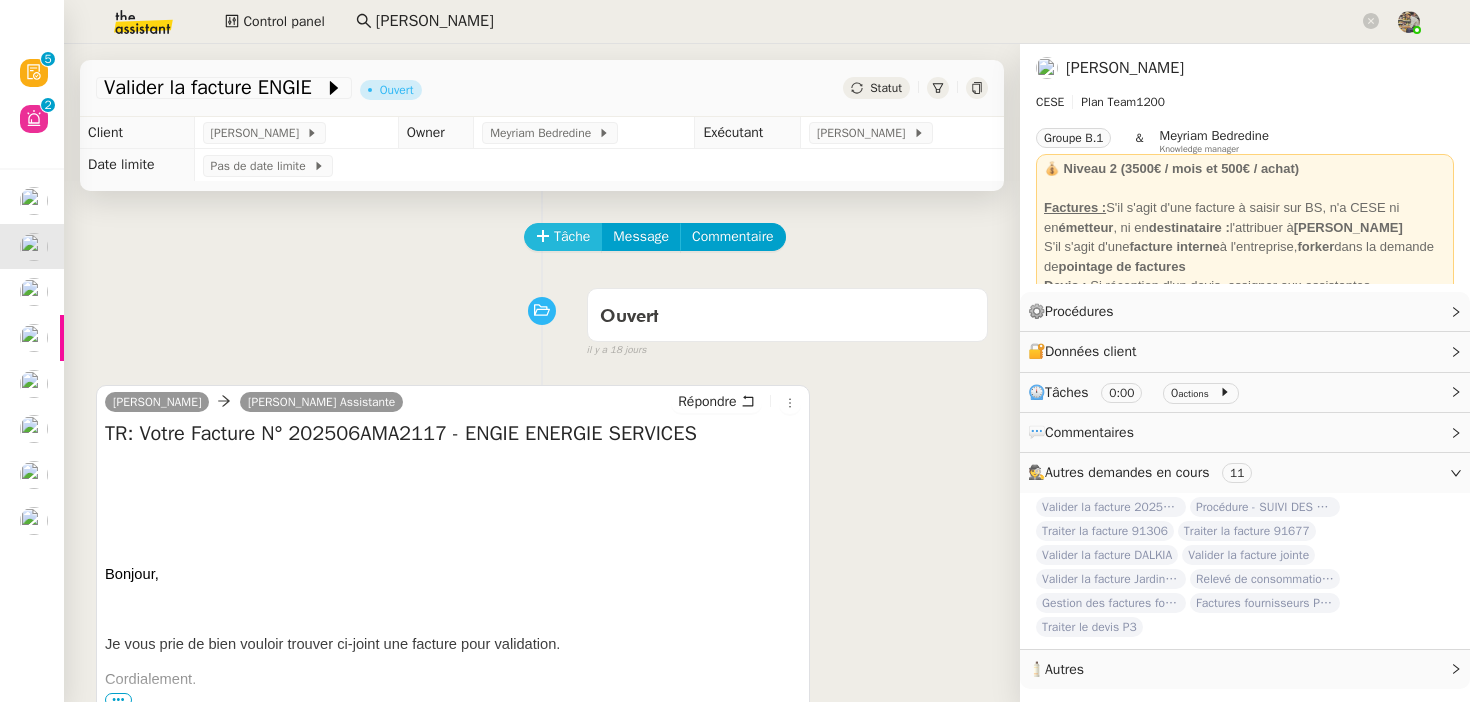 click on "Tâche" 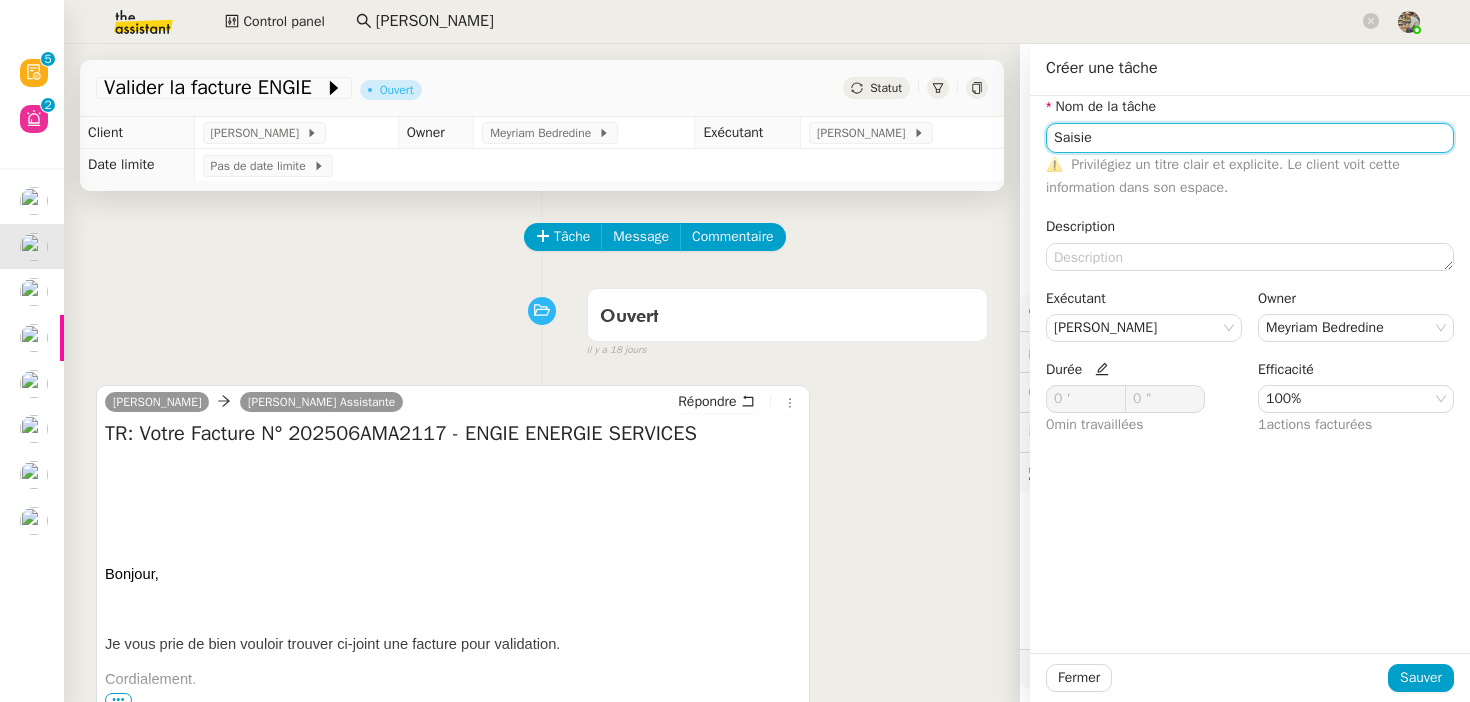 type on "Saisie" 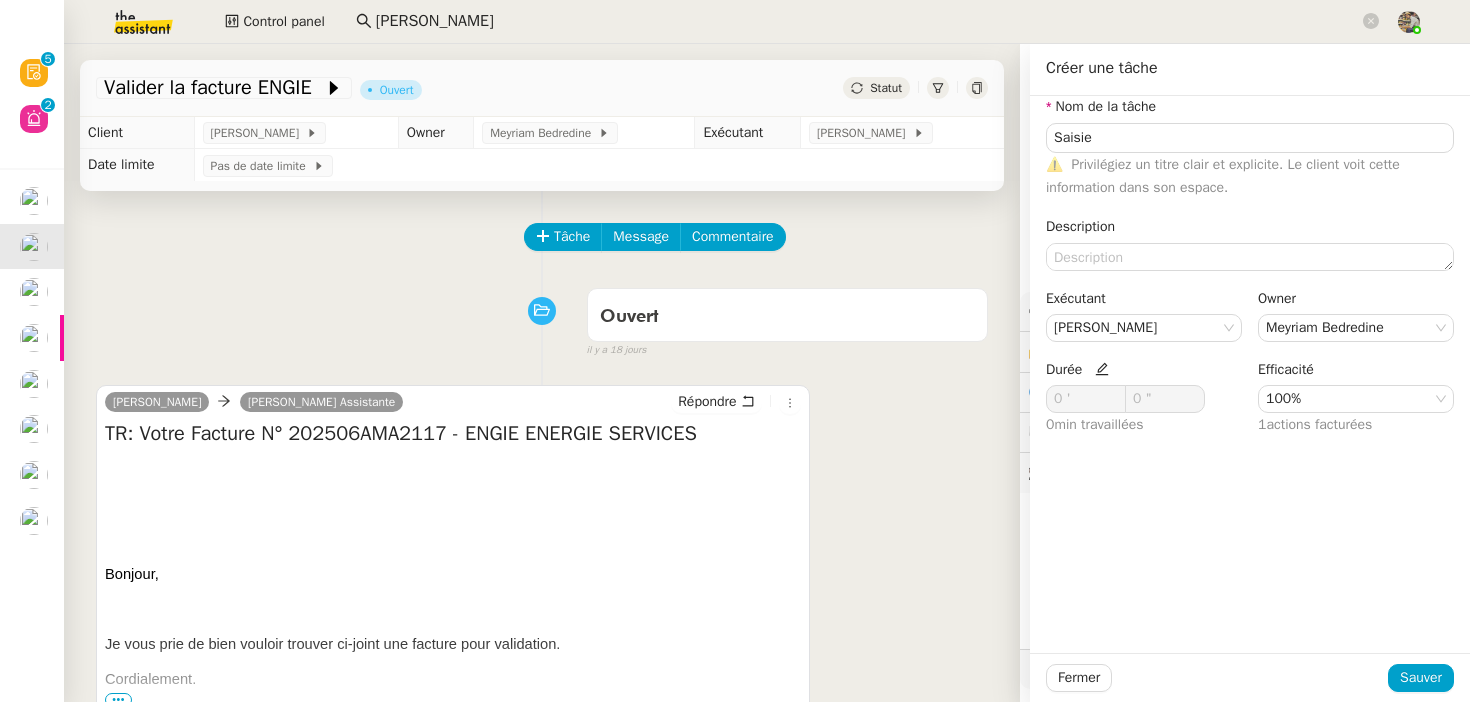 click 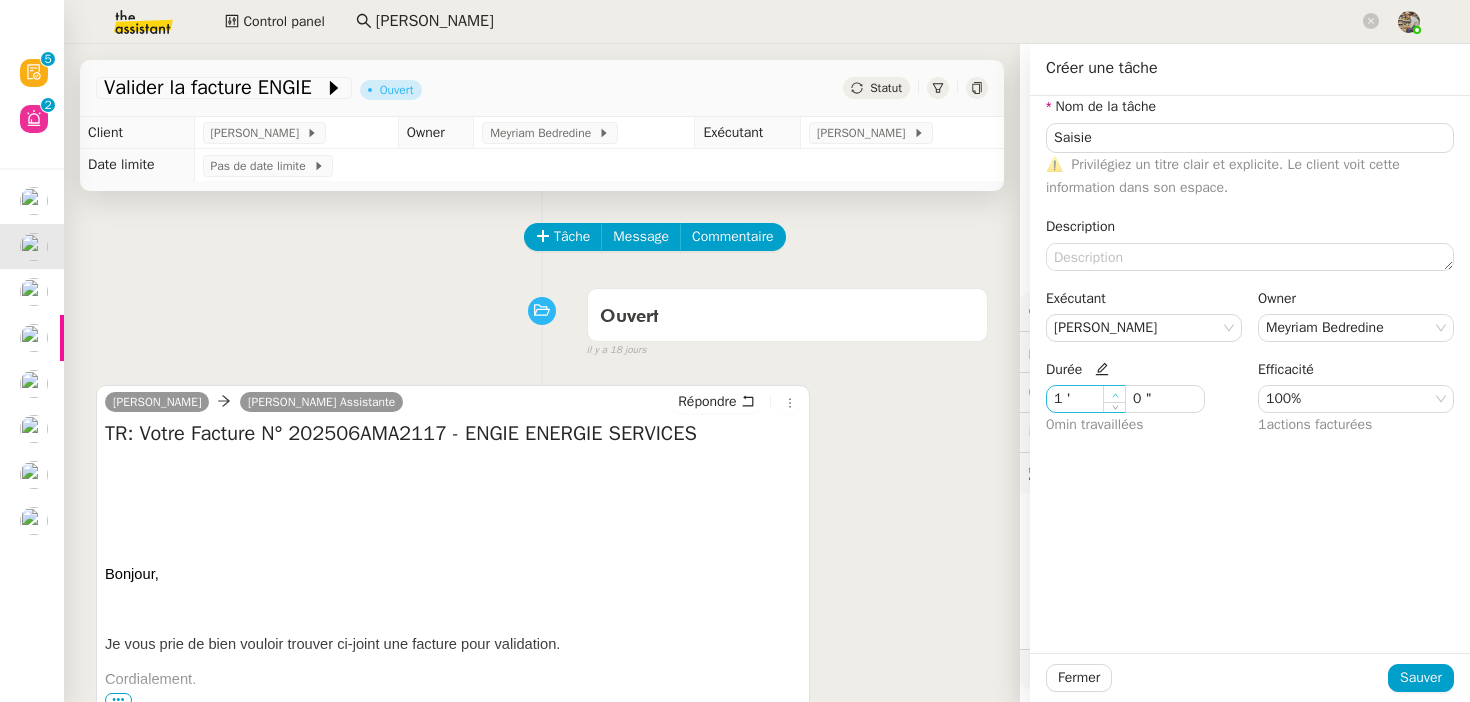 click 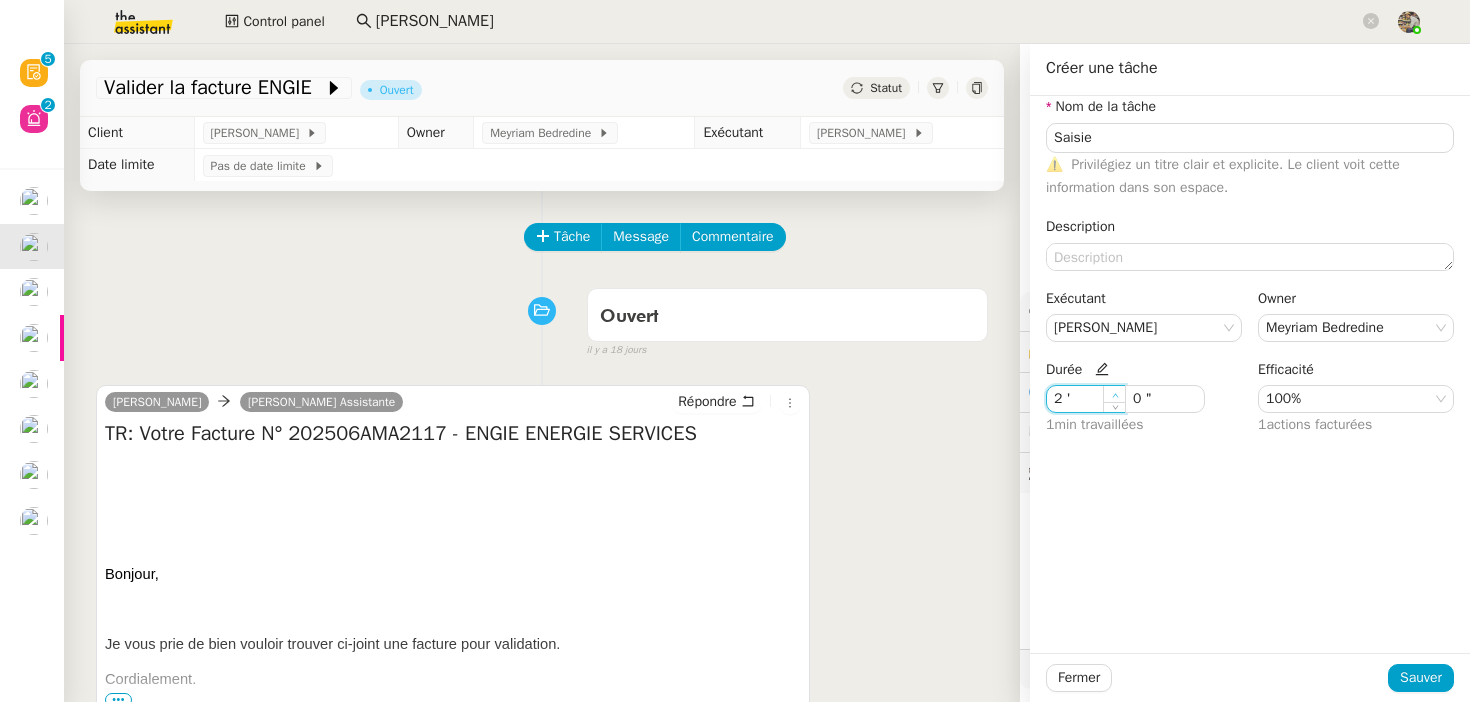 click 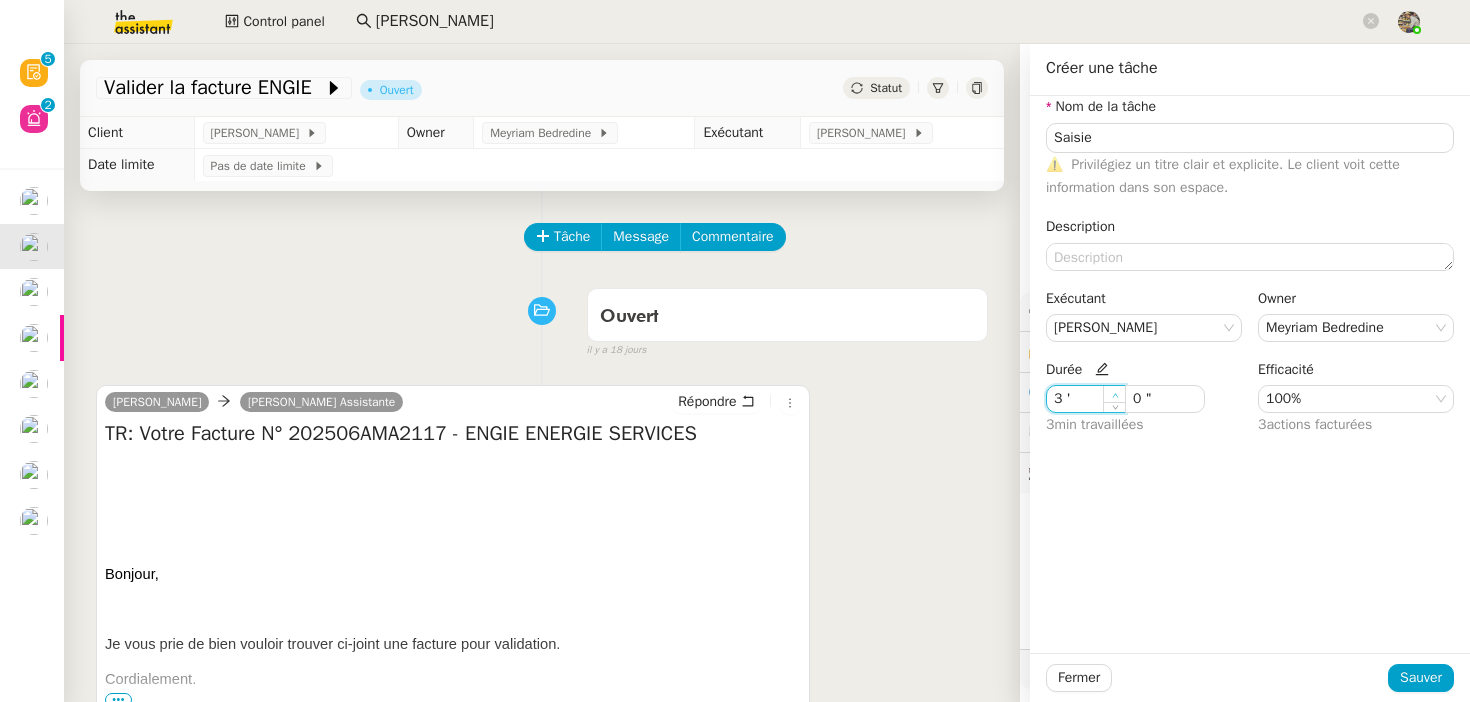 click 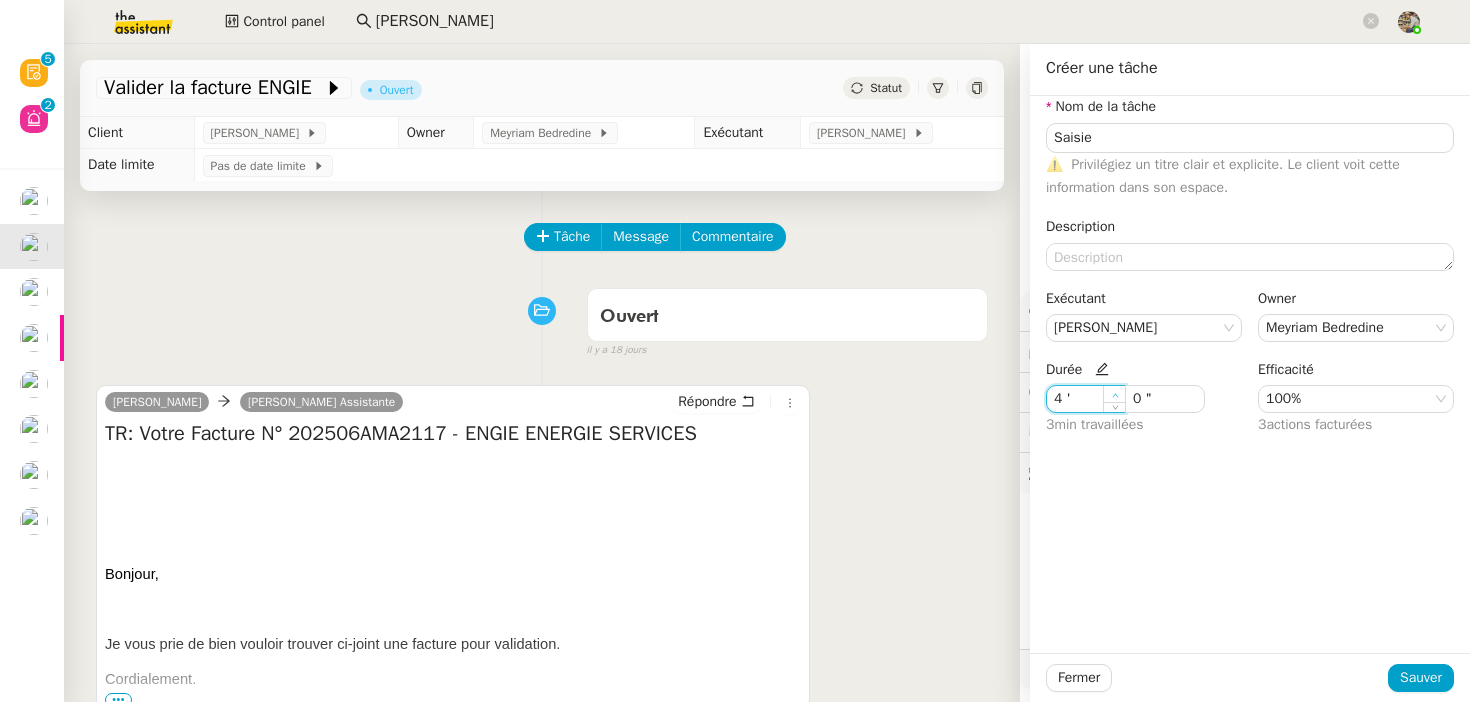 click 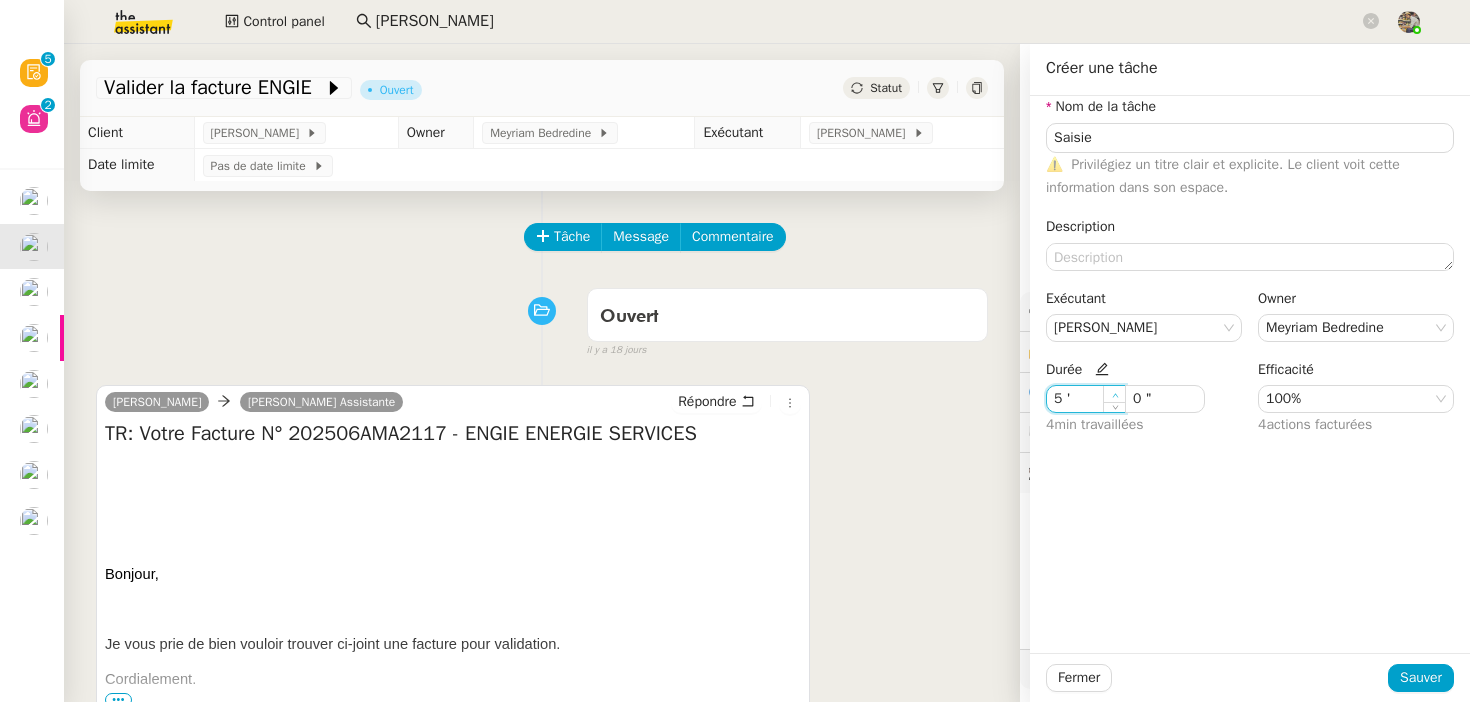 click 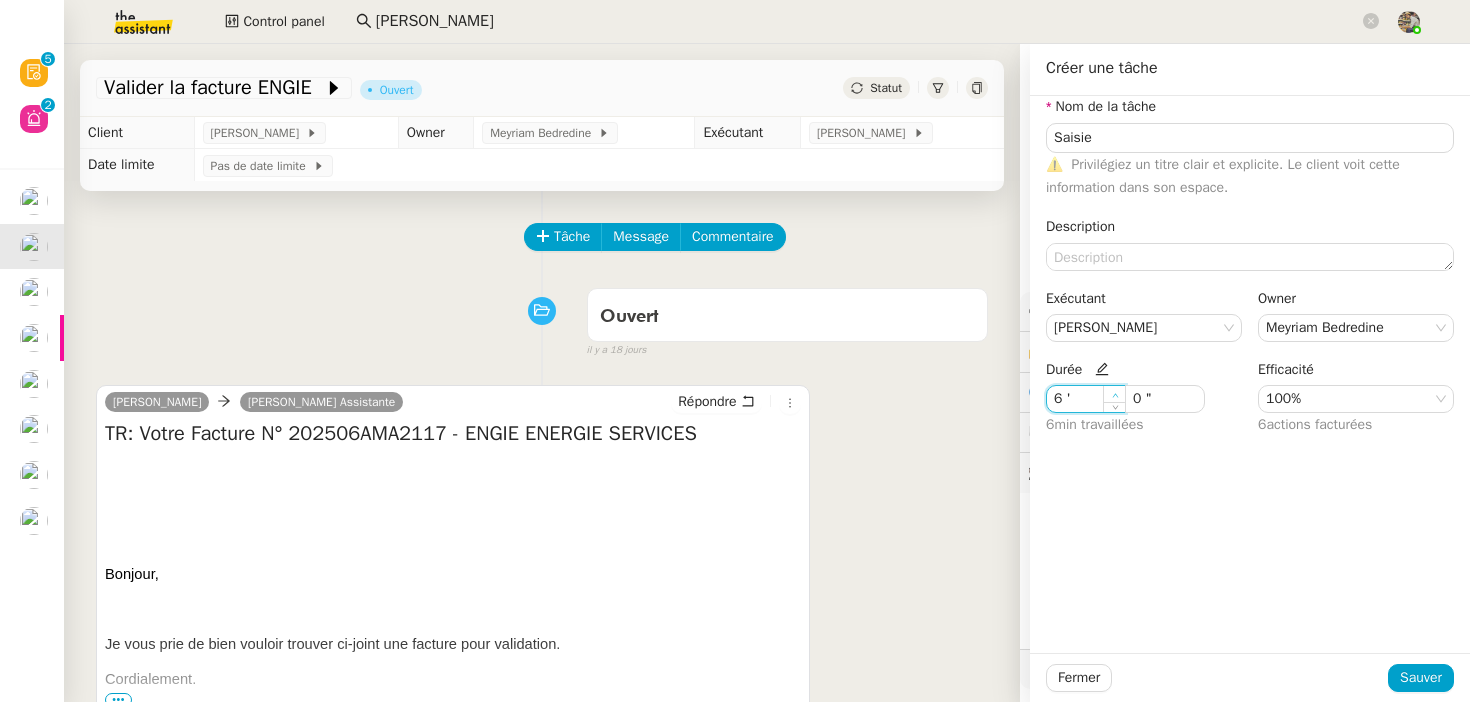click 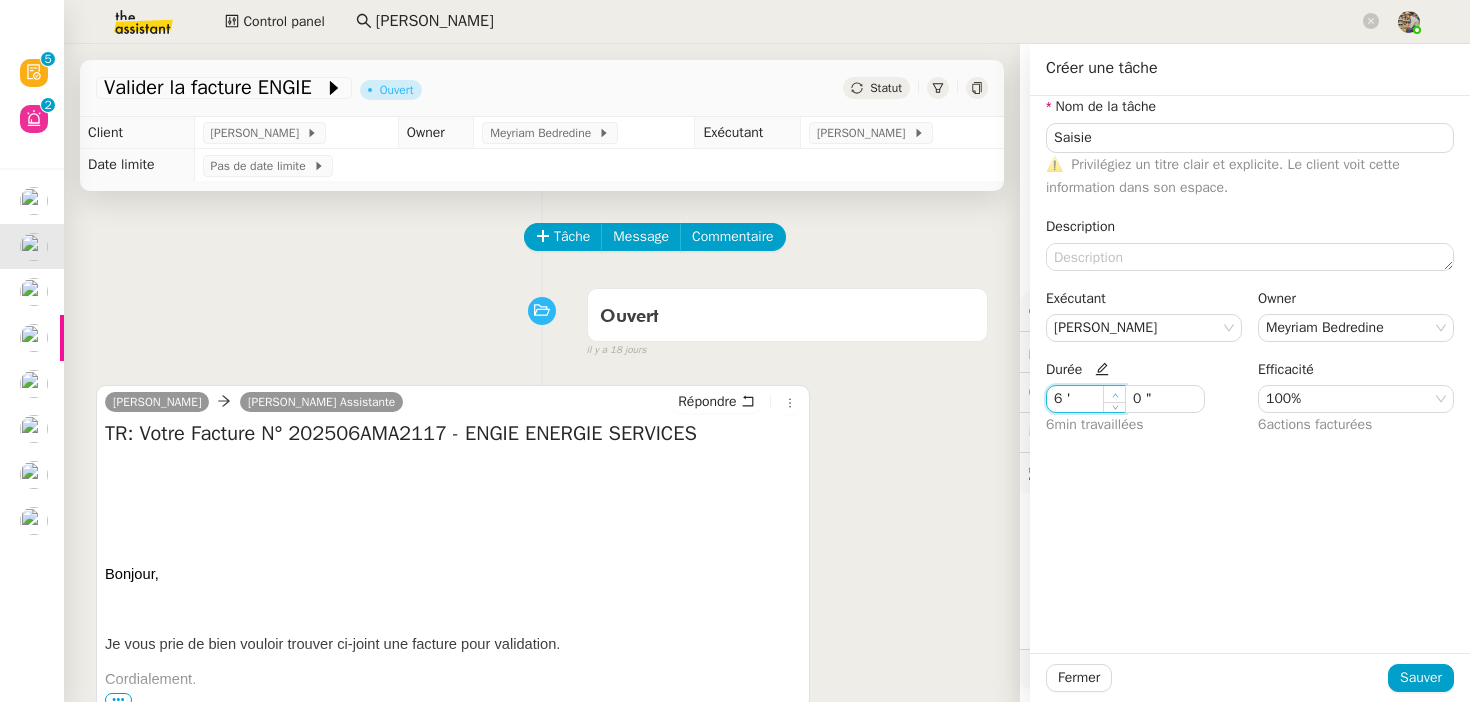 type on "7 '" 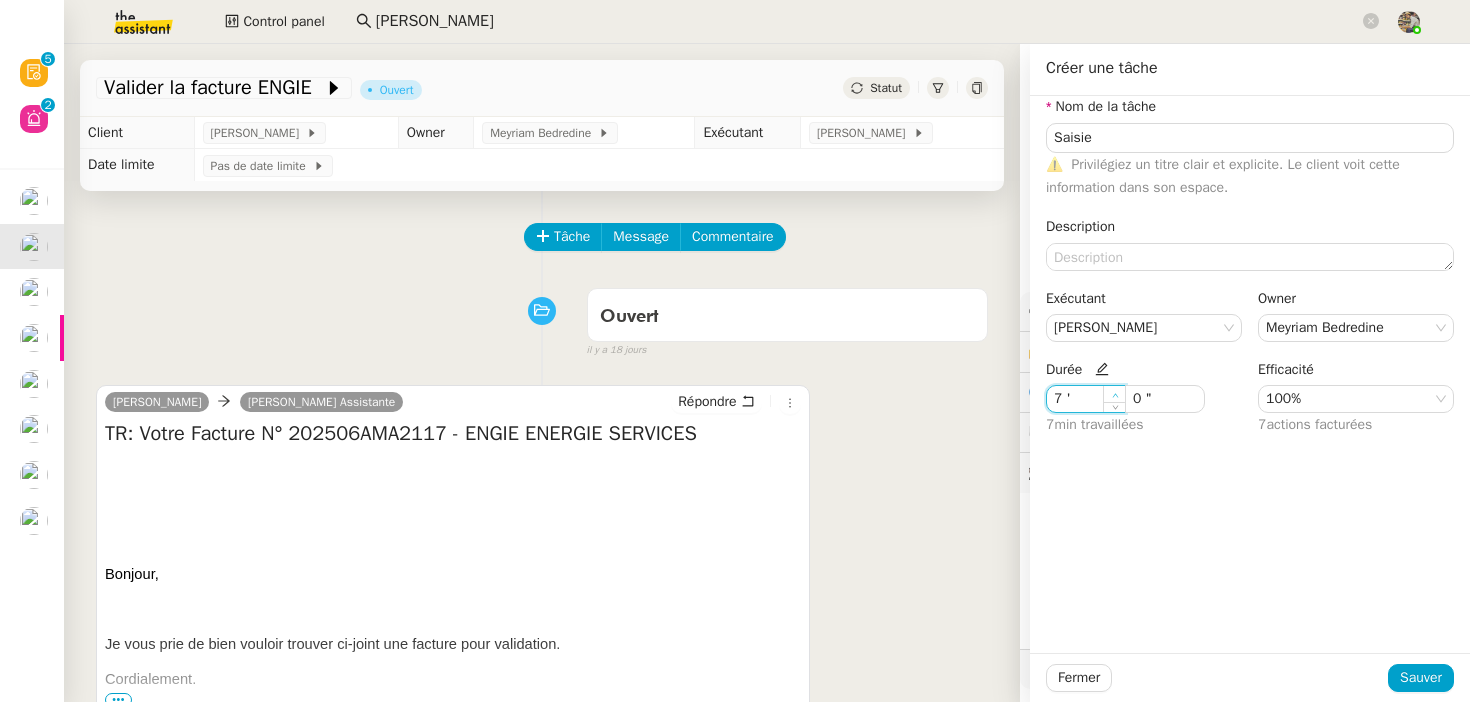 click 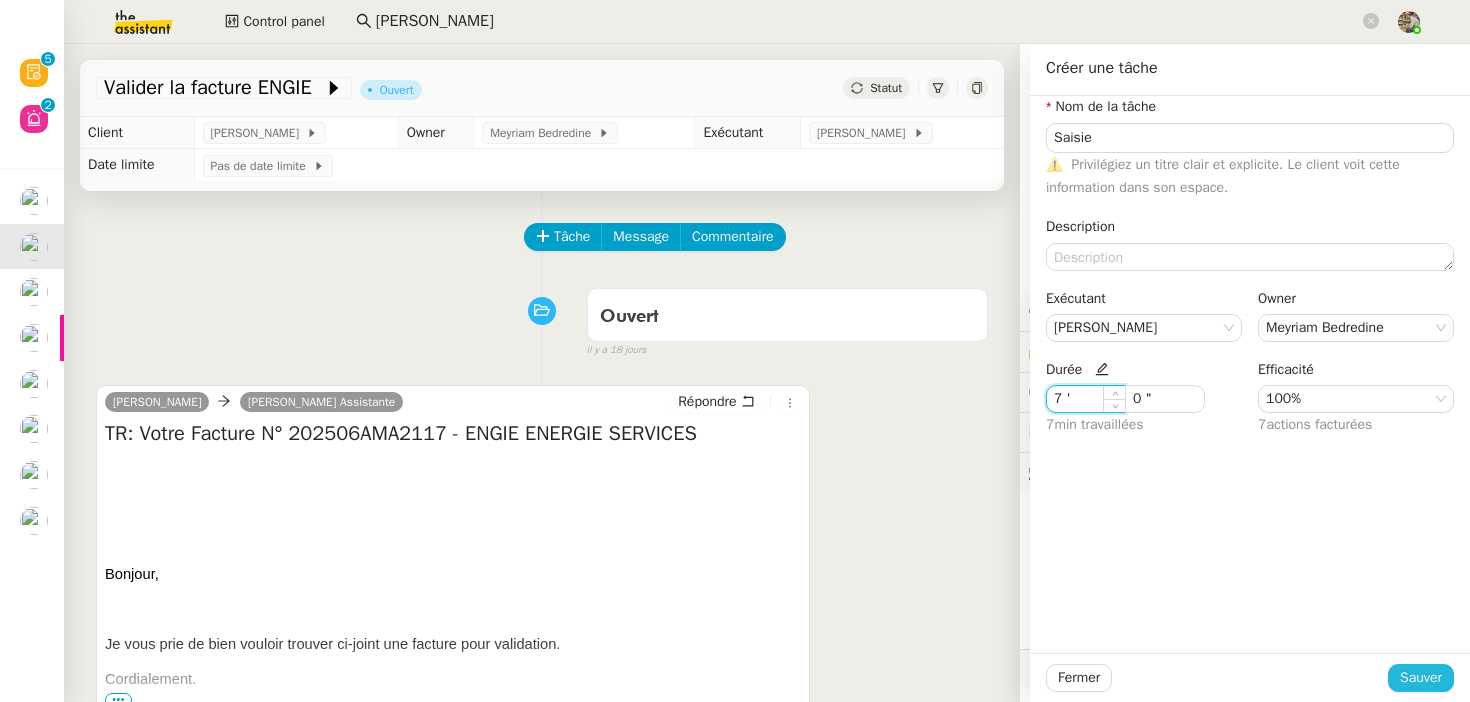 click on "Sauver" 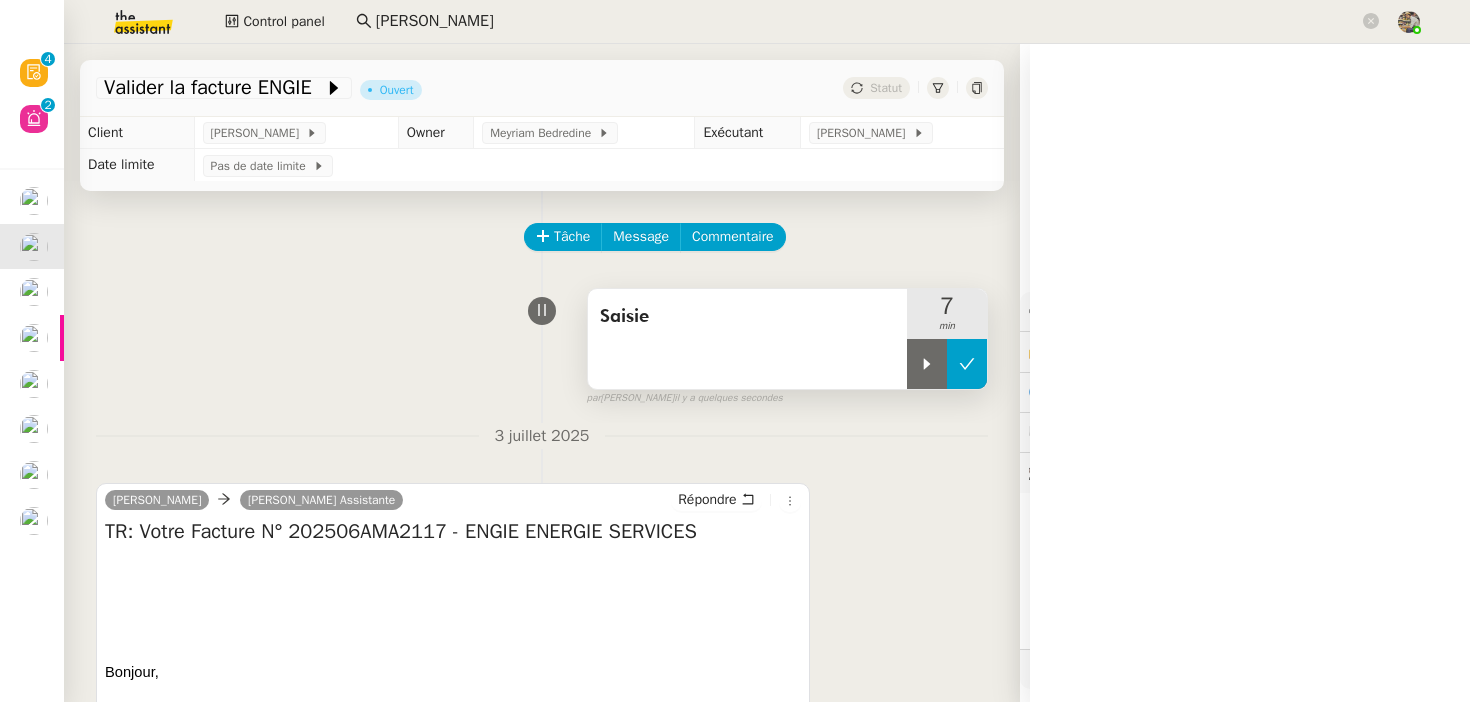click 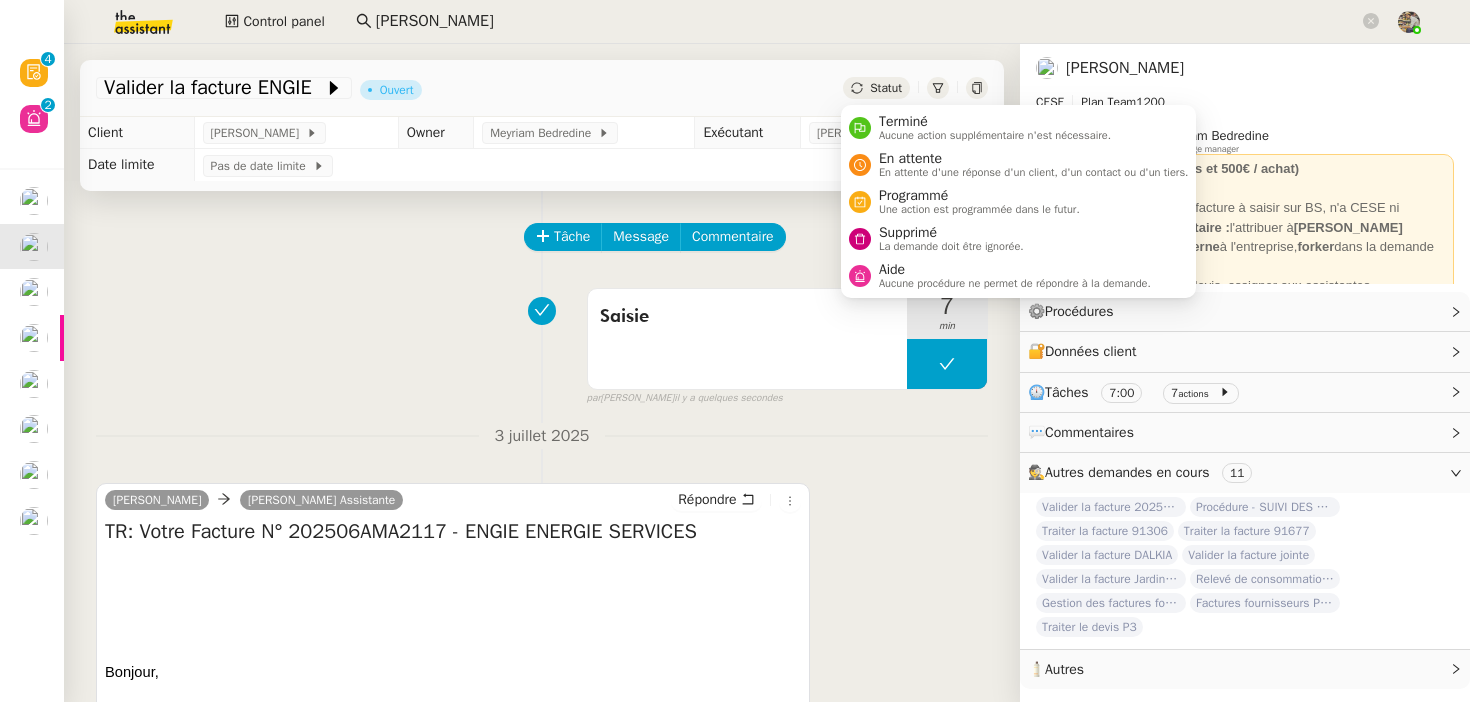 click on "Statut" 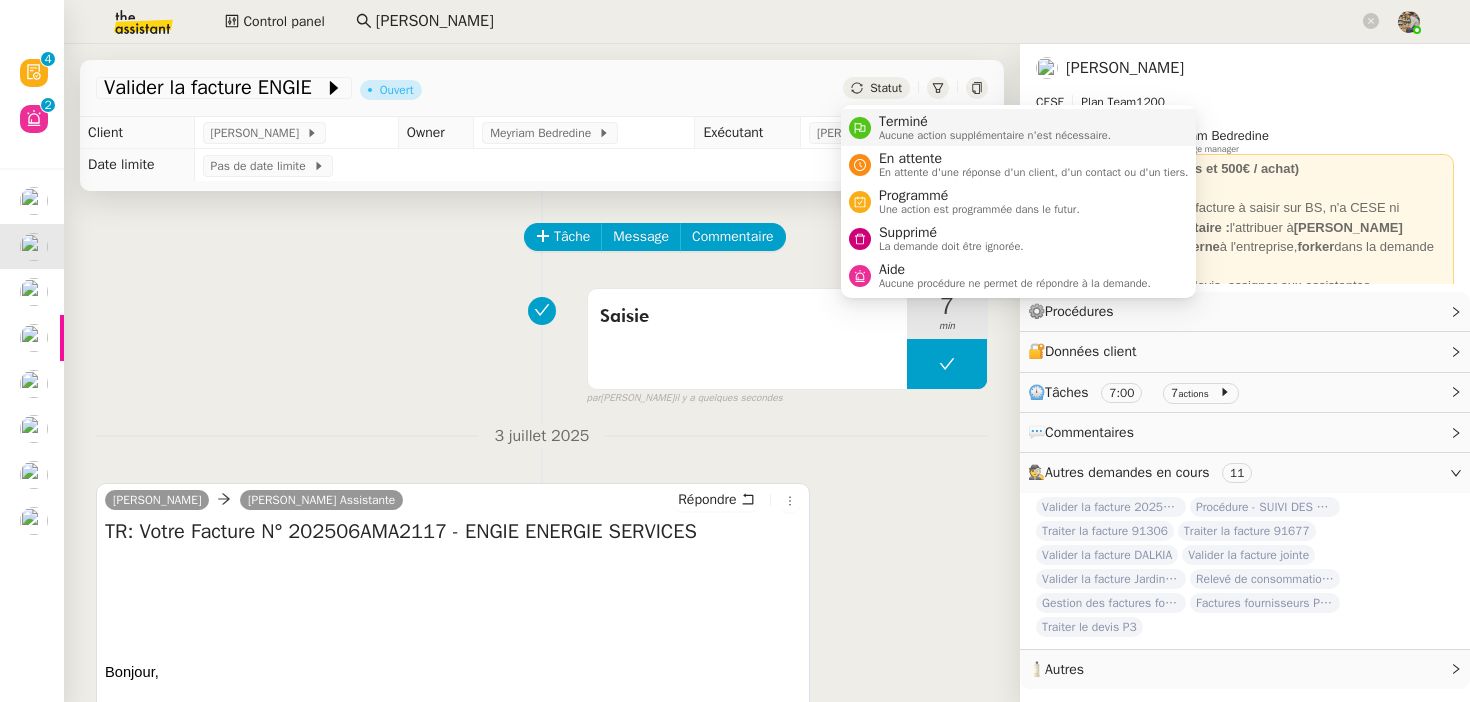 click on "Aucune action supplémentaire n'est nécessaire." at bounding box center (995, 135) 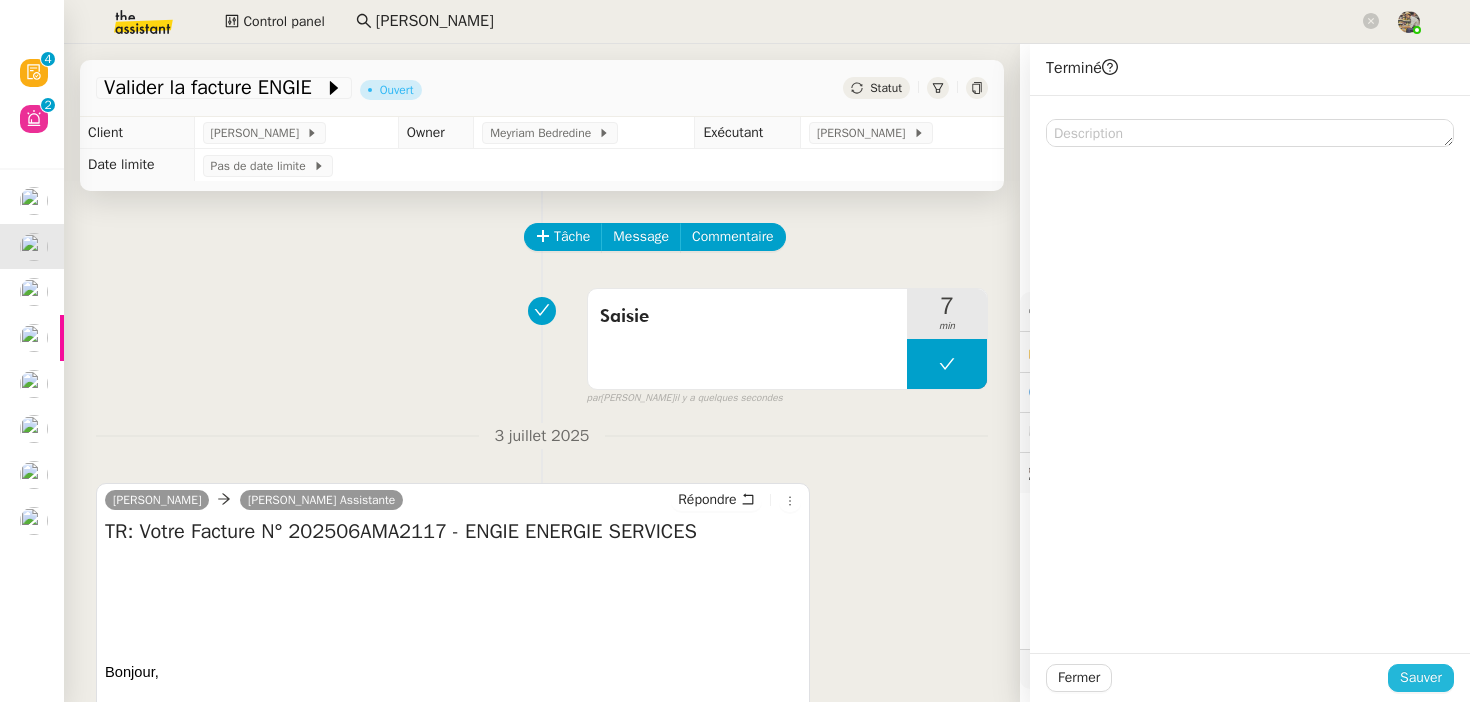 click on "Sauver" 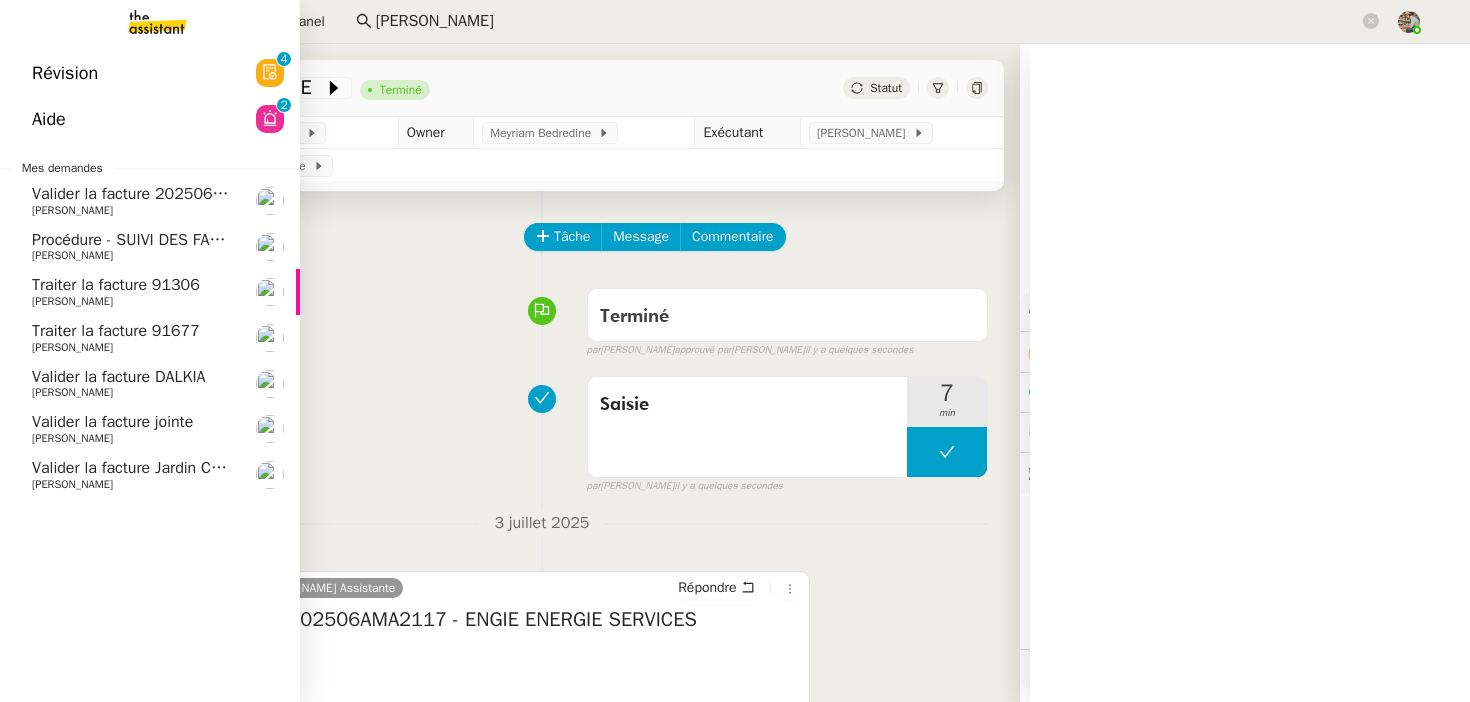 click on "Procédure - SUIVI DES FACTURES D'EXPLOITATION" 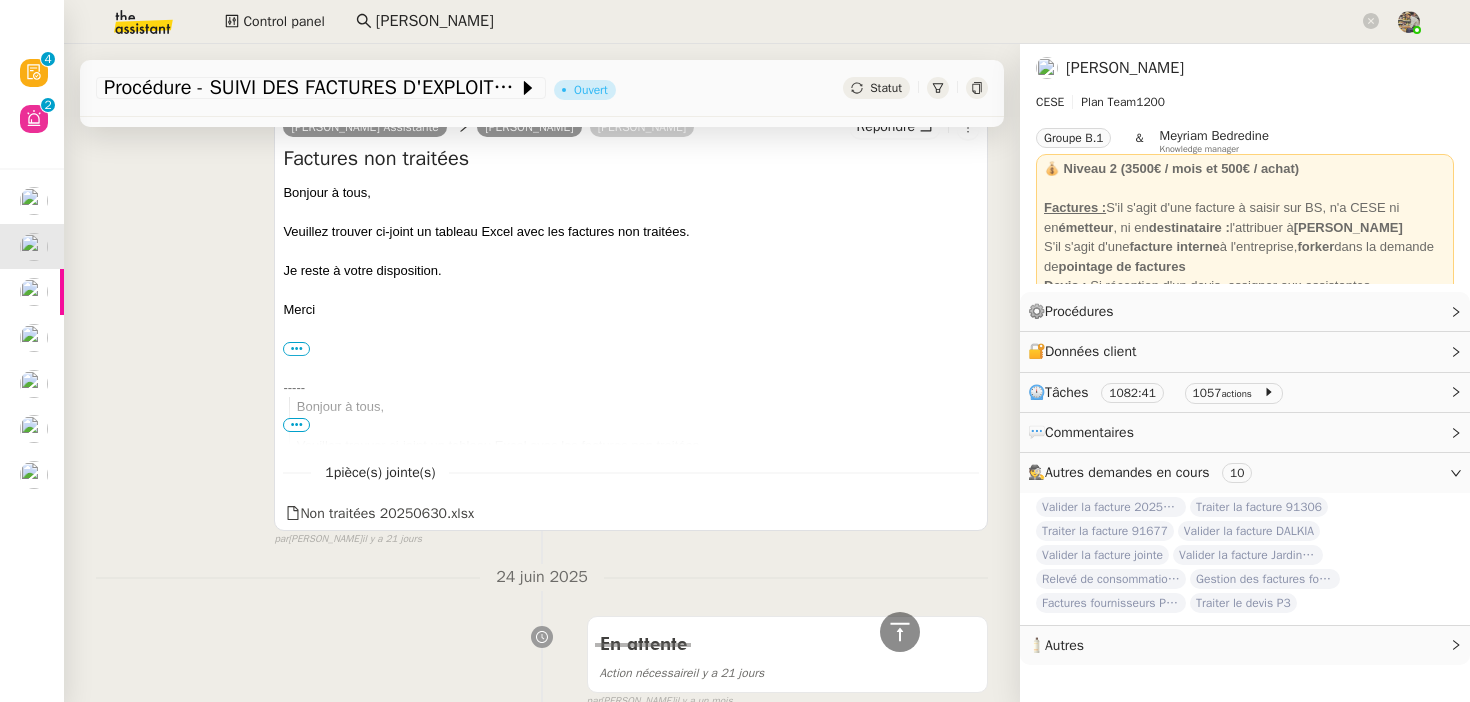 scroll, scrollTop: 0, scrollLeft: 0, axis: both 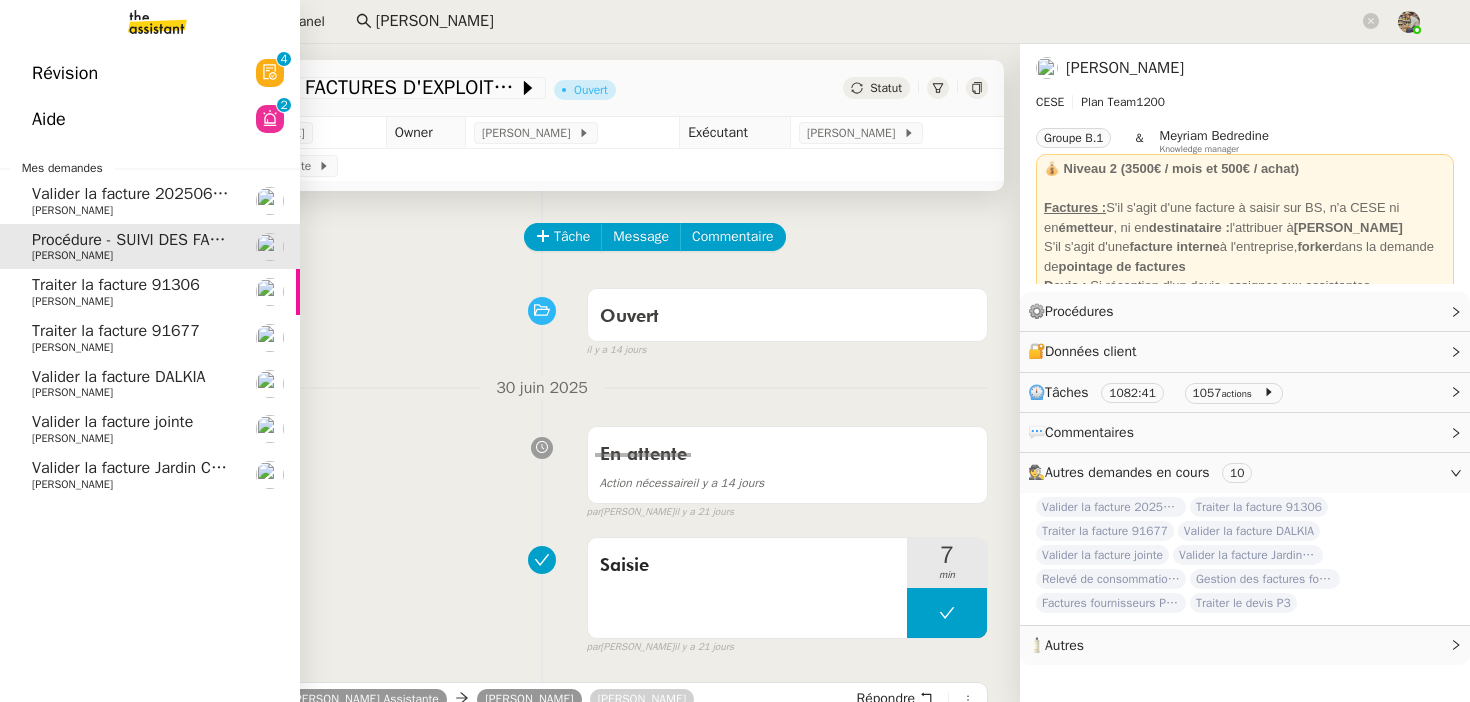 click on "Charles Da Conceicao" 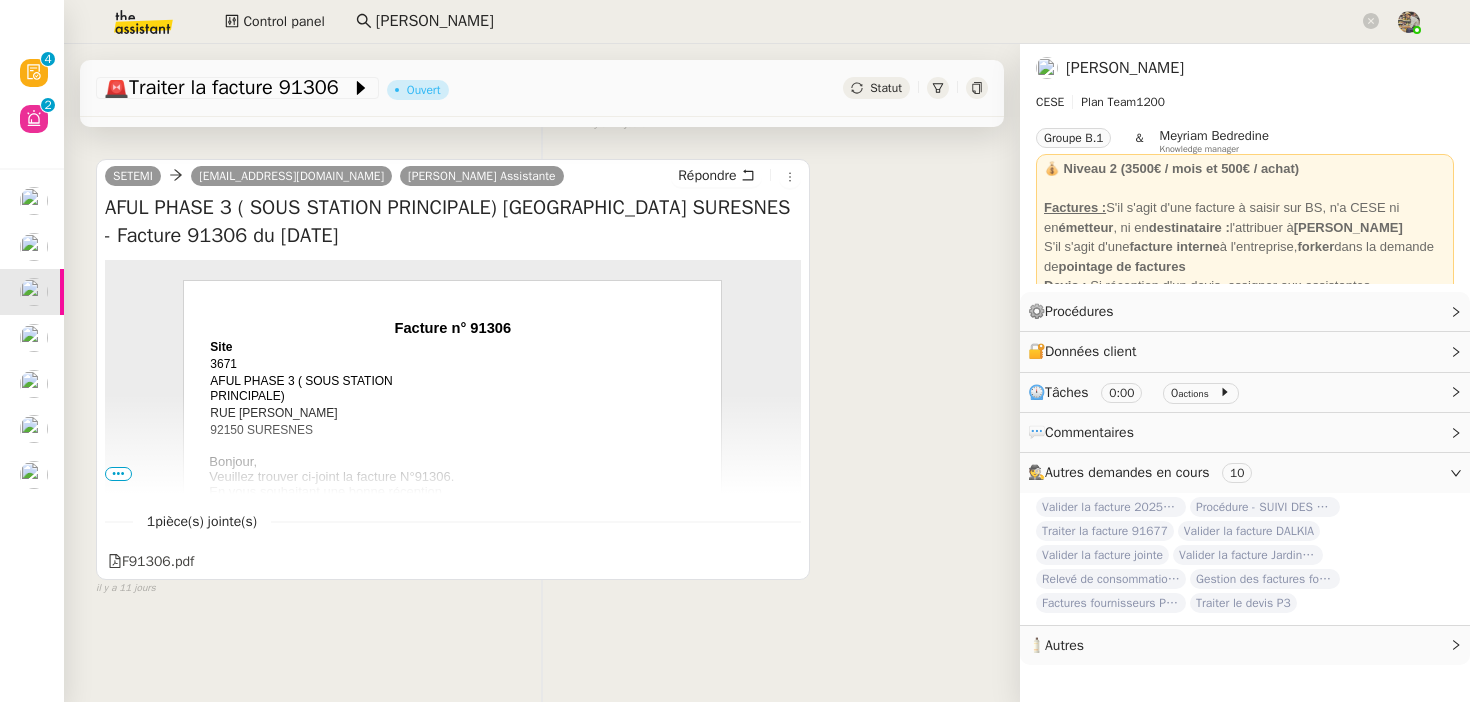 scroll, scrollTop: 228, scrollLeft: 0, axis: vertical 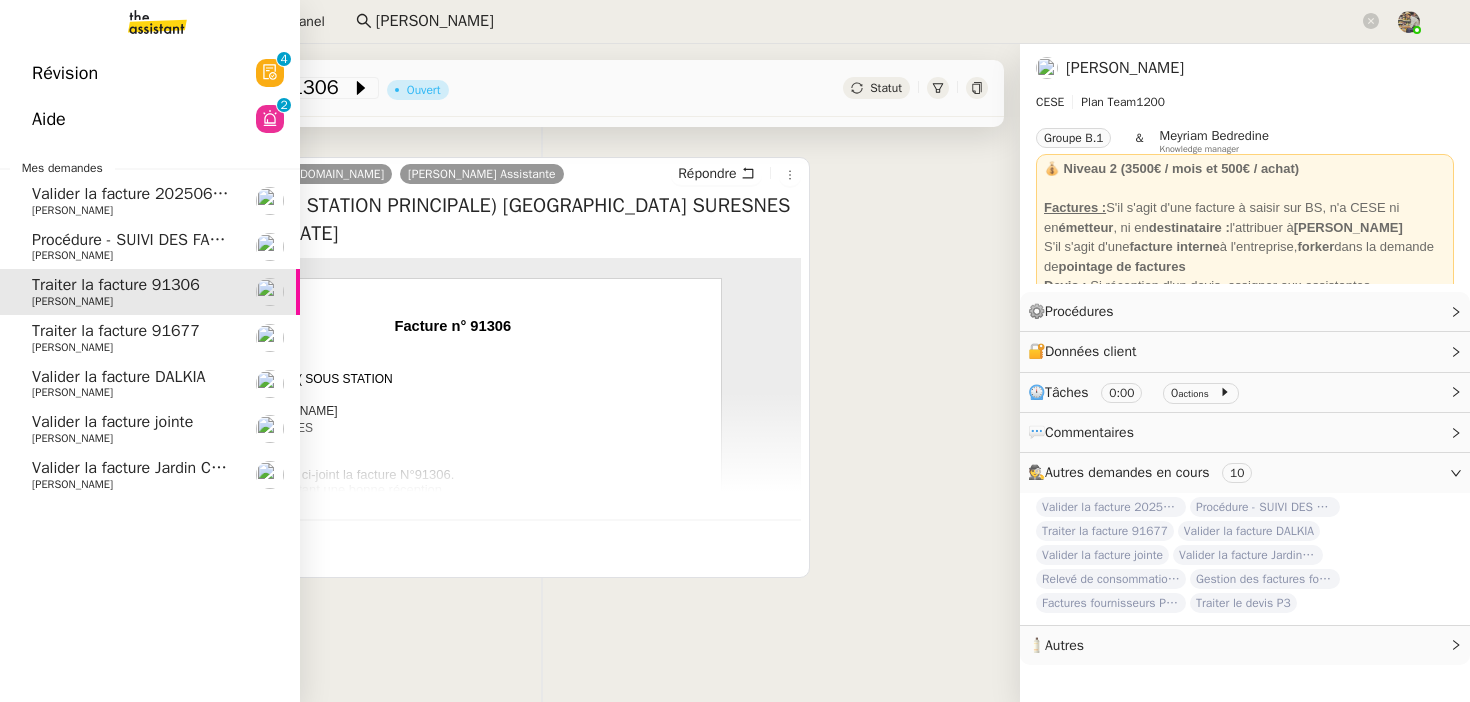 click on "Charles Da Conceicao" 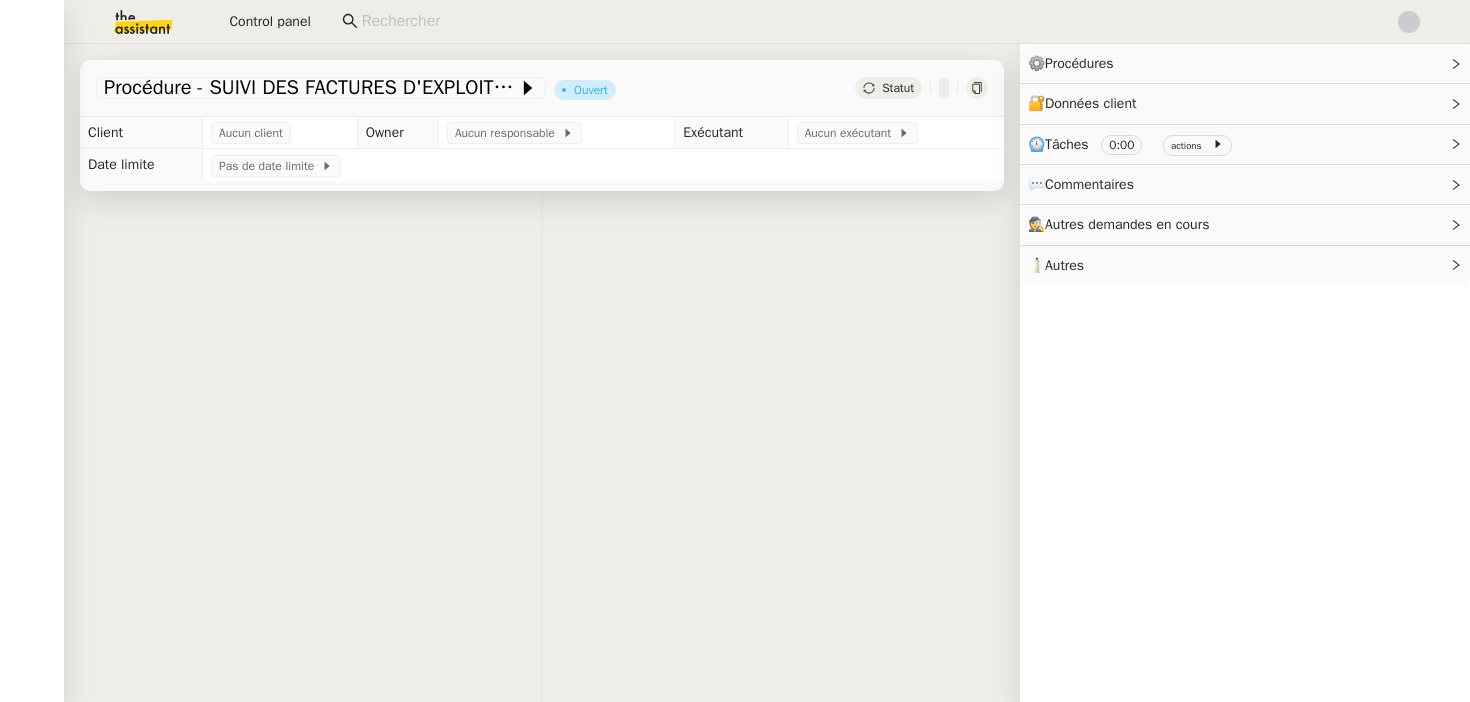 scroll, scrollTop: 0, scrollLeft: 0, axis: both 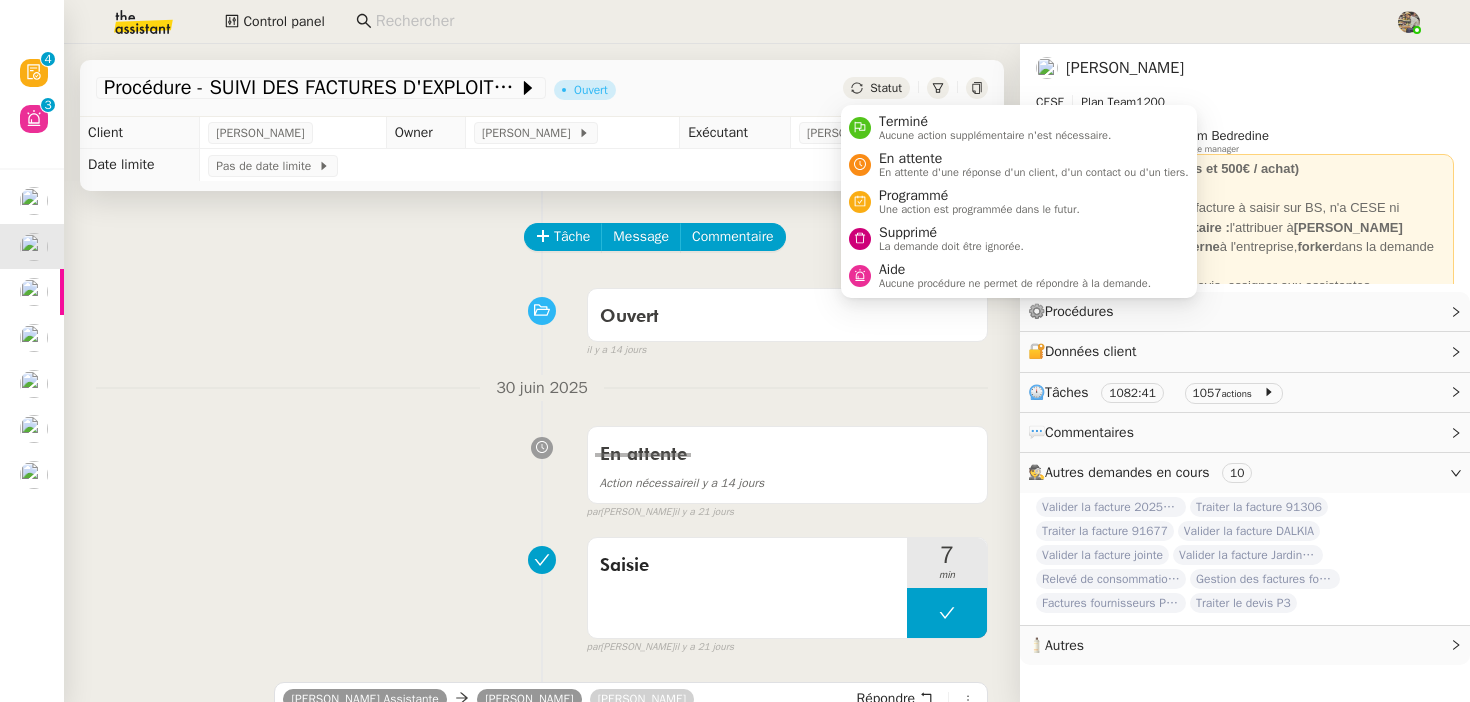click on "Statut" 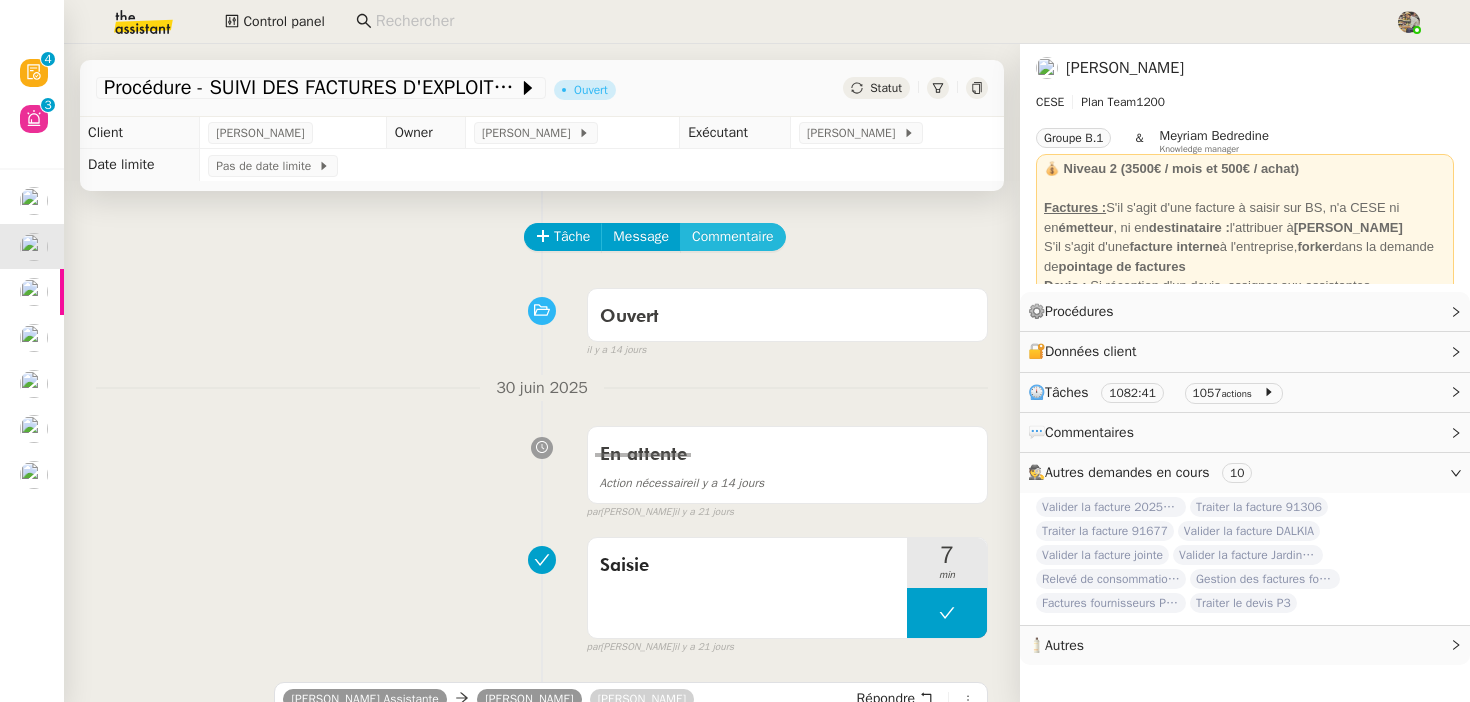 click on "Commentaire" 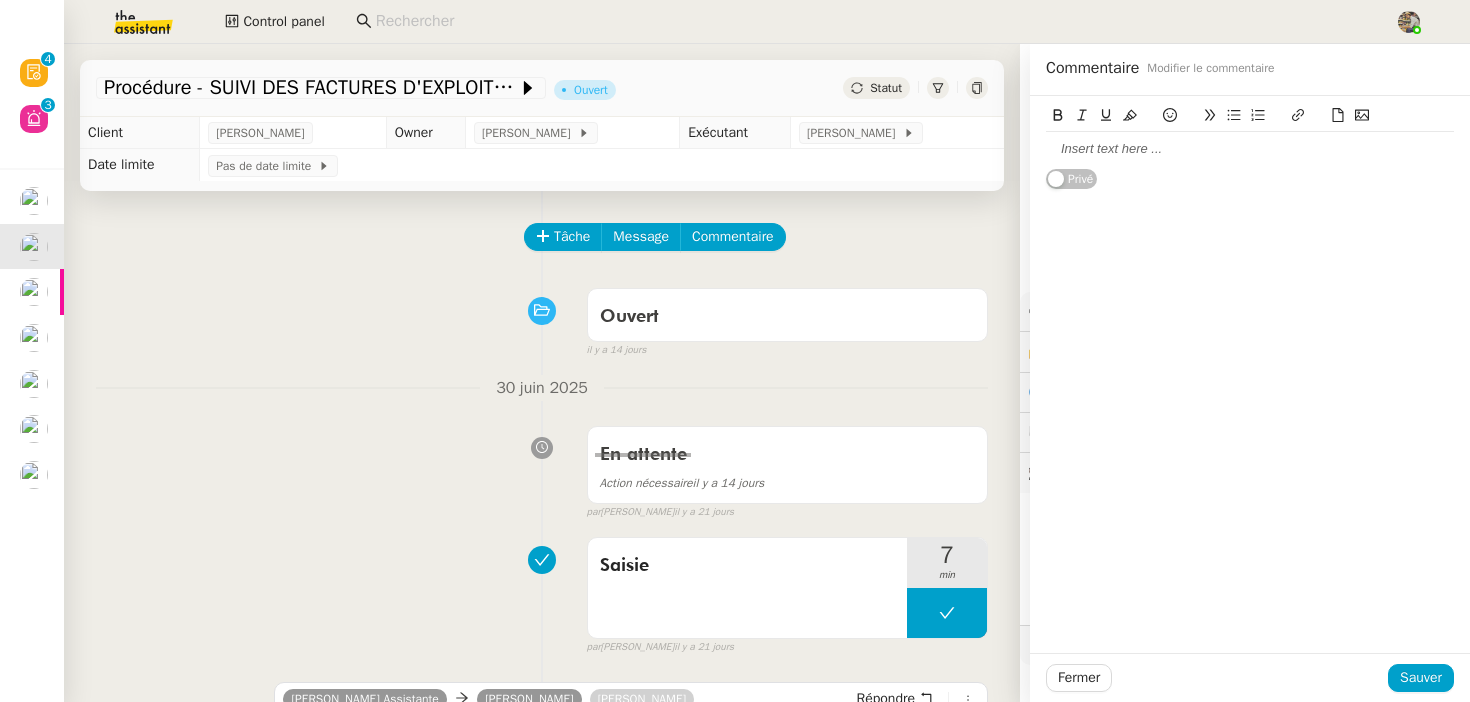 type 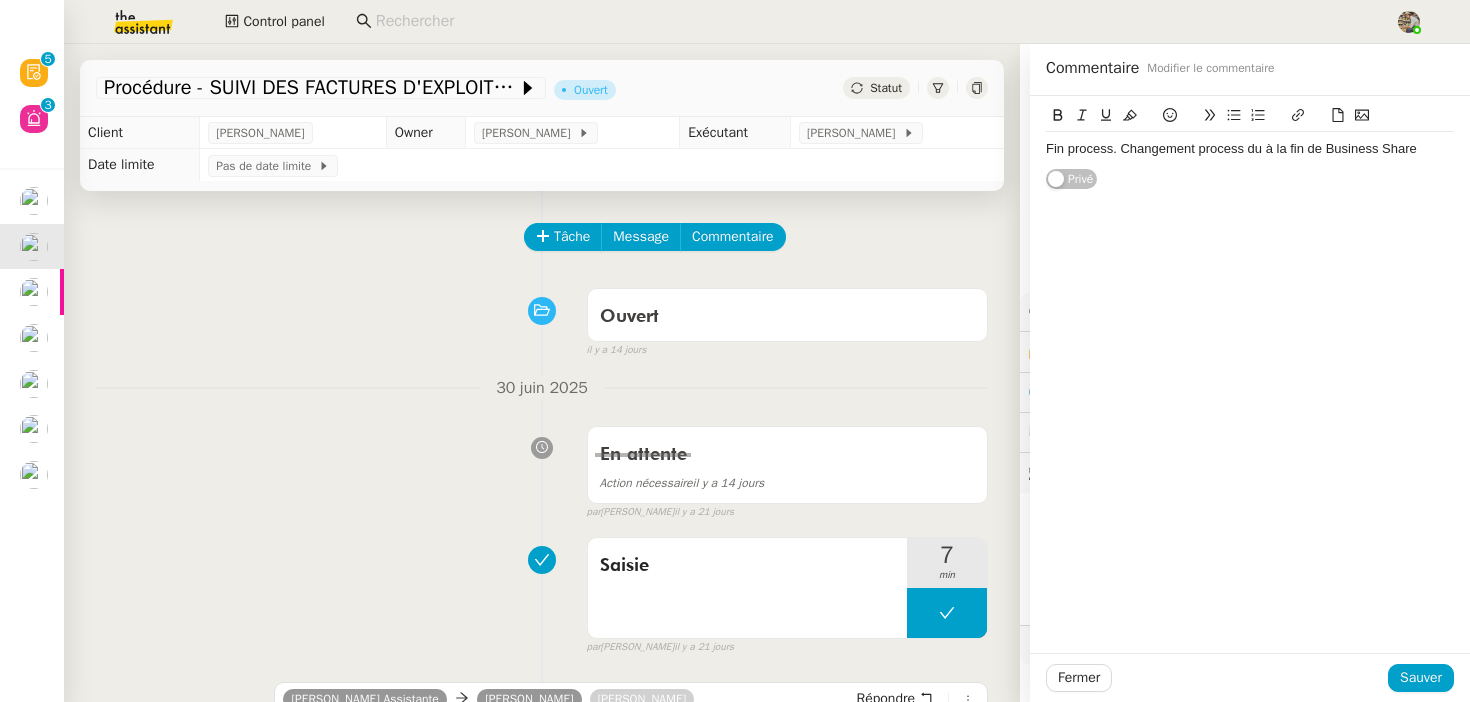 click on "Fin process. Changement process du à la fin de Business Share" 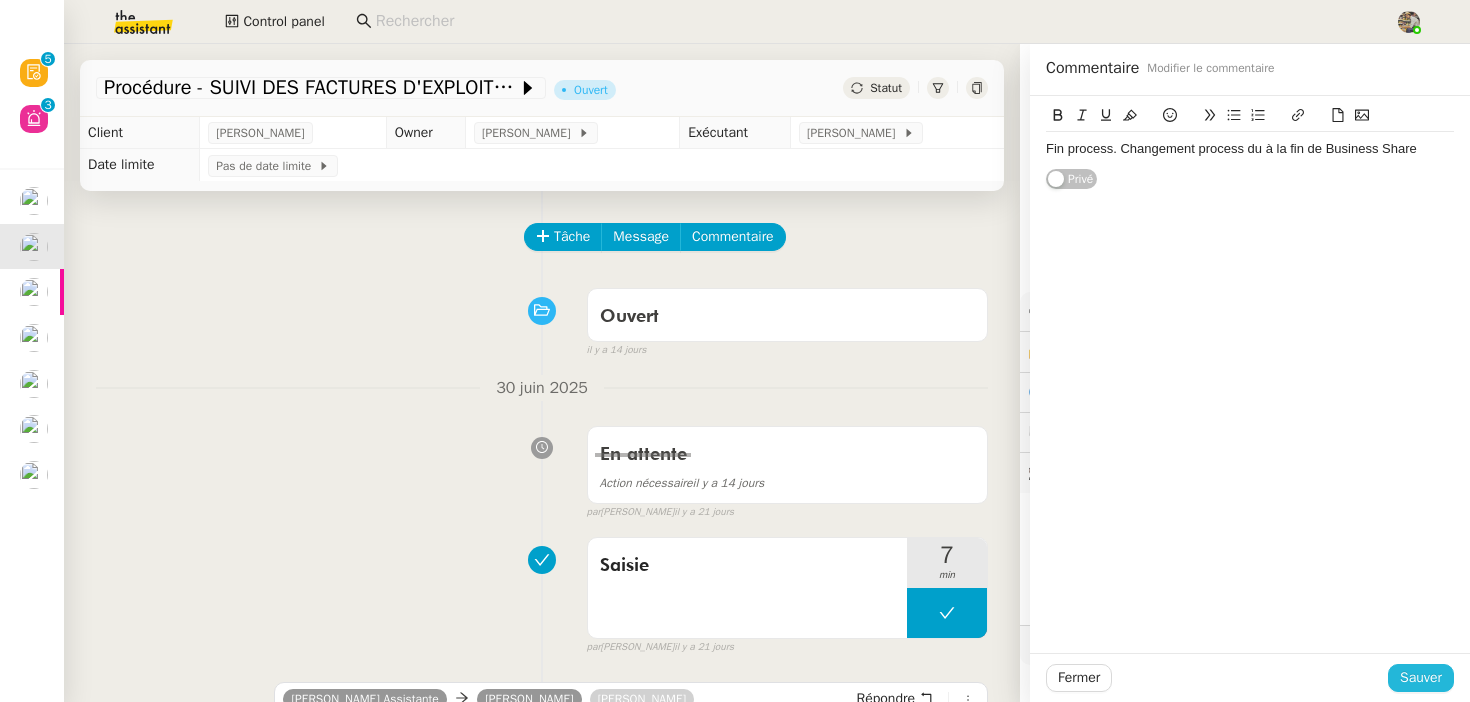 click on "Sauver" 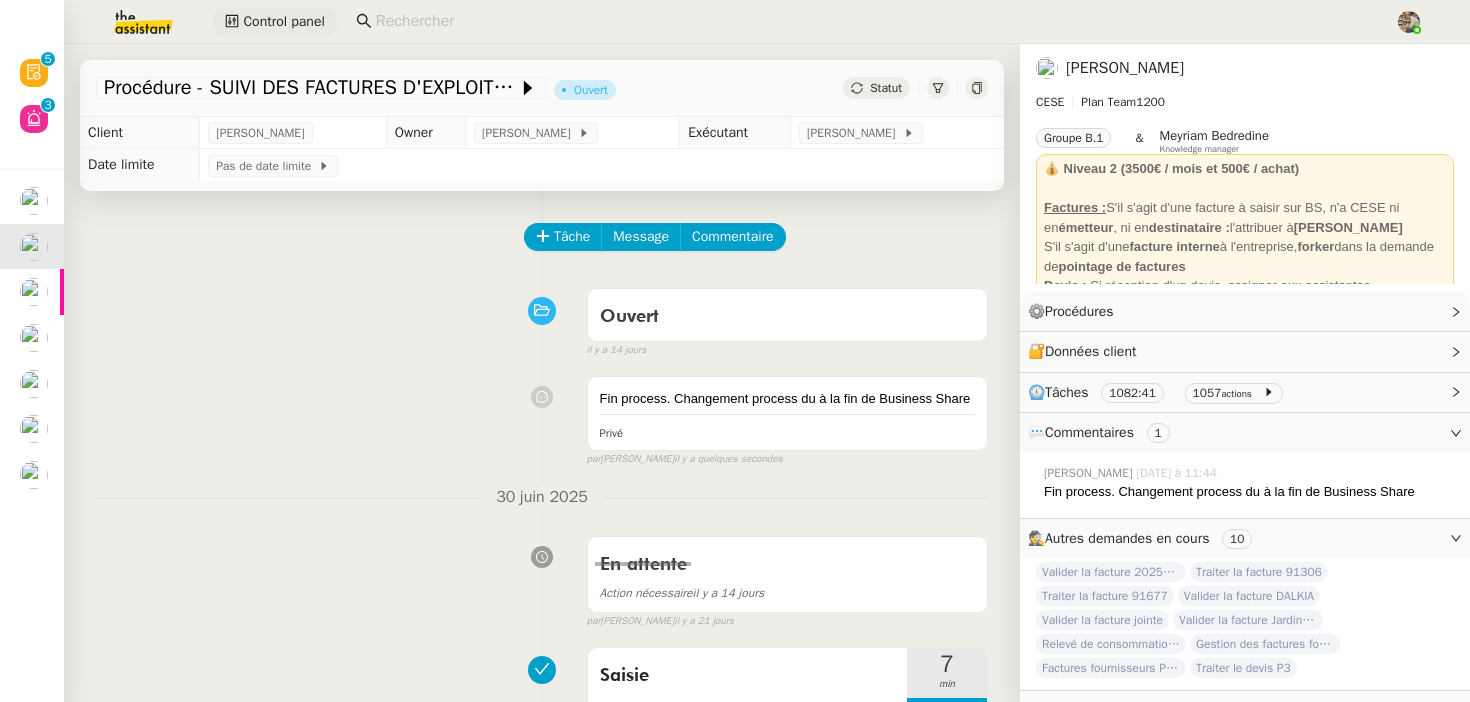 click on "Control panel" 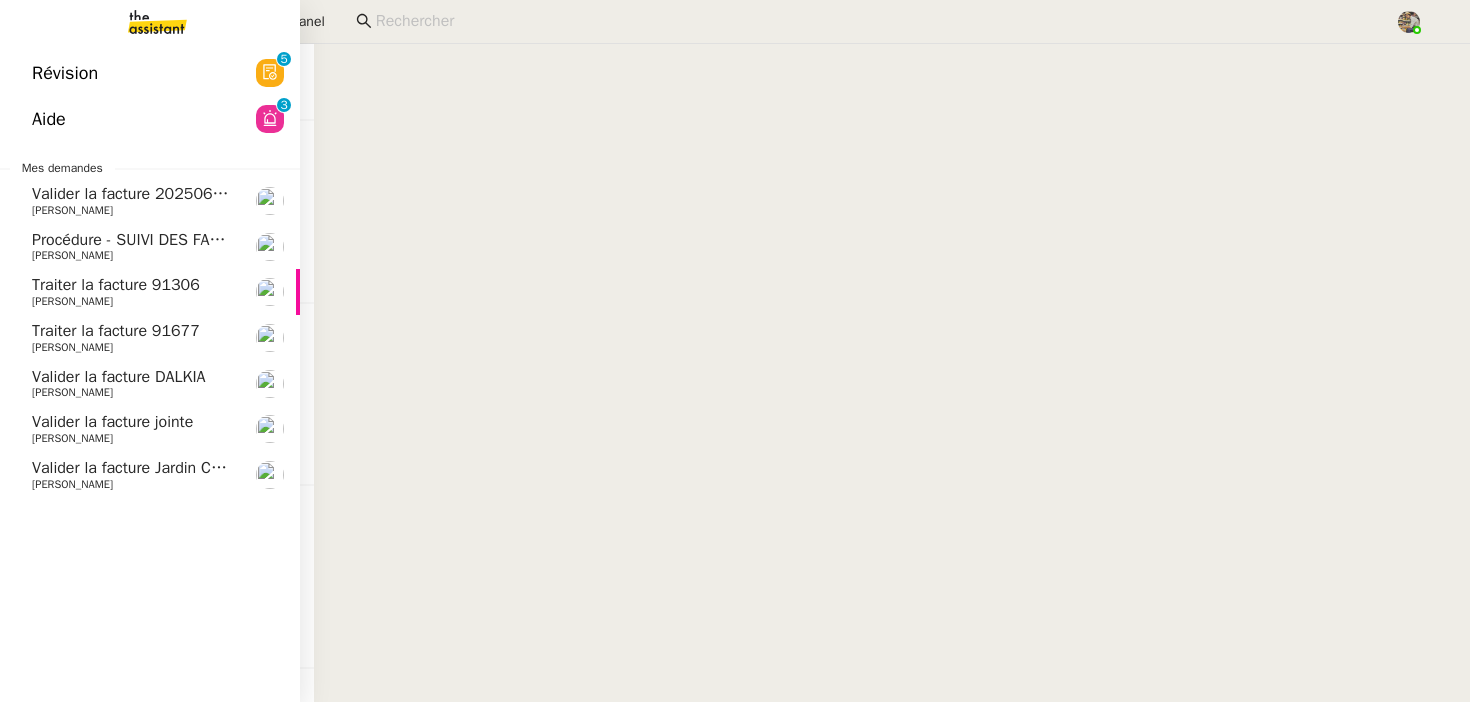 click on "Procédure - SUIVI DES FACTURES D'EXPLOITATION" 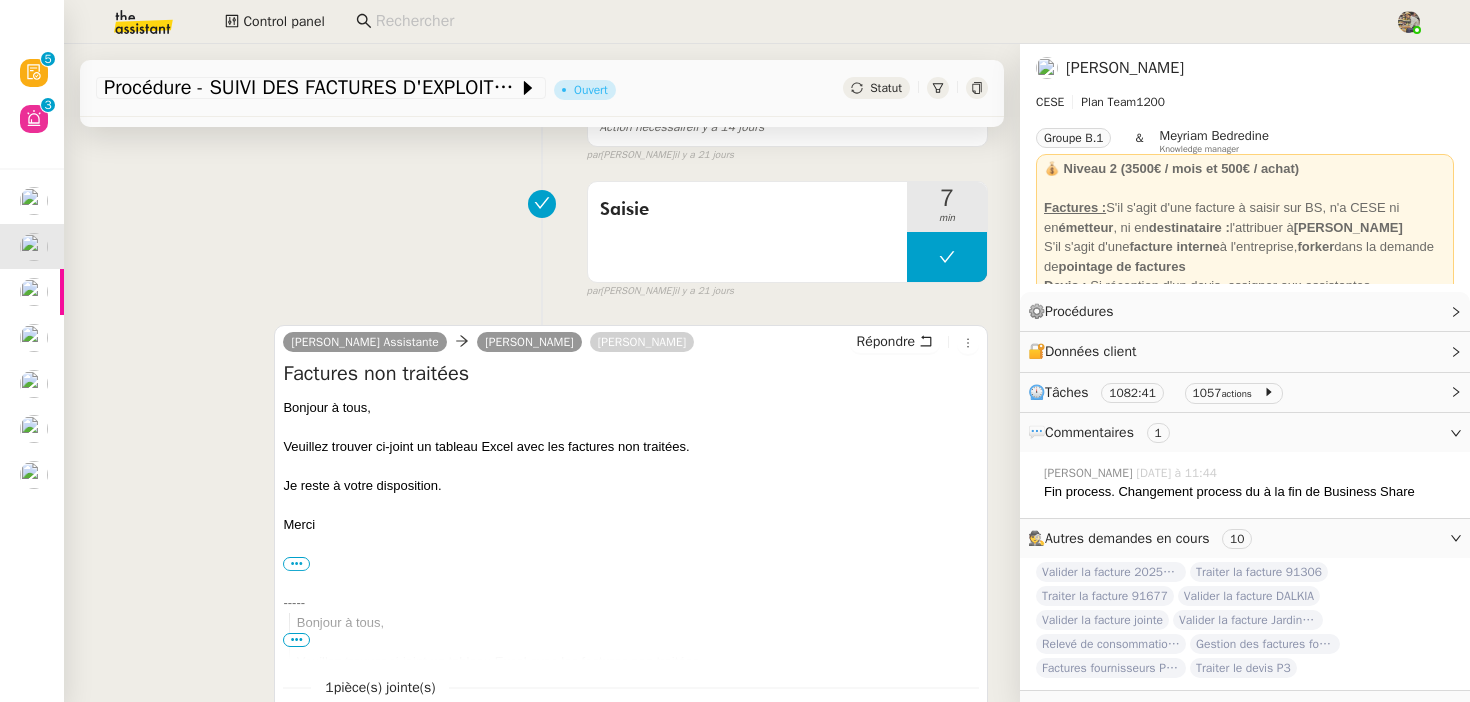 scroll, scrollTop: 603, scrollLeft: 0, axis: vertical 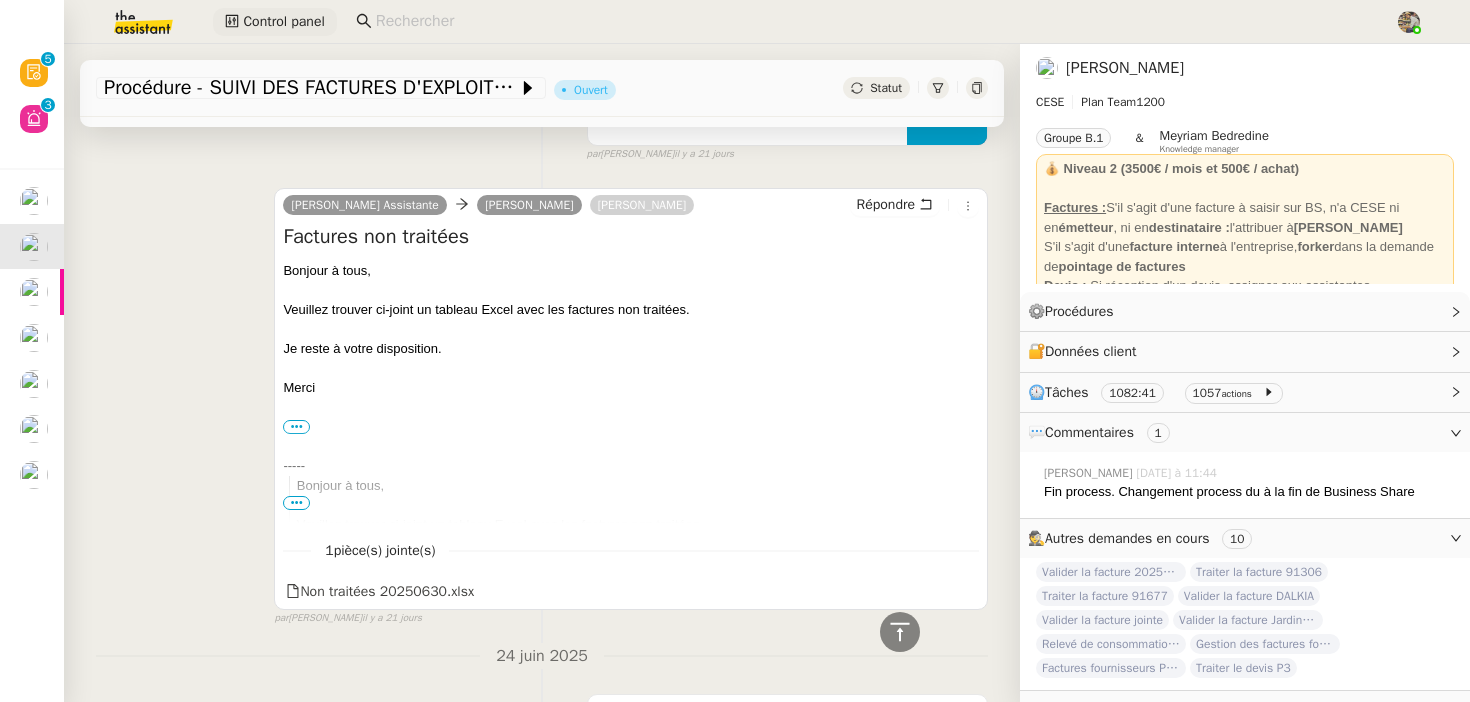 click on "Control panel" 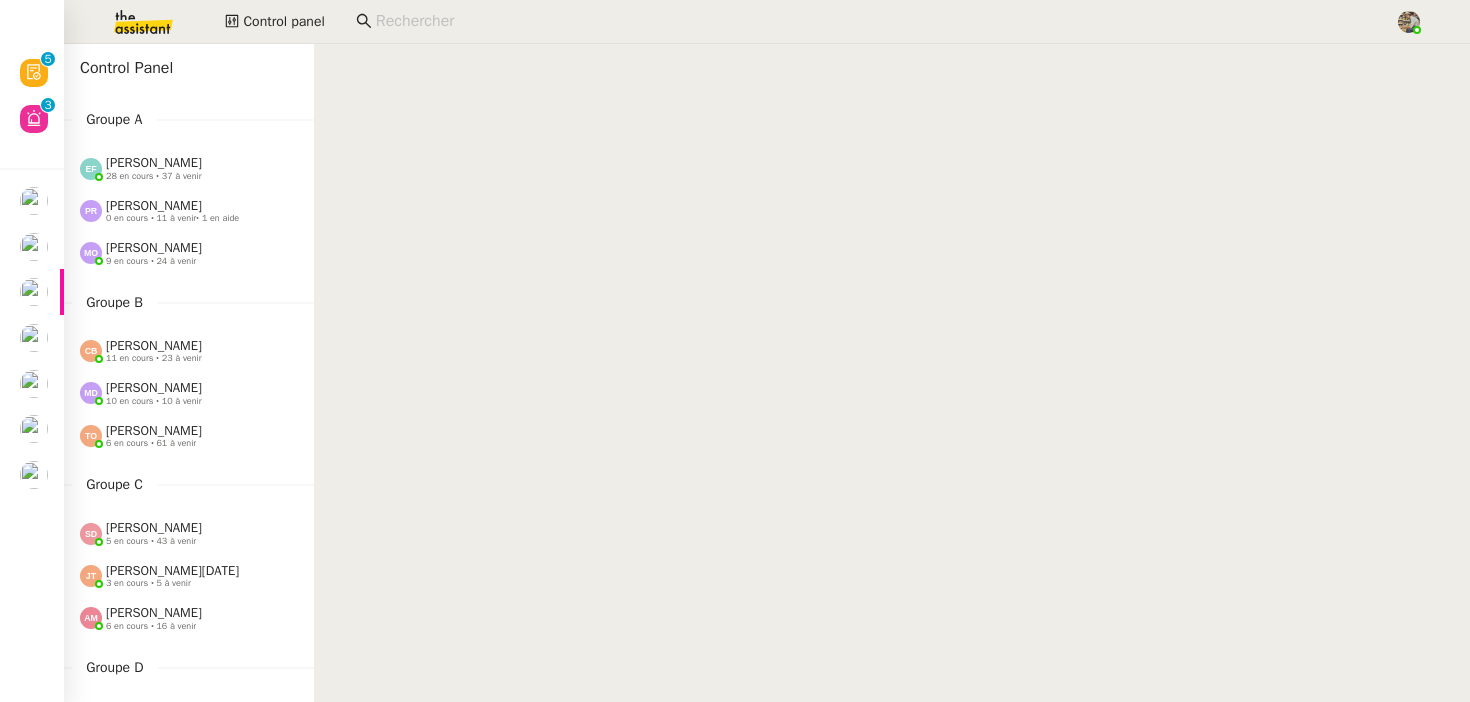 click 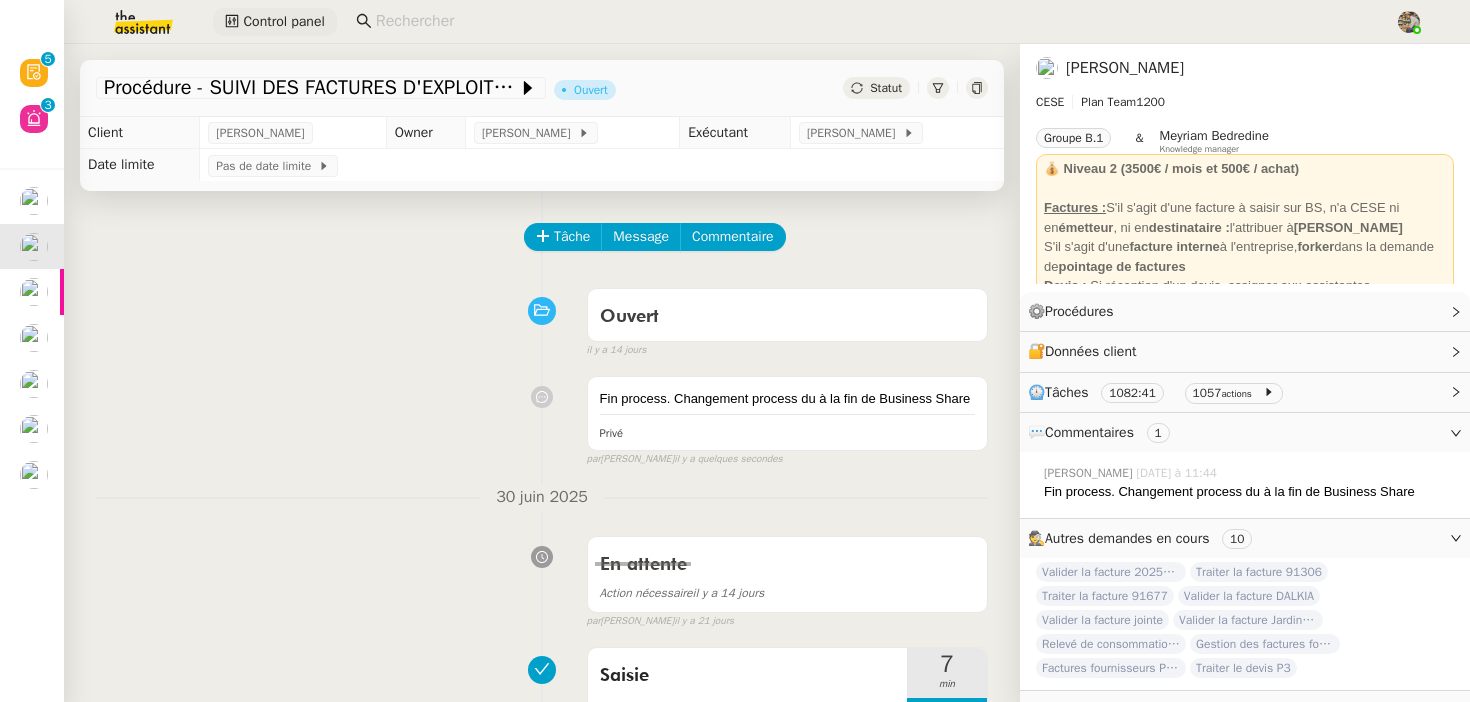 click on "Control panel" 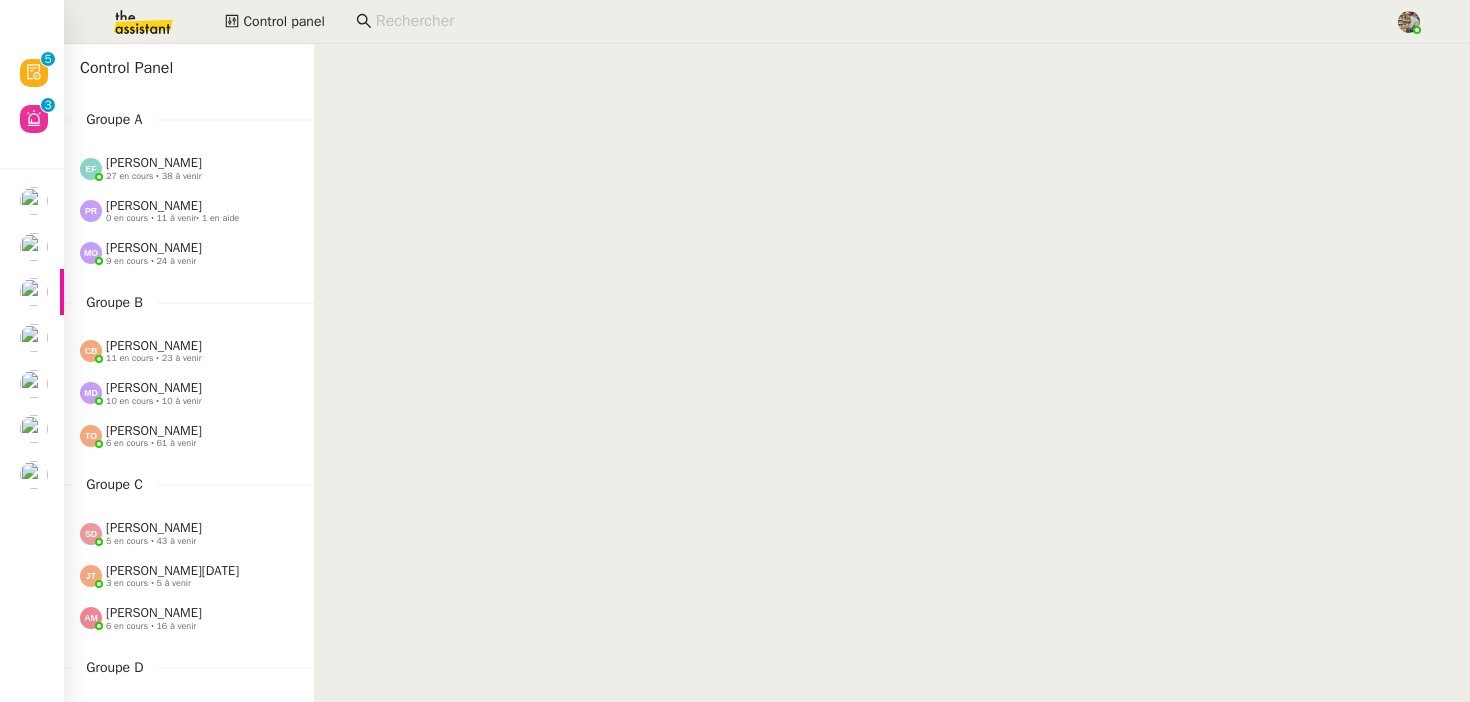 click 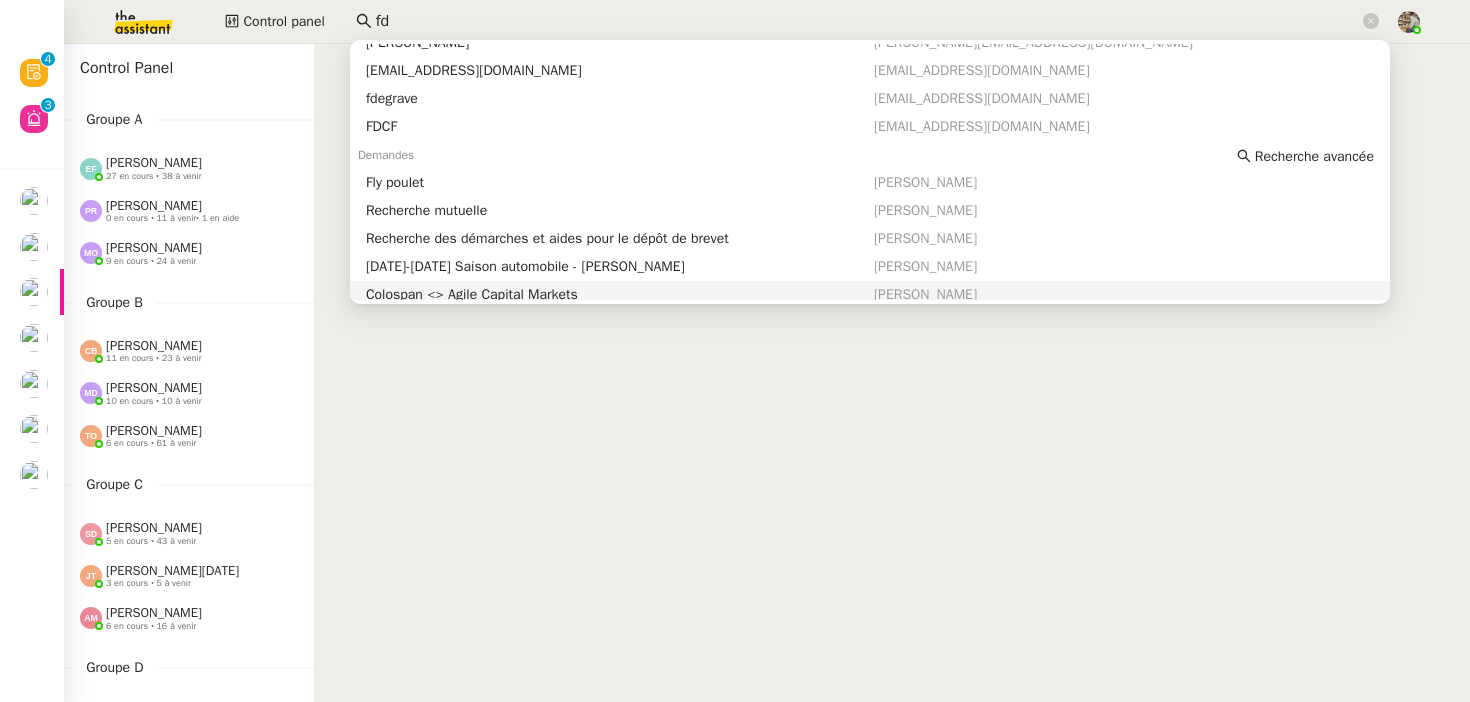 scroll, scrollTop: 50, scrollLeft: 0, axis: vertical 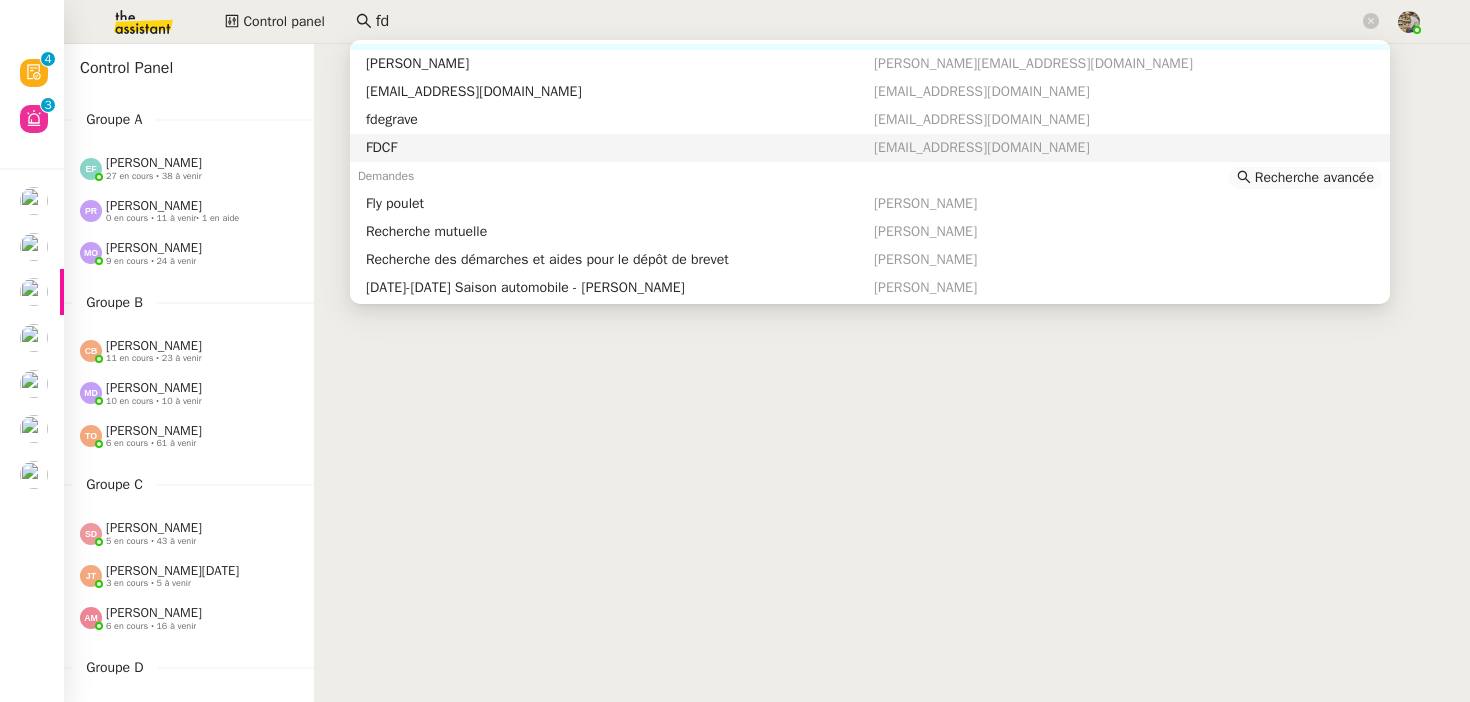 type on "fd" 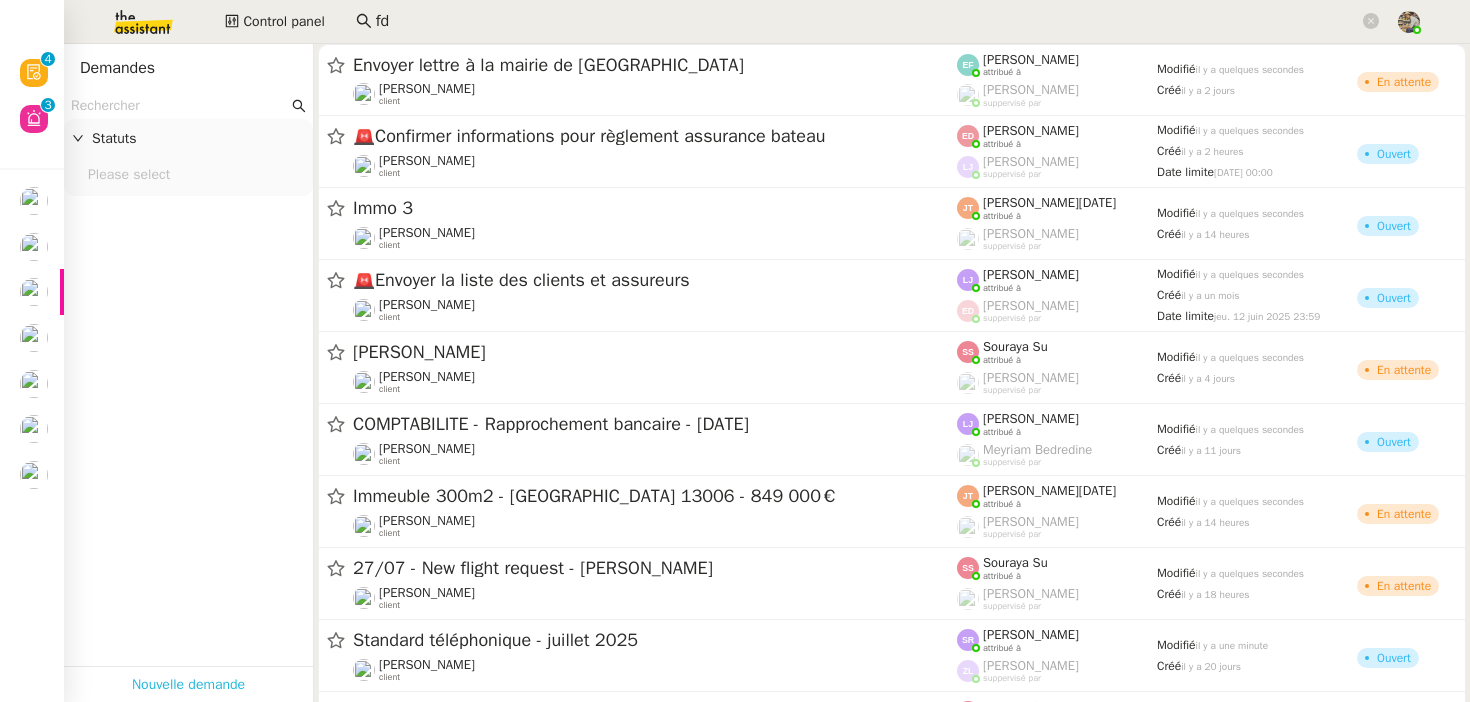 click on "Nouvelle demande" 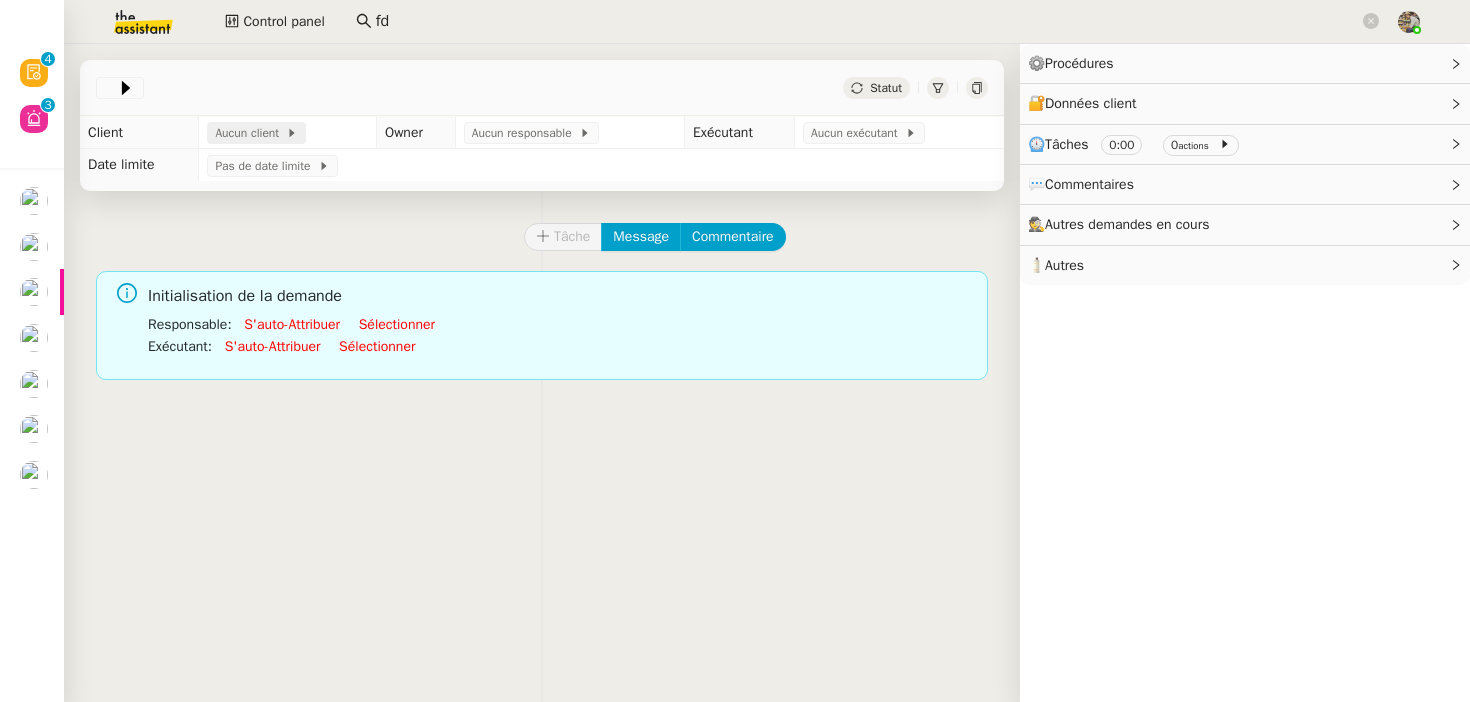 click on "Aucun client" 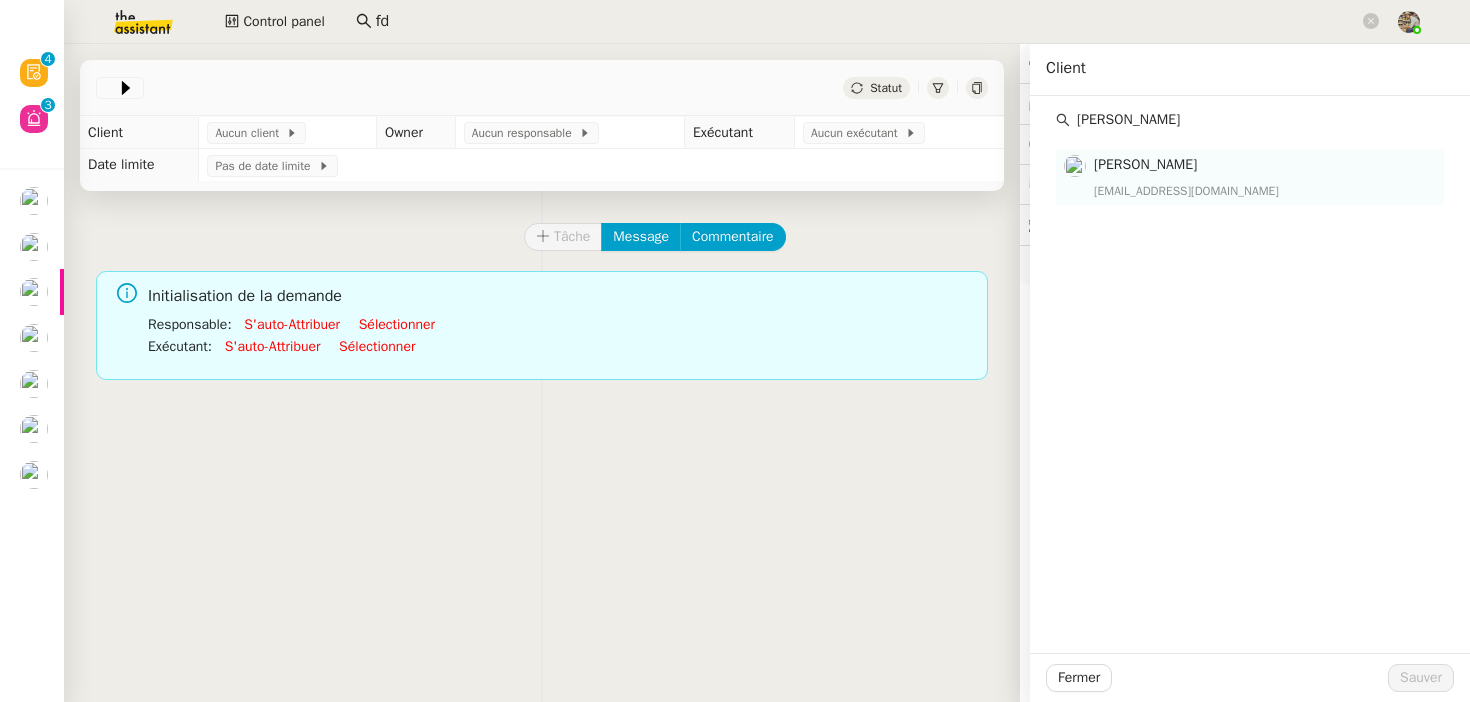 type on "charles cese" 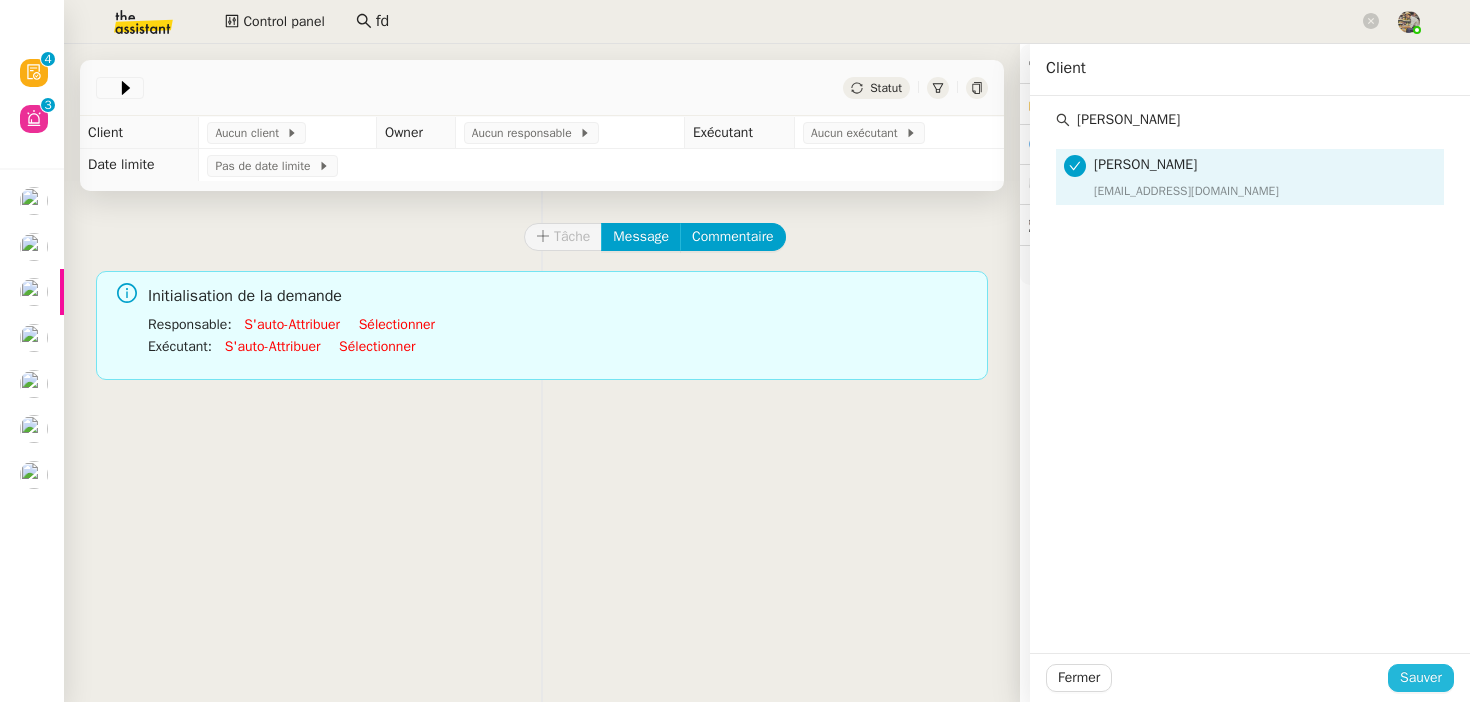 click on "Sauver" 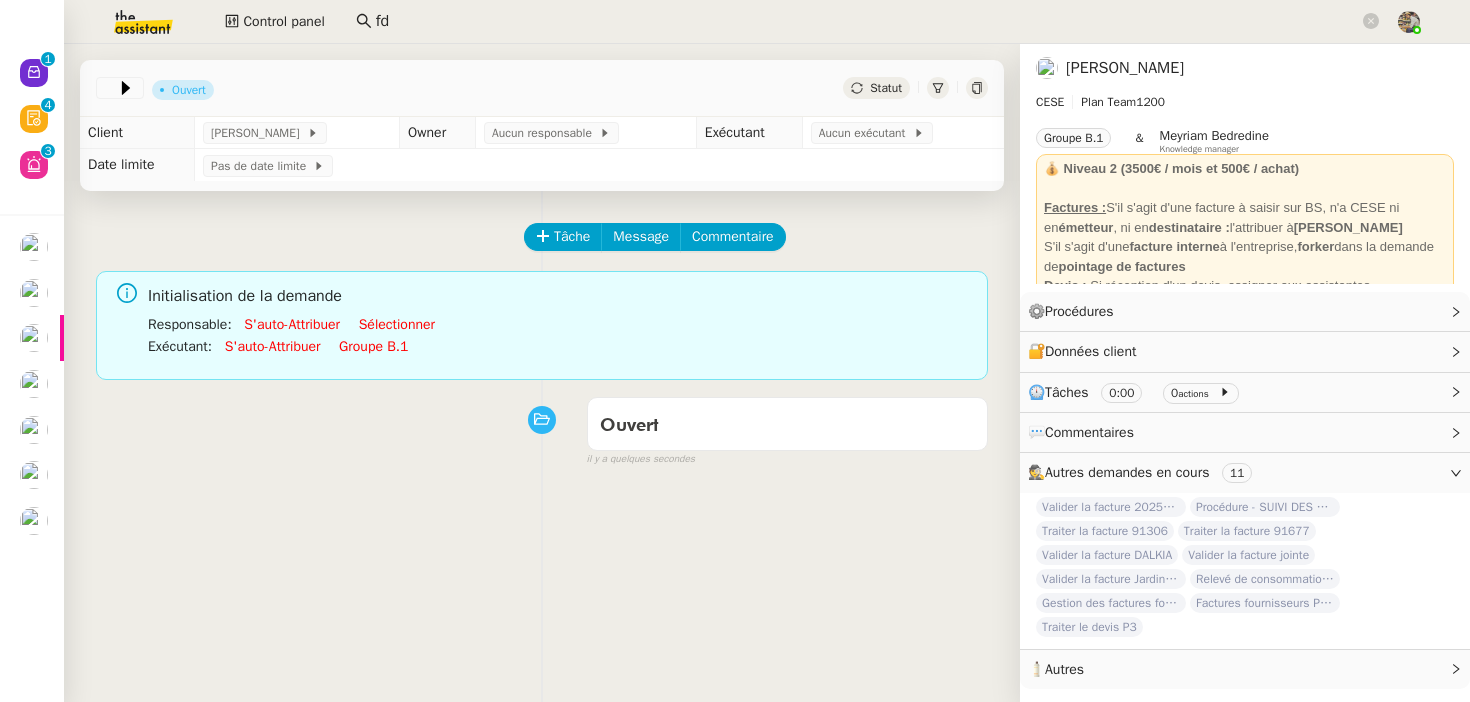 click on "S'auto-attribuer" 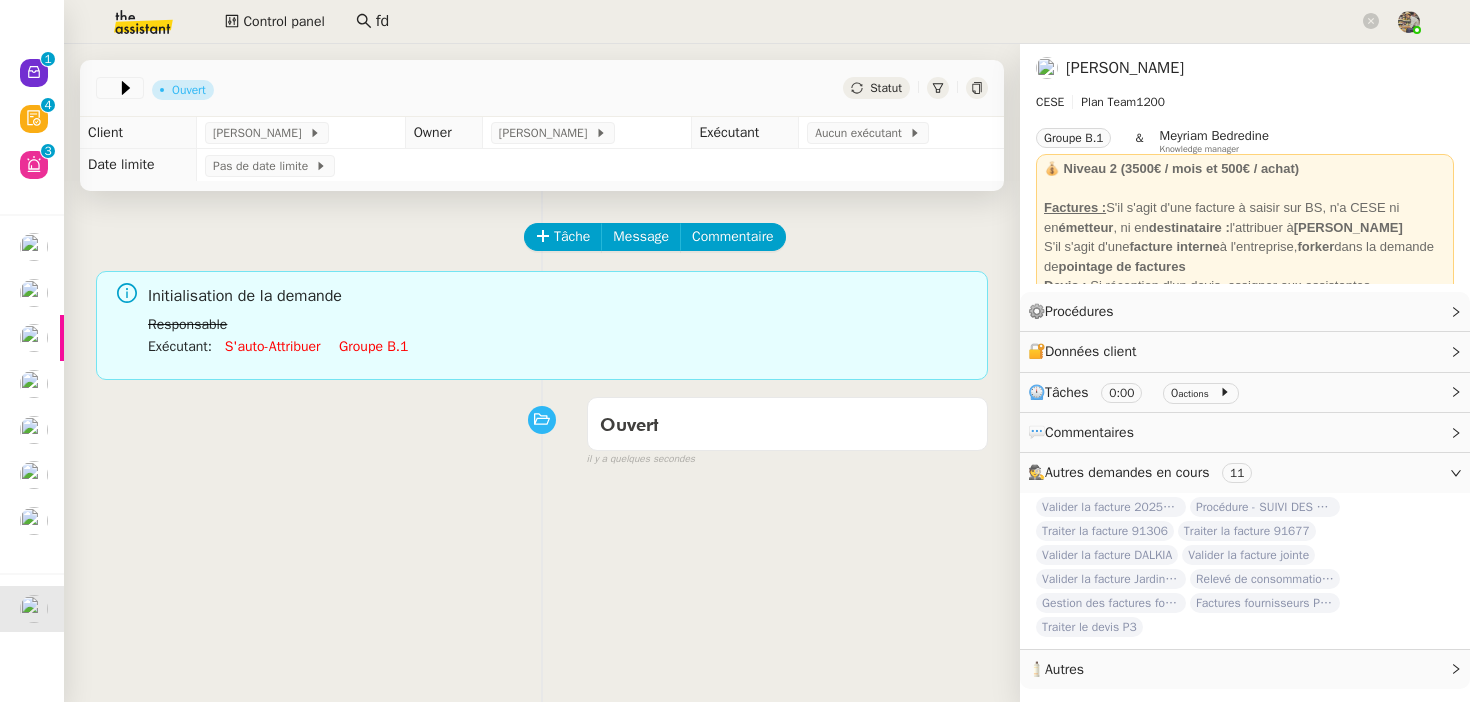 click on "S'auto-attribuer" 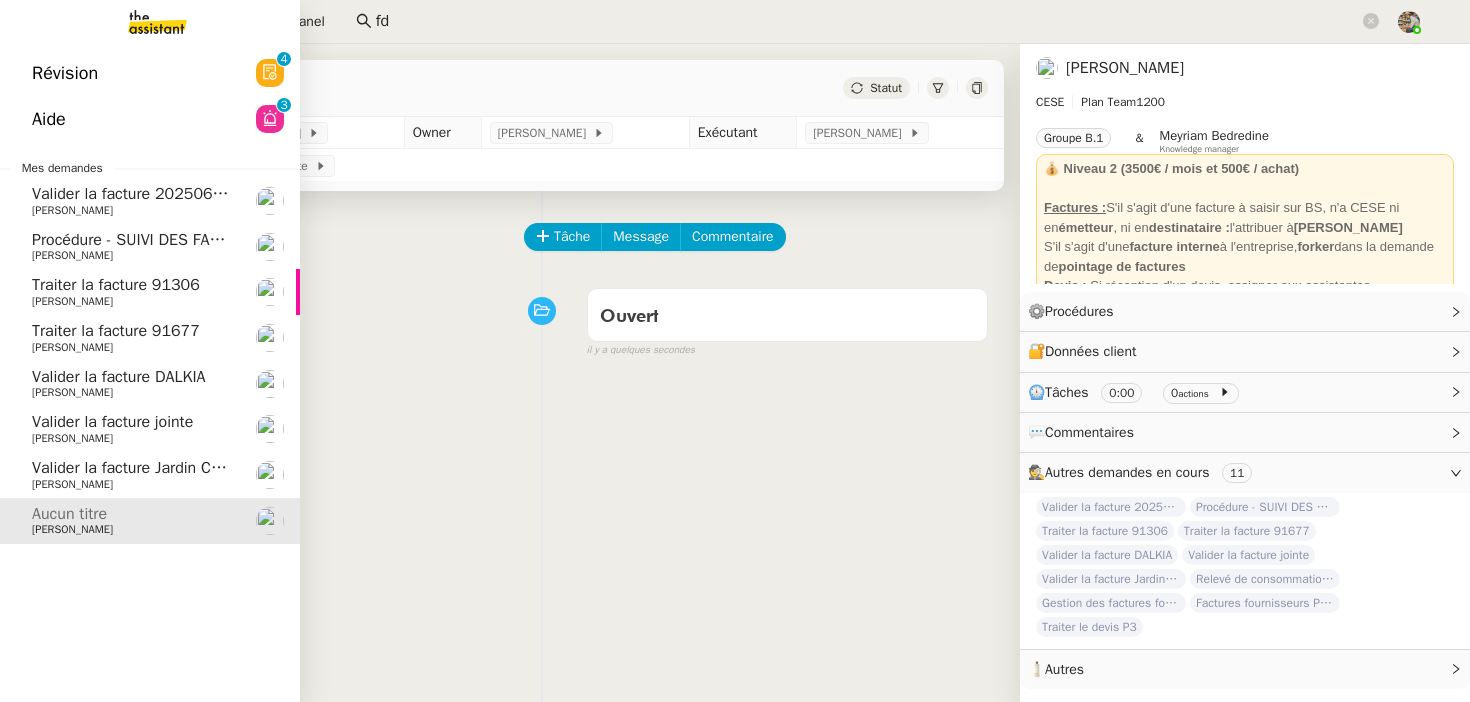 click on "Charles Da Conceicao" 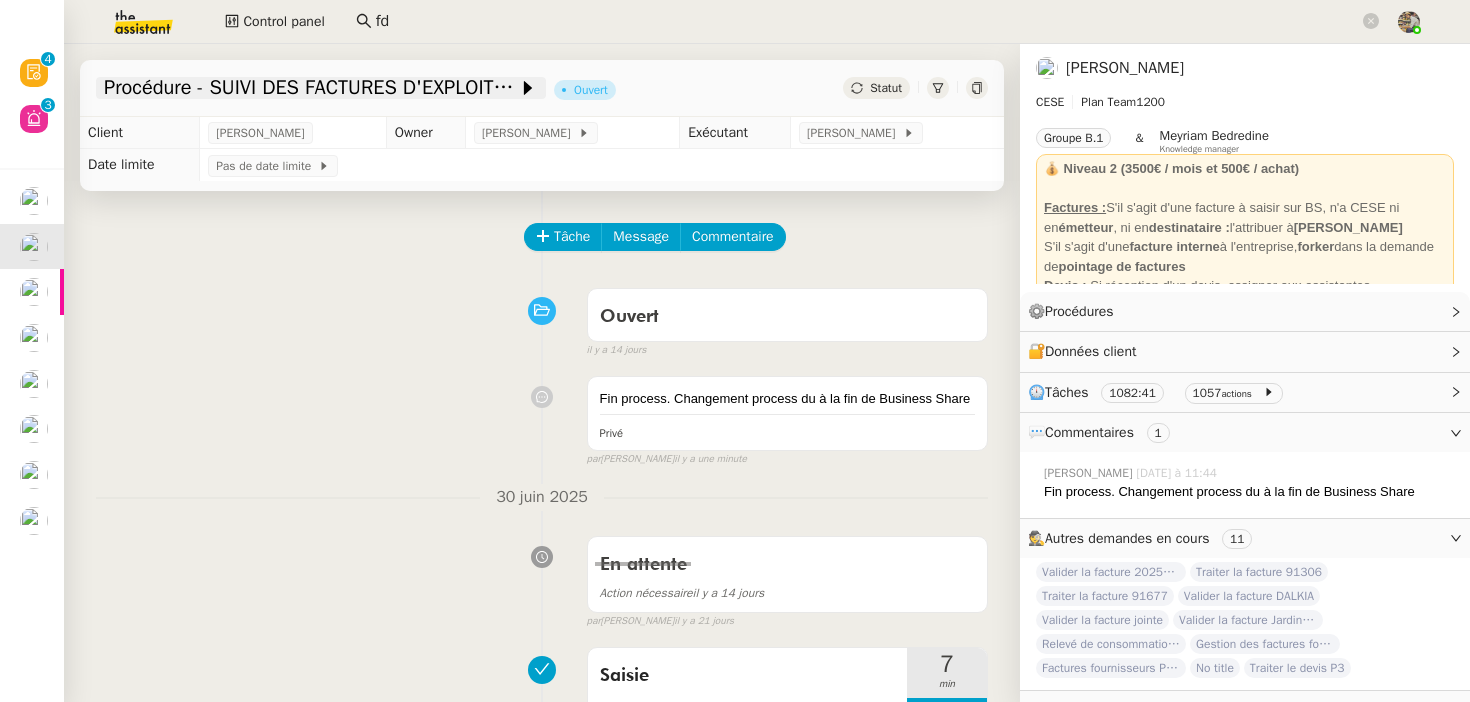click on "Procédure - SUIVI DES FACTURES D'EXPLOITATION" 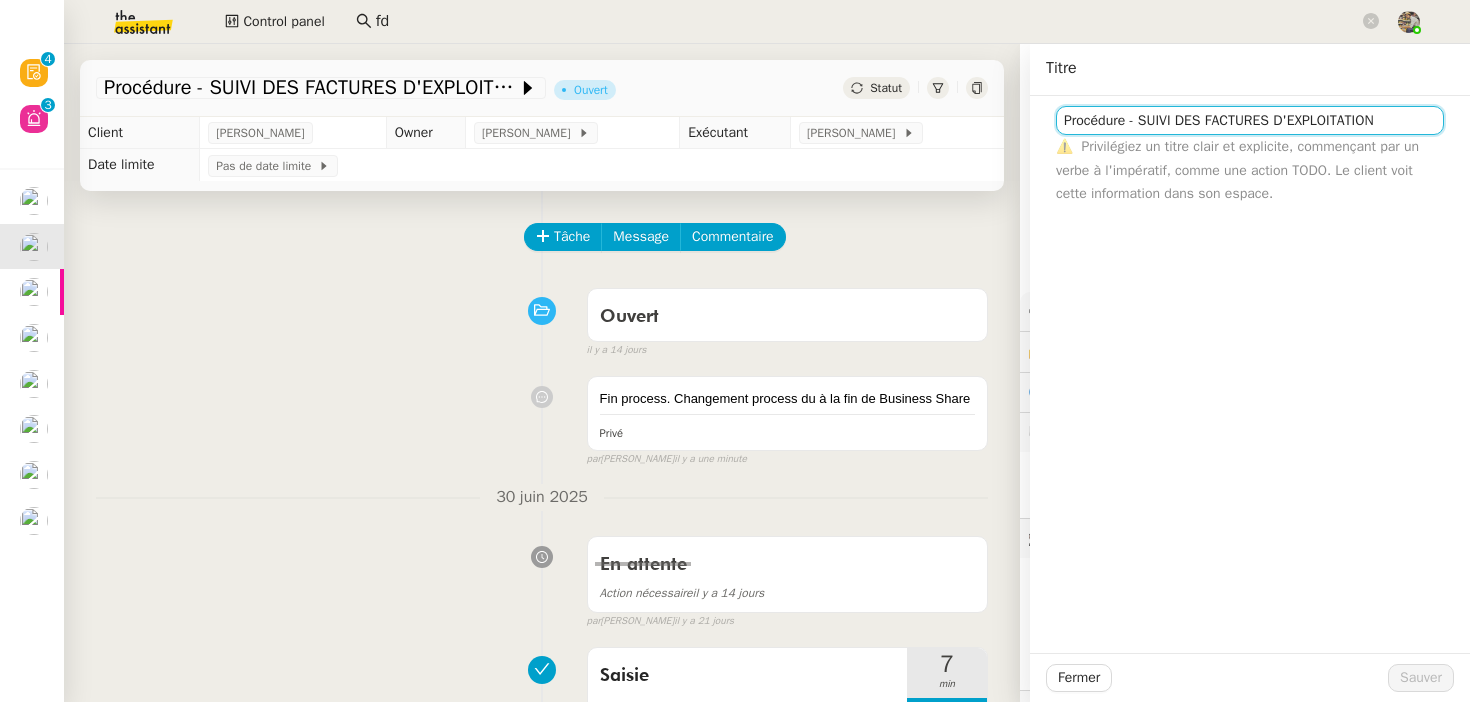 drag, startPoint x: 1411, startPoint y: 121, endPoint x: 1019, endPoint y: 131, distance: 392.12753 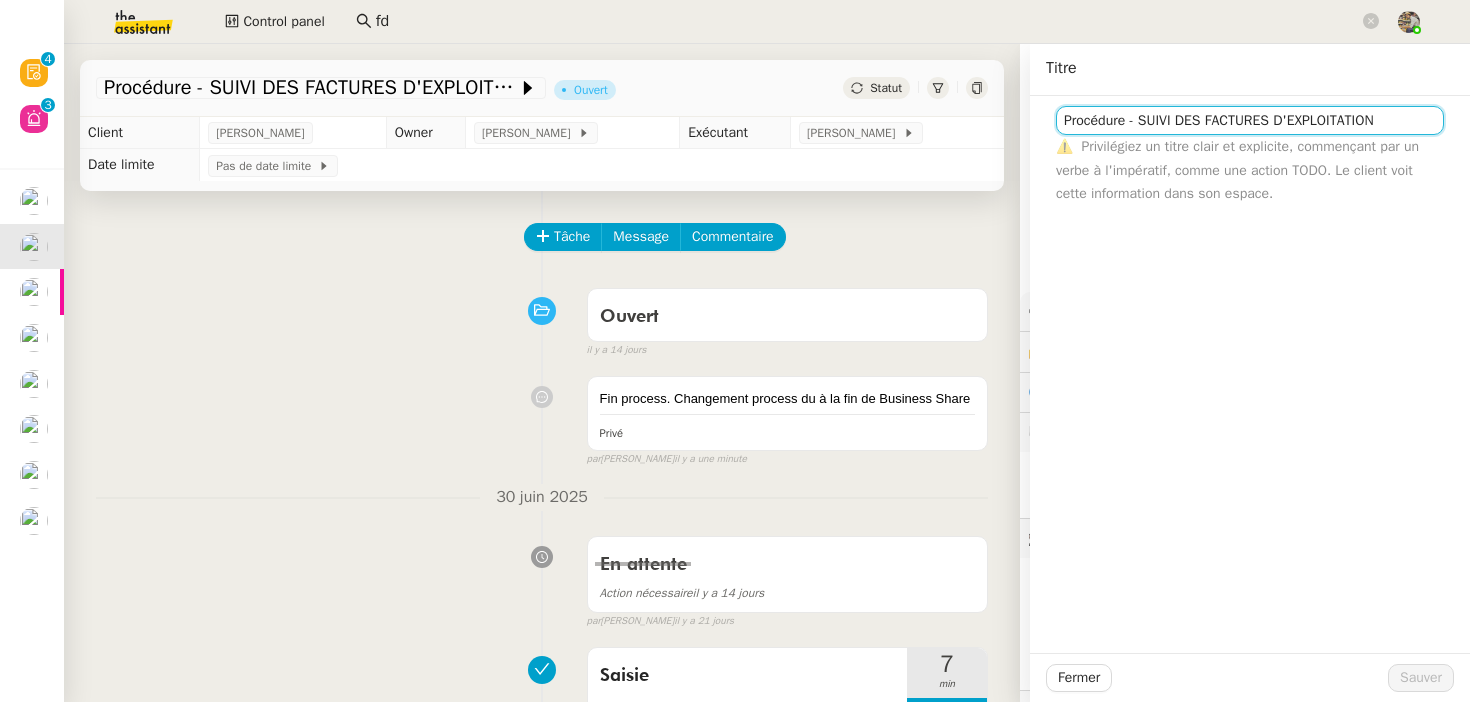 click on "Procédure - SUIVI DES FACTURES D'EXPLOITATION         Ouvert     Statut     Client  Charles Da Conceicao     Owner  Bert Canavaggio        Exécutant  Charles Guillot        Date limite  Pas de date limite       Tâche Message Commentaire Veuillez patienter une erreur s'est produite 👌👌👌 message envoyé ✌️✌️✌️ Veuillez d'abord attribuer un client Une erreur s'est produite, veuillez réessayer Ouvert false il y a 14 jours 👌👌👌 message envoyé ✌️✌️✌️ une erreur s'est produite 👌👌👌 message envoyé ✌️✌️✌️ Votre message va être revu ✌️✌️✌️ une erreur s'est produite La taille des fichiers doit être de 10Mb au maximum.
Fin process. Changement process du à la fin de Business Share Privé false par   Charles G.   il y a une minute 👌👌👌 message envoyé ✌️✌️✌️ une erreur s'est produite 👌👌👌 message envoyé ✌️✌️✌️ Votre message va être revu ✌️✌️✌️ une erreur s'est produite false" 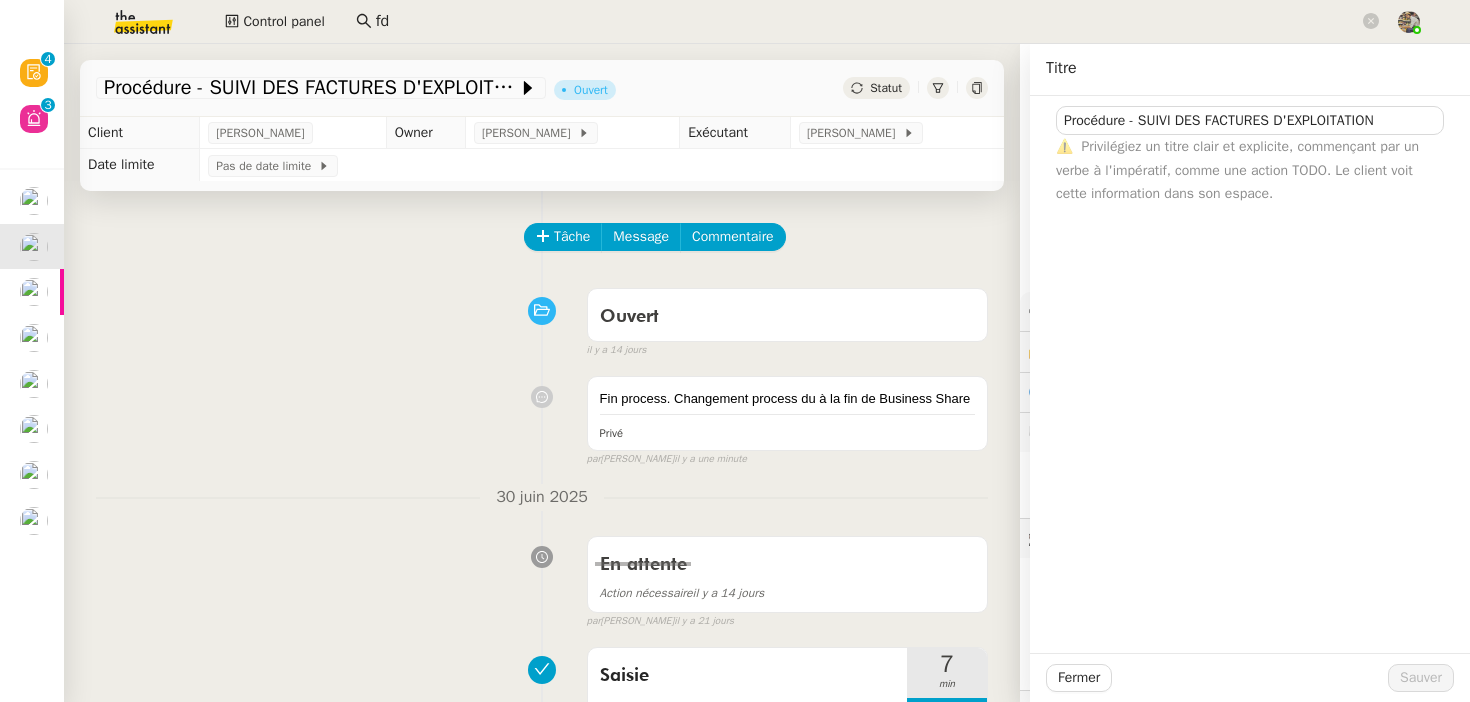 click on "Aucun titre" 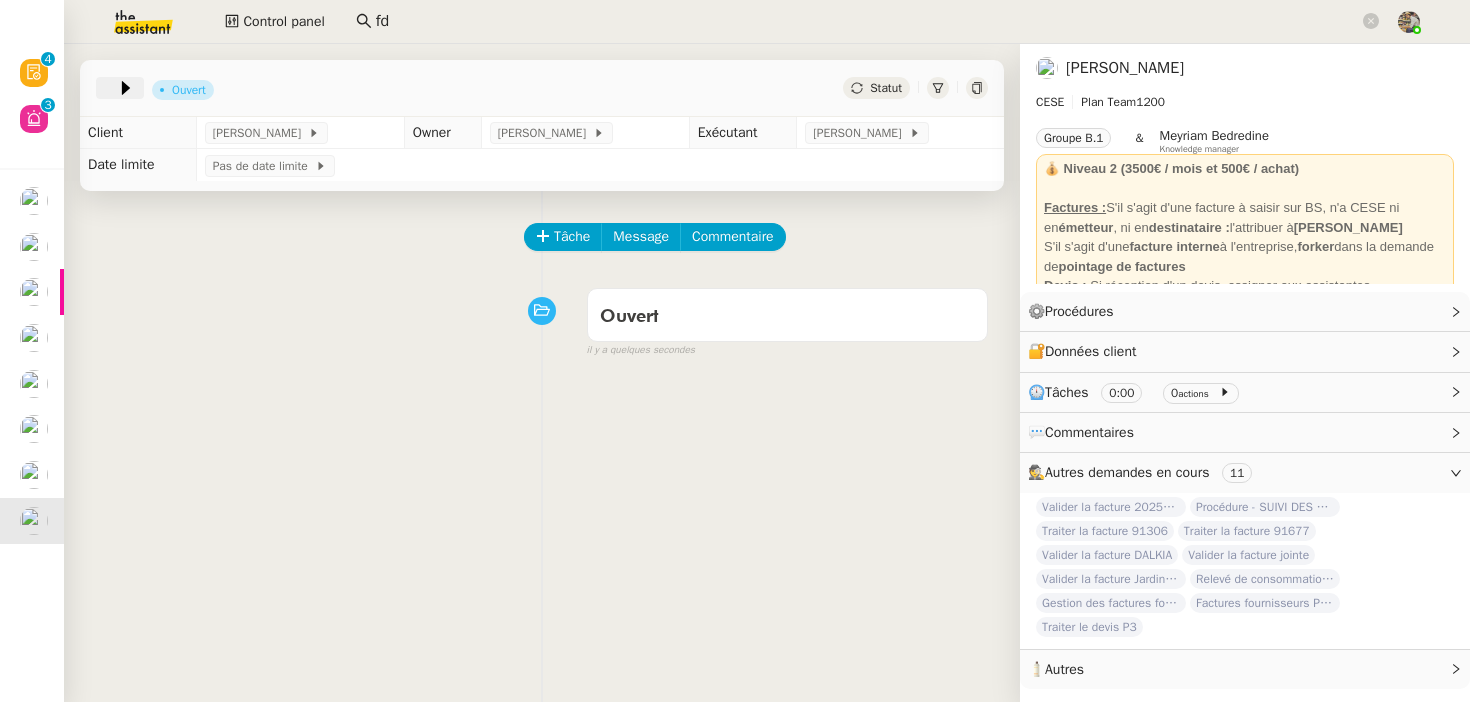 click 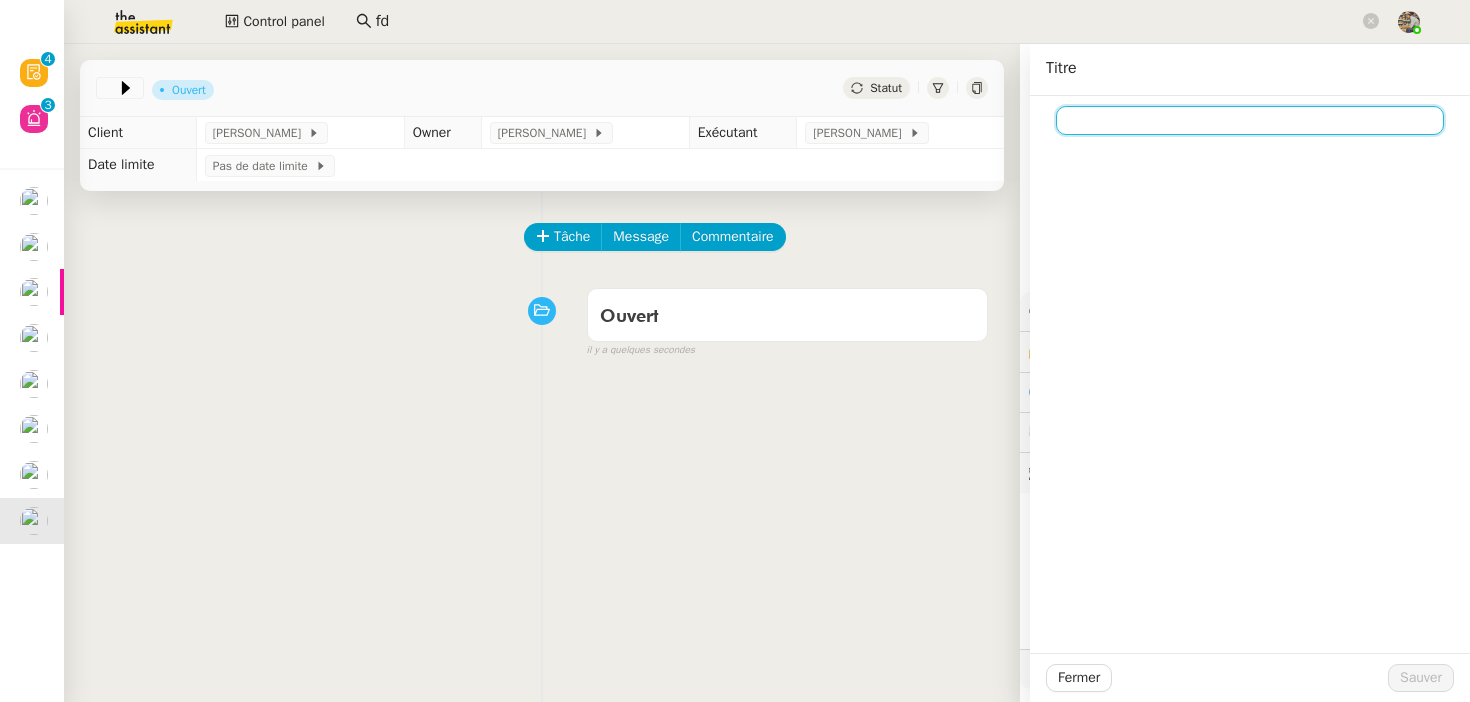 click 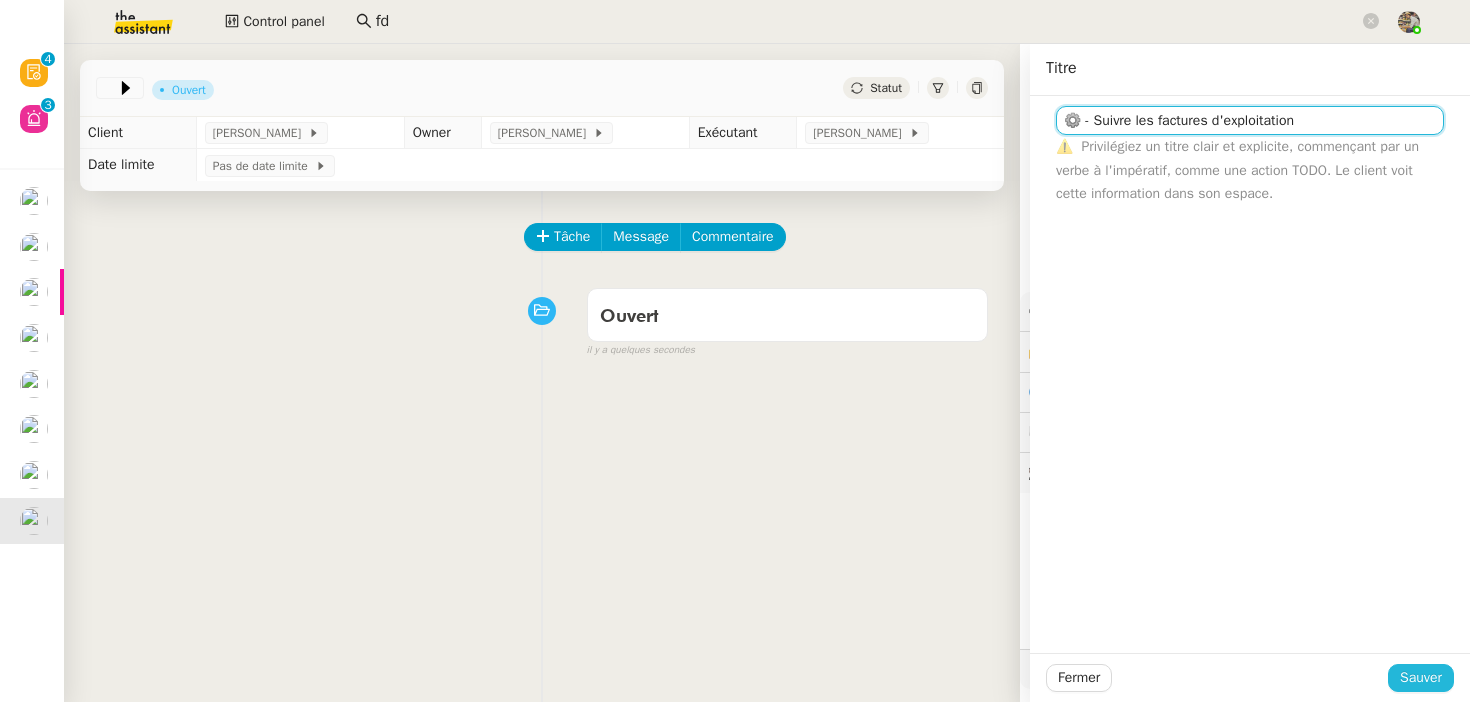 type on "⚙️ - Suivre les factures d'exploitation" 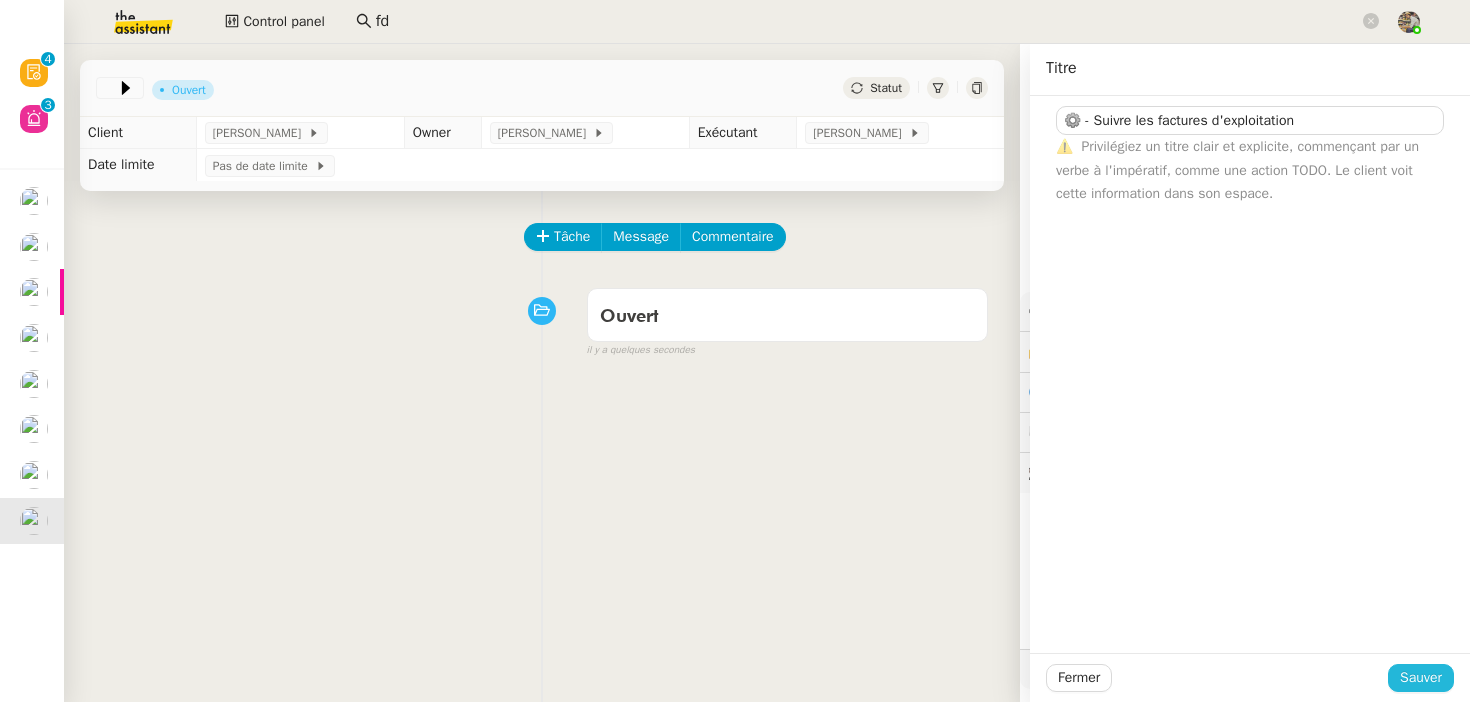 click on "Sauver" 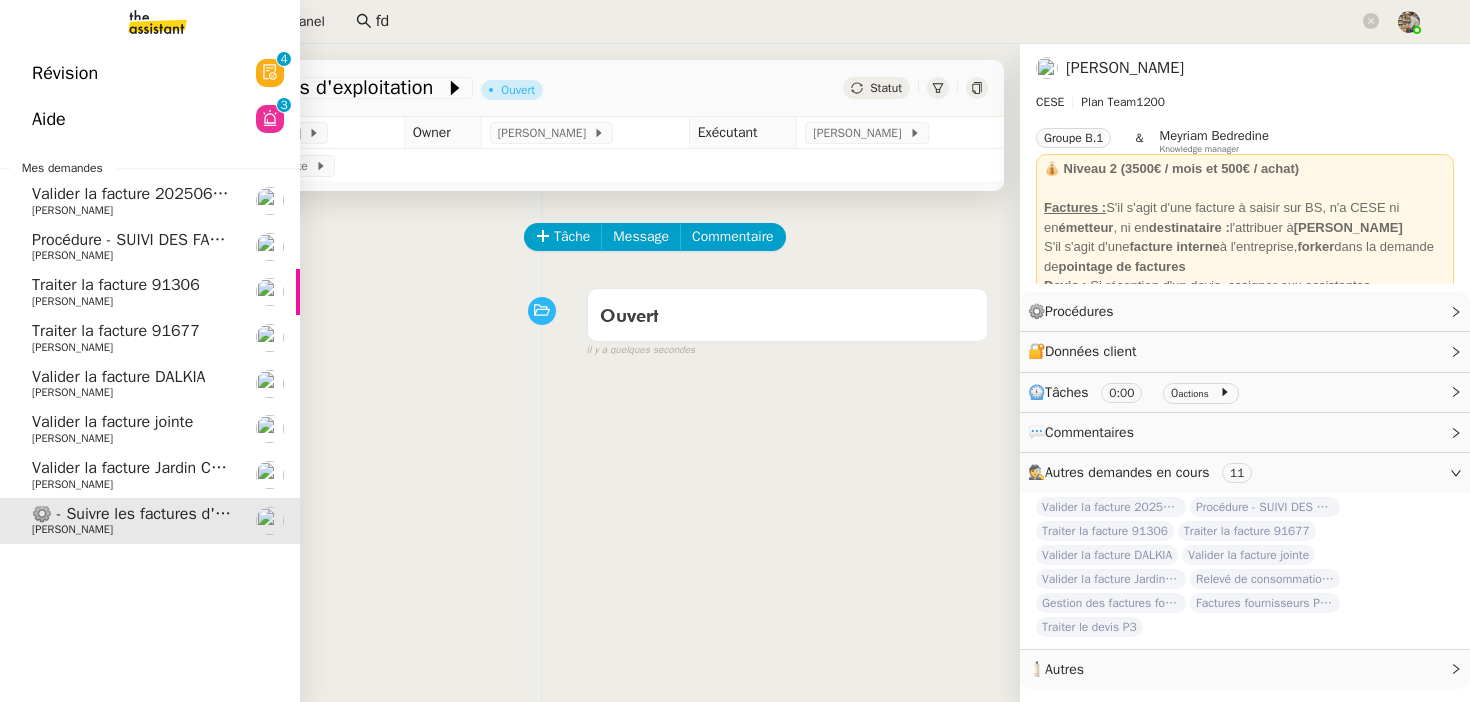 click on "Traiter la facture 91306" 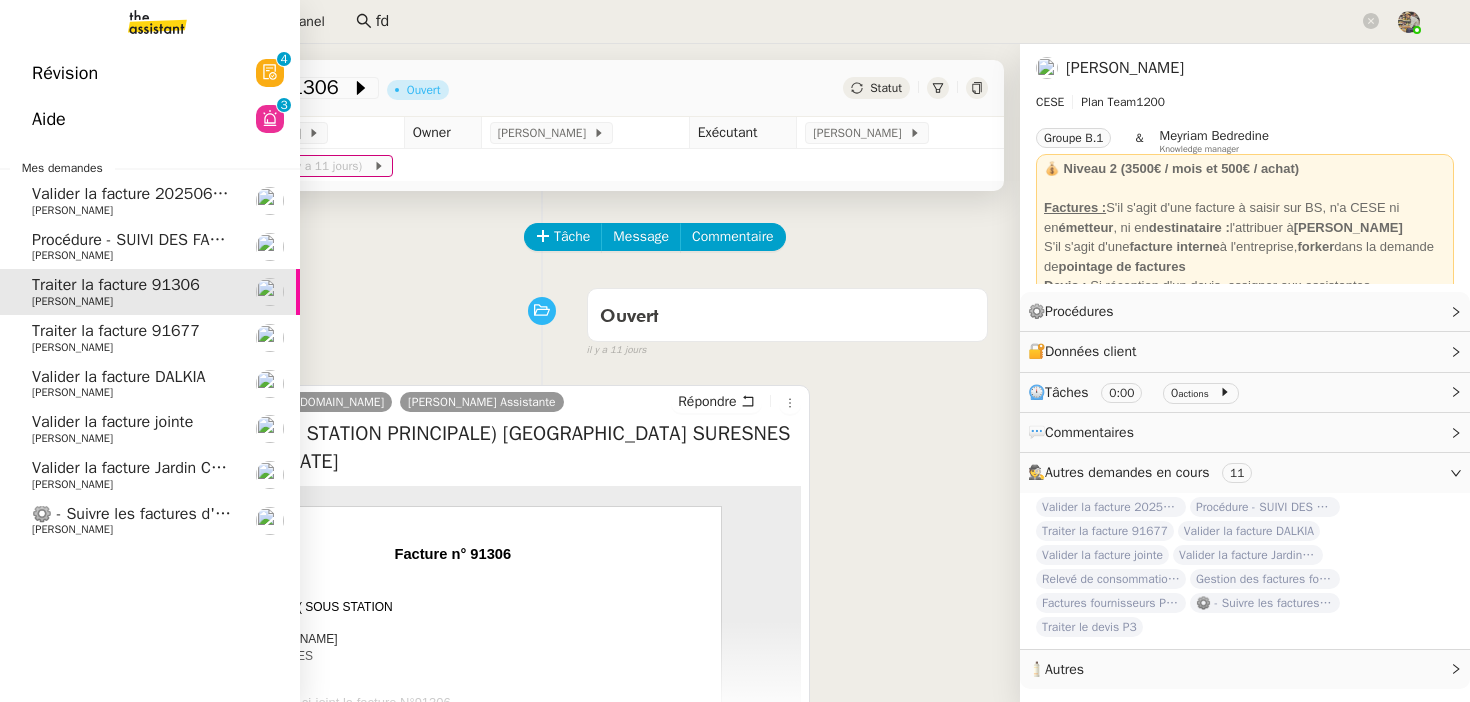 click on "Procédure - SUIVI DES FACTURES D'EXPLOITATION    Charles Da Conceicao" 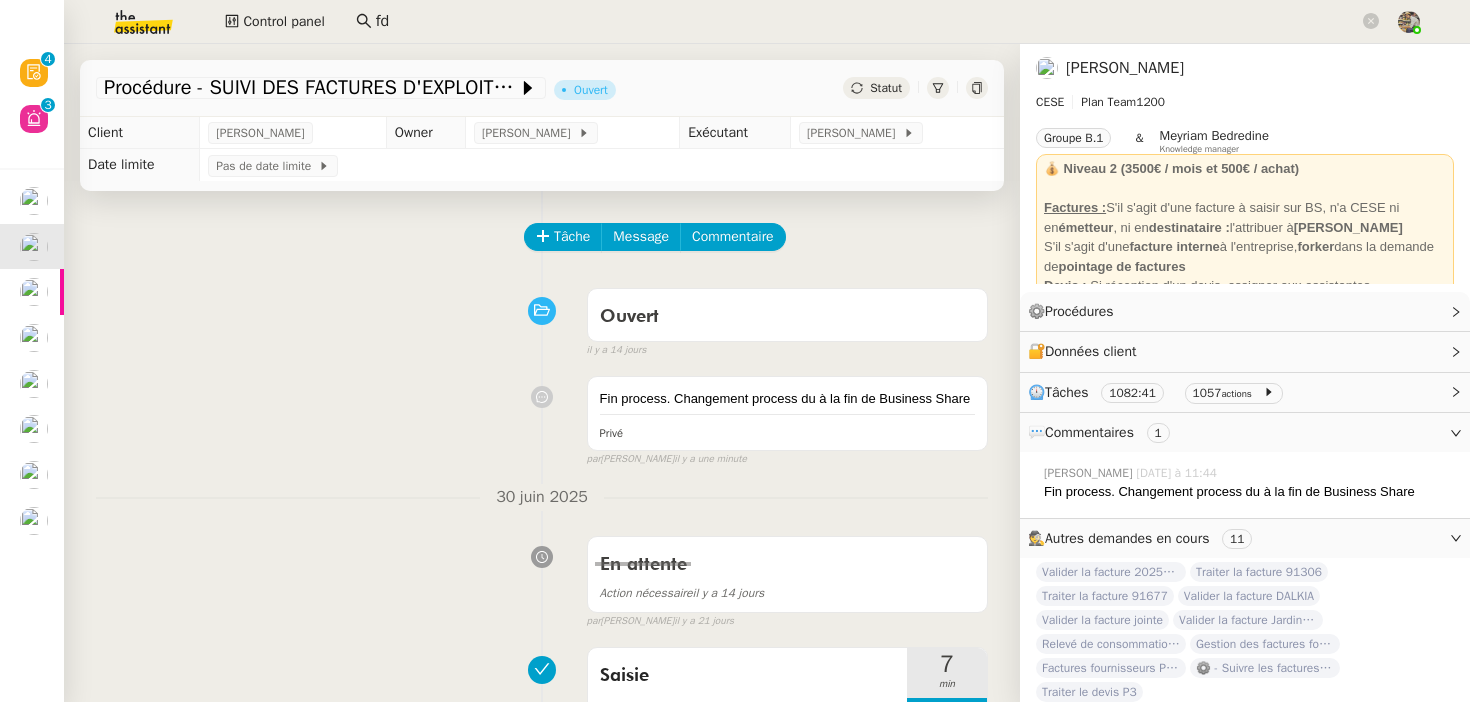 click on "Statut" 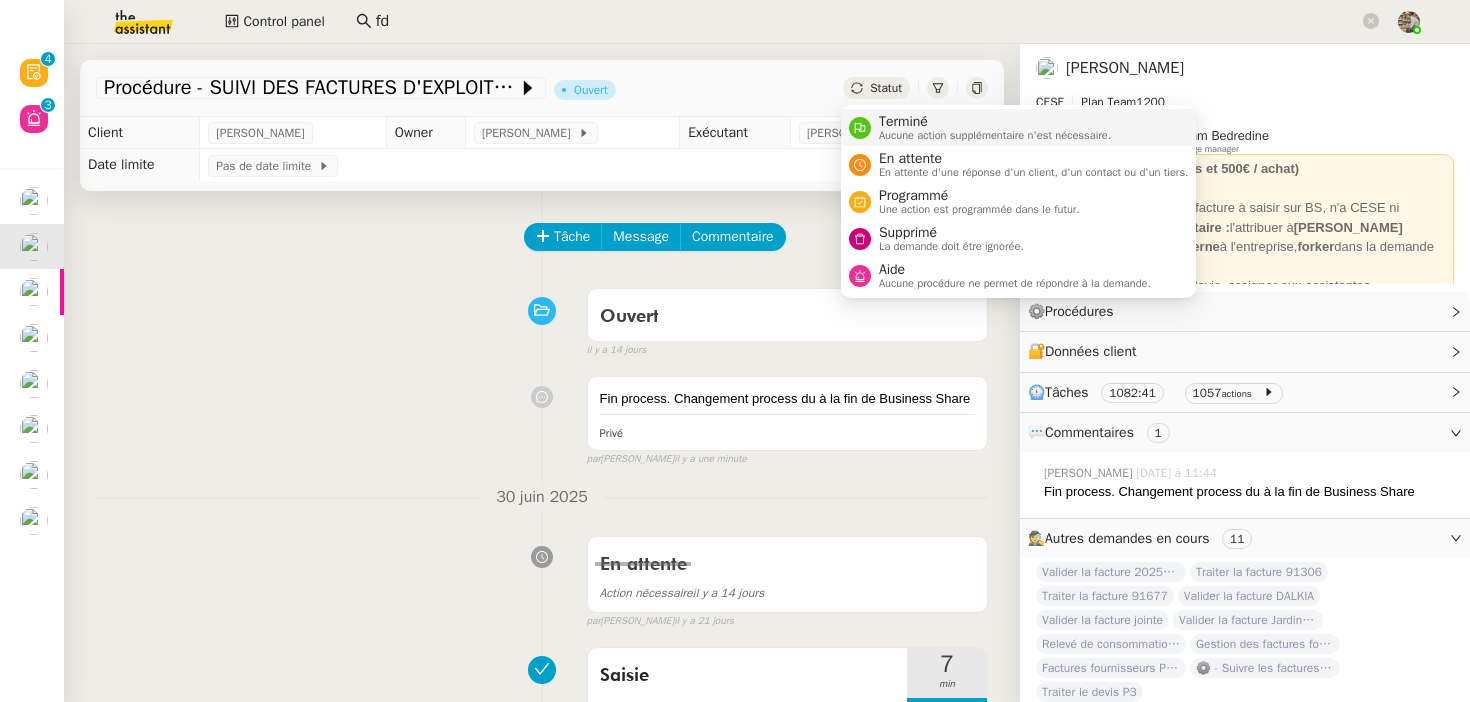 click on "Aucune action supplémentaire n'est nécessaire." at bounding box center (995, 135) 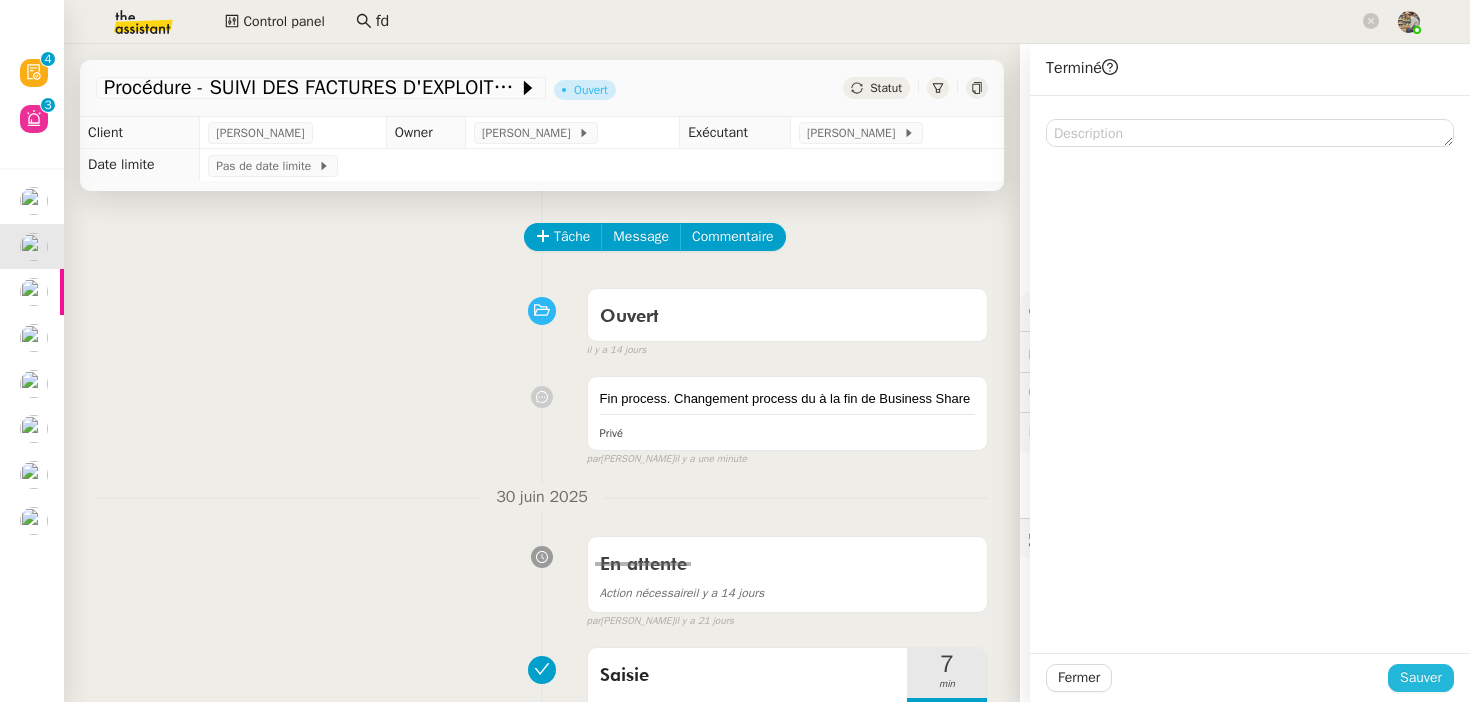 click on "Sauver" 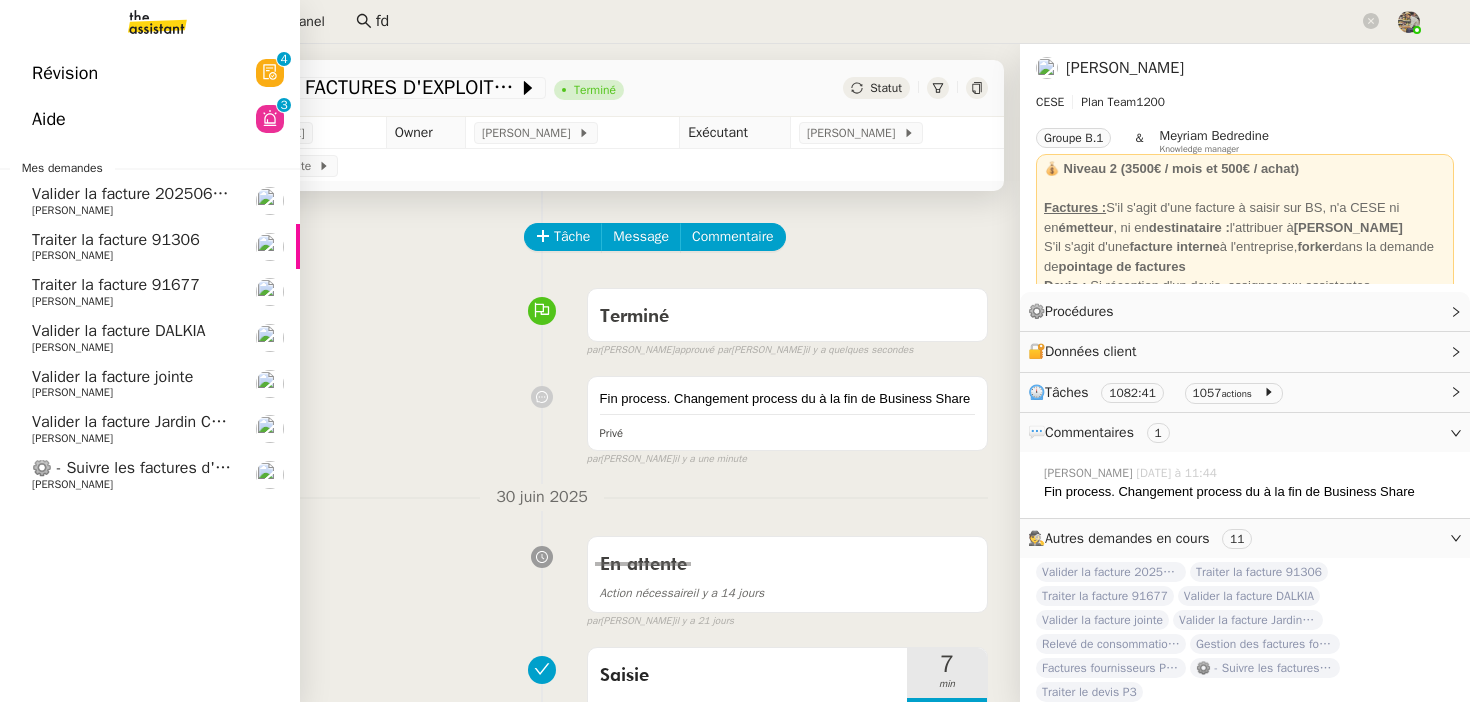 click on "Valider la facture 202506Z161117    Charles Da Conceicao" 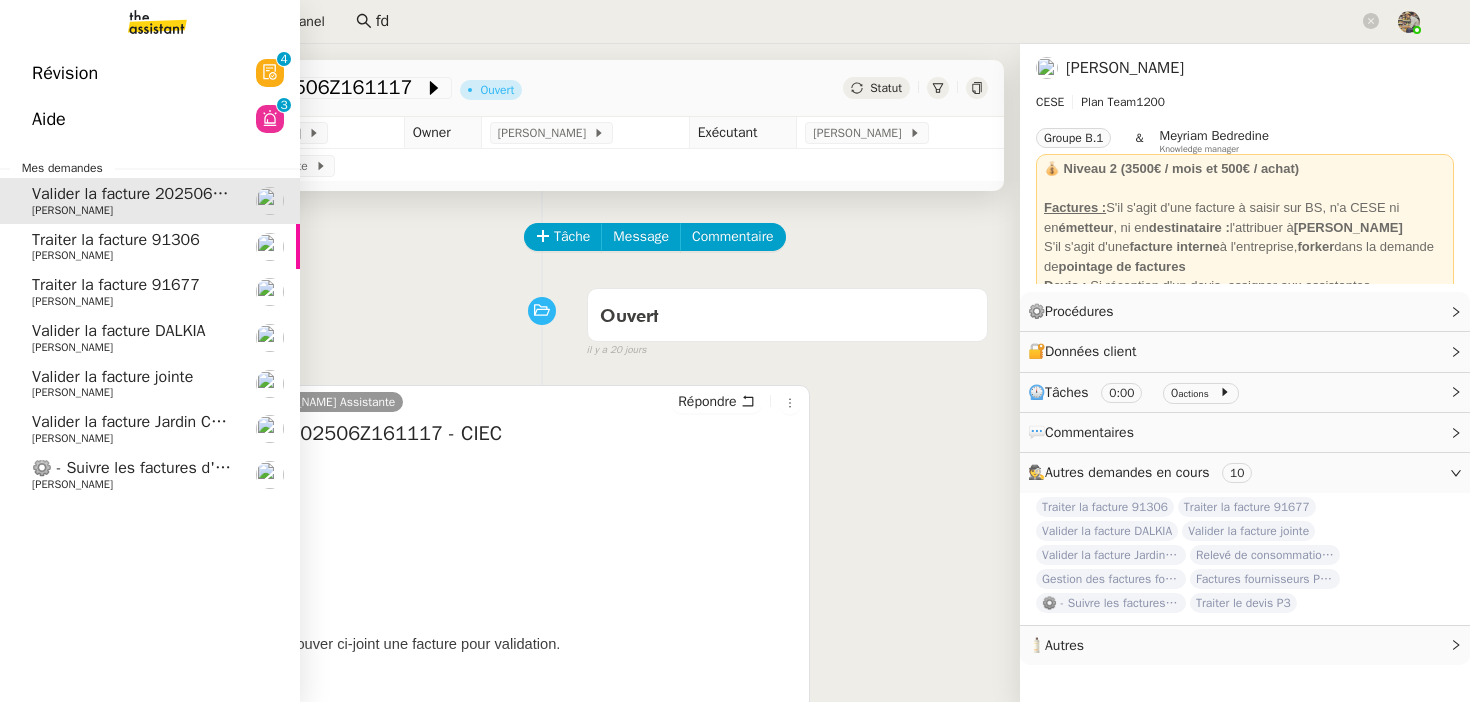 click on "Traiter la facture 91306" 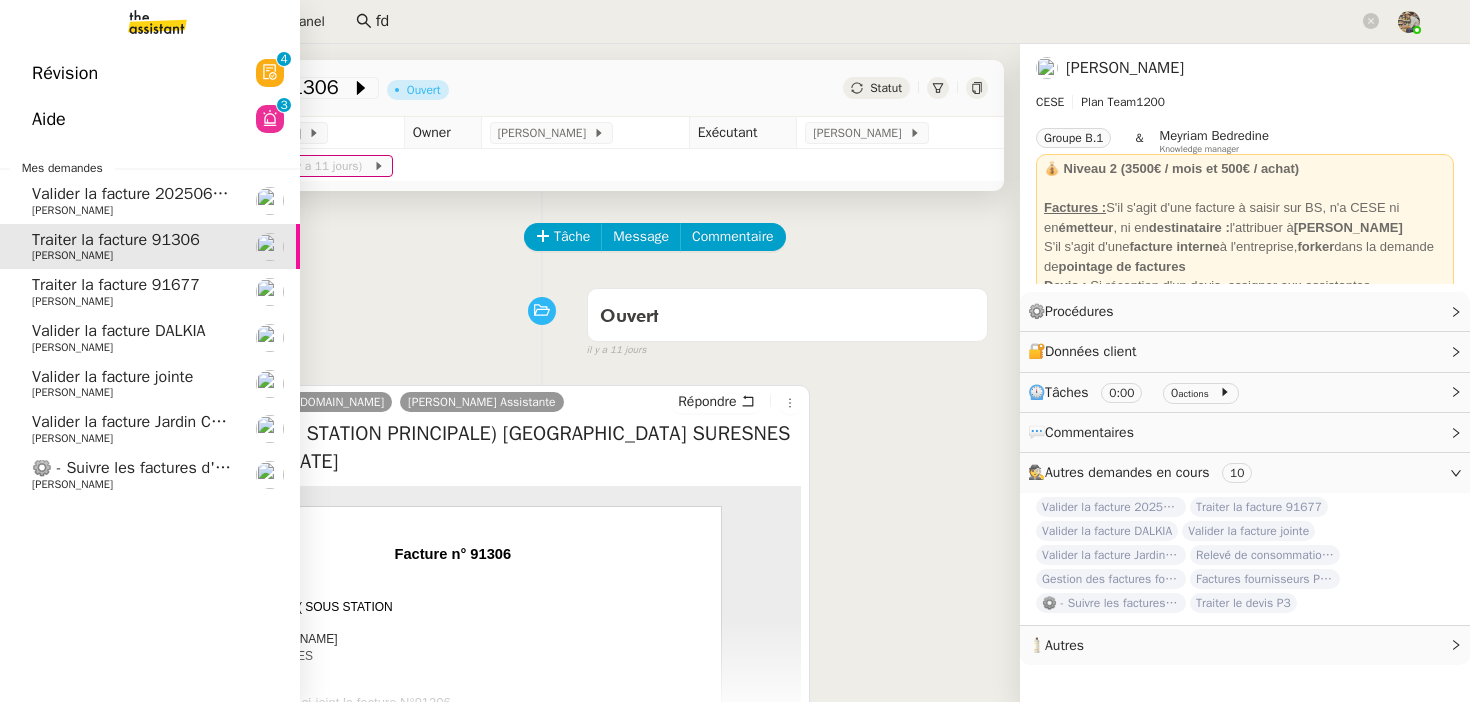 click on "Valider la facture 202506Z161117" 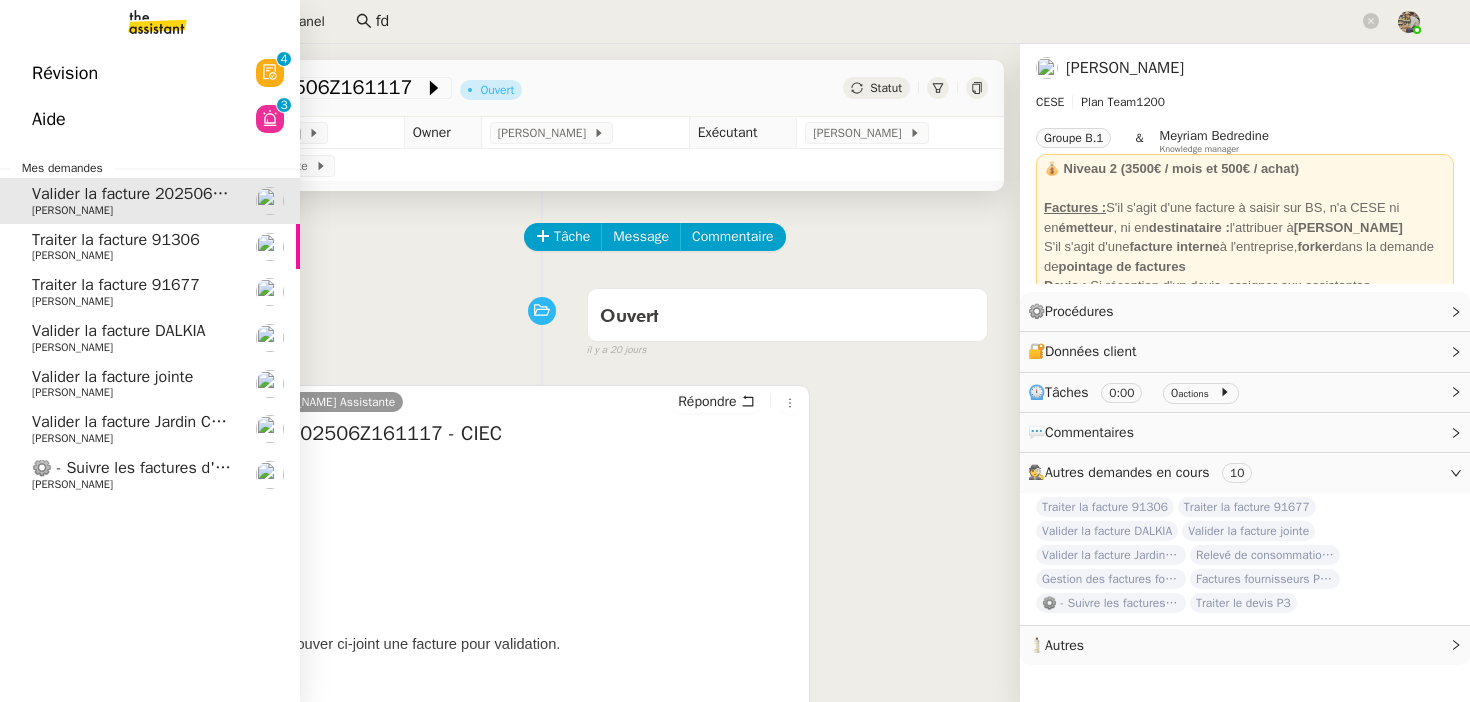 click on "Traiter la facture 91306" 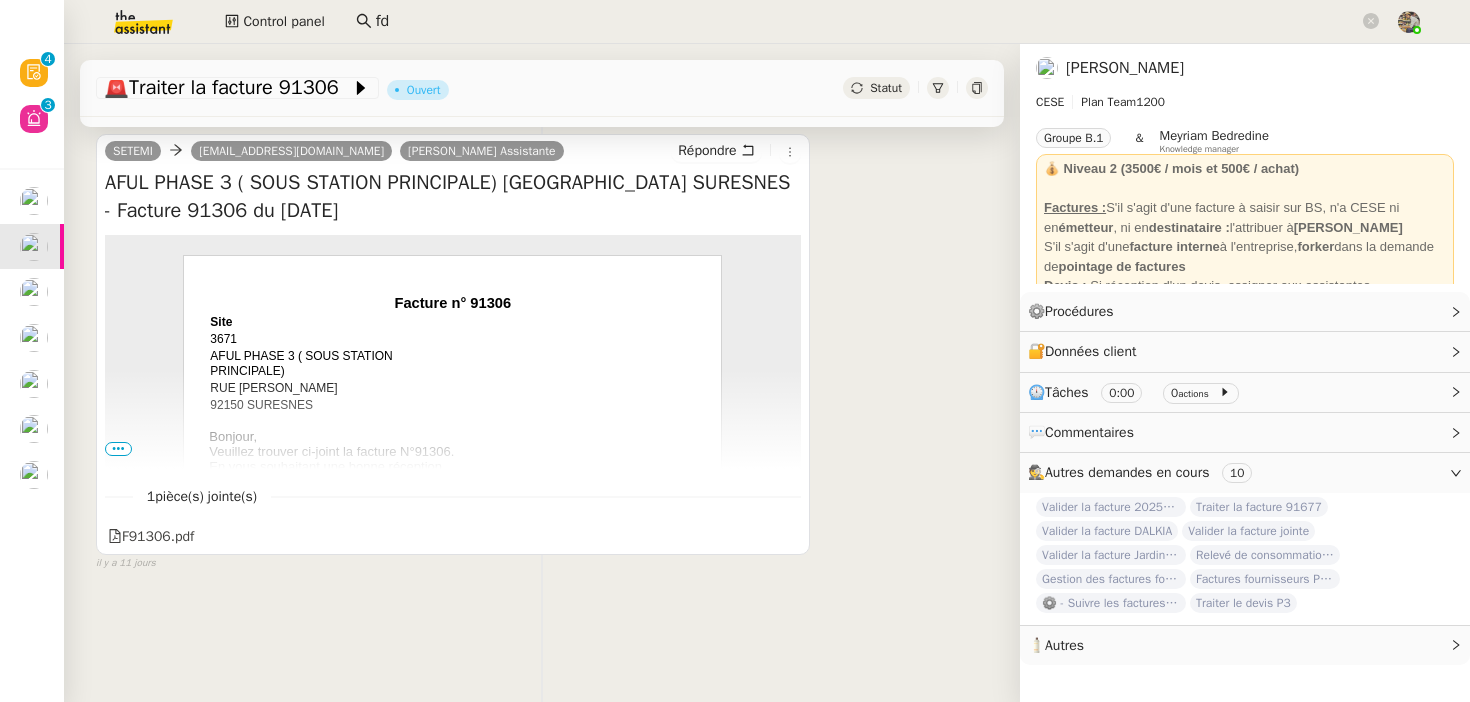 scroll, scrollTop: 254, scrollLeft: 0, axis: vertical 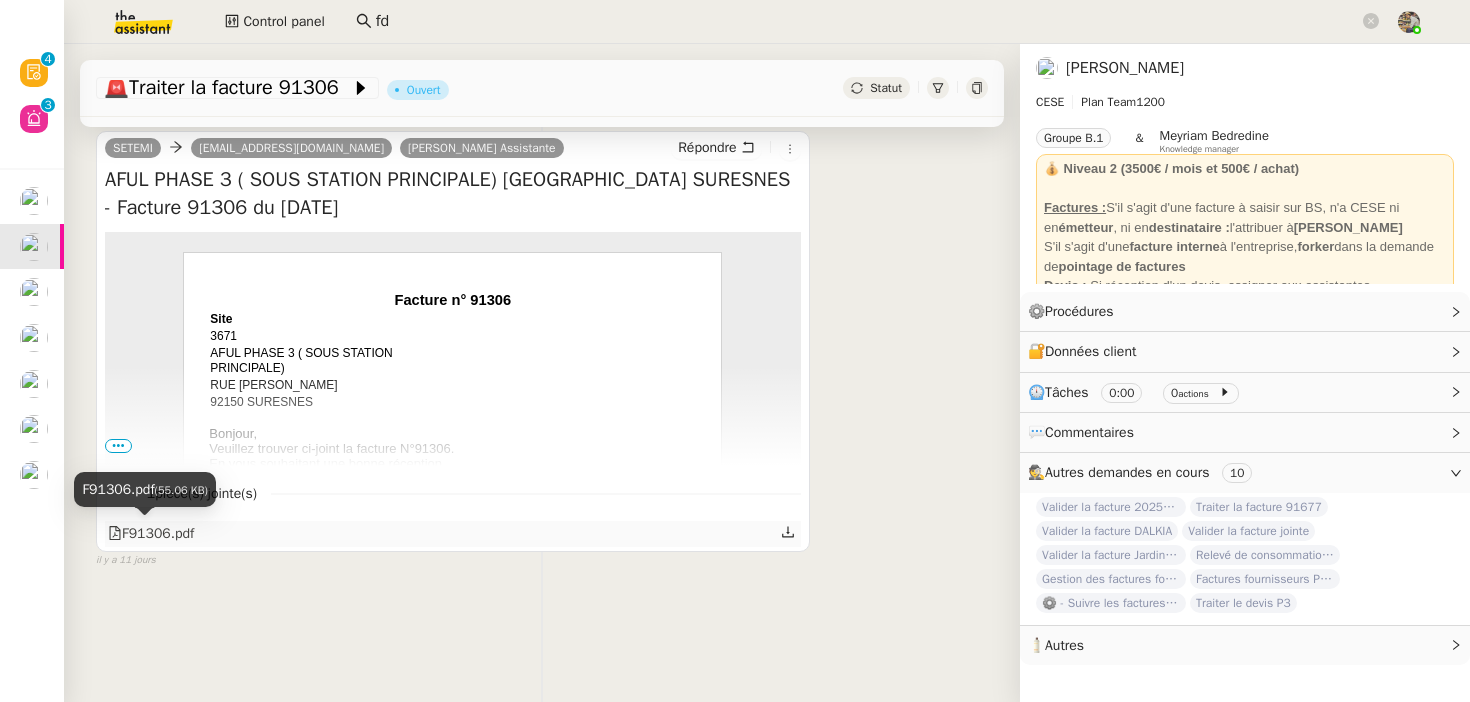 click on "F91306.pdf" 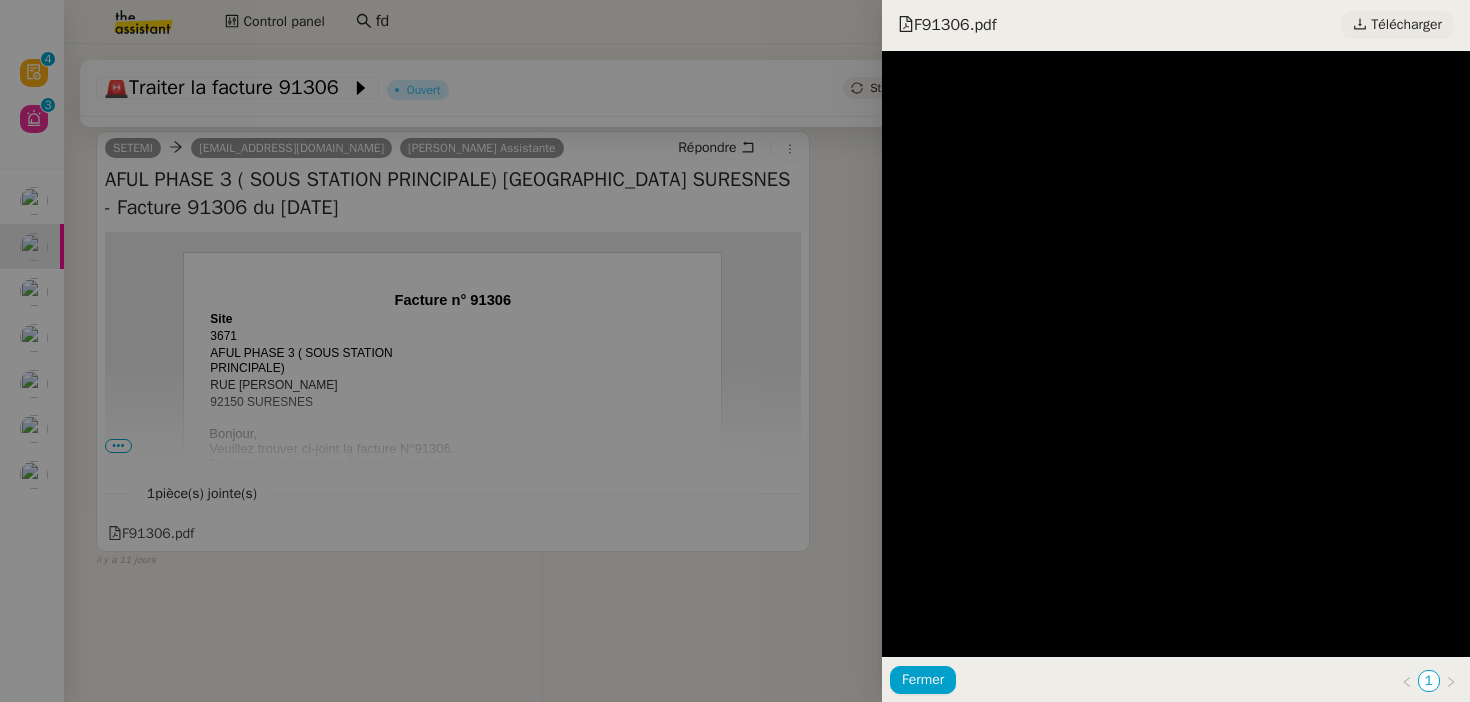 click on "Télécharger" at bounding box center (1406, 25) 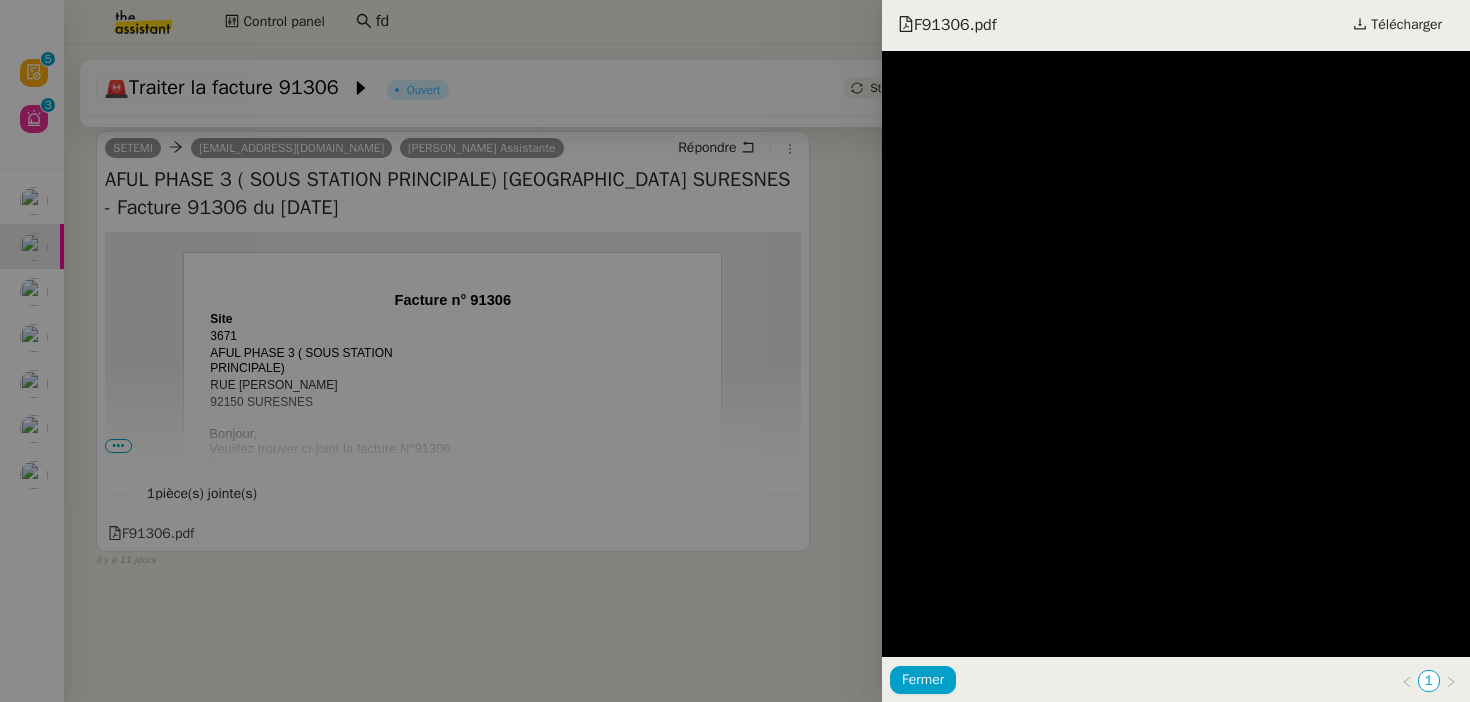 click at bounding box center (735, 351) 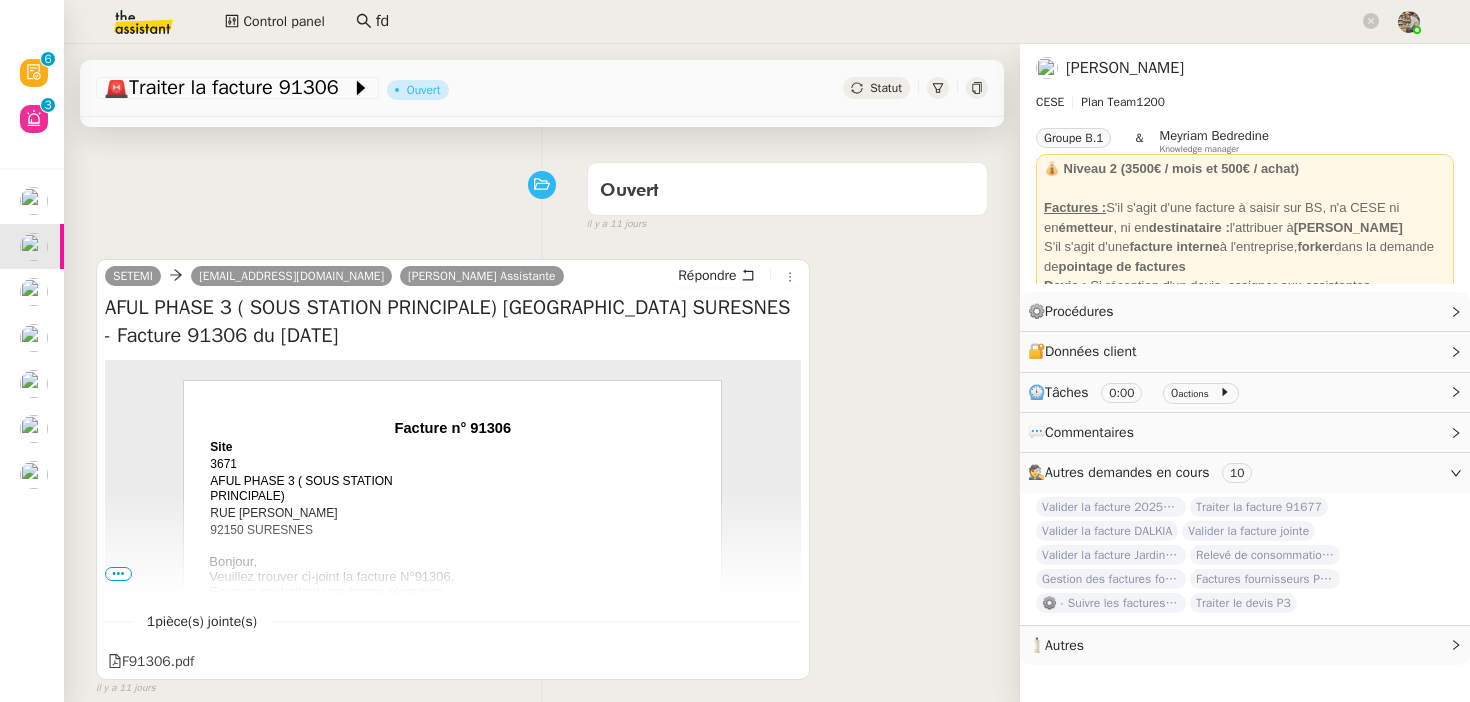 scroll, scrollTop: 0, scrollLeft: 0, axis: both 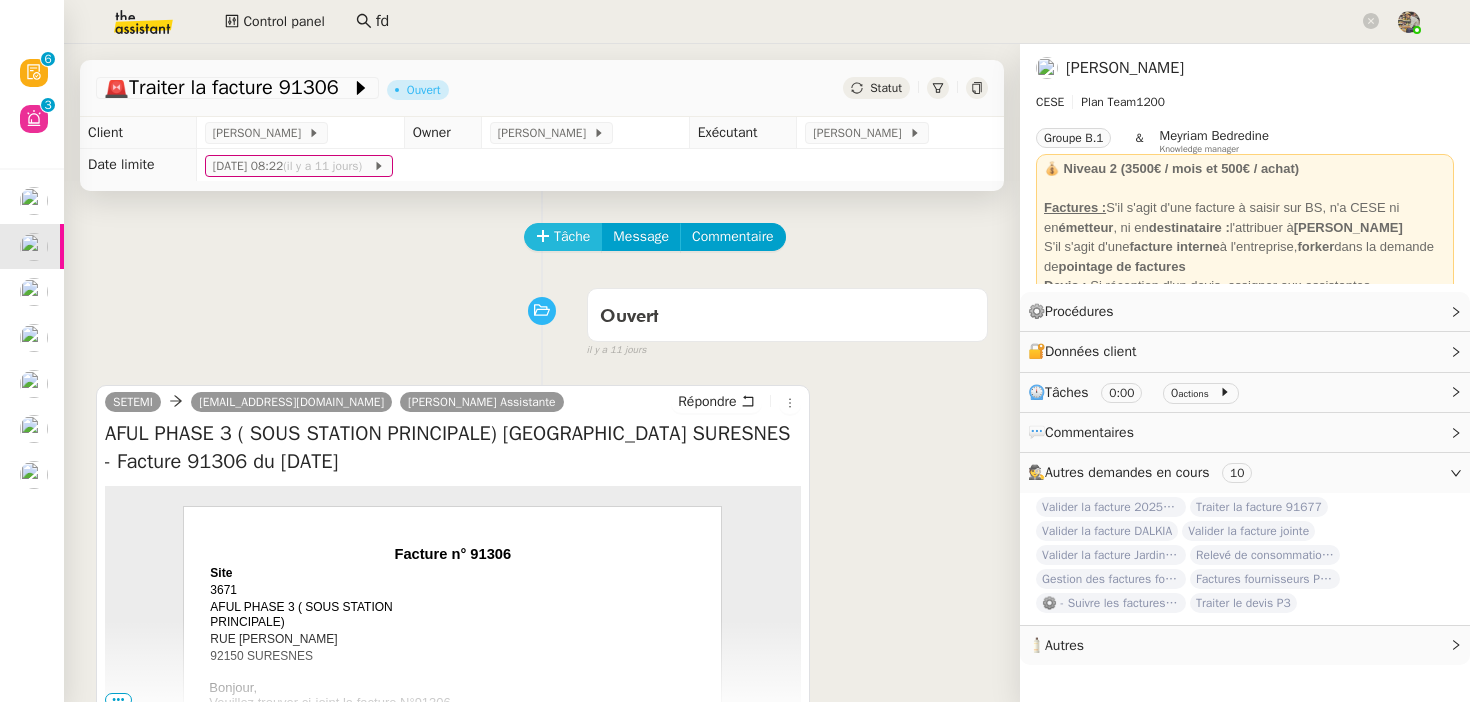 click on "Tâche" 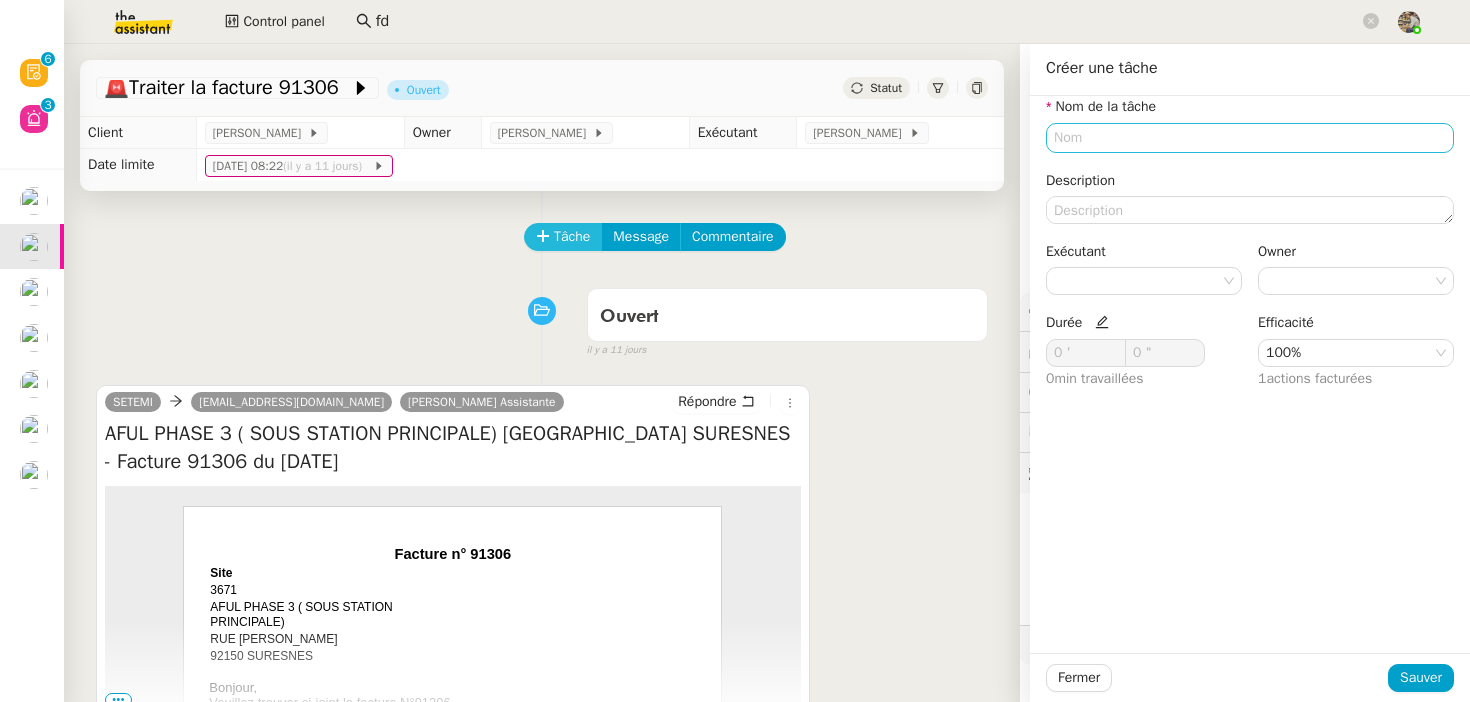 type 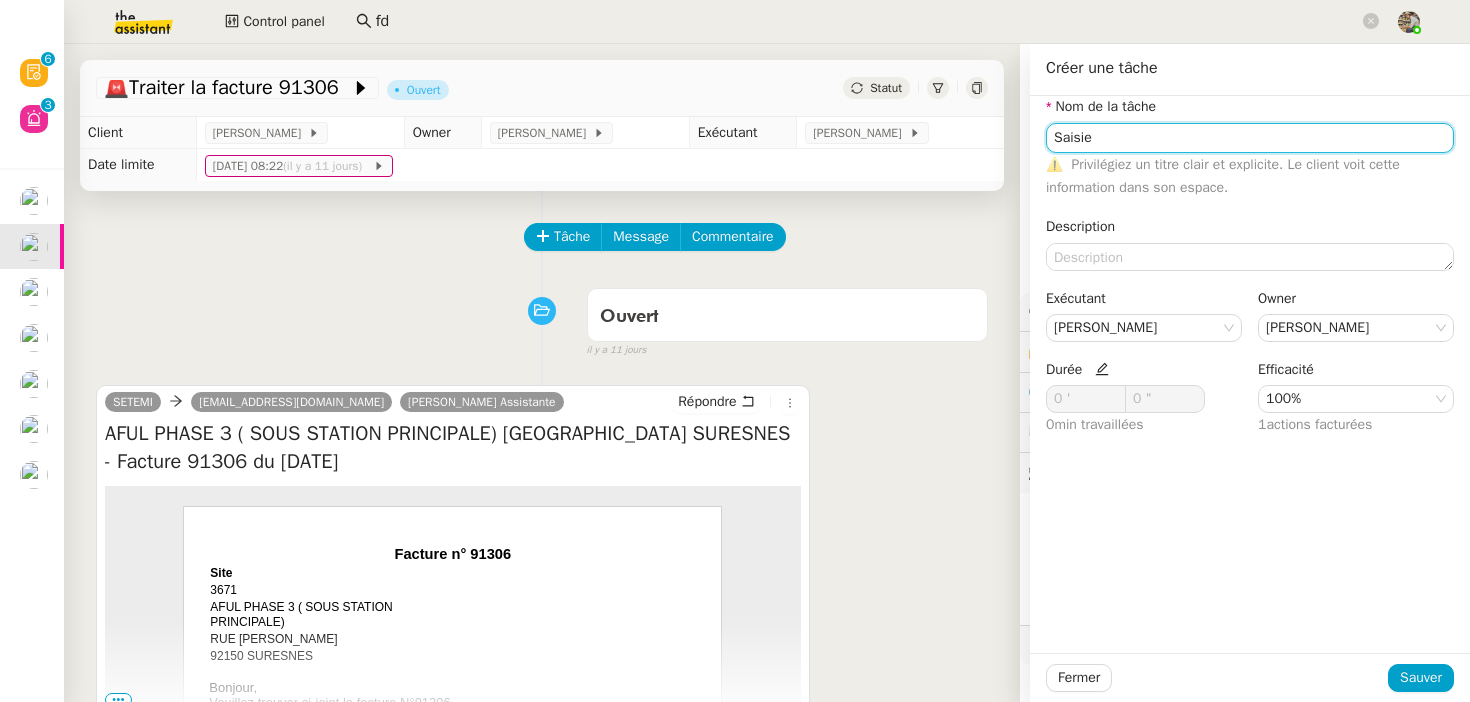 type on "Saisie" 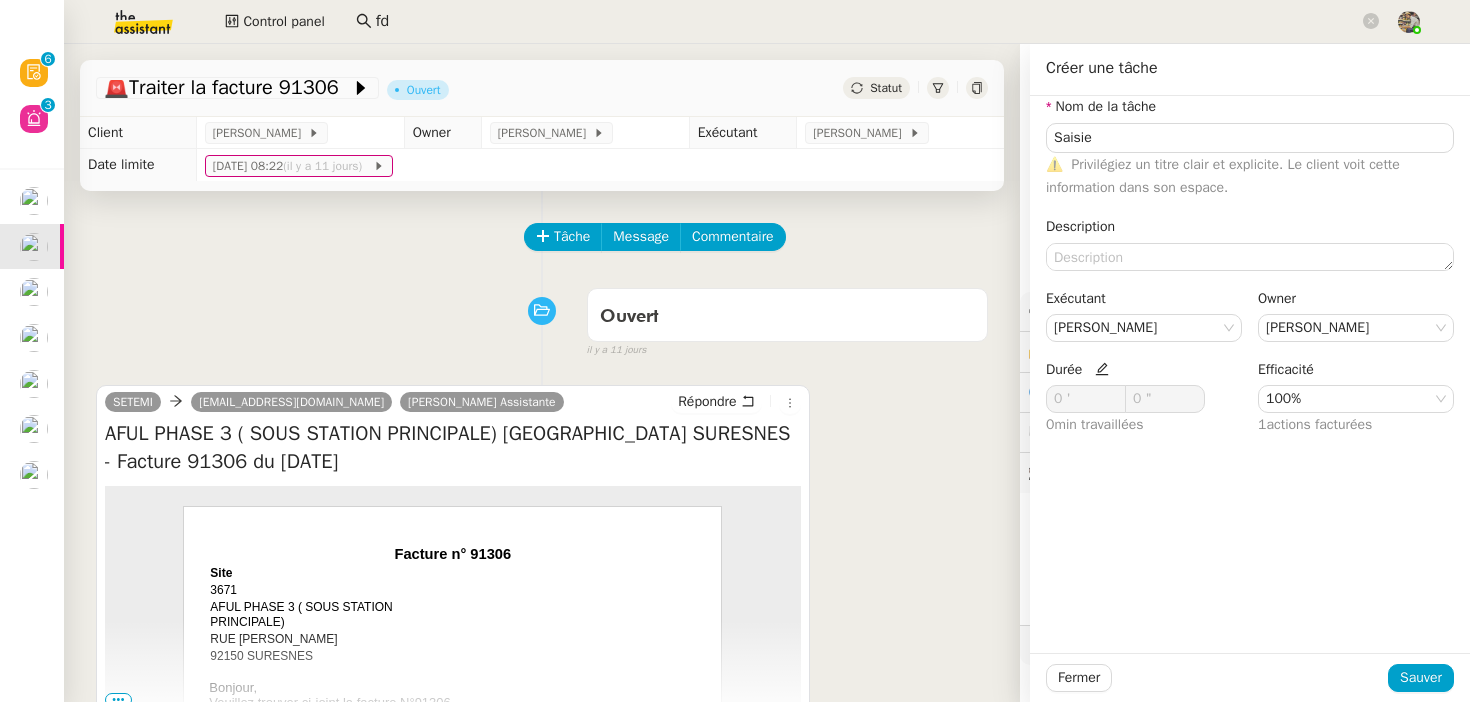 click 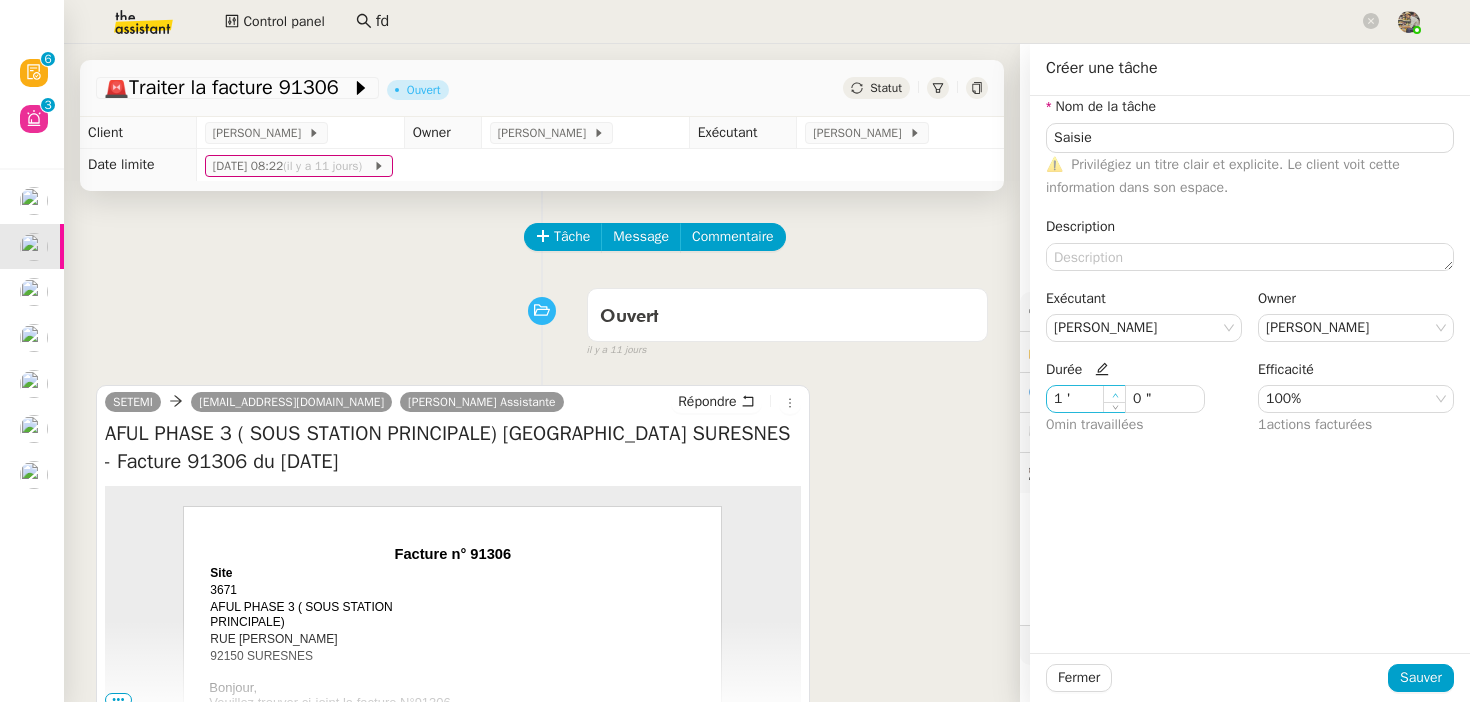 click 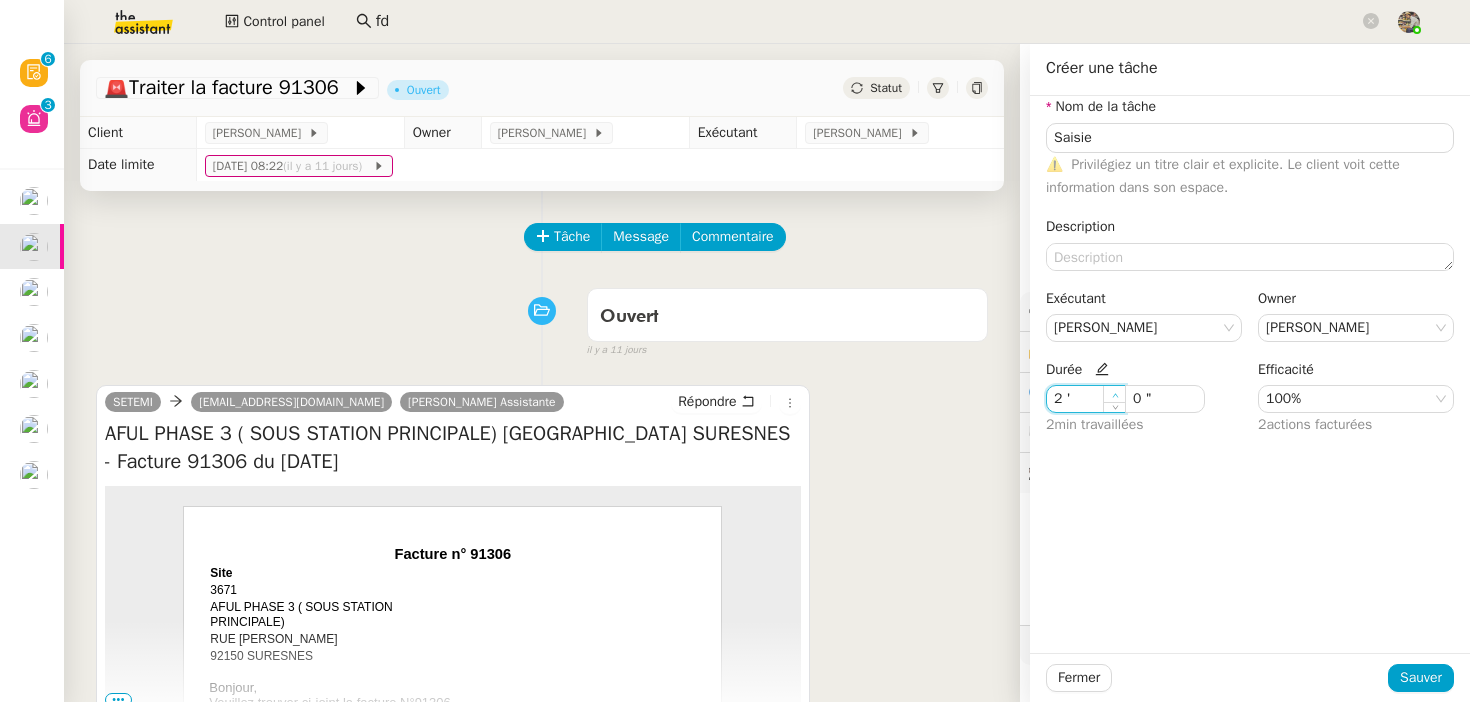 click 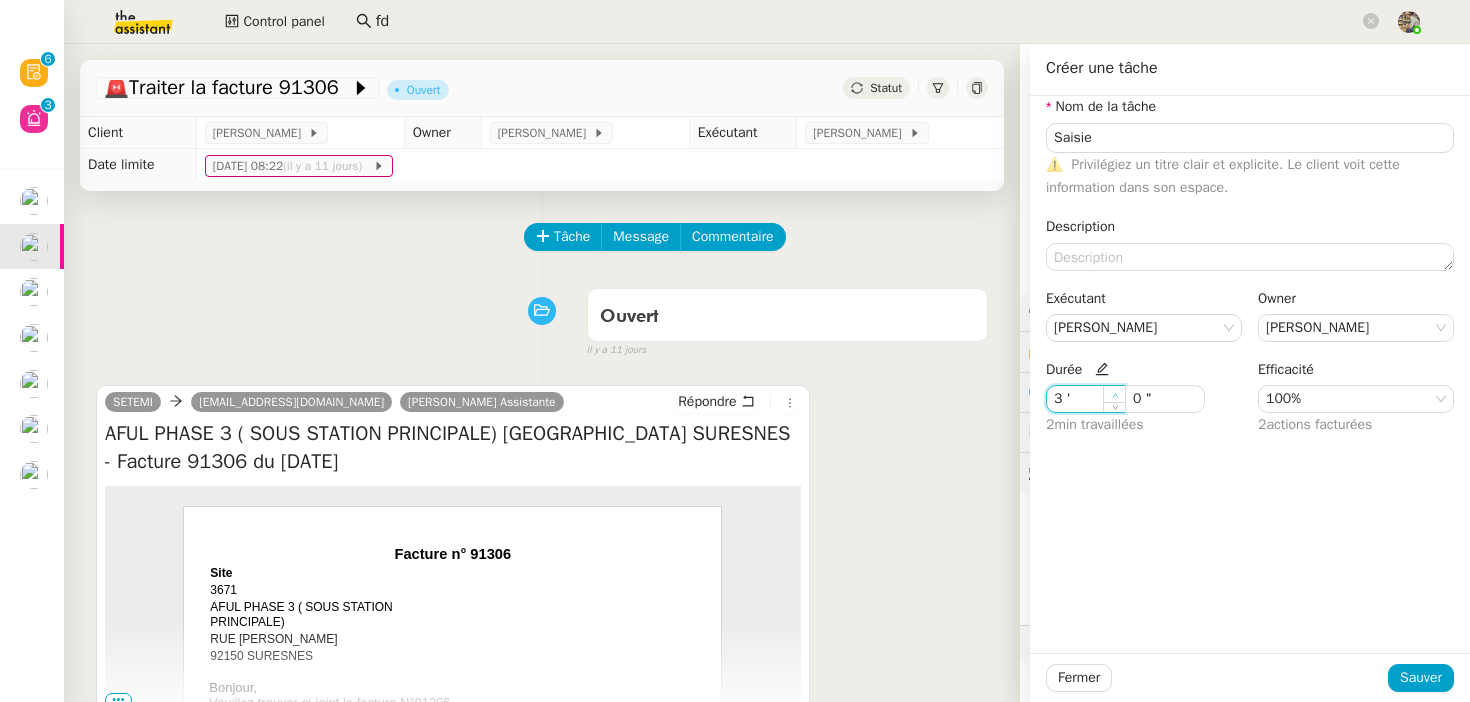 click 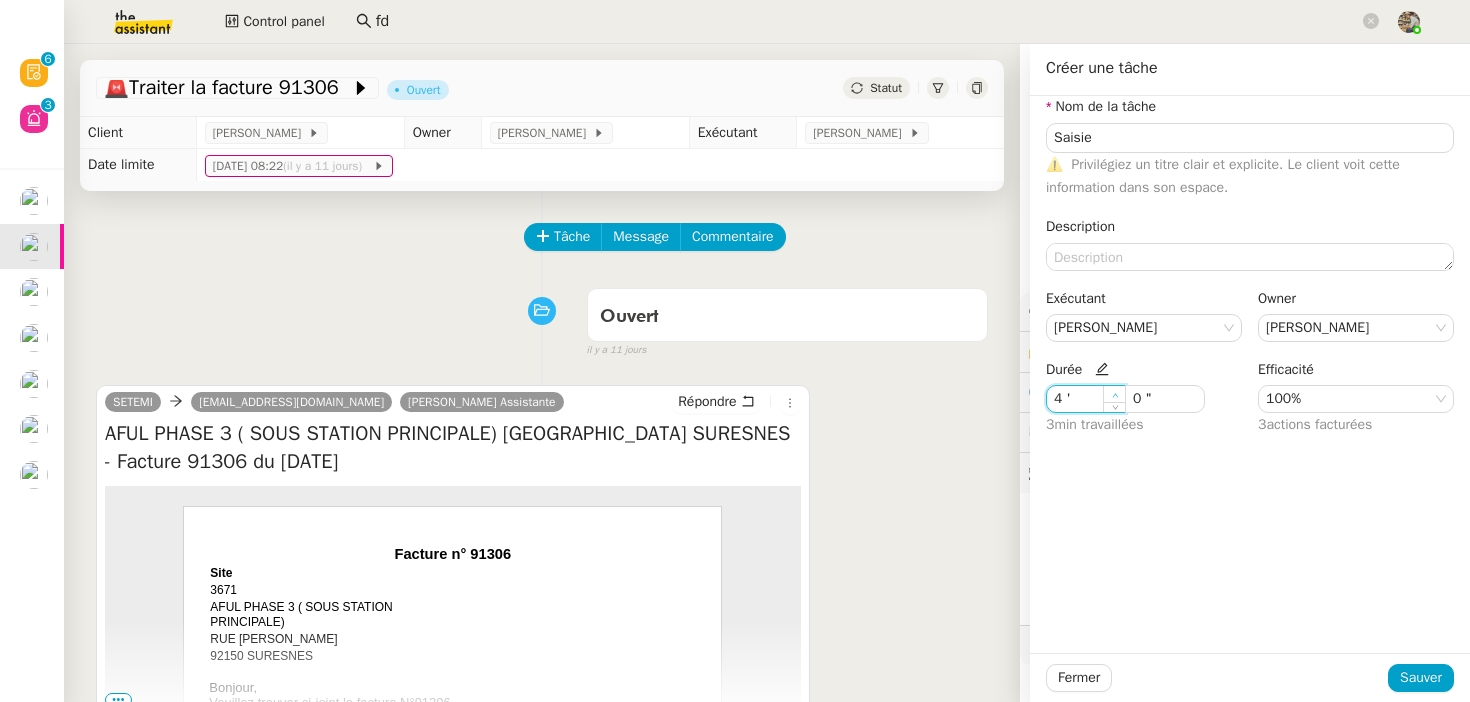 click 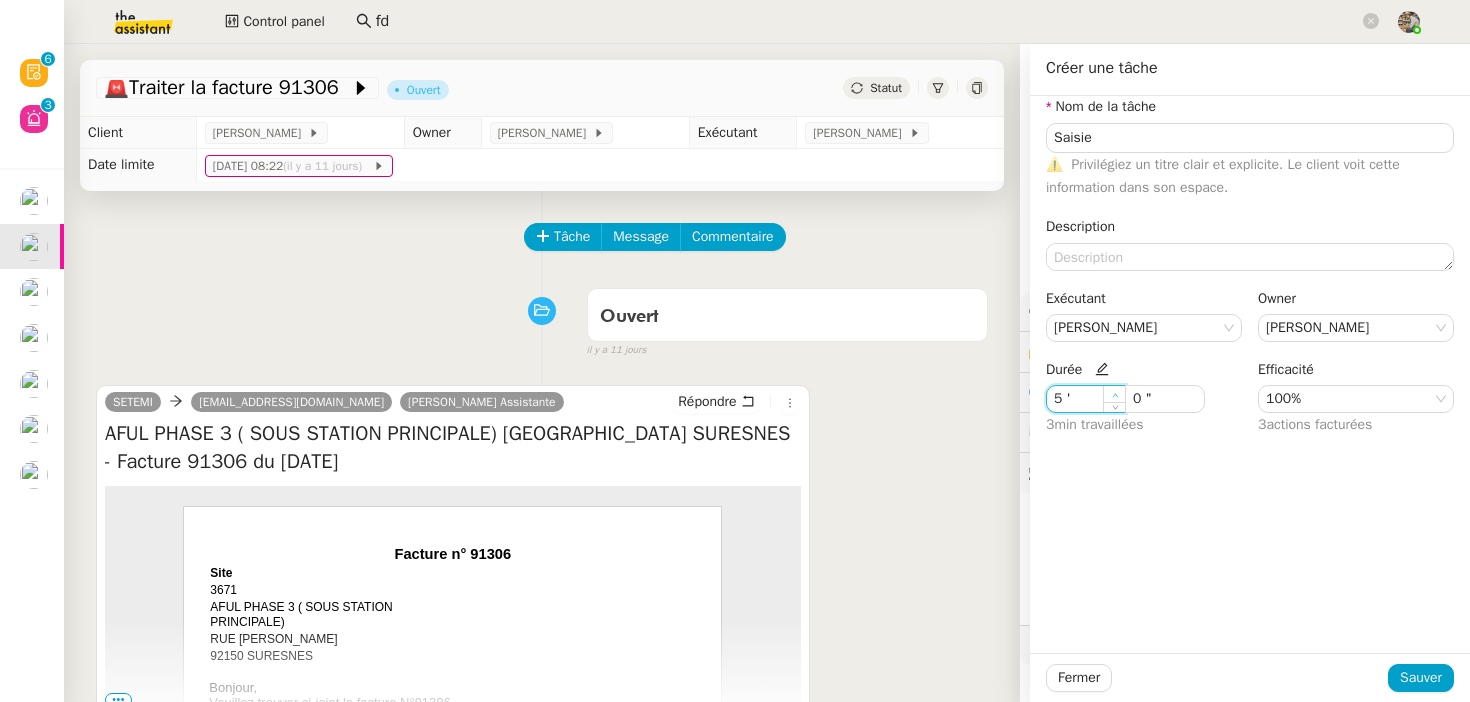 click 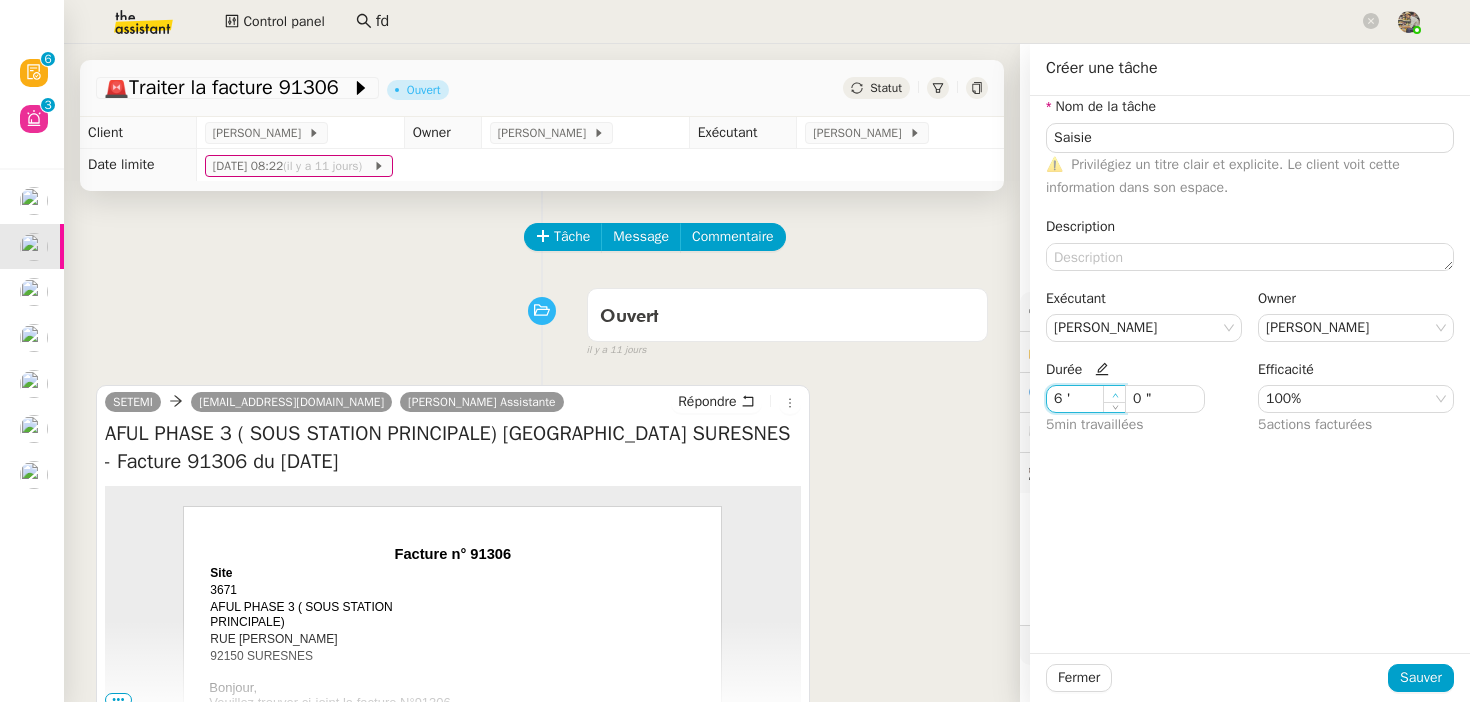 click 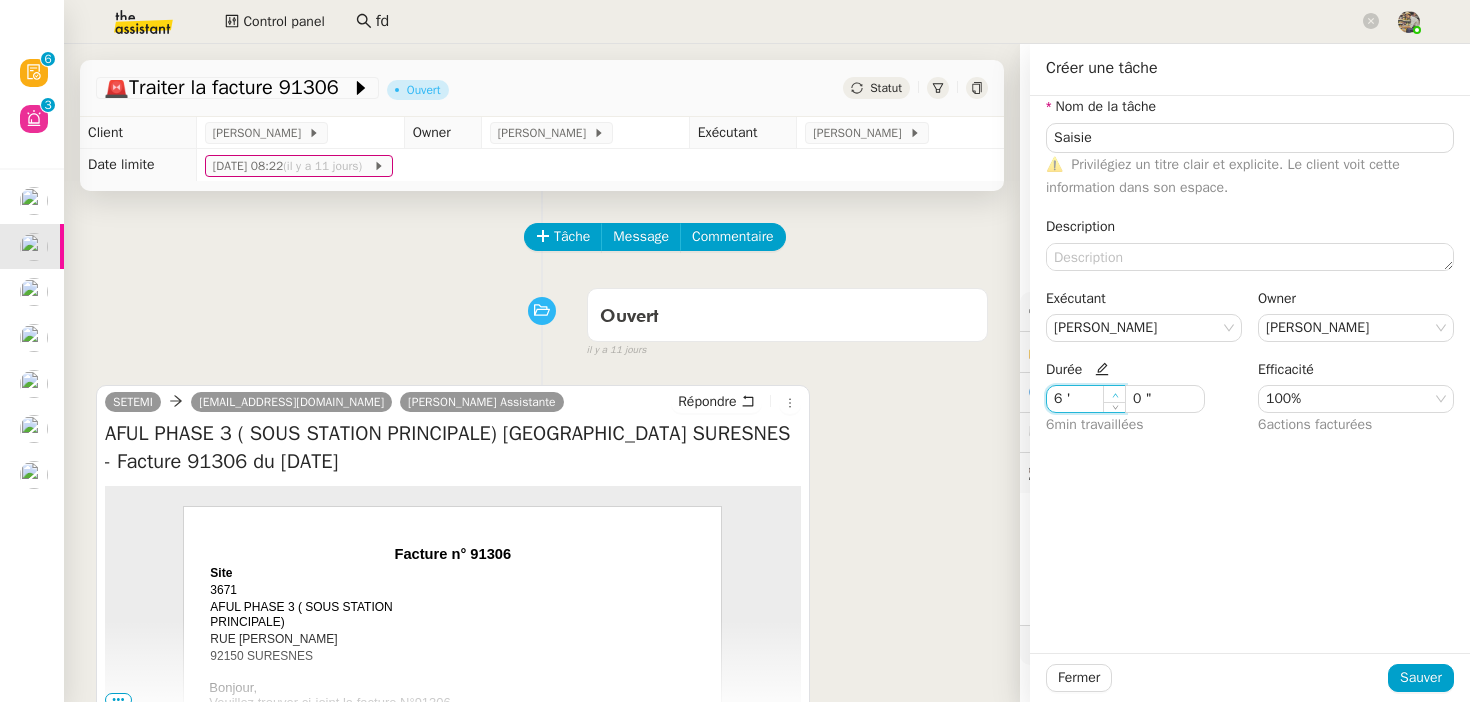 type on "7 '" 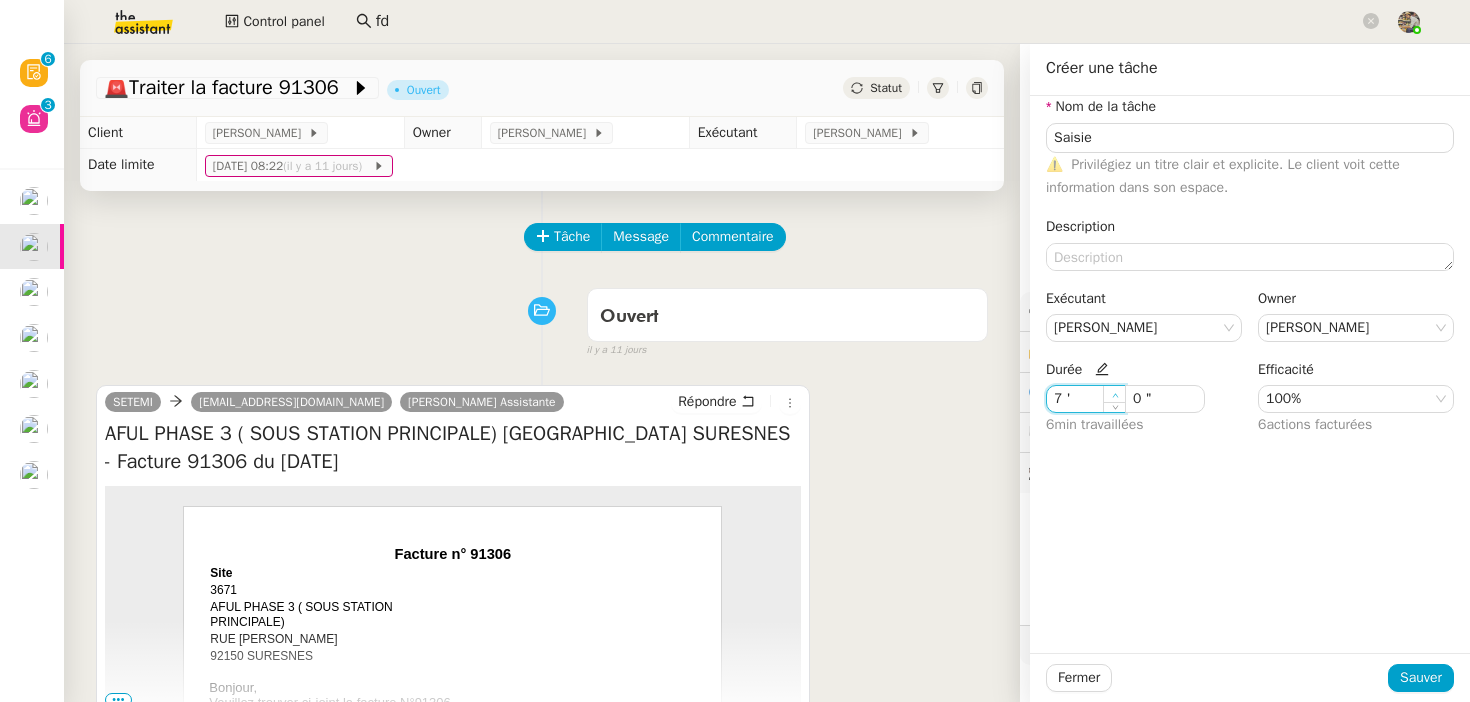 click 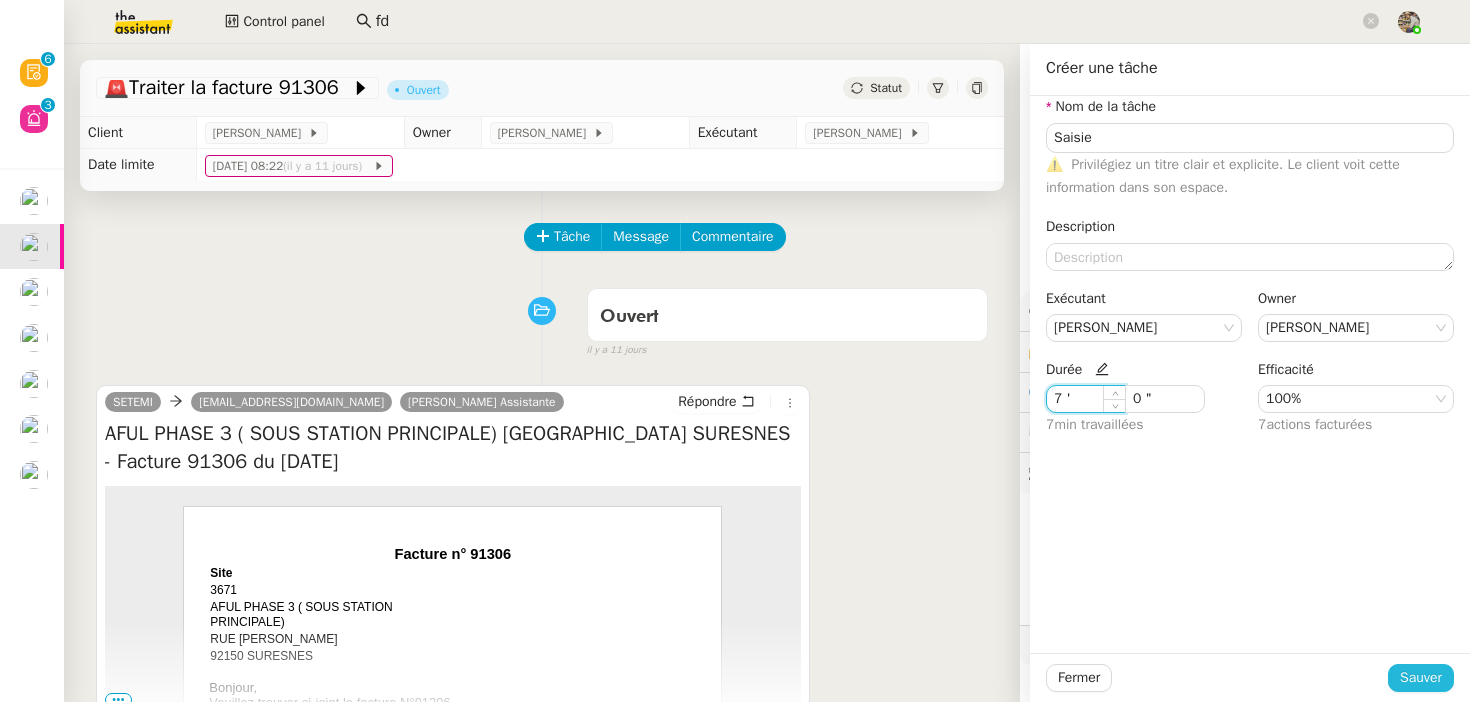 click on "Sauver" 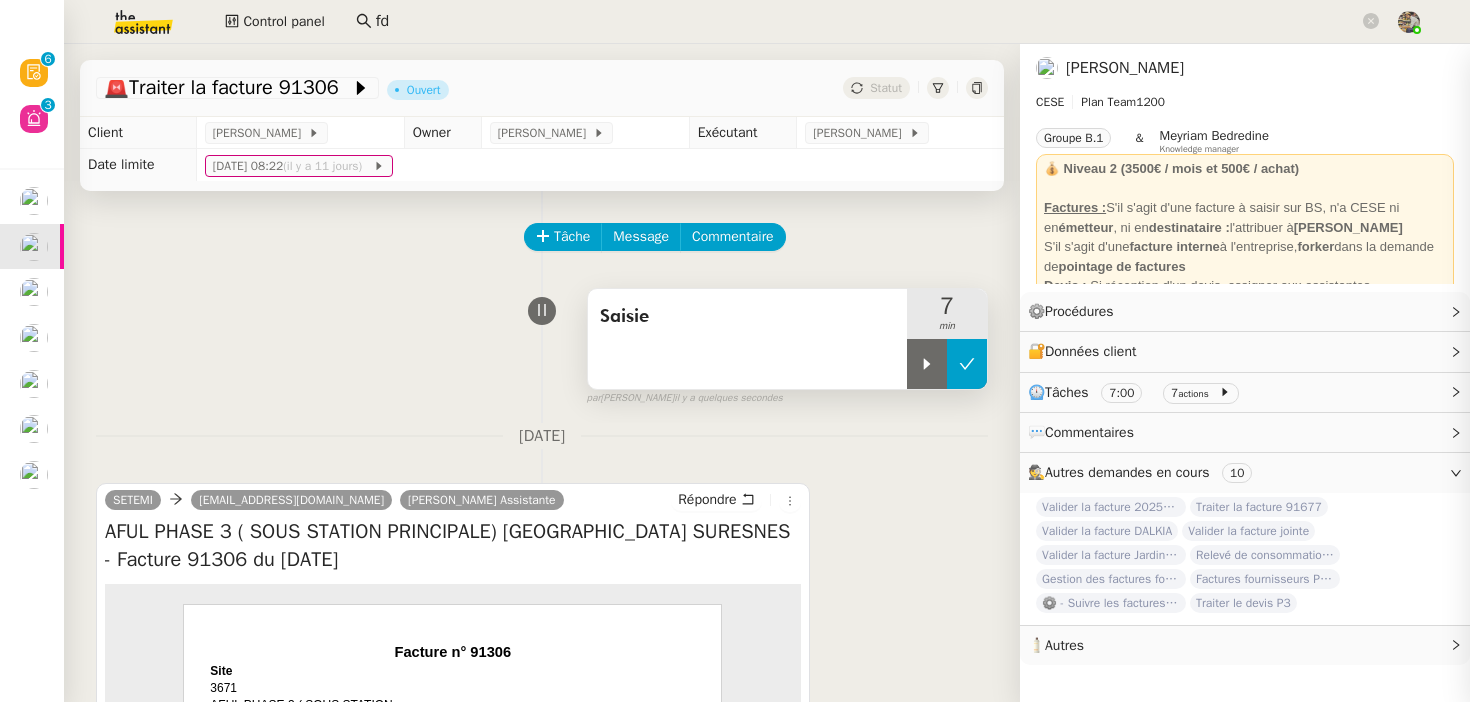click at bounding box center (967, 364) 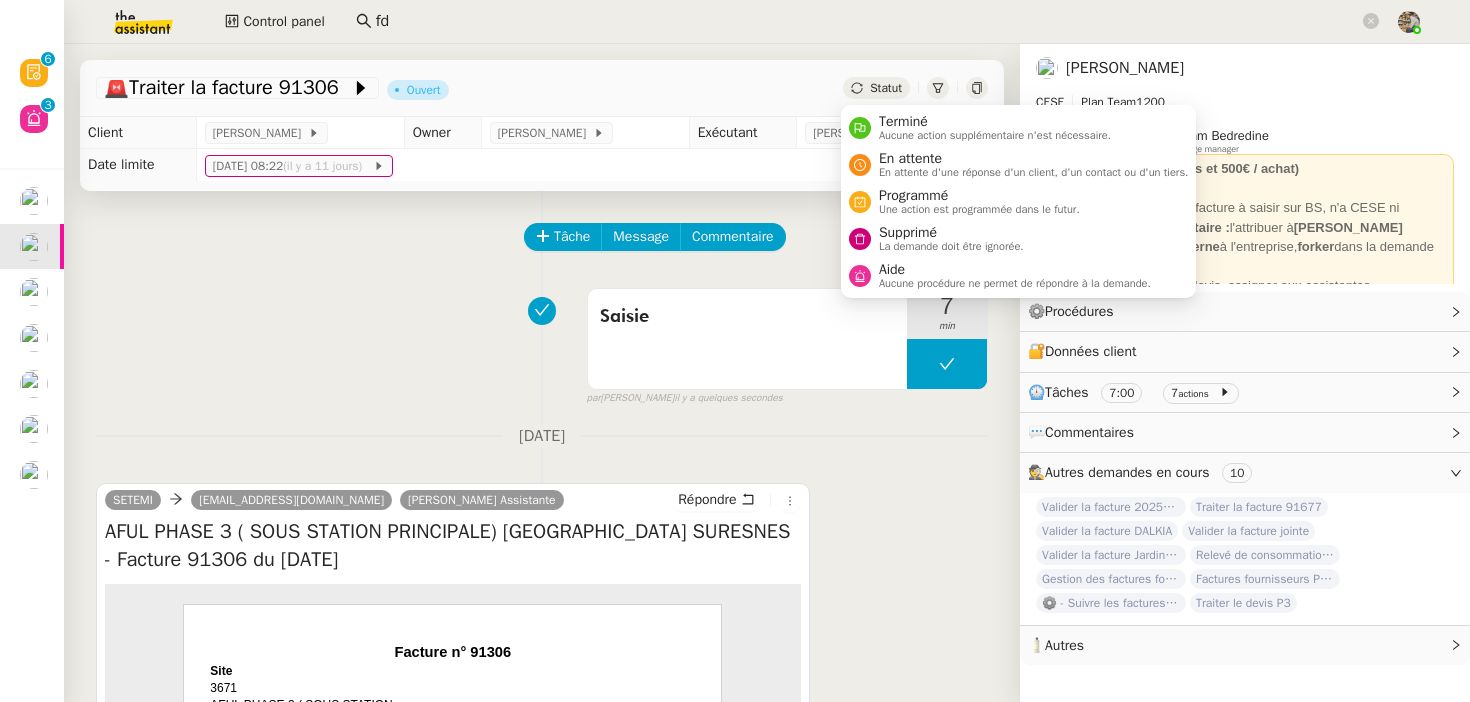 click on "Statut" 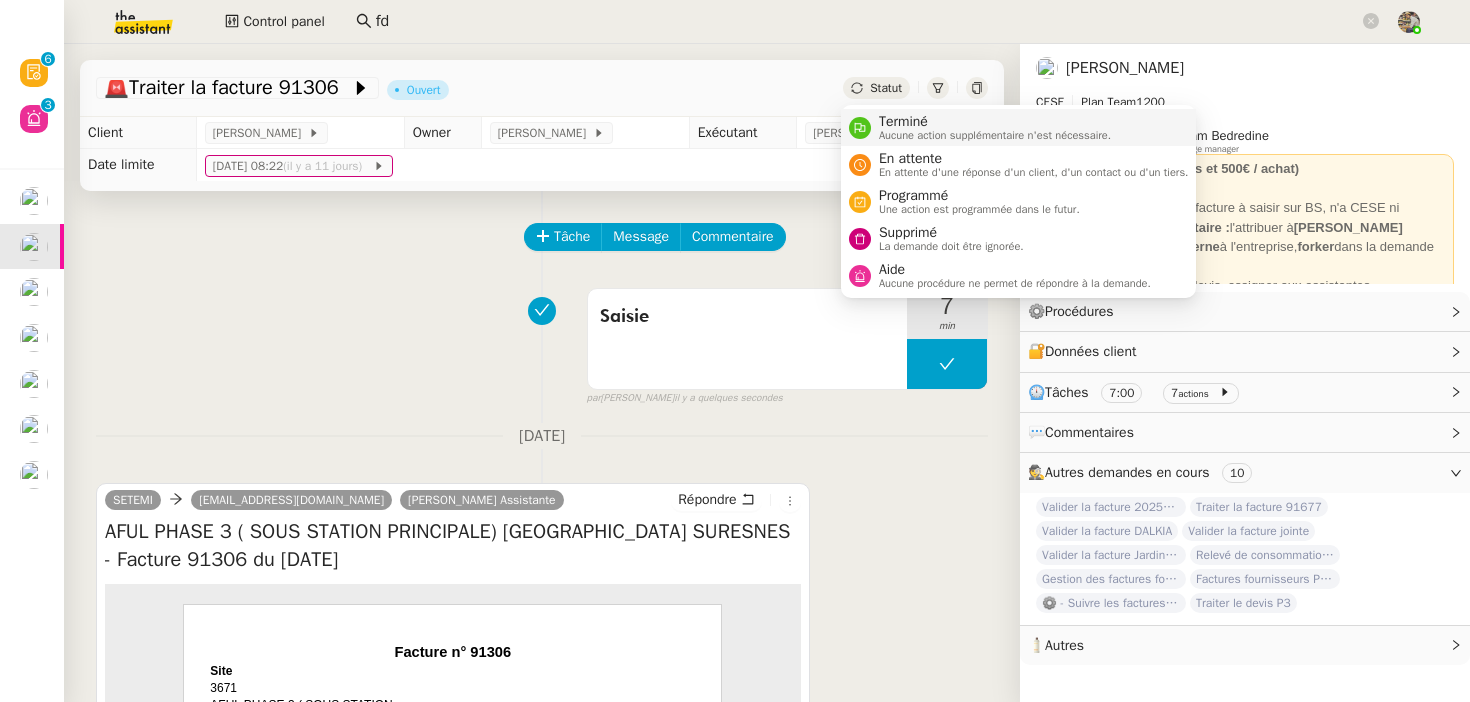 click on "Terminé" at bounding box center [995, 122] 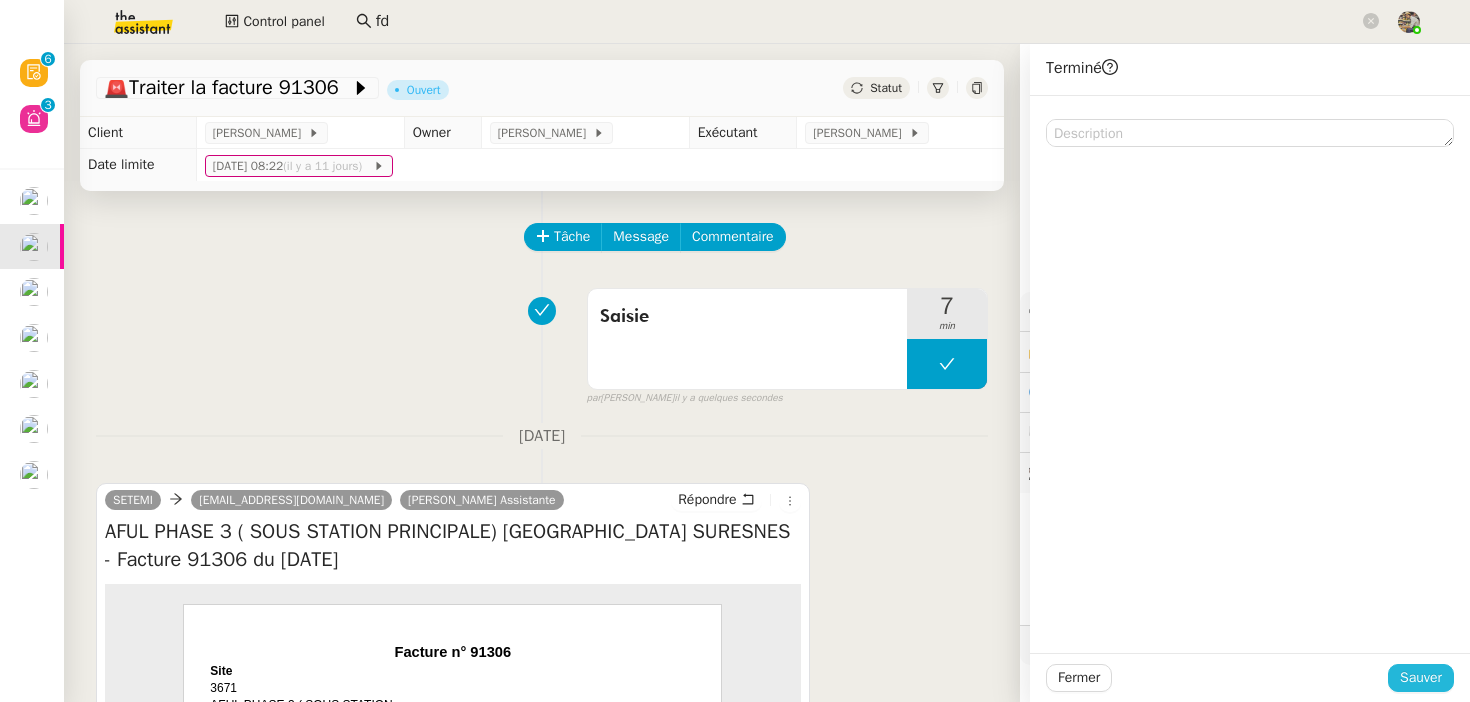 click on "Sauver" 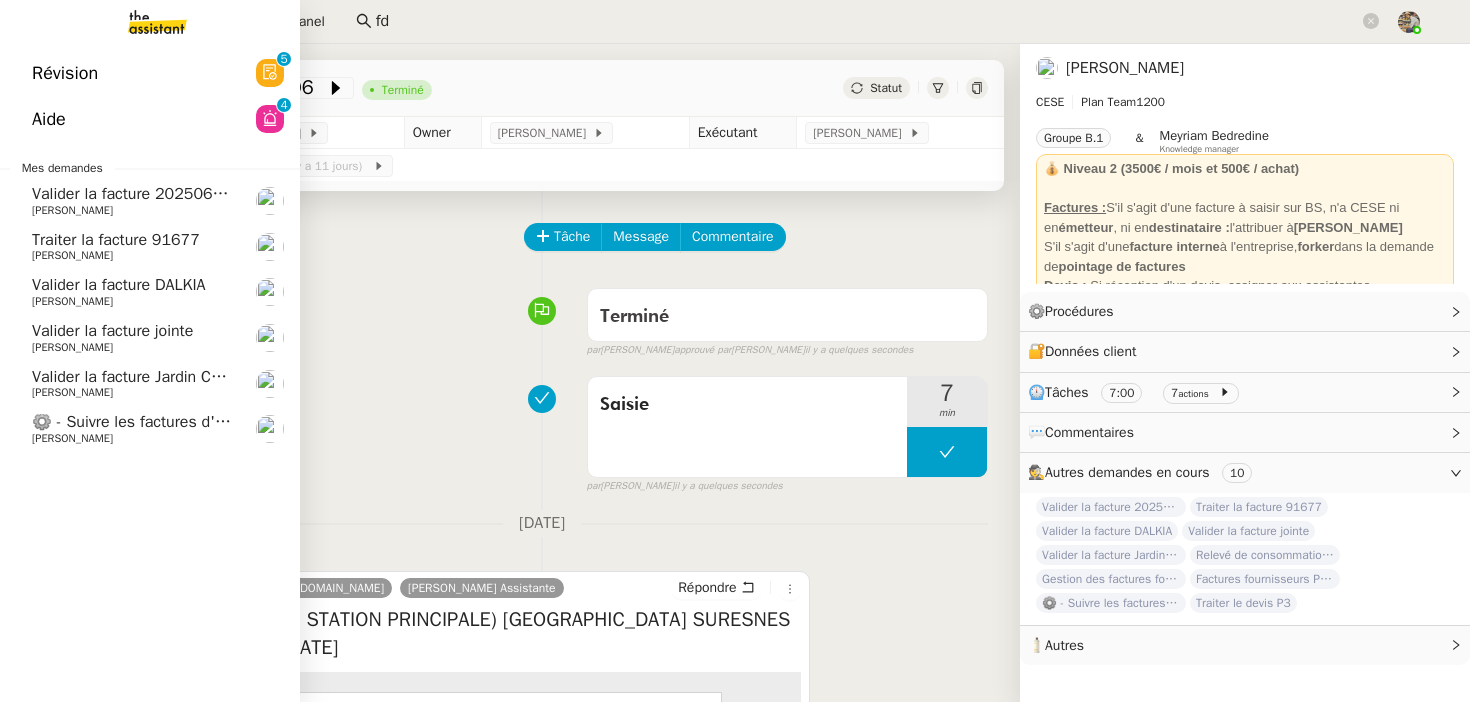click on "Charles Da Conceicao" 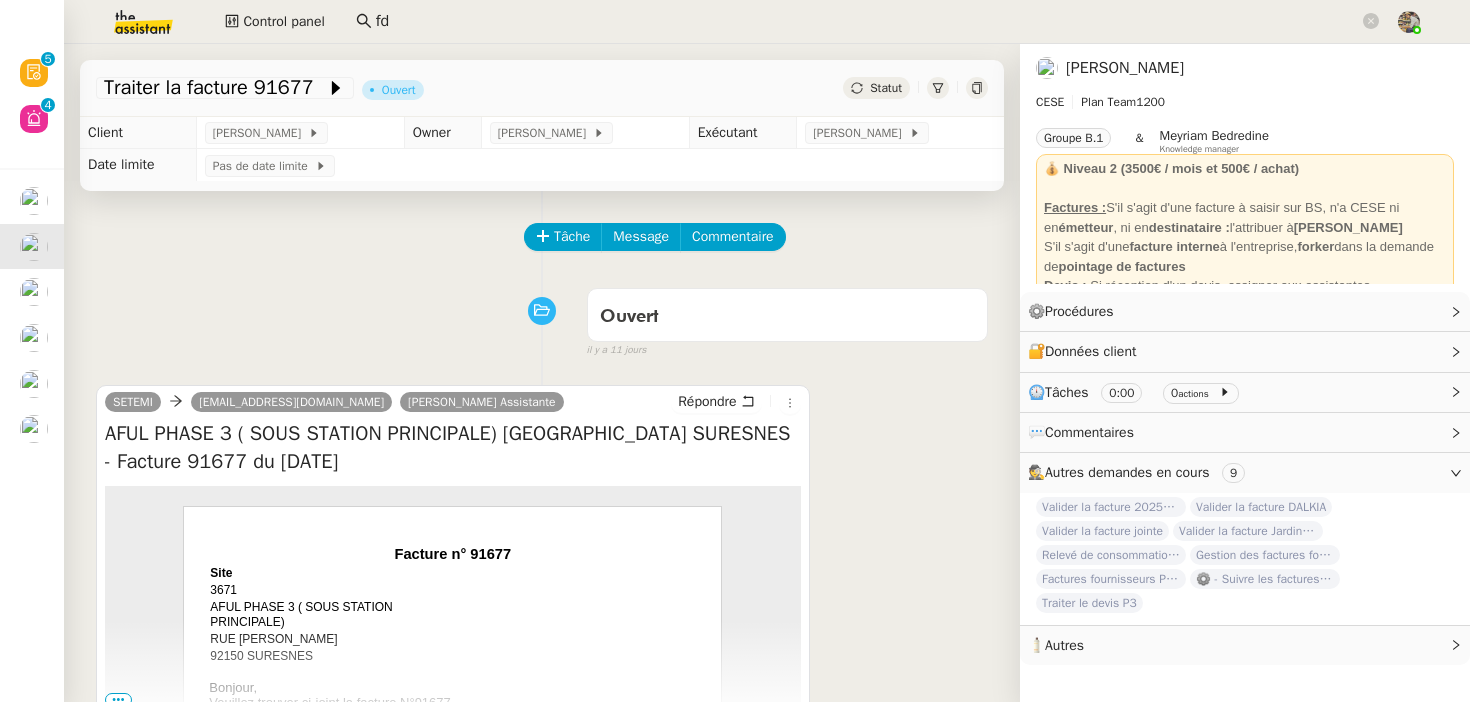 scroll, scrollTop: 254, scrollLeft: 0, axis: vertical 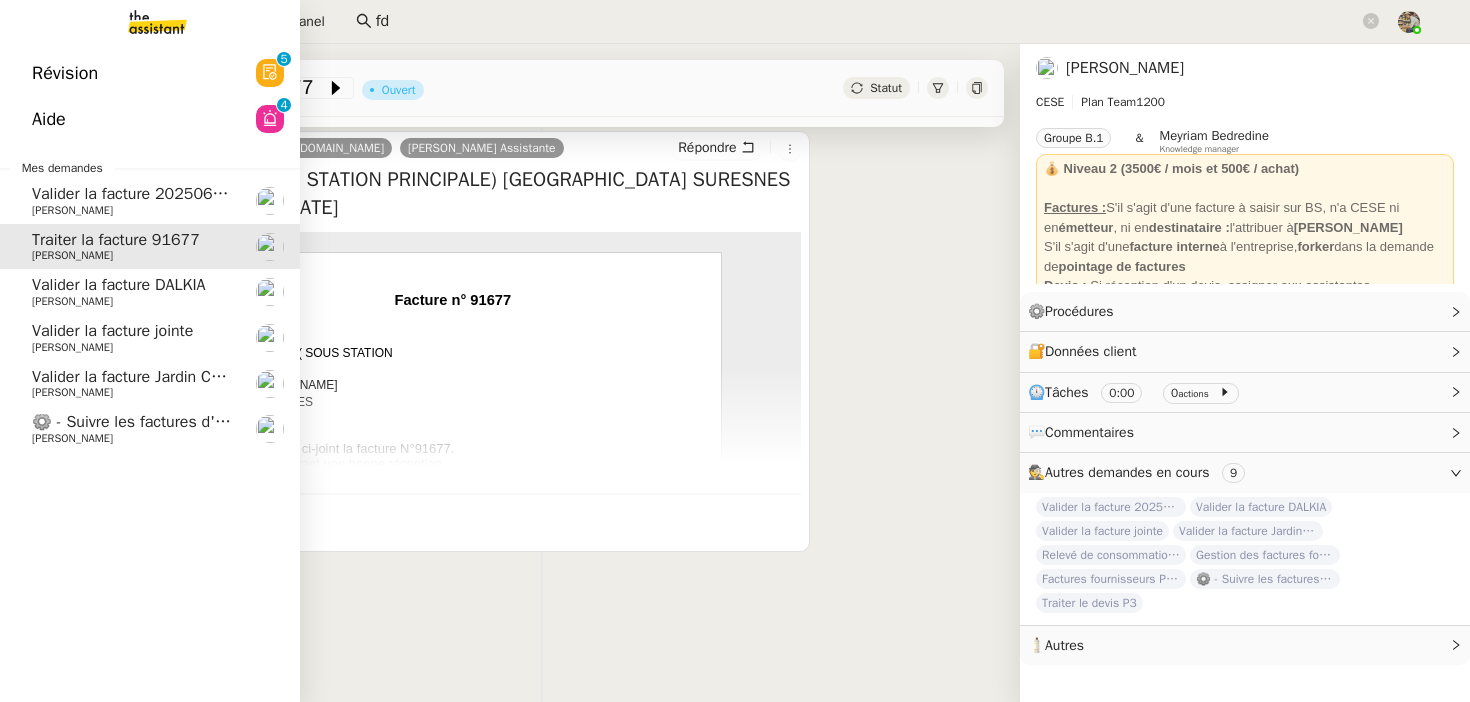 click on "Valider la facture DALKIA    Charles Da Conceicao" 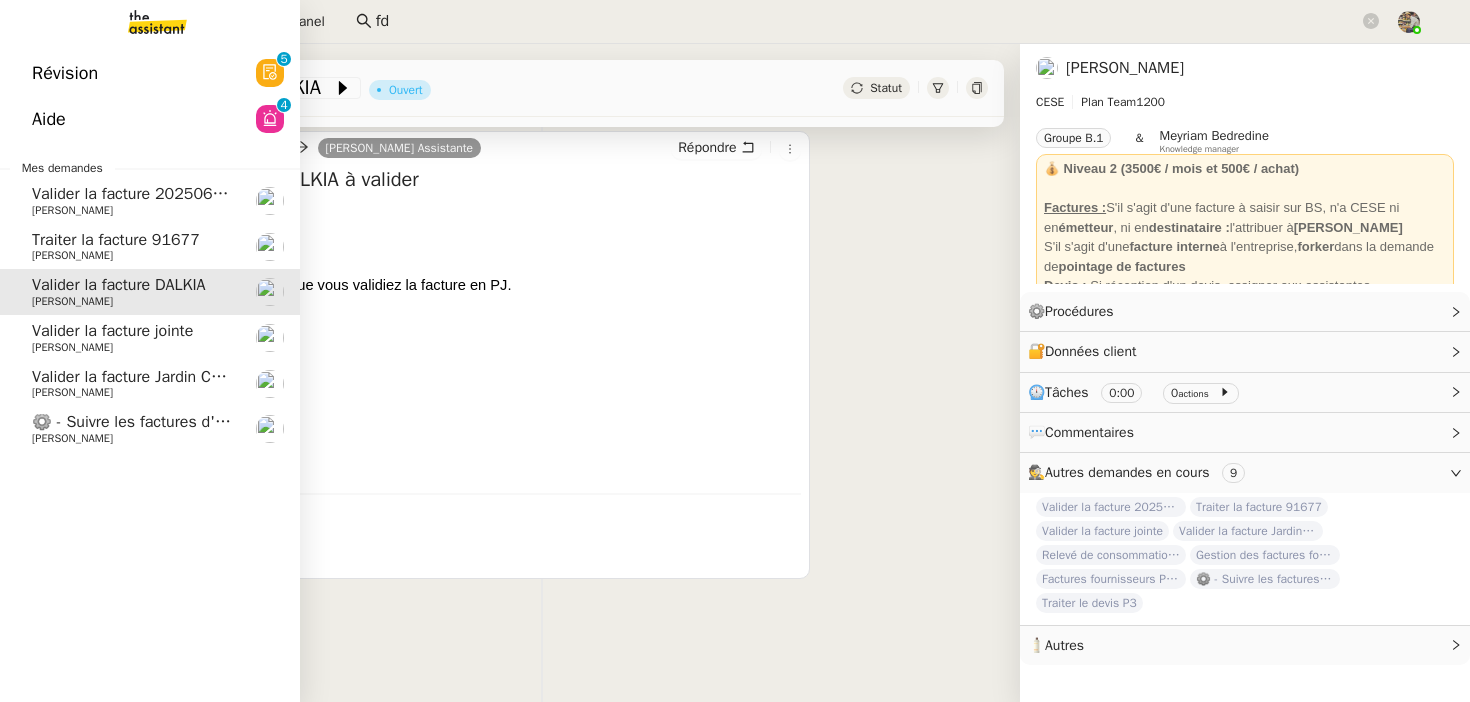click on "Traiter la facture 91677    Charles Da Conceicao" 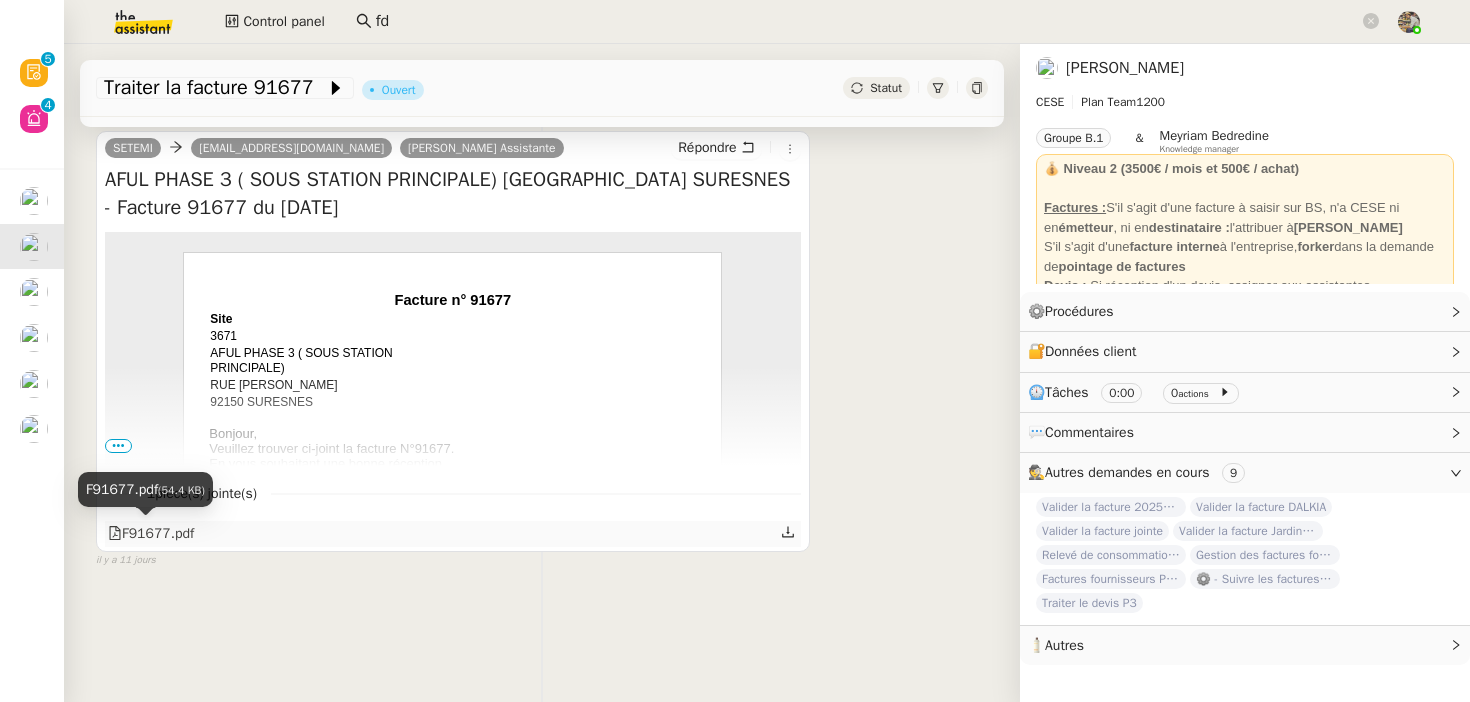 click on "F91677.pdf" 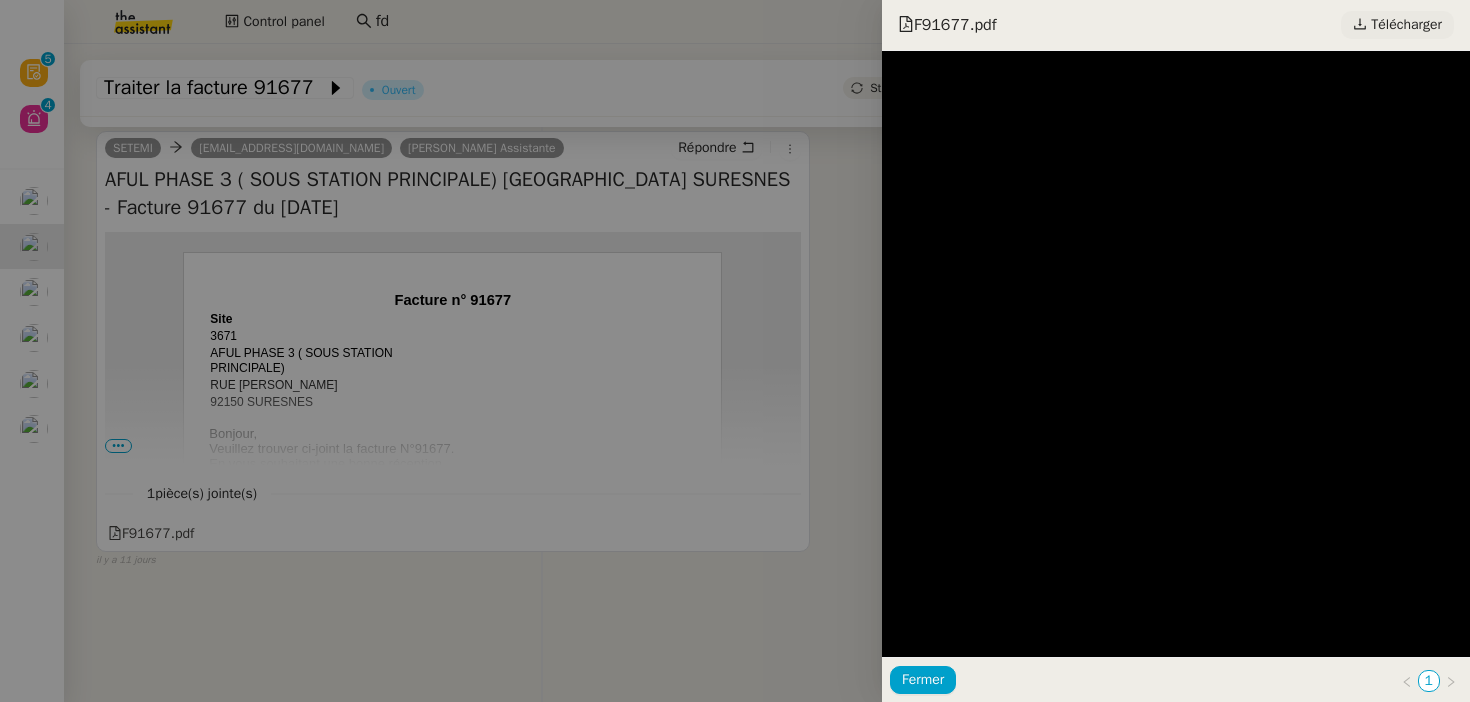 click on "Télécharger" at bounding box center (1397, 25) 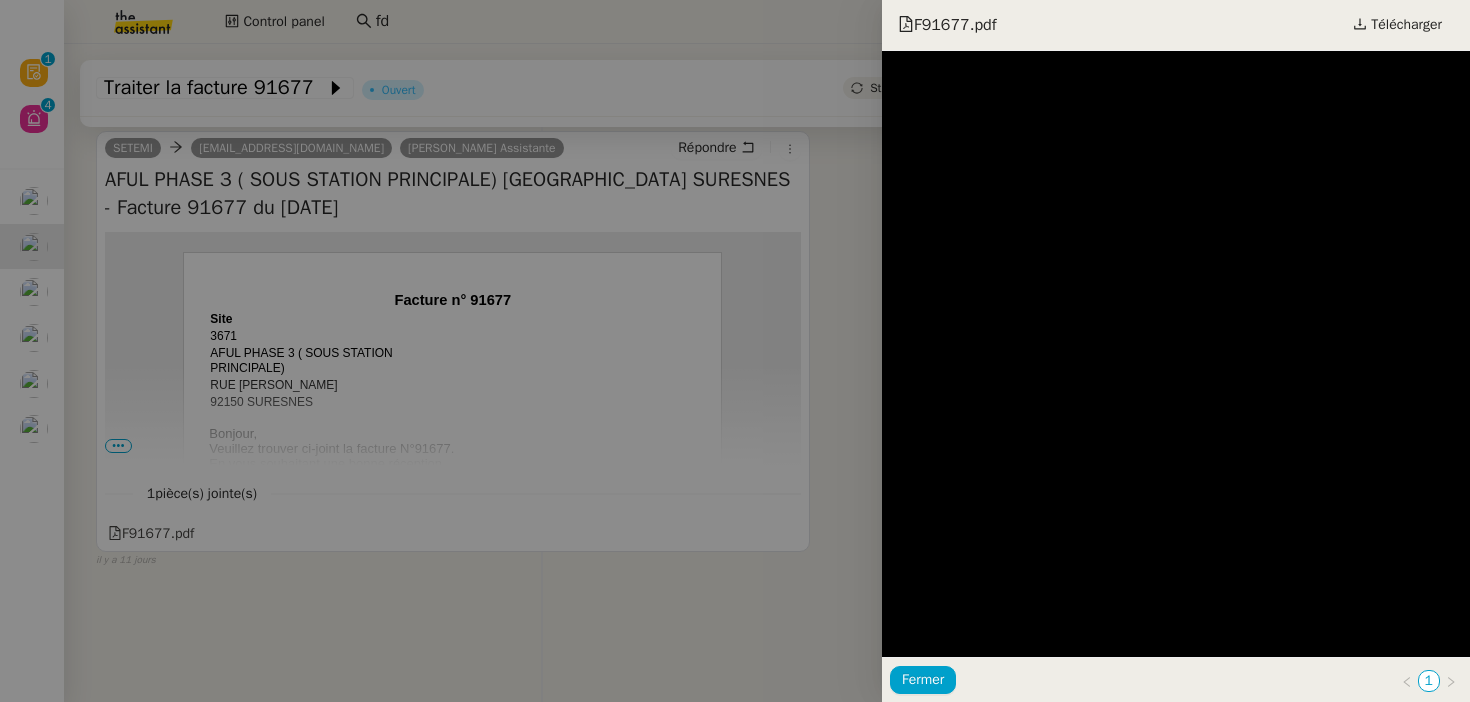 click at bounding box center (735, 351) 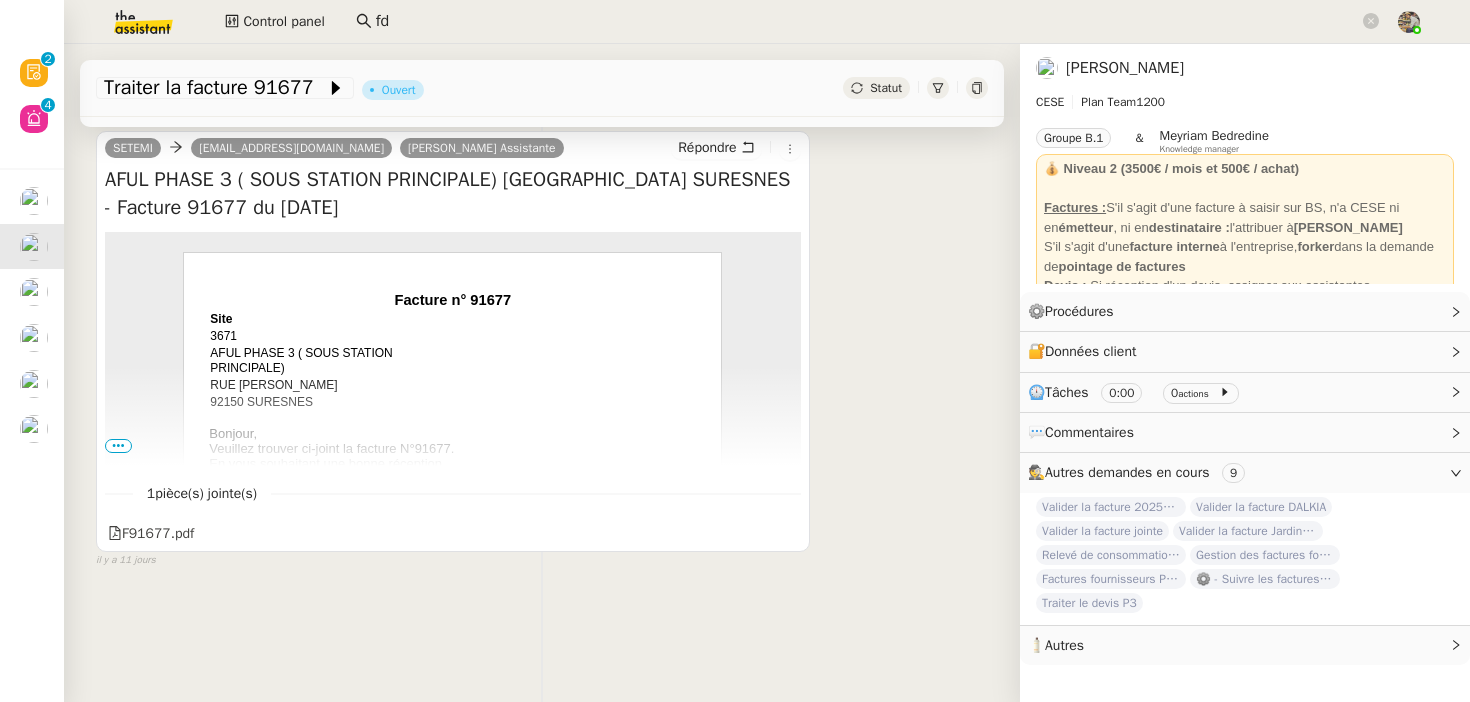 scroll, scrollTop: 0, scrollLeft: 0, axis: both 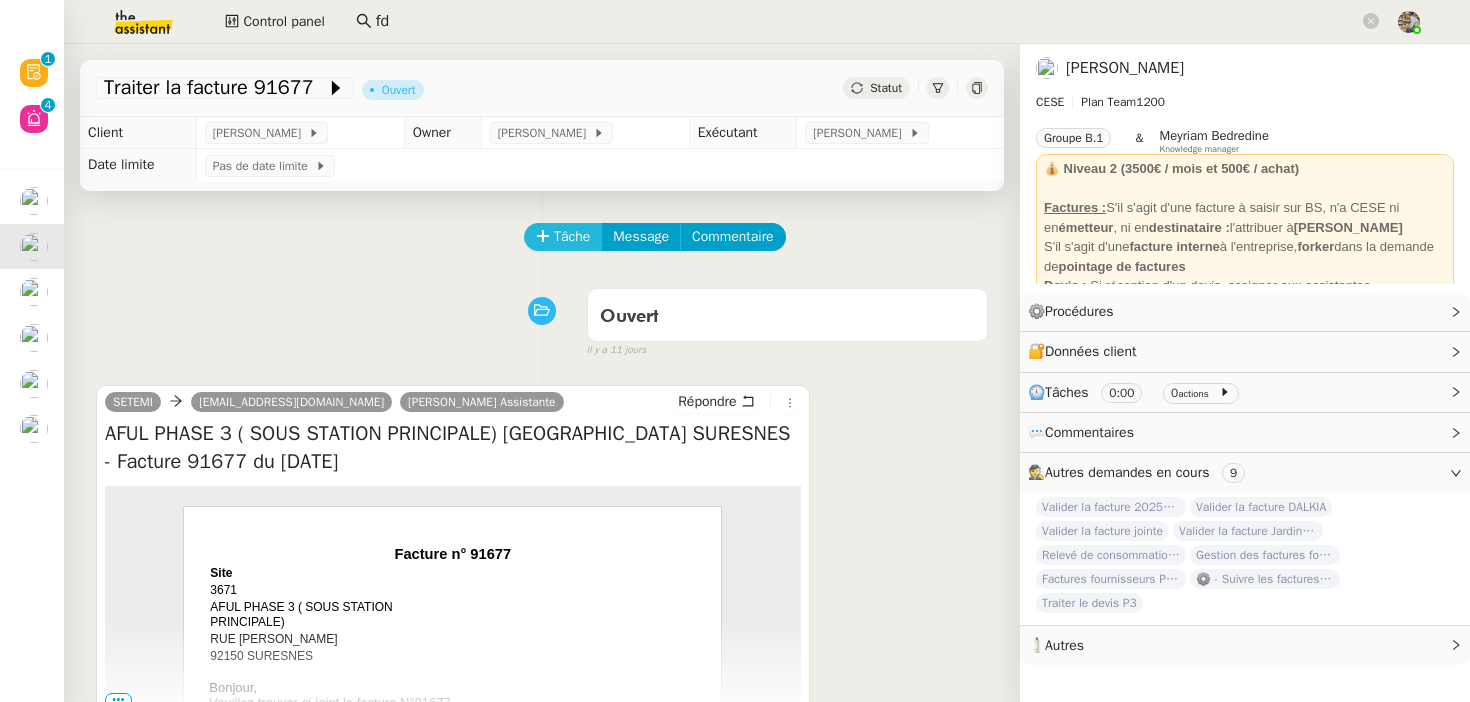 click on "Tâche" 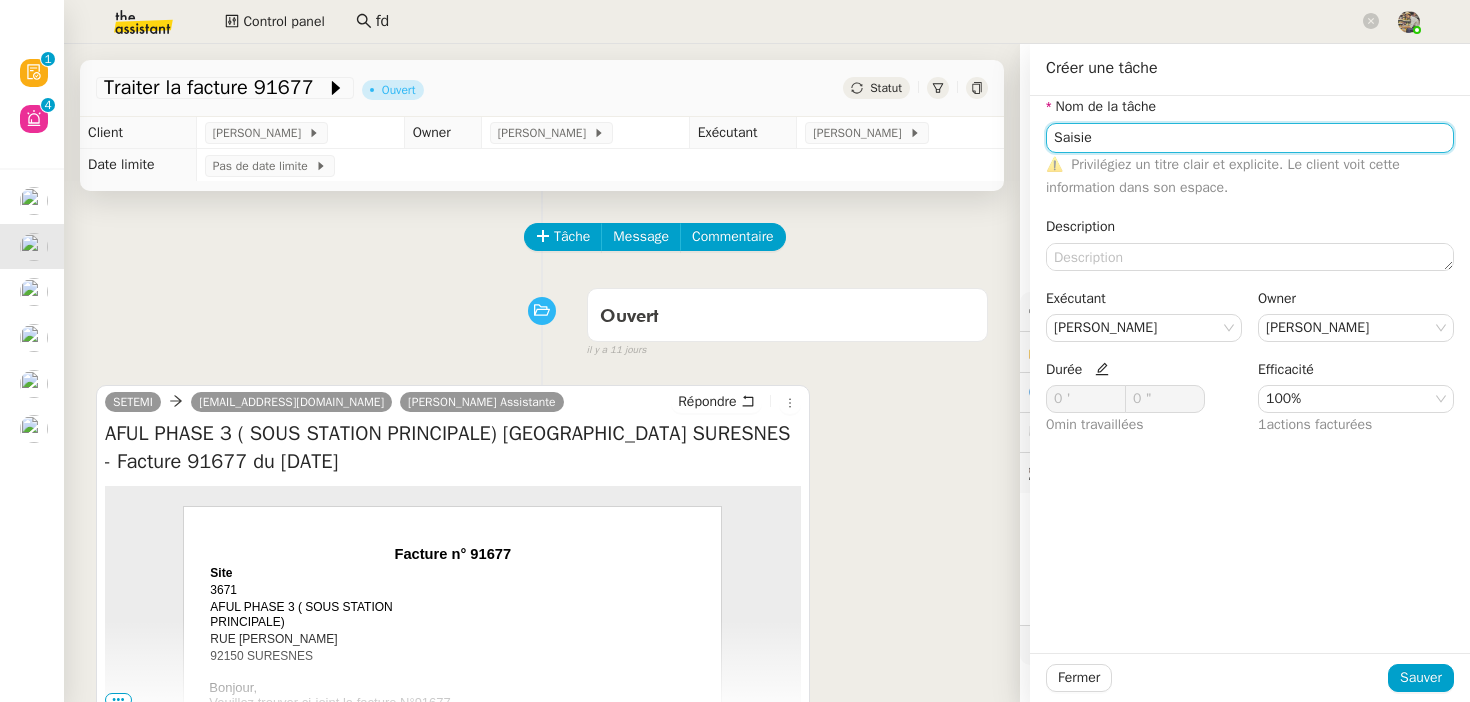 type on "Saisie" 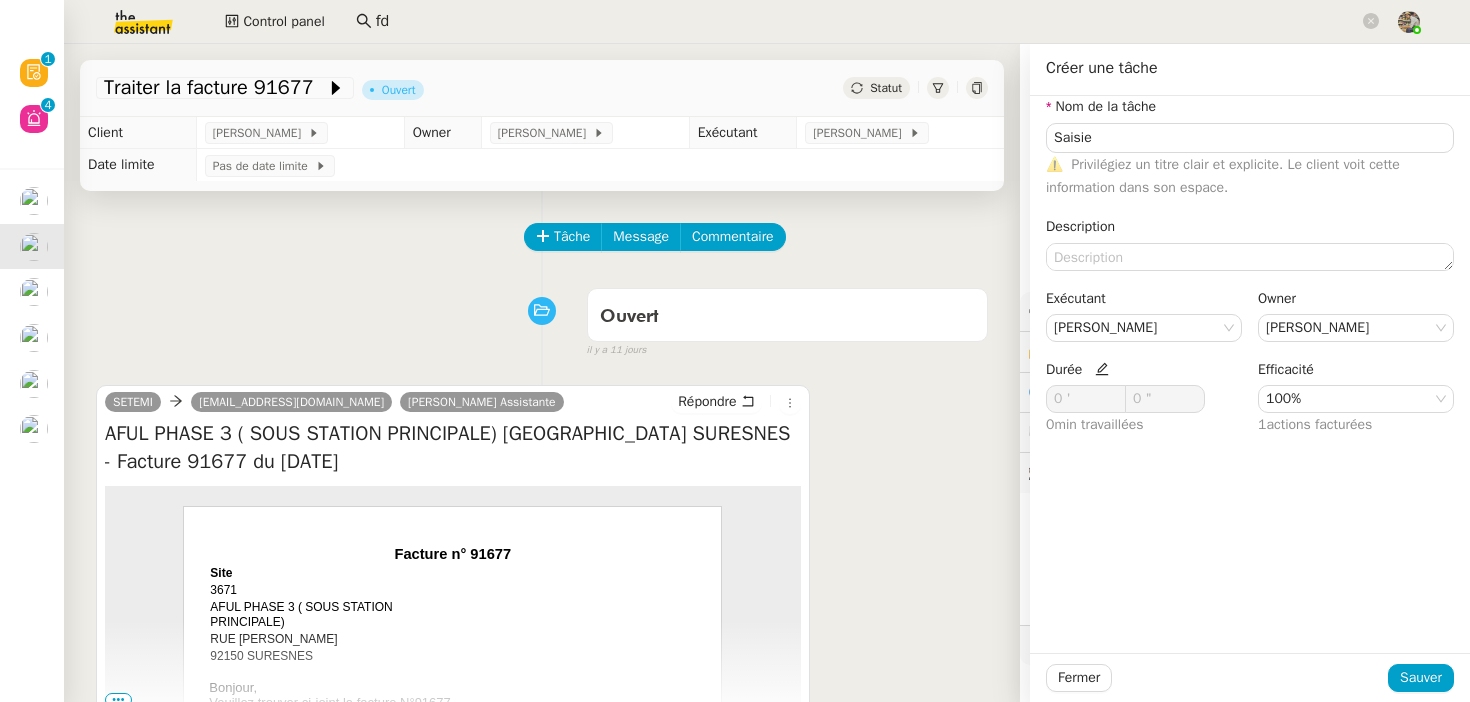 click 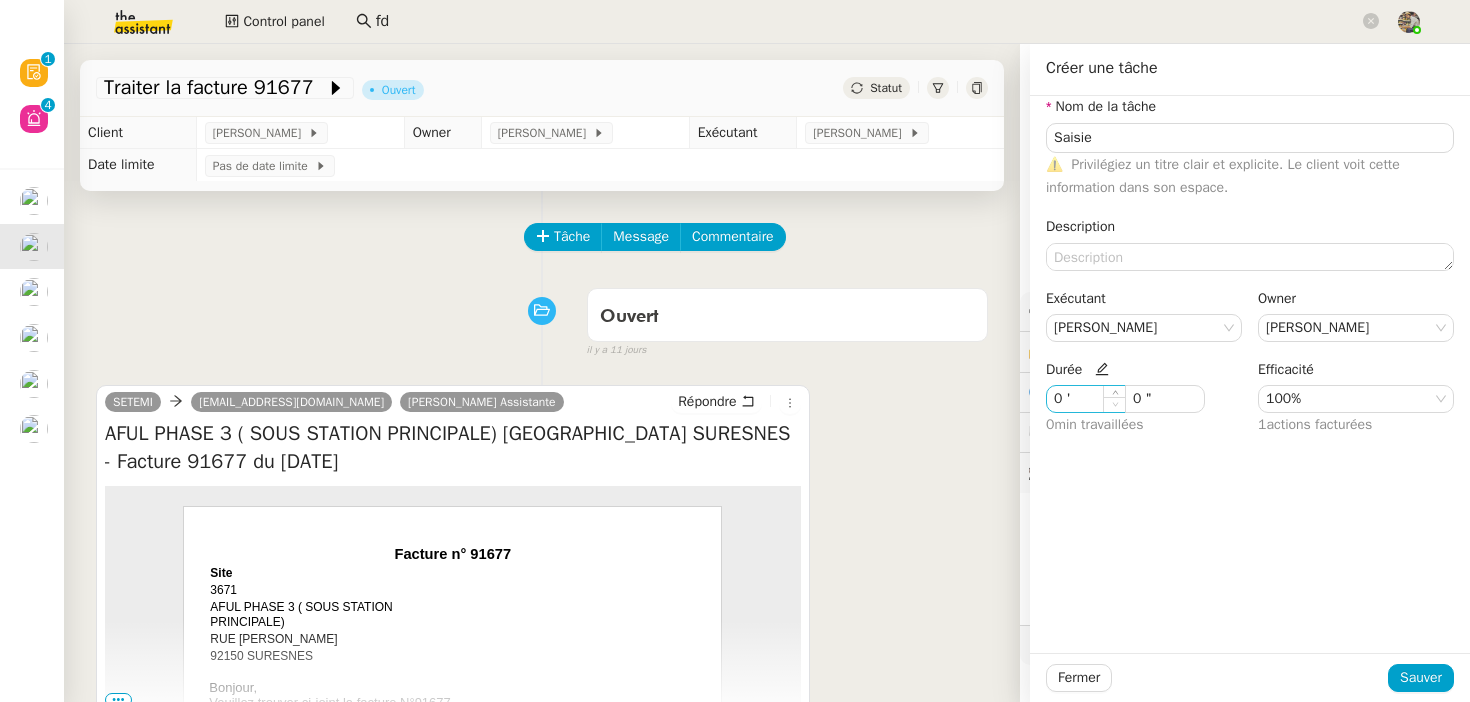 click 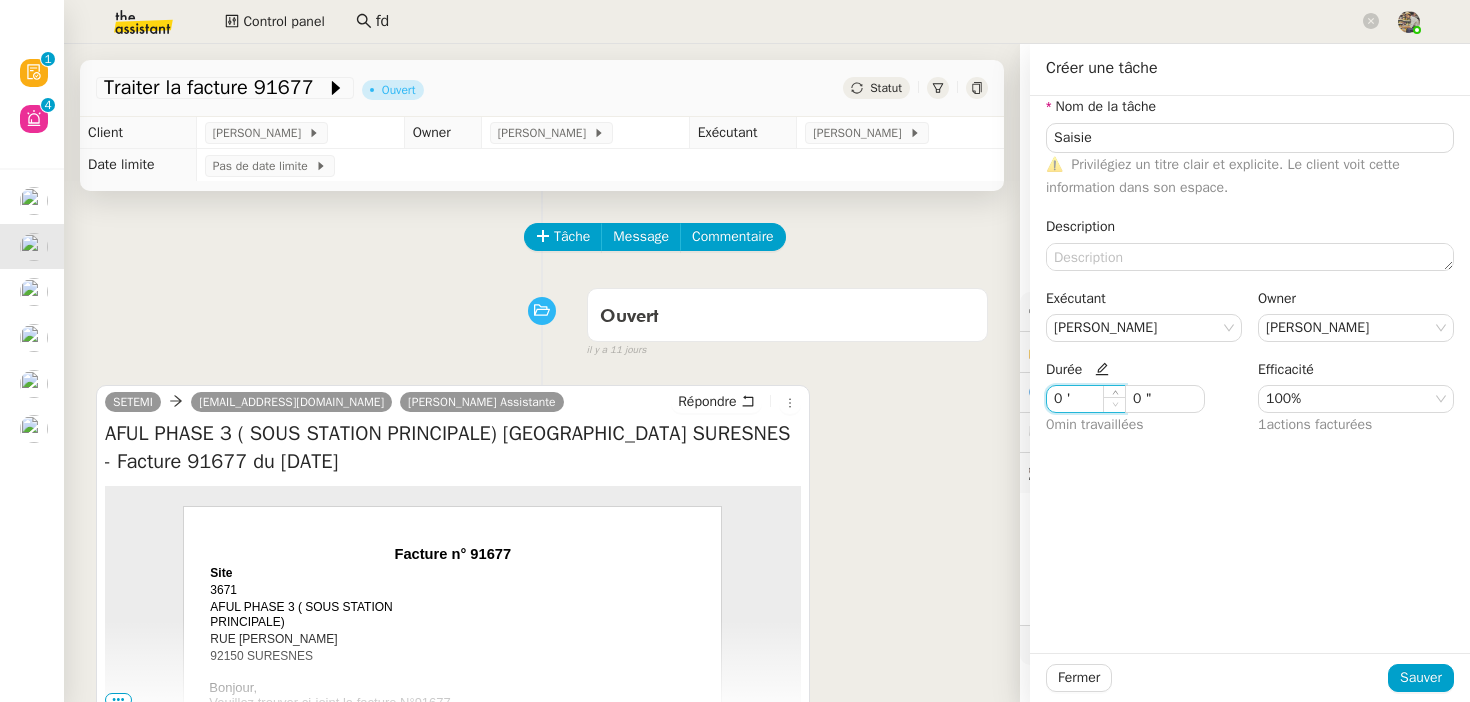 click 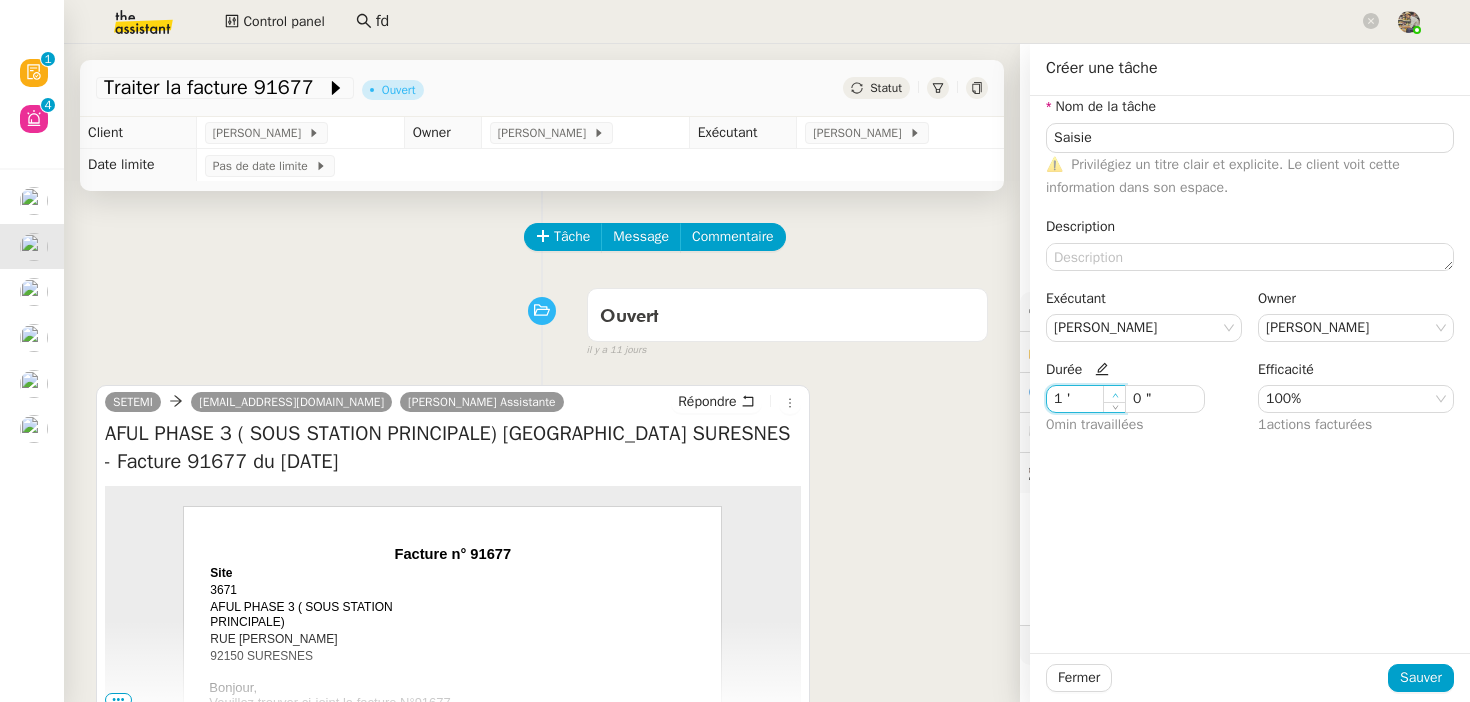click 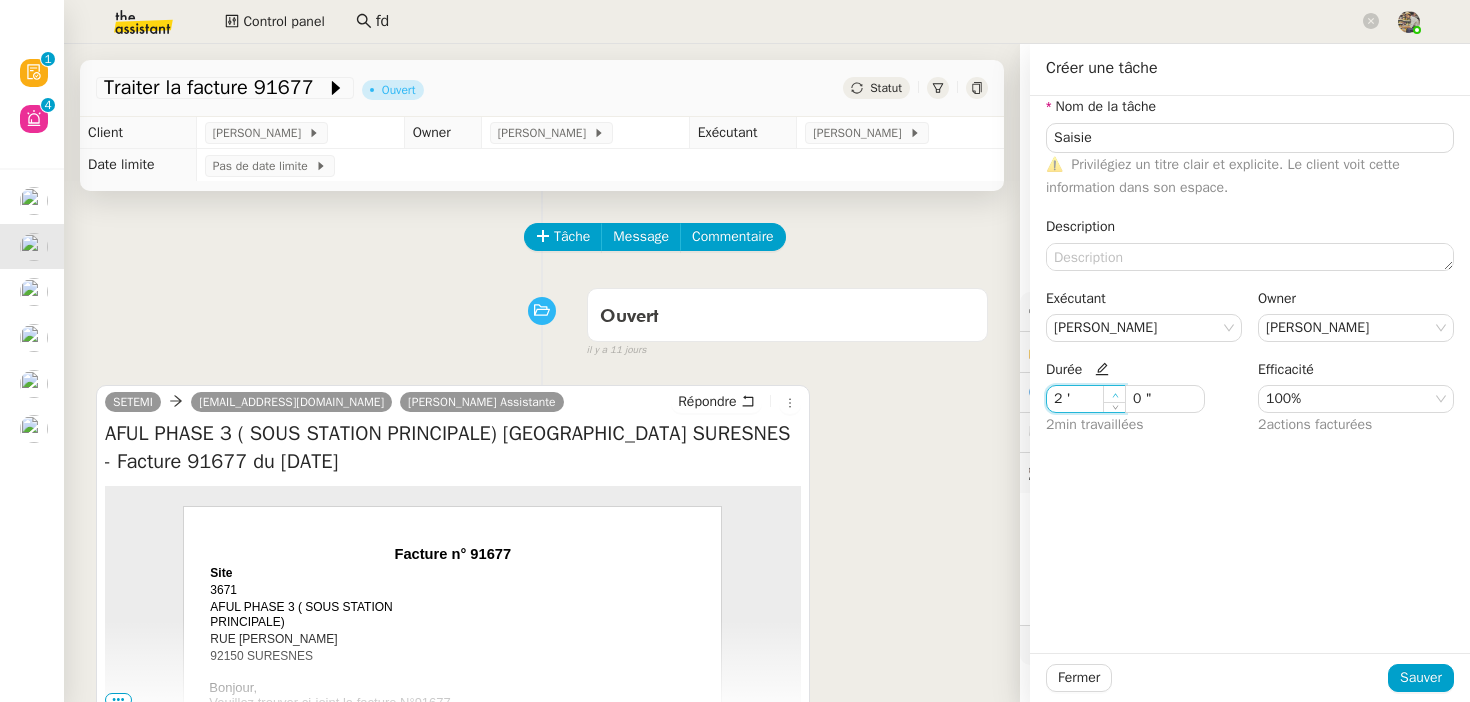 click 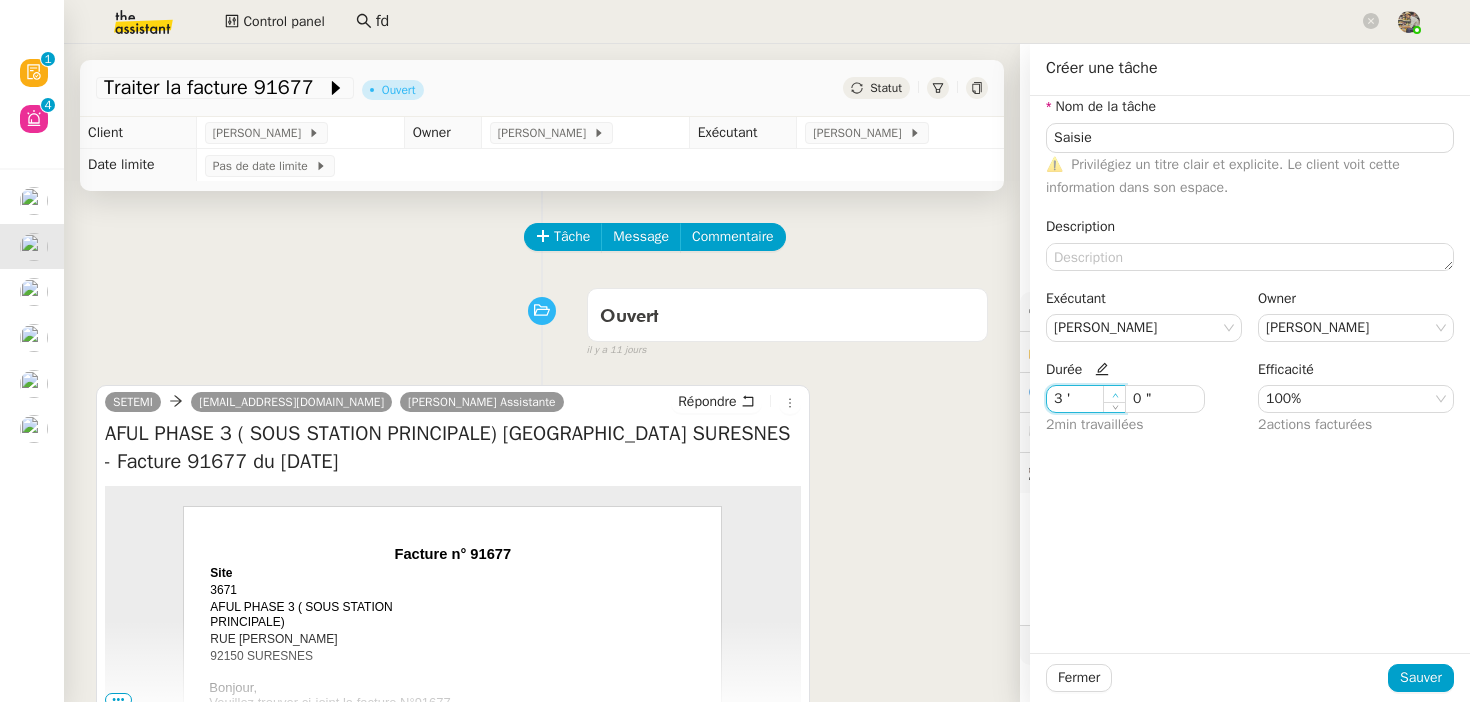 click 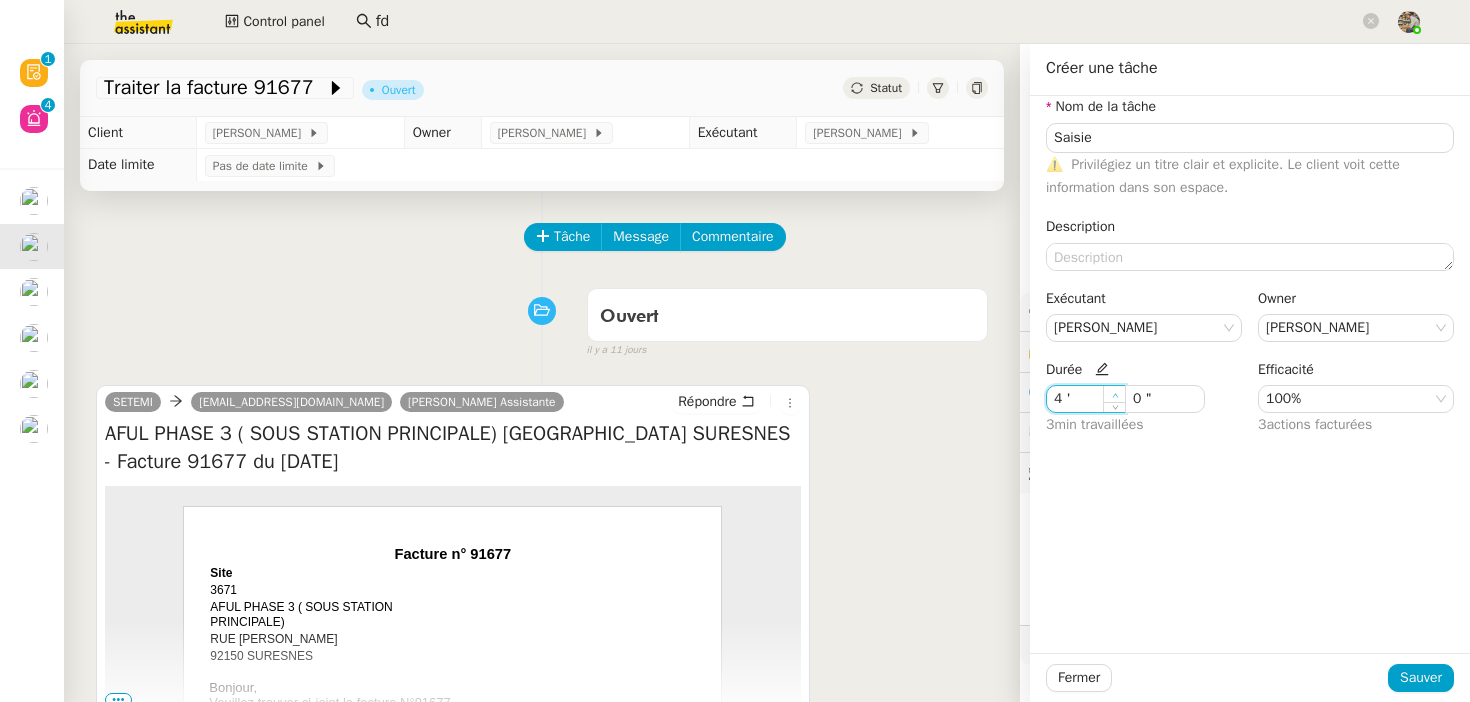 click 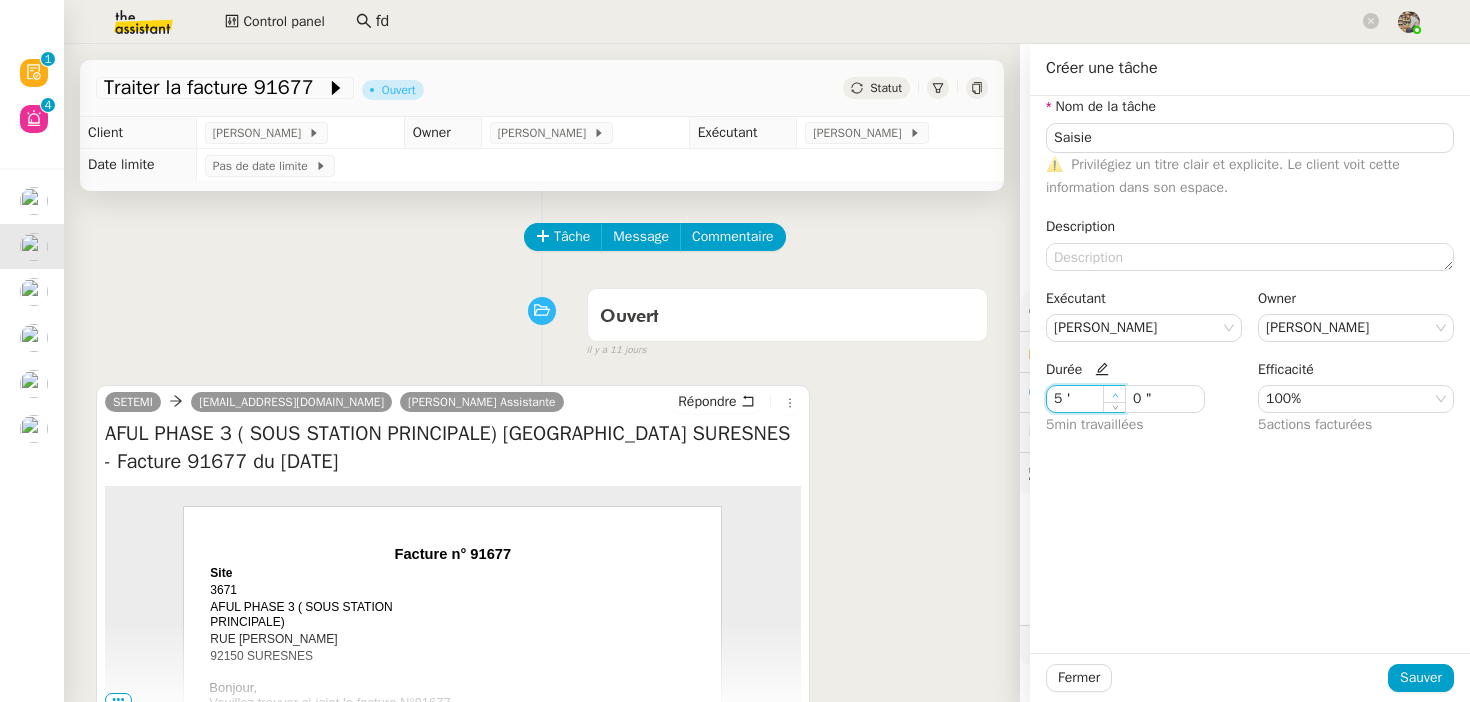 click 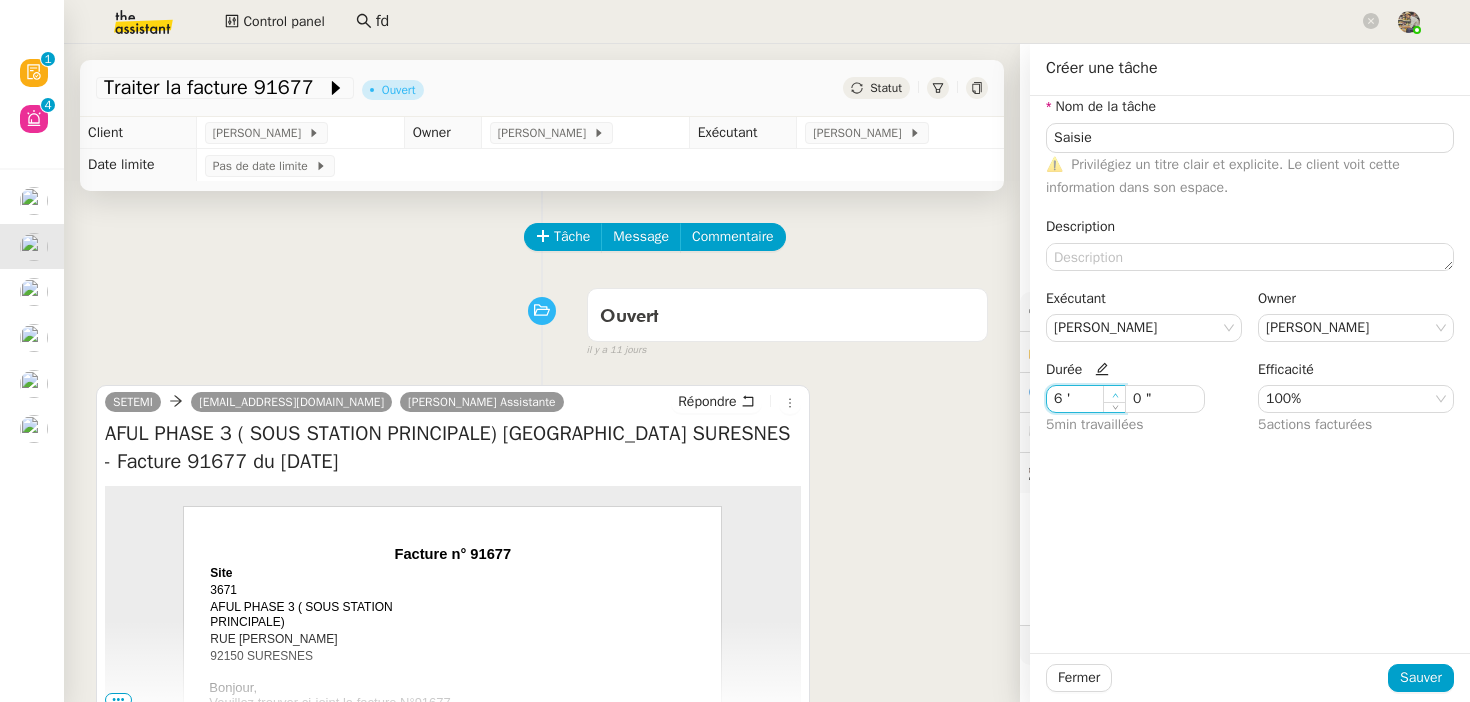 click 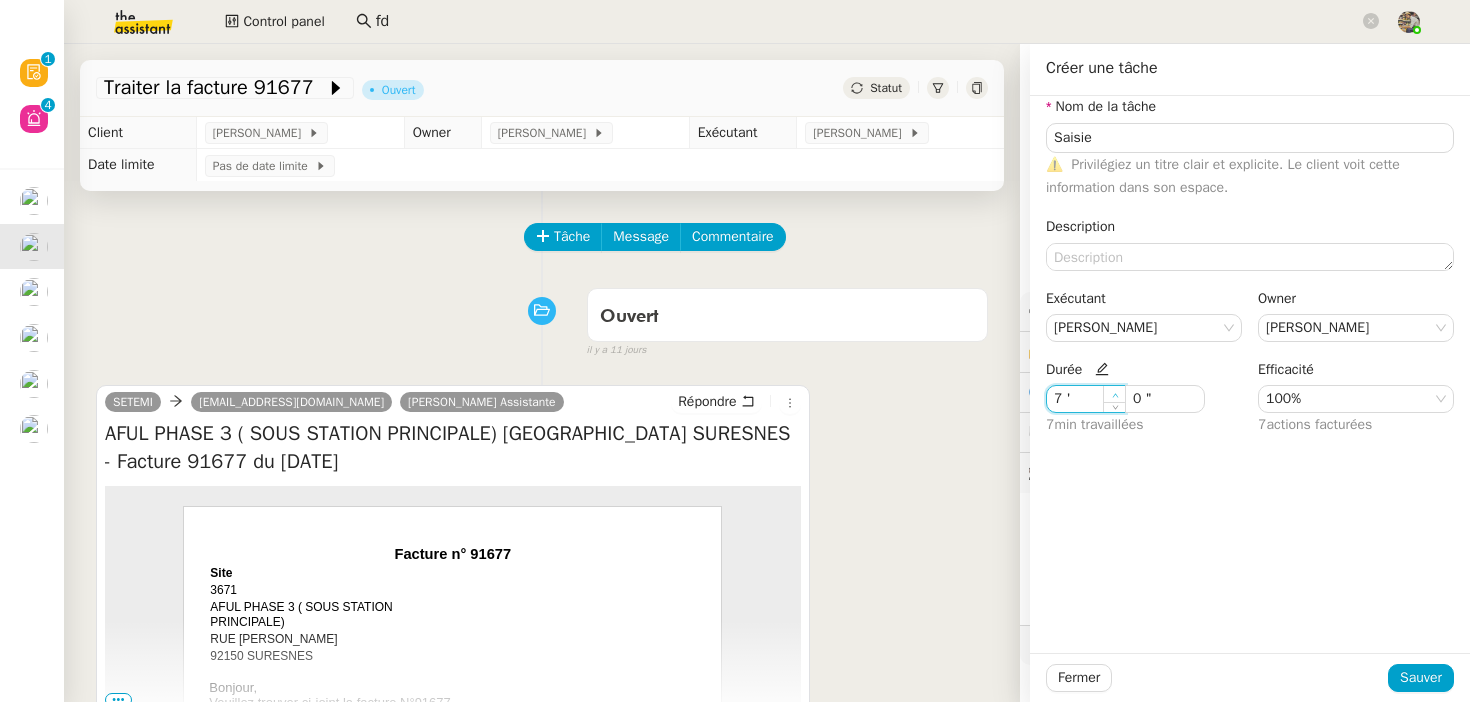 click 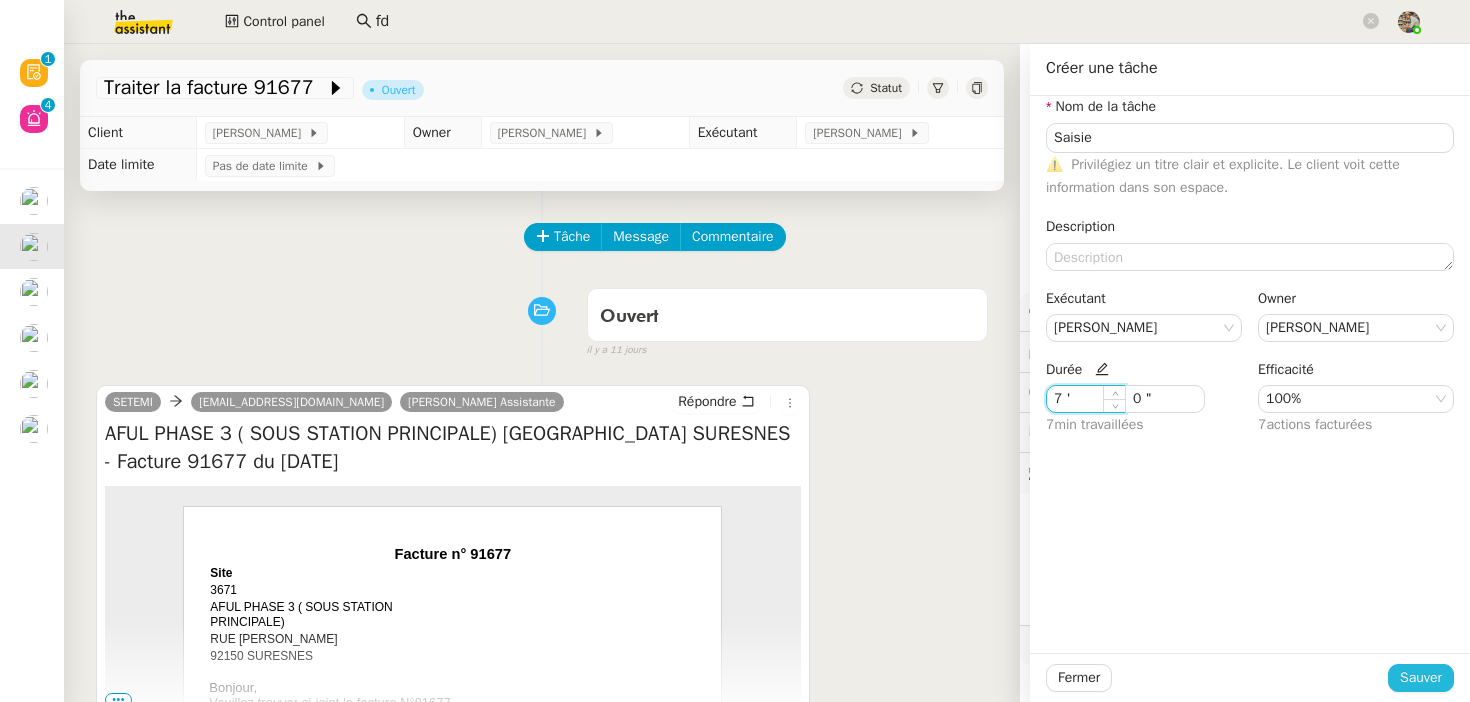 click on "Sauver" 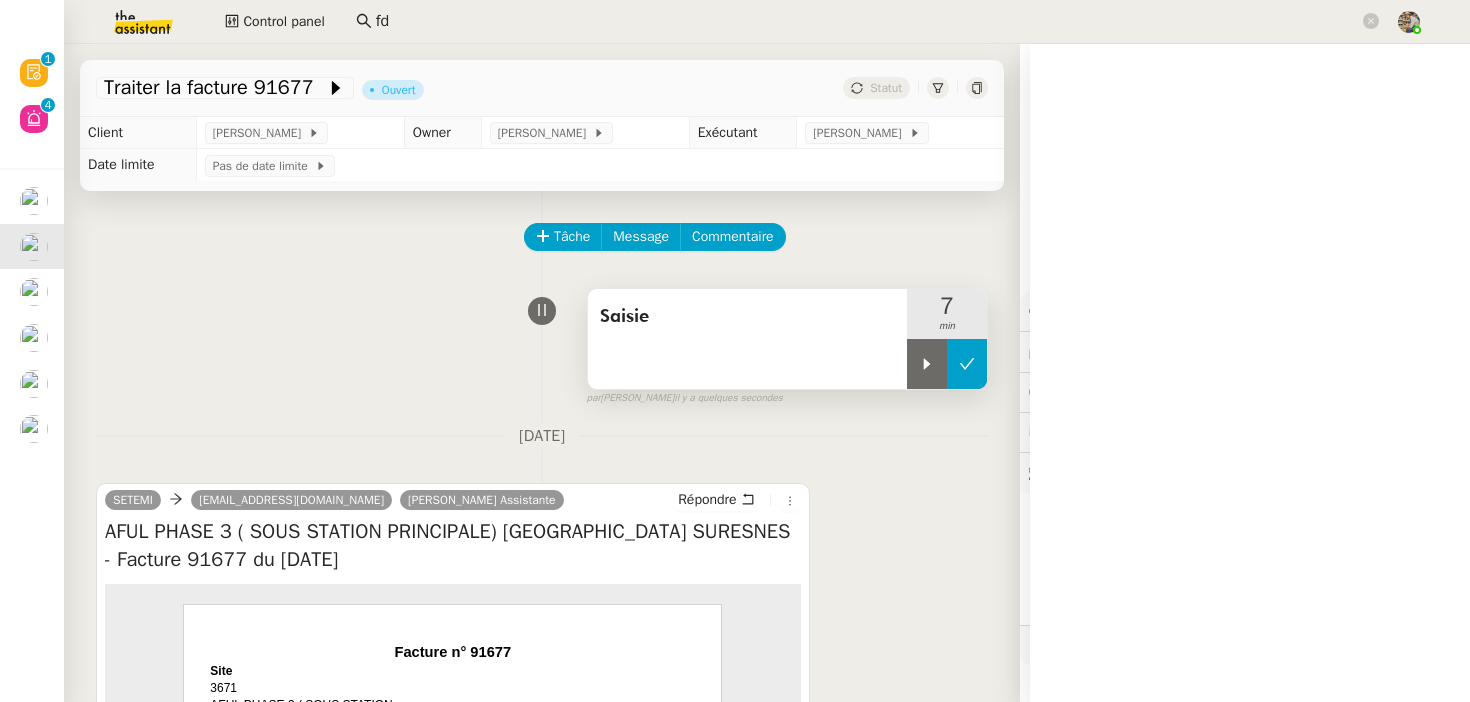 click 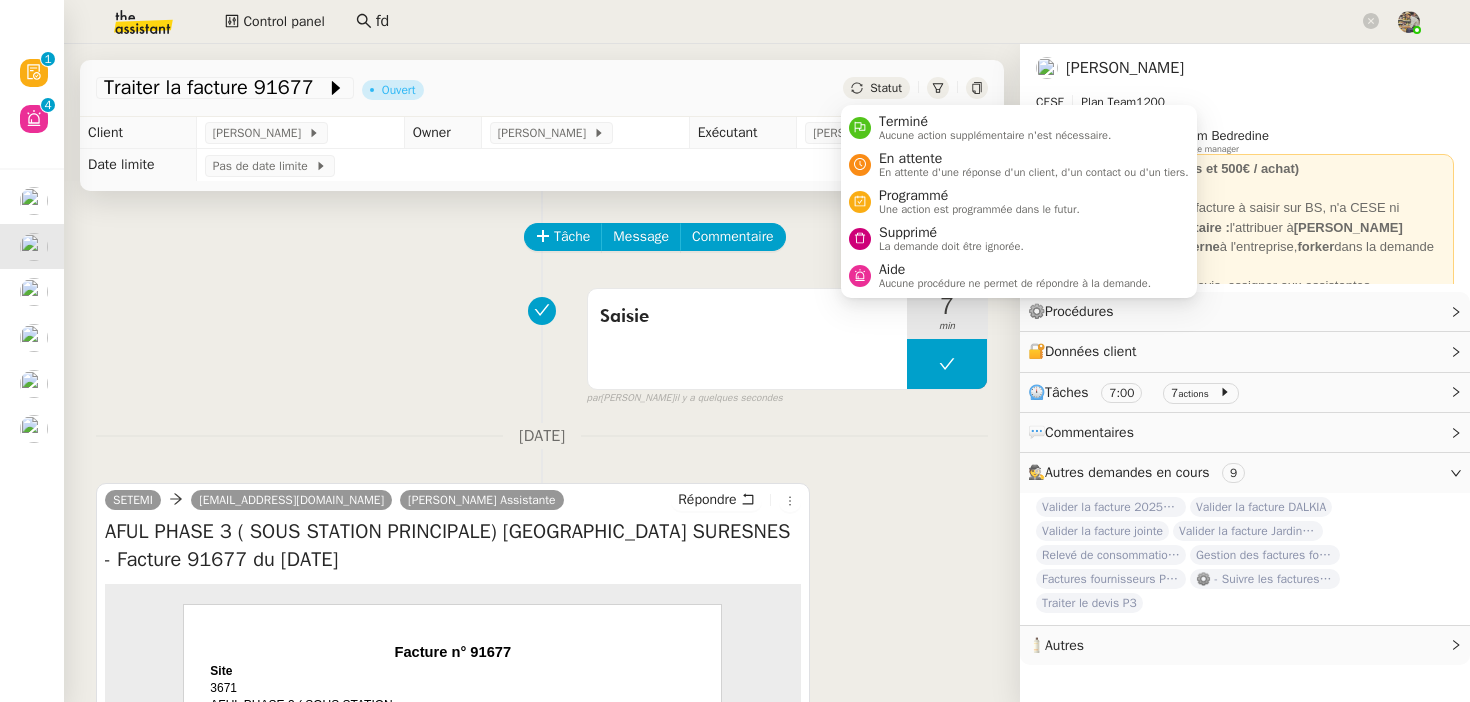 click on "Statut" 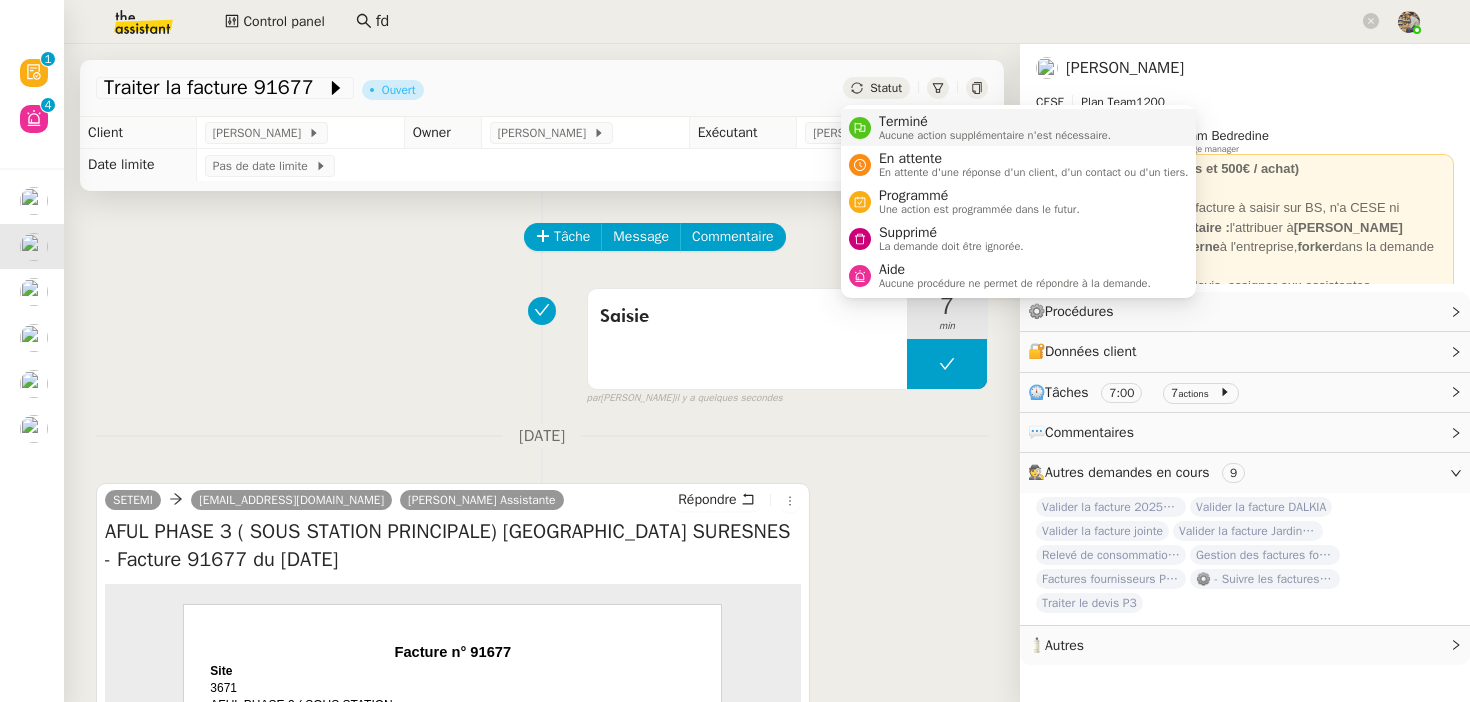 click on "Terminé" at bounding box center [995, 122] 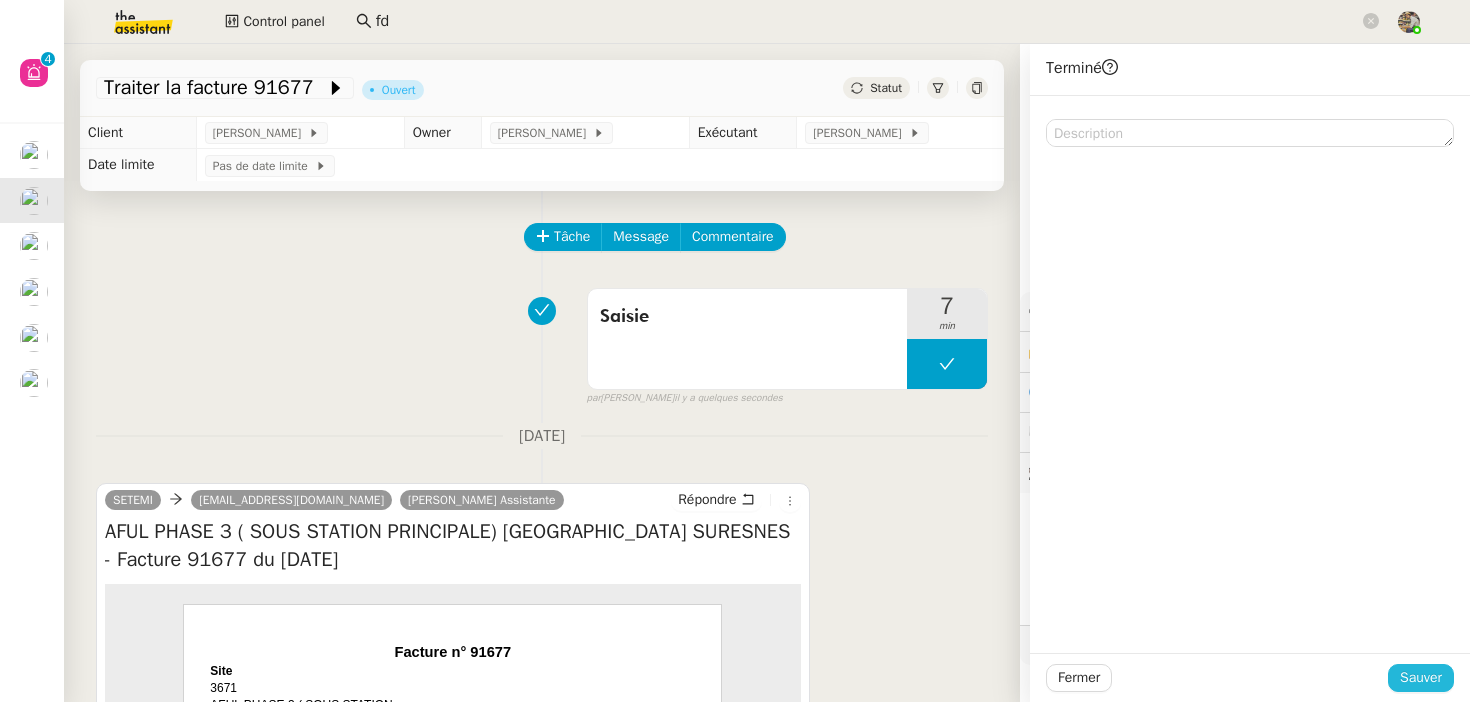 click on "Sauver" 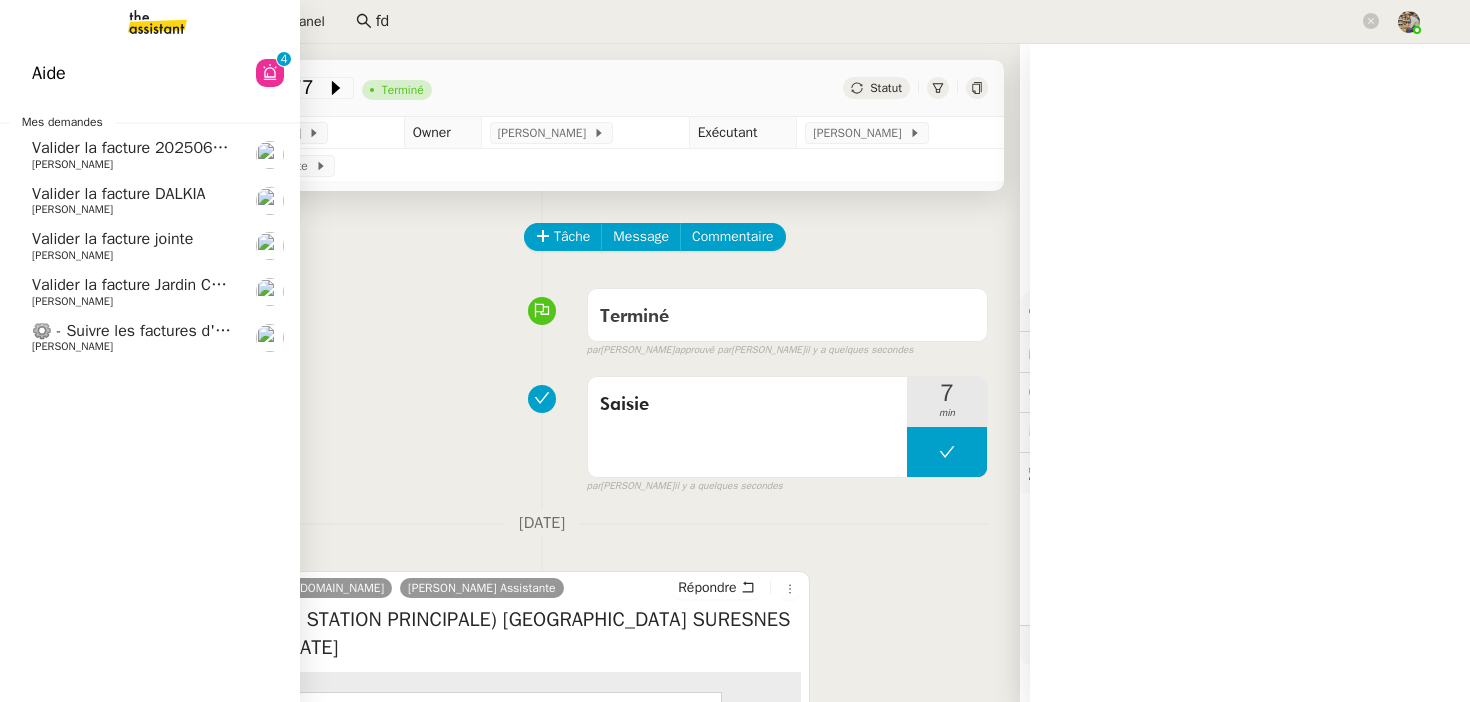 click on "Valider la facture DALKIA" 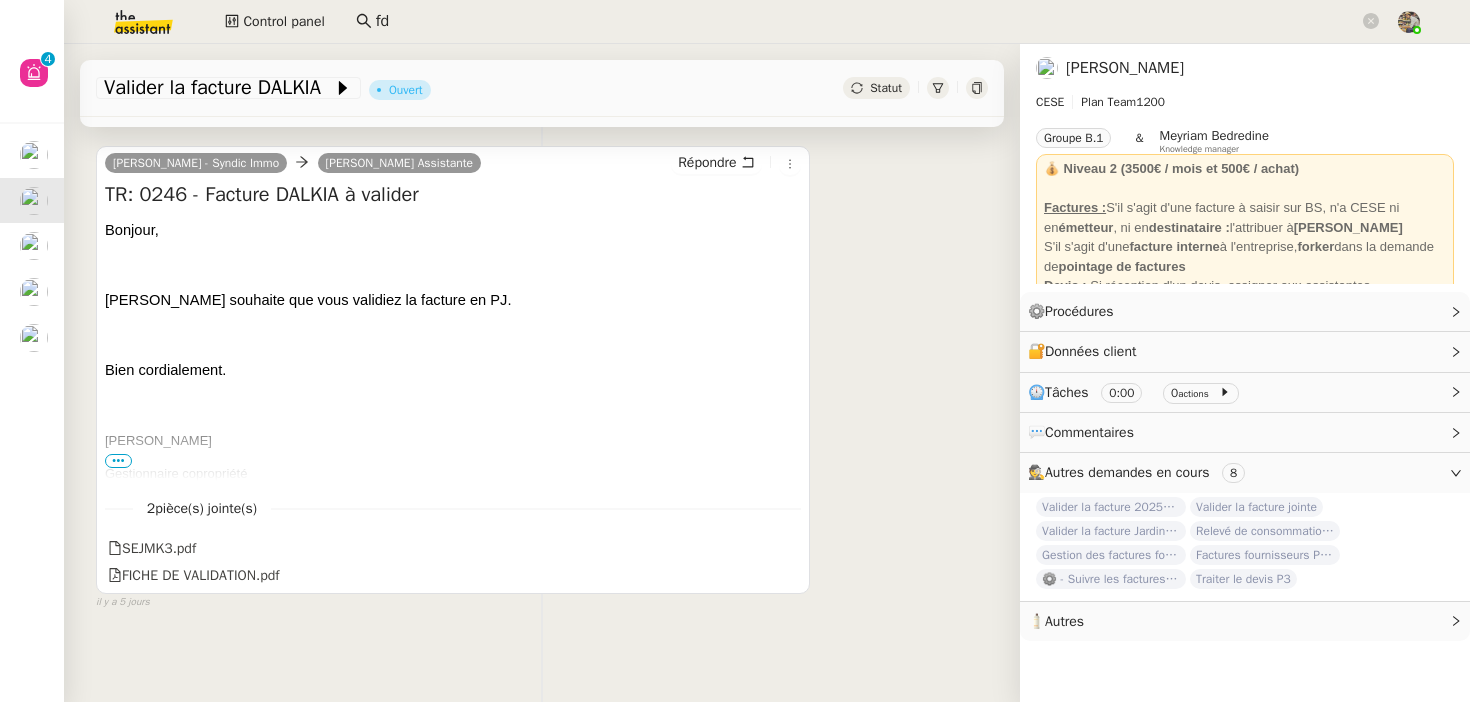 scroll, scrollTop: 245, scrollLeft: 0, axis: vertical 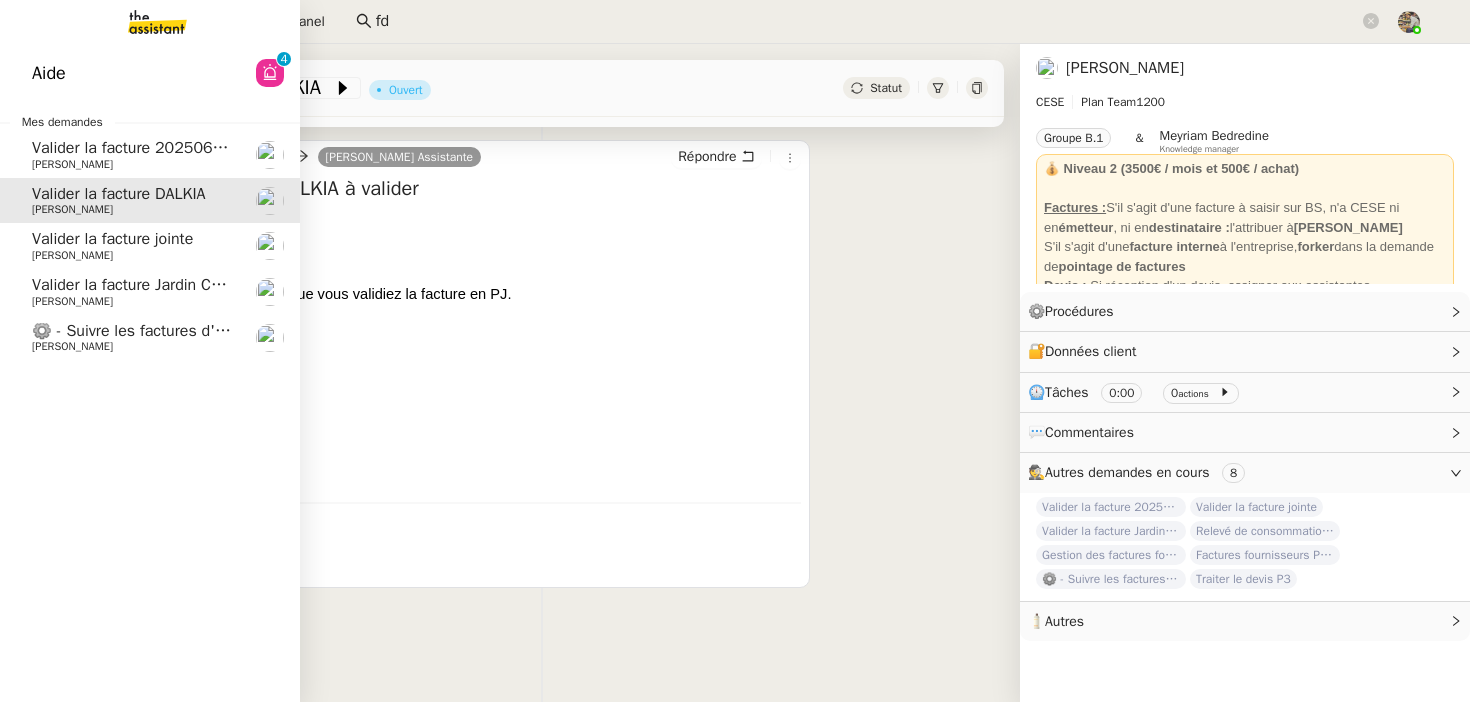 click on "Charles Da Conceicao" 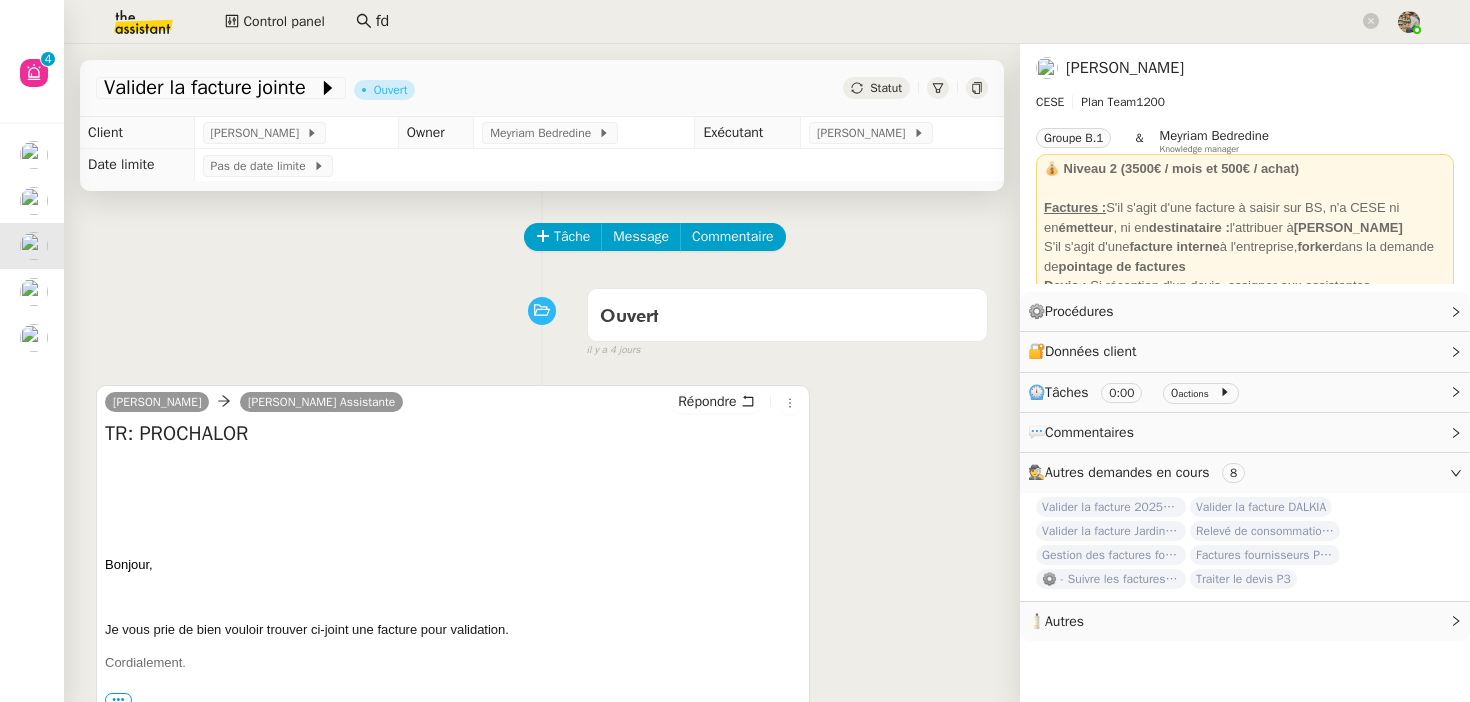 scroll, scrollTop: 254, scrollLeft: 0, axis: vertical 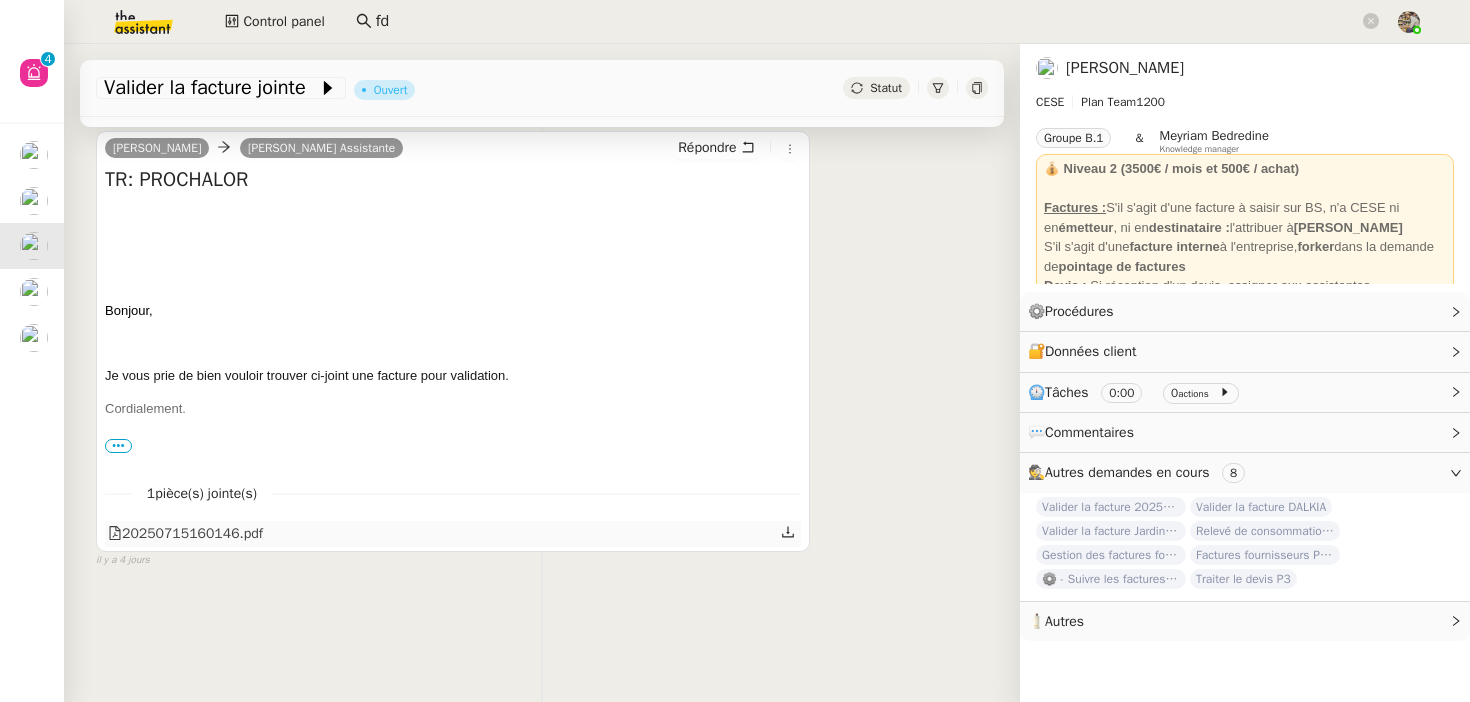 click on "20250715160146.pdf" 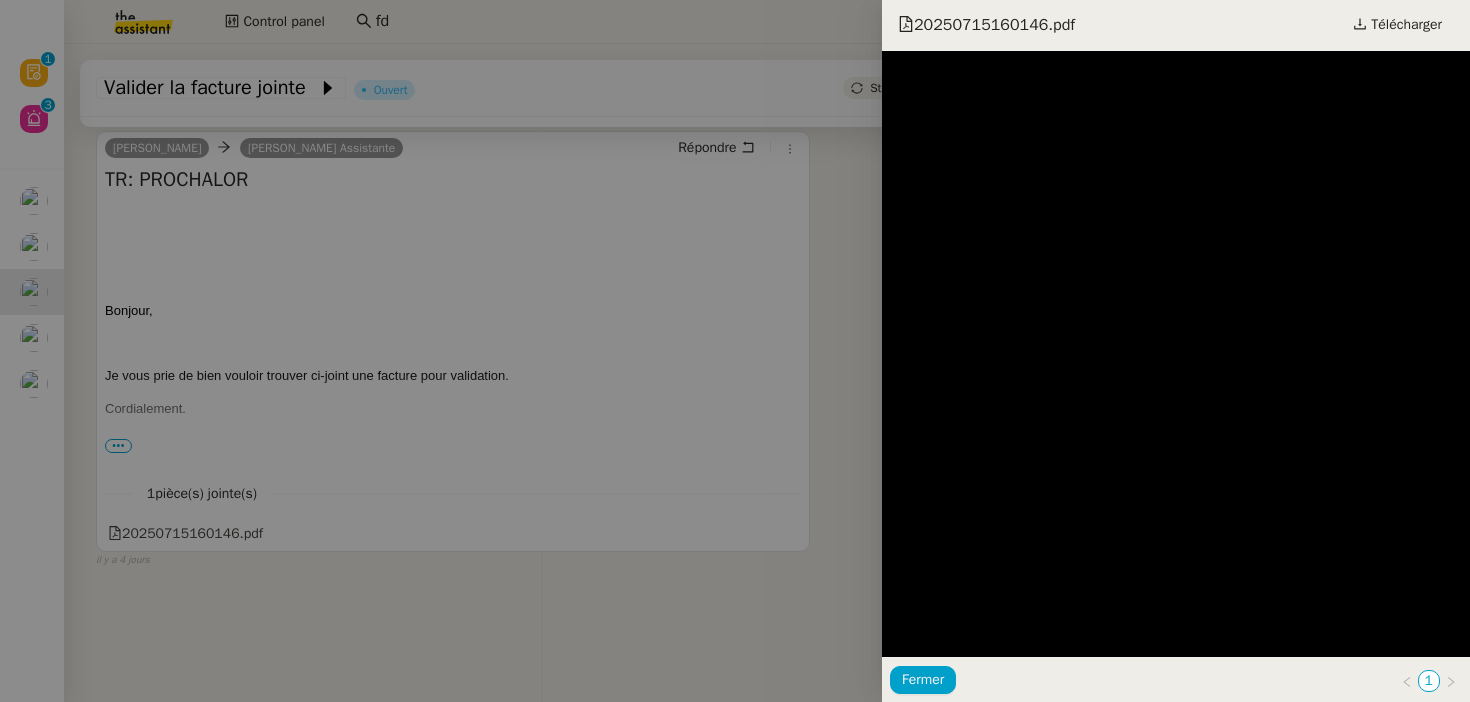 click at bounding box center (735, 351) 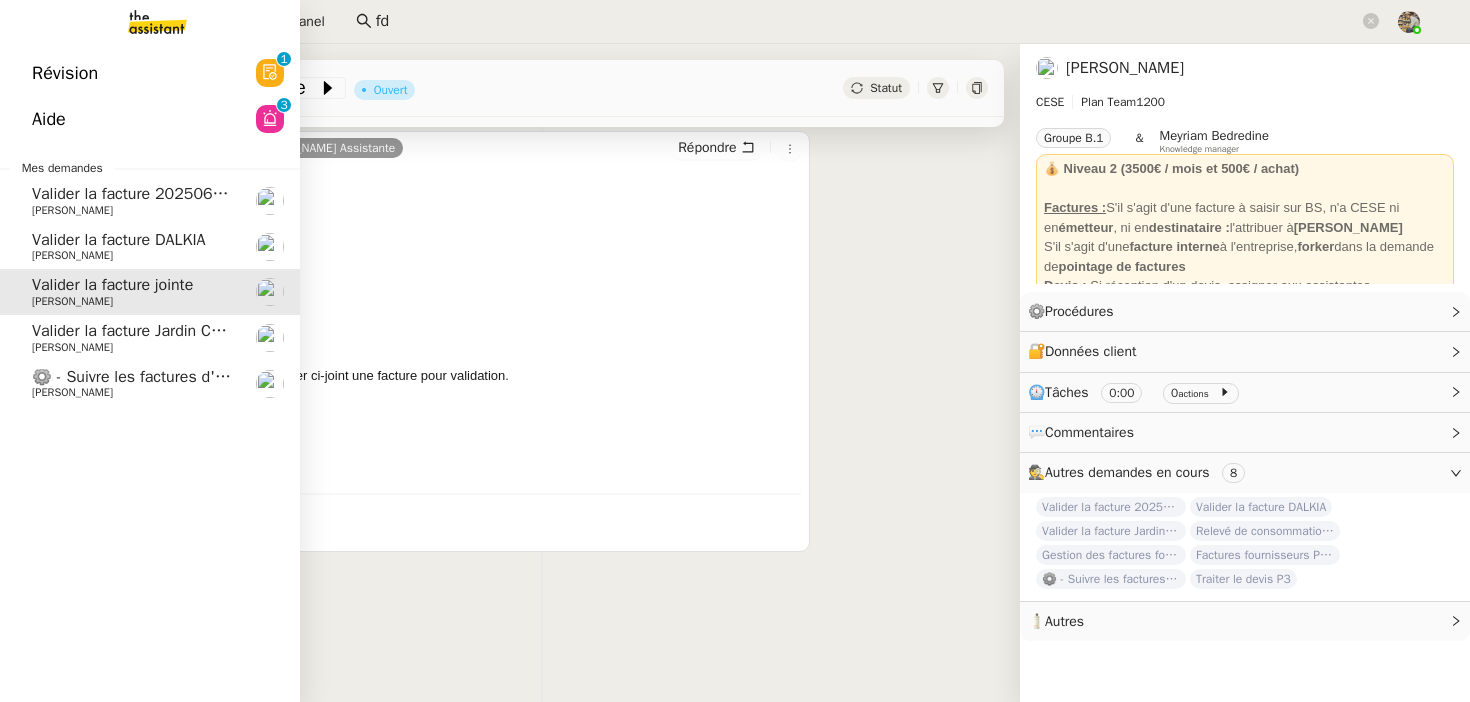 click on "Valider la facture Jardin Conti" 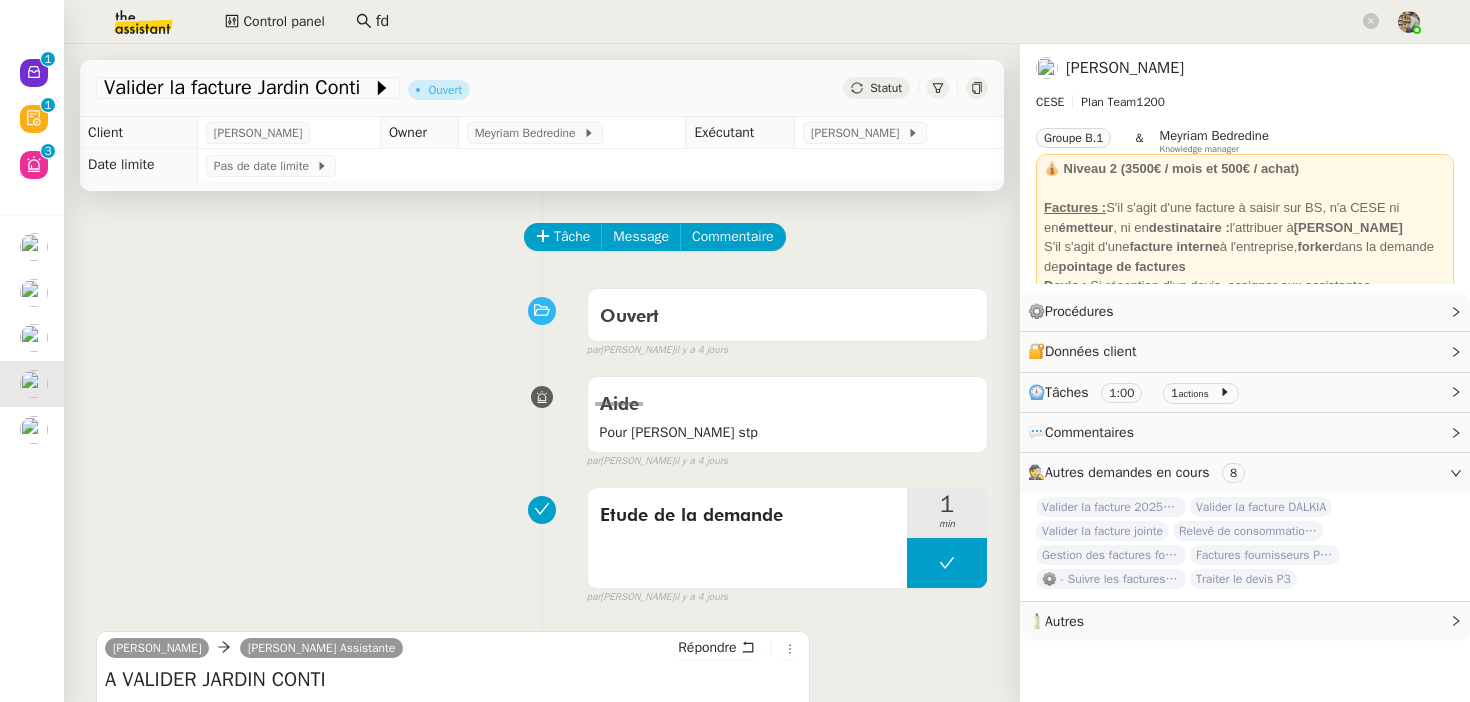 scroll, scrollTop: 463, scrollLeft: 0, axis: vertical 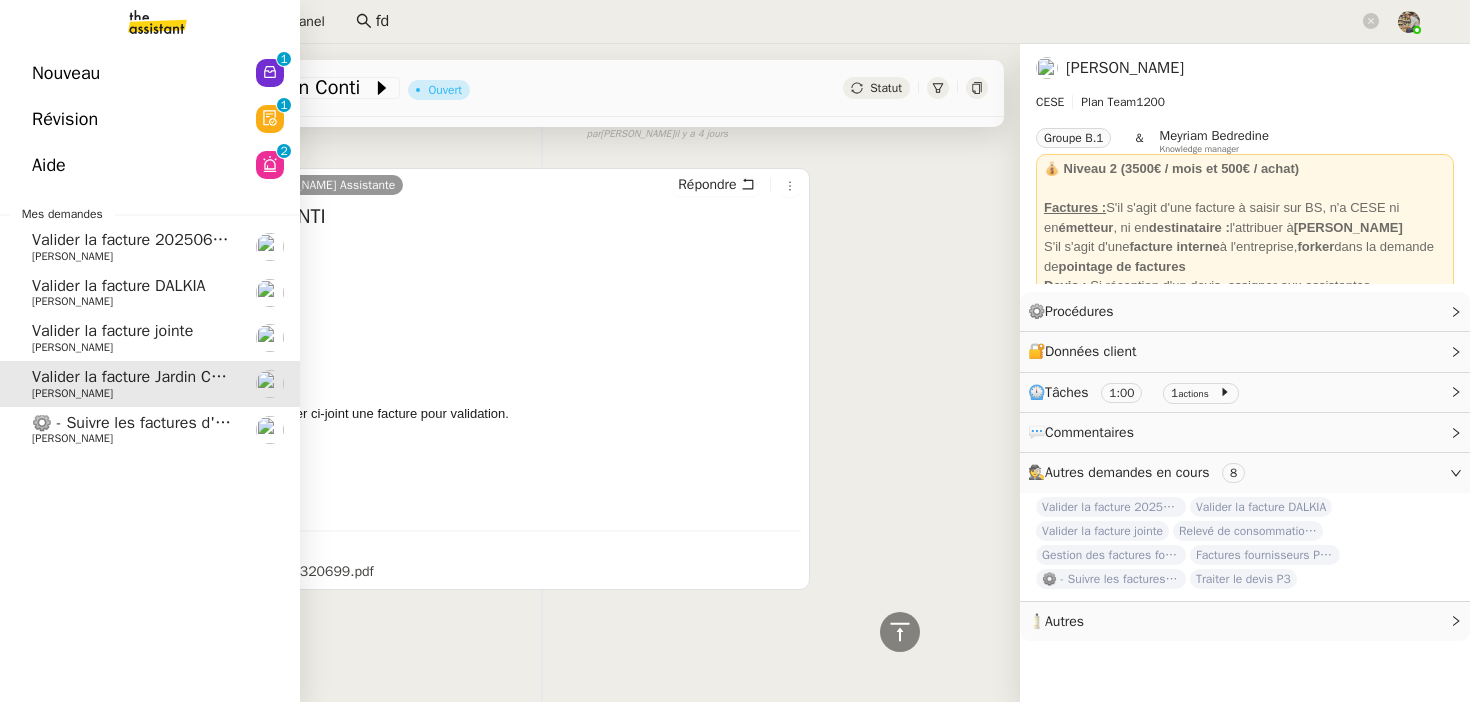 click on "Charles Da Conceicao" 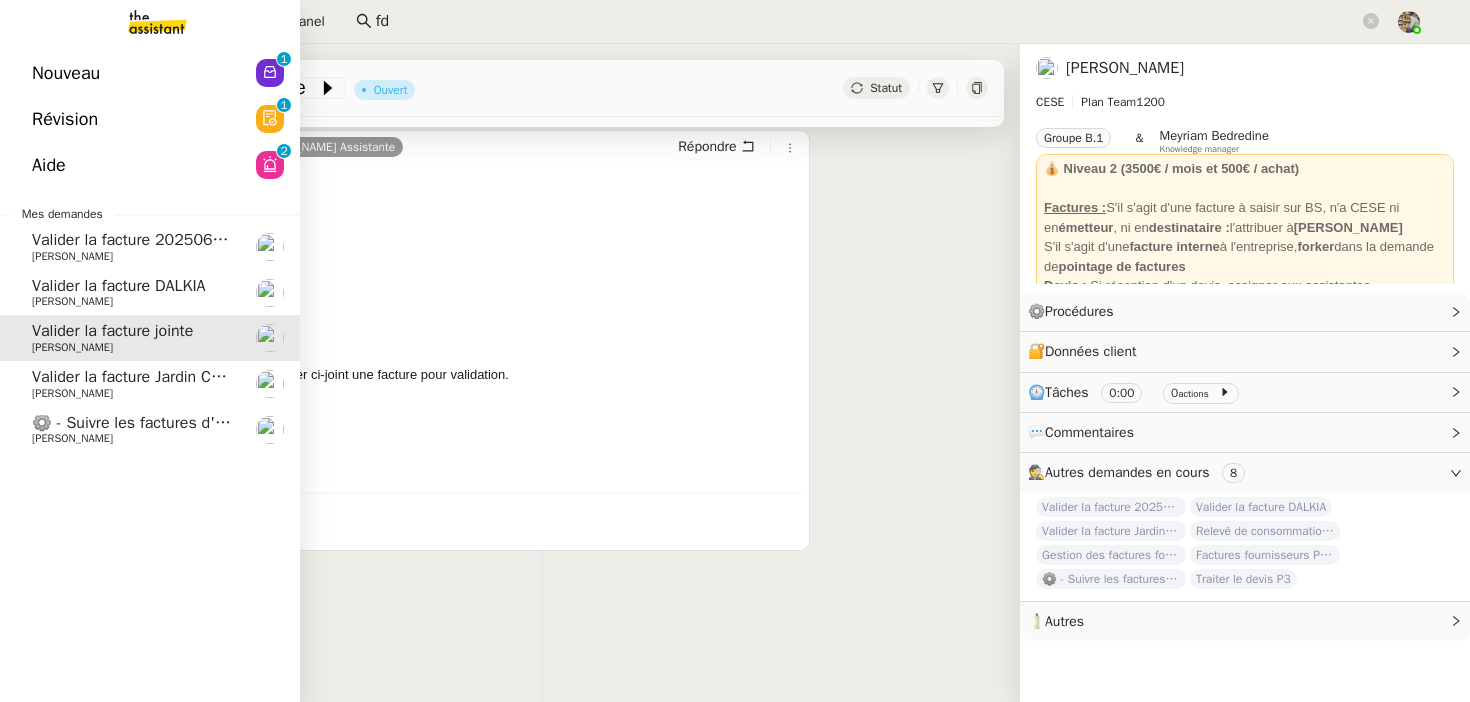 scroll, scrollTop: 254, scrollLeft: 0, axis: vertical 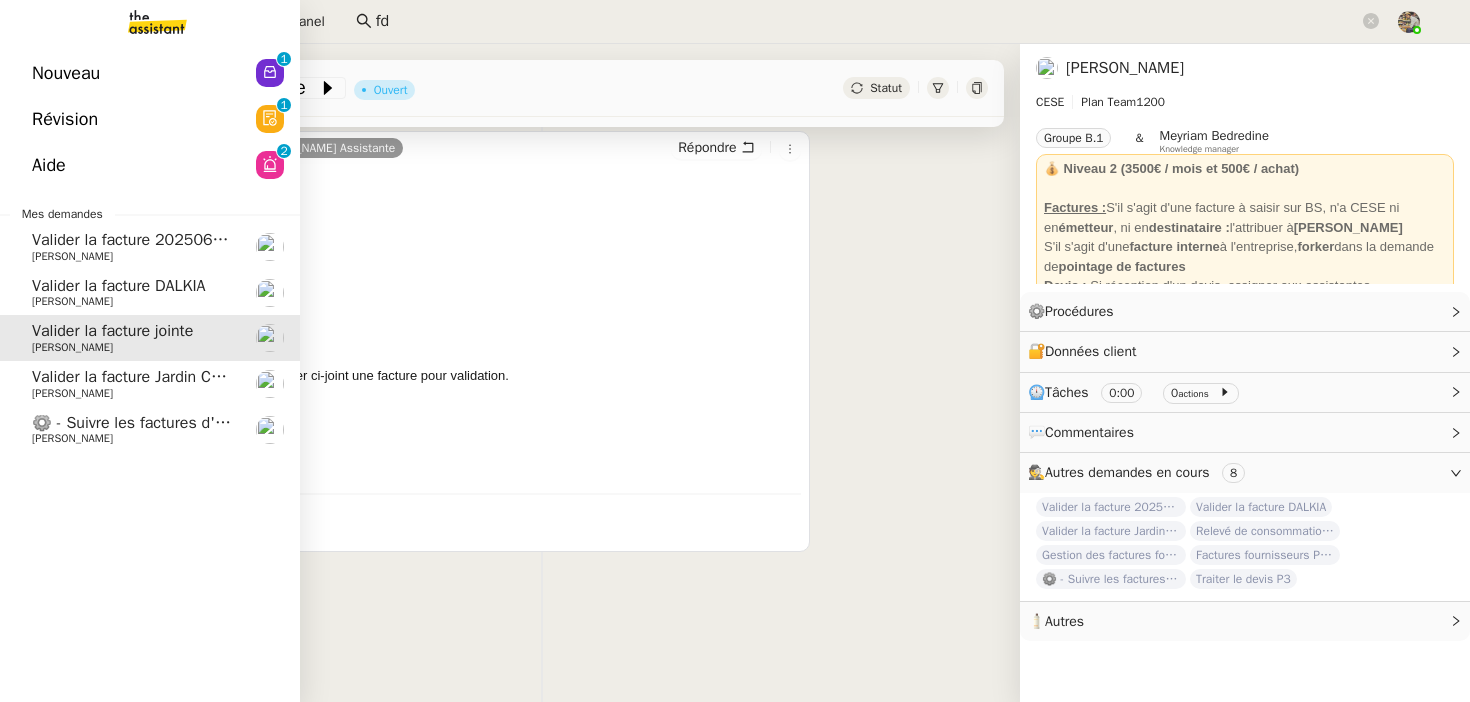 click on "Valider la facture Jardin Conti" 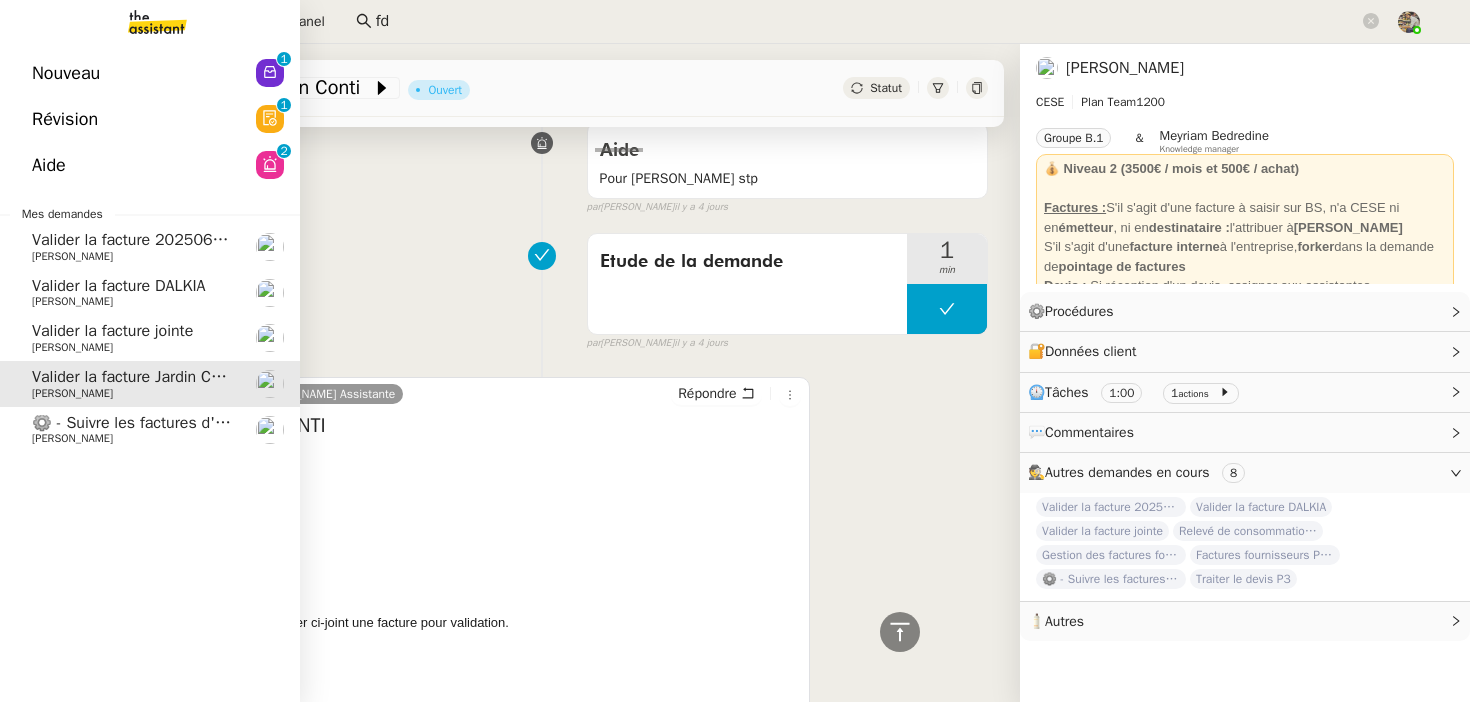 scroll, scrollTop: 463, scrollLeft: 0, axis: vertical 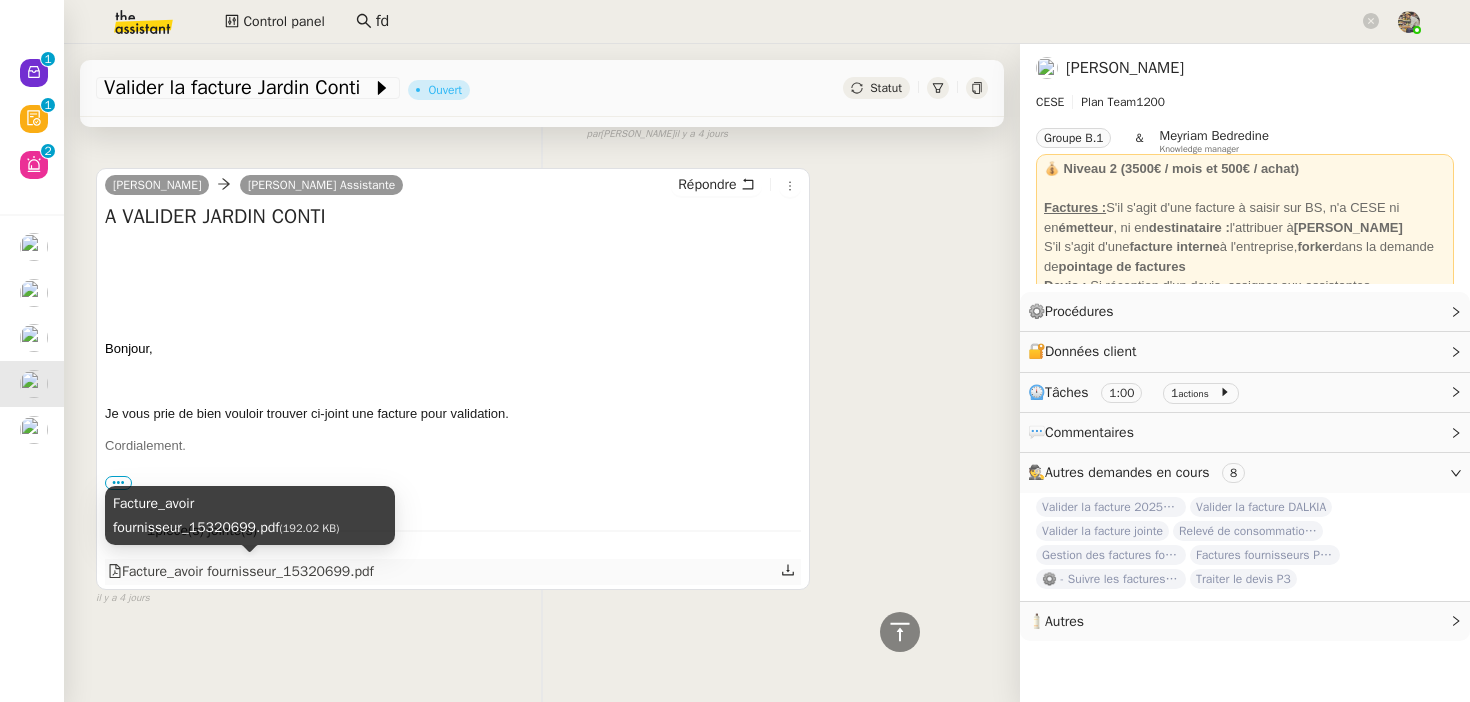 click on "Facture_avoir fournisseur_15320699.pdf" 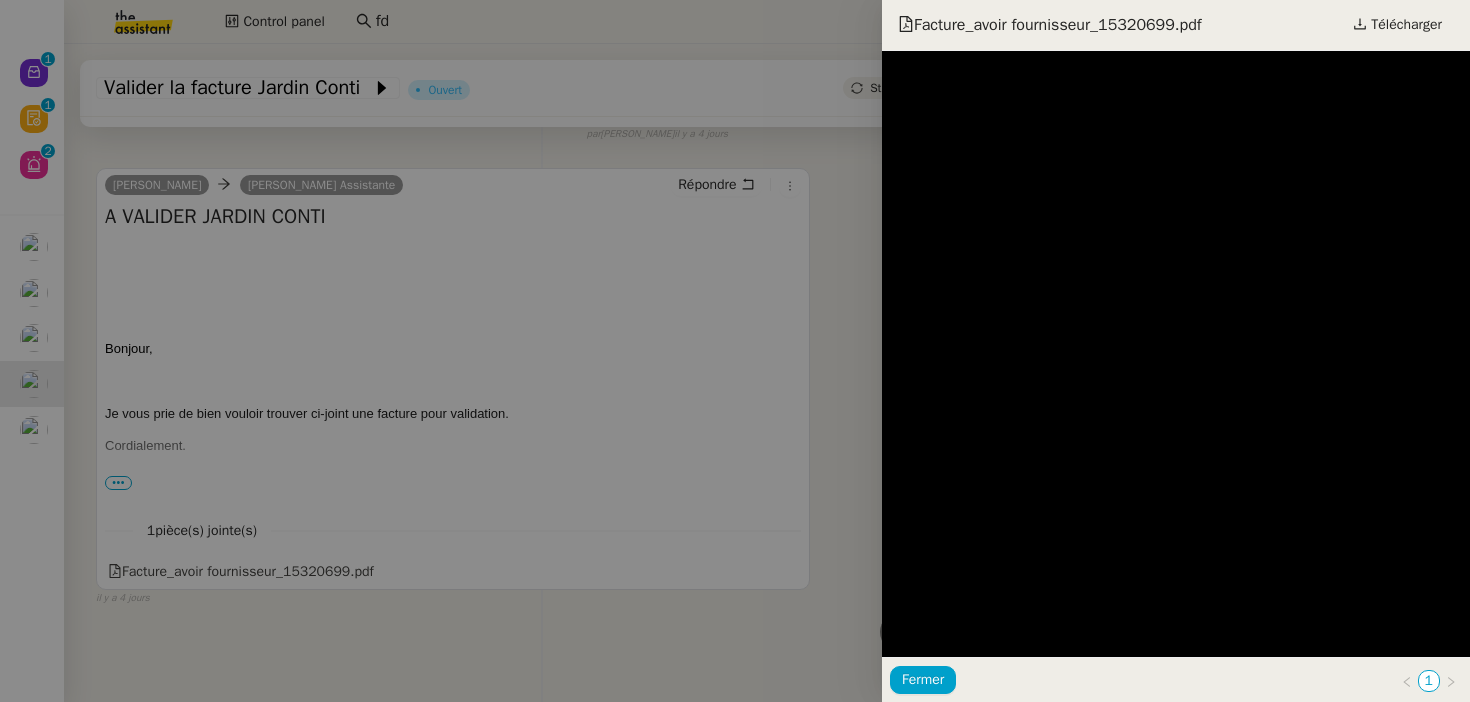 click at bounding box center [735, 351] 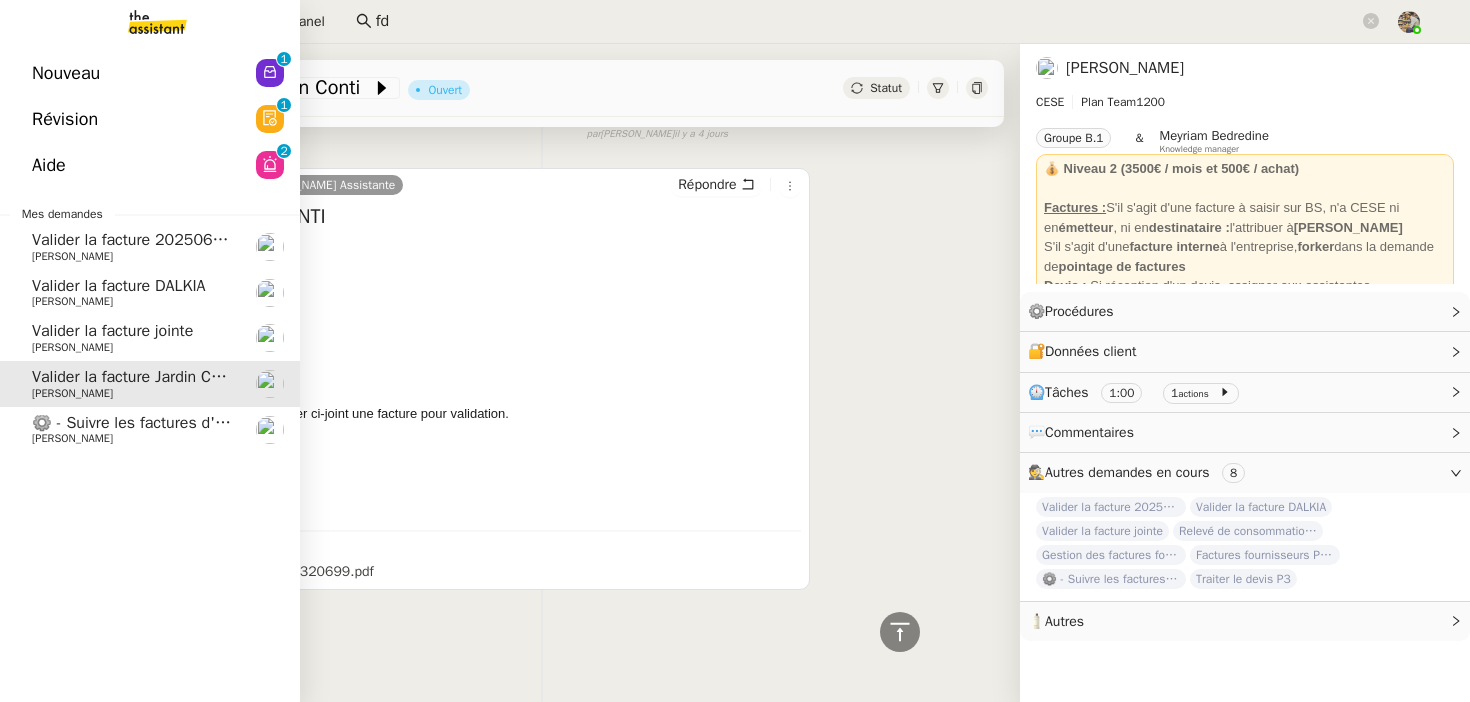 click on "Charles Da Conceicao" 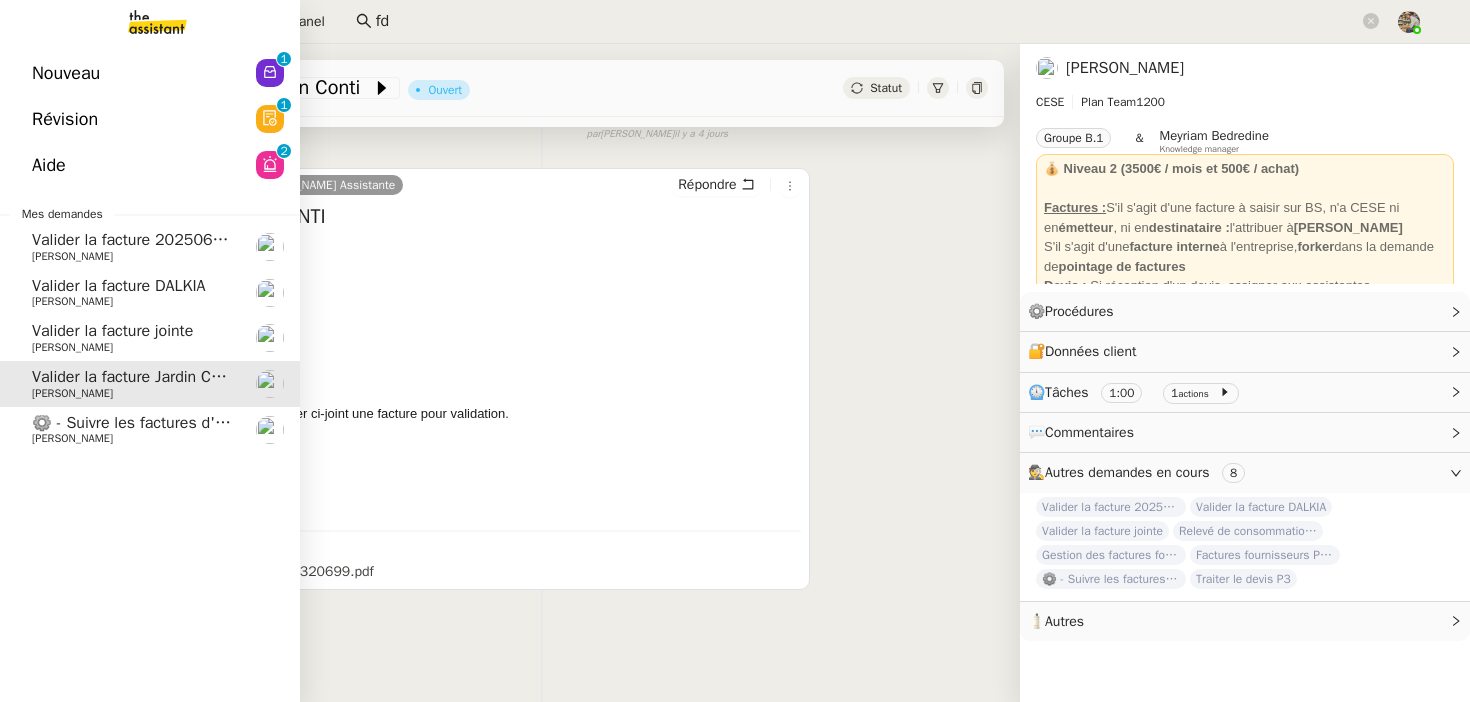 scroll, scrollTop: 254, scrollLeft: 0, axis: vertical 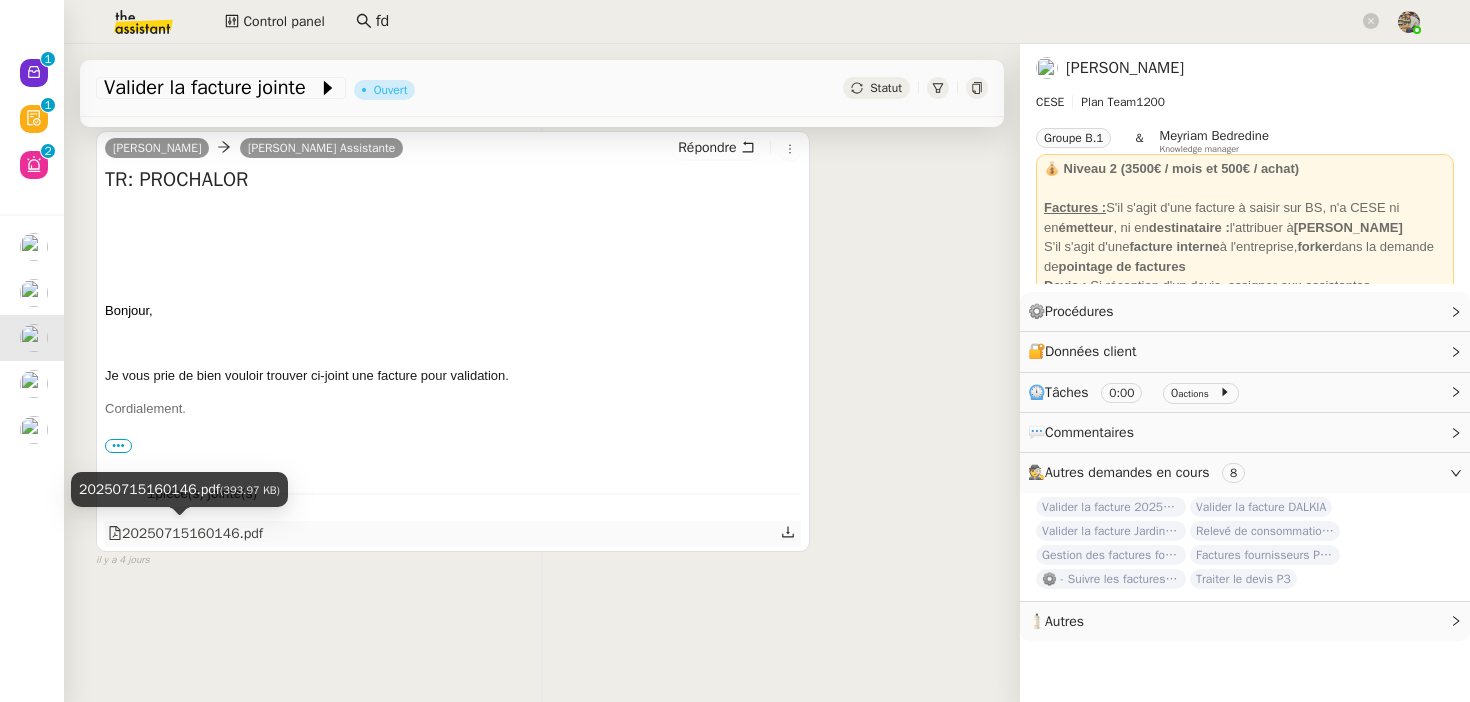 click on "20250715160146.pdf" 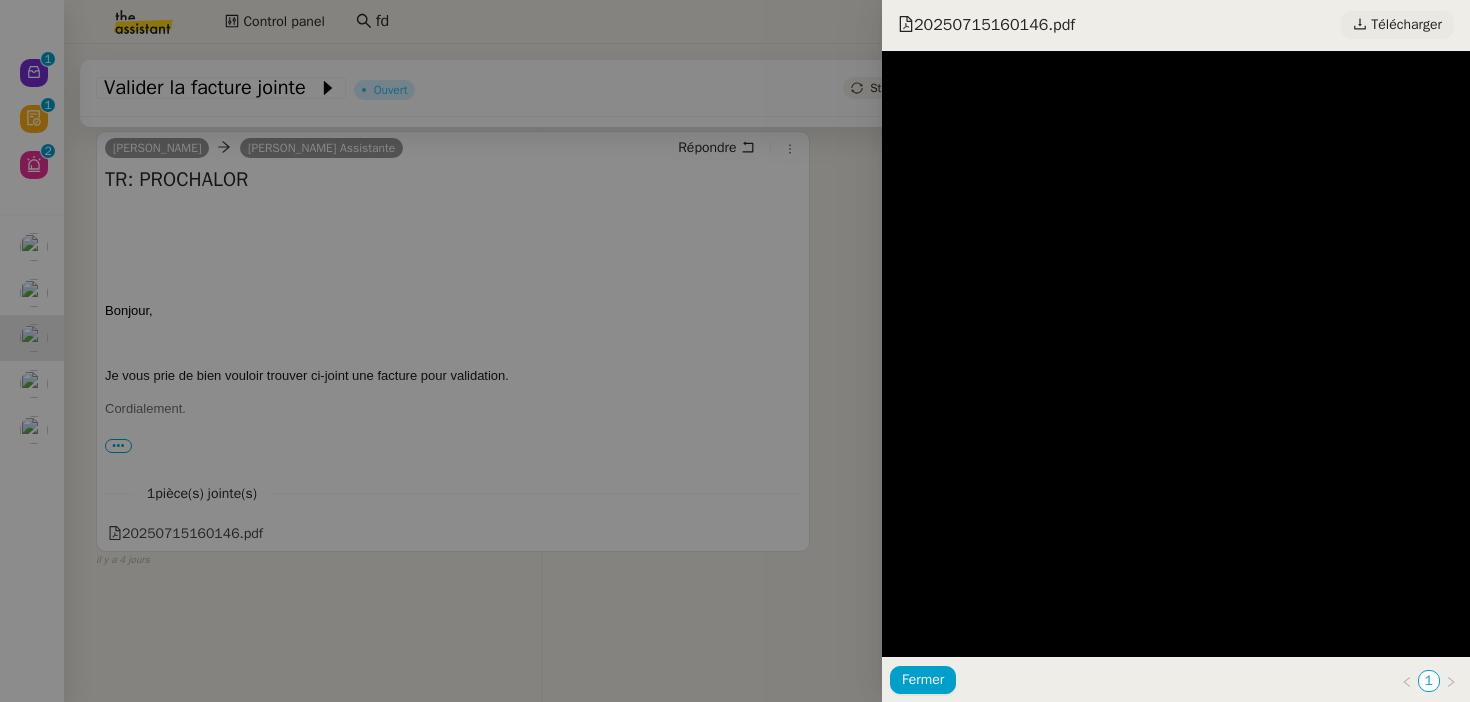 click on "Télécharger" at bounding box center (1406, 25) 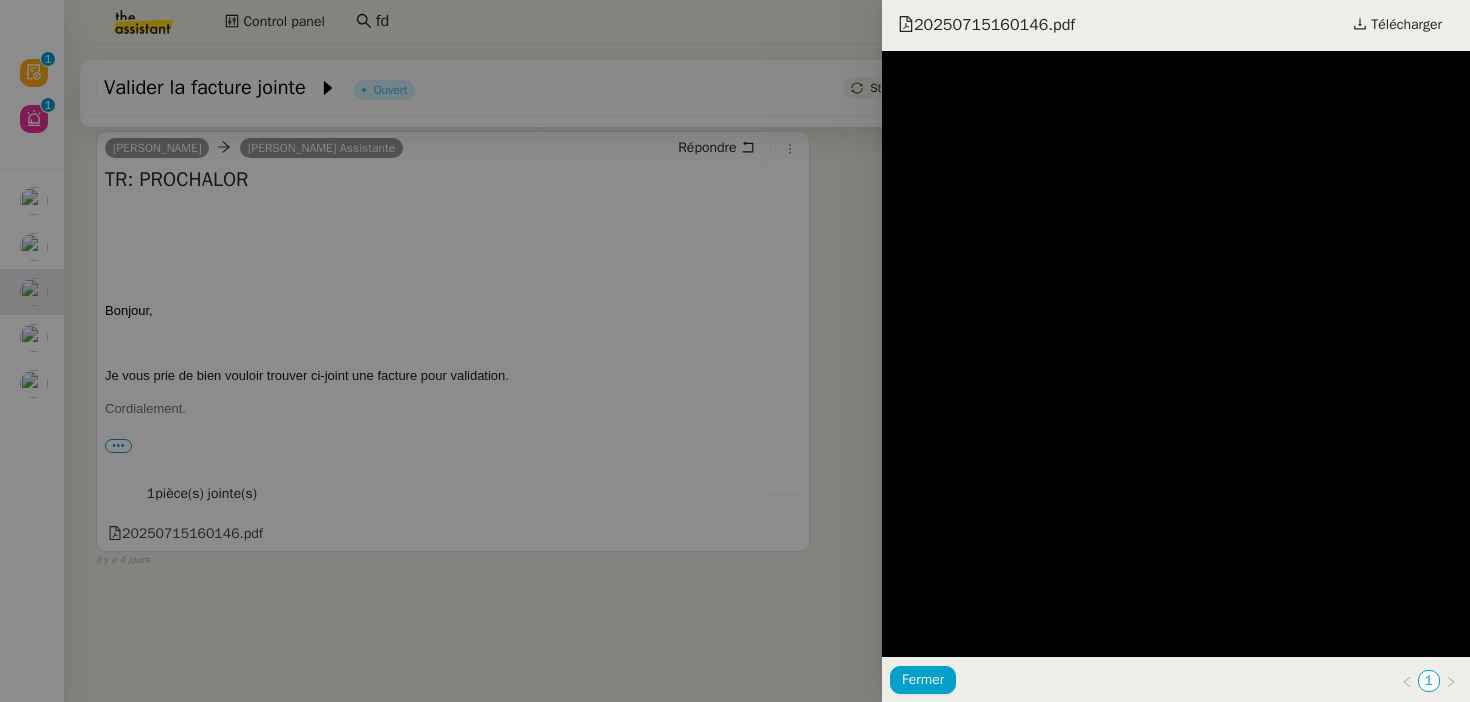 click at bounding box center [735, 351] 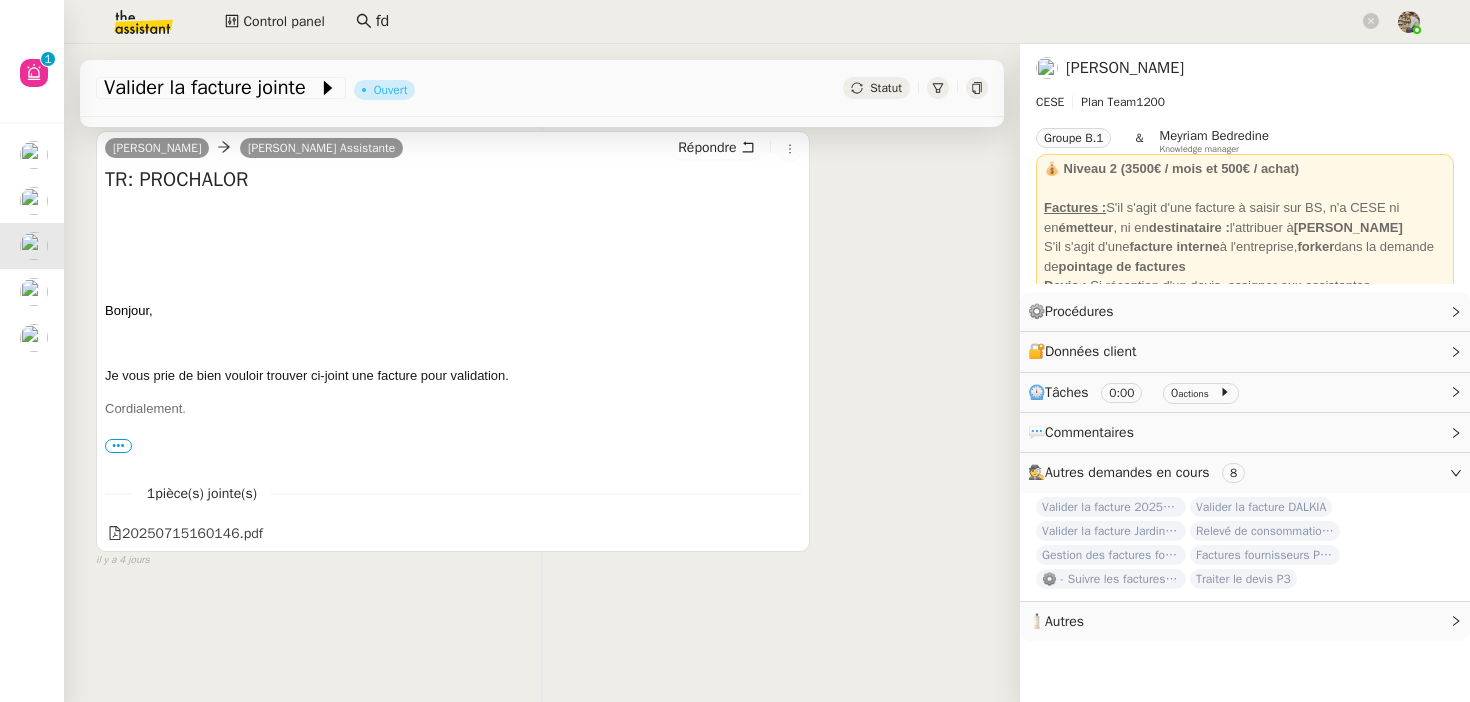 scroll, scrollTop: 0, scrollLeft: 0, axis: both 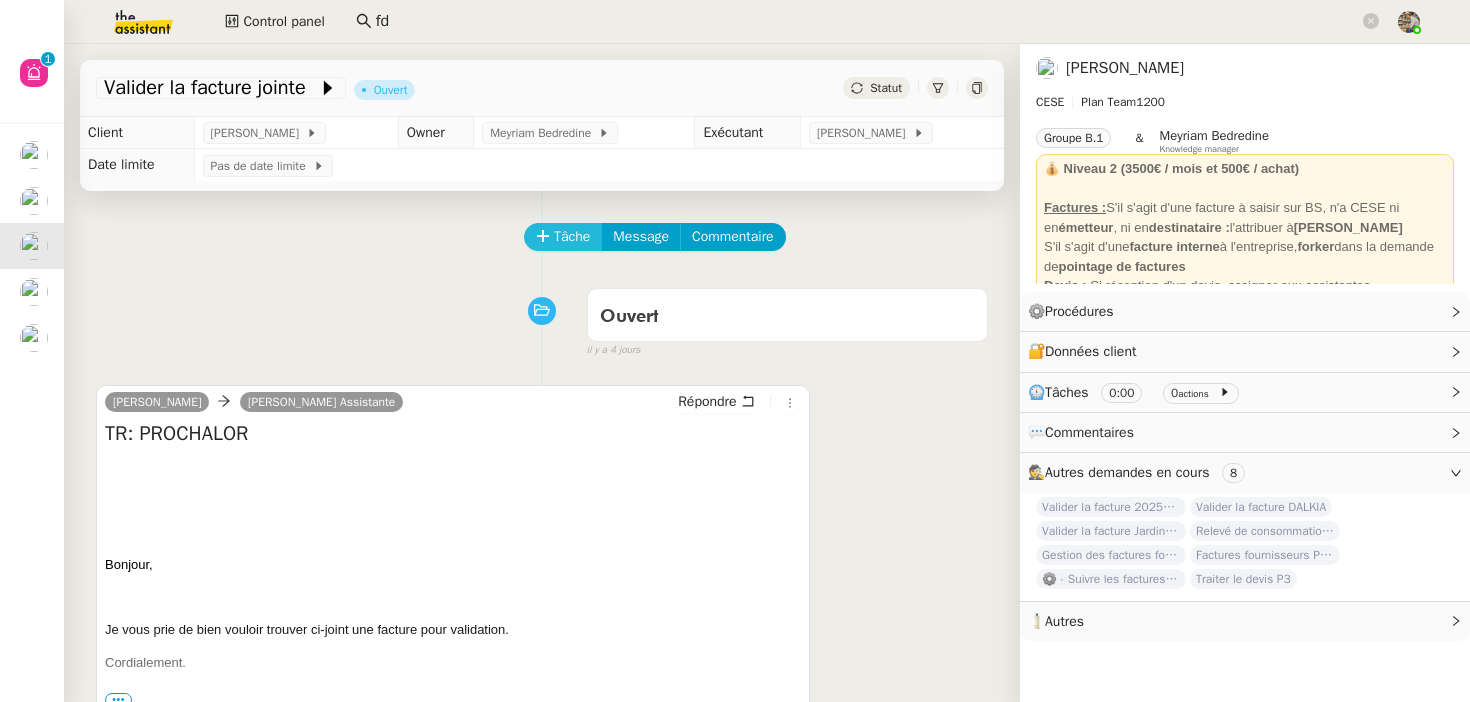 click on "Tâche" 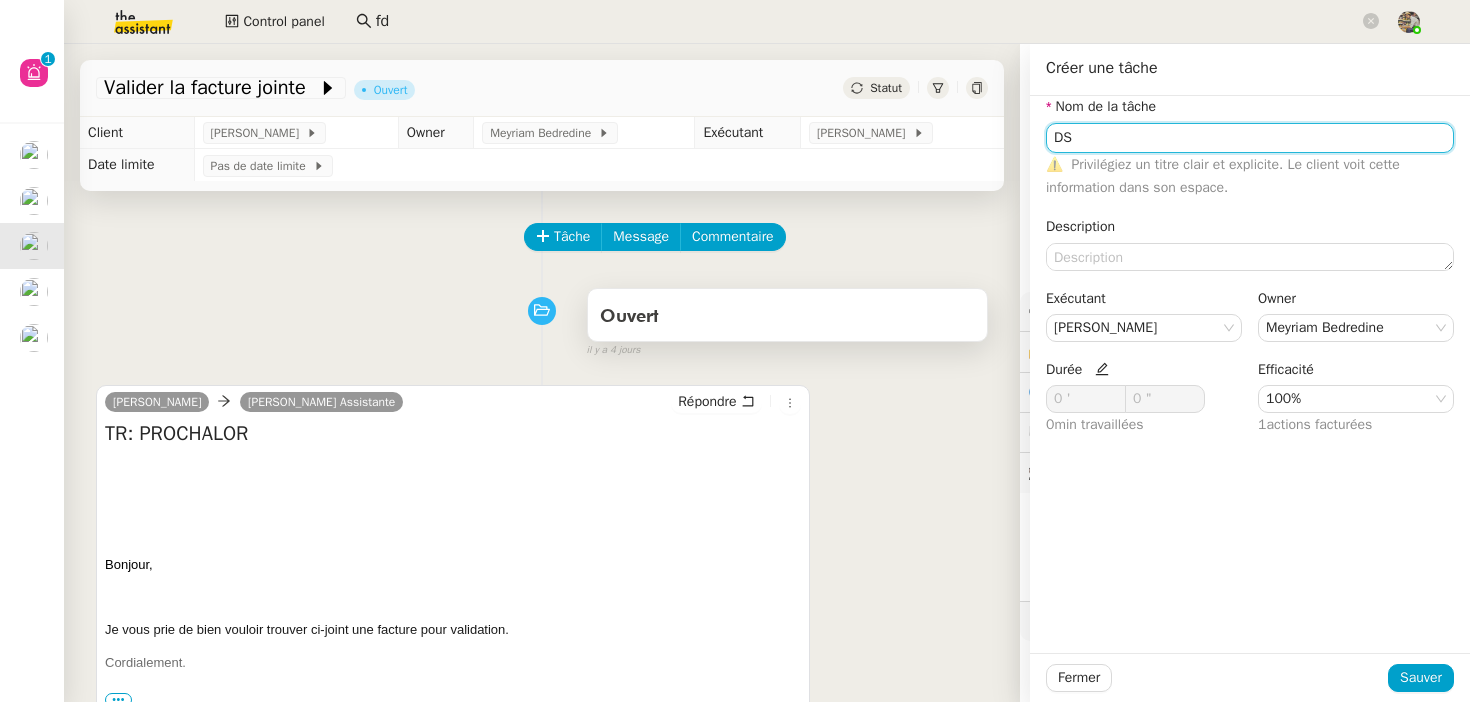 type on "D" 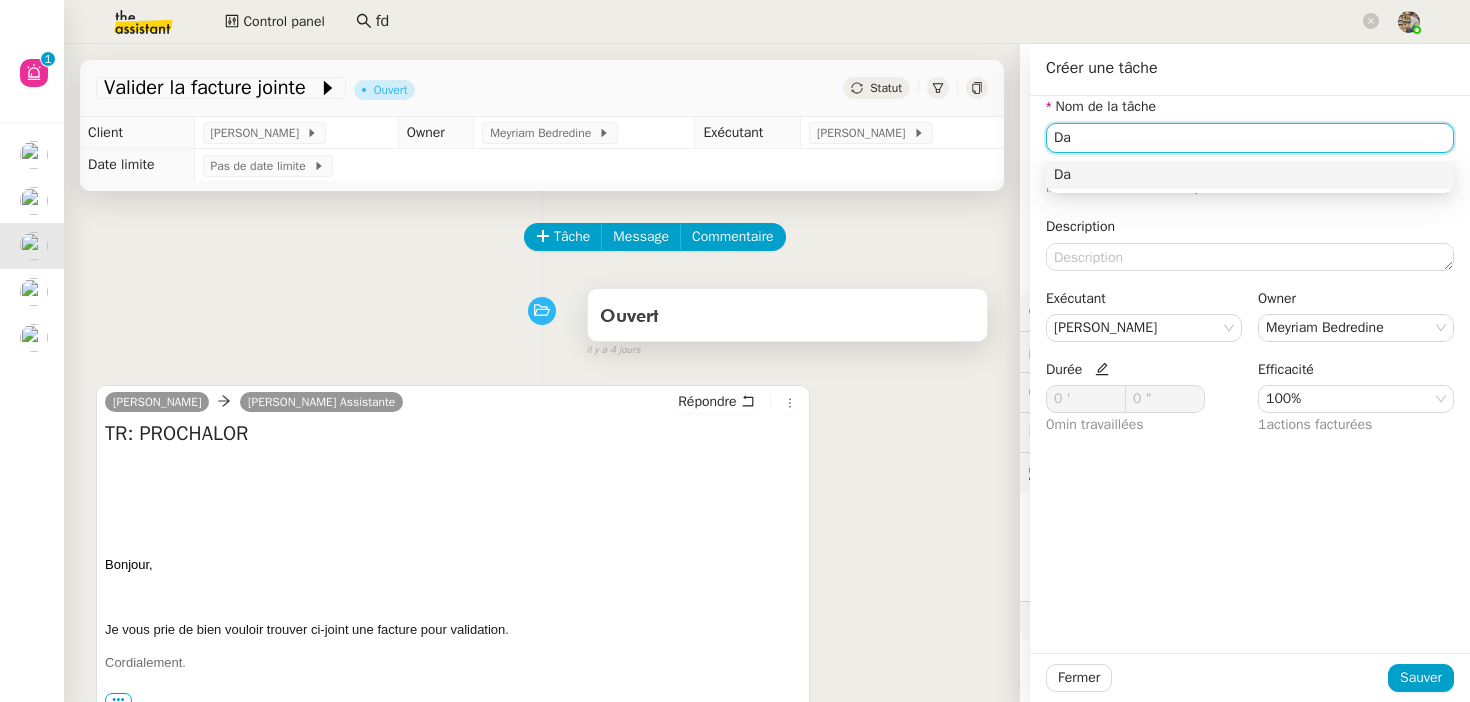 type on "D" 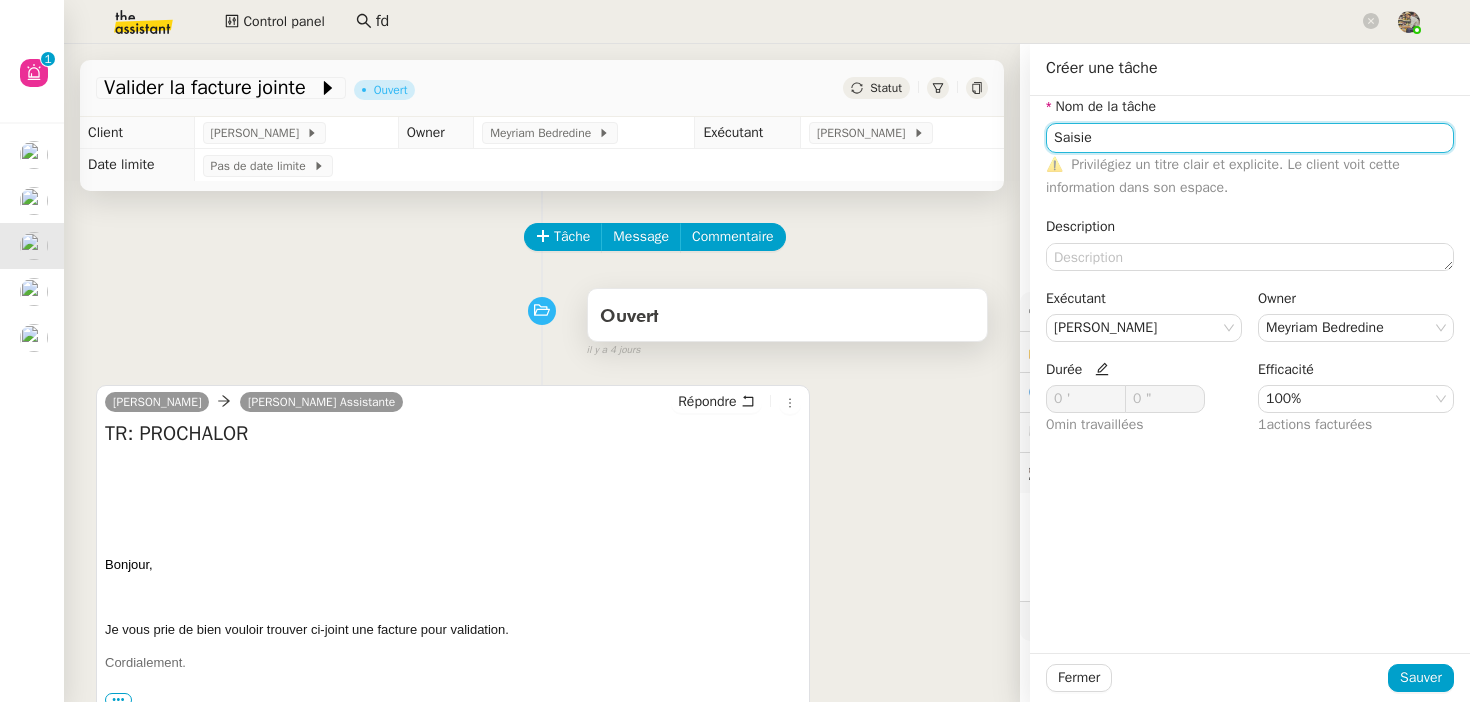type on "Saisie" 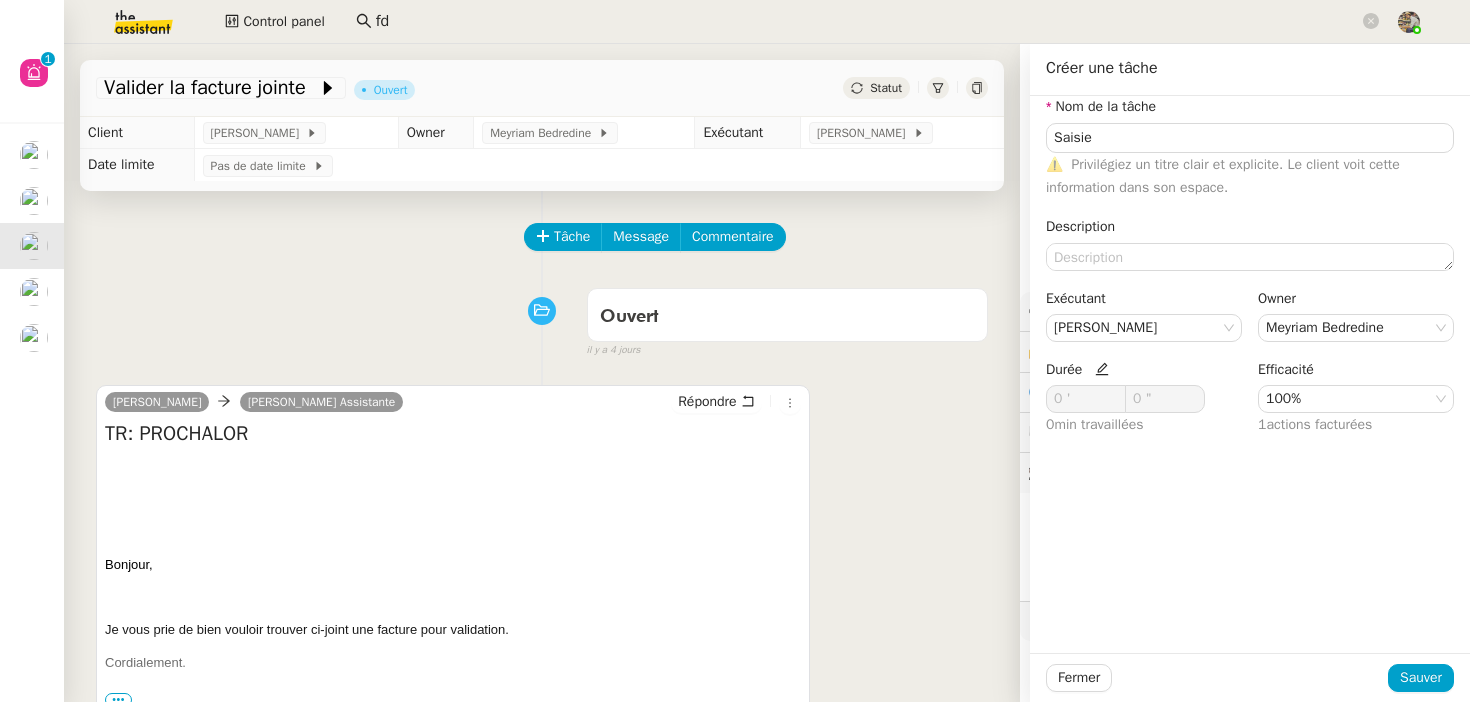 click 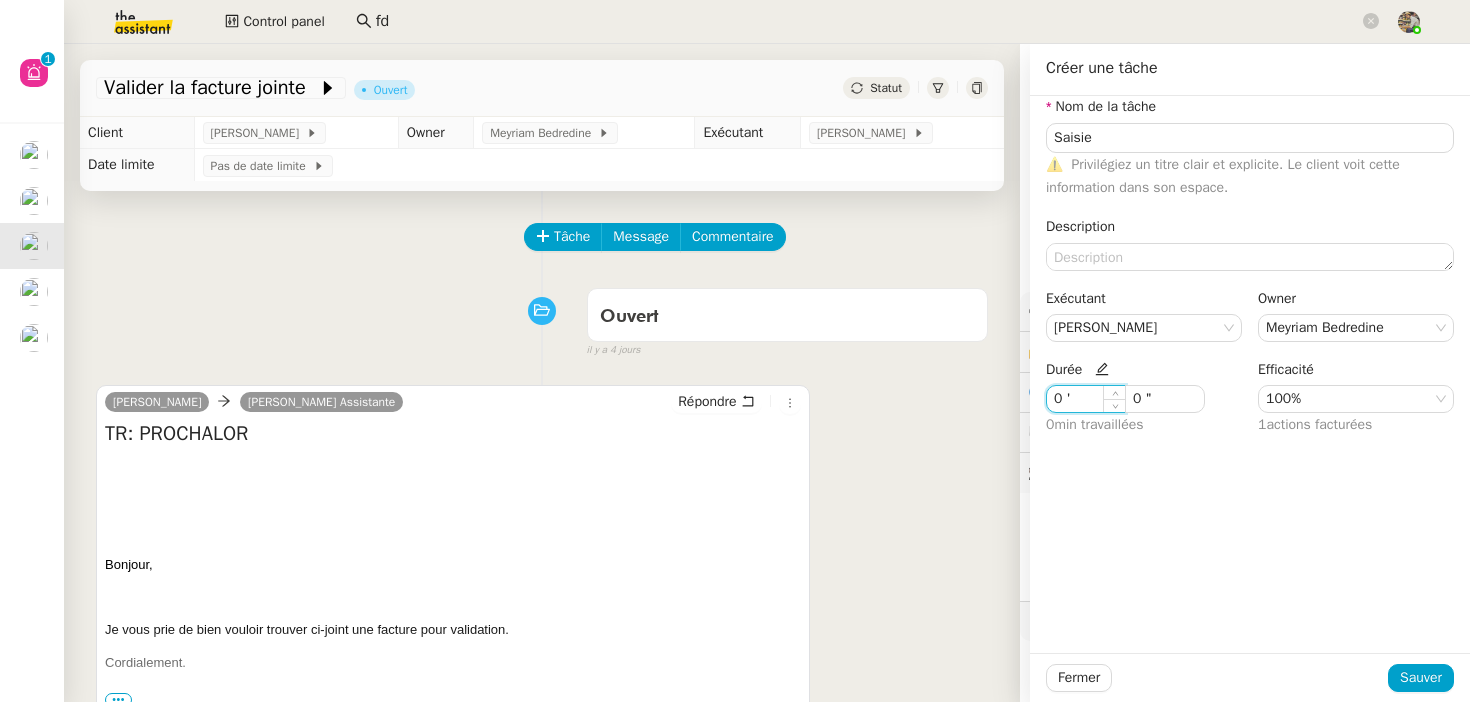 drag, startPoint x: 1063, startPoint y: 401, endPoint x: 973, endPoint y: 401, distance: 90 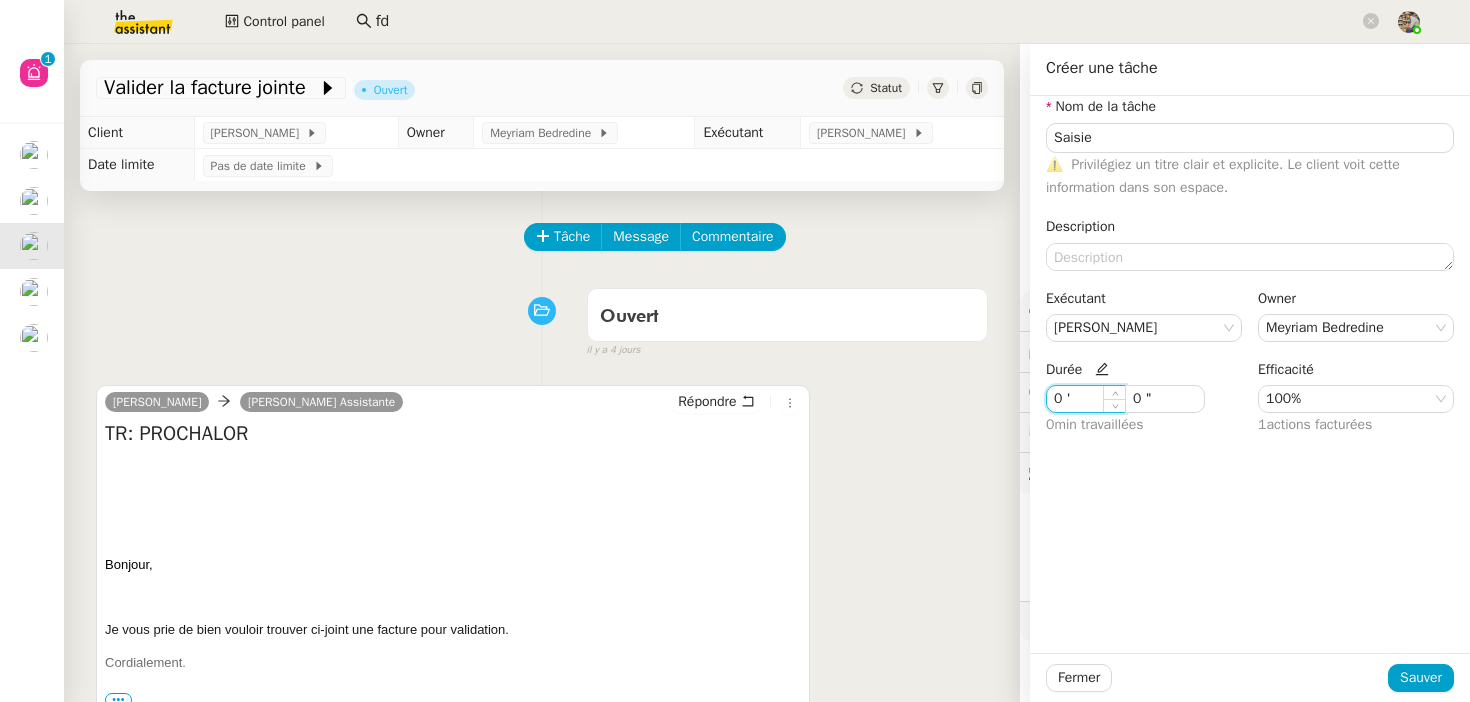 click on "Valider la facture jointe         Ouvert     Statut     Client  Charles Da Conceicao        Owner  Meyriam Bedredine        Exécutant  Charles Guillot        Date limite  Pas de date limite       Tâche Message Commentaire Veuillez patienter une erreur s'est produite 👌👌👌 message envoyé ✌️✌️✌️ Veuillez d'abord attribuer un client Une erreur s'est produite, veuillez réessayer Ouvert false il y a 4 jours 👌👌👌 message envoyé ✌️✌️✌️ une erreur s'est produite 👌👌👌 message envoyé ✌️✌️✌️ Votre message va être revu ✌️✌️✌️ une erreur s'est produite La taille des fichiers doit être de 10Mb au maximum.  anne abrard       Camille Assistante  Répondre TR: PROCHALOR
Bonjour,   Je vous prie de bien vouloir trouver ci-joint une facture pour validation. Cordialement.   Service comptabilité.             De :  Corinne Picherit <corinne.picherit@progestion.fr>  Envoyé :  mardi 15 juillet 2025 16:05 À :" 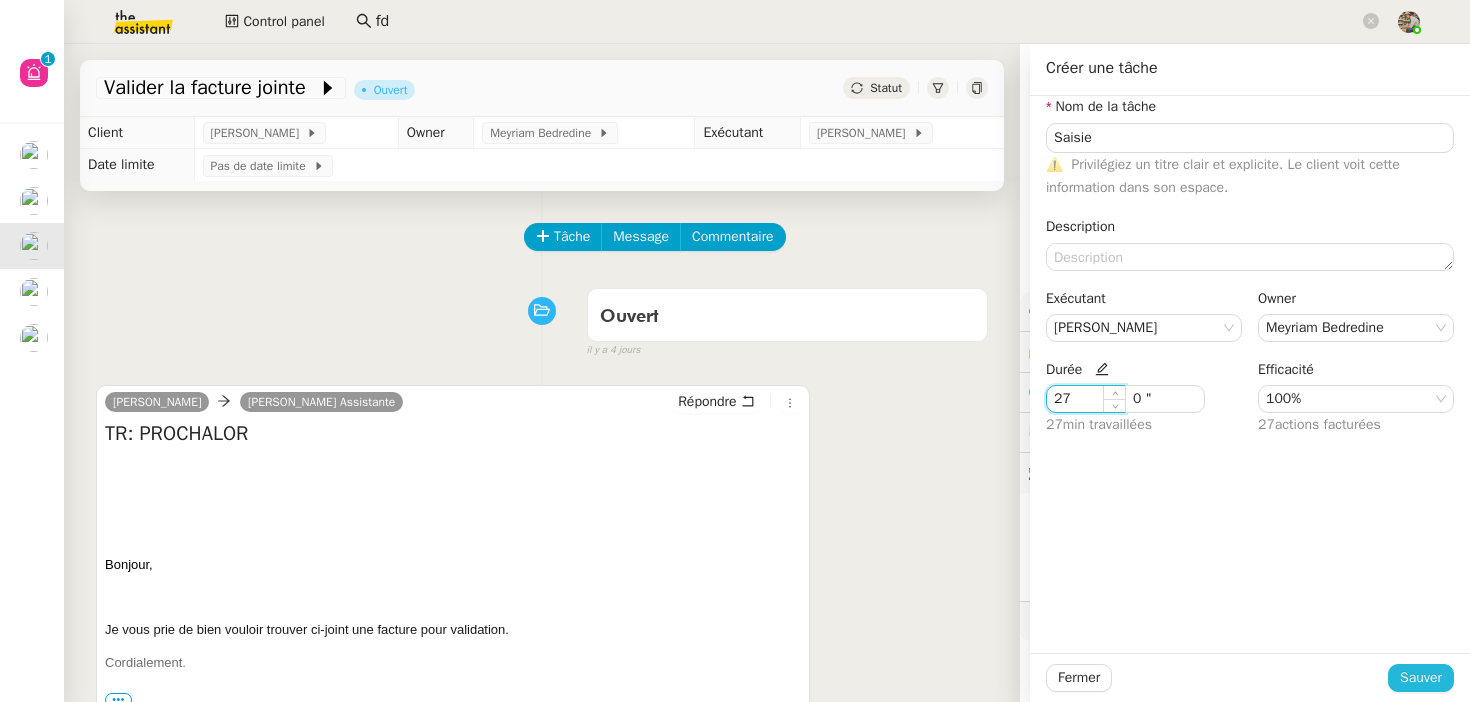 type on "27 '" 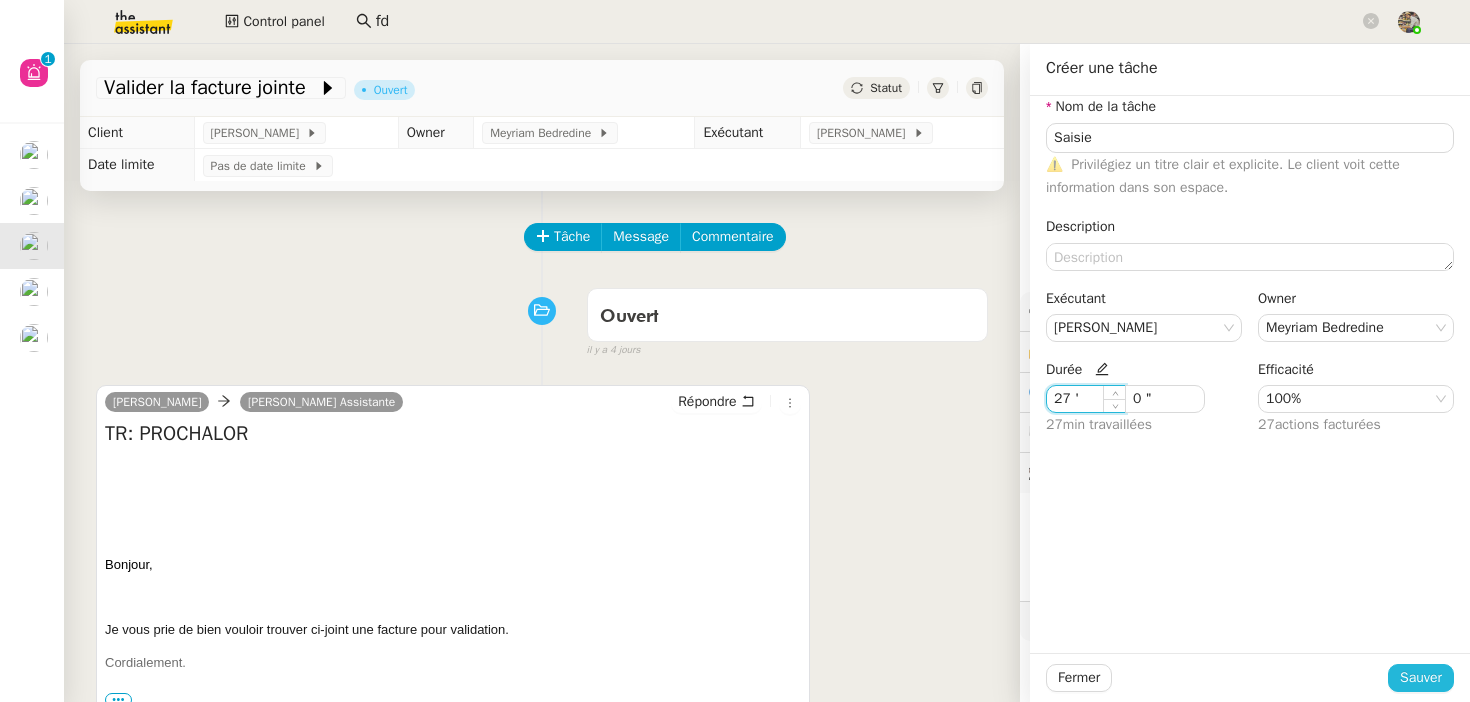 click on "Sauver" 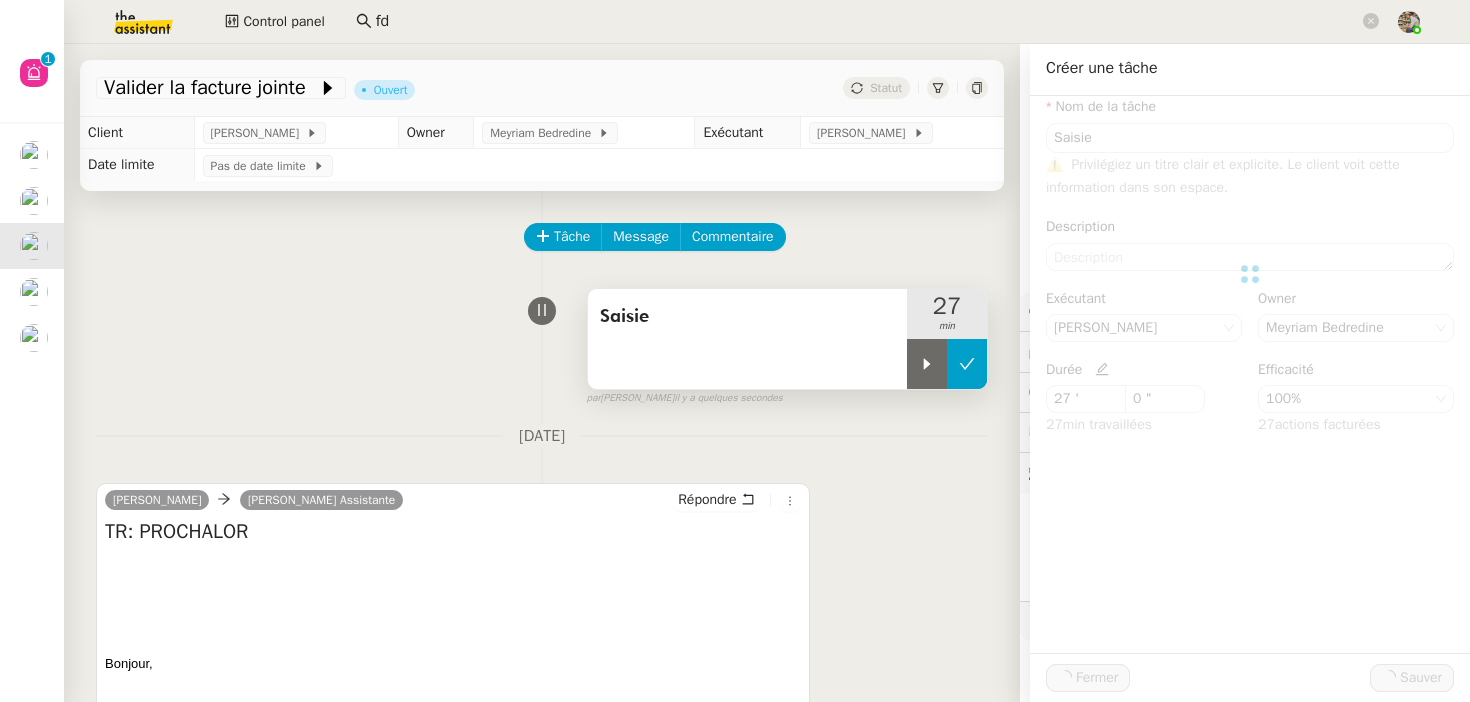 click at bounding box center (967, 364) 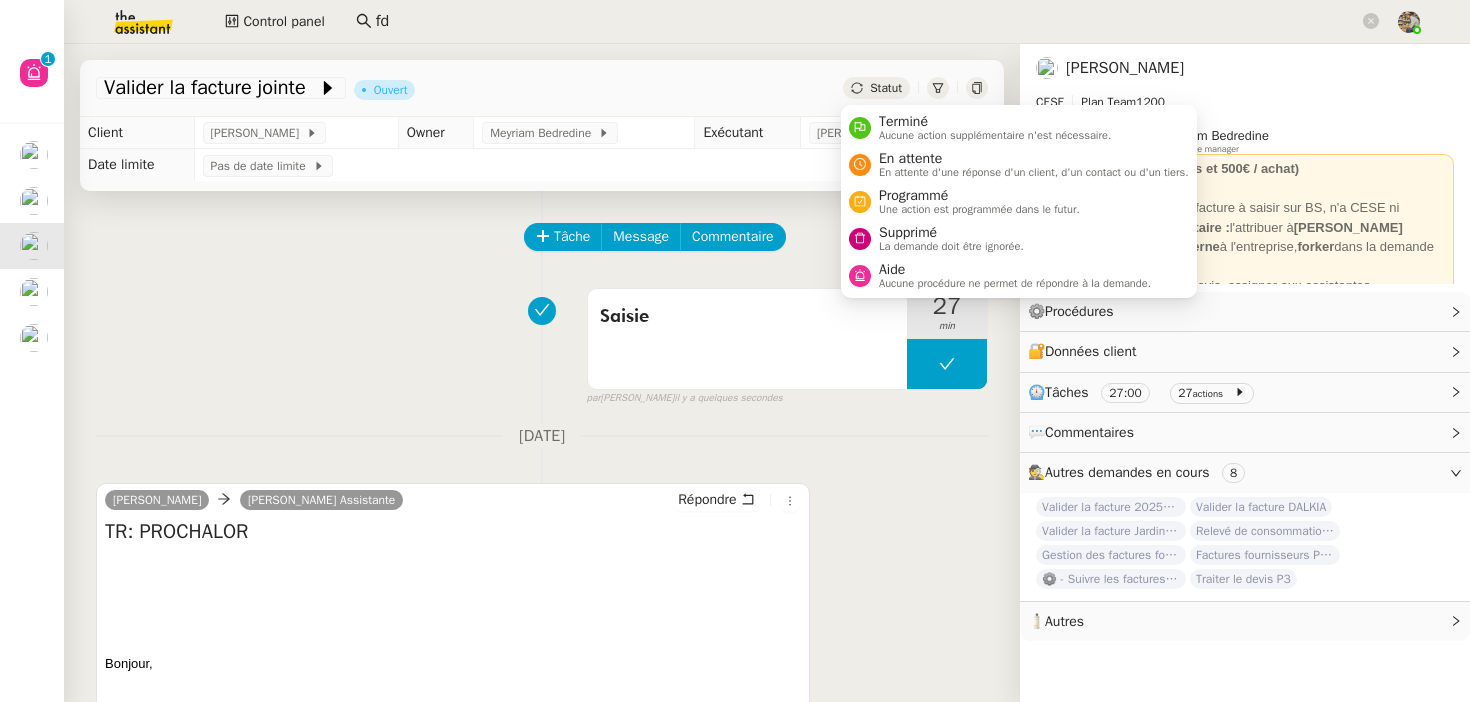 click on "Statut" 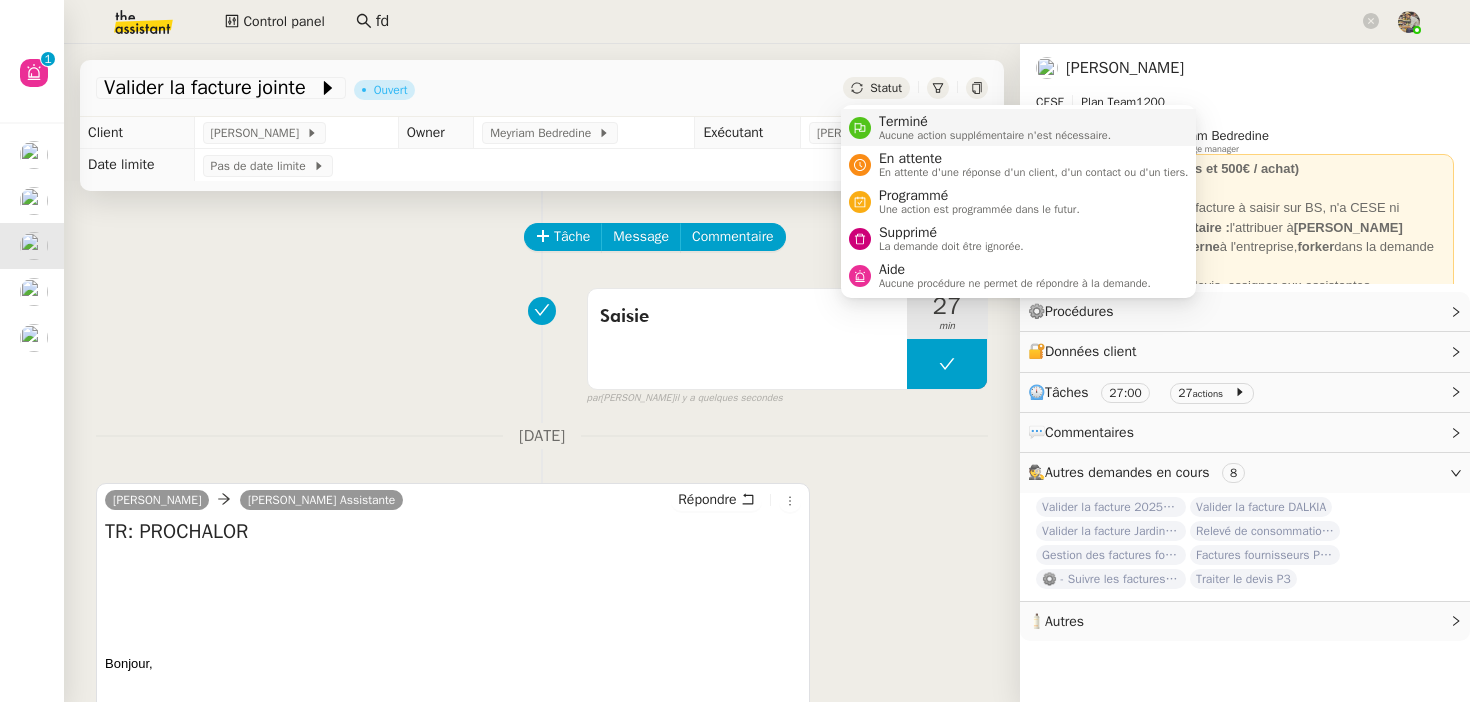 click on "Aucune action supplémentaire n'est nécessaire." at bounding box center (995, 135) 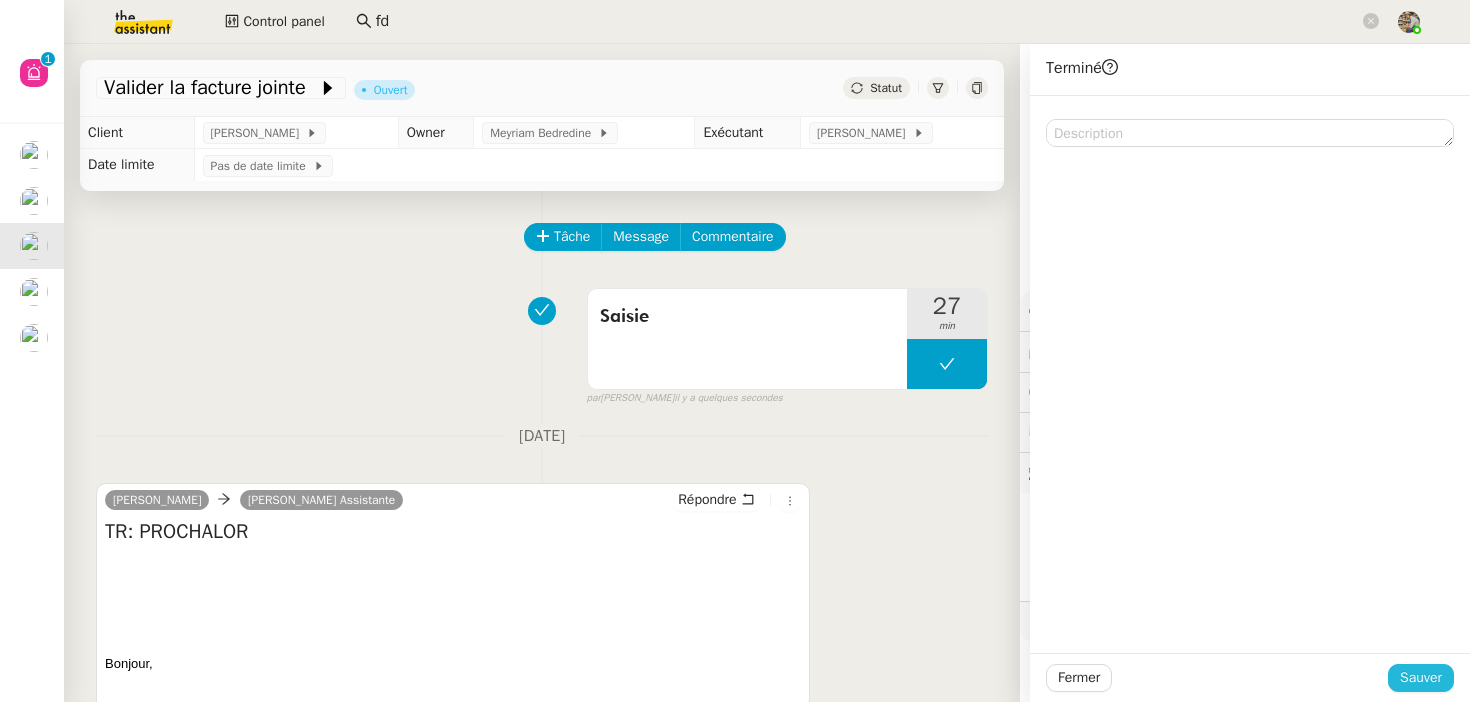 click on "Sauver" 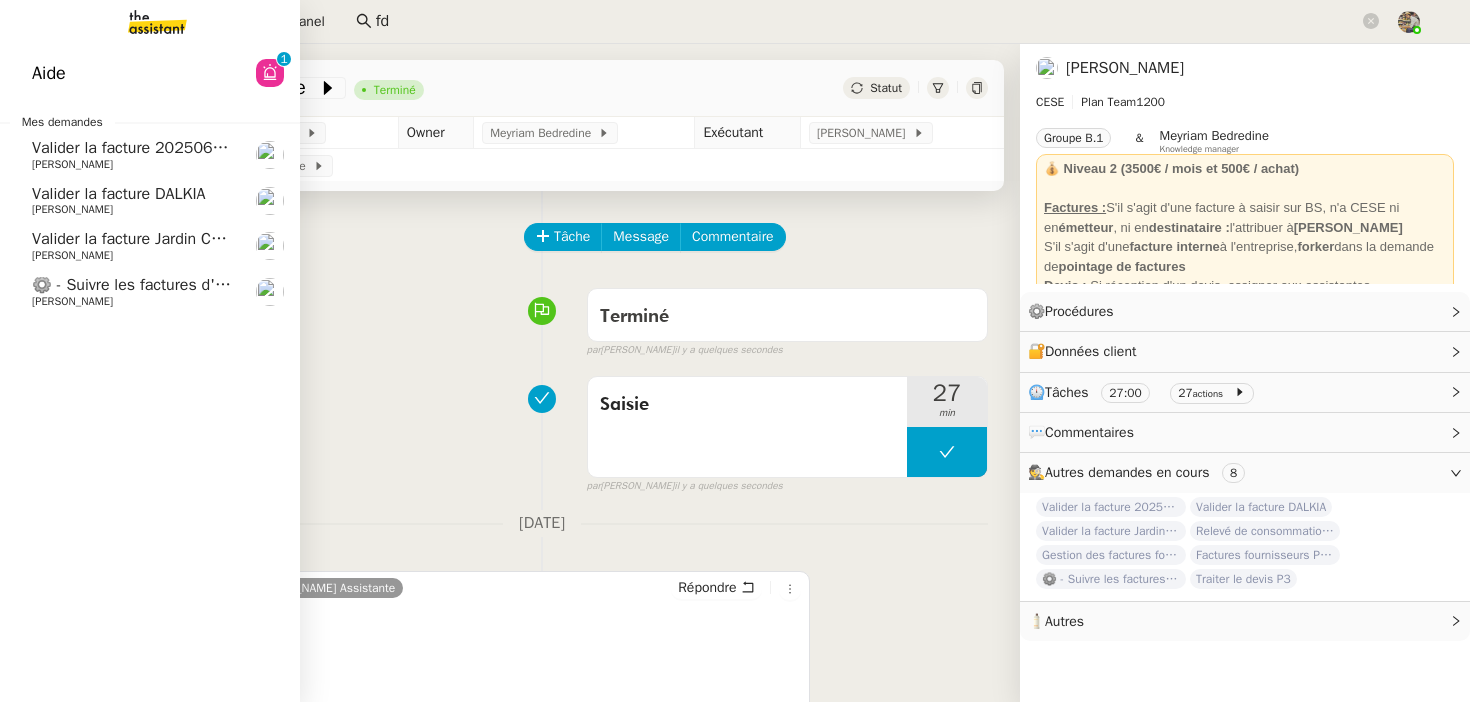 click on "Charles Da Conceicao" 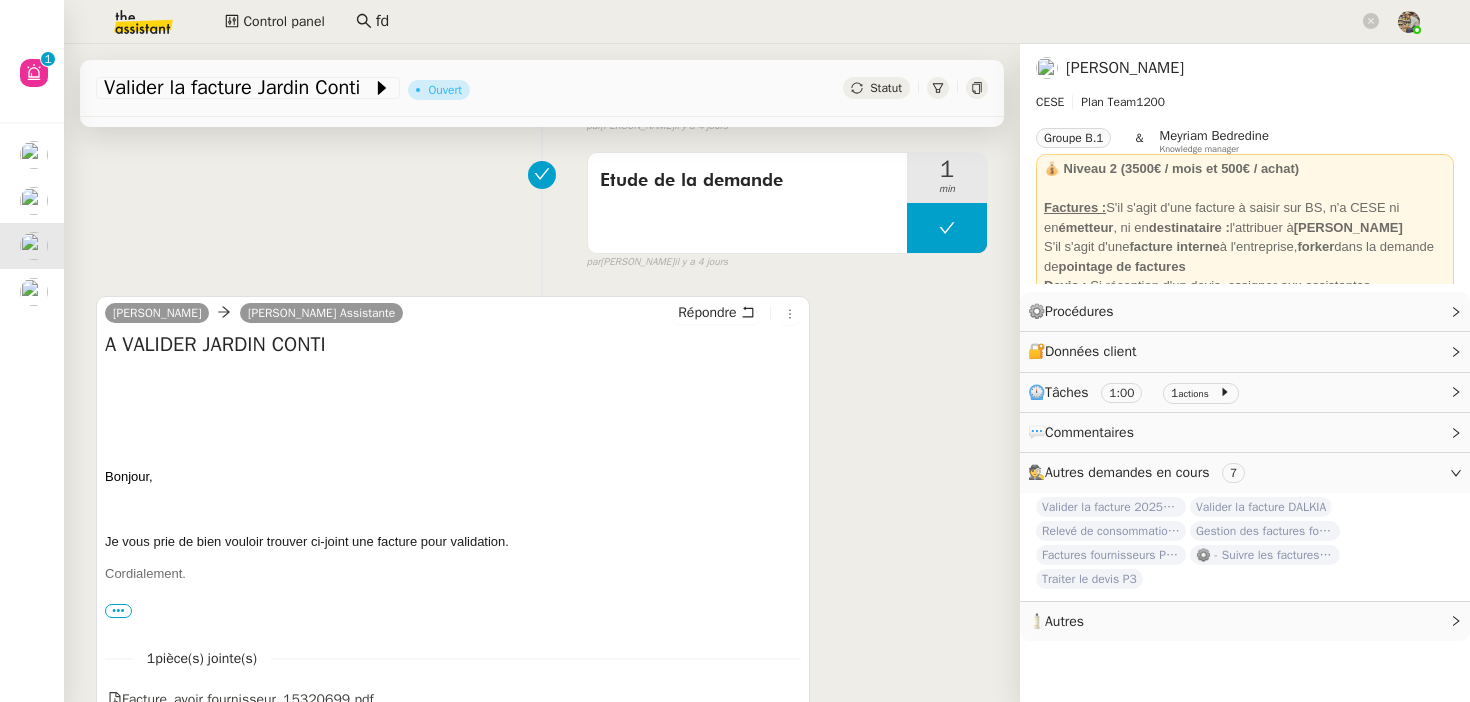 scroll, scrollTop: 463, scrollLeft: 0, axis: vertical 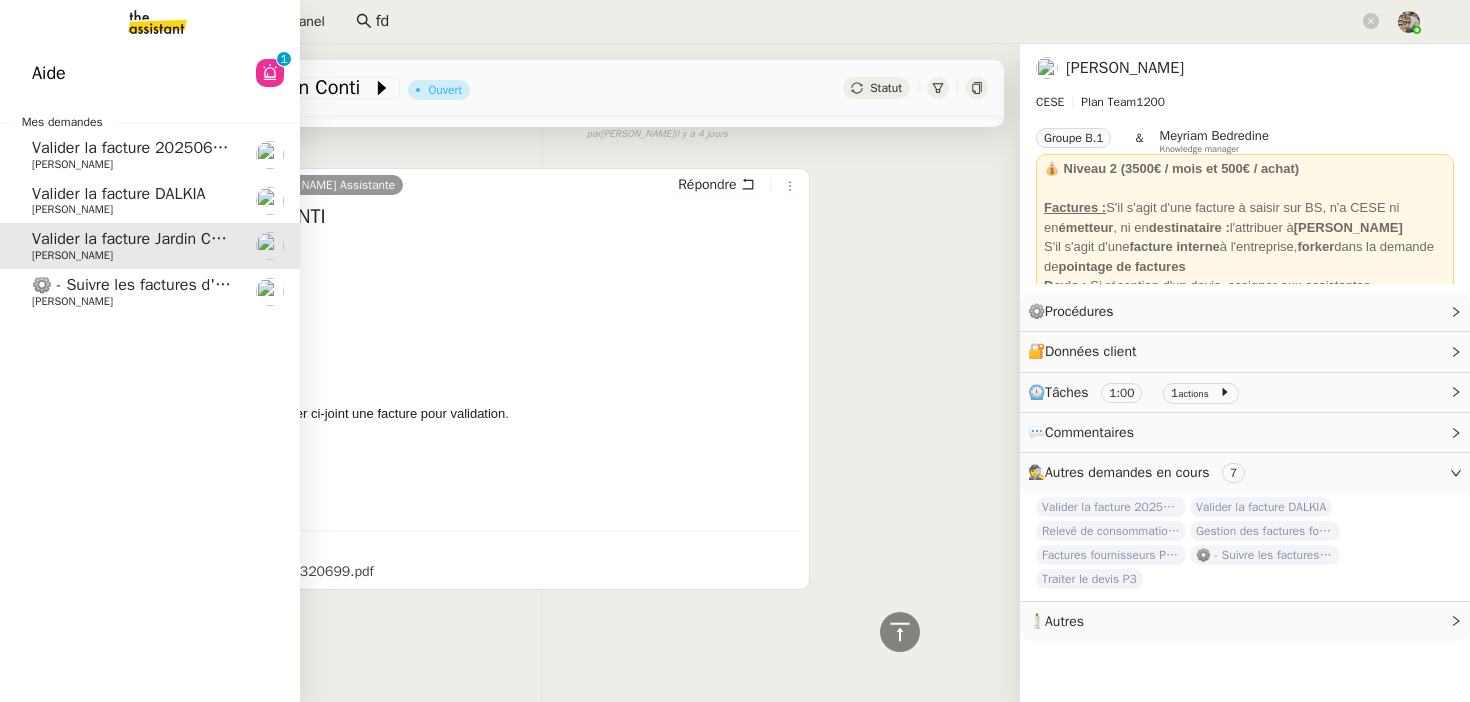 click on "Valider la facture DALKIA" 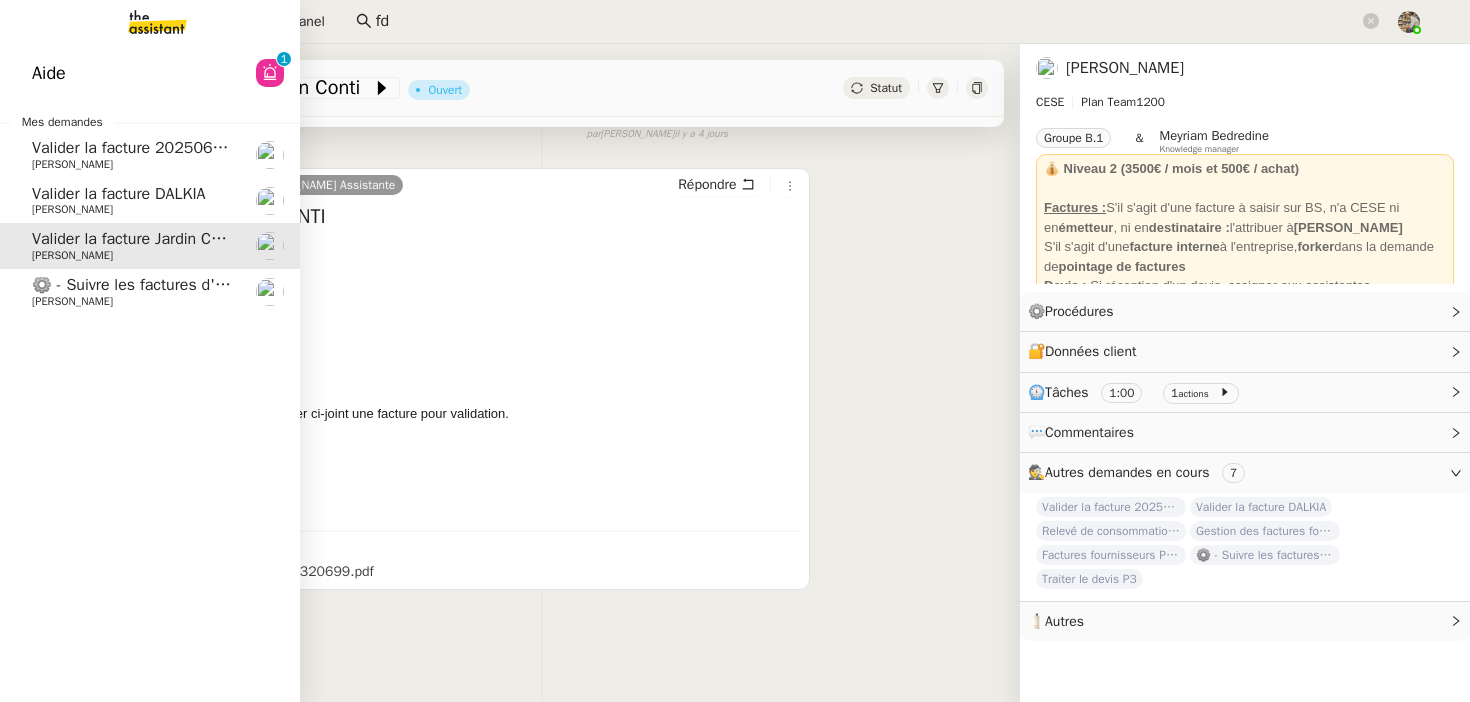 scroll, scrollTop: 254, scrollLeft: 0, axis: vertical 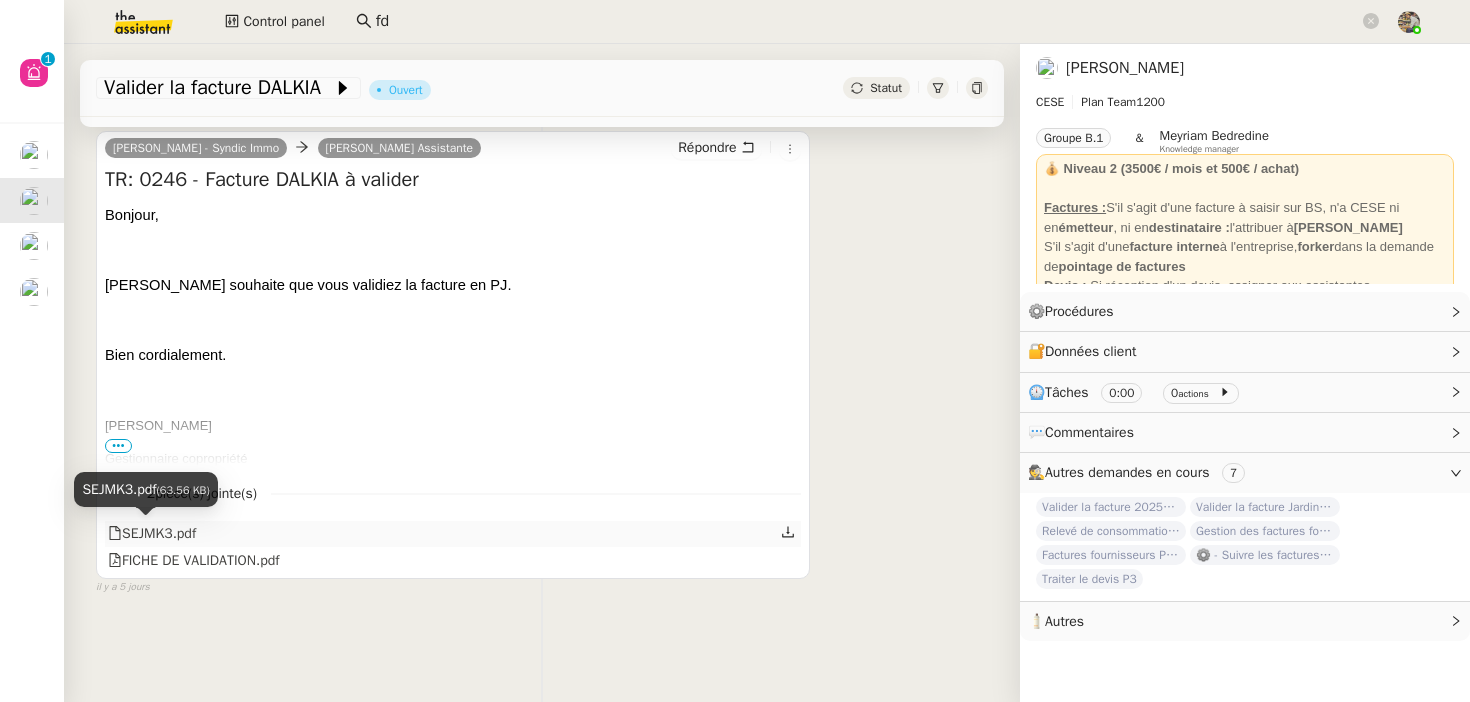 click on "SEJMK3.pdf" 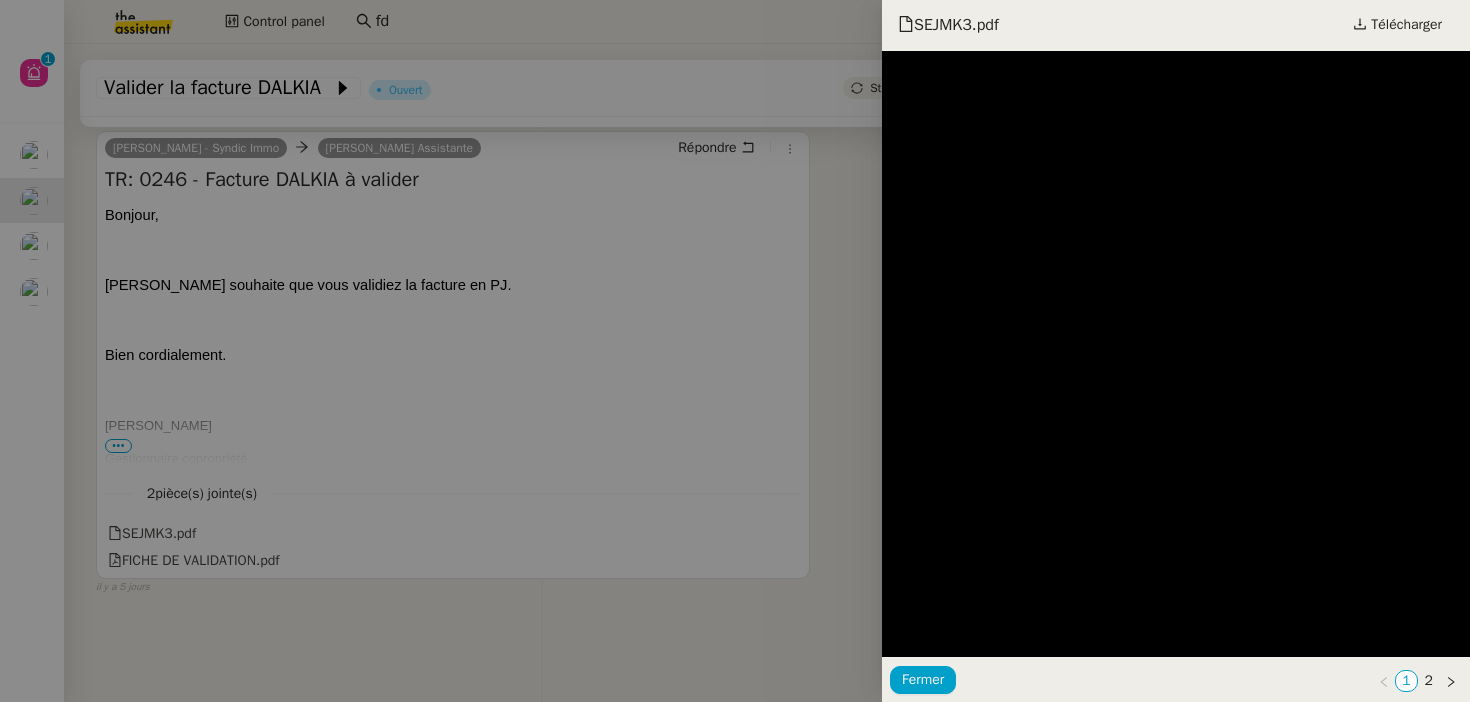 click at bounding box center [735, 351] 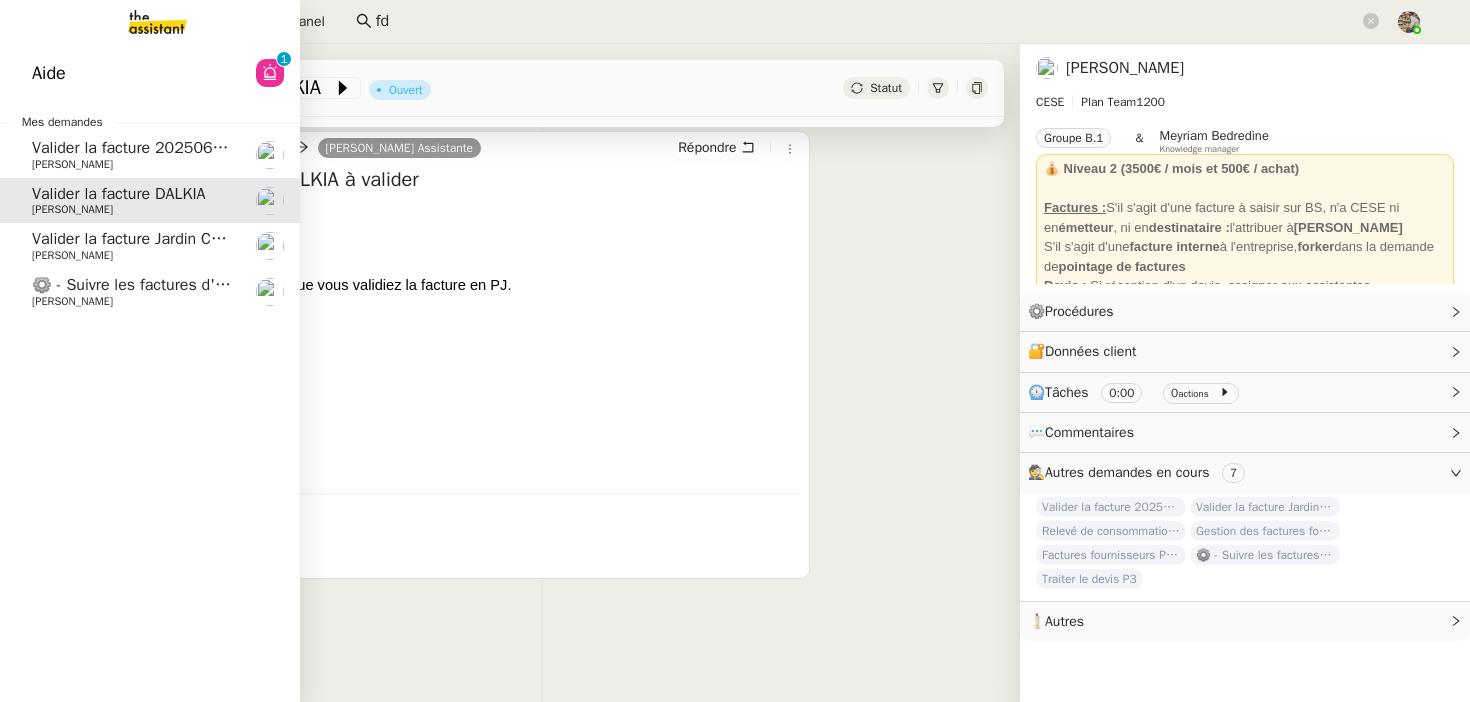 click on "Charles Da Conceicao" 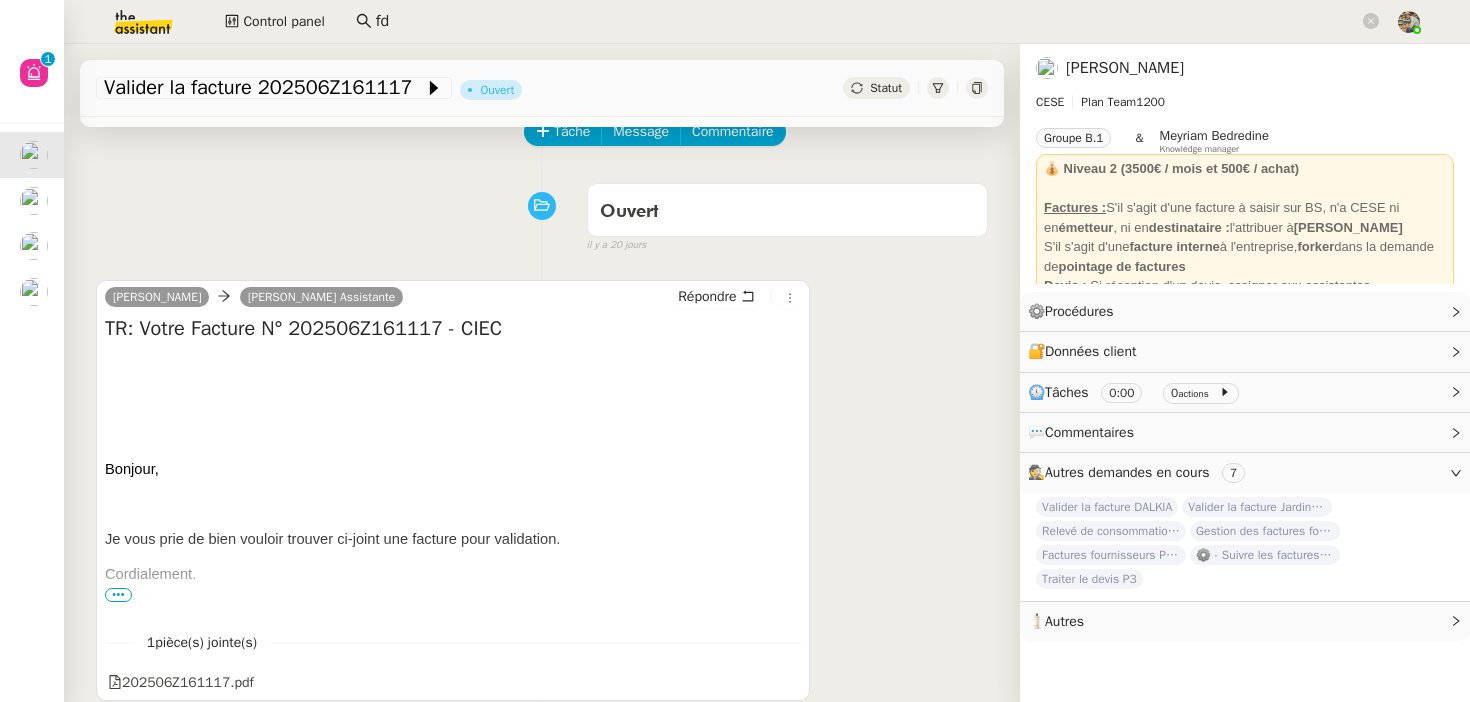 scroll, scrollTop: 254, scrollLeft: 0, axis: vertical 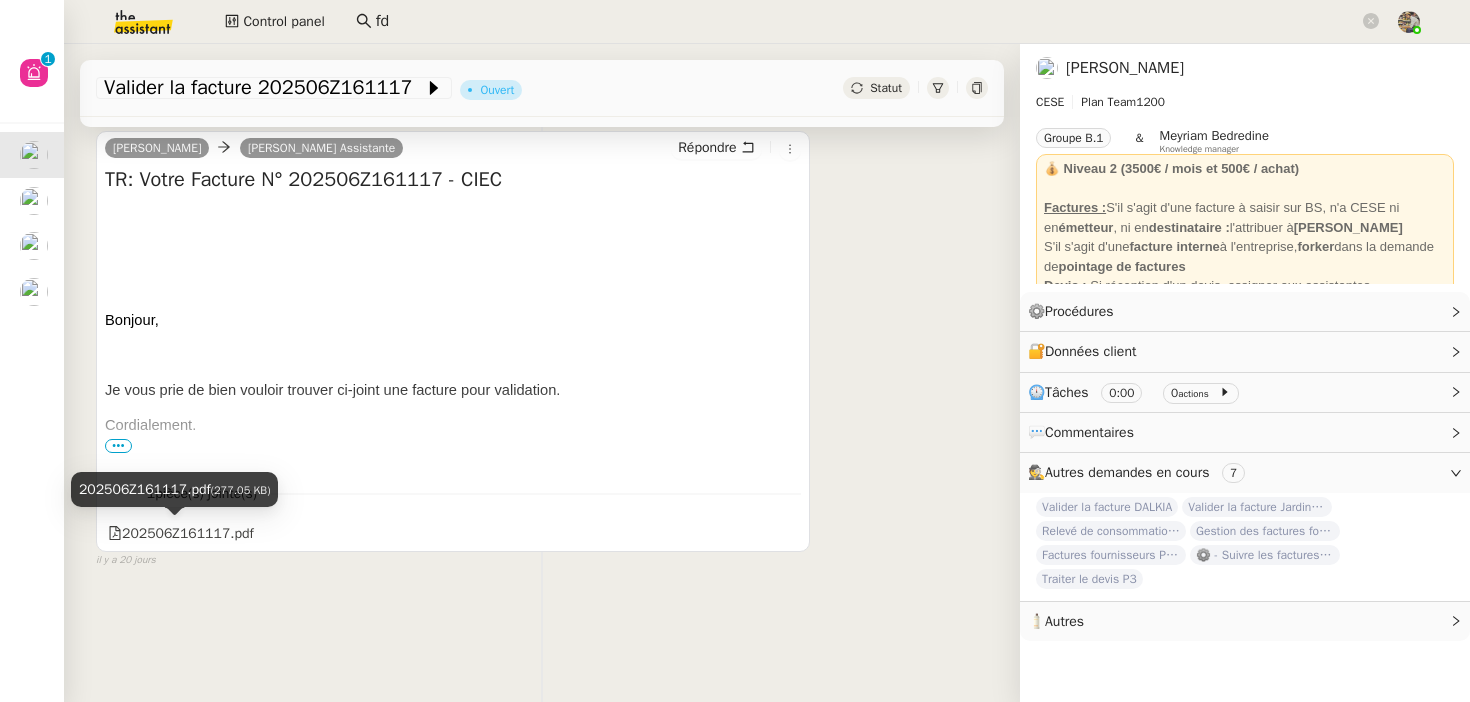 click on "202506Z161117.pdf    (277.05 KB)" at bounding box center (175, 497) 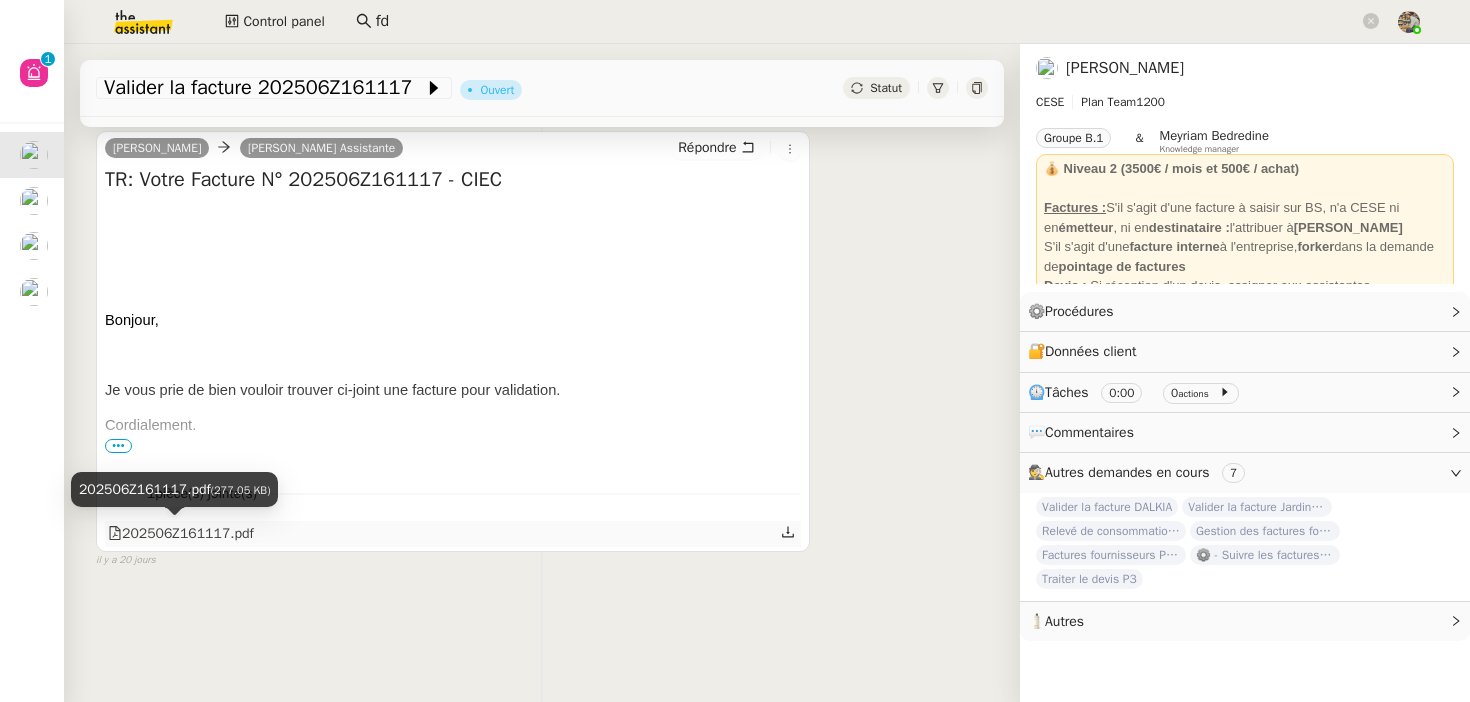 click on "202506Z161117.pdf" 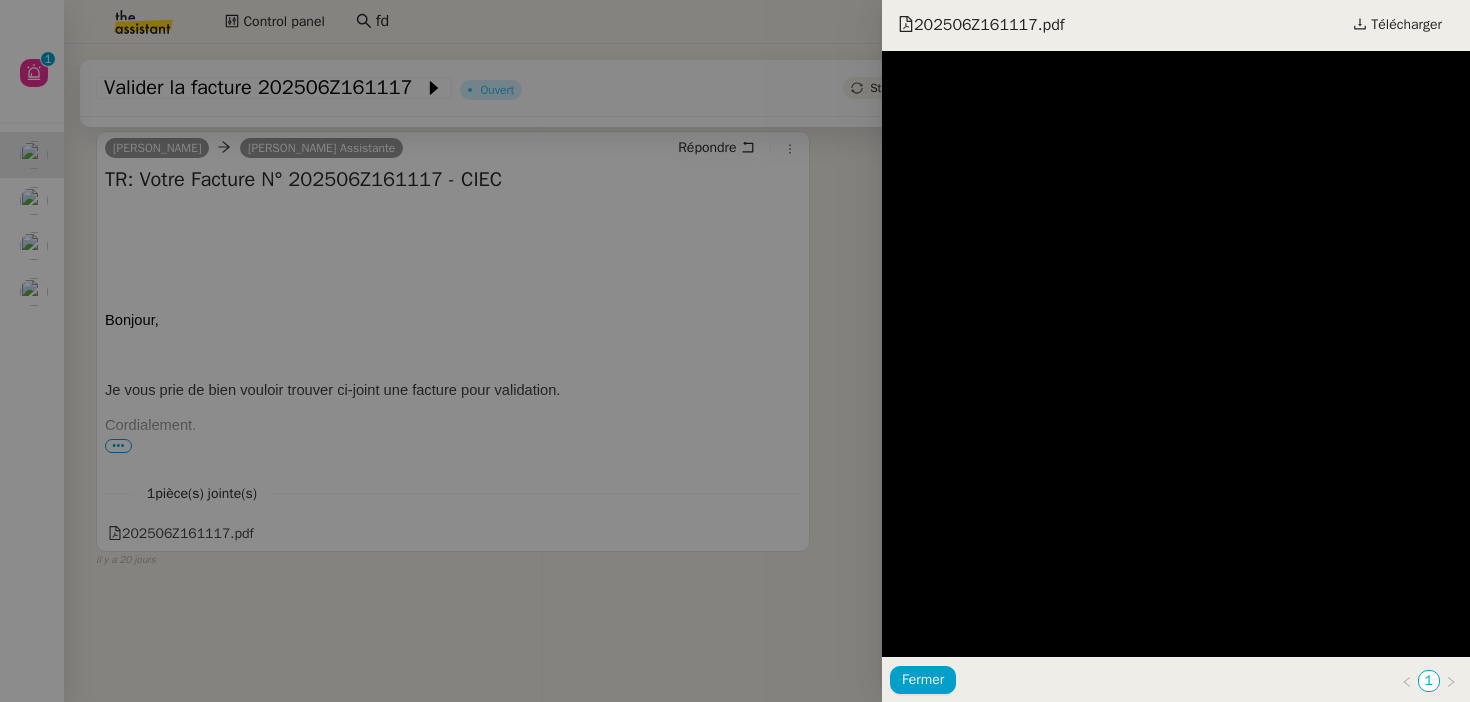 click at bounding box center (735, 351) 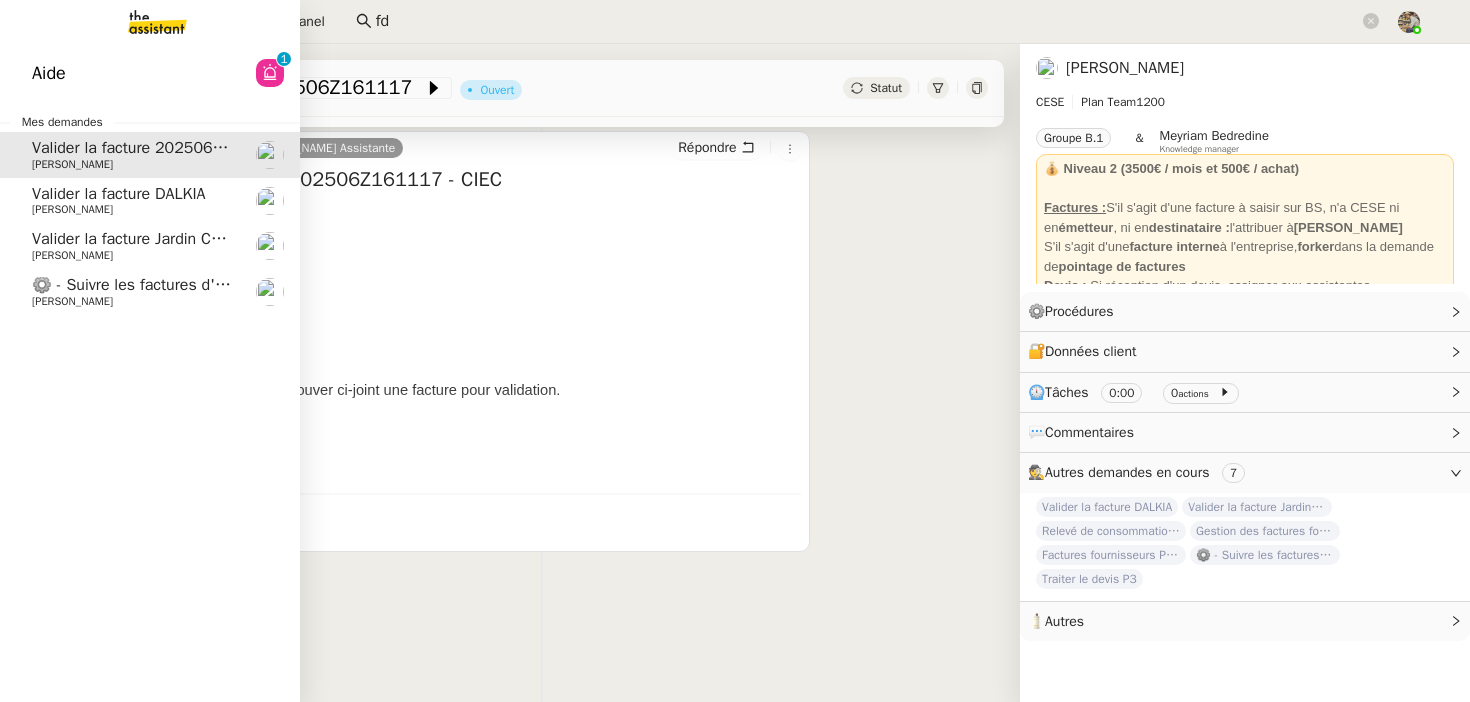 click on "⚙️ - Suivre les factures d'exploitation" 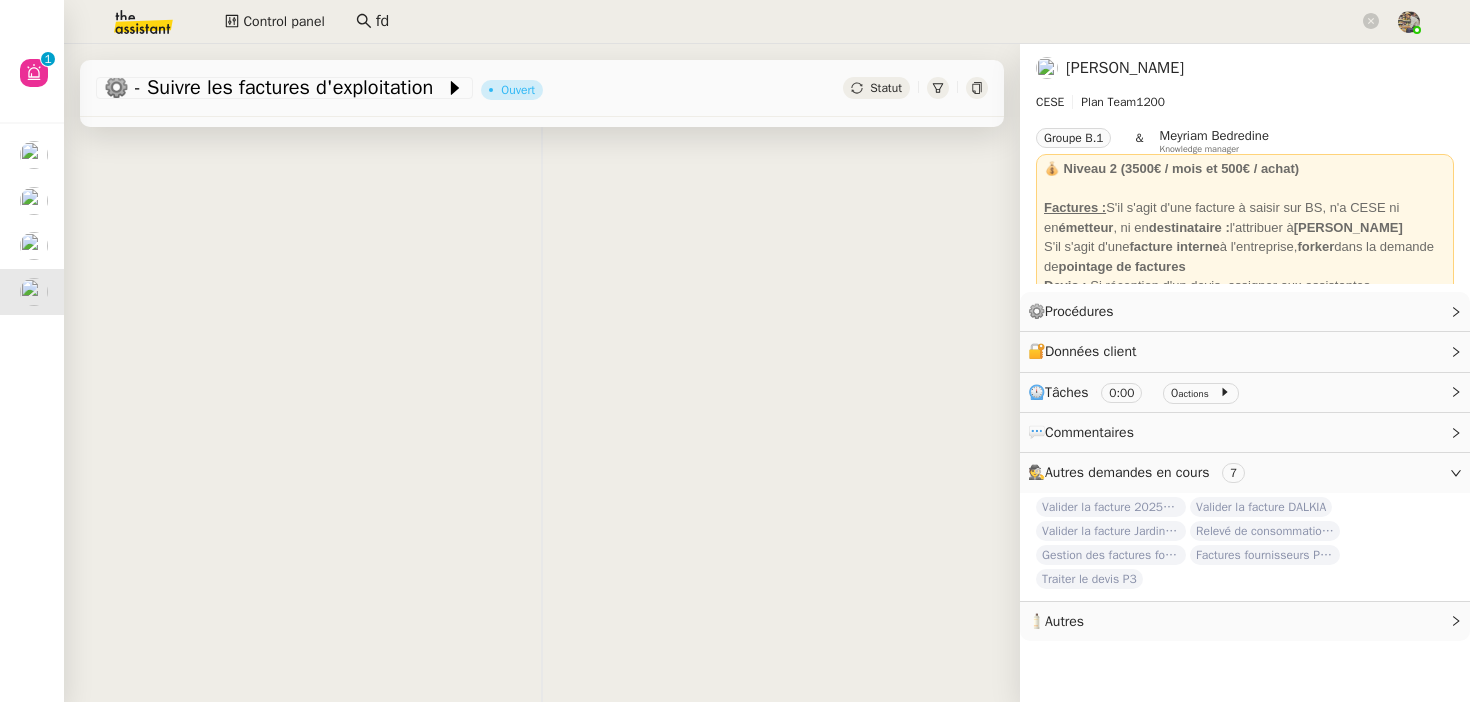 scroll, scrollTop: 0, scrollLeft: 0, axis: both 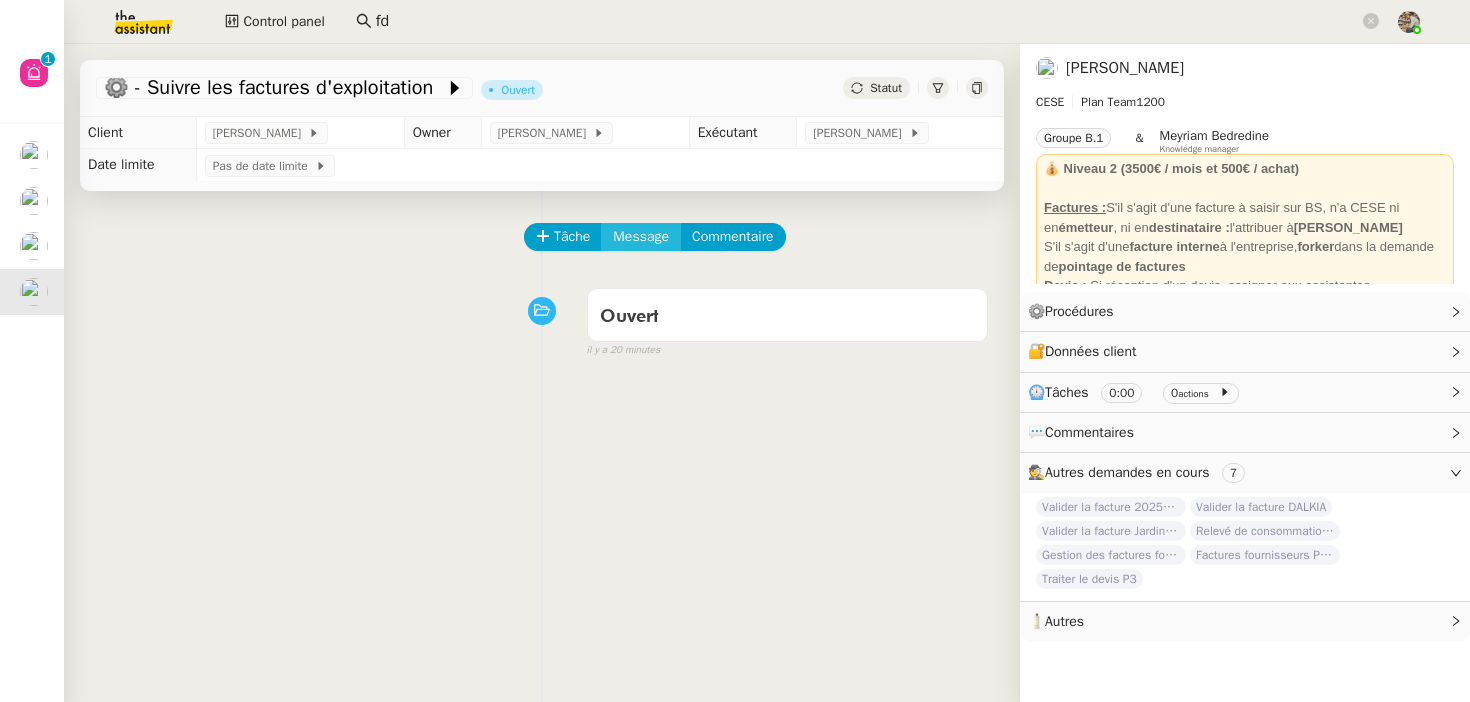click on "Message" 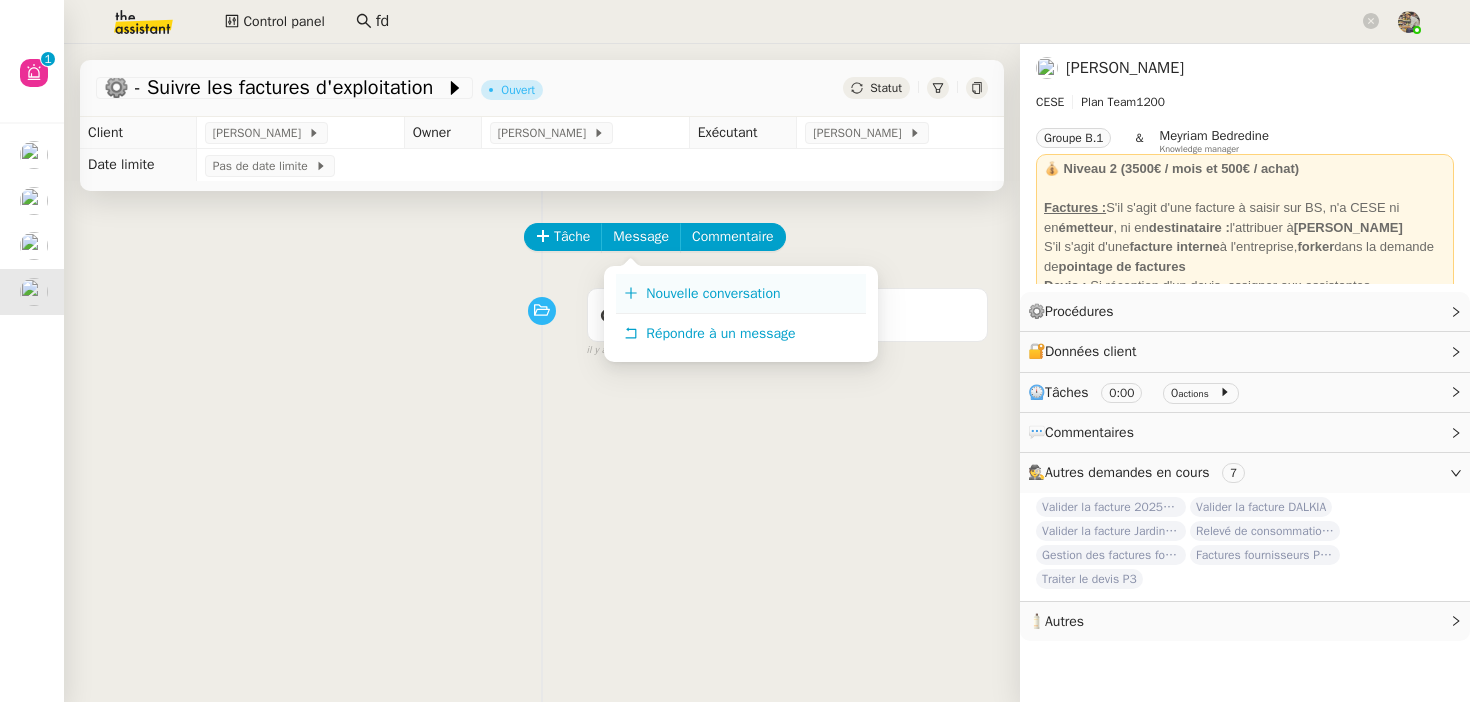 click on "Nouvelle conversation" at bounding box center (713, 293) 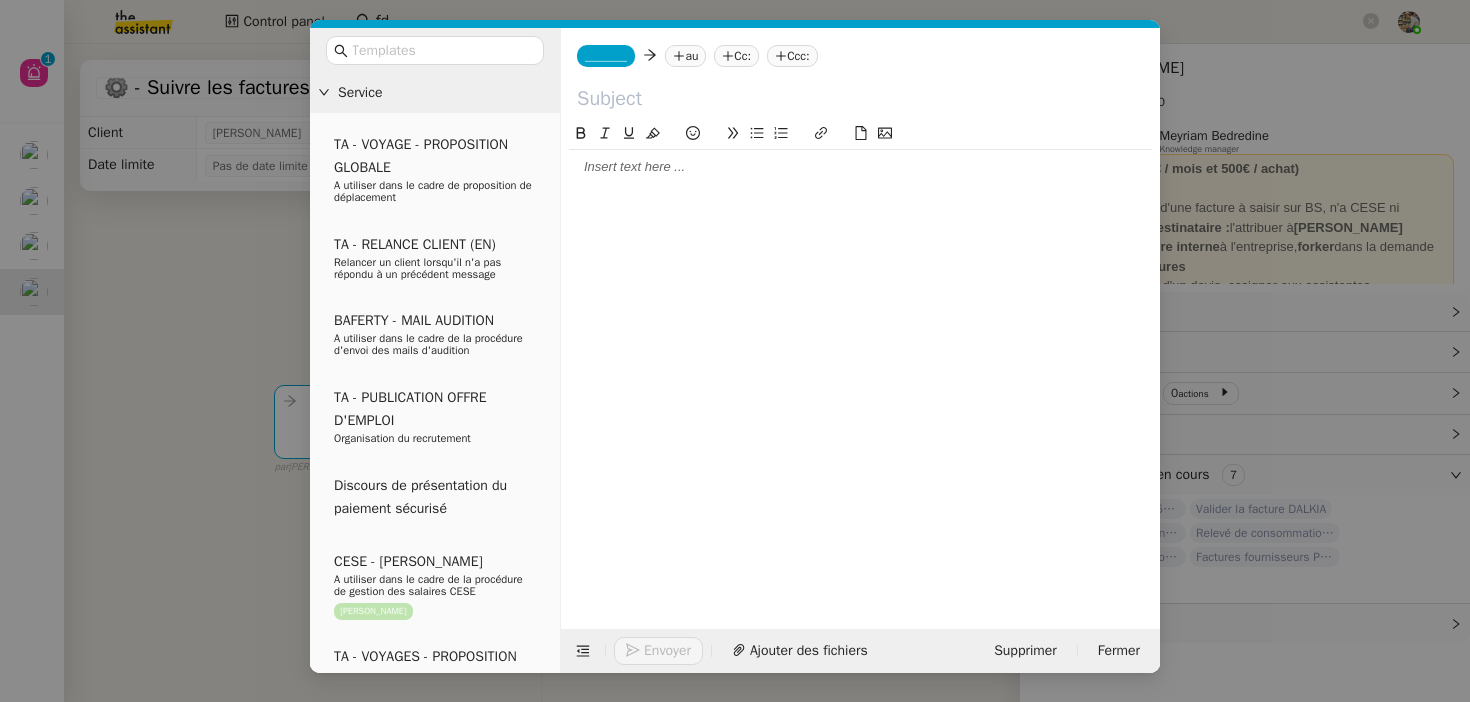 click on "_______" 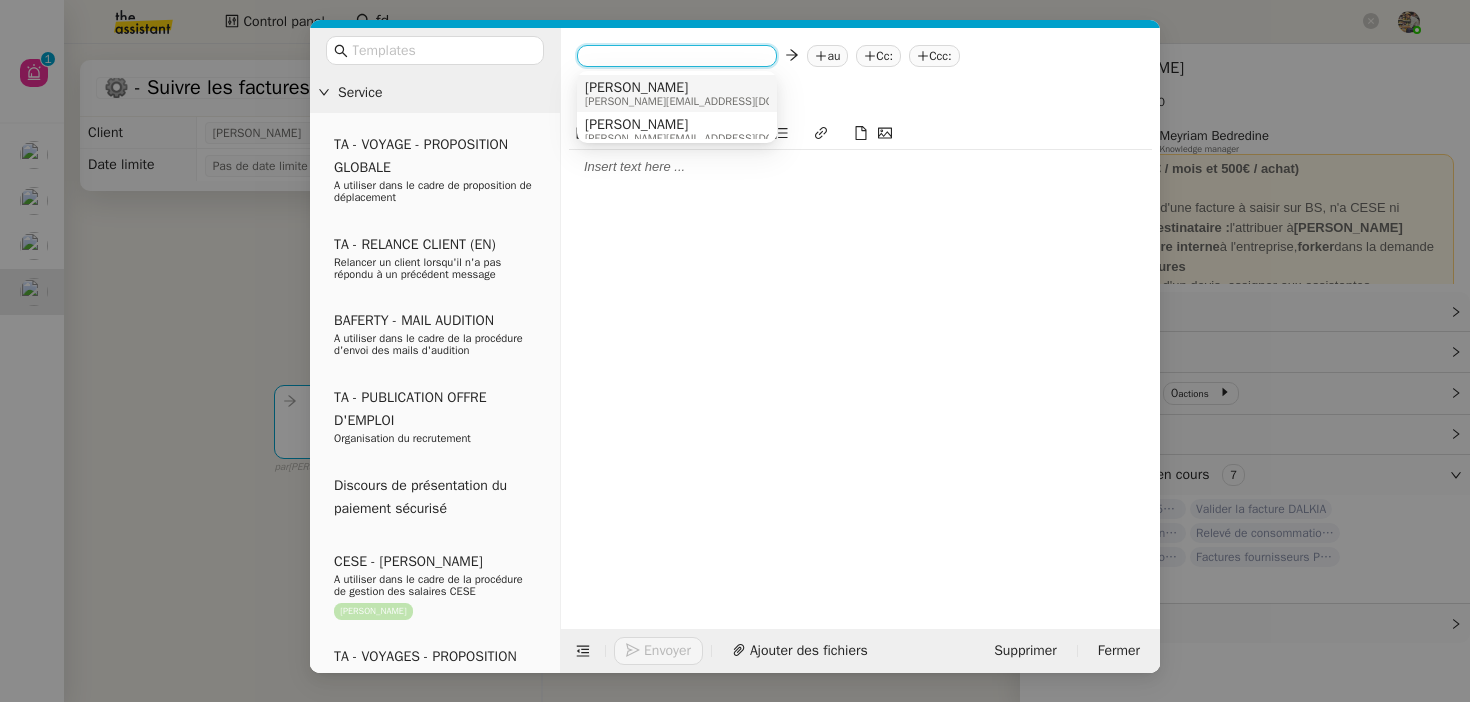 click on "Camille" at bounding box center (710, 88) 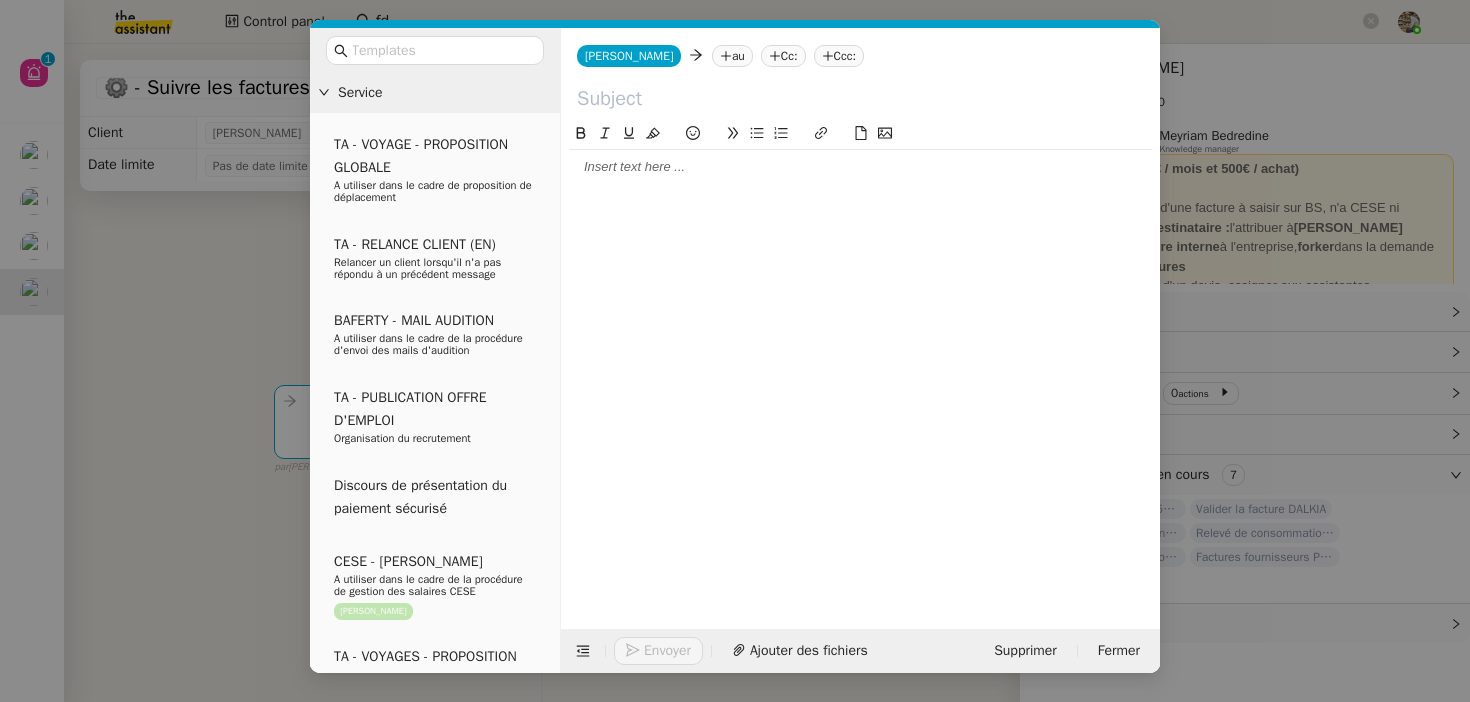 click 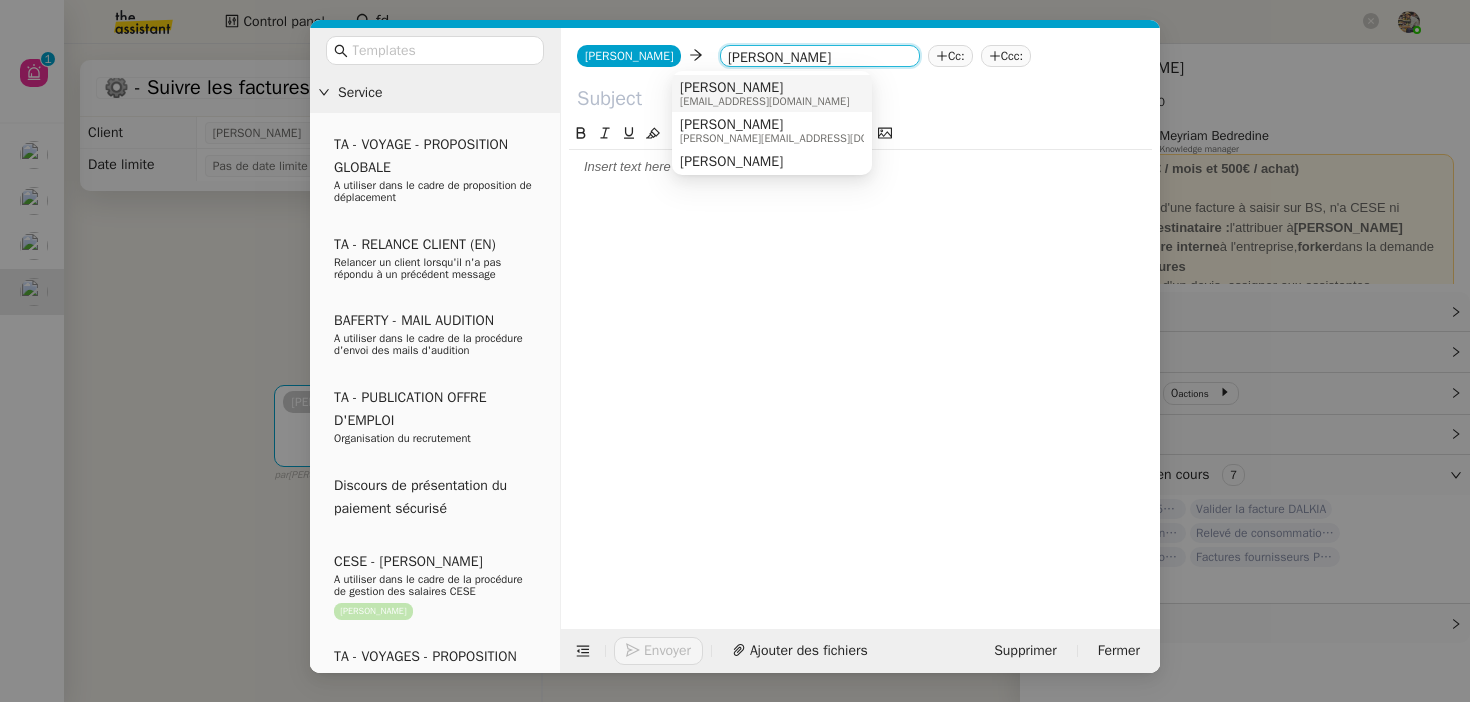 type on "charles cese" 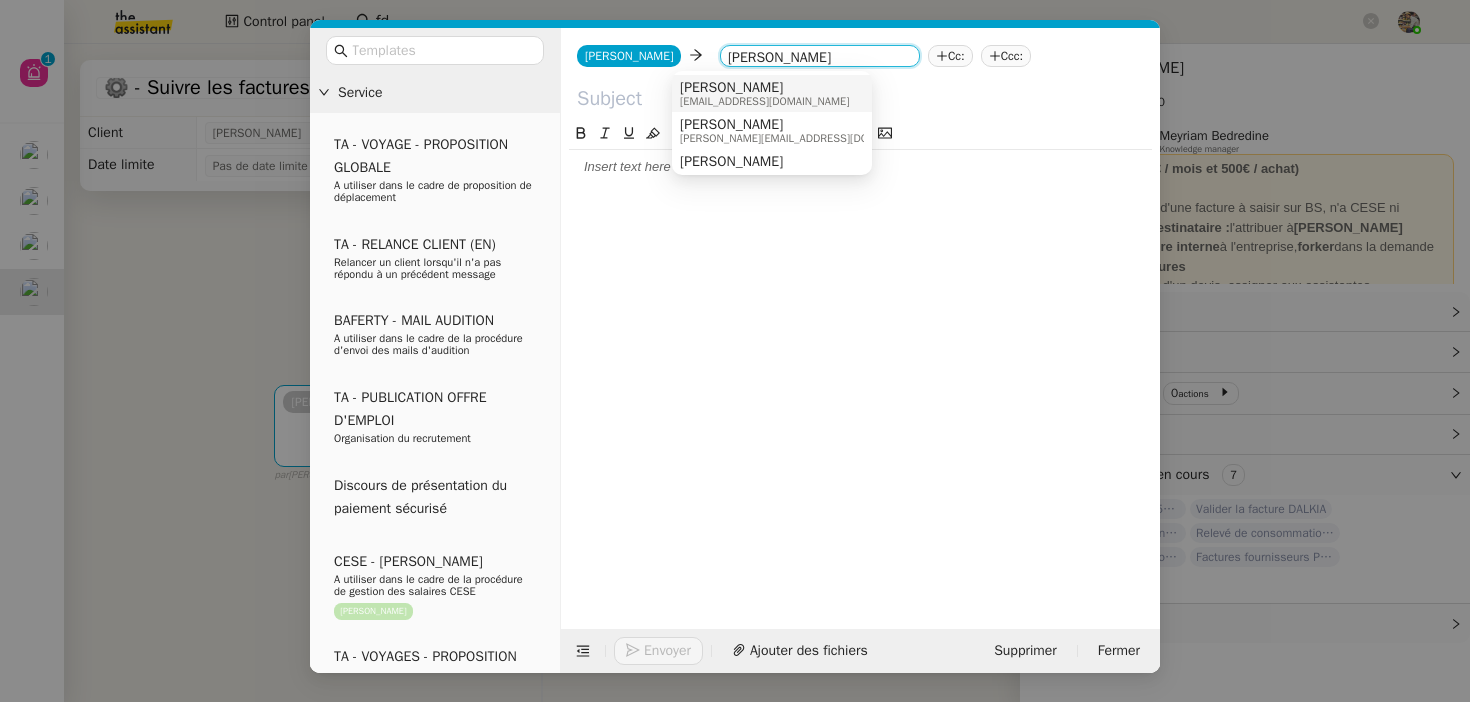 click on "Charles Da Conceicao" at bounding box center (764, 88) 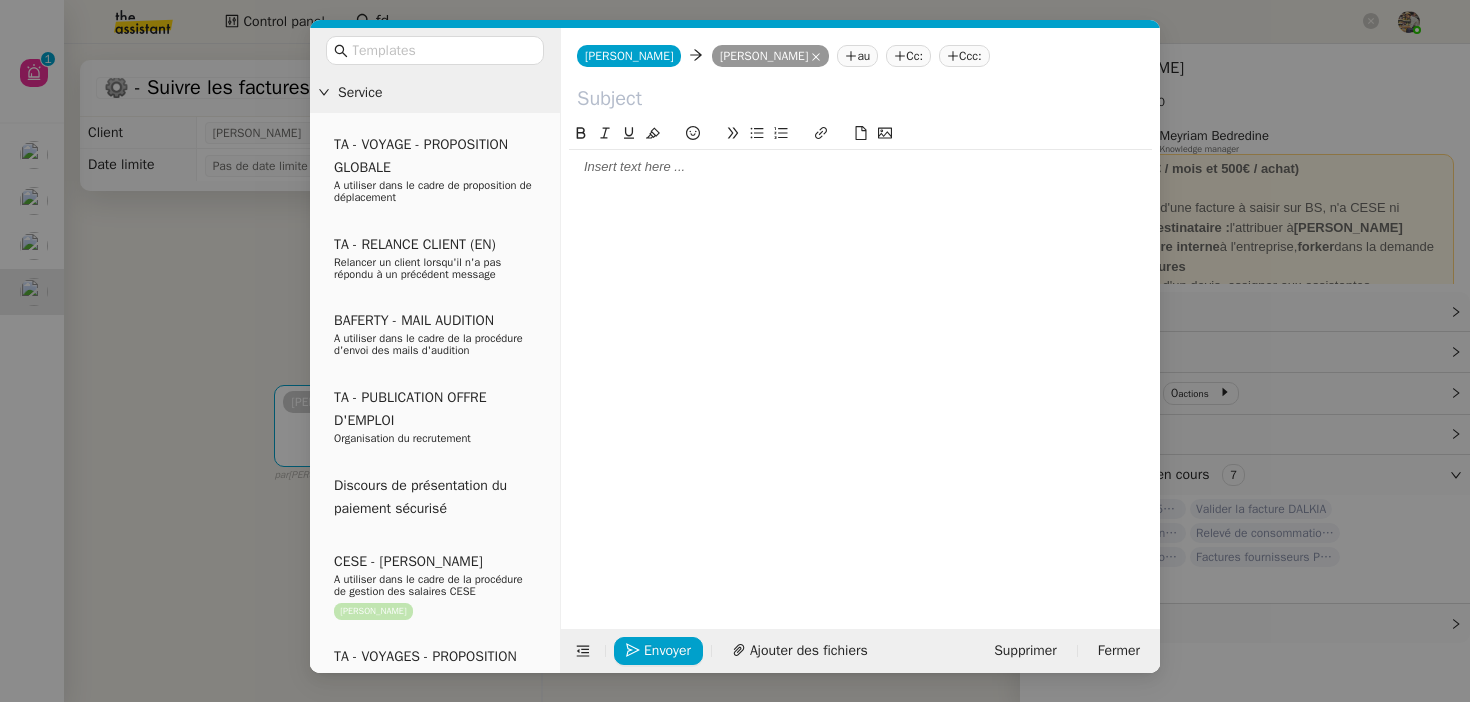 click on "Service TA - VOYAGE - PROPOSITION GLOBALE    A utiliser dans le cadre de proposition de déplacement TA - RELANCE CLIENT (EN)    Relancer un client lorsqu'il n'a pas répondu à un précédent message BAFERTY - MAIL AUDITION    A utiliser dans le cadre de la procédure d'envoi des mails d'audition TA - PUBLICATION OFFRE D'EMPLOI     Organisation du recrutement Discours de présentation du paiement sécurisé    CESE - Mme NOGUES    A utiliser dans le cadre de la procédure de gestion des salaires CESE  Charles Da Conceicao TA - VOYAGES - PROPOSITION ITINERAIRE    Soumettre les résultats d'une recherche TA - CONFIRMATION PAIEMENT (EN)    Confirmer avec le client de modèle de transaction - Attention Plan Pro nécessaire. CESE - Tableau factures    A utiliser dans le cadre de la procédure de traitement des factures fournisseurs  Charles Da Conceicao TA - COURRIER EXPEDIE (recommandé)    A utiliser dans le cadre de l'envoi d'un courrier recommandé TA - PARTAGE DE CALENDRIER (EN)" at bounding box center (735, 351) 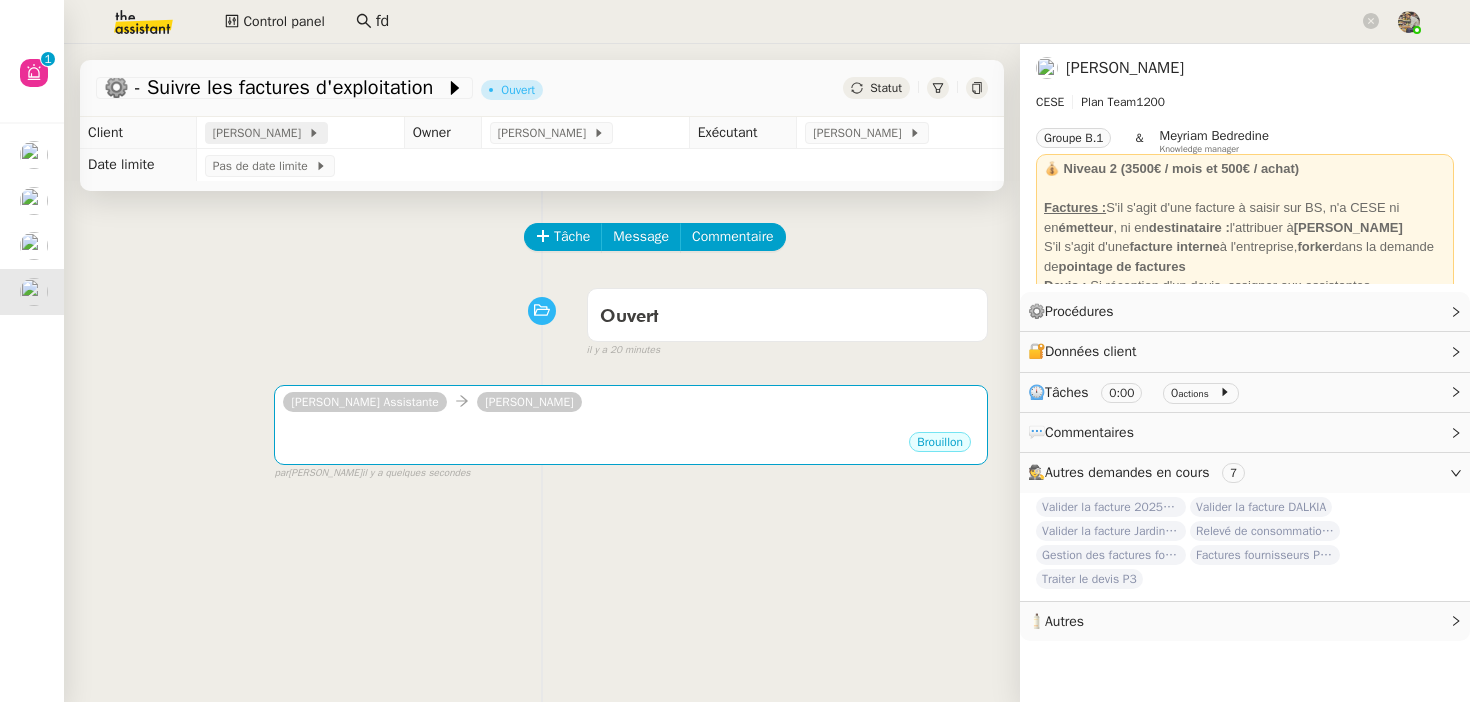 click on "Charles Da Conceicao" 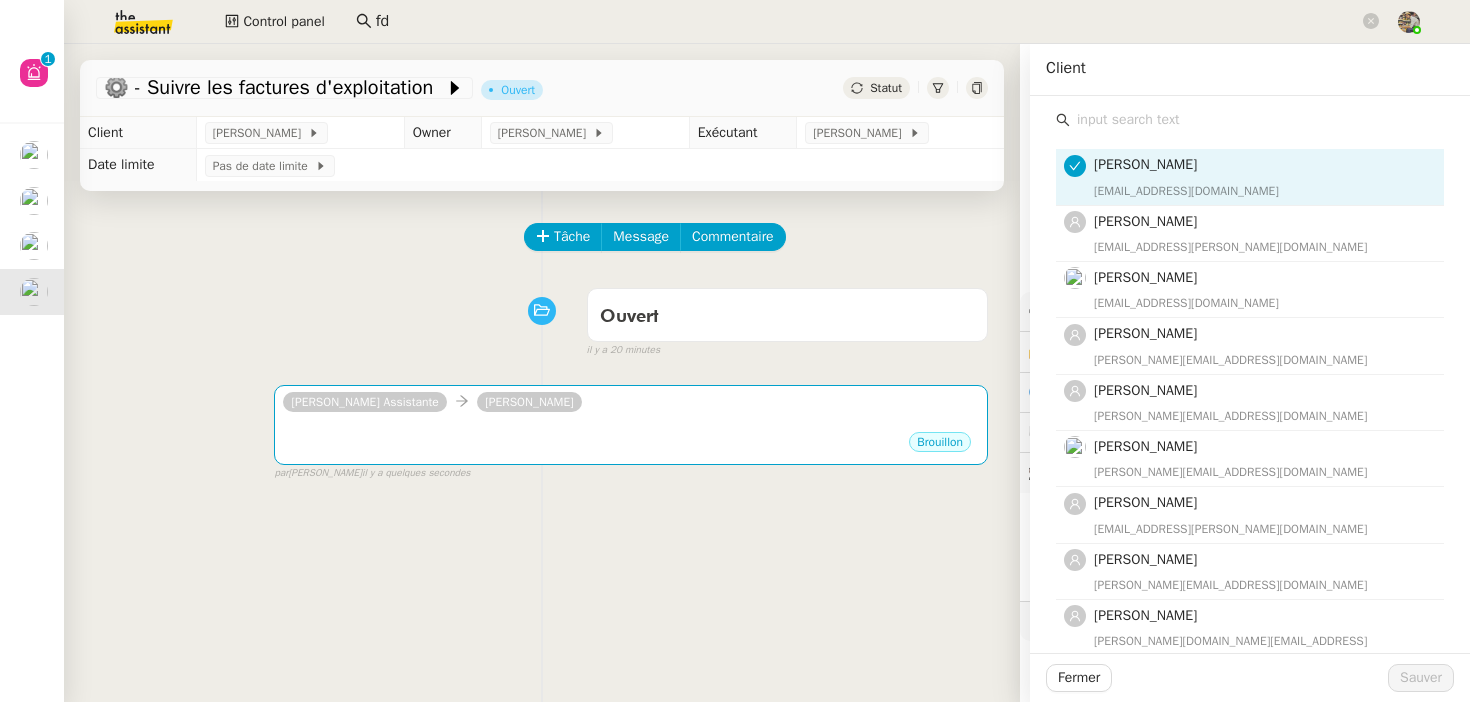 click on "Ouvert false il y a 20 minutes" at bounding box center (542, 319) 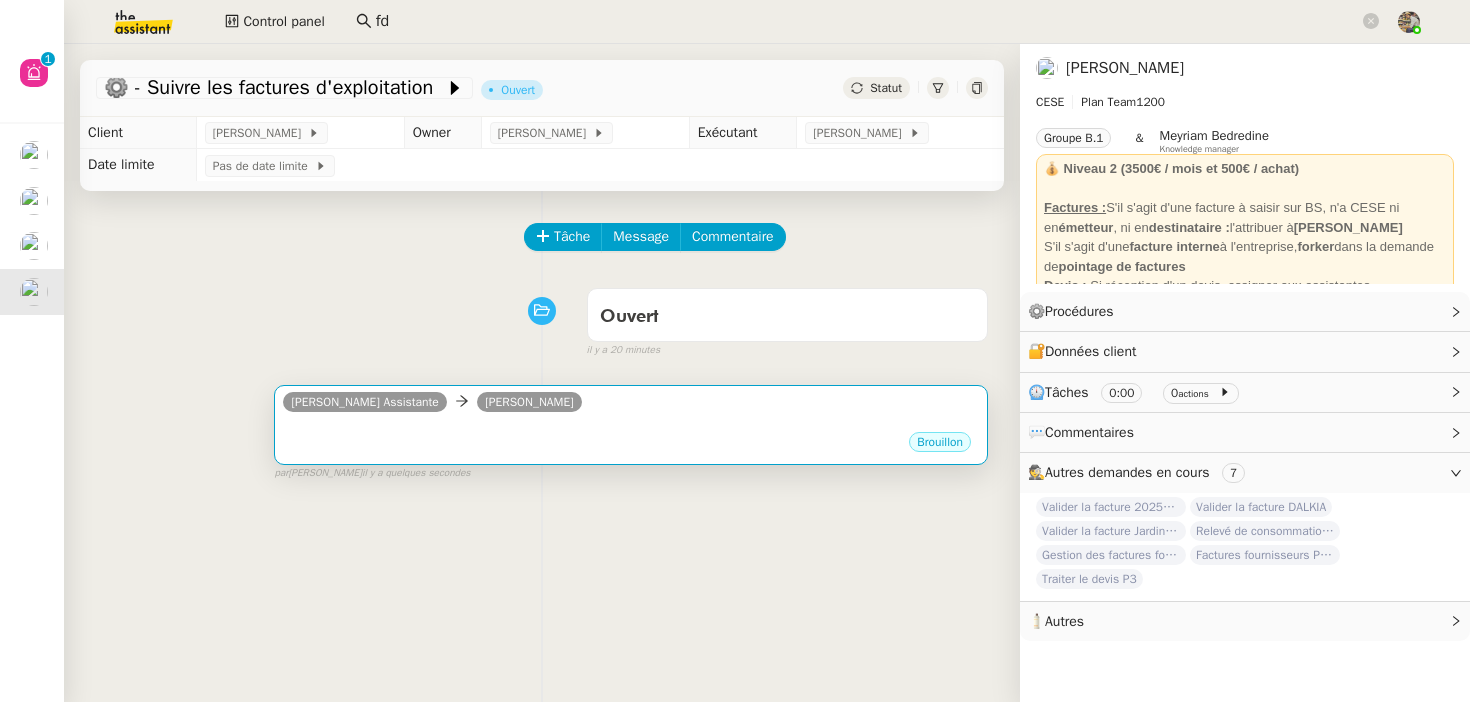 click on "Brouillon" at bounding box center [631, 445] 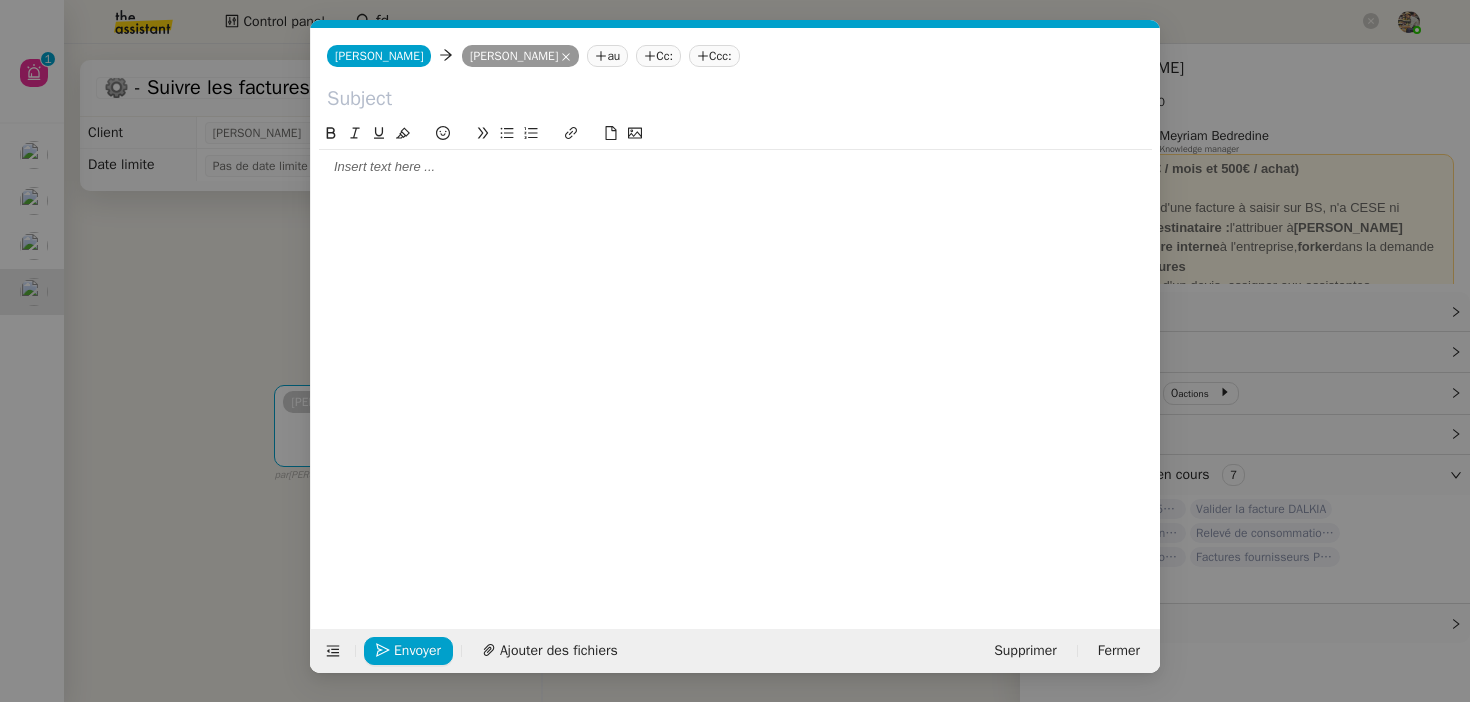 scroll, scrollTop: 0, scrollLeft: 42, axis: horizontal 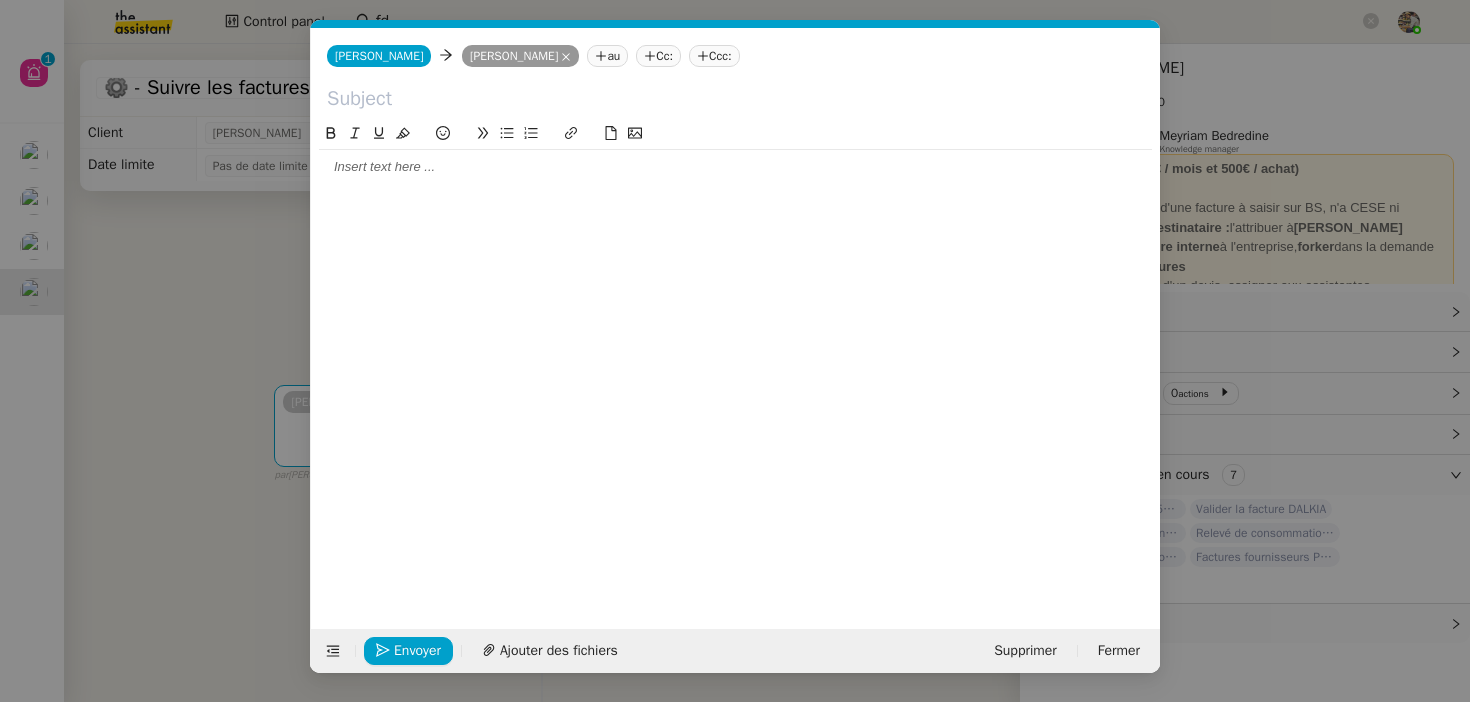 click on "au" 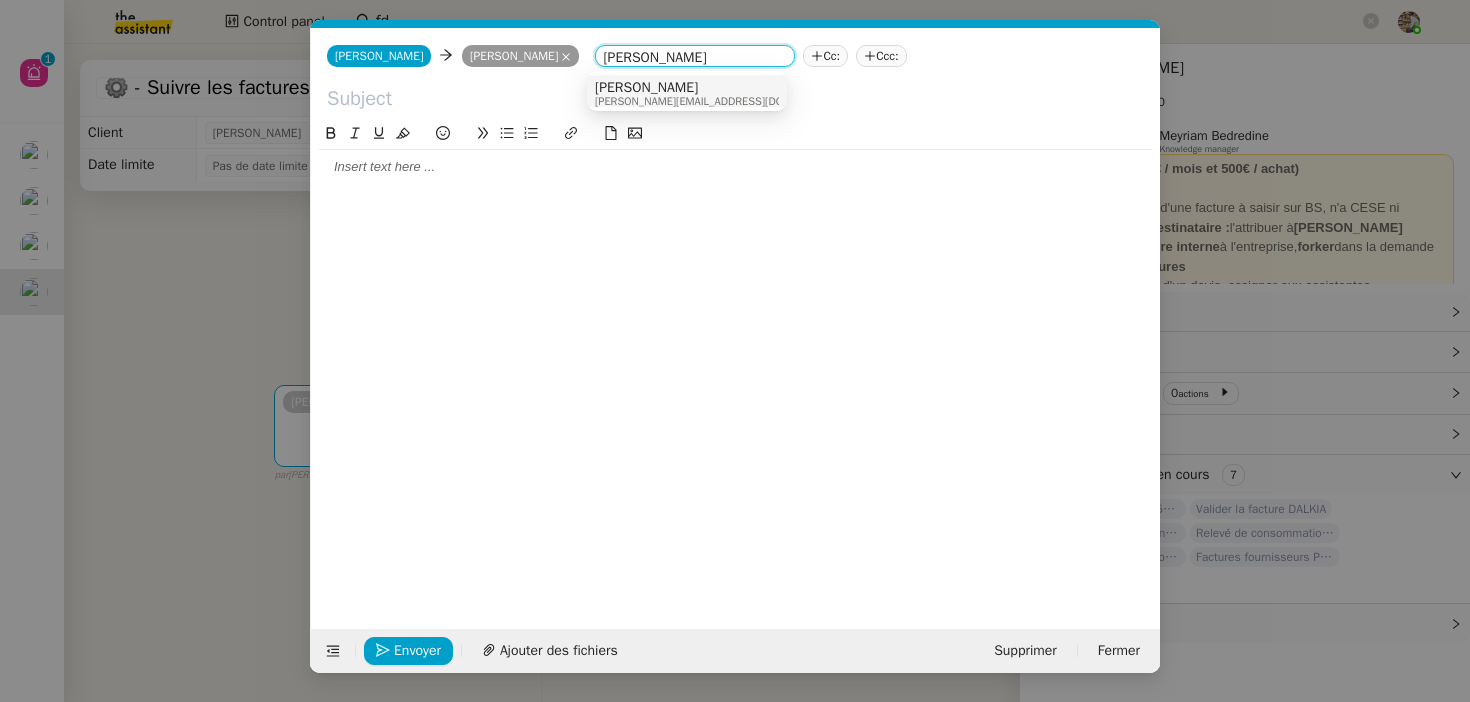 type on "anthony cese" 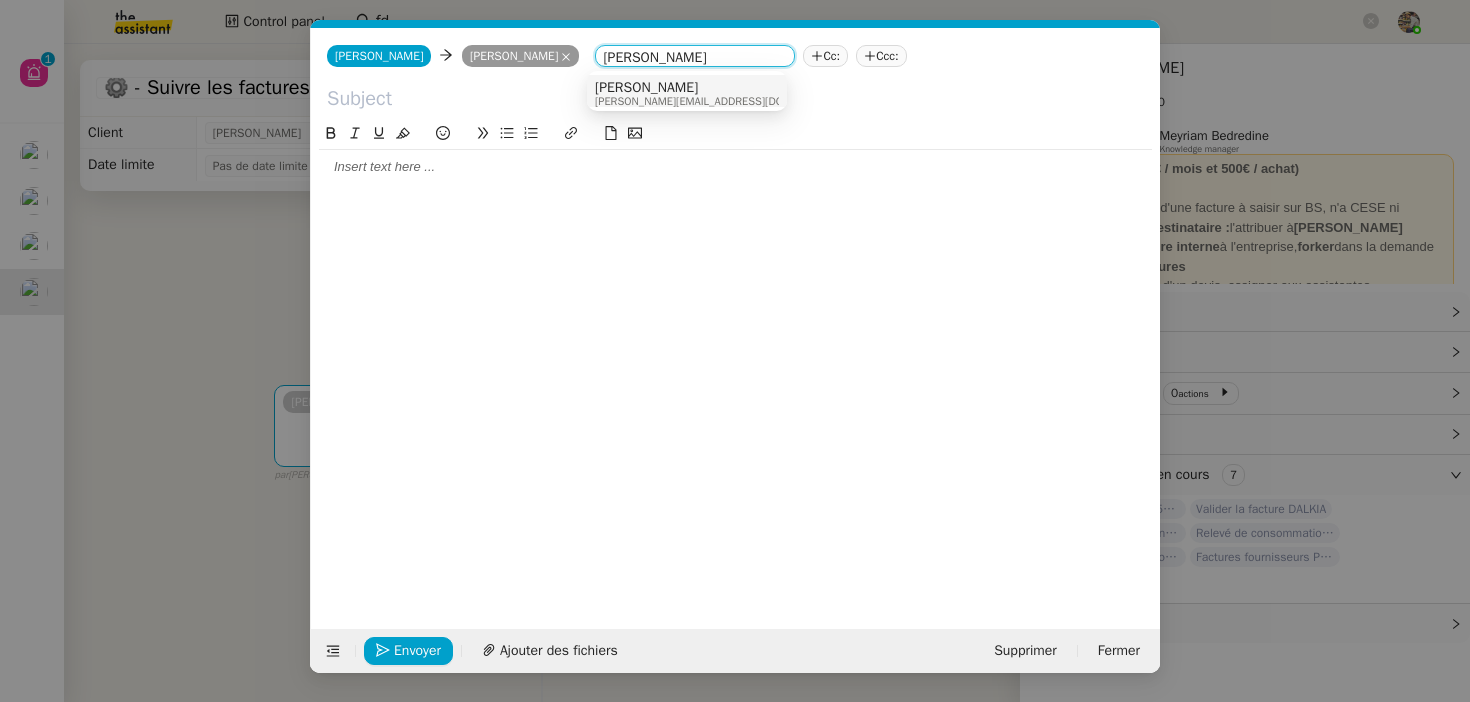 click on "anthony.bruley@cese.fr" at bounding box center [720, 101] 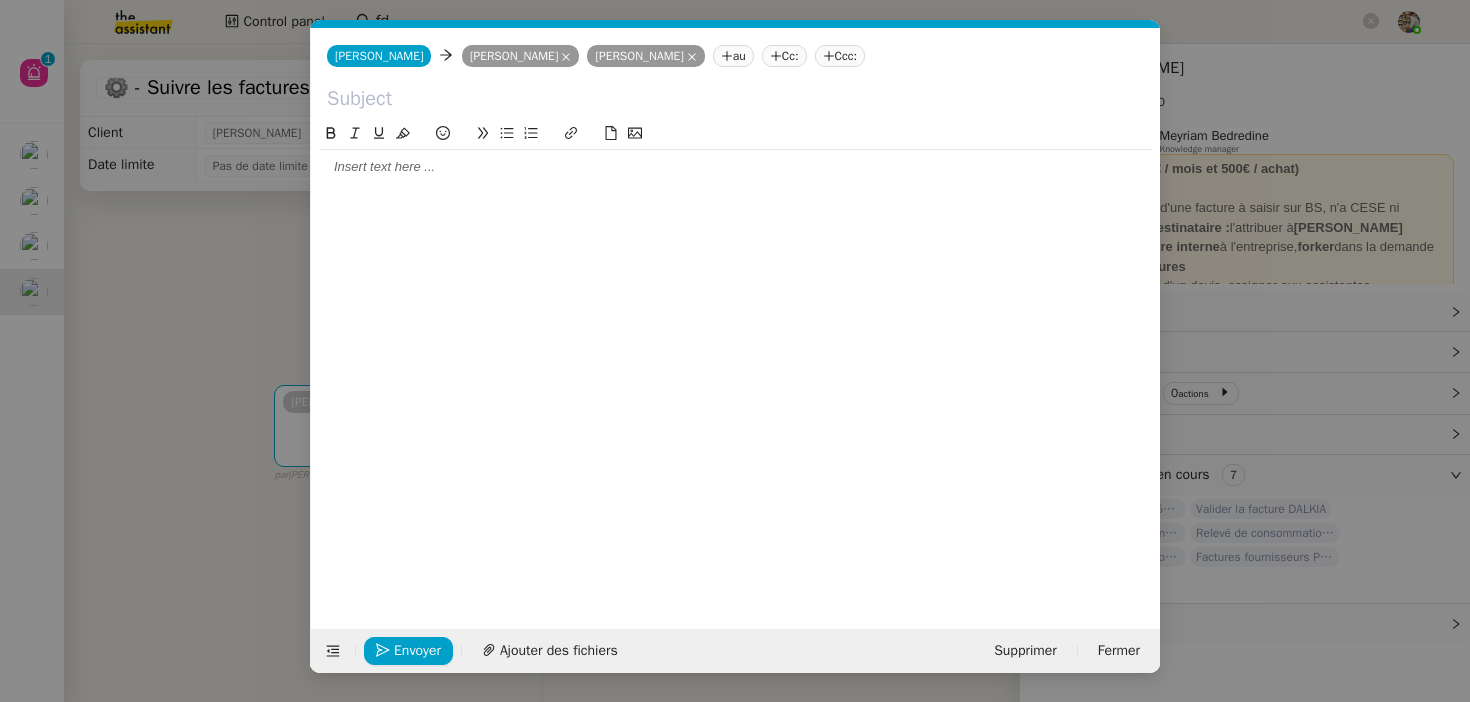 click 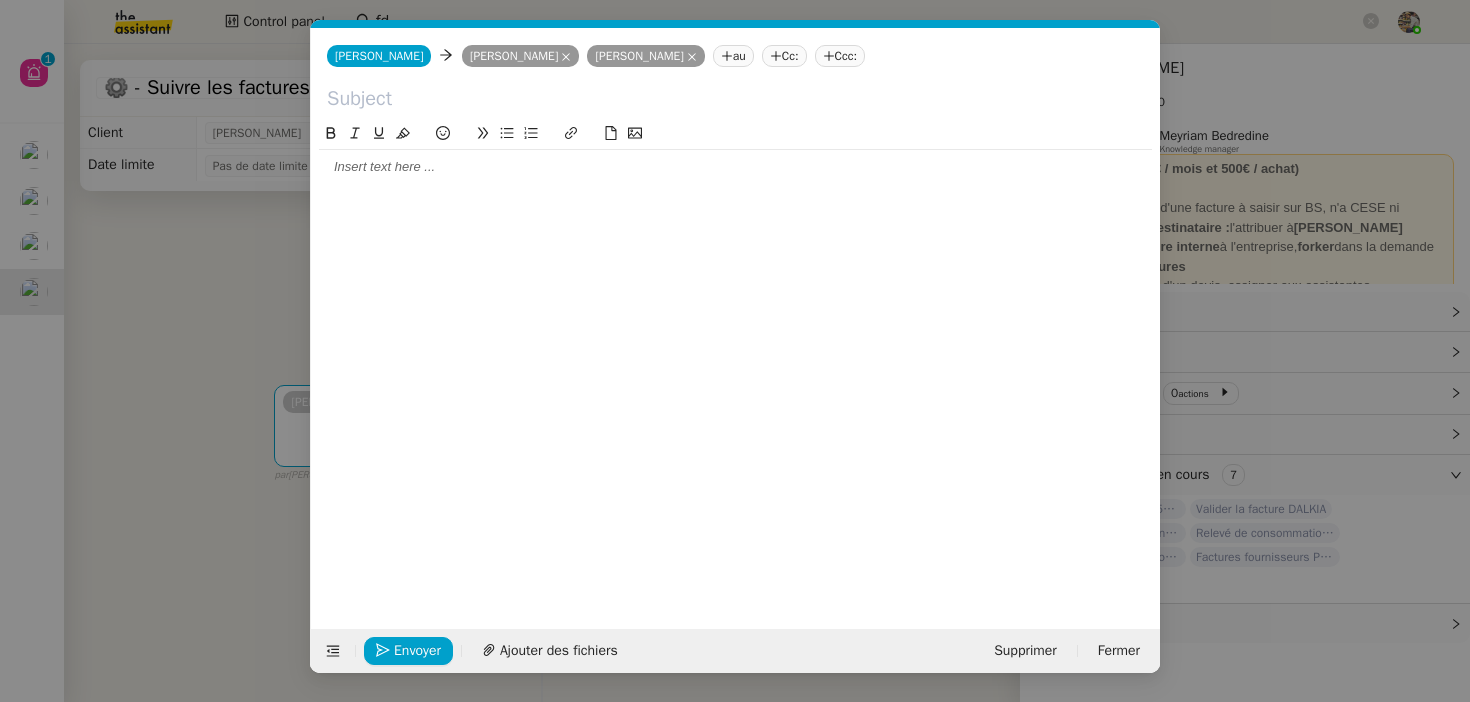 type on "D" 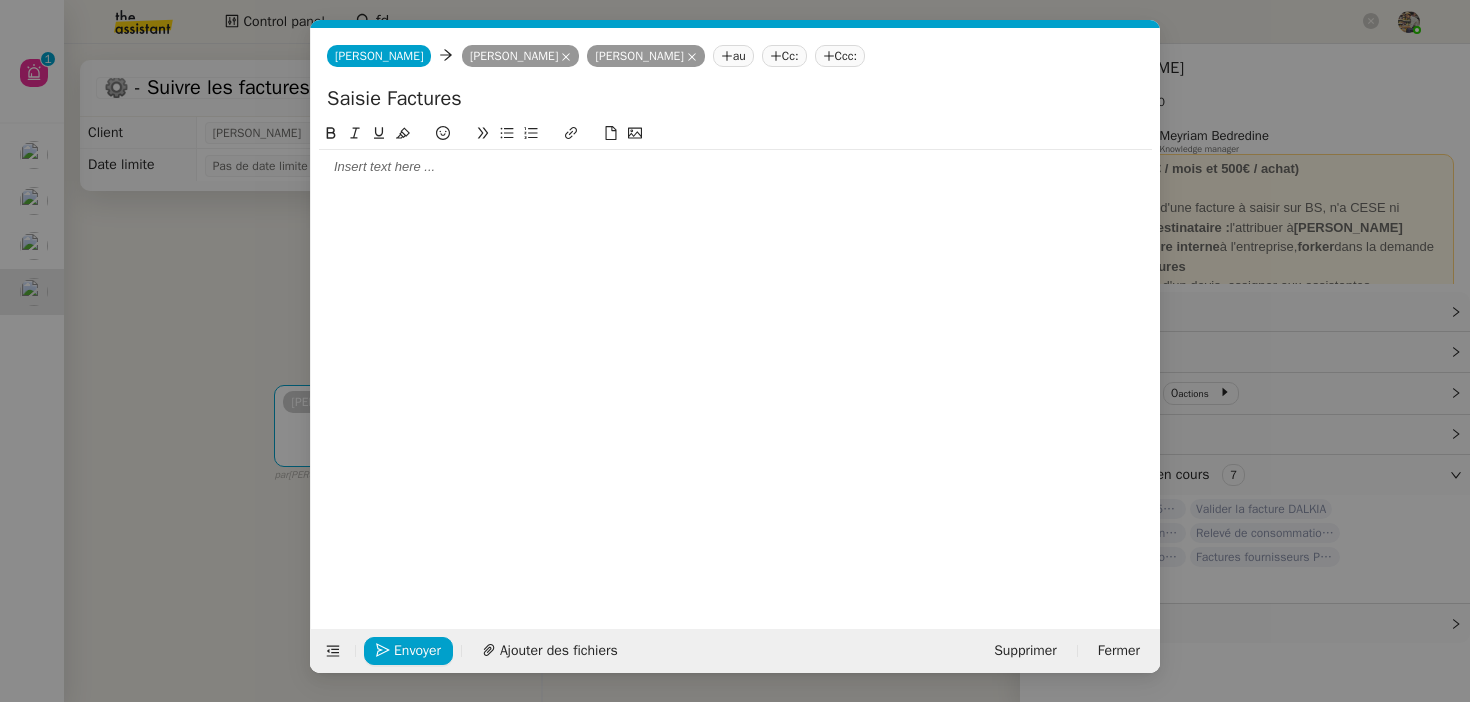 type on "Saisie Factures" 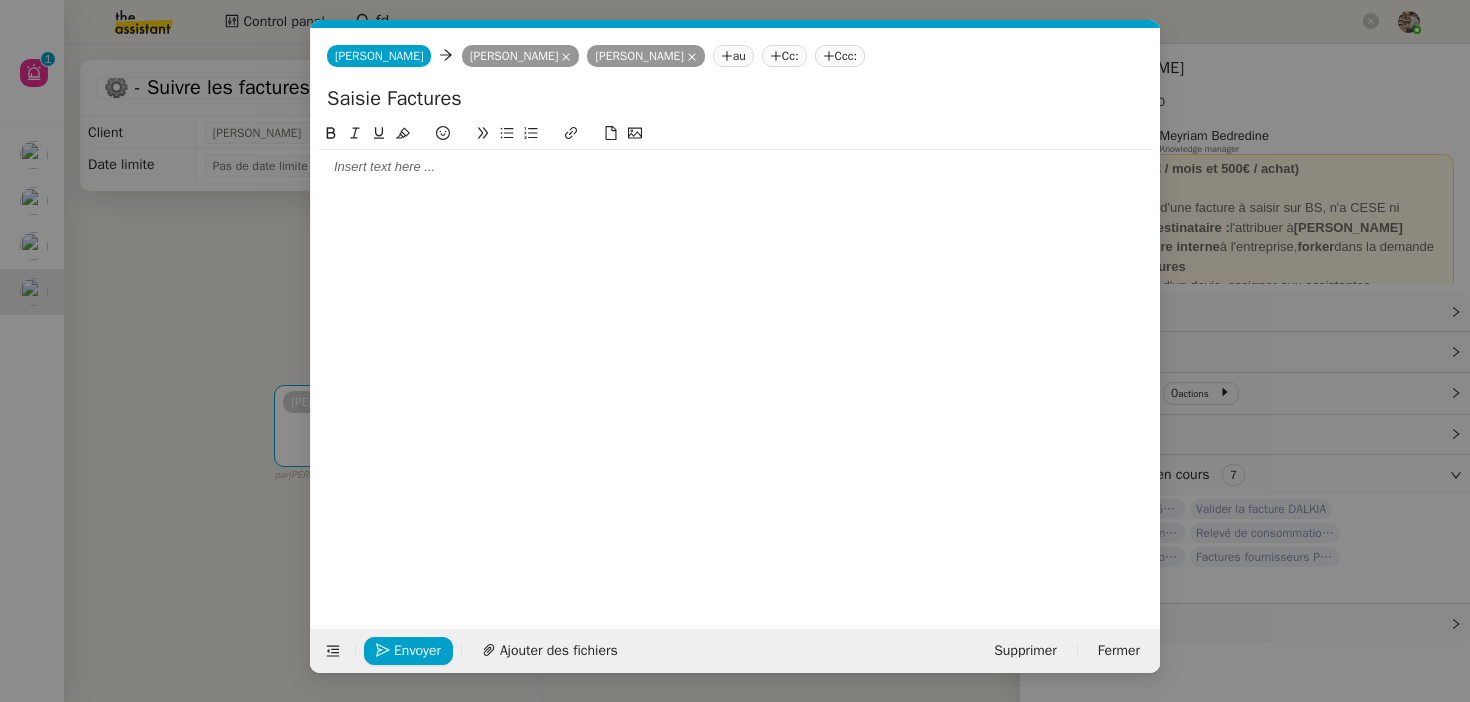 type 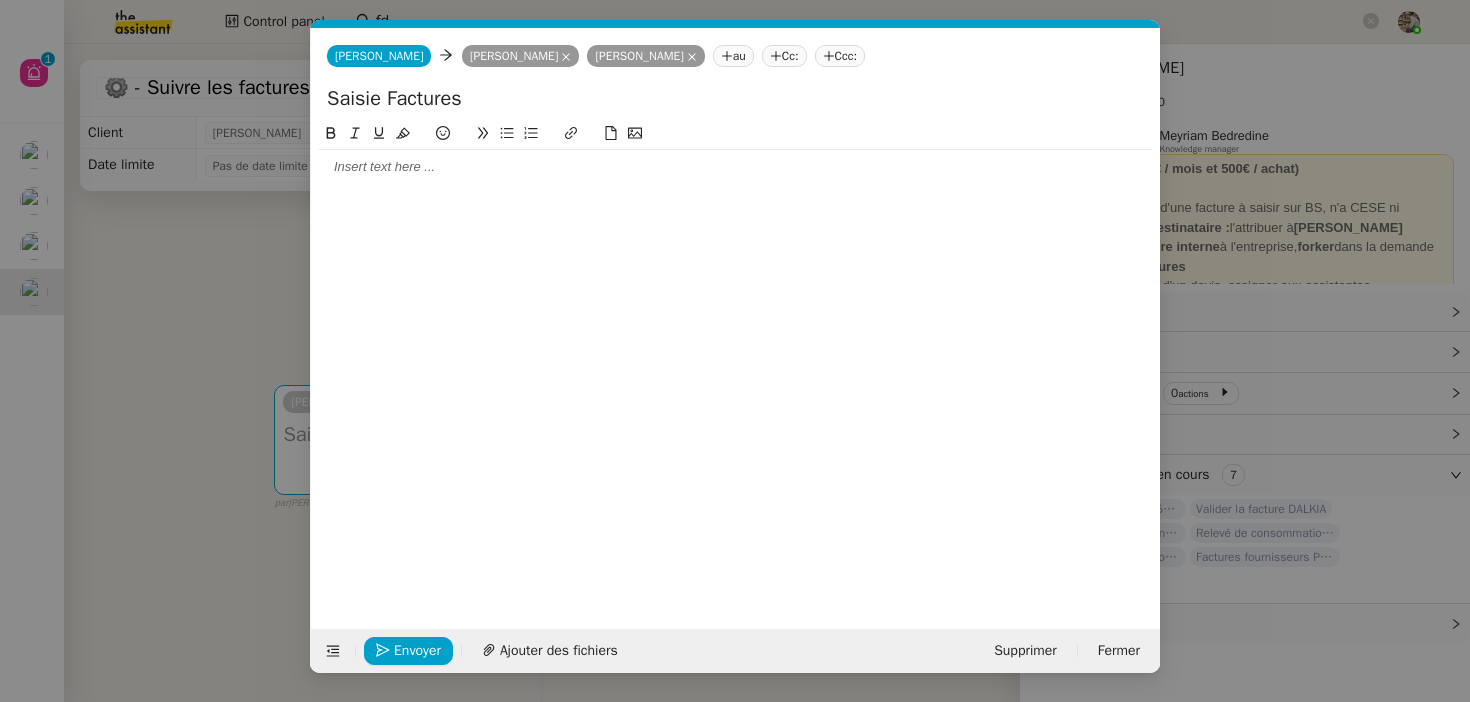 click on "Saisie Factures" 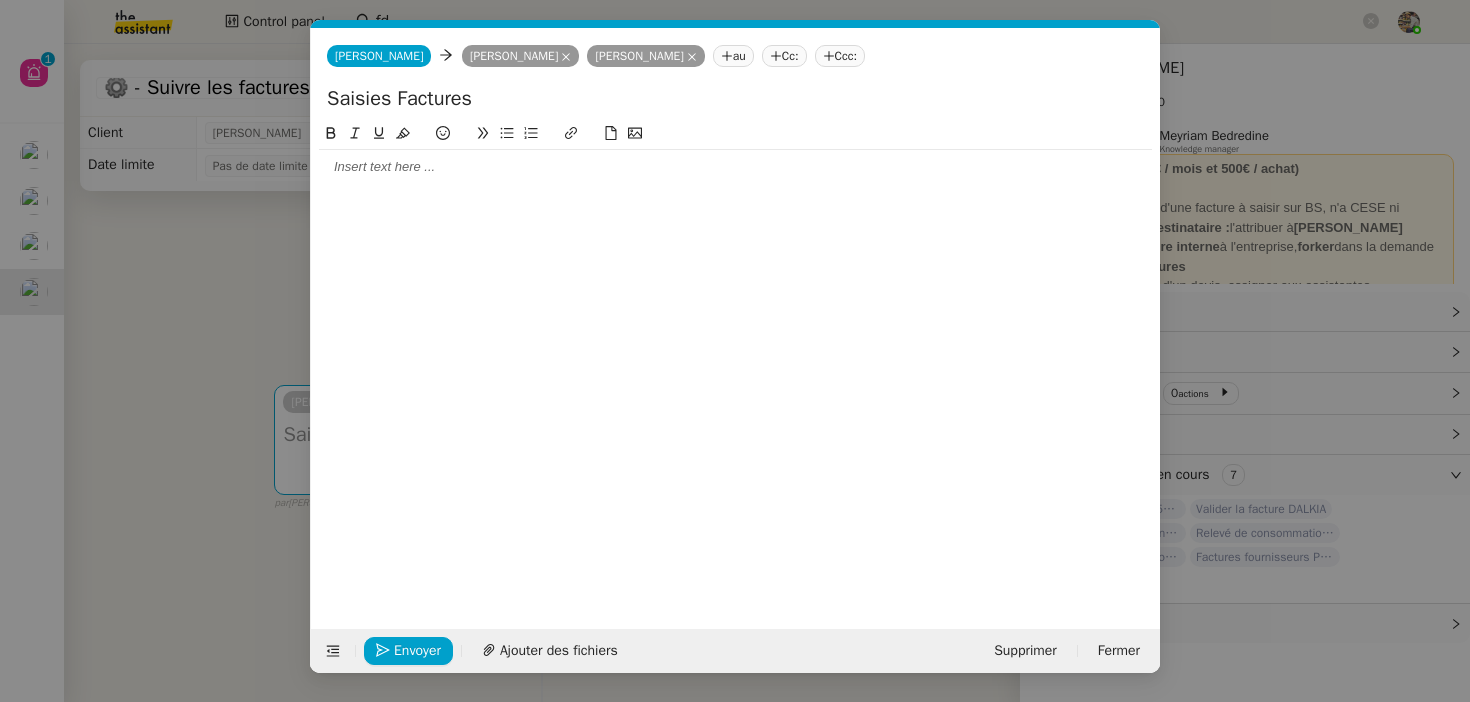 type on "Saisies Factures" 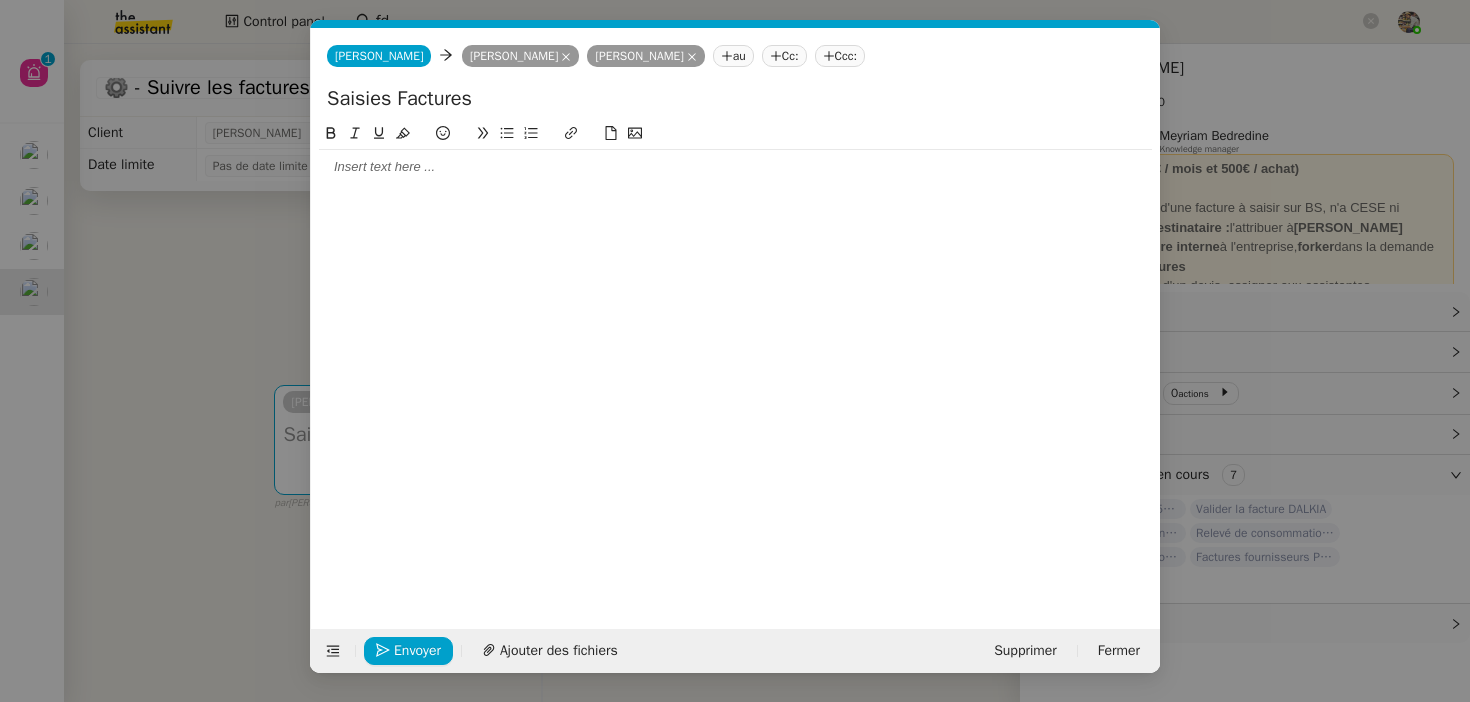 click 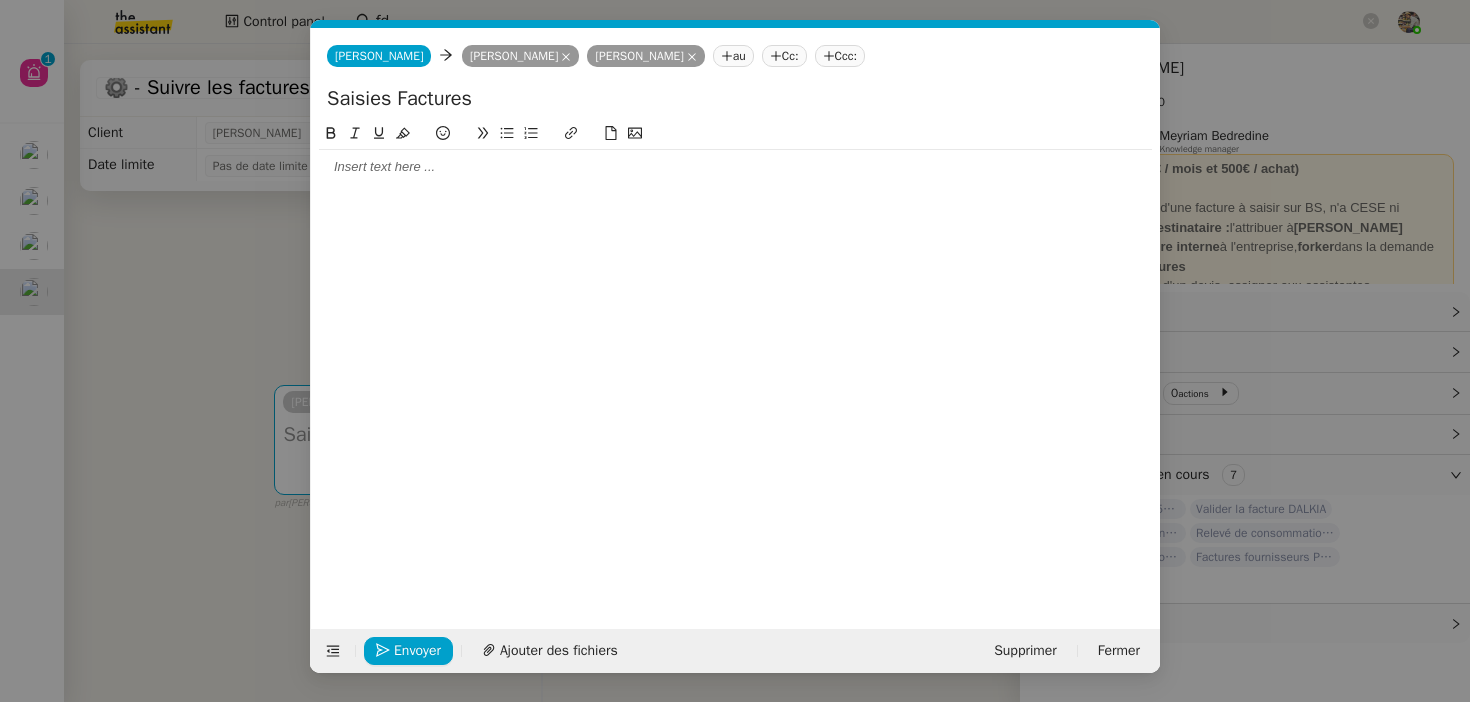 click on "Service TA - VOYAGE - PROPOSITION GLOBALE    A utiliser dans le cadre de proposition de déplacement TA - RELANCE CLIENT (EN)    Relancer un client lorsqu'il n'a pas répondu à un précédent message BAFERTY - MAIL AUDITION    A utiliser dans le cadre de la procédure d'envoi des mails d'audition TA - PUBLICATION OFFRE D'EMPLOI     Organisation du recrutement Discours de présentation du paiement sécurisé    CESE - Mme NOGUES    A utiliser dans le cadre de la procédure de gestion des salaires CESE  Charles Da Conceicao TA - VOYAGES - PROPOSITION ITINERAIRE    Soumettre les résultats d'une recherche TA - CONFIRMATION PAIEMENT (EN)    Confirmer avec le client de modèle de transaction - Attention Plan Pro nécessaire. CESE - Tableau factures    A utiliser dans le cadre de la procédure de traitement des factures fournisseurs  Charles Da Conceicao TA - COURRIER EXPEDIE (recommandé)    A utiliser dans le cadre de l'envoi d'un courrier recommandé TA - PARTAGE DE CALENDRIER (EN)" at bounding box center [735, 351] 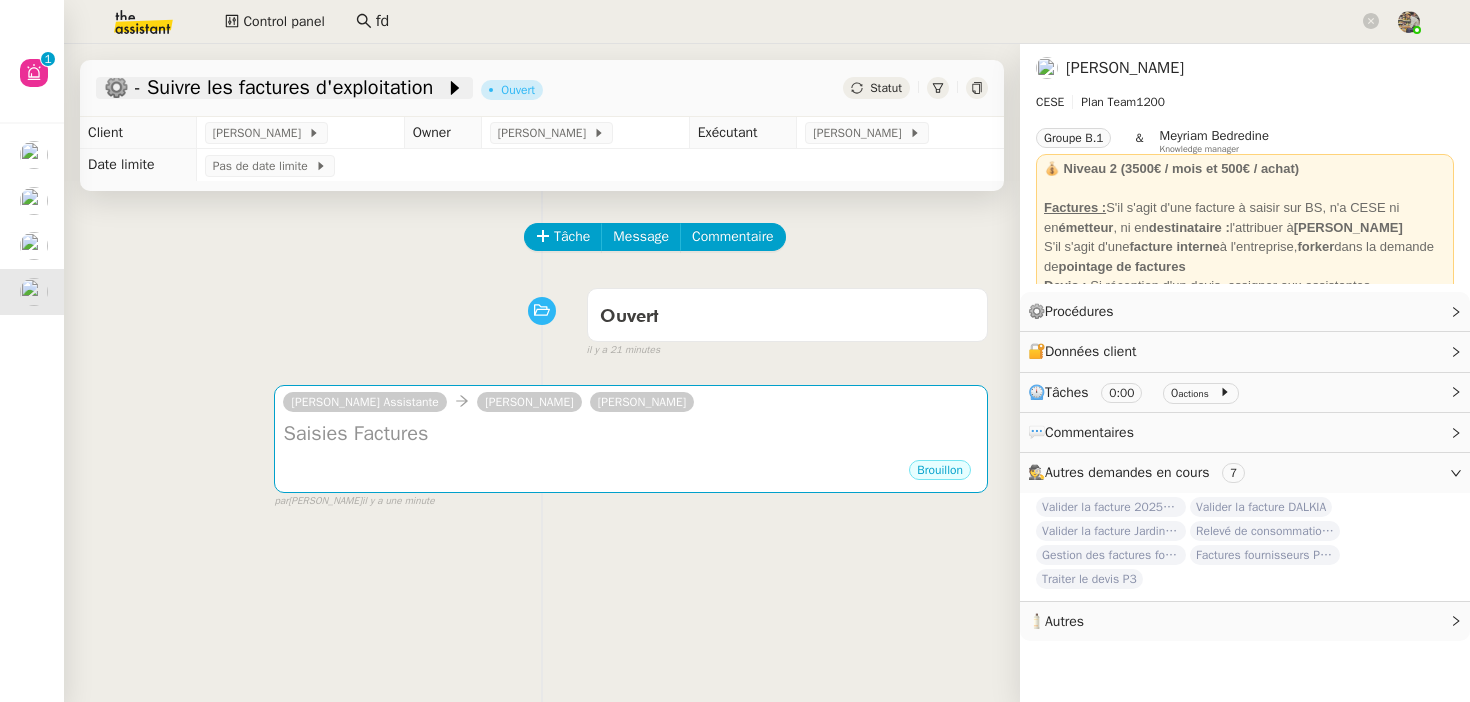drag, startPoint x: 104, startPoint y: 65, endPoint x: 438, endPoint y: 93, distance: 335.1716 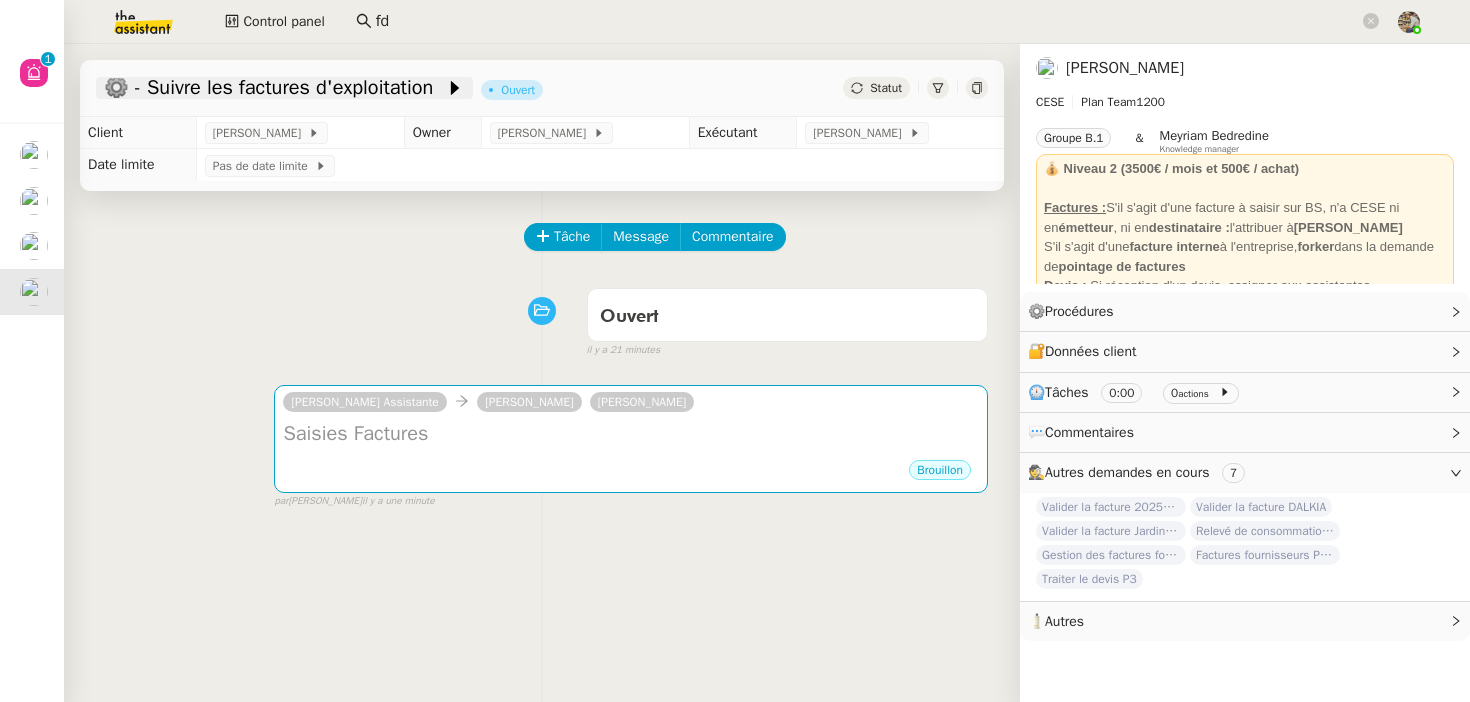 click on "⚙️ - Suivre les factures d'exploitation         Ouvert     Statut" 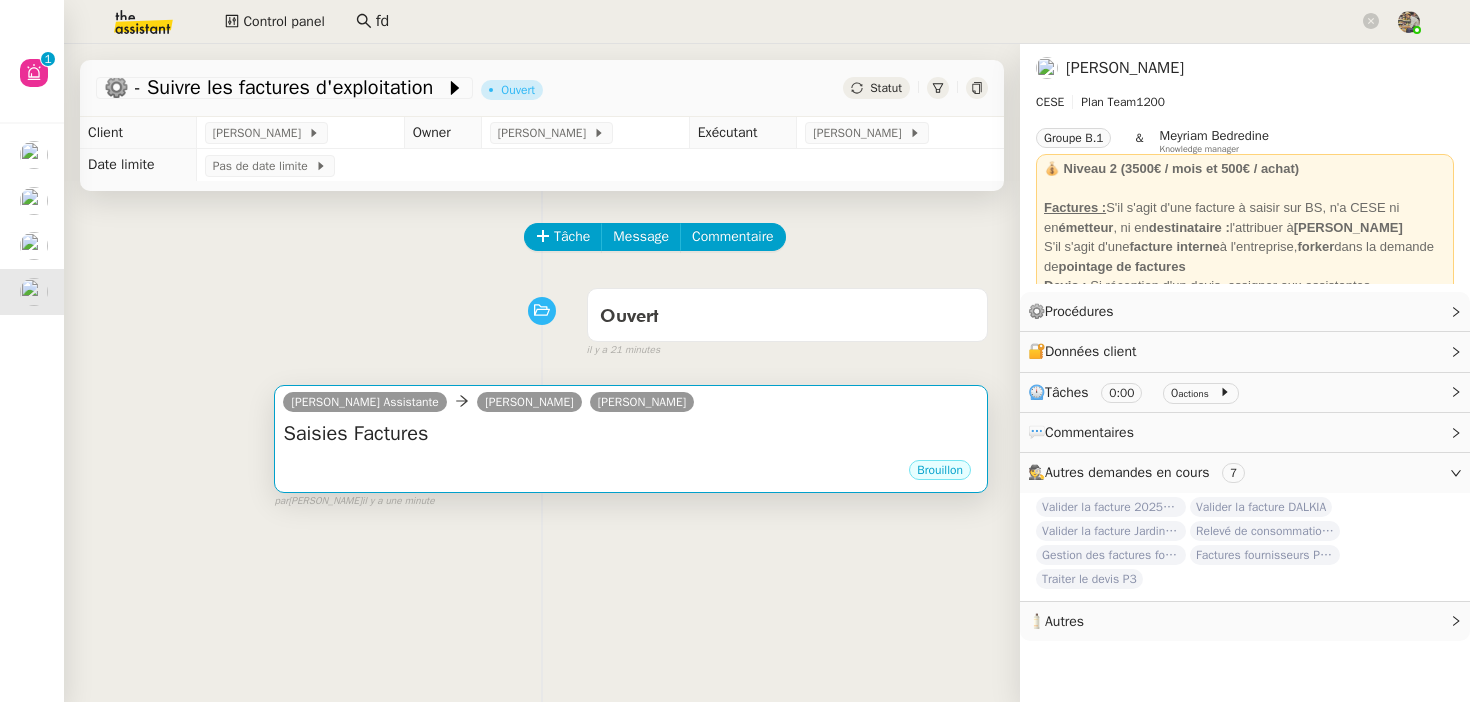 click on "Saisies Factures    •••" at bounding box center [631, 439] 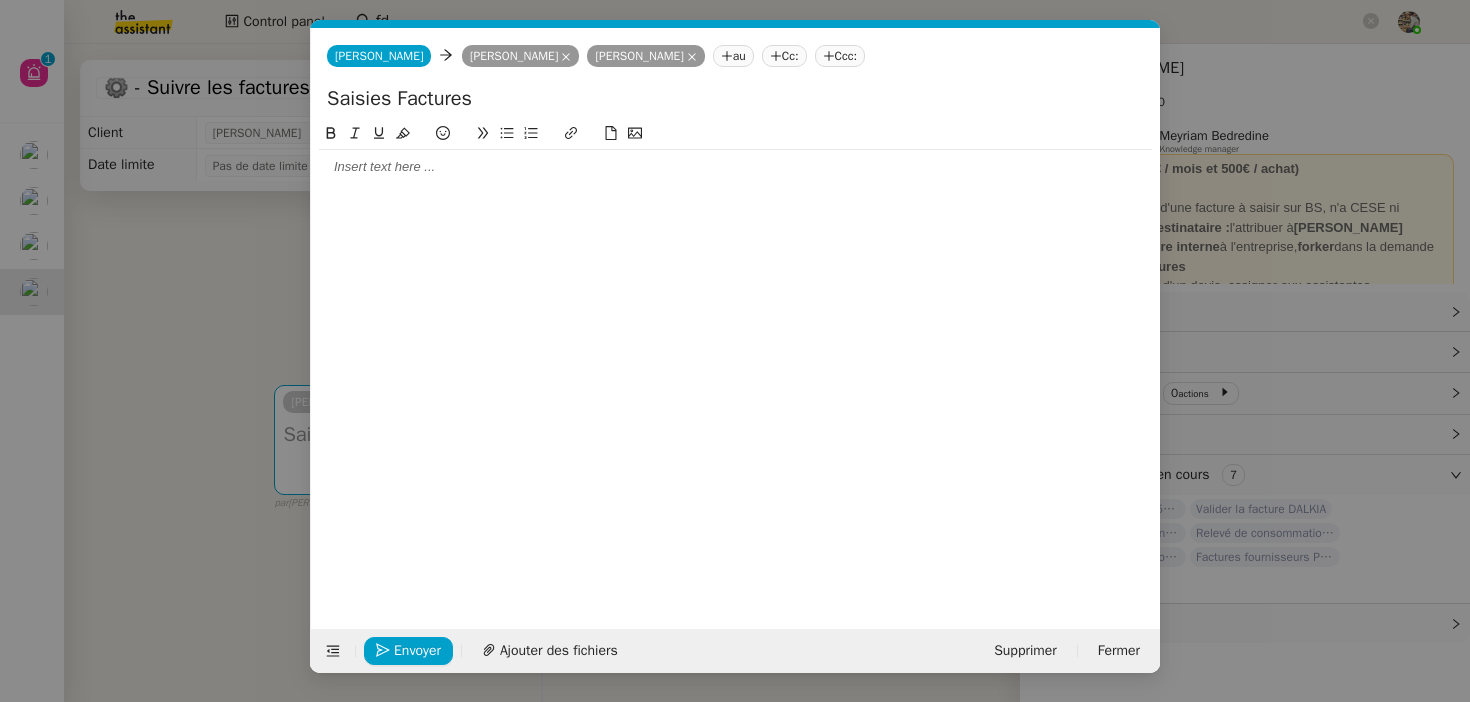 scroll, scrollTop: 0, scrollLeft: 42, axis: horizontal 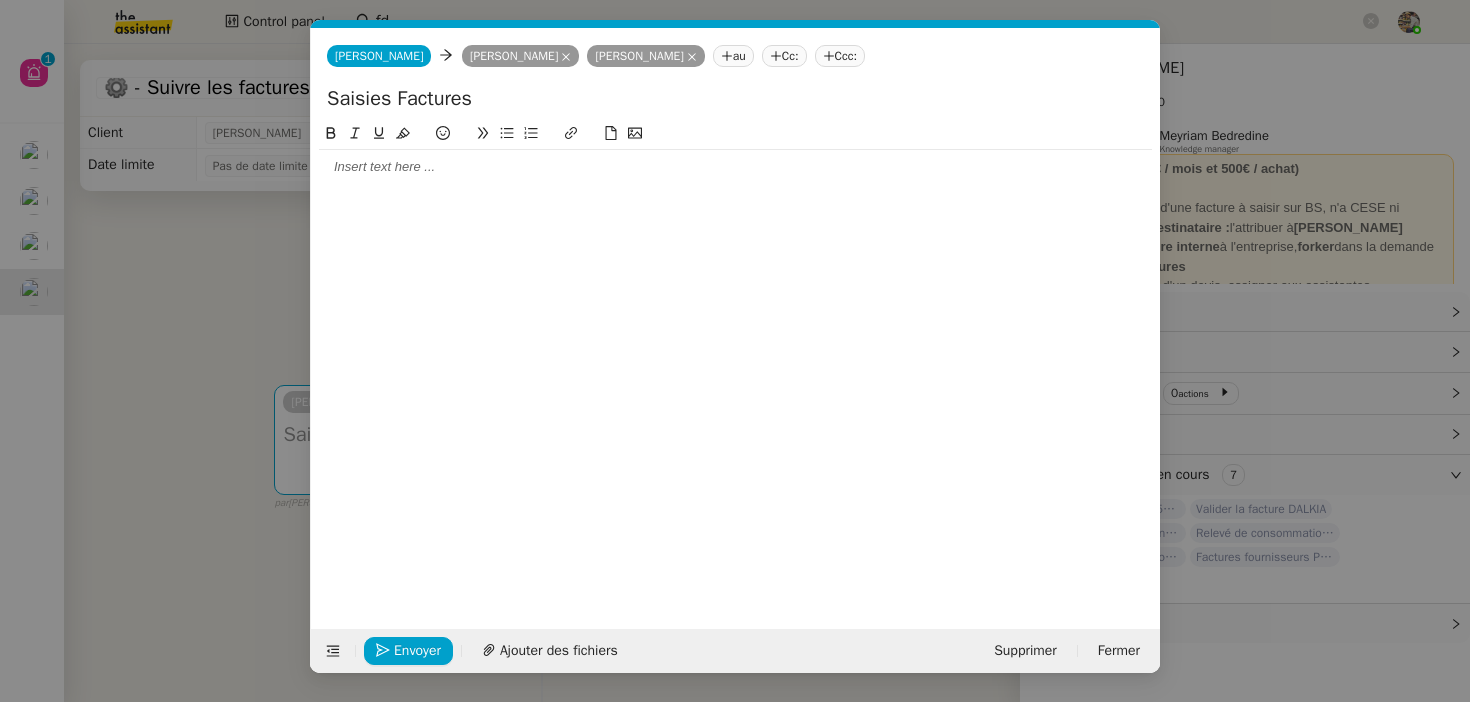 click on "Saisies Factures" 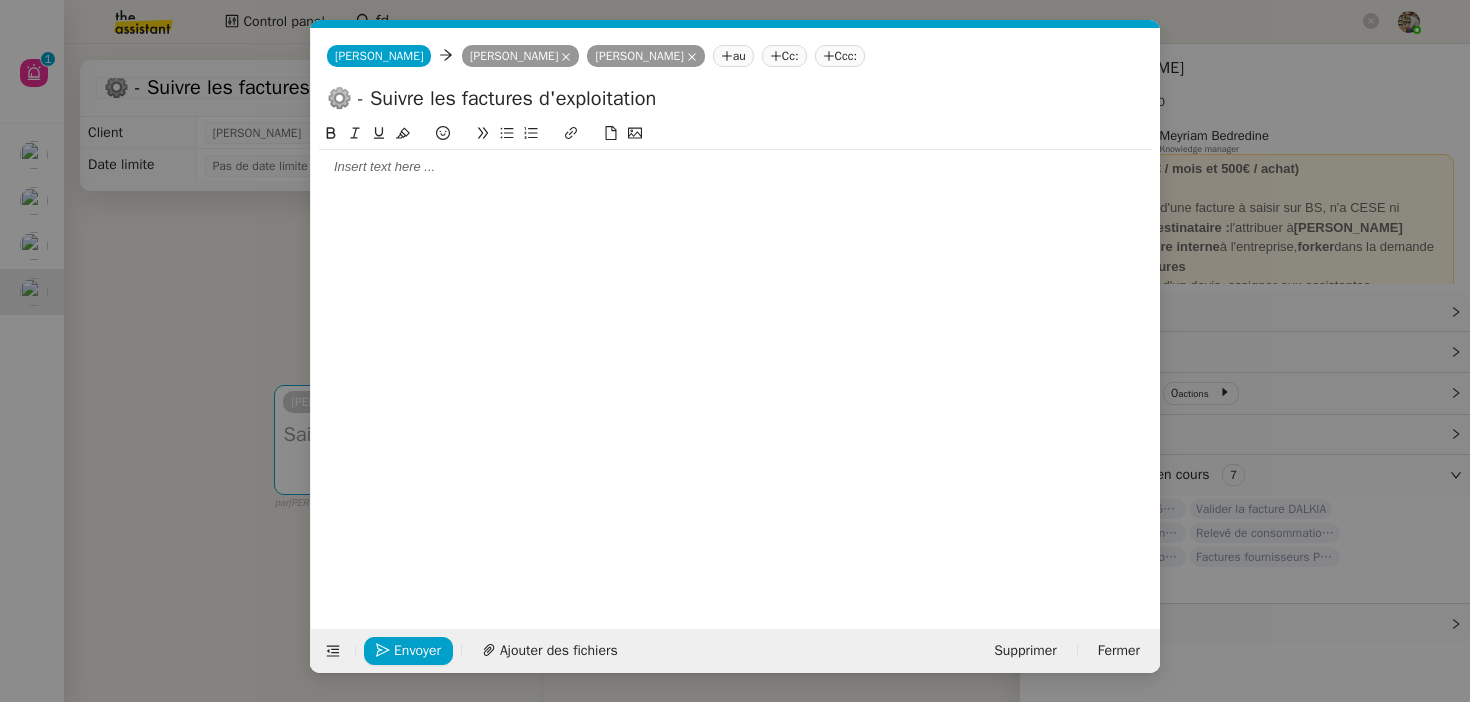 type on "⚙️ - Suivre les factures d'exploitation" 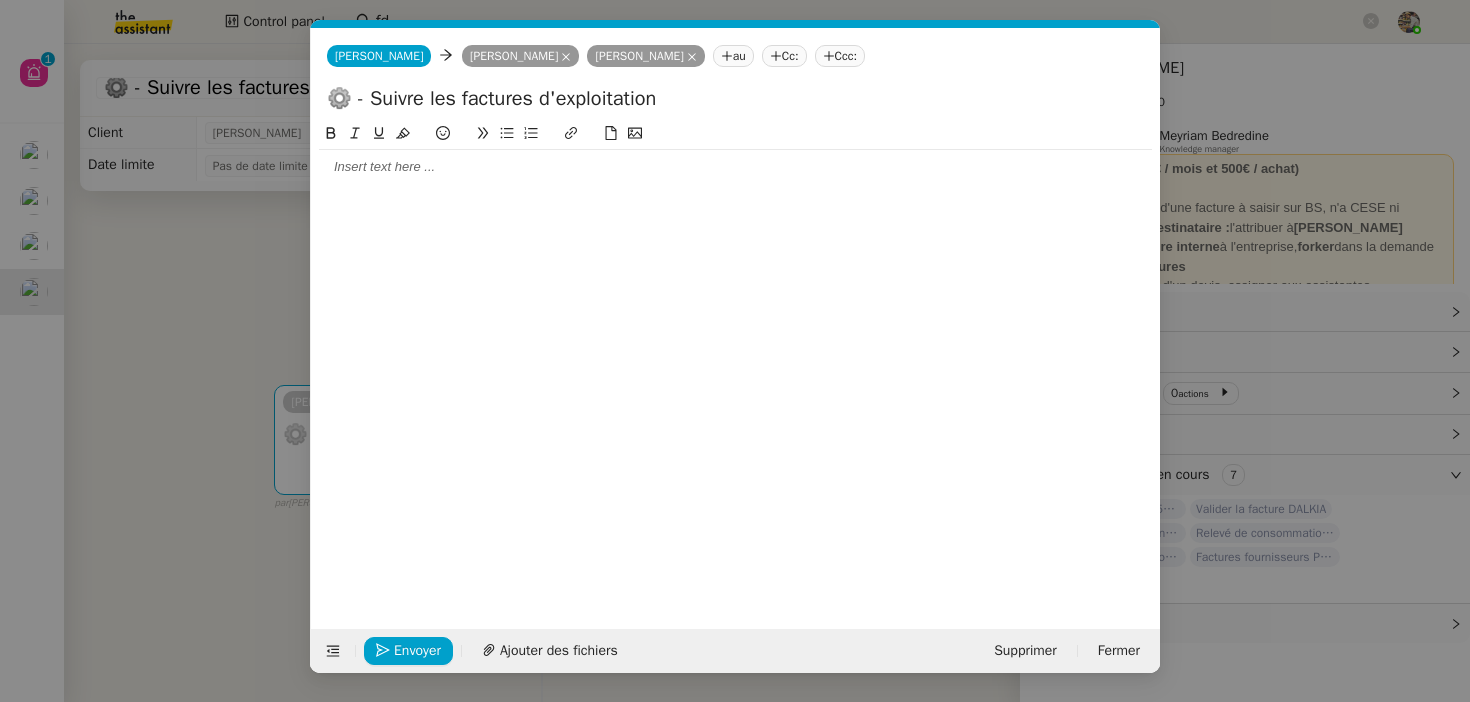 type 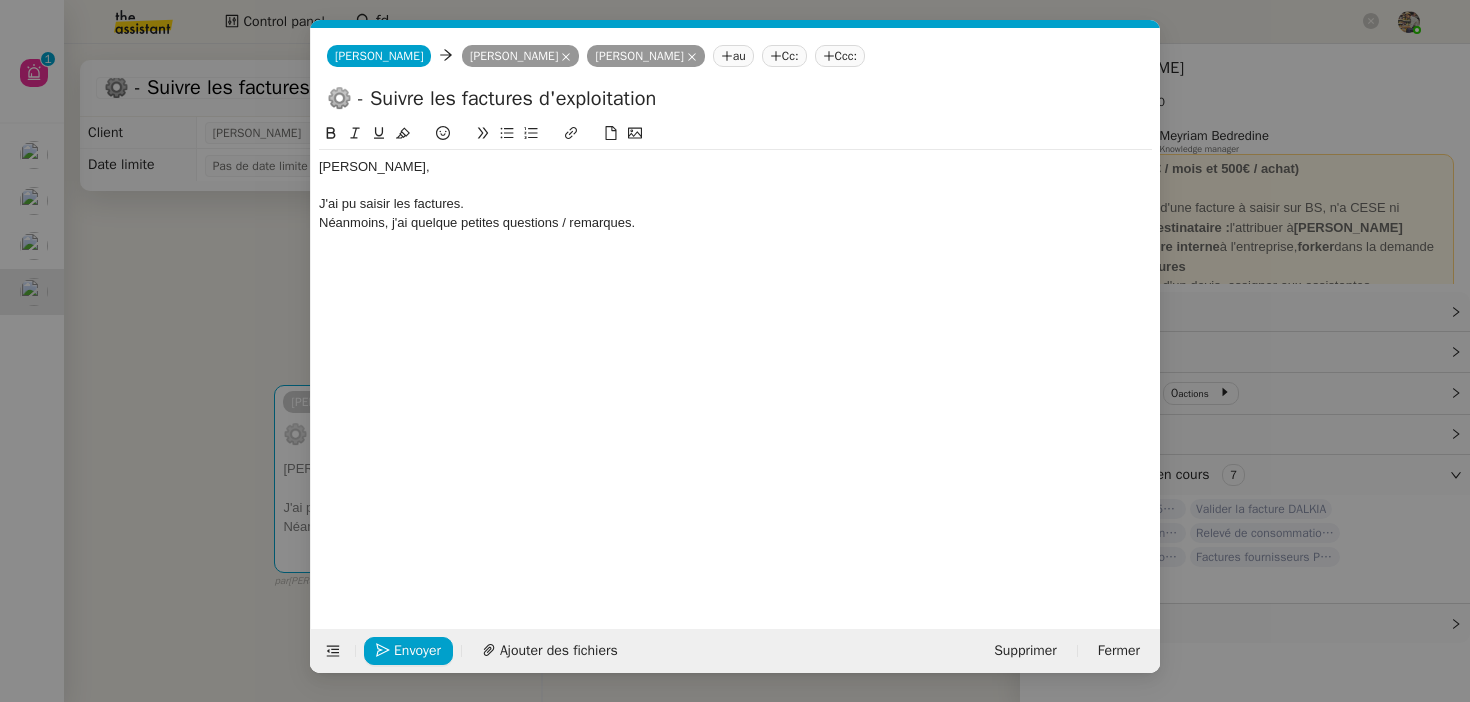 click on "Néanmoins, j'ai quelque petites questions / remarques." 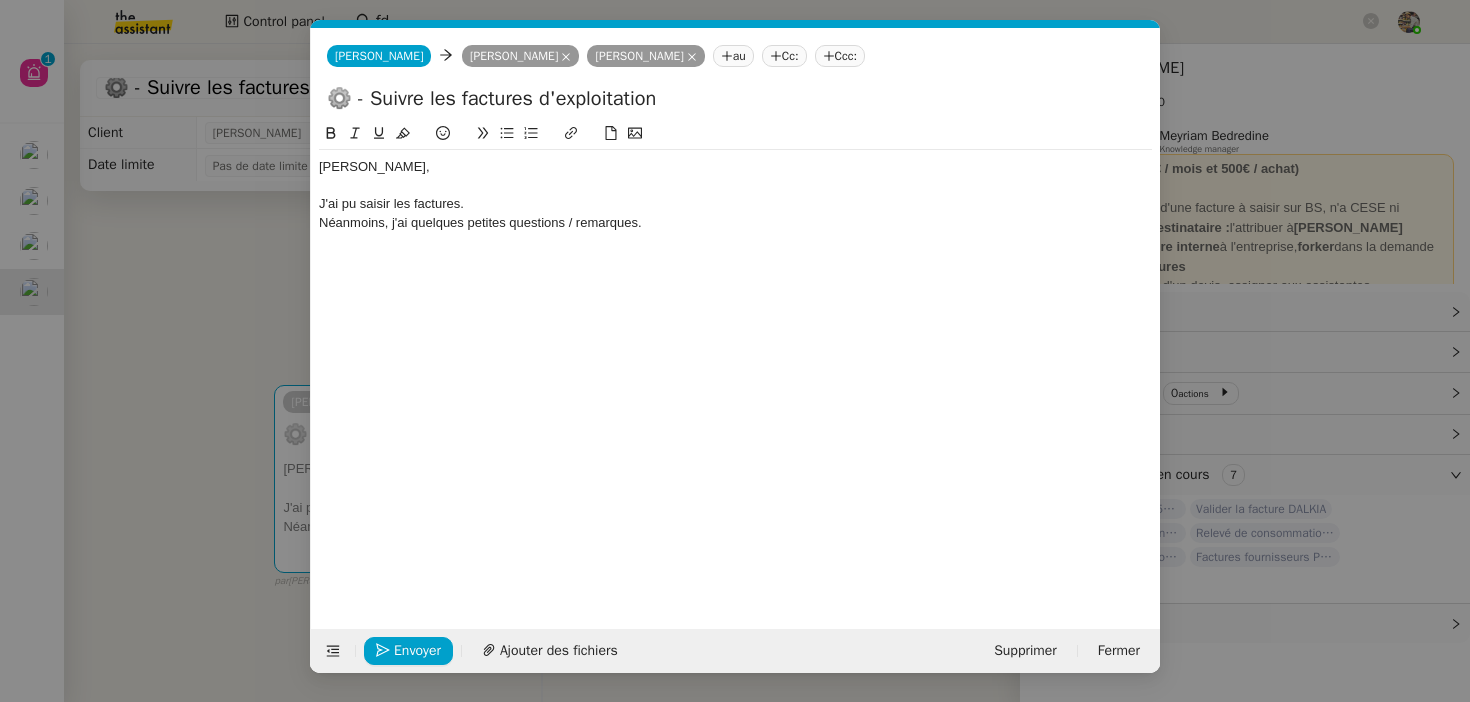 click on "Néanmoins, j'ai quelques petites questions / remarques." 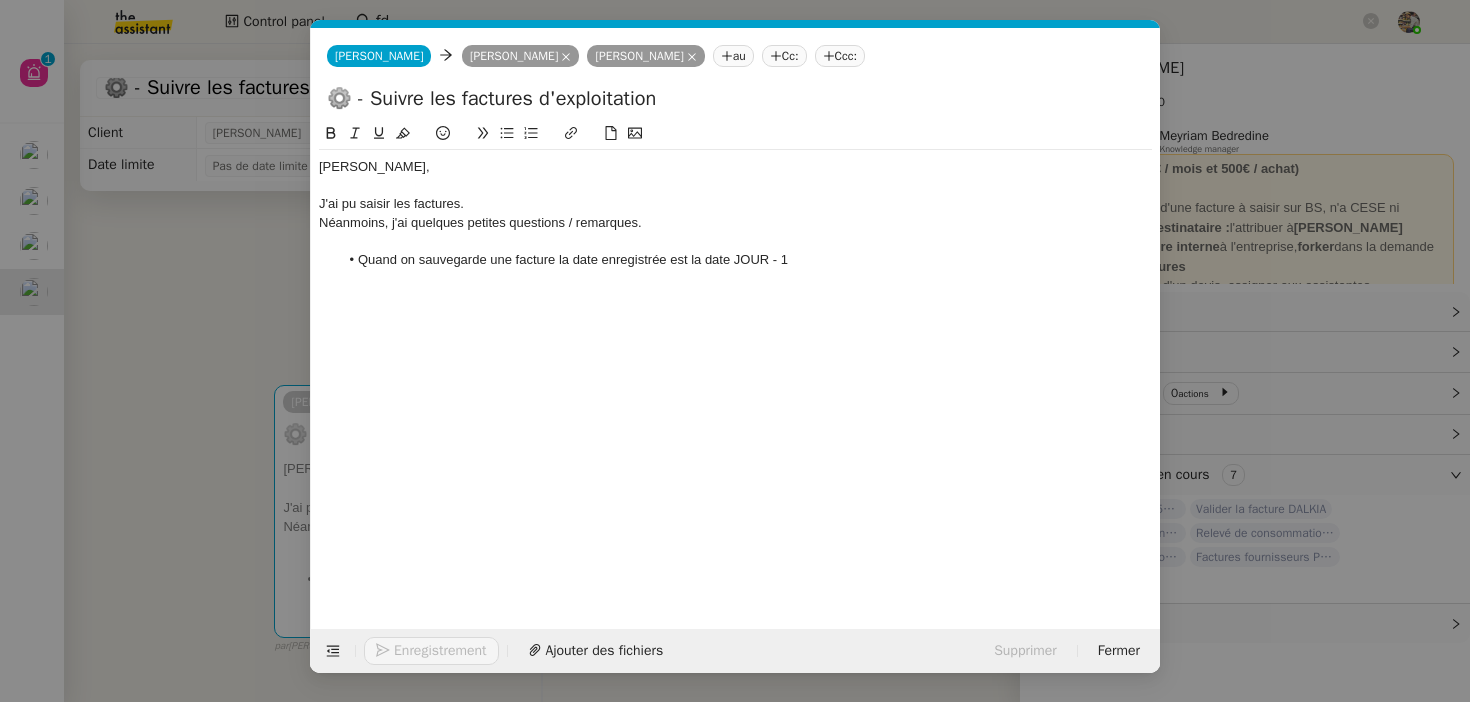 click on "Quand on sauvegarde une facture la date enregistrée est la date JOUR - 1" 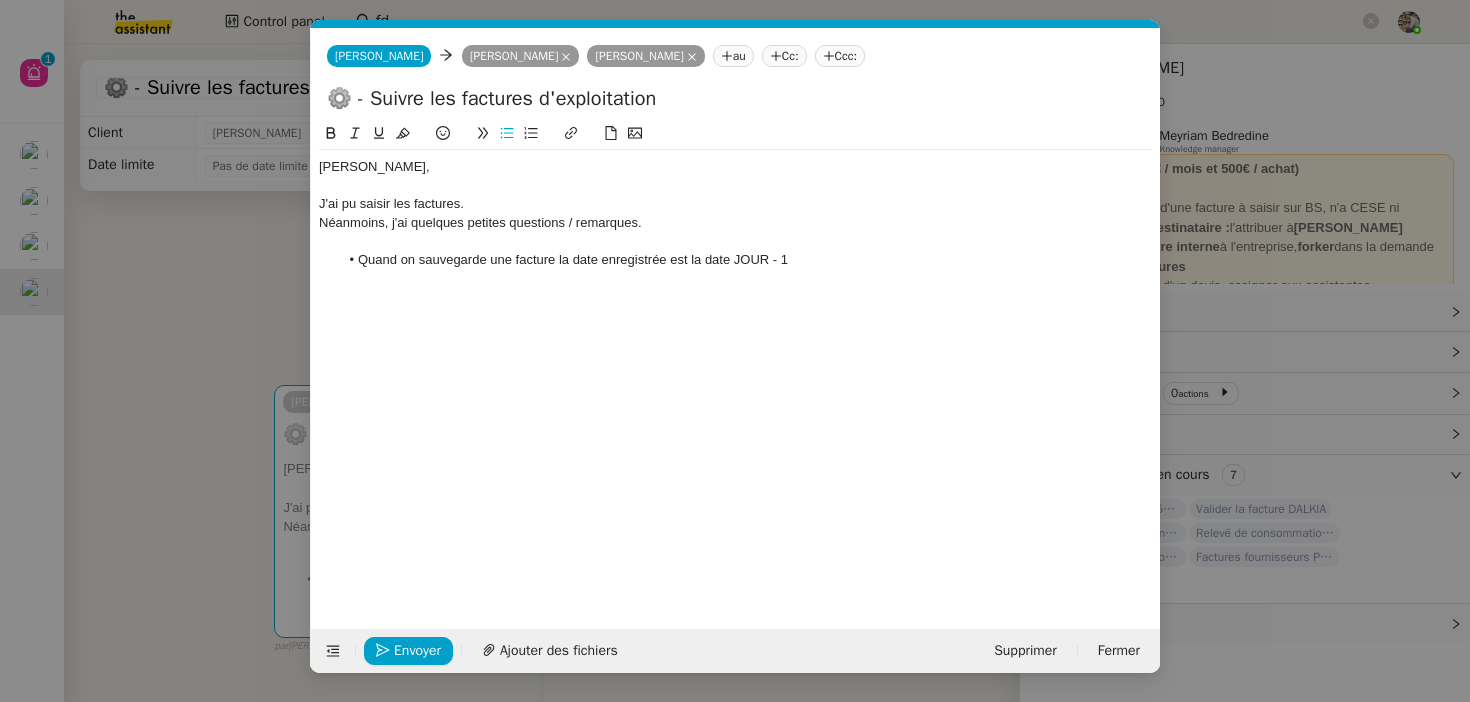 click on "facture ," 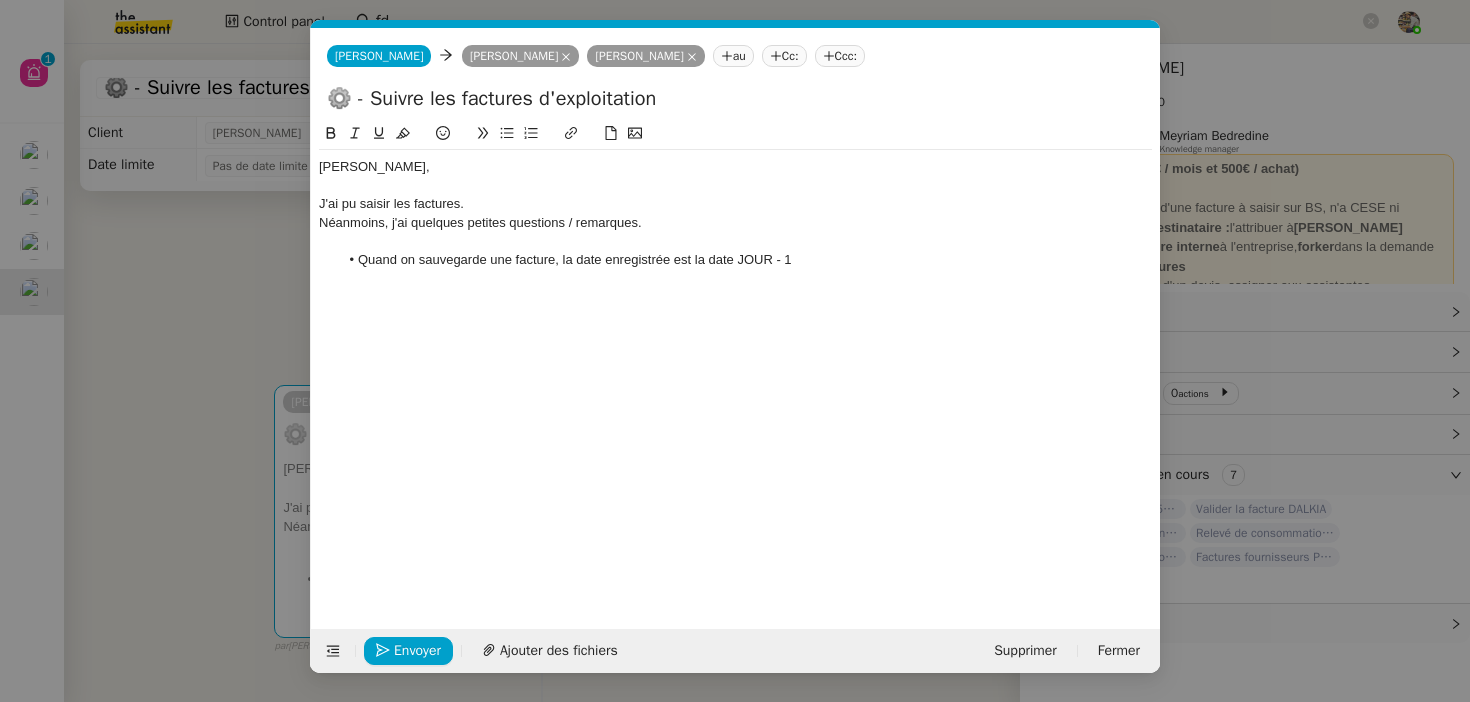 click on "Quand on sauvegarde une facture, la date enregistrée est la date JOUR - 1" 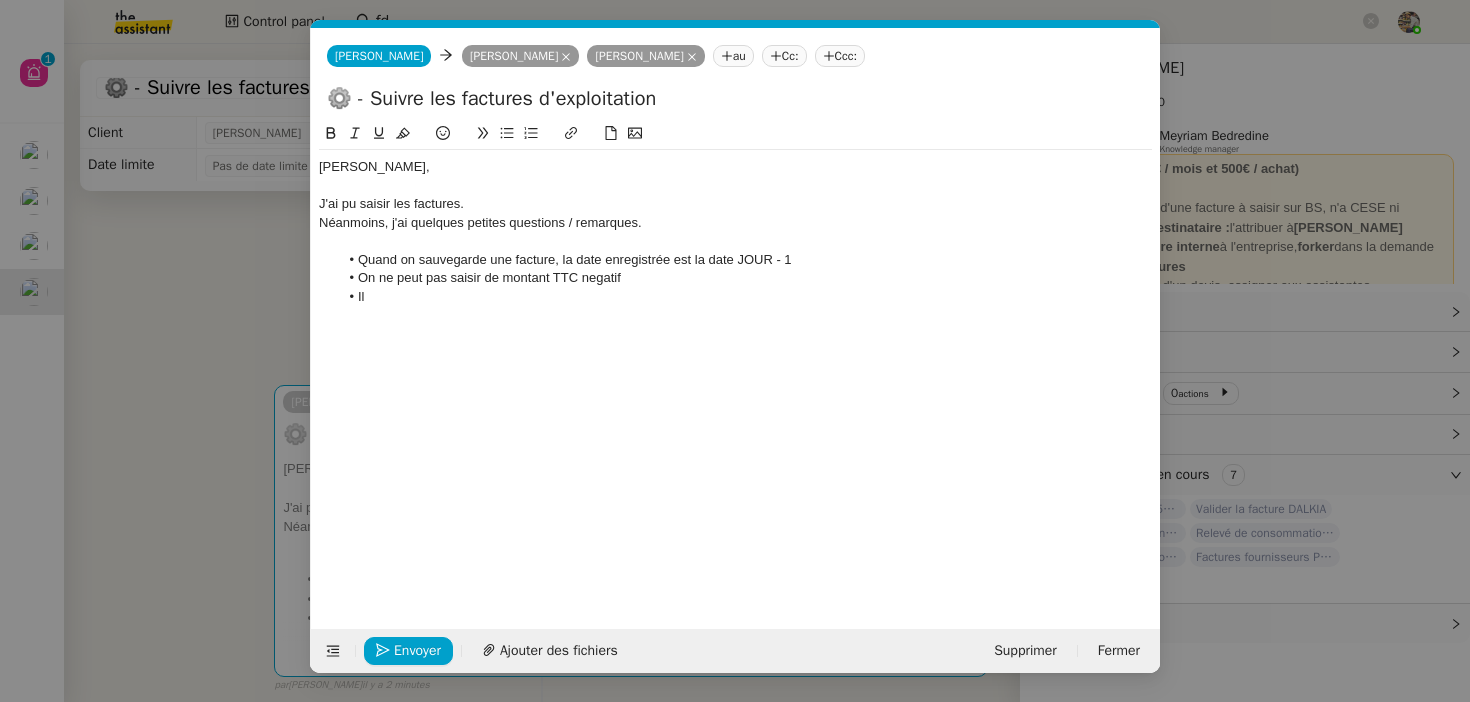 scroll, scrollTop: 0, scrollLeft: 0, axis: both 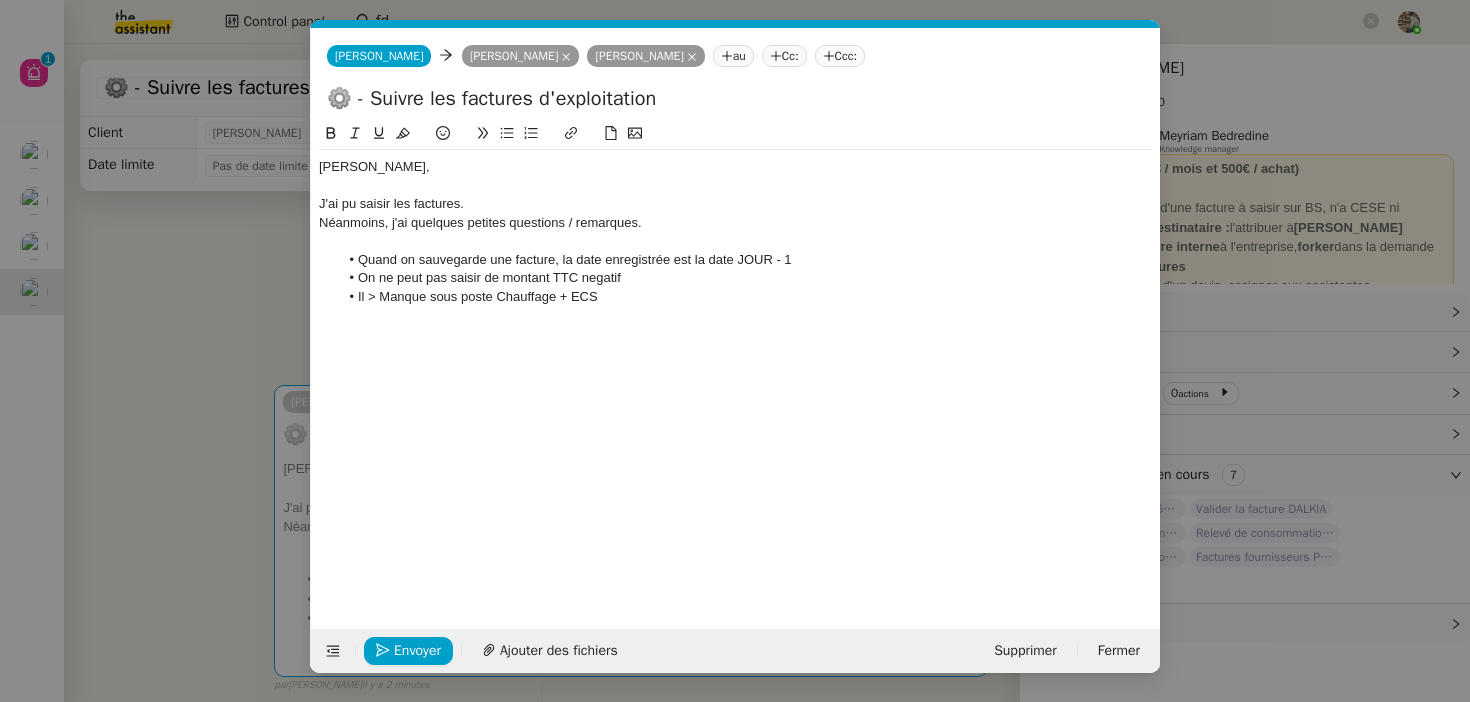 click on "Il > Manque sous poste Chauffage + ECS" 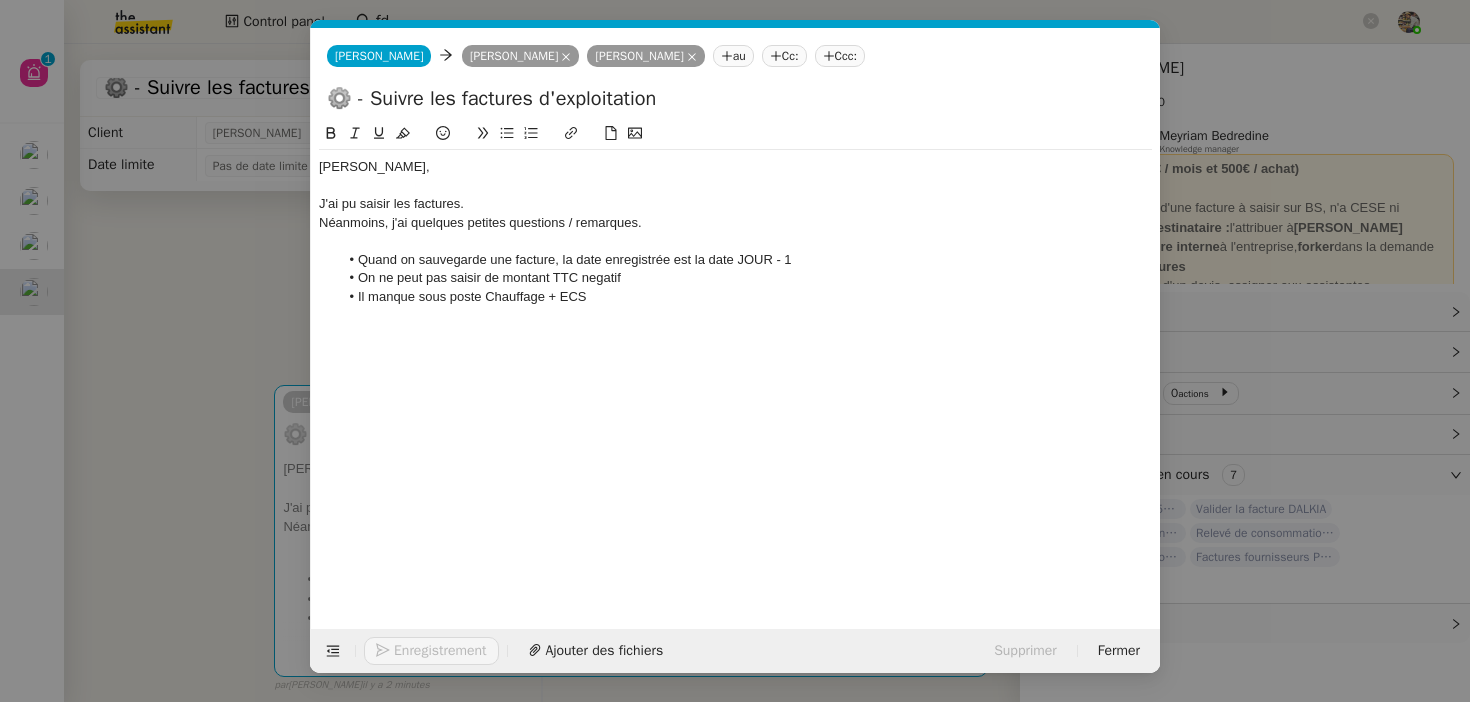 click on "Il manque sous poste Chauffage + ECS" 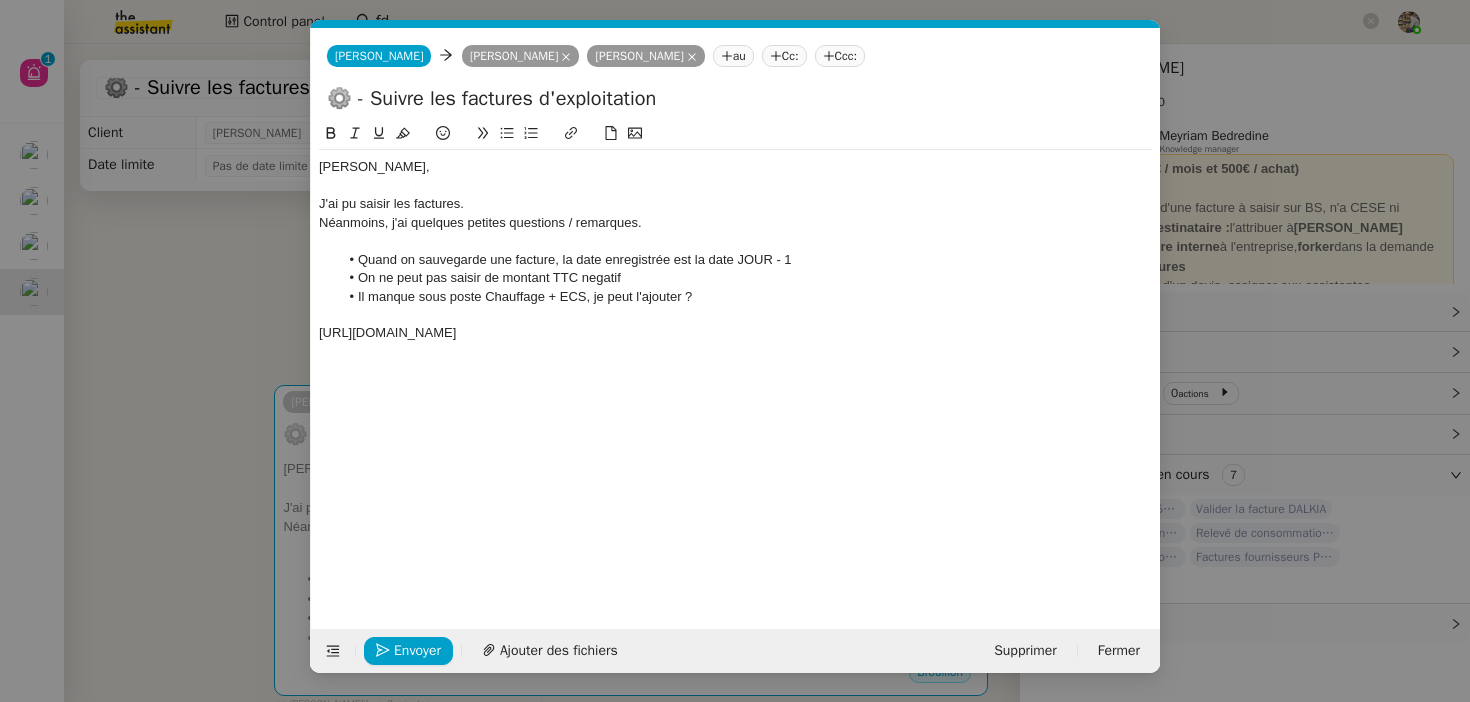 scroll, scrollTop: 0, scrollLeft: 0, axis: both 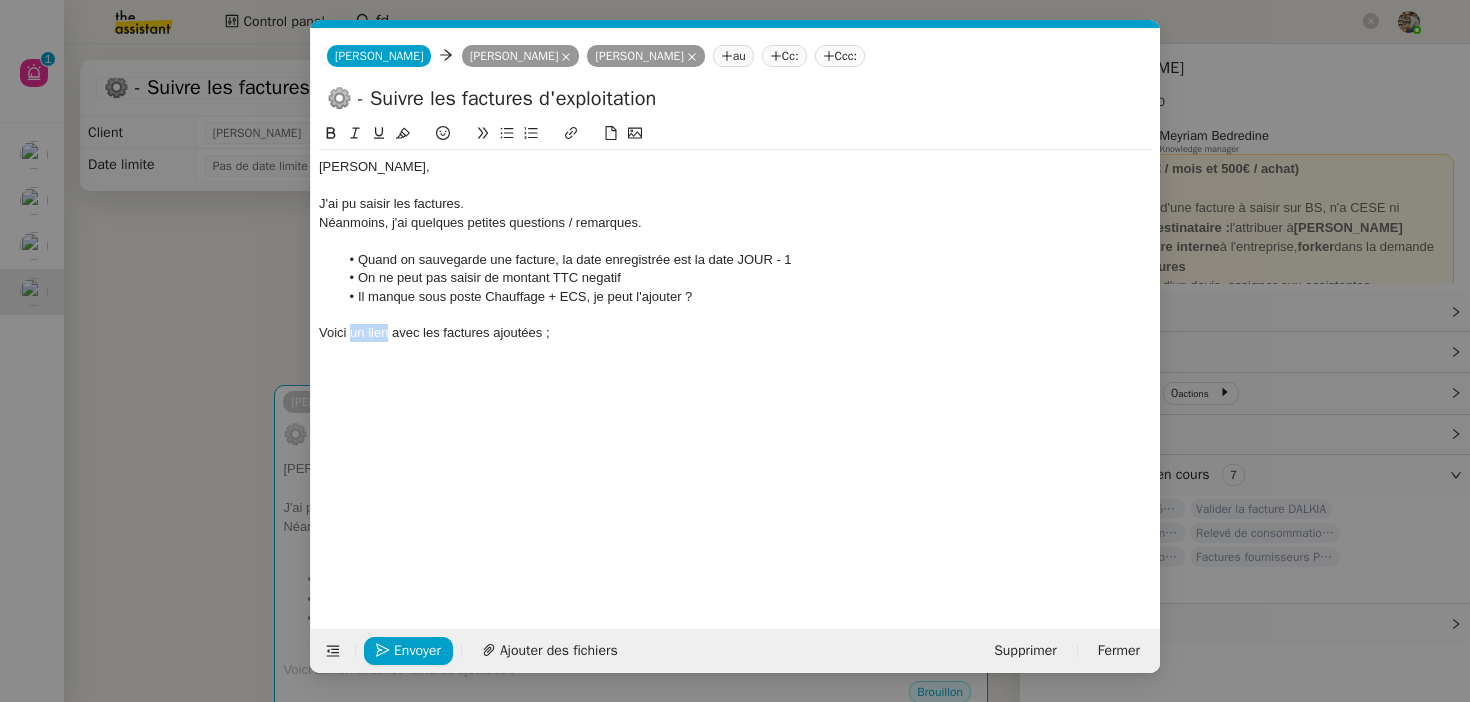 drag, startPoint x: 382, startPoint y: 333, endPoint x: 350, endPoint y: 333, distance: 32 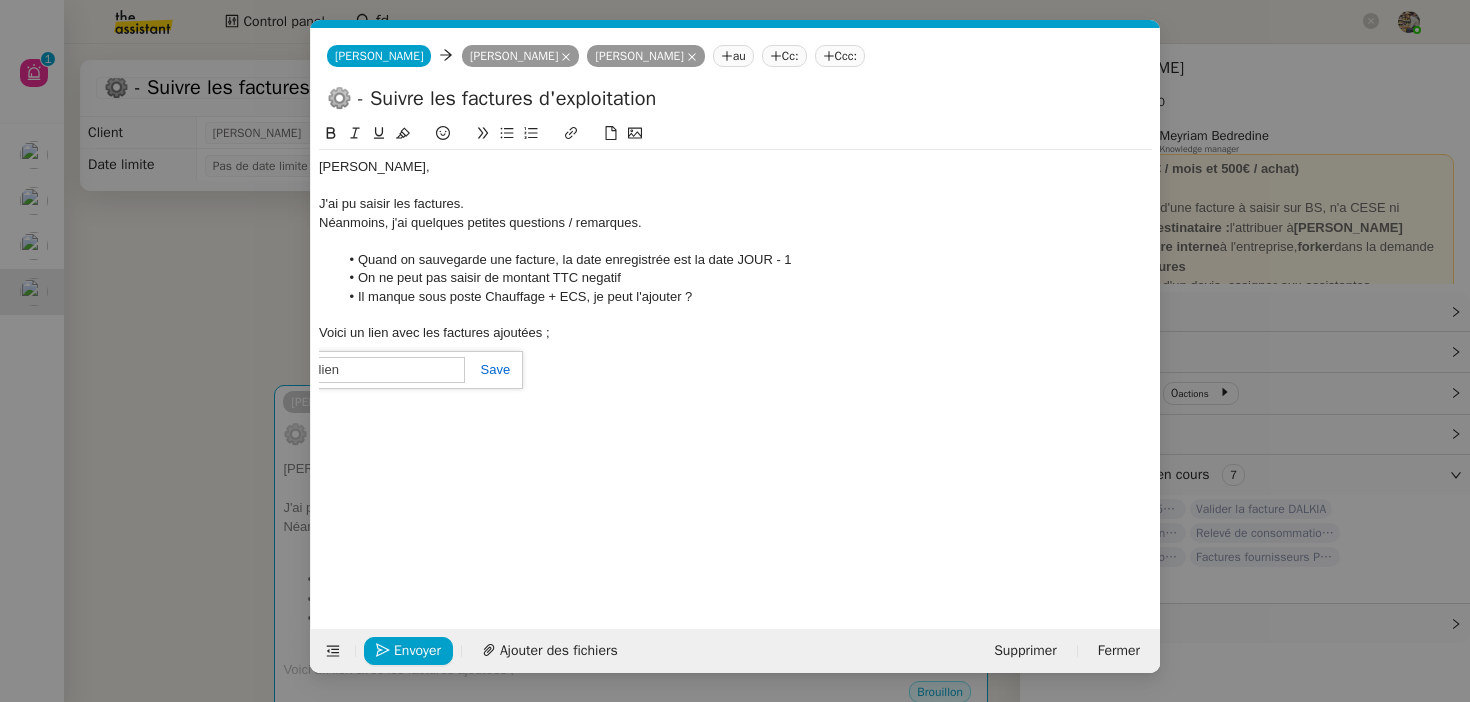 paste on "https://docs.google.com/spreadsheets/d/1UCPgpfhUEoR_Ty2CrfGuf-163WKKzmND8H-nVDuuj5U/edit?usp=sharing" 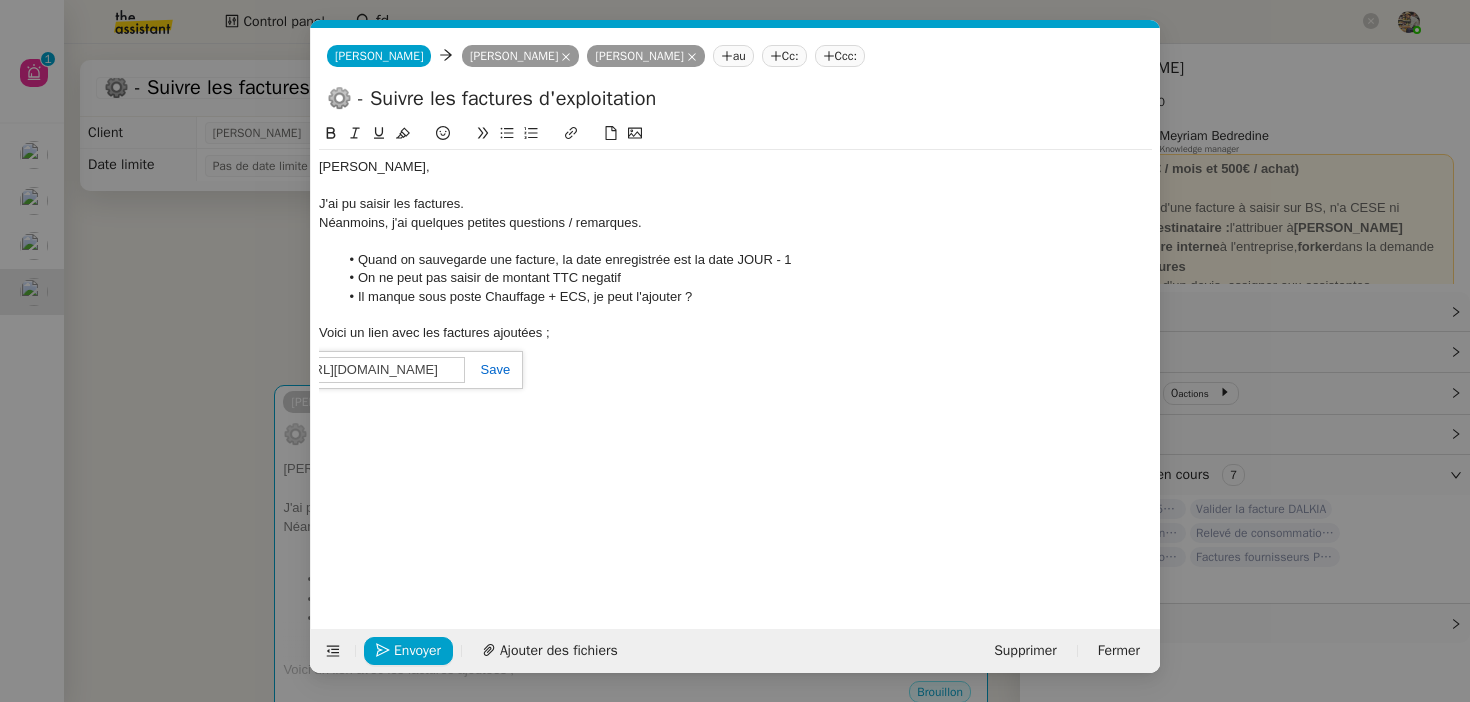 scroll, scrollTop: 0, scrollLeft: 511, axis: horizontal 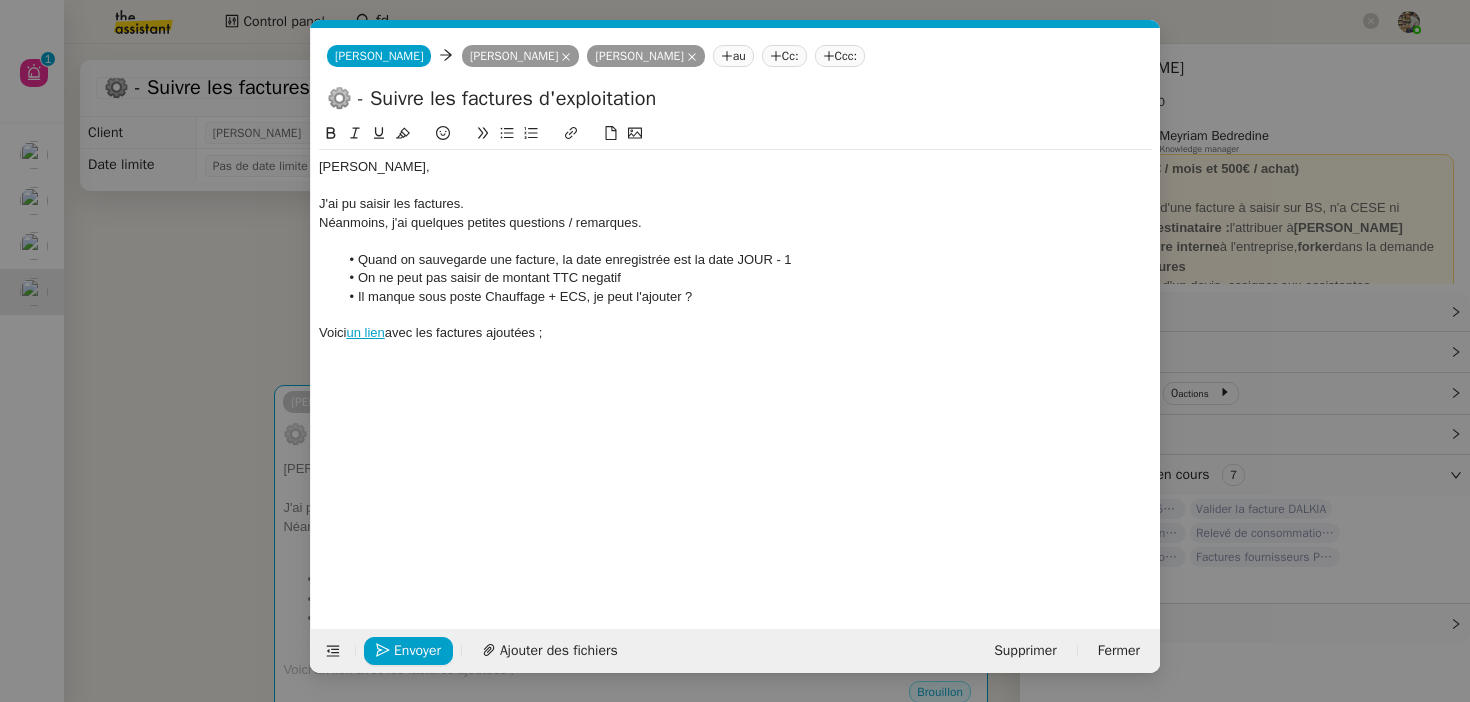 click on "Voici  un lien  avec les factures ajoutées ;" 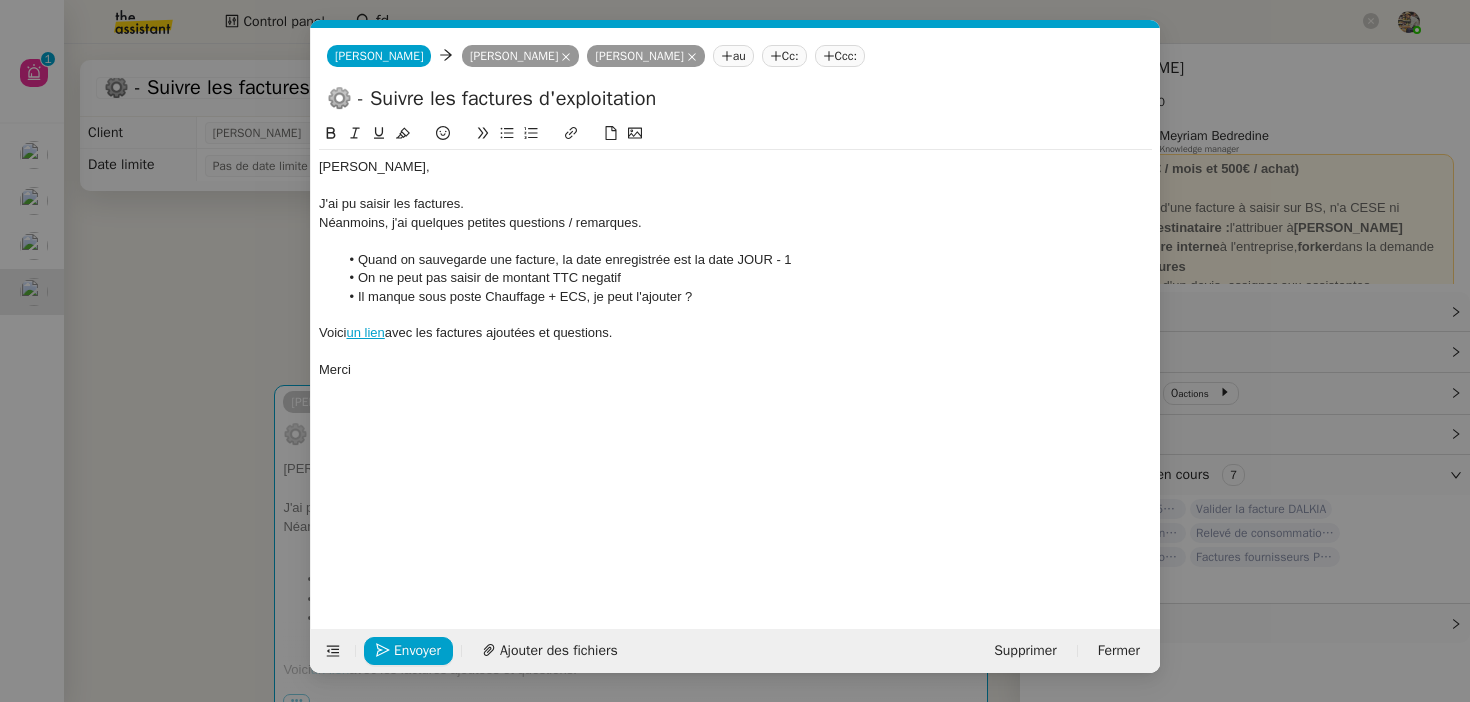 click on "On ne peut pas saisir de montant TTC negatif" 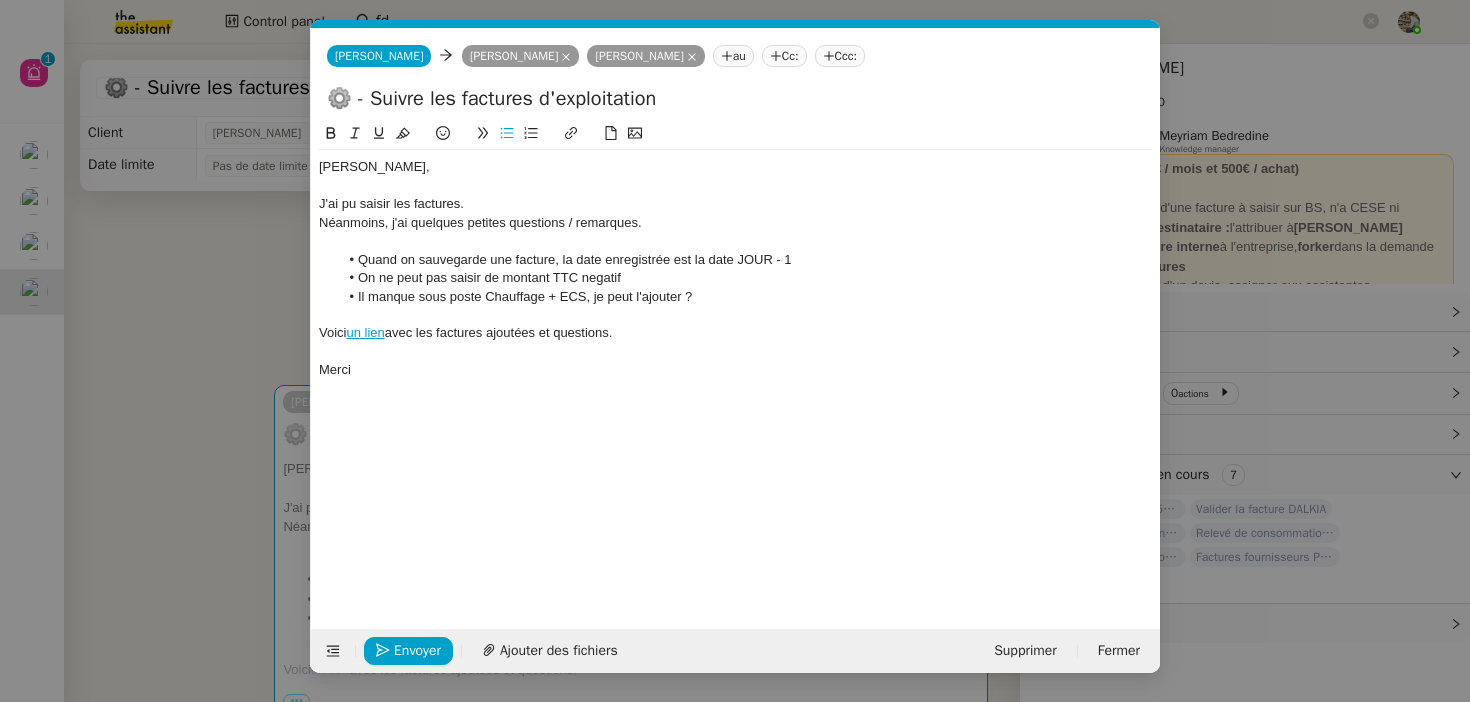 click on "n é gatif" 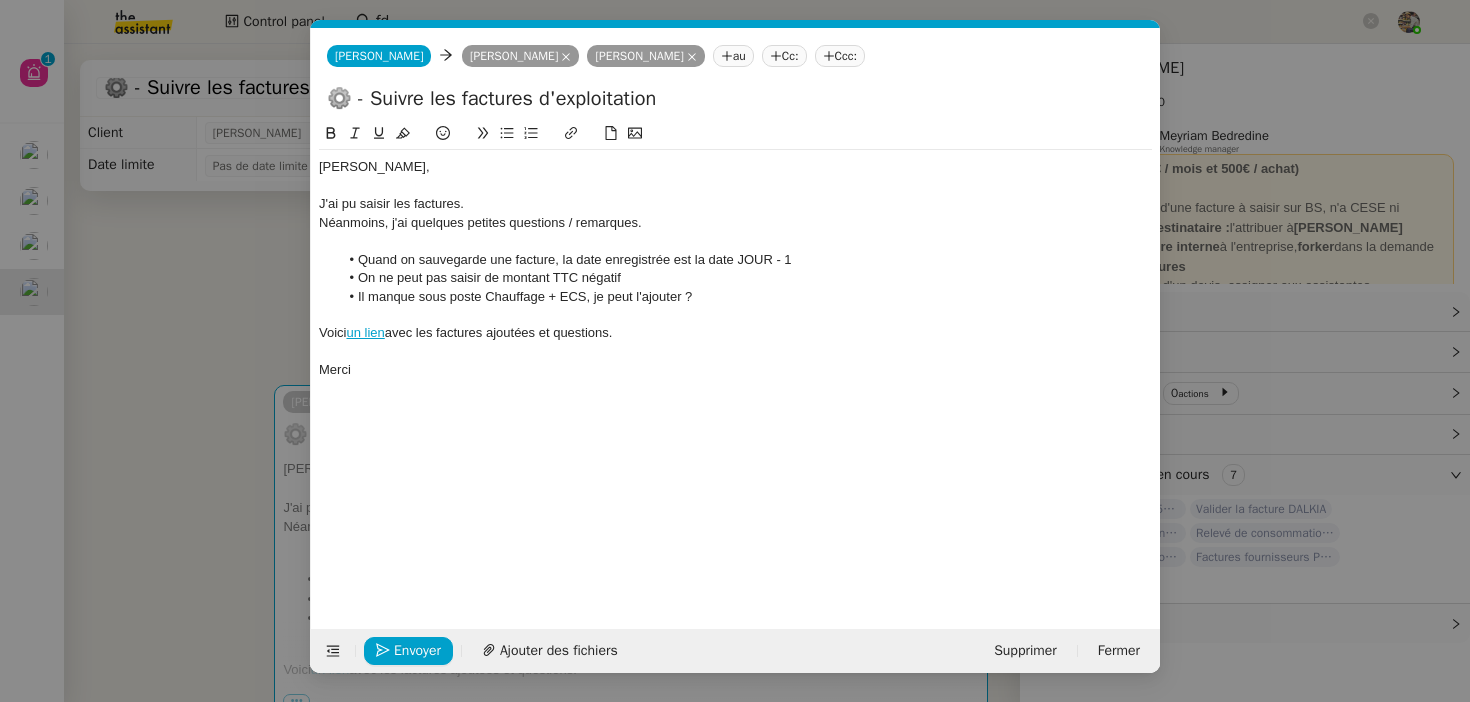 click on "Il manque sous poste Chauffage + ECS, je peut l'ajouter ?" 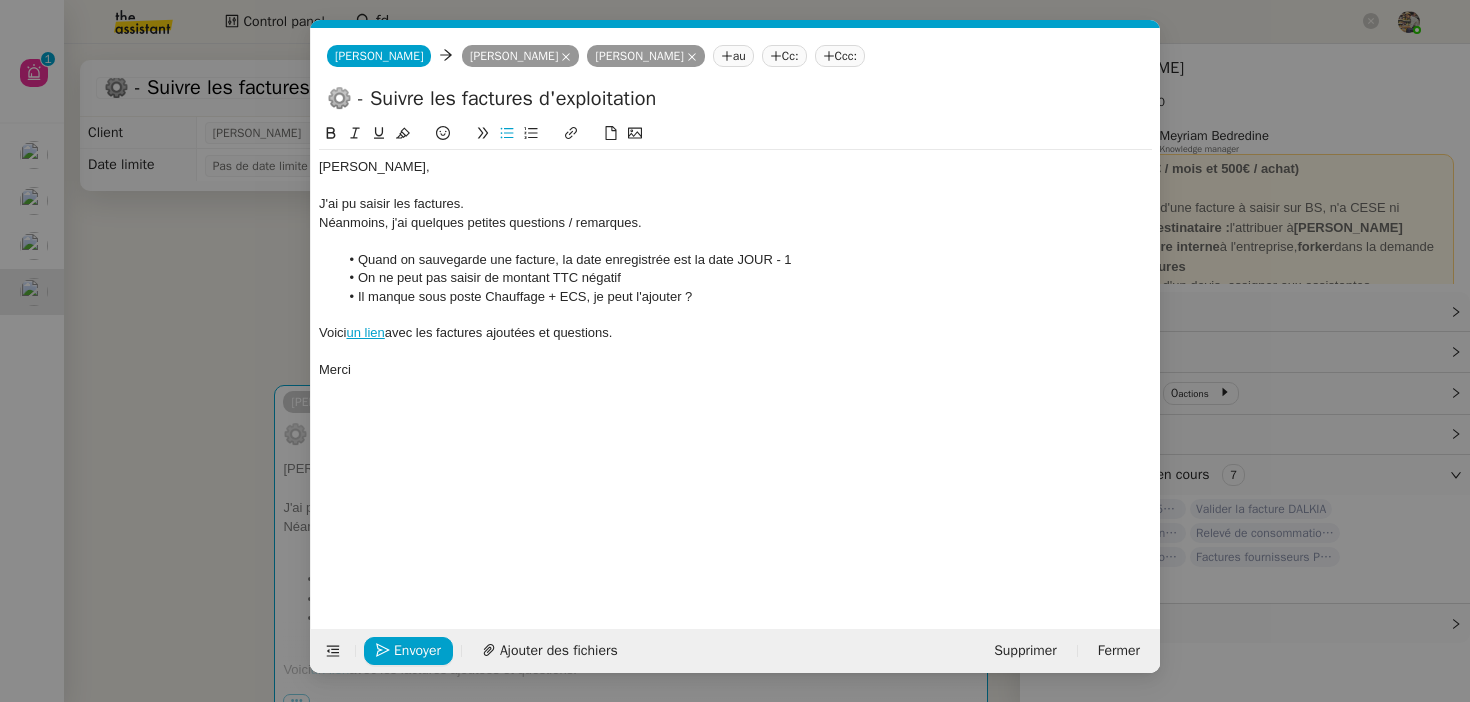 click on "peu x" 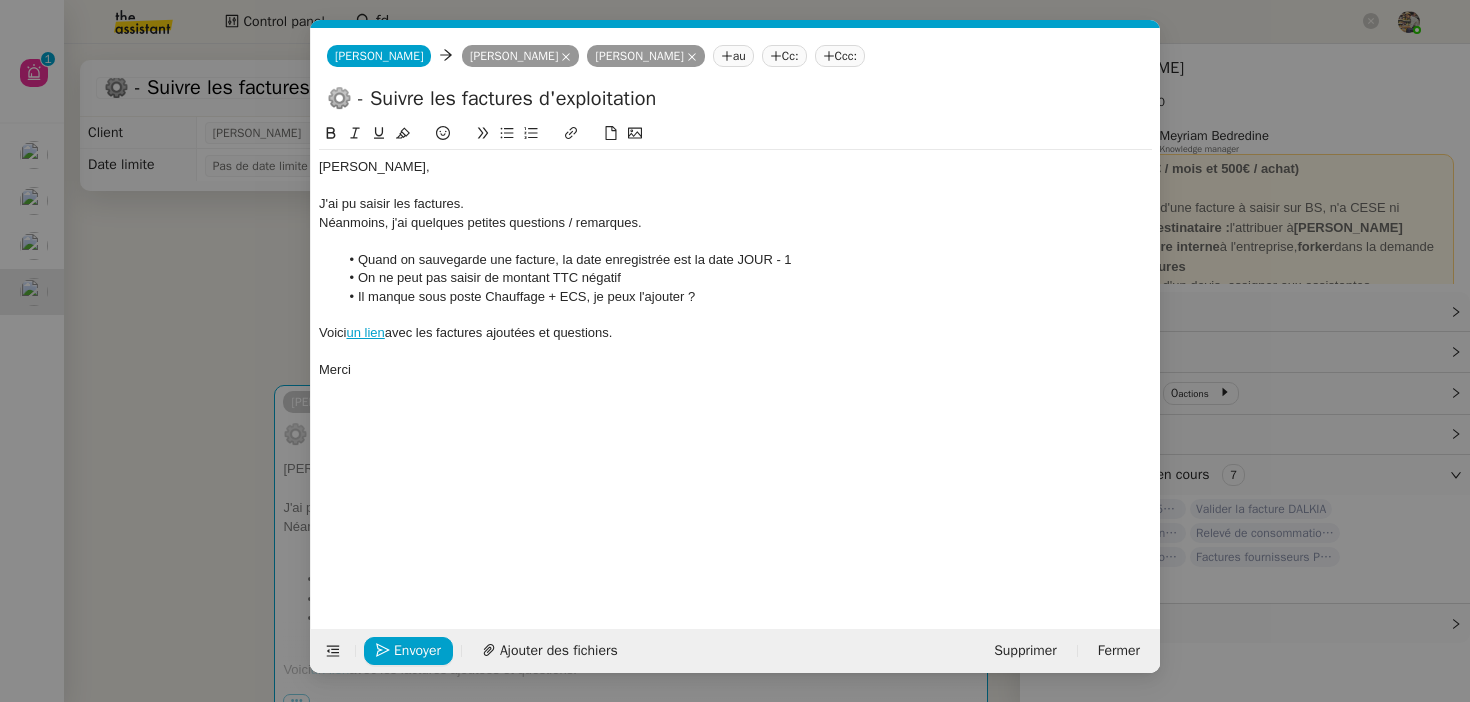 click on "Bonjour Charles, Anthony, J'ai pu saisir les factures. Néanmoins, j'ai quelques petites questions / remarques. Quand on sauvegarde une facture, la date enregistrée est la date JOUR - 1 On ne peut pas saisir de montant TTC négatif Il manque sous poste Chauffage + ECS, je peux l'ajouter ? Voici  un lien  avec les factures ajoutées et questions. Merci" 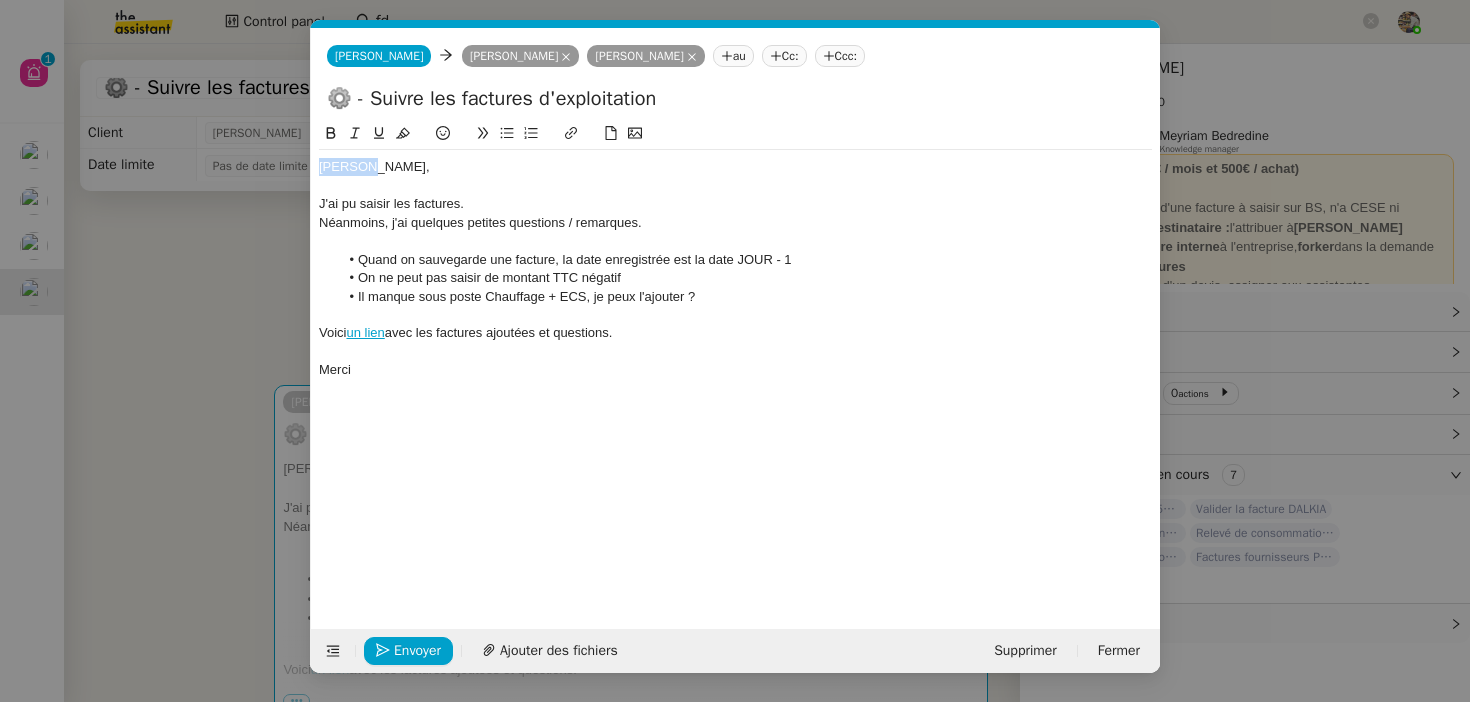 click on "Bonjour Charles, Anthony," 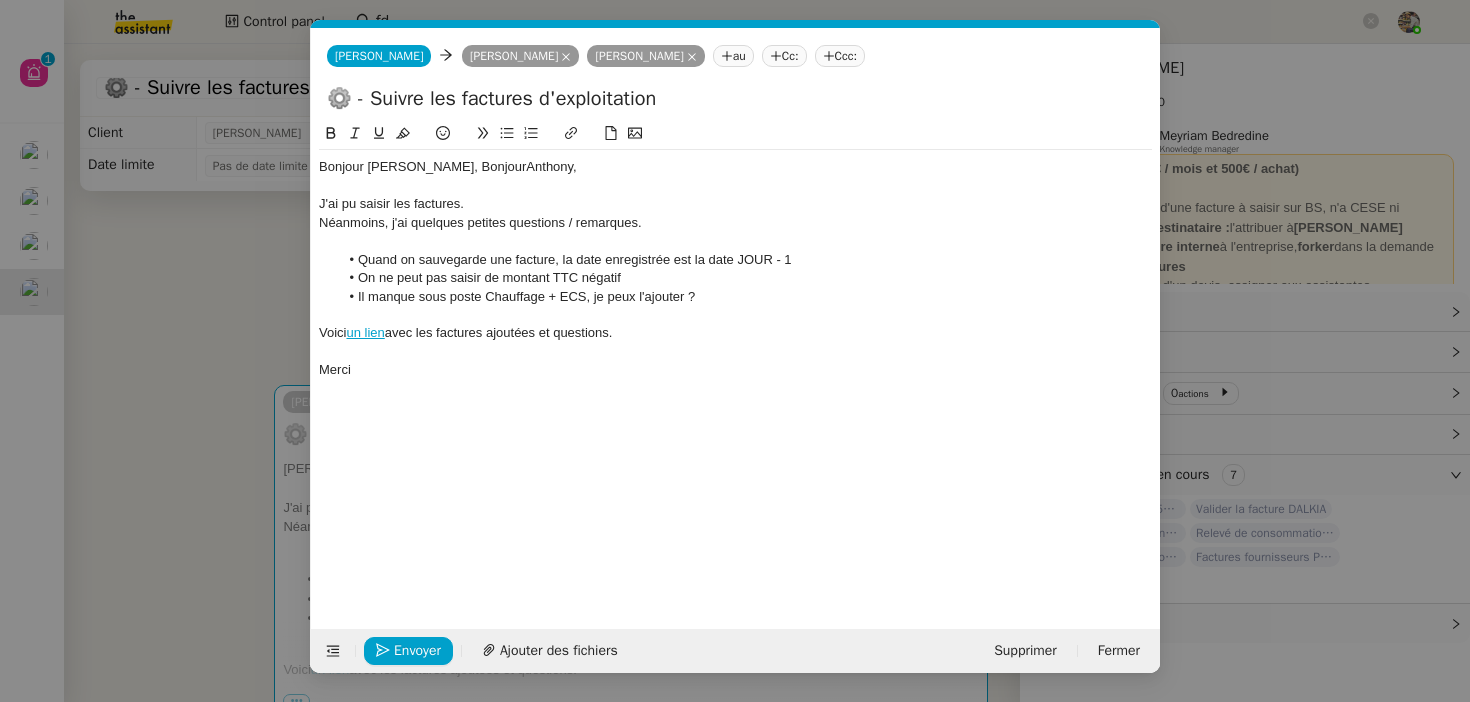 scroll, scrollTop: 0, scrollLeft: 0, axis: both 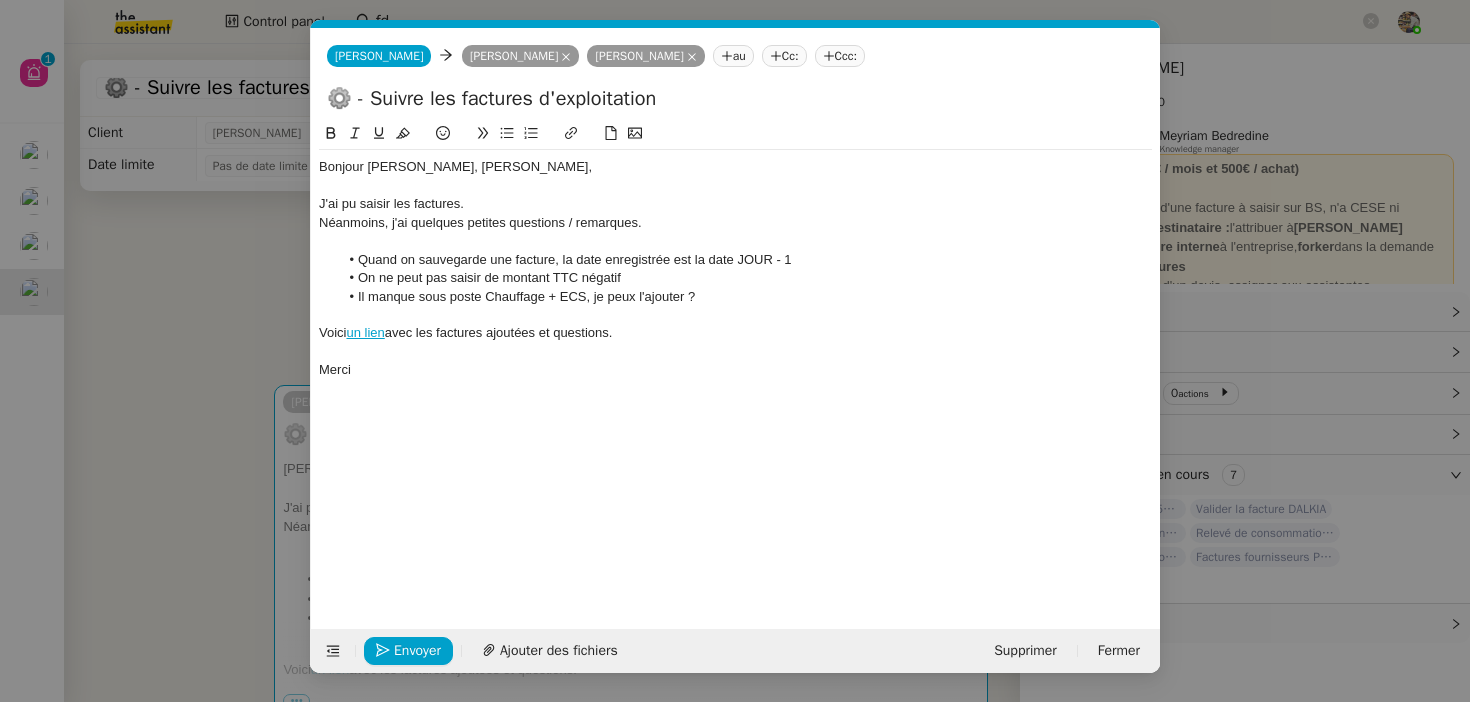 click on "Bonjour Charles, Bonjour Anthony, J'ai pu saisir les factures. Néanmoins, j'ai quelques petites questions / remarques. Quand on sauvegarde une facture, la date enregistrée est la date JOUR - 1 On ne peut pas saisir de montant TTC négatif Il manque sous poste Chauffage + ECS, je peux l'ajouter ? Voici  un lien  avec les factures ajoutées et questions. Merci" 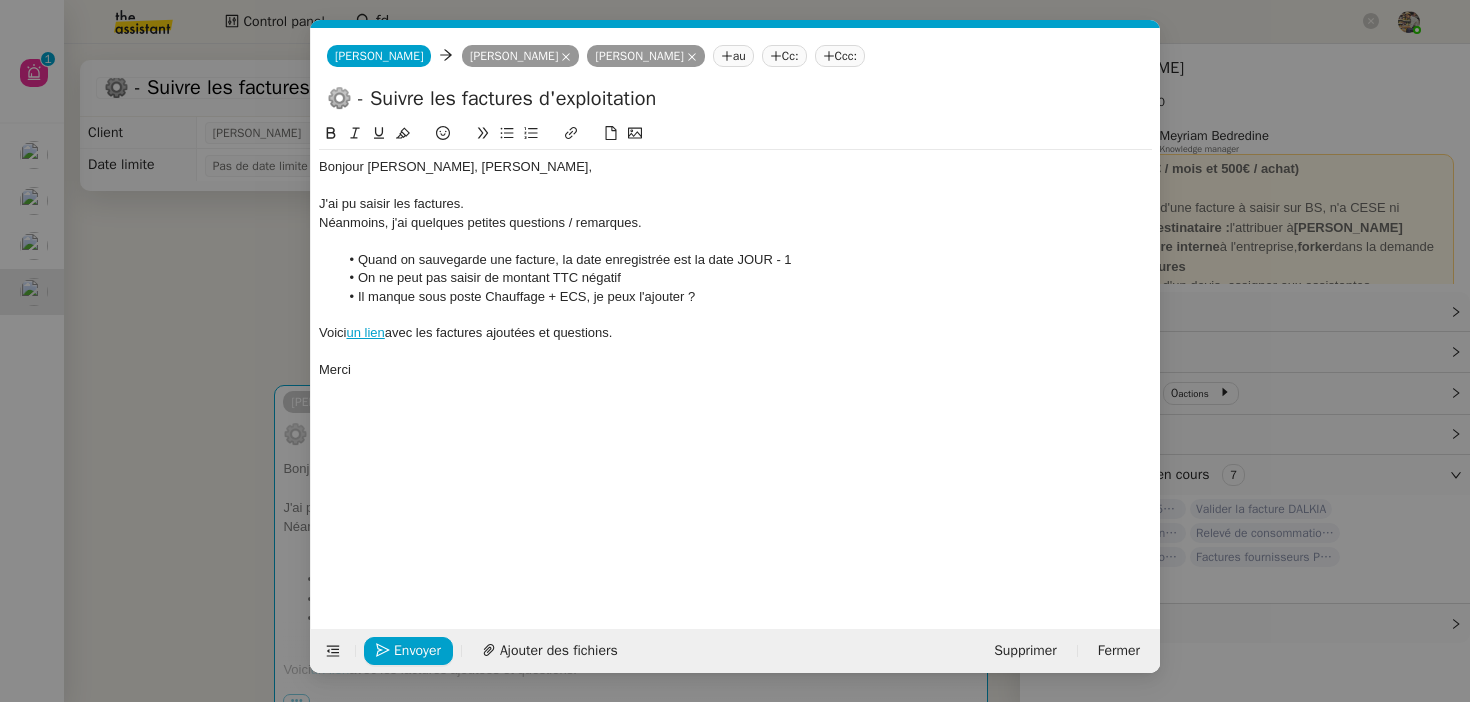 click on "Bonjour Charles, Bonjour Anthony, J'ai pu saisir les factures. Néanmoins, j'ai quelques petites questions / remarques. Quand on sauvegarde une facture, la date enregistrée est la date JOUR - 1 On ne peut pas saisir de montant TTC négatif Il manque sous poste Chauffage + ECS, je peux l'ajouter ? Voici  un lien  avec les factures ajoutées et questions. Merci" 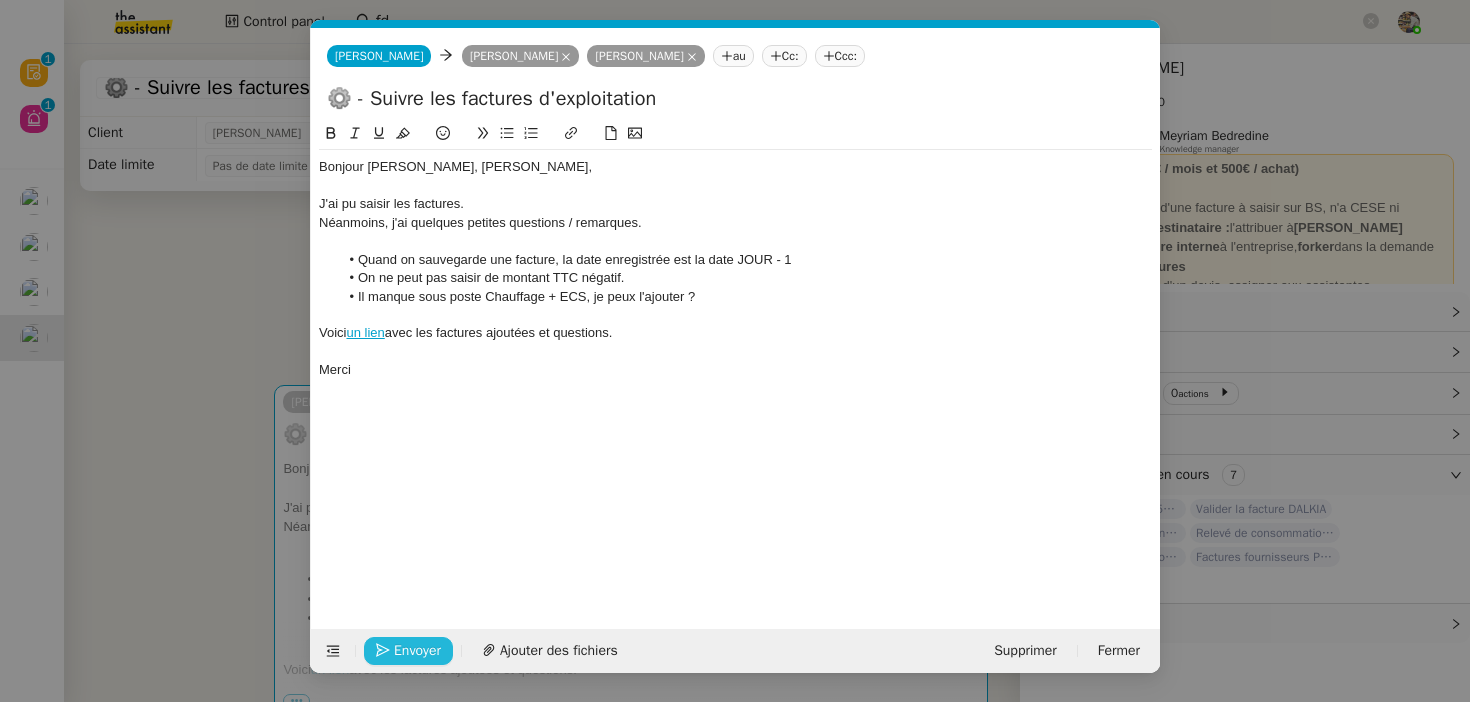 click on "Envoyer" 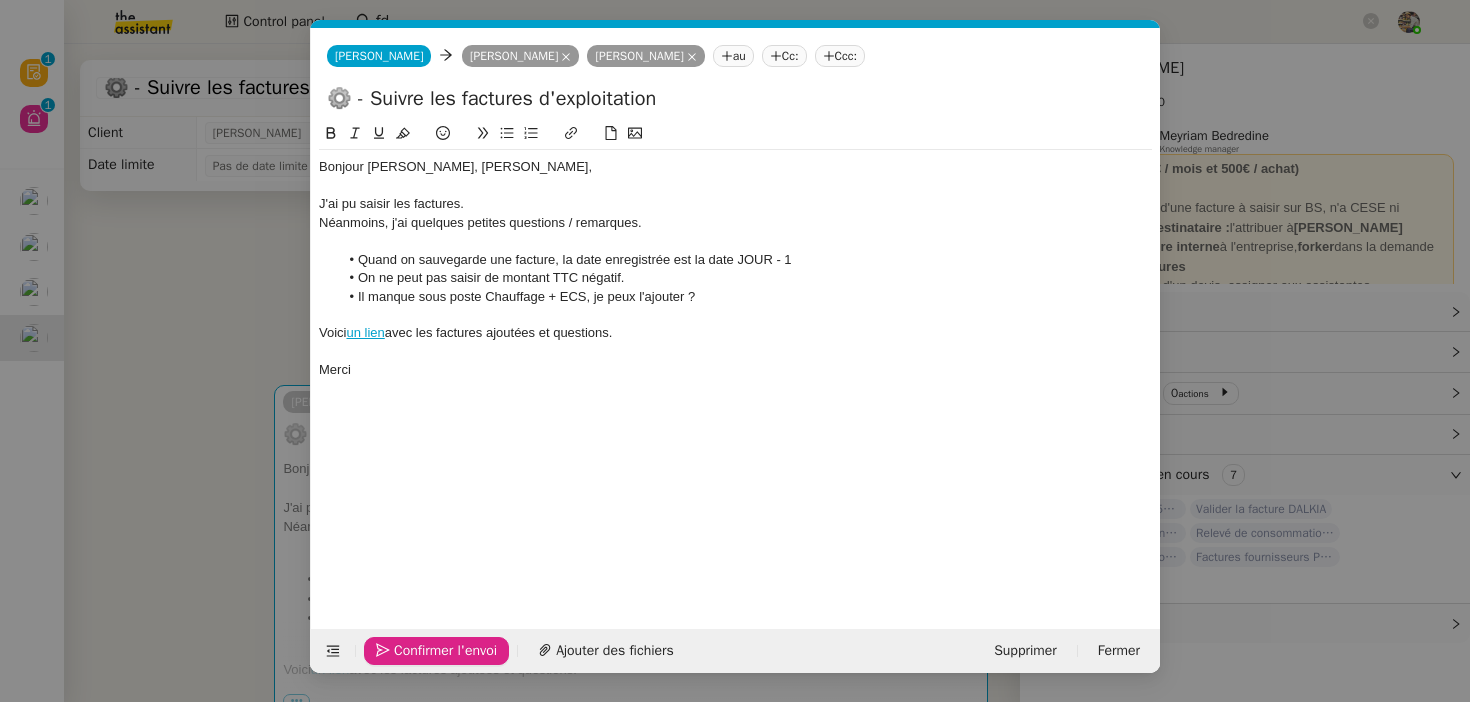 click on "Confirmer l'envoi" 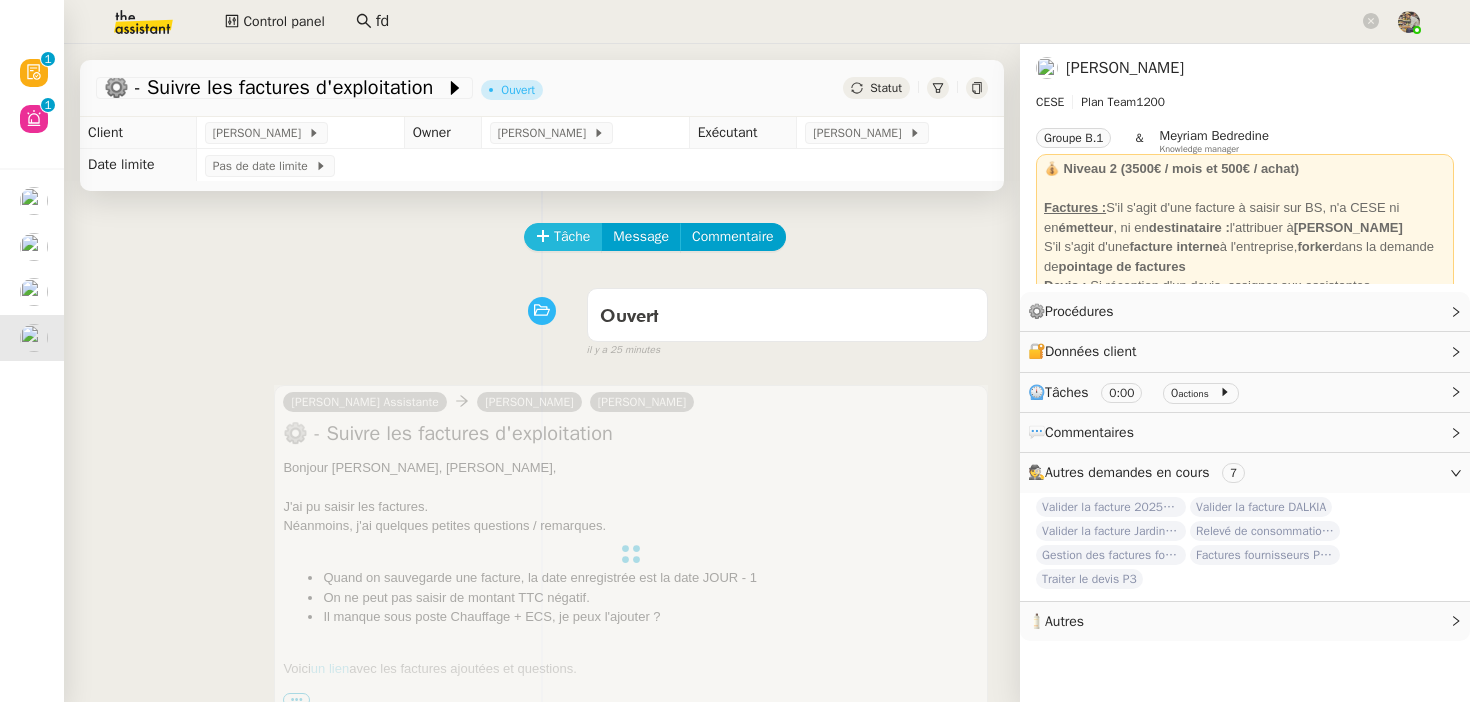 click on "Tâche" 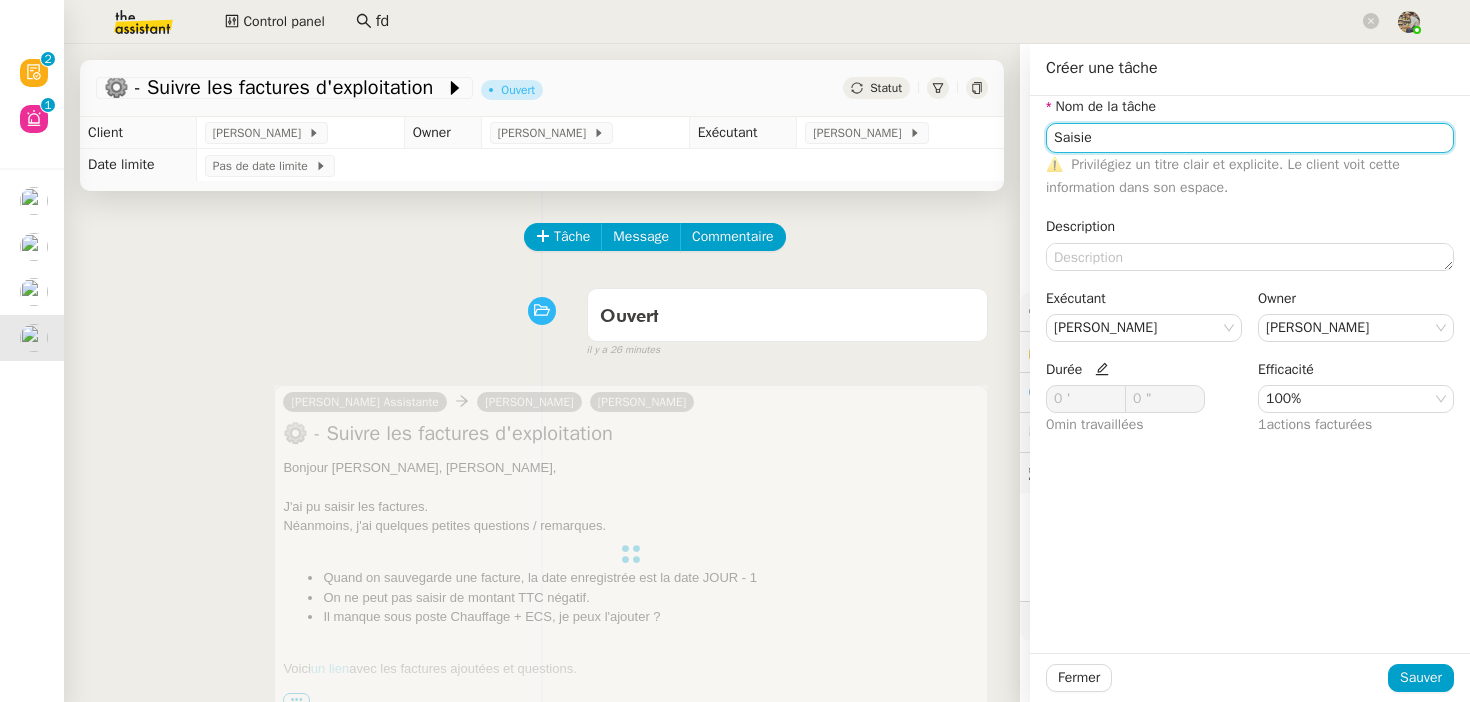 type on "Saisie" 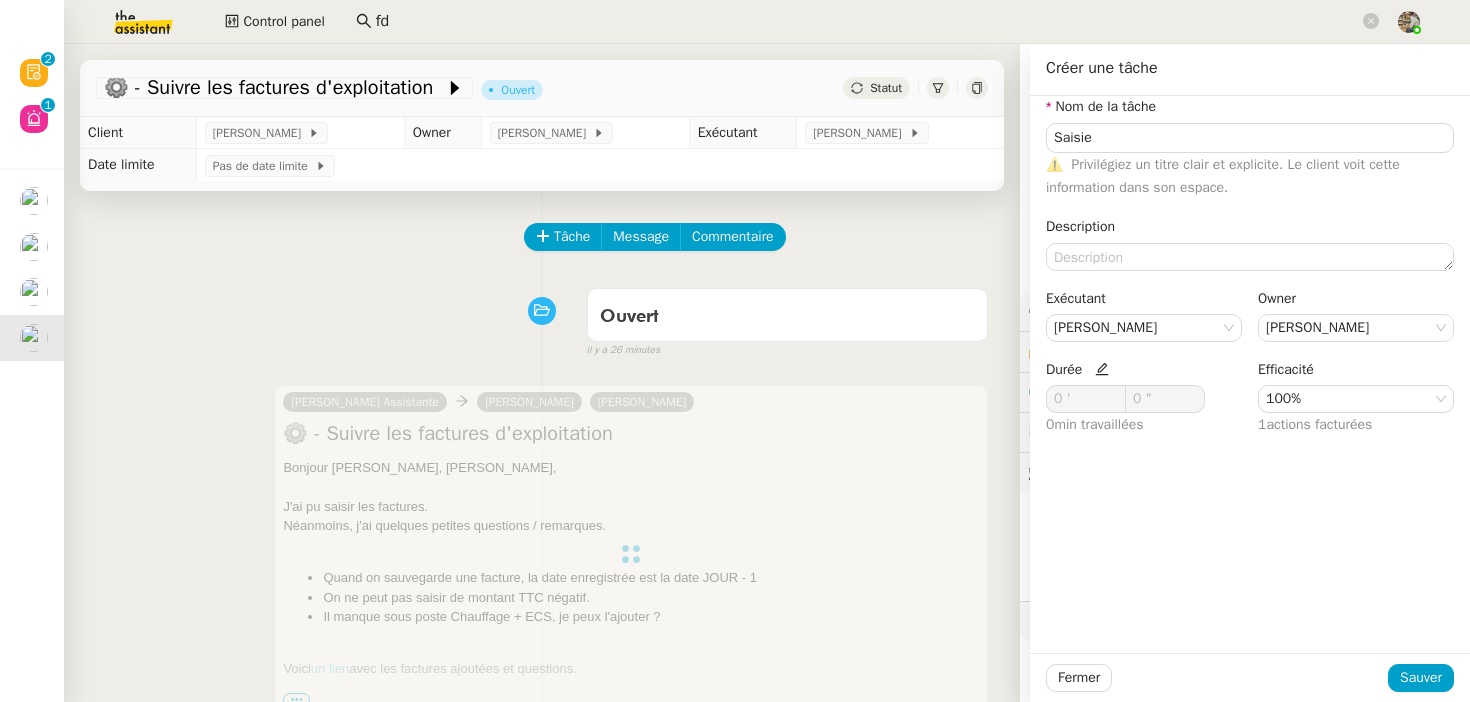 click 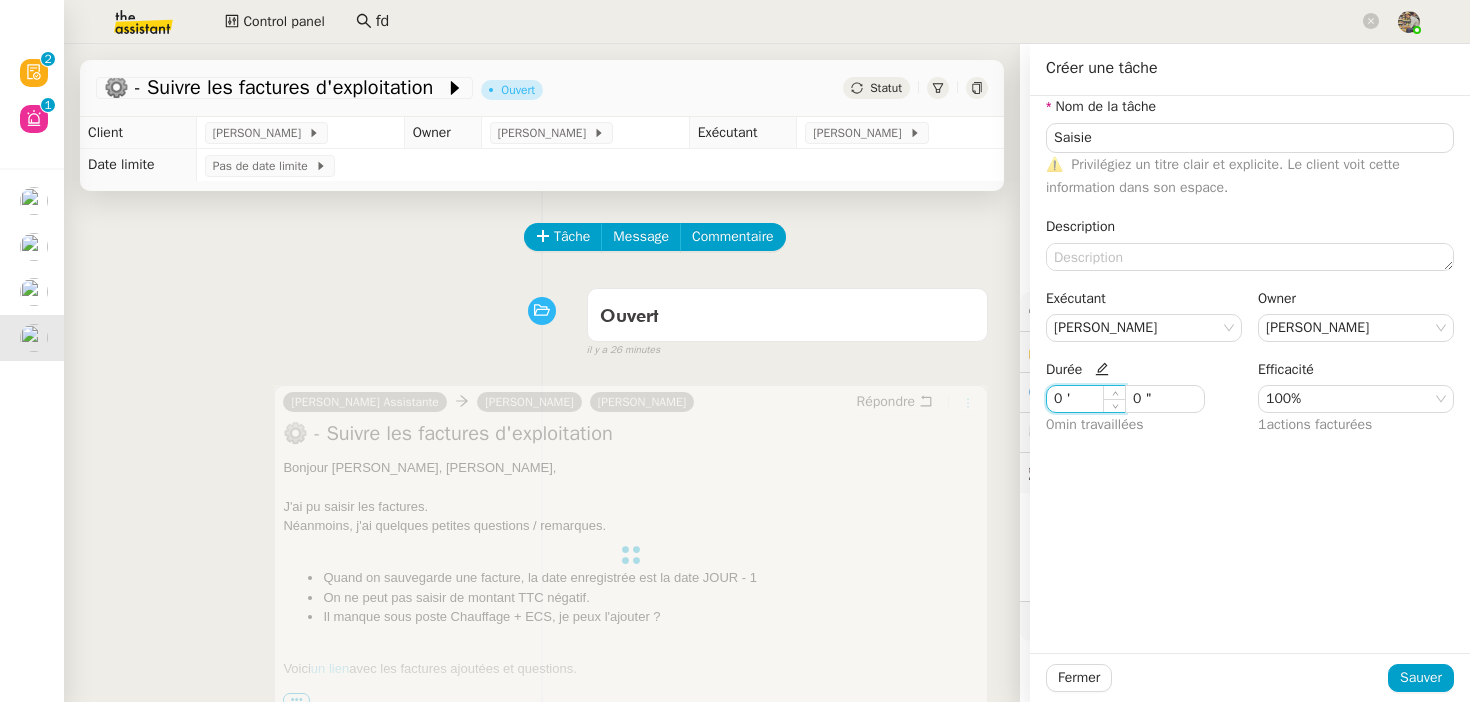 drag, startPoint x: 1063, startPoint y: 399, endPoint x: 958, endPoint y: 399, distance: 105 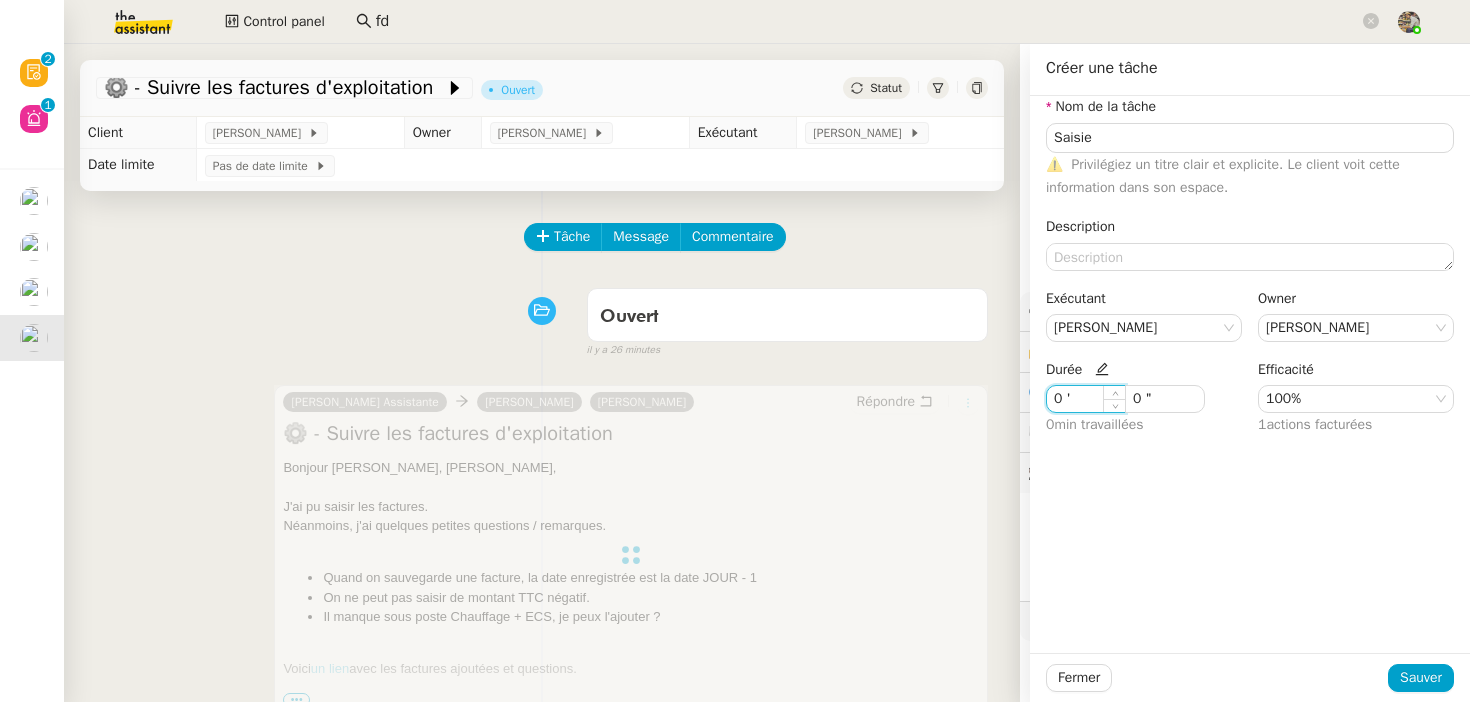 click on "⚙️ - Suivre les factures d'exploitation         Ouvert     Statut     Client  Charles Da Conceicao        Owner  Charles Guillot        Exécutant  Charles Guillot        Date limite  Pas de date limite       Tâche Message Commentaire Veuillez patienter une erreur s'est produite 👌👌👌 message envoyé ✌️✌️✌️ Veuillez d'abord attribuer un client Une erreur s'est produite, veuillez réessayer Ouvert false il y a 26 minutes 👌👌👌 message envoyé ✌️✌️✌️ une erreur s'est produite 👌👌👌 message envoyé ✌️✌️✌️ Votre message va être revu ✌️✌️✌️ une erreur s'est produite La taille des fichiers doit être de 10Mb au maximum.   Camille Assistante      Charles Da Conceicao   Anthony Bruley  Répondre ⚙️ - Suivre les factures d'exploitation
Bonjour Charles, Bonjour Anthony, J'ai pu saisir les factures. Néanmoins, j'ai quelques petites questions / remarques. On ne peut pas saisir de montant TTC négatif. Voici  un lien Merci" 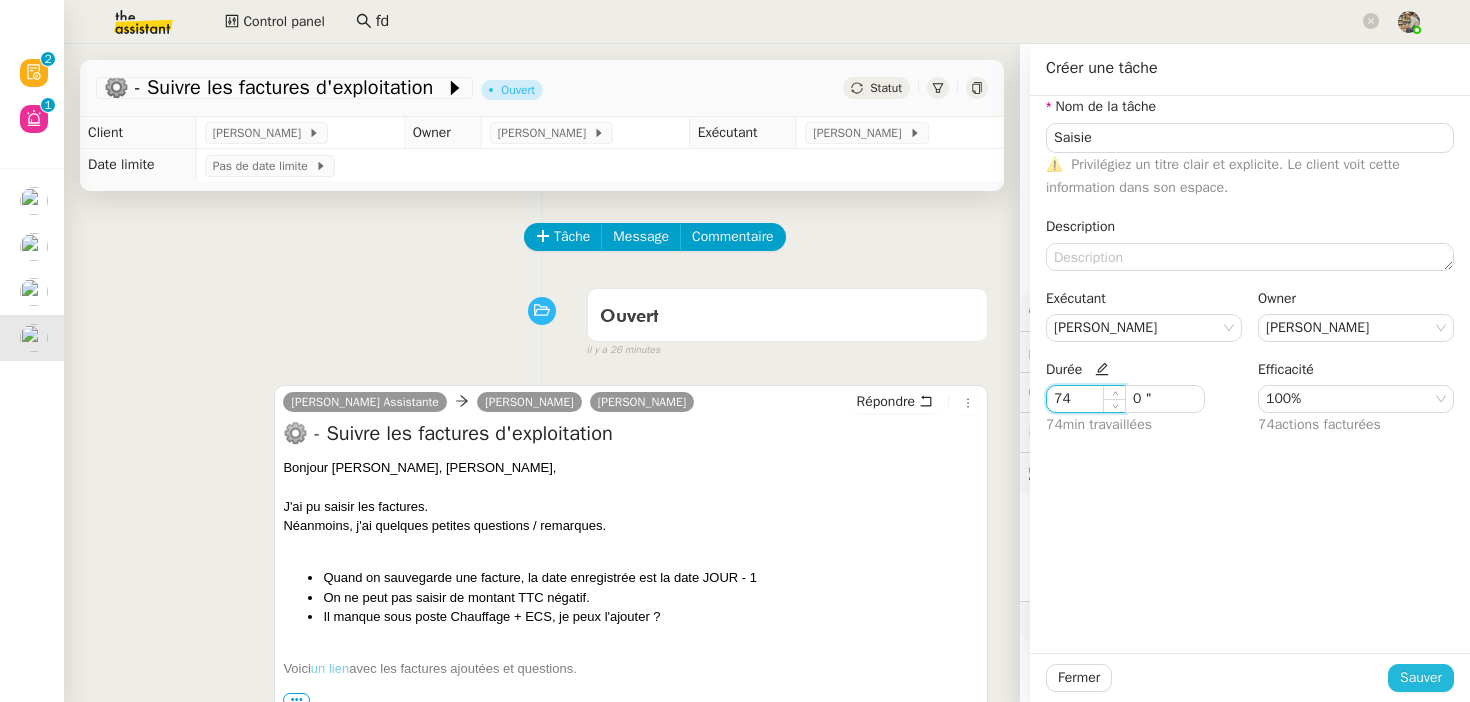 type on "74 '" 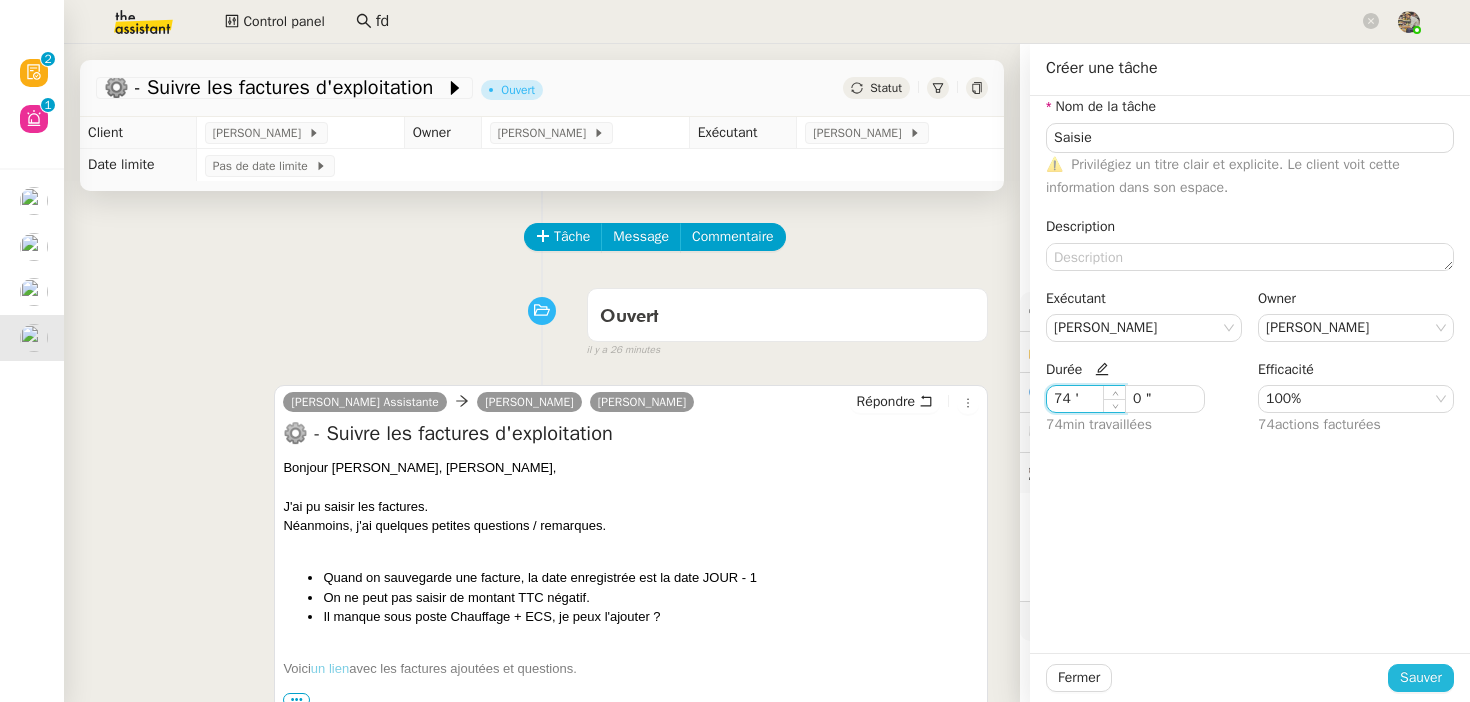 click on "Sauver" 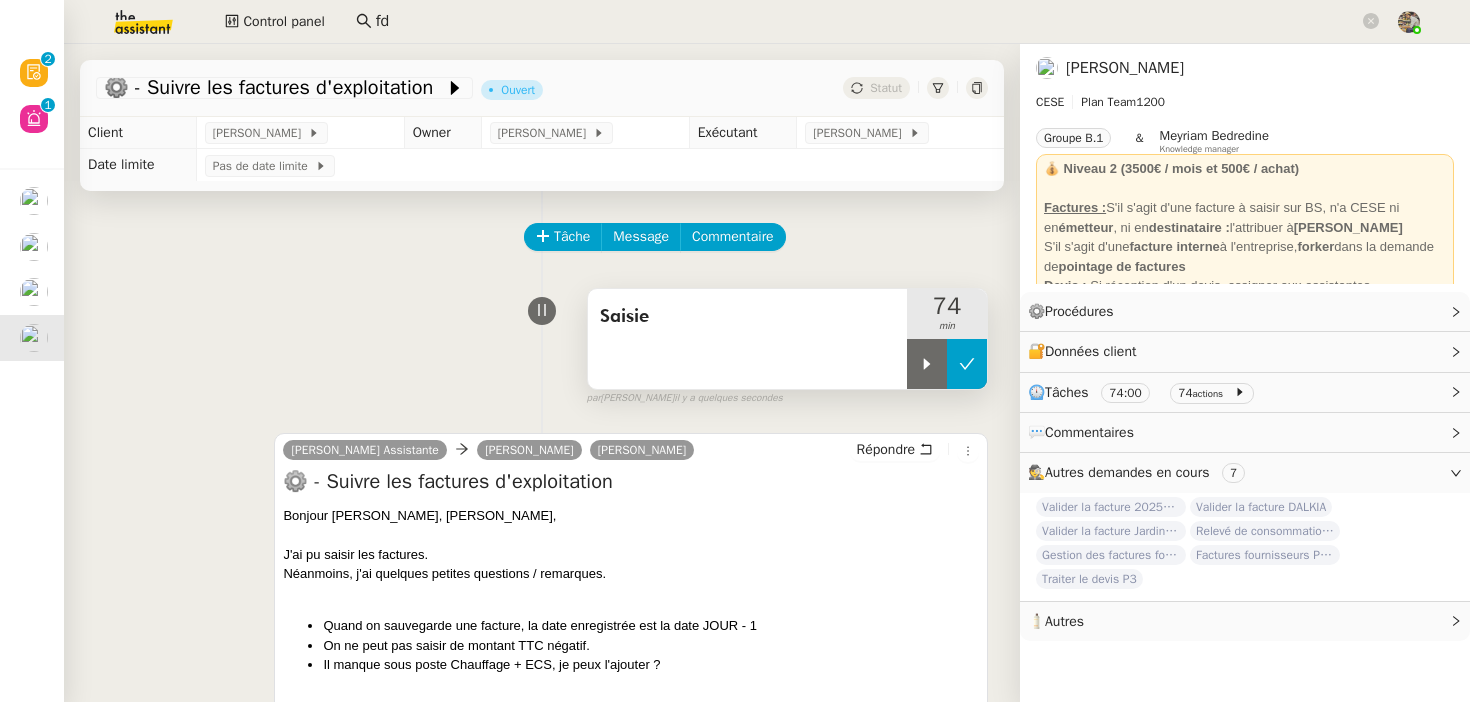 click 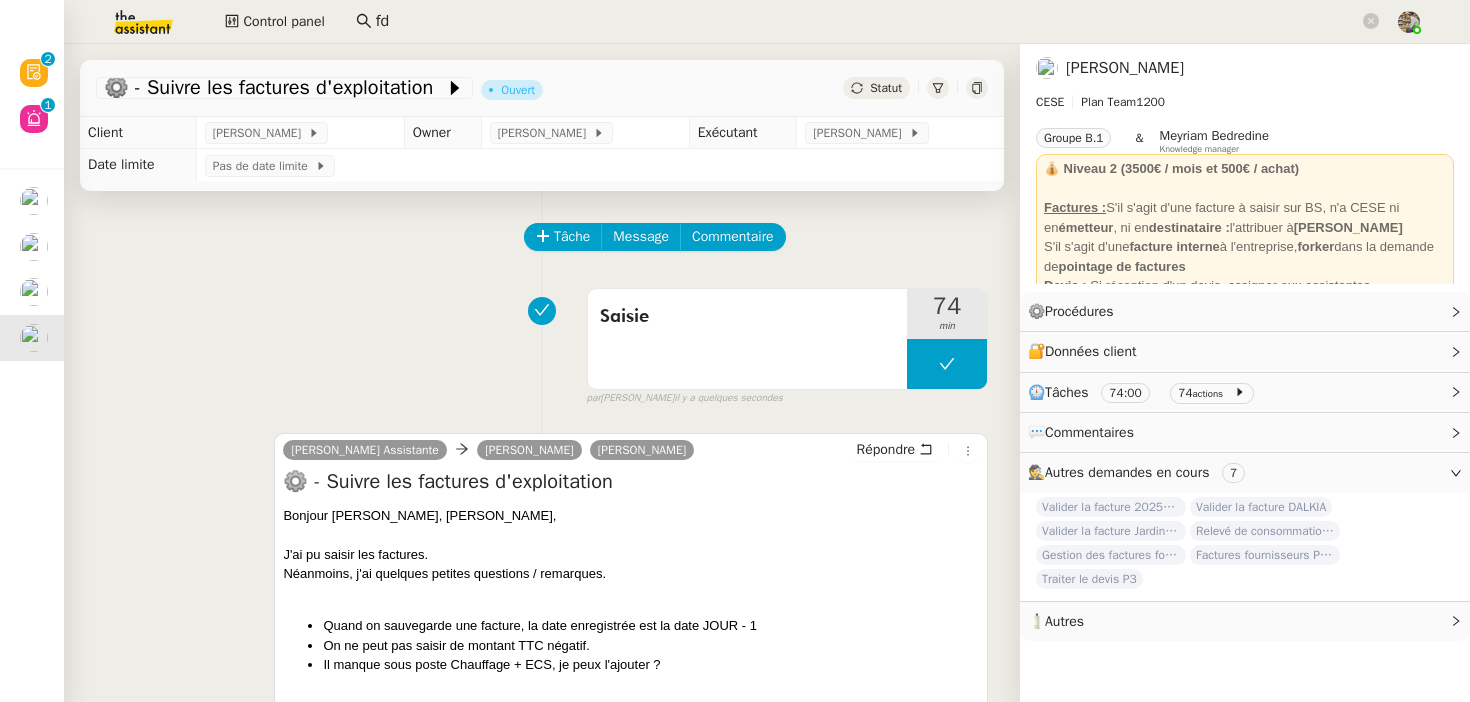 click on "Statut" 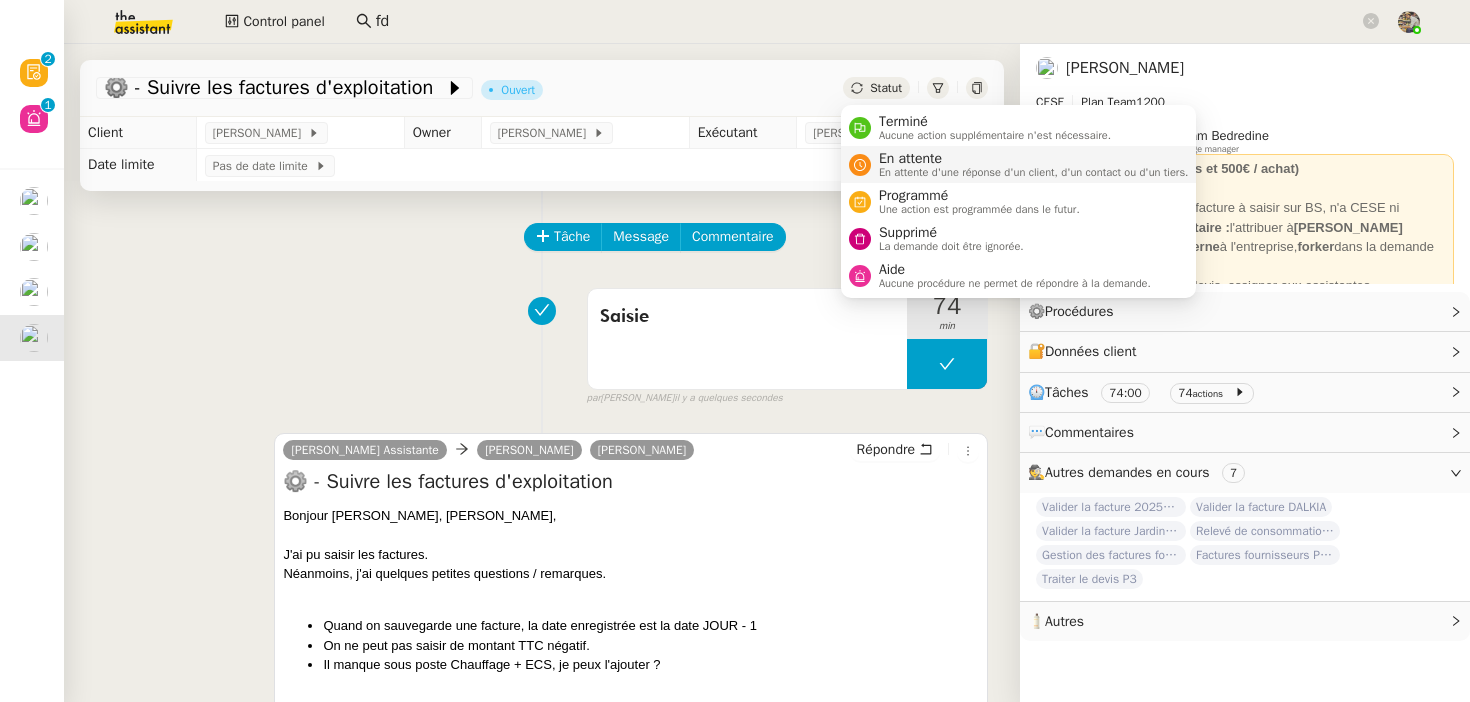 click on "En attente" at bounding box center [1034, 159] 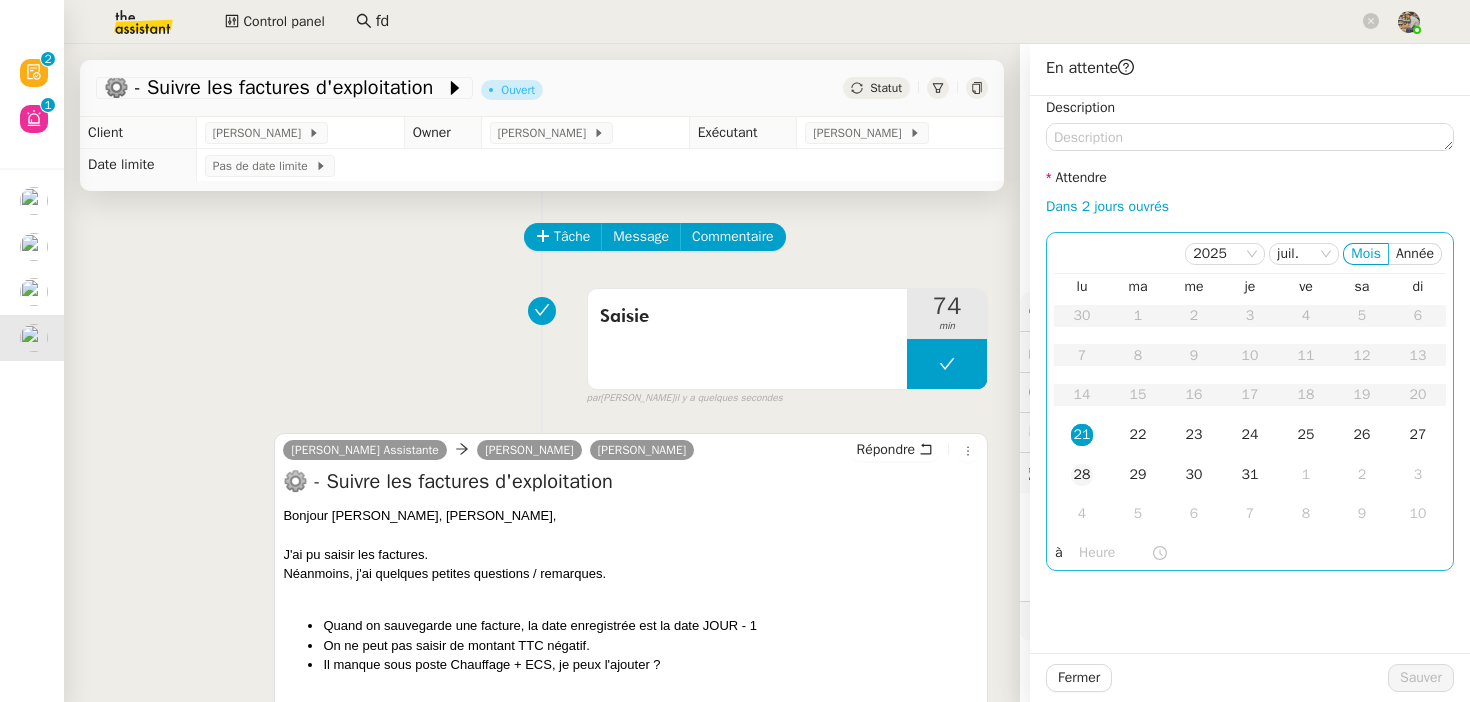 click on "28" 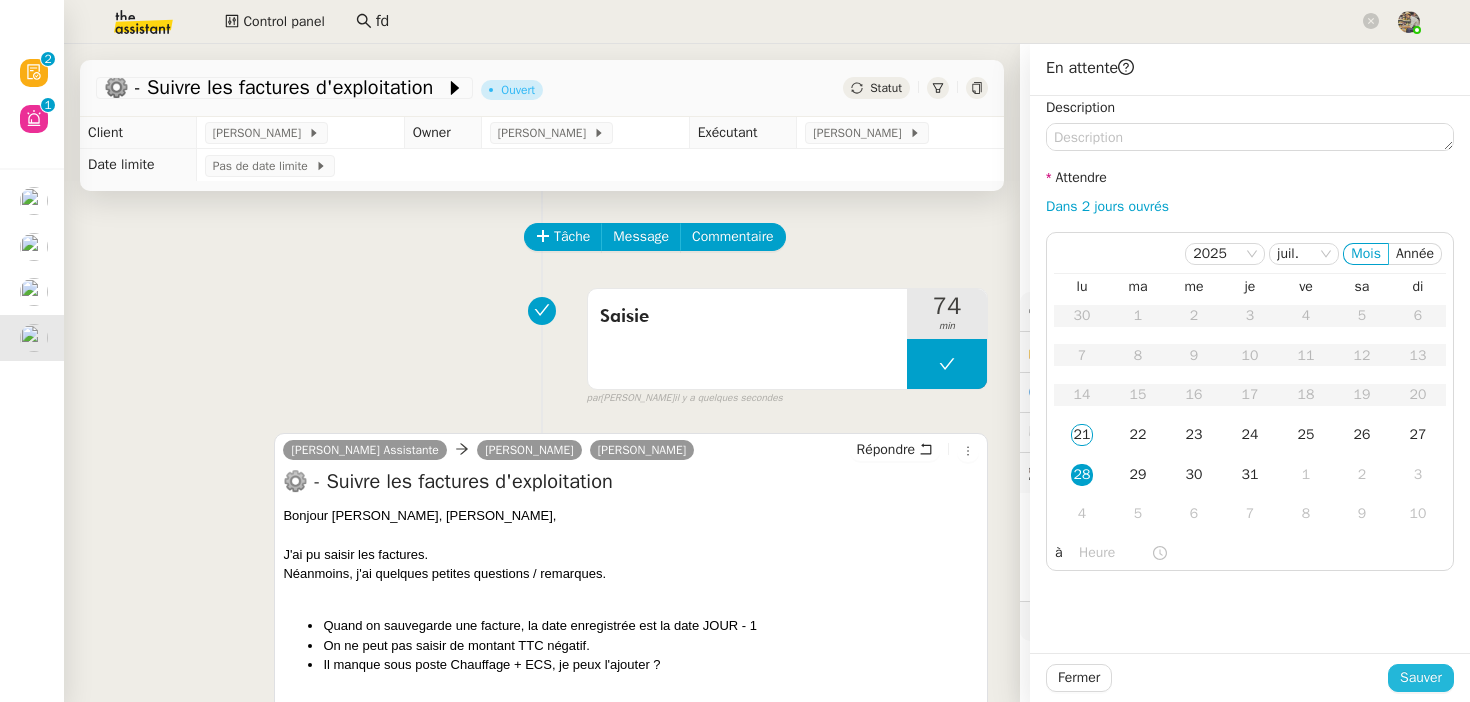 click on "Sauver" 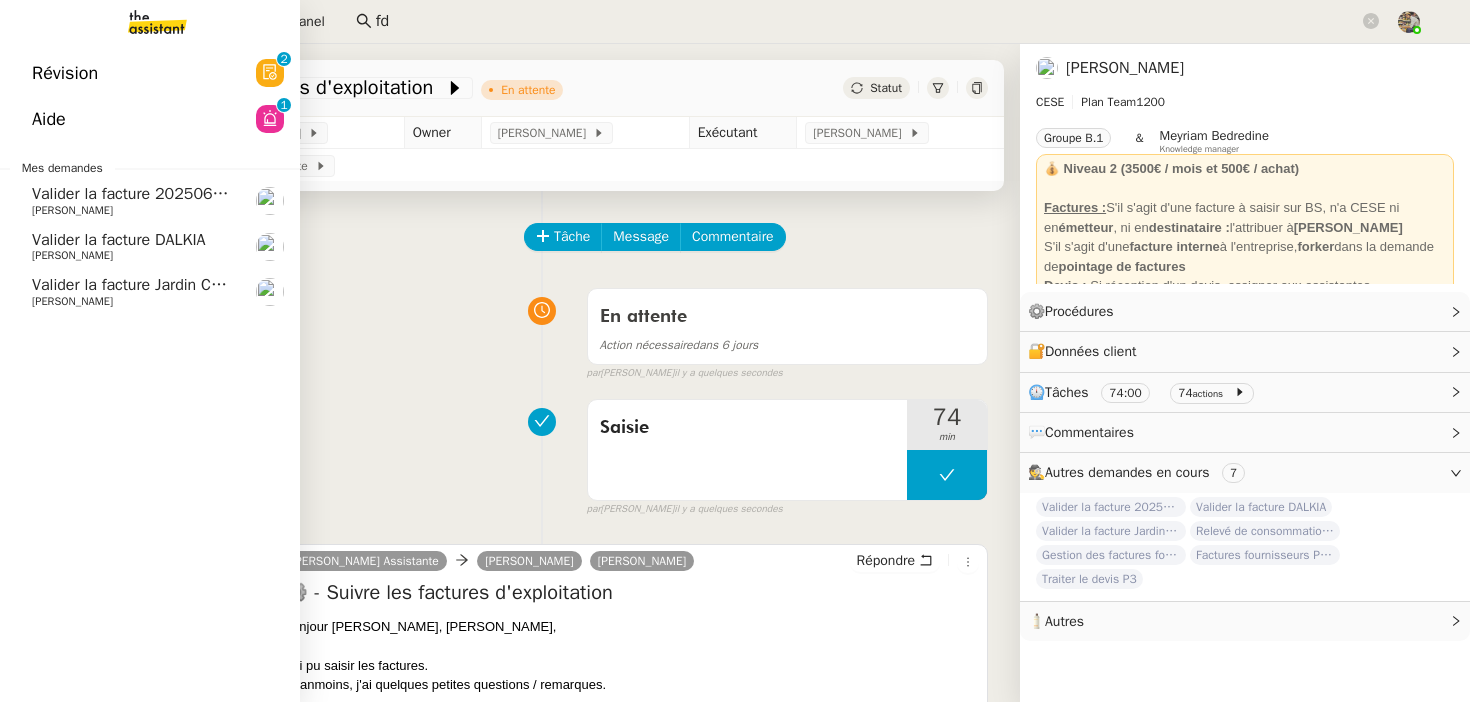 click on "Valider la facture 202506Z161117    Charles Da Conceicao" 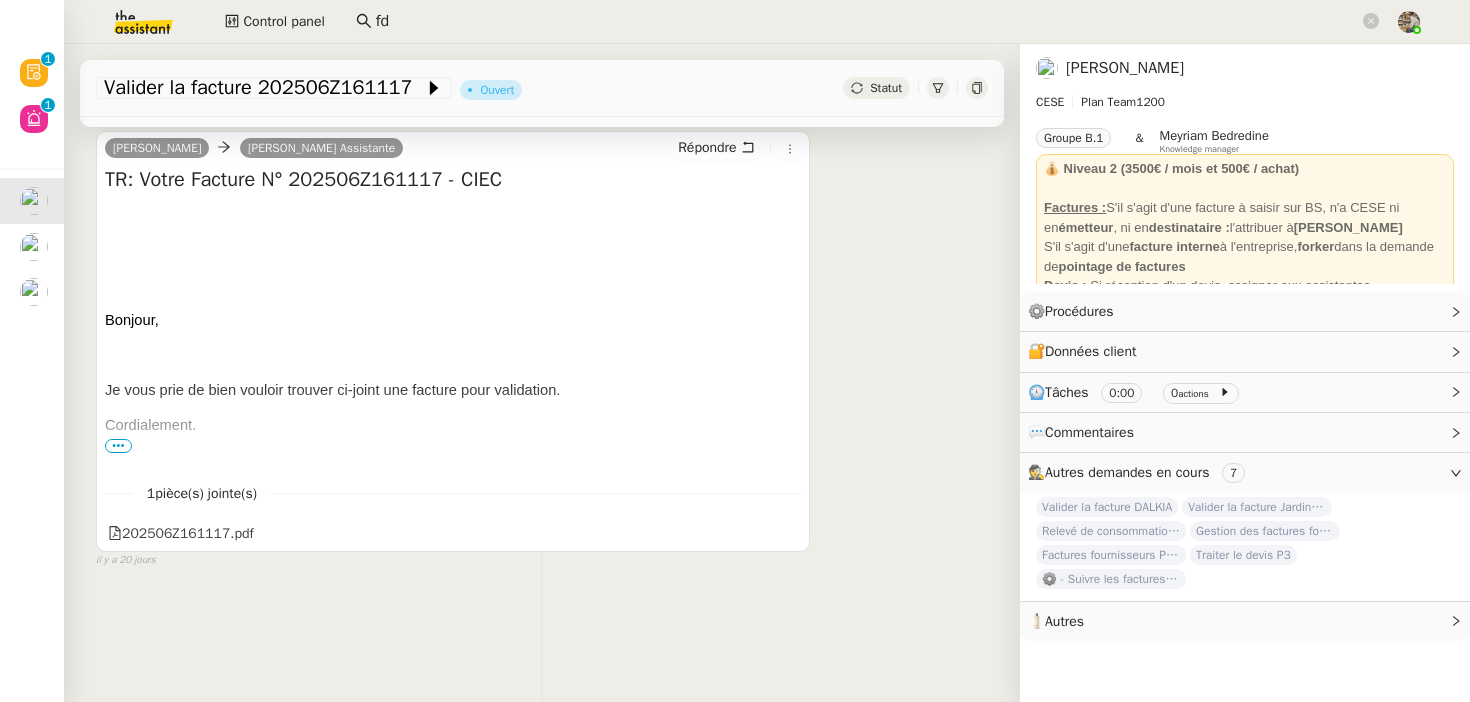 scroll, scrollTop: 0, scrollLeft: 0, axis: both 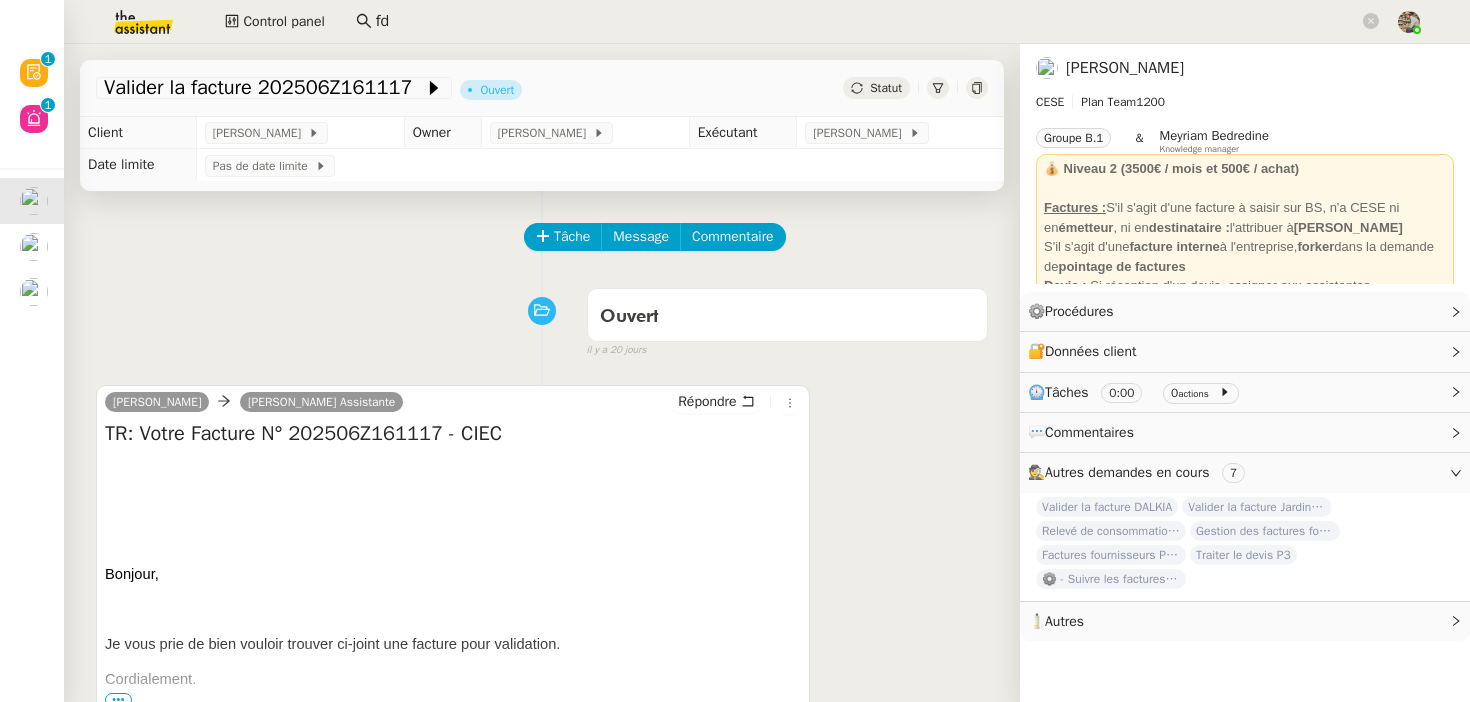 click on "Statut" 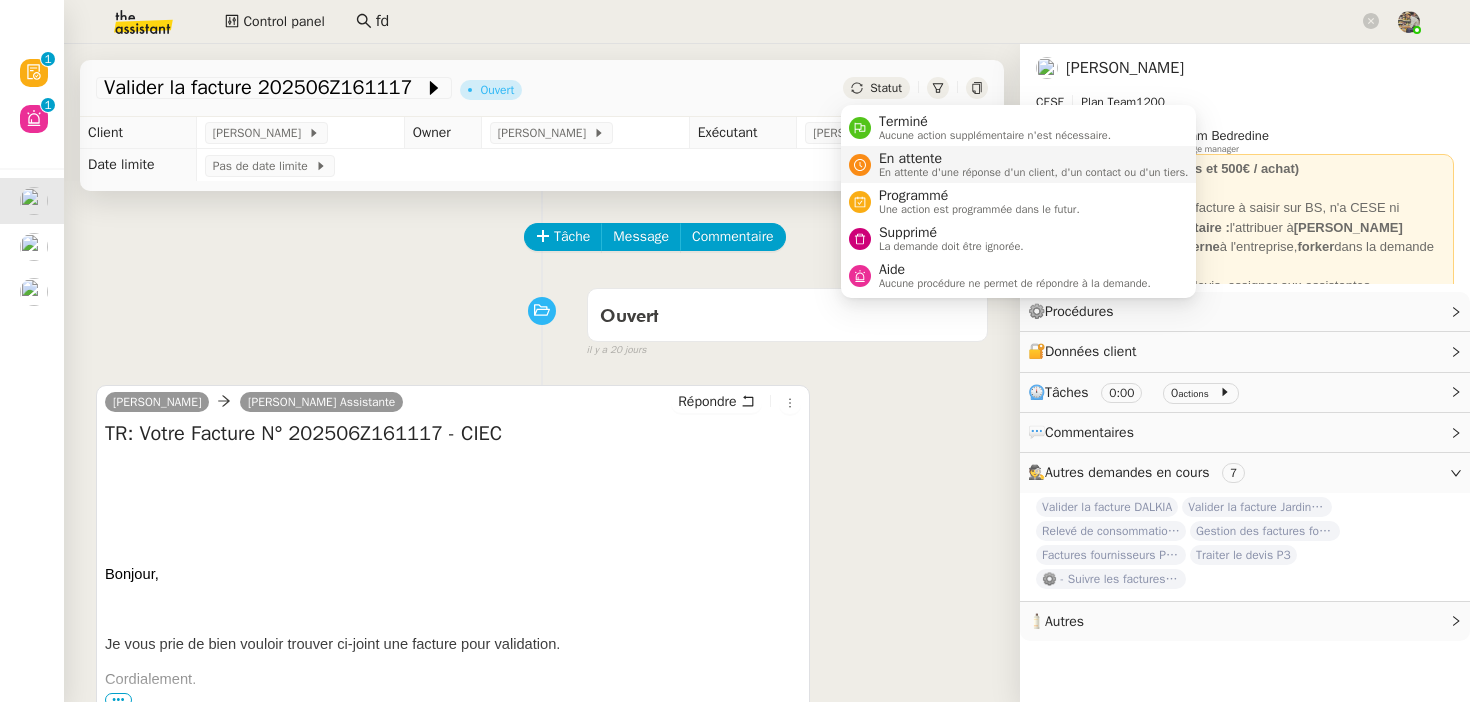 click at bounding box center (860, 165) 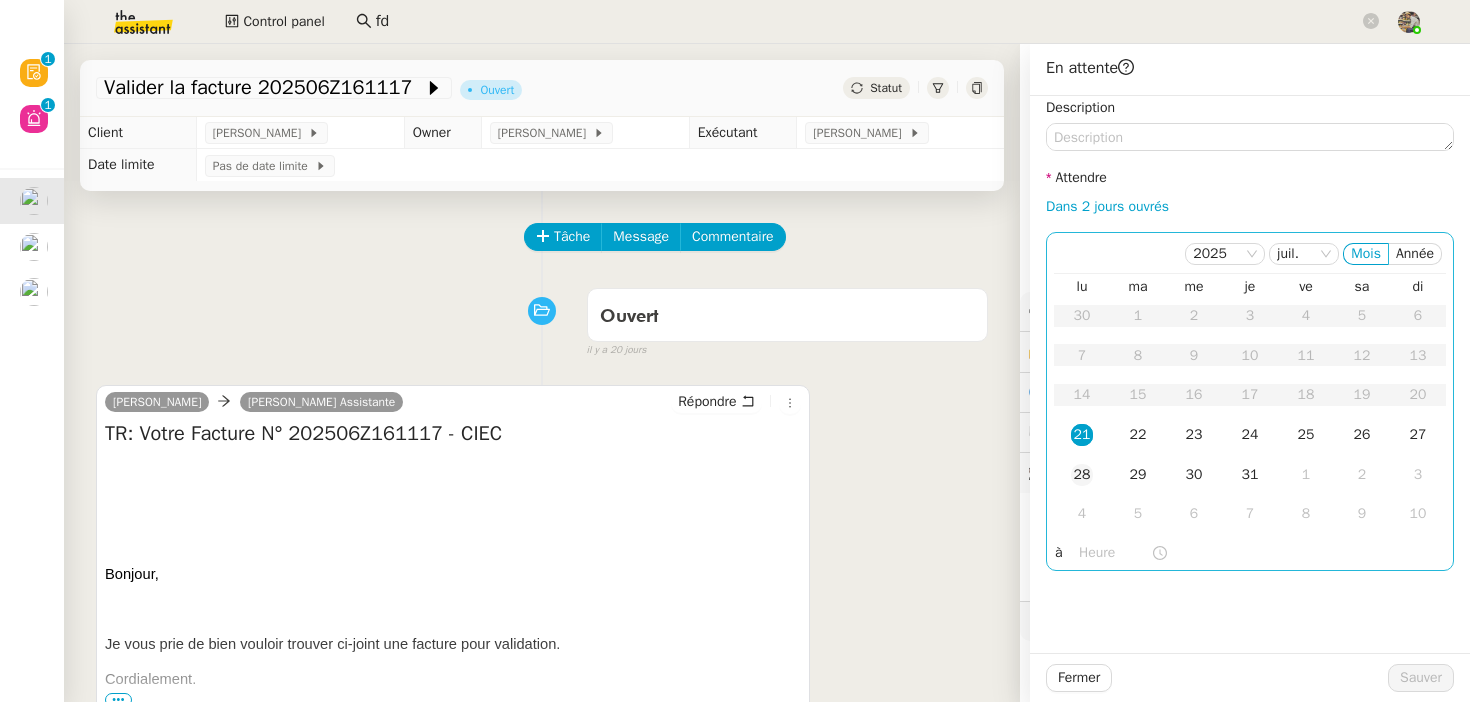 click on "28" 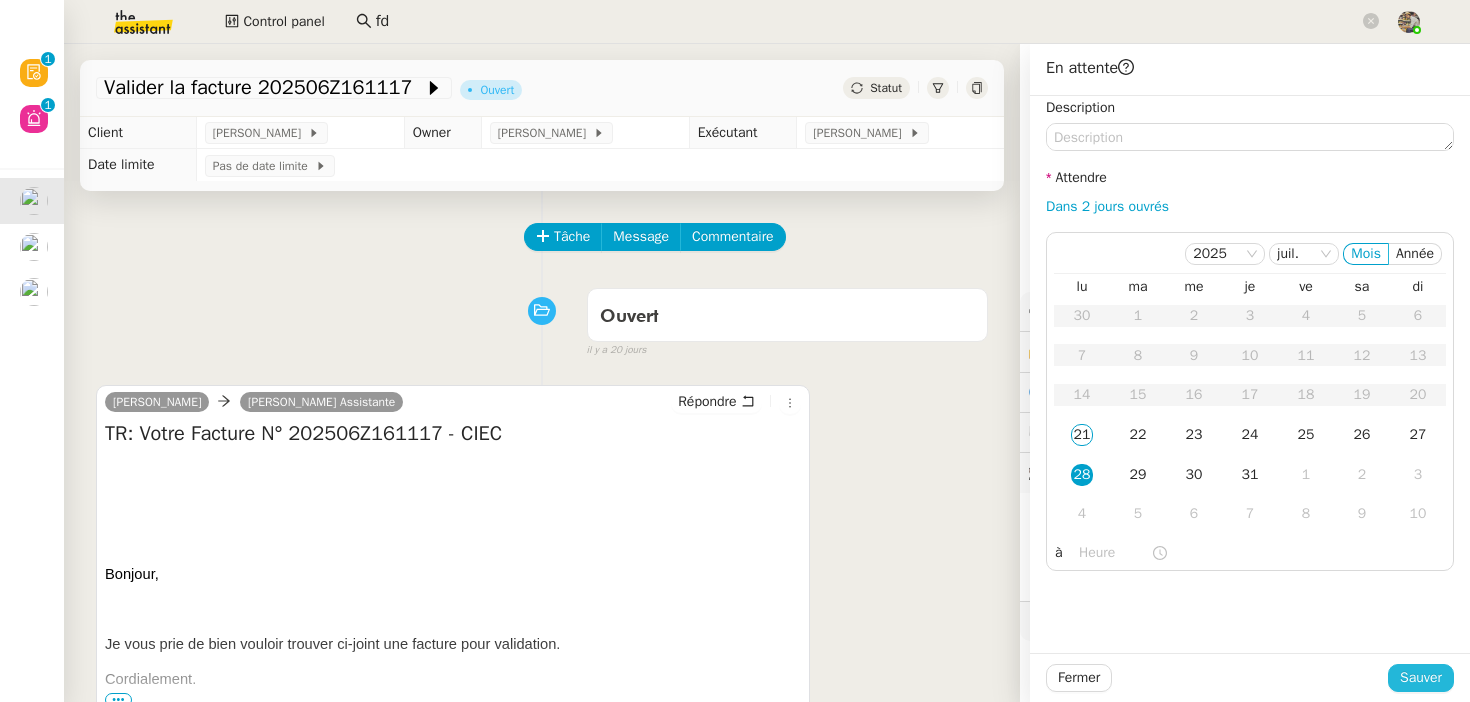 click on "Sauver" 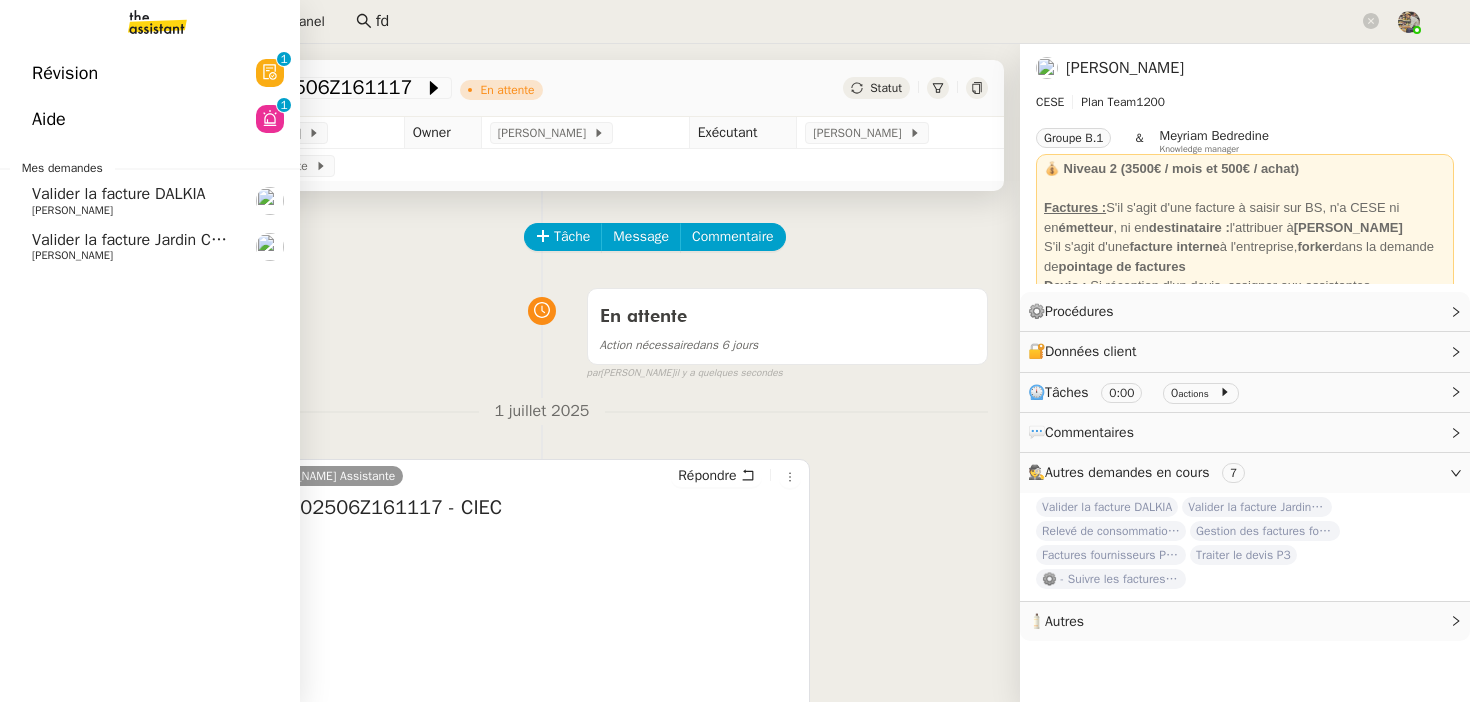 click on "Charles Da Conceicao" 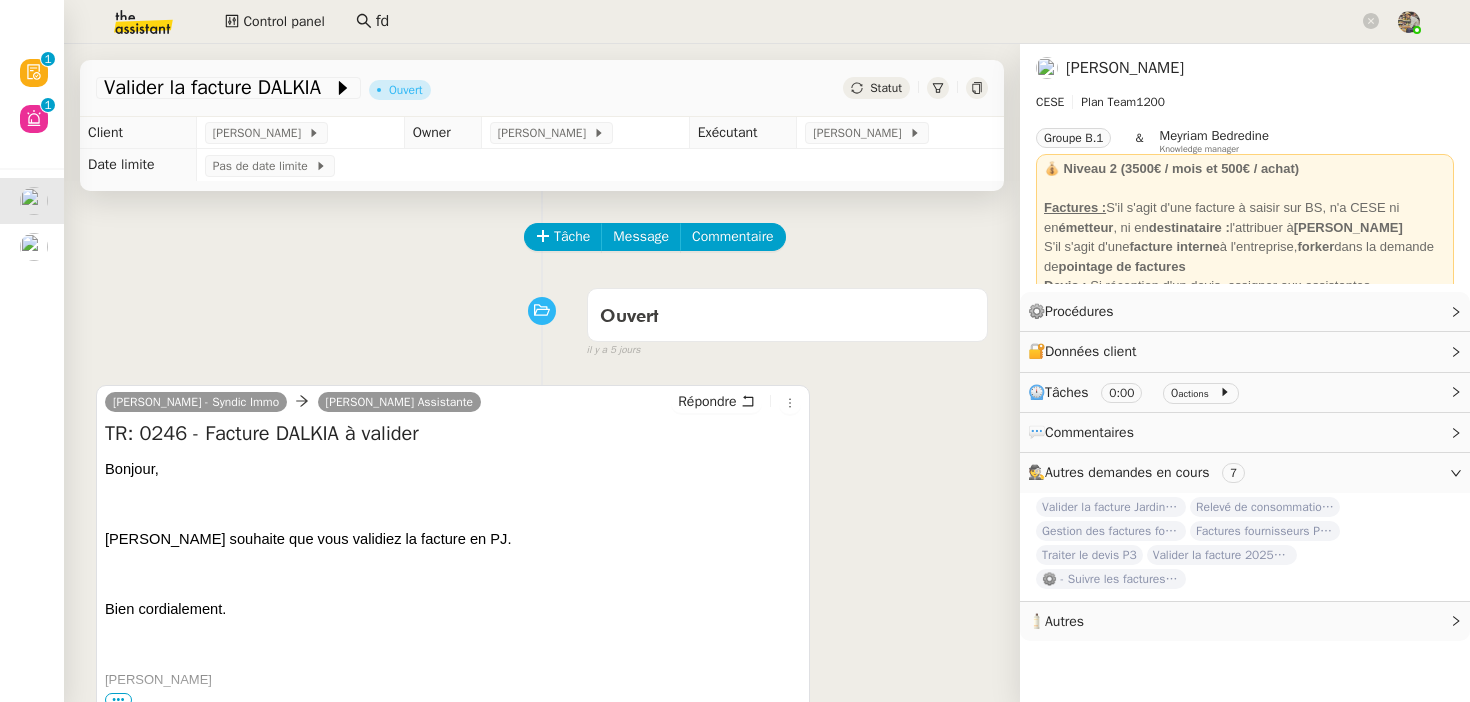 click on "Statut" 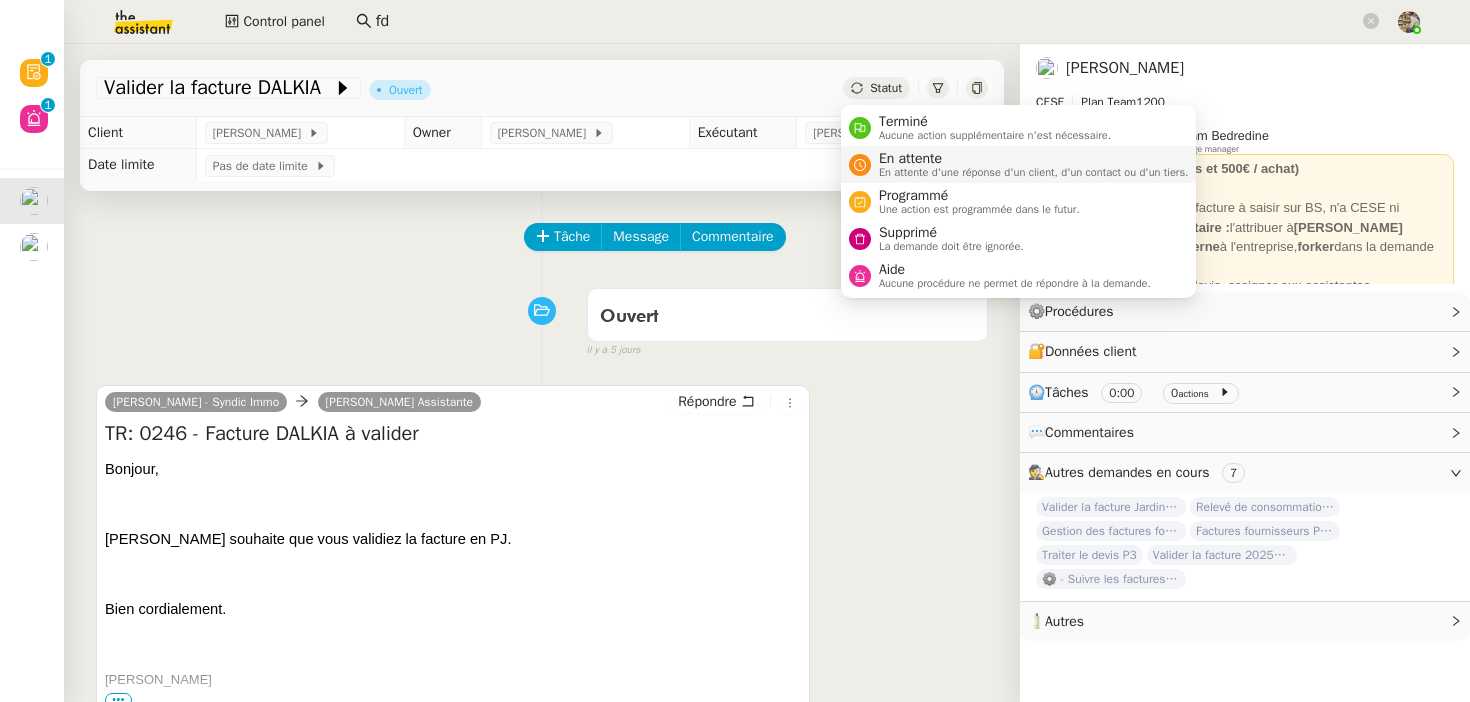 click 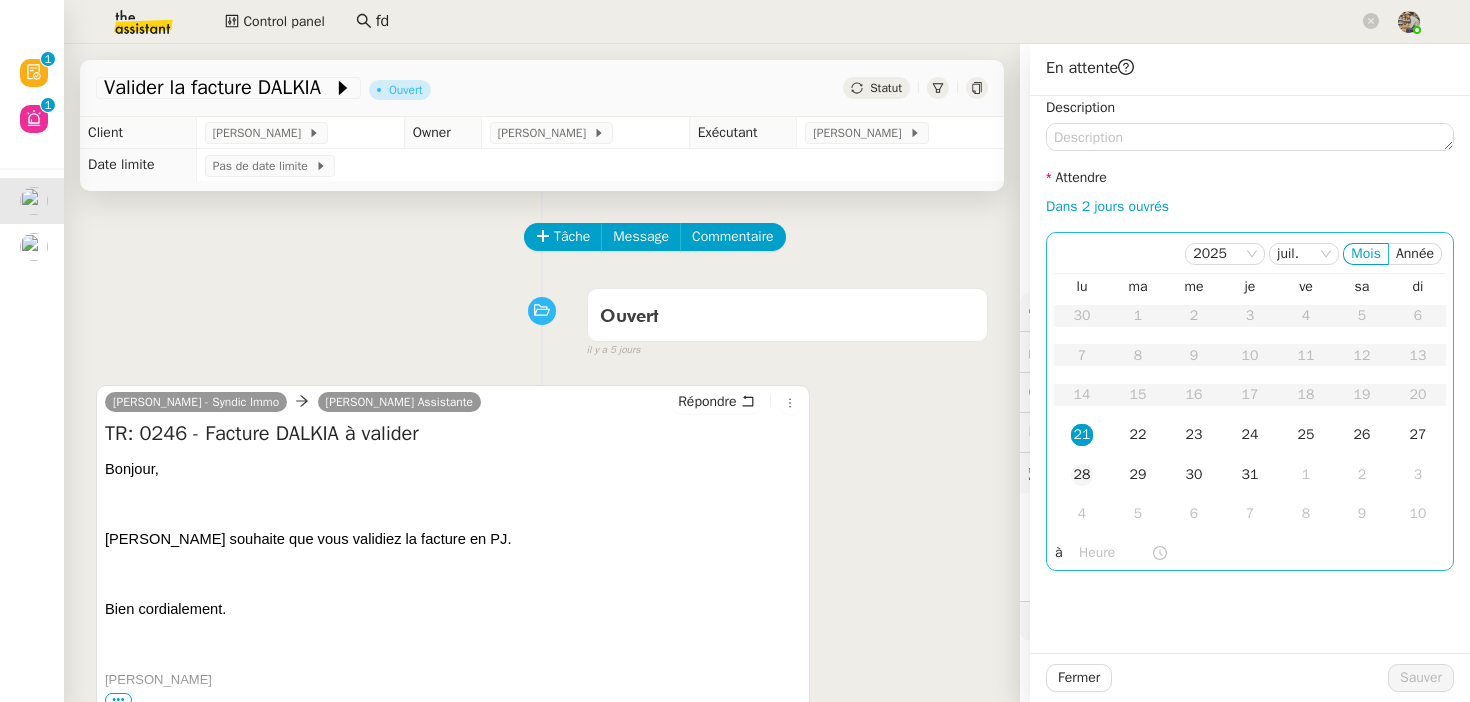 click on "28" 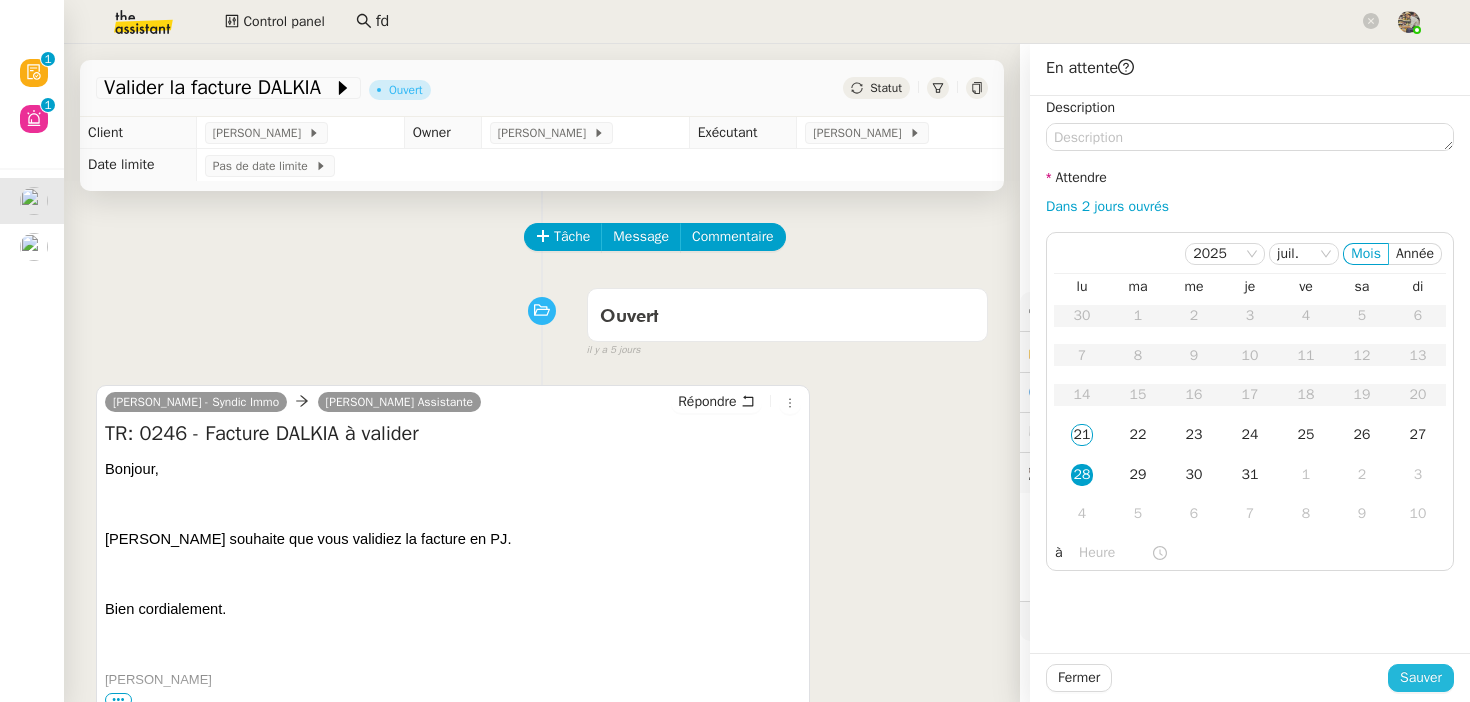 click on "Sauver" 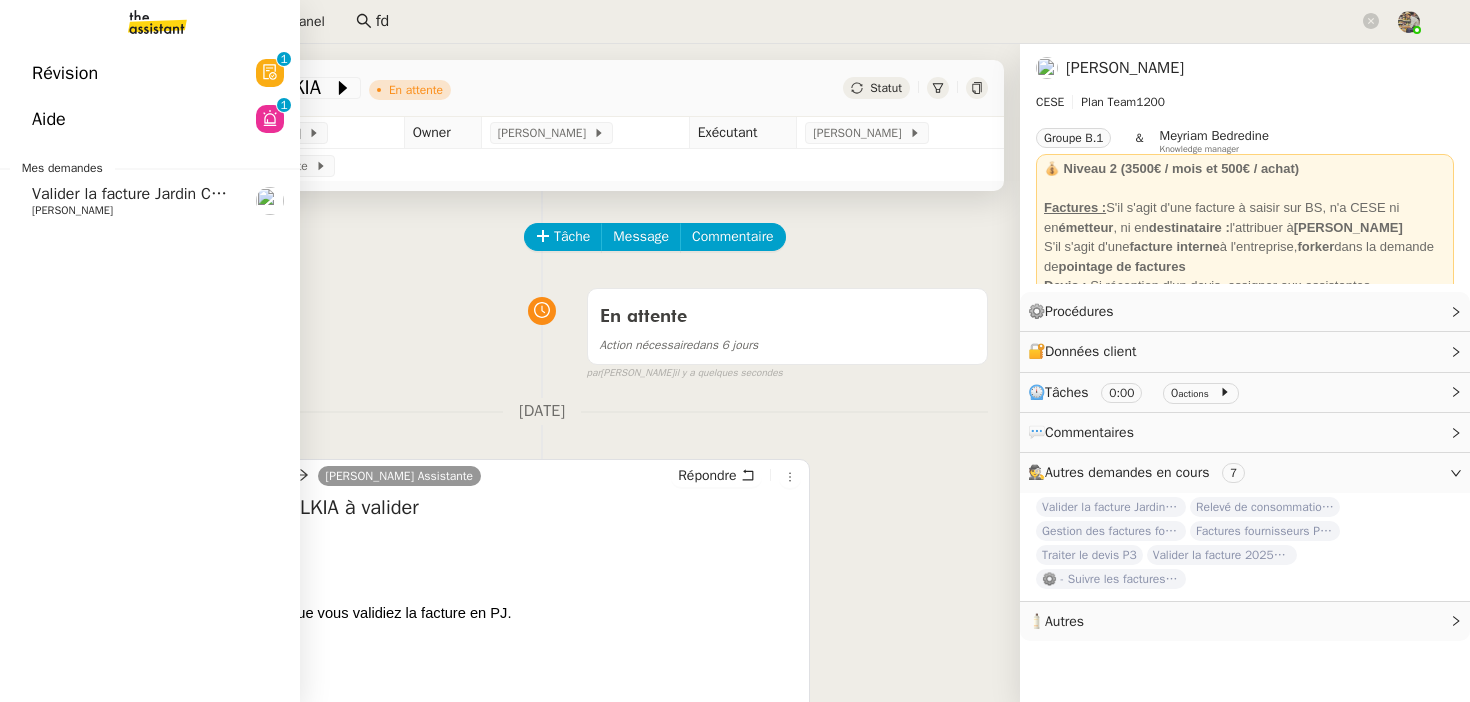 click on "Charles Da Conceicao" 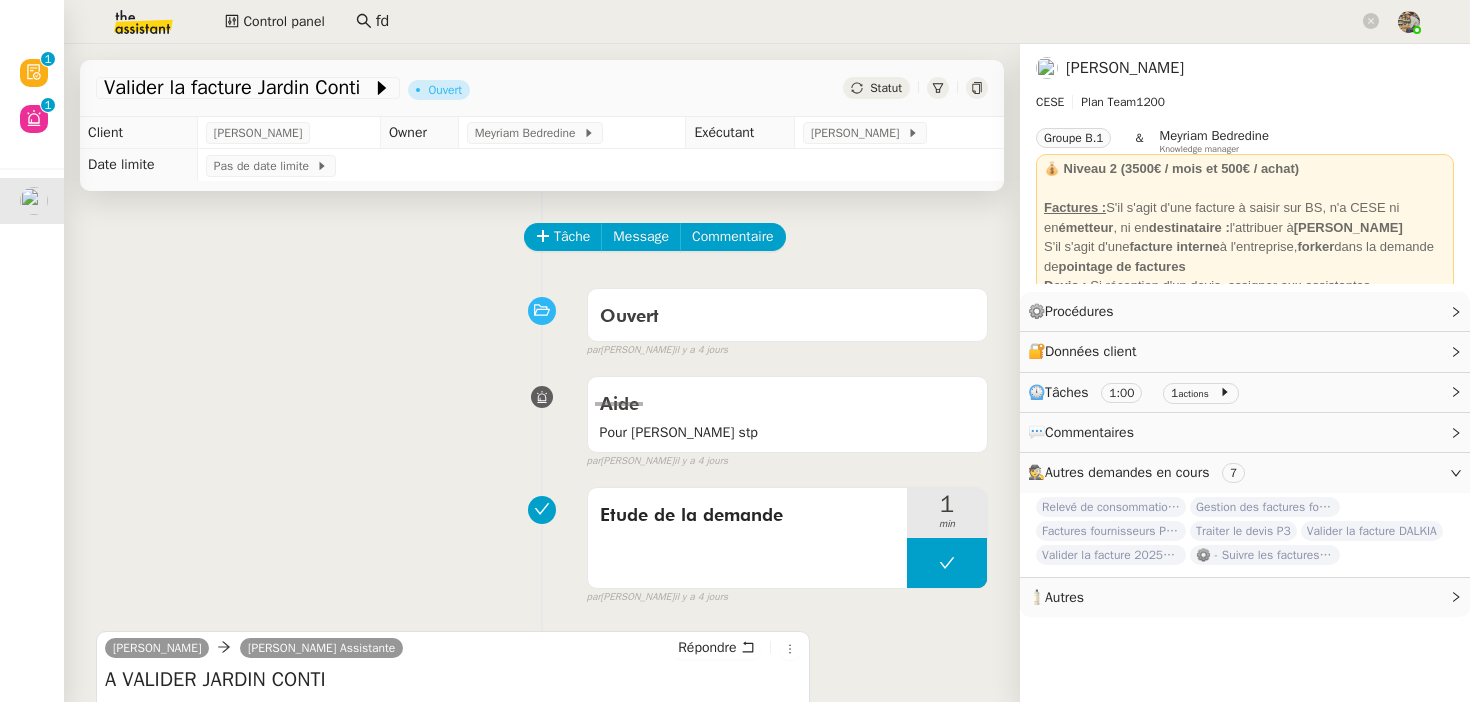 click on "Statut" 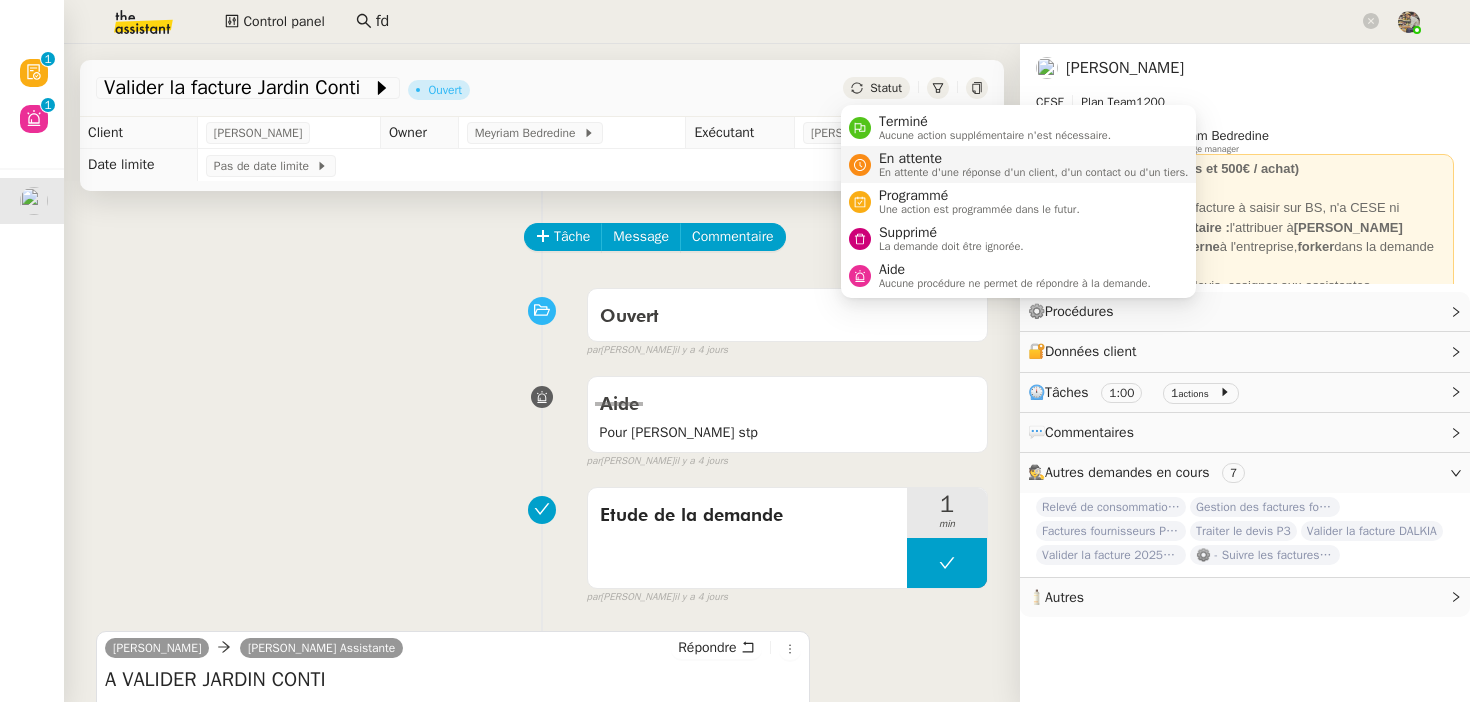 click 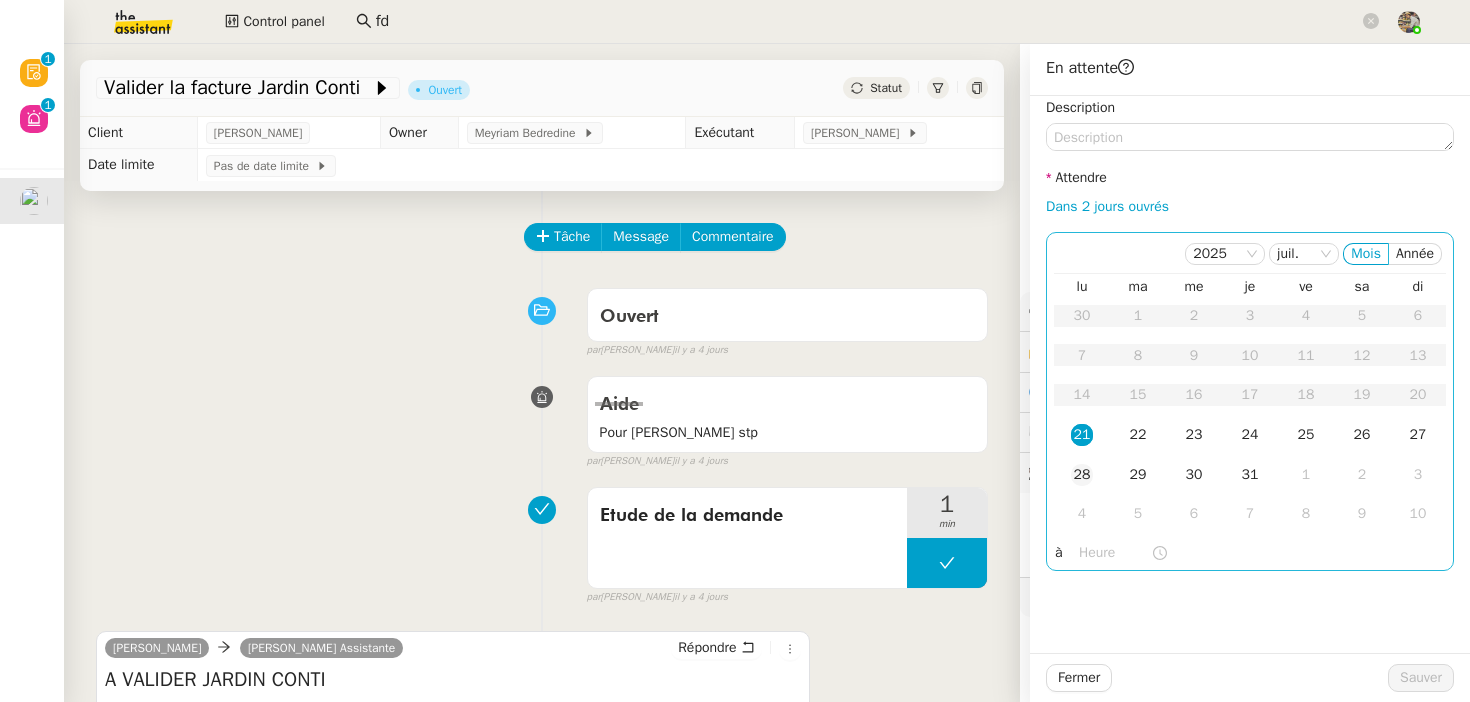 click on "28" 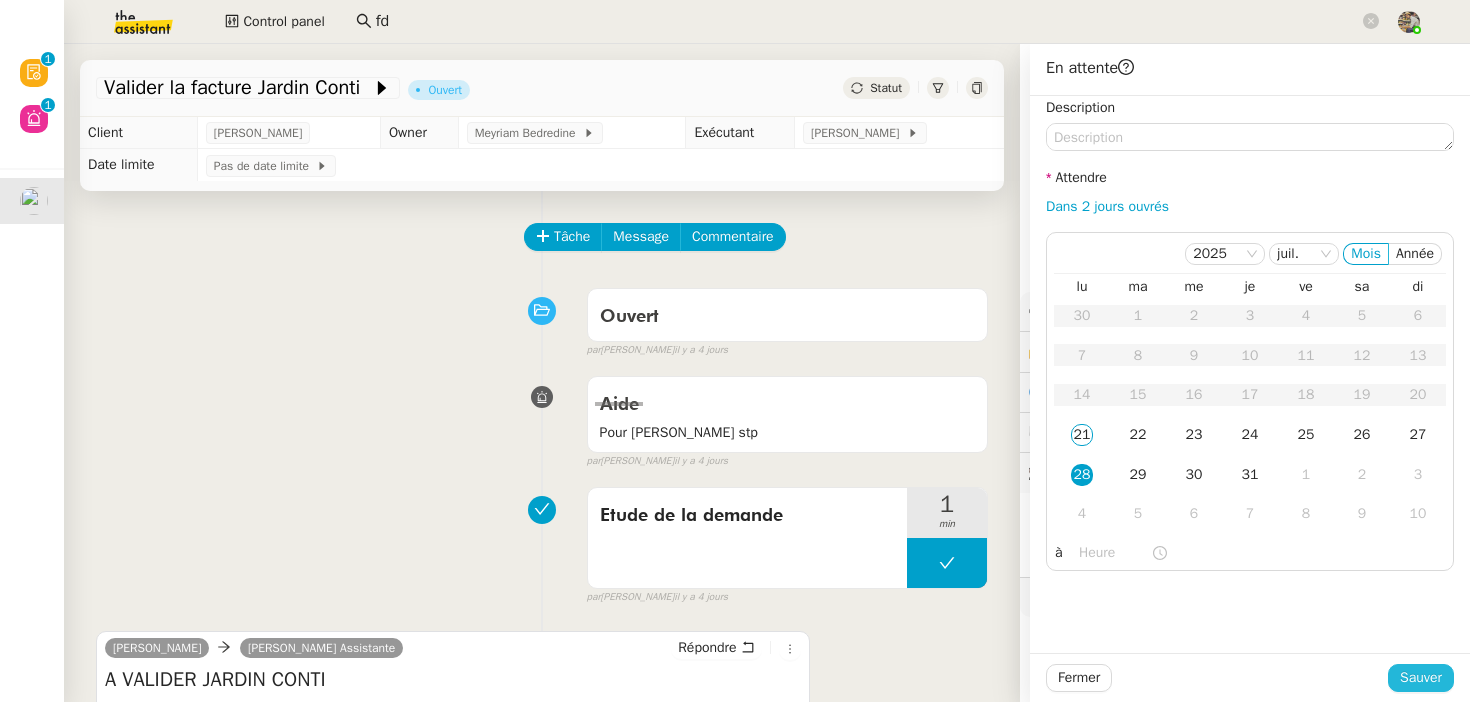 click on "Sauver" 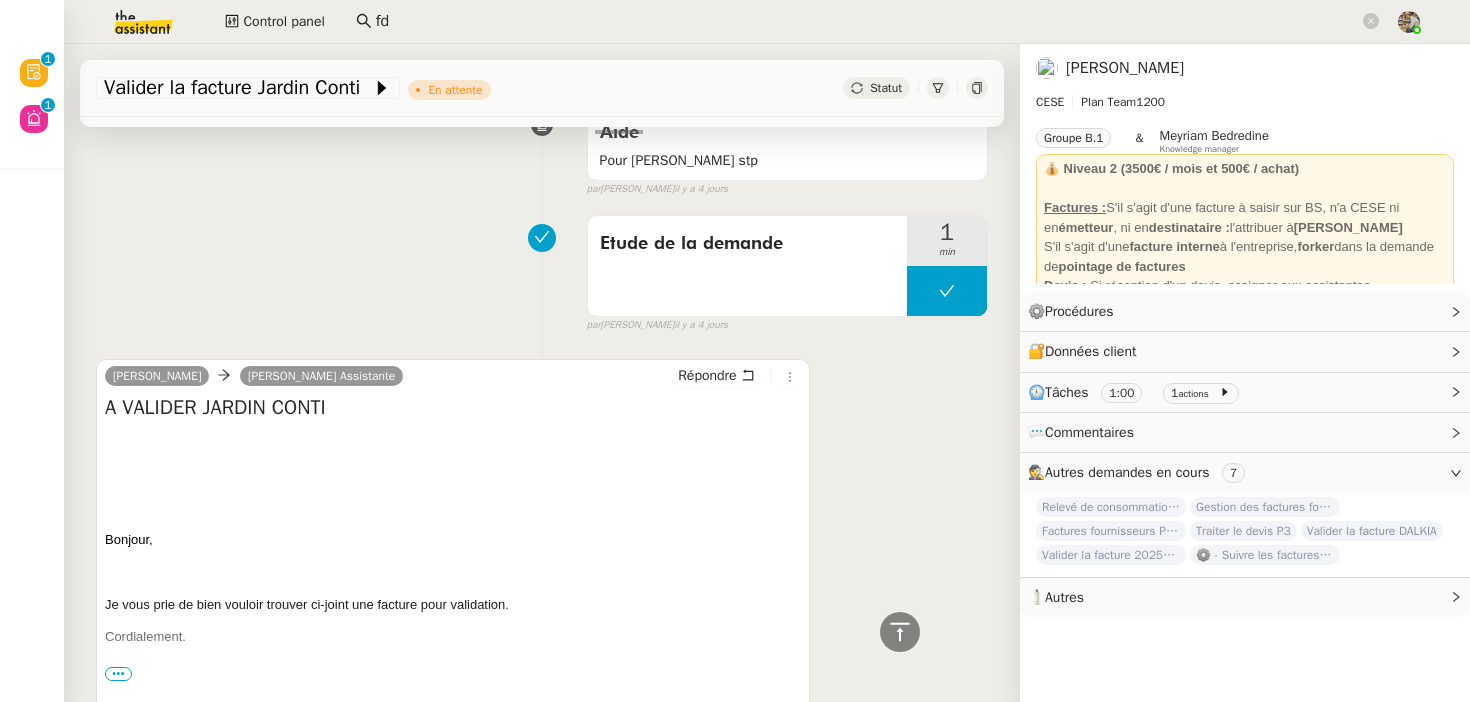 scroll, scrollTop: 537, scrollLeft: 0, axis: vertical 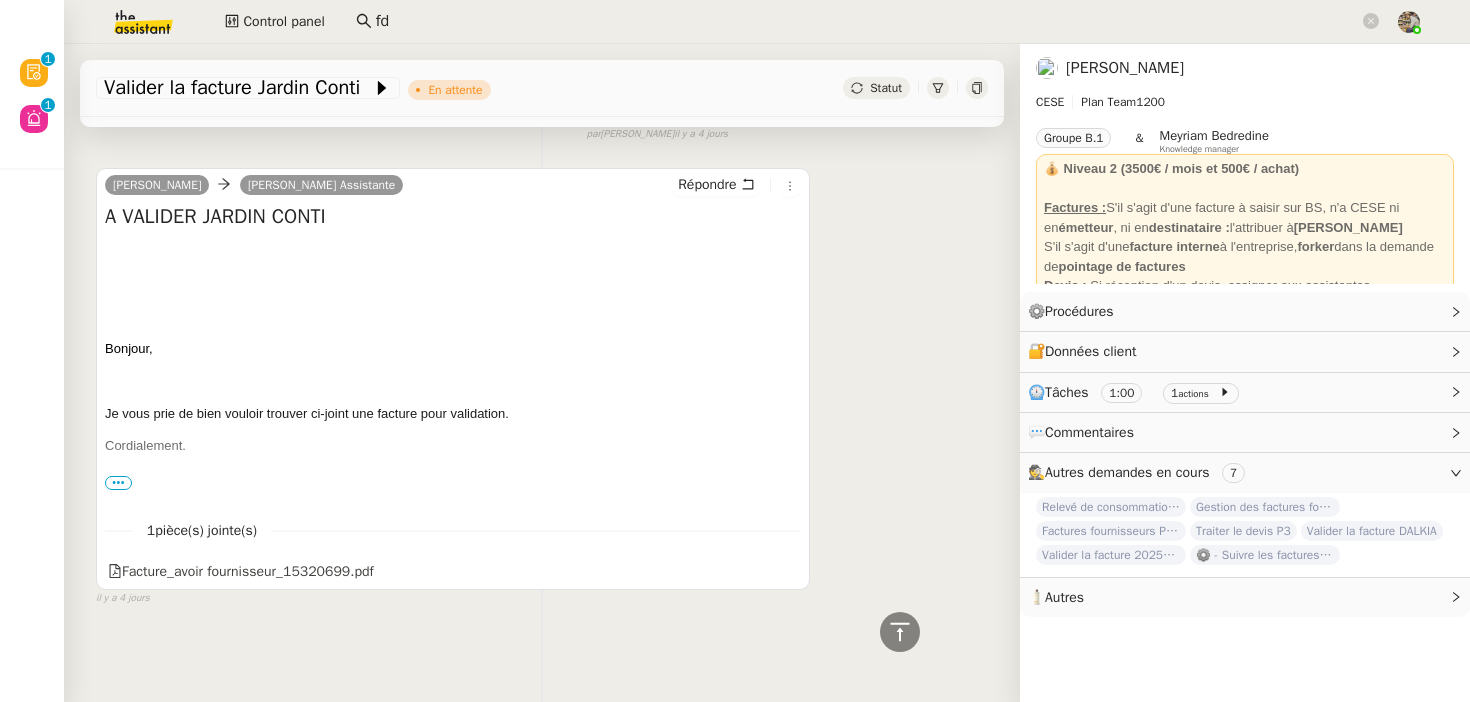 click on "fd" 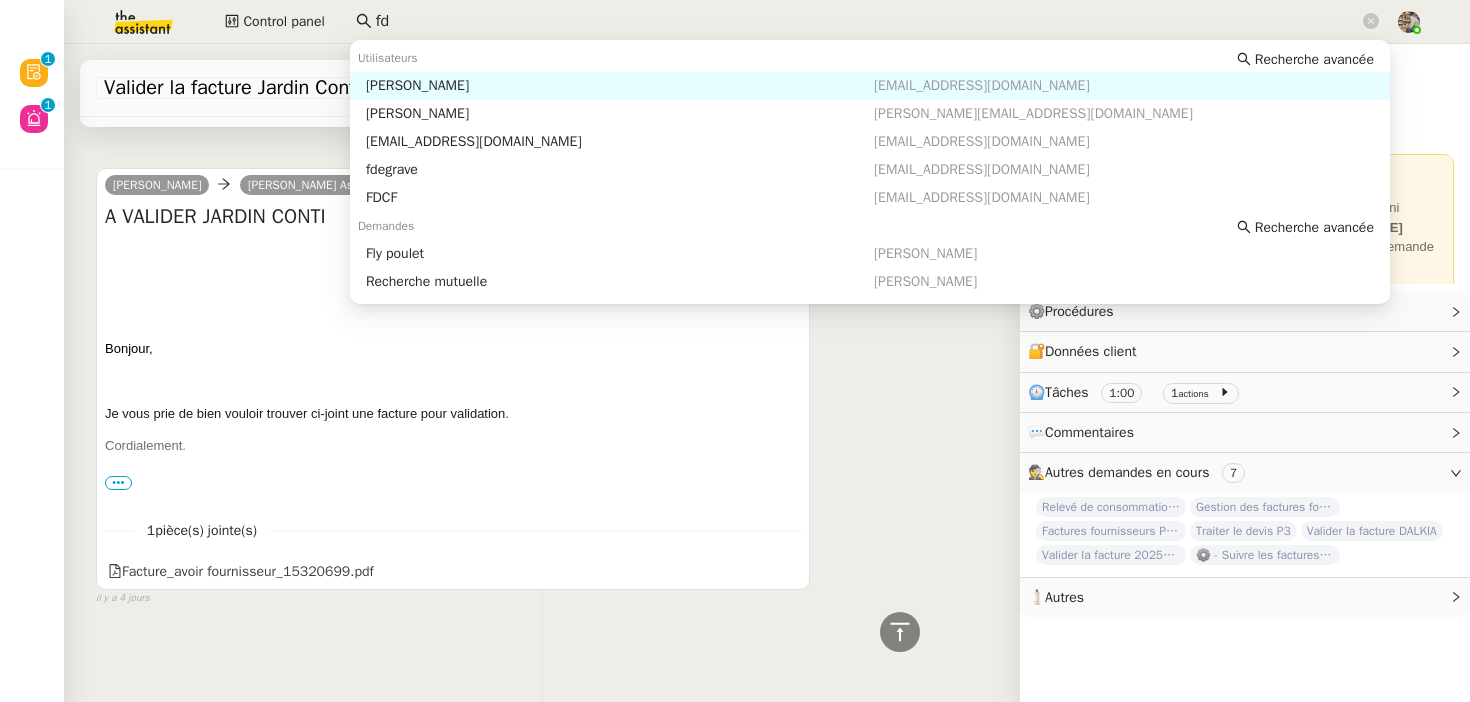 click on "fd" 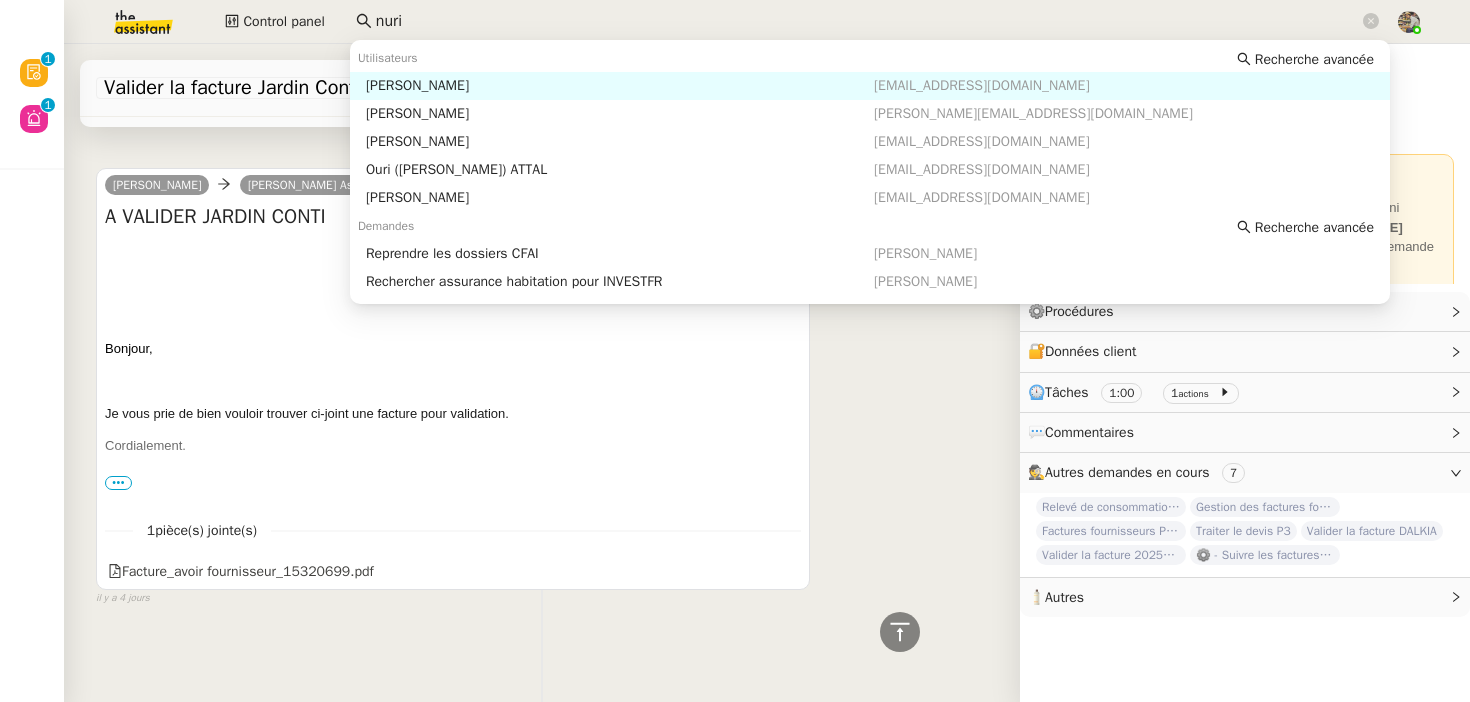 click on "nuri" 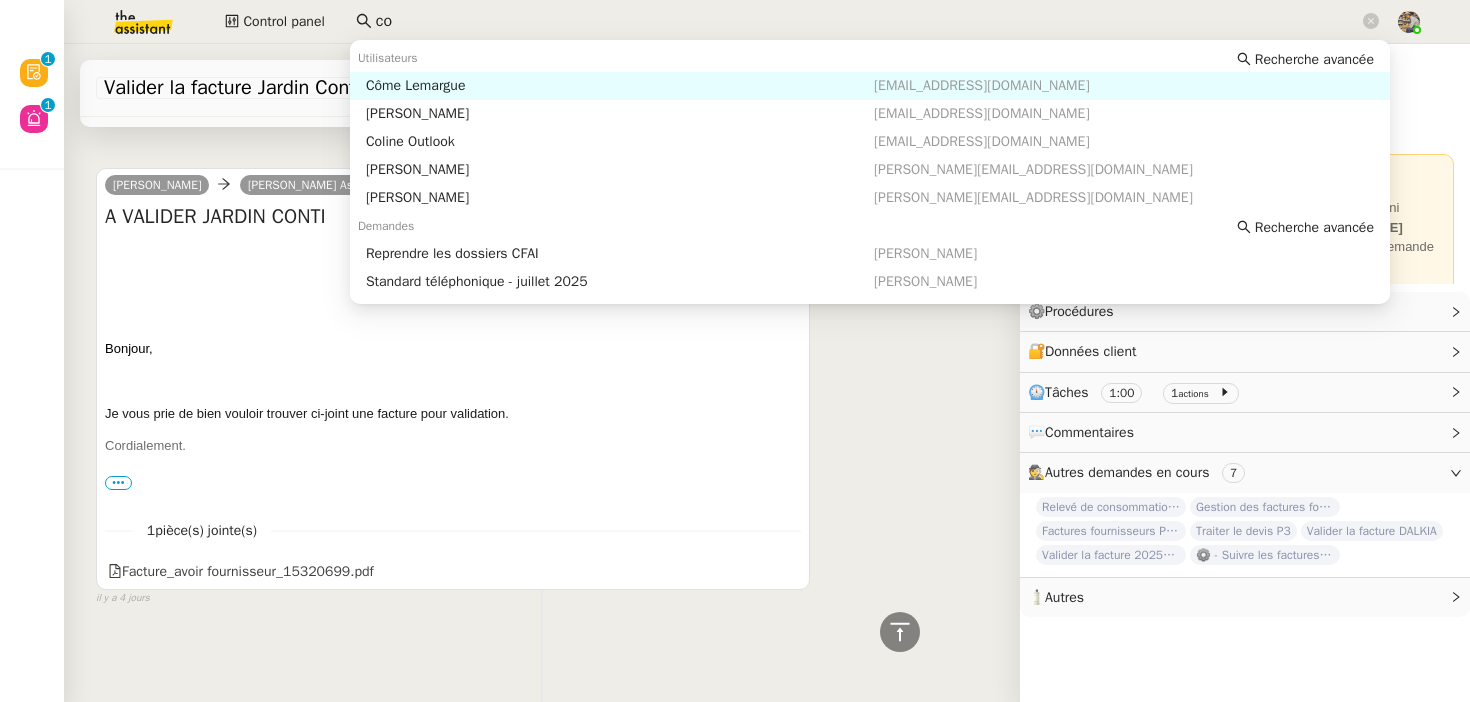 type on "c" 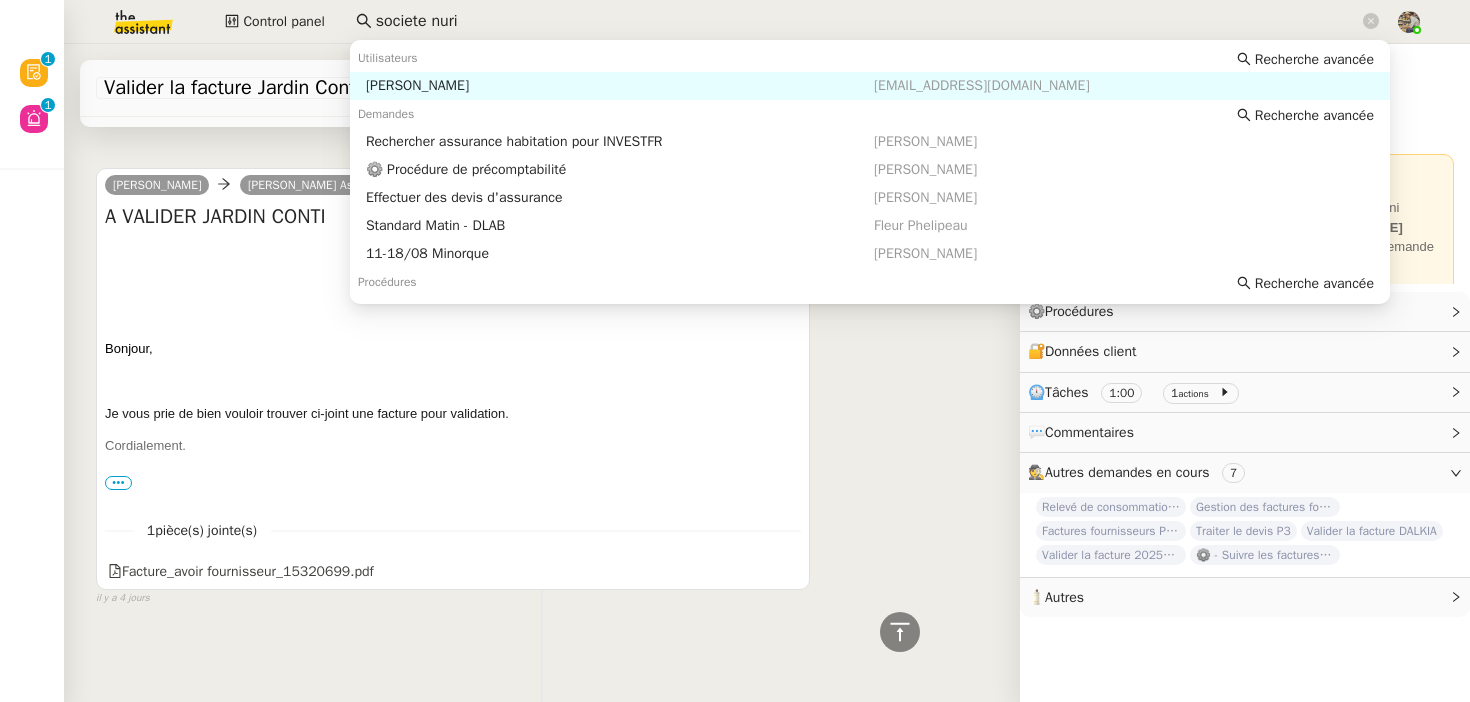 click on "muriel herelle" at bounding box center [620, 86] 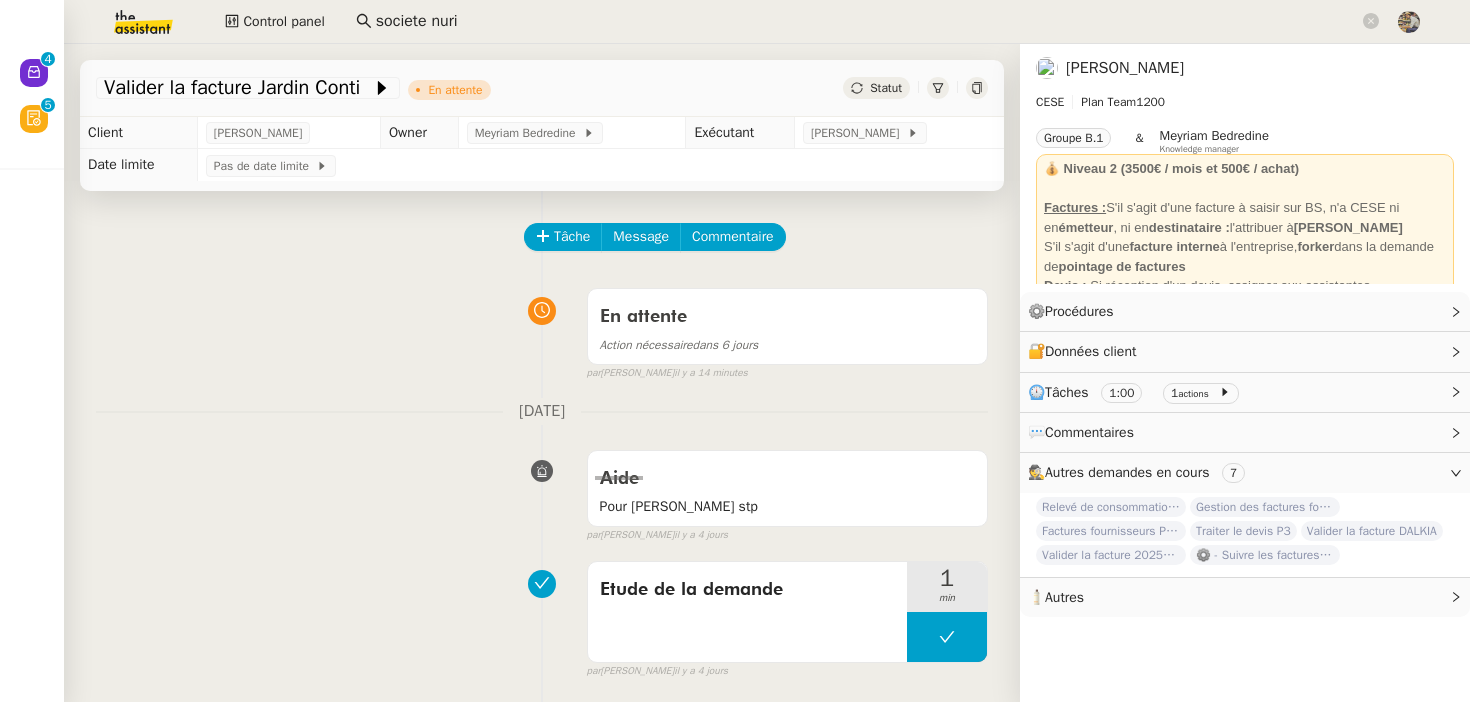 click on "societe nuri" 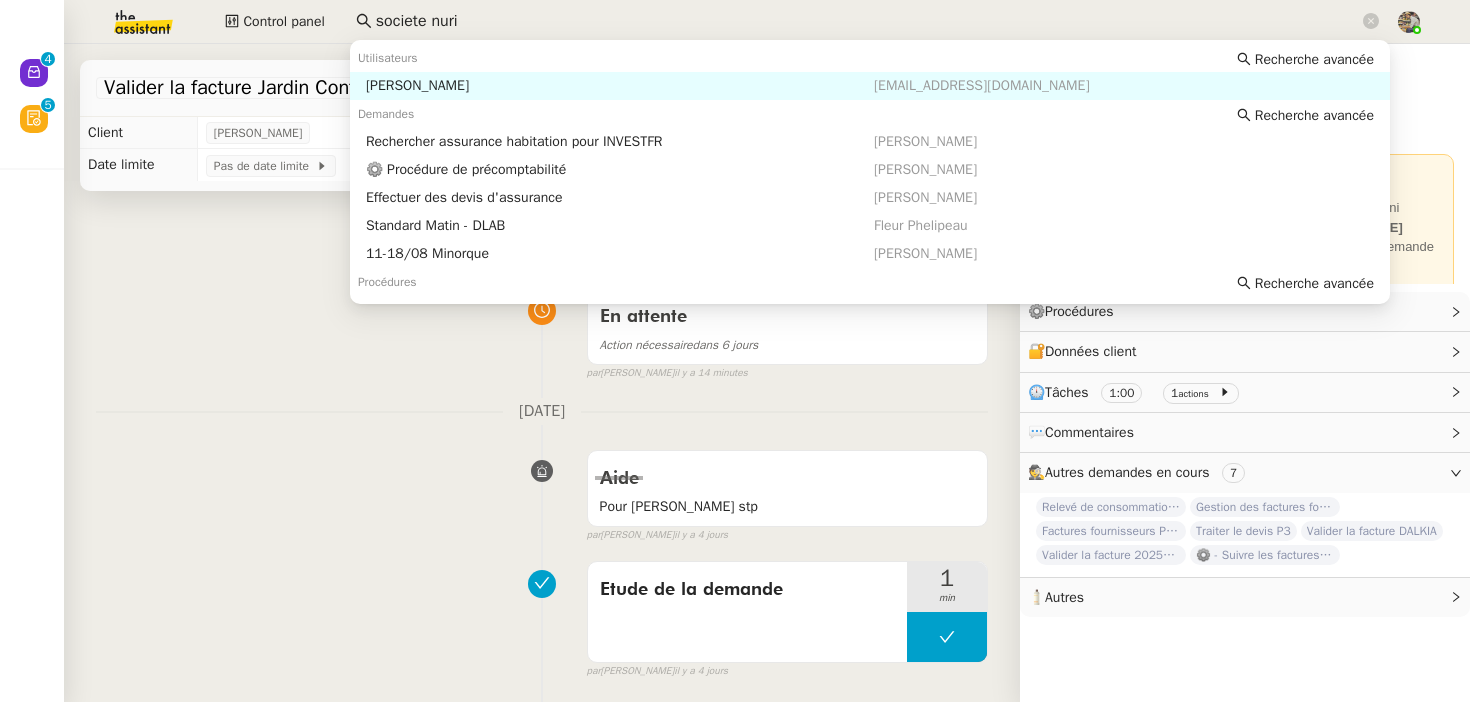 click on "societe nuri" 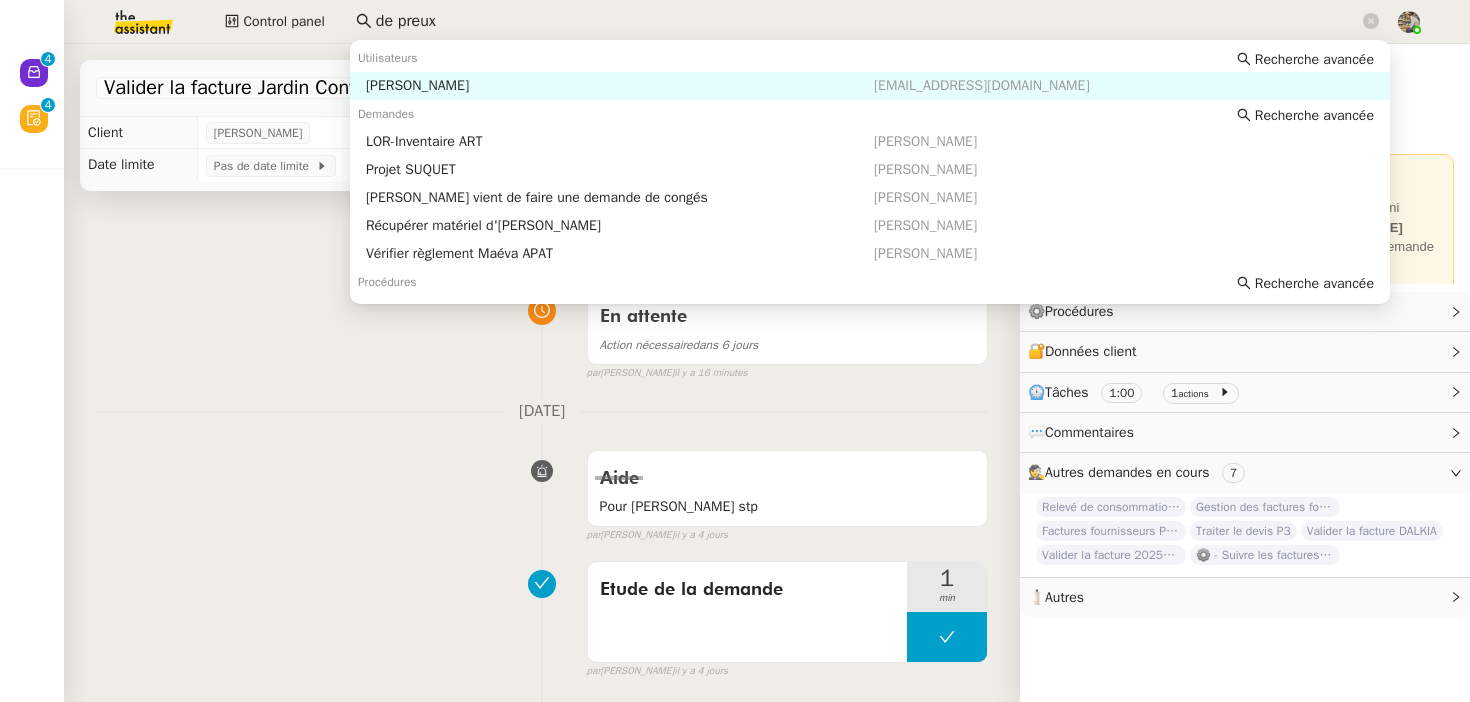click on "Philippe   de Preux" at bounding box center (620, 86) 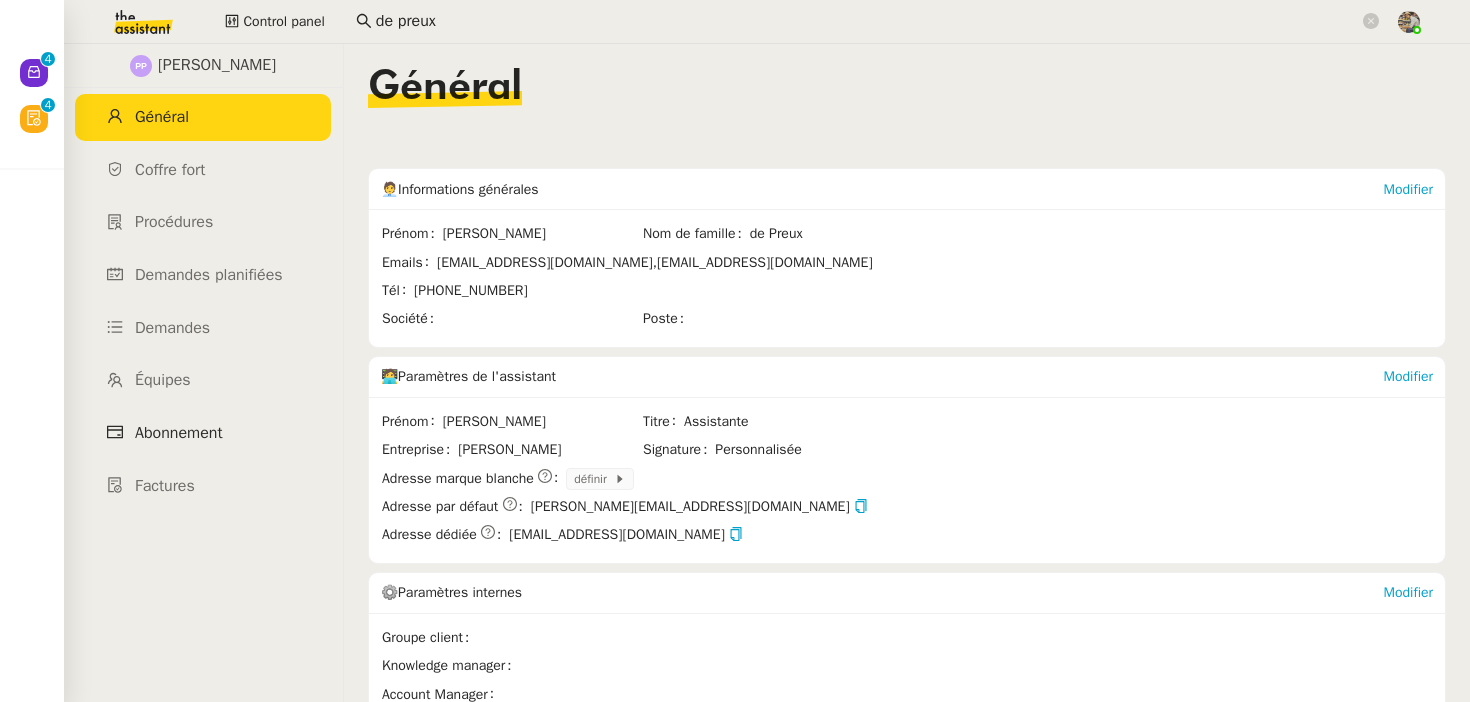 click on "Abonnement" 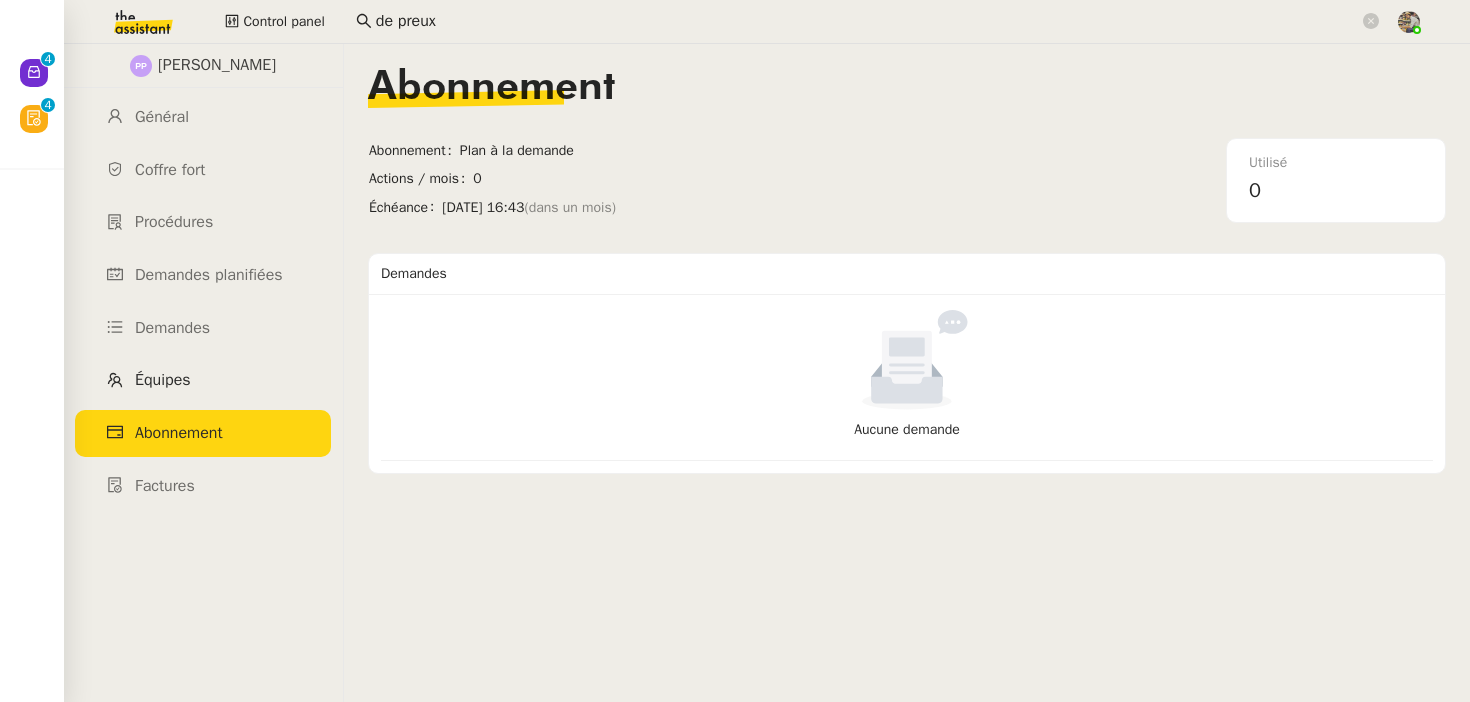 click on "Équipes" 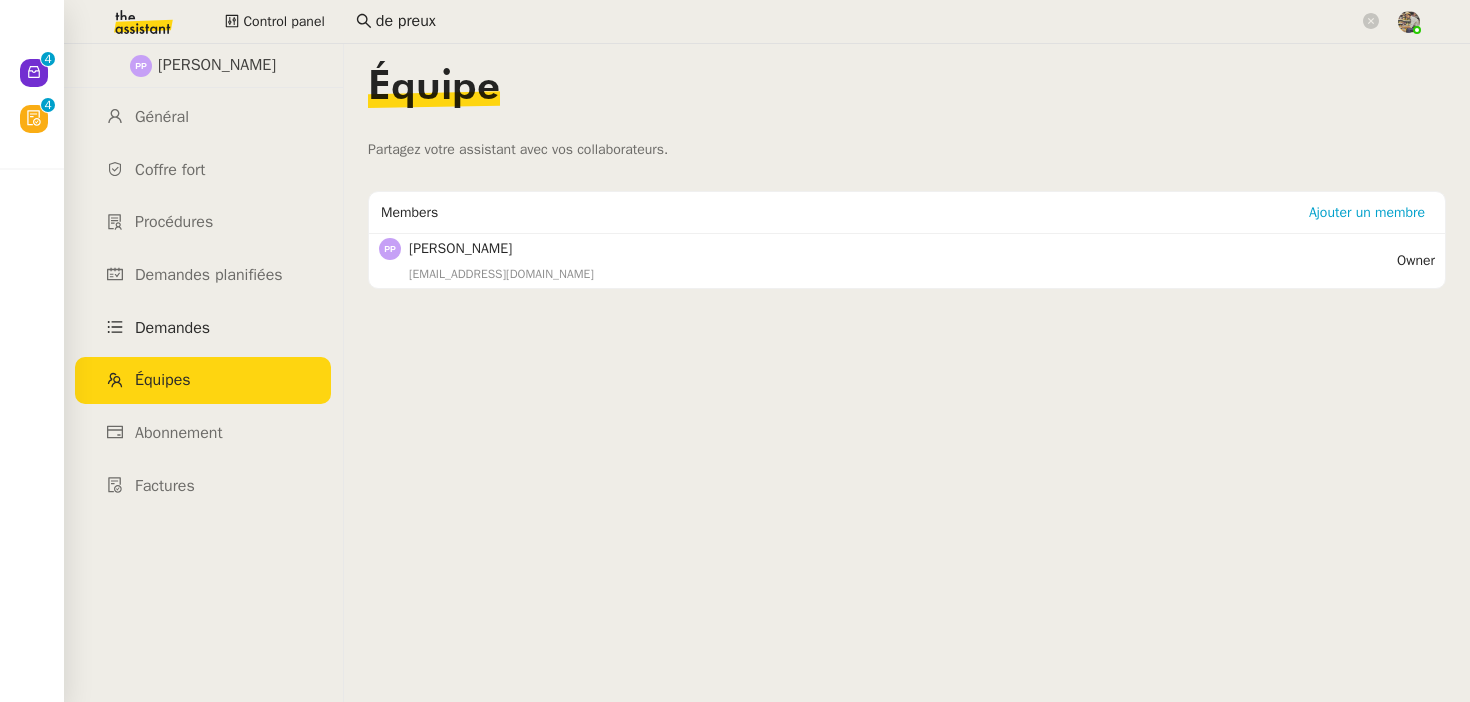 click on "Demandes" 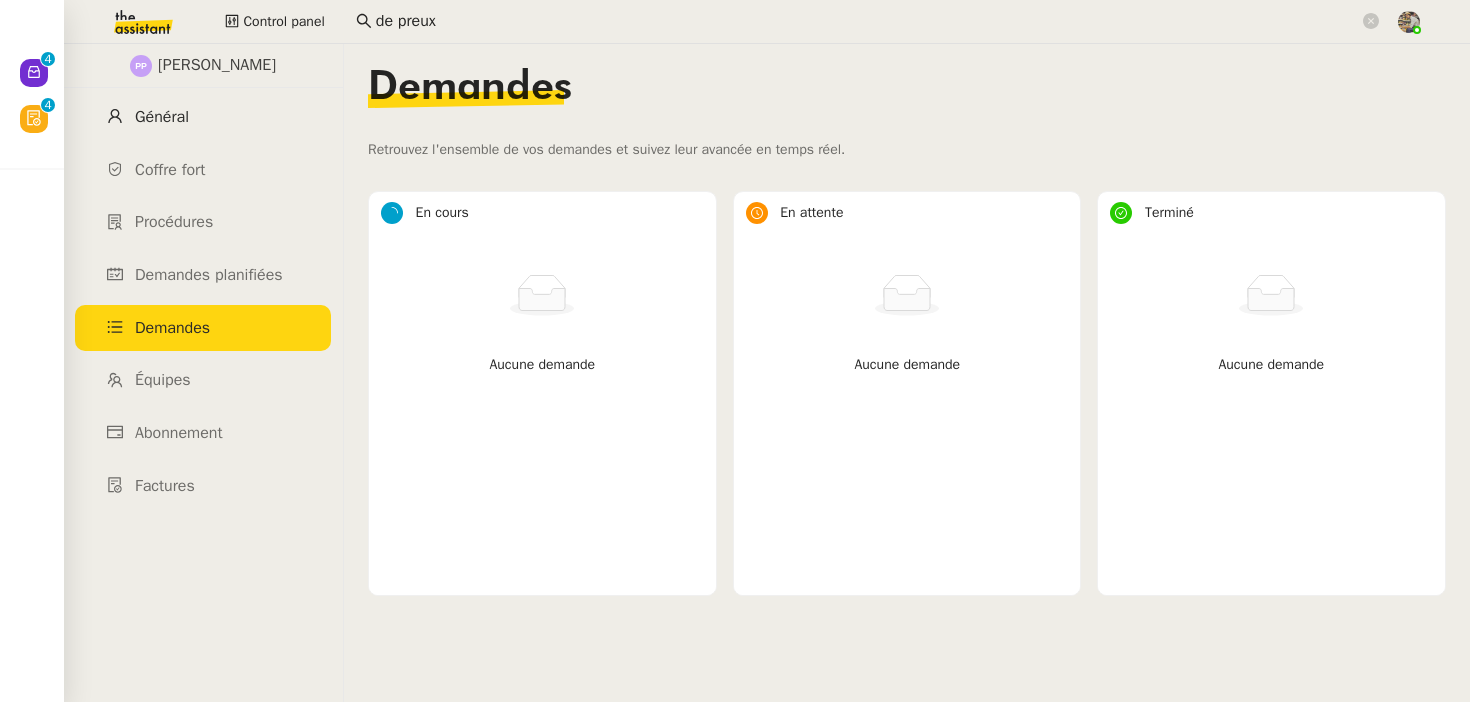 click on "Général" 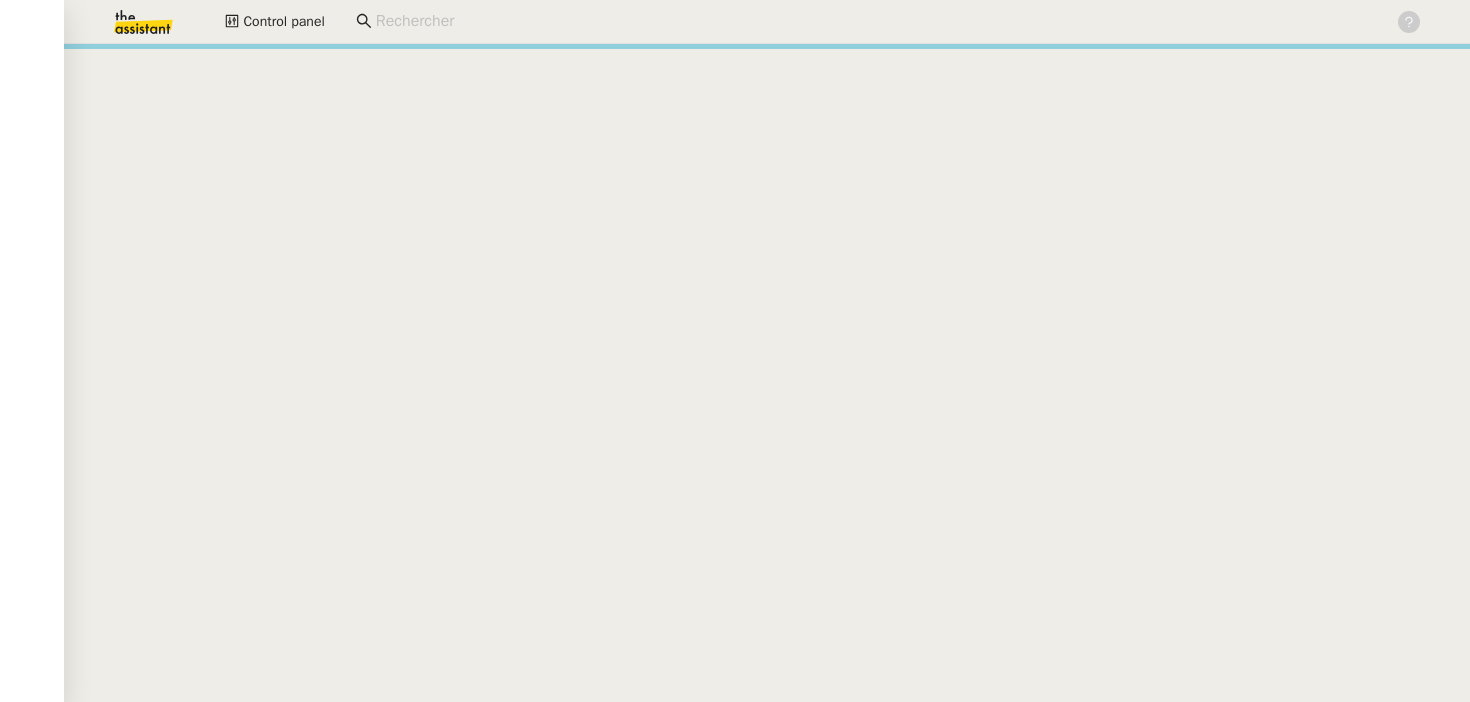 scroll, scrollTop: 0, scrollLeft: 0, axis: both 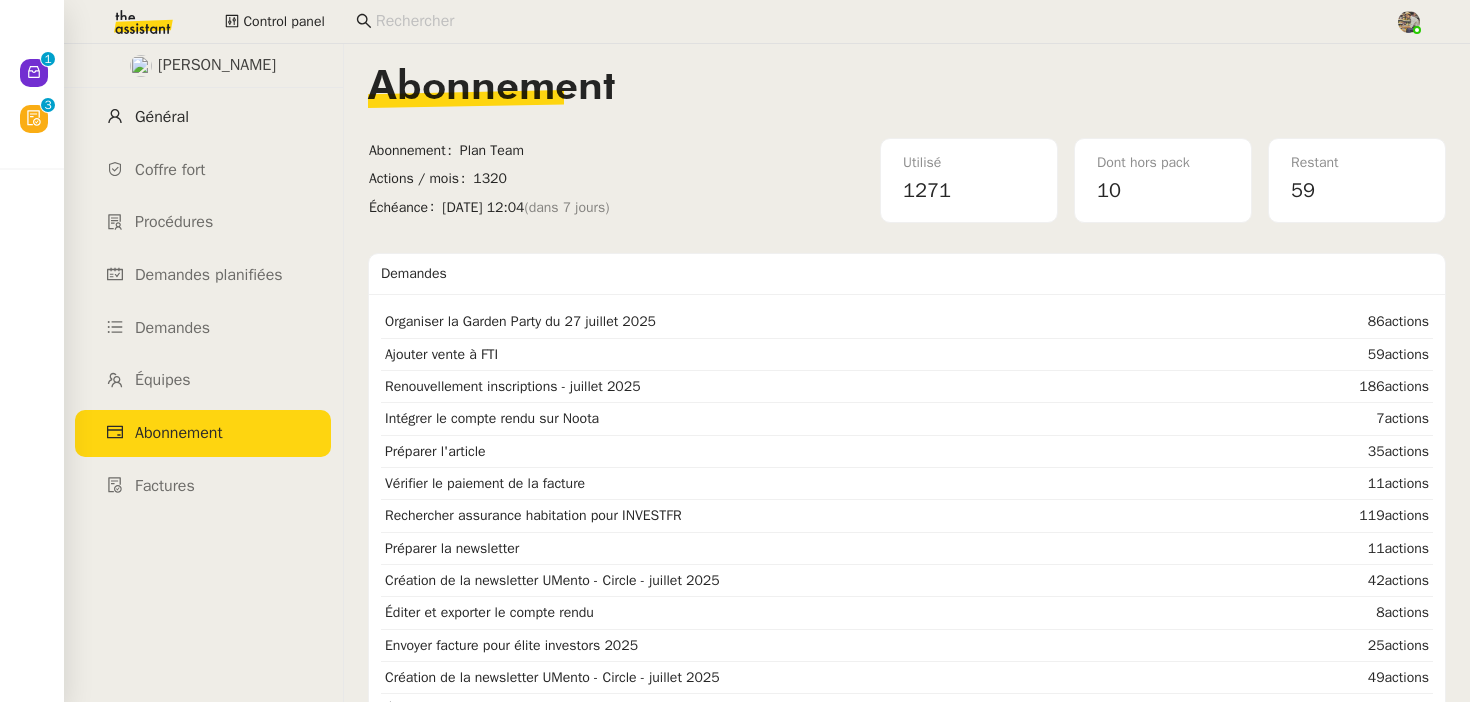 click on "Général" 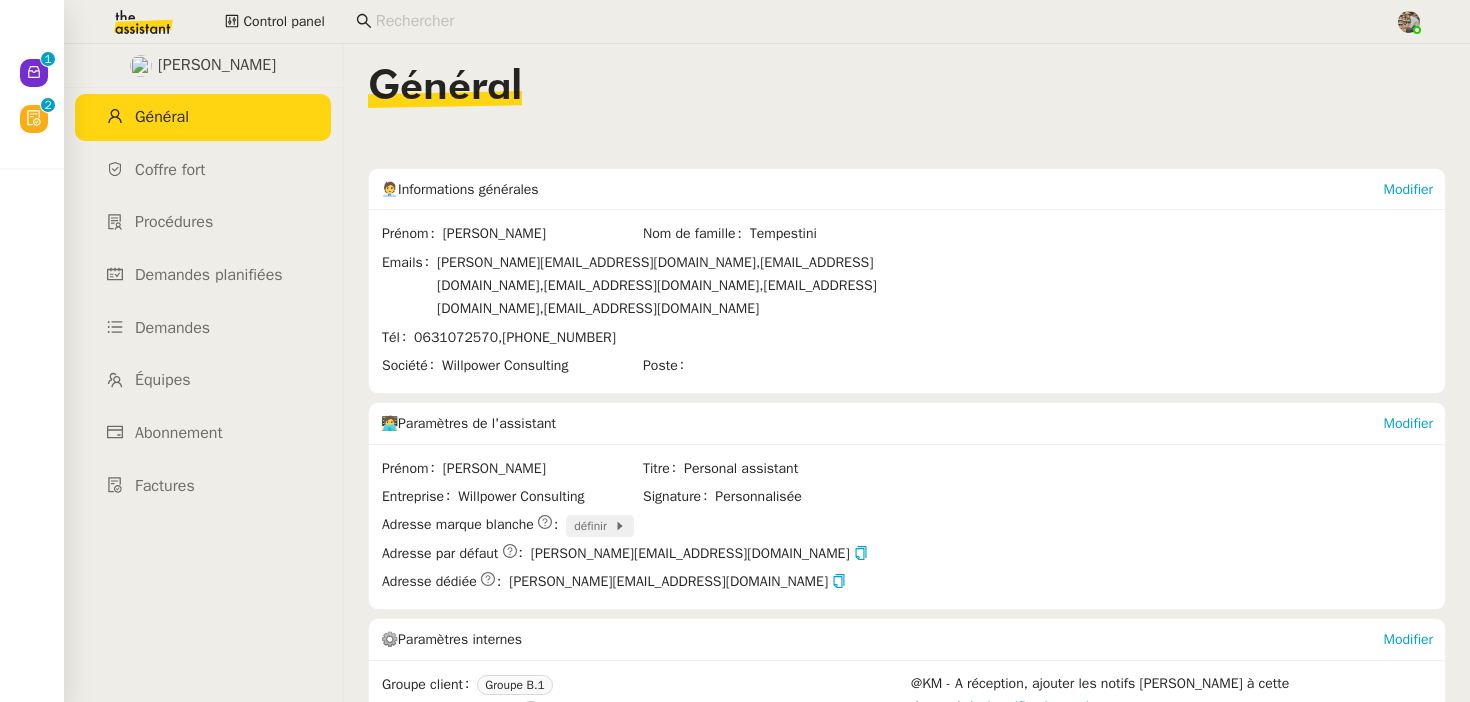 scroll, scrollTop: 359, scrollLeft: 0, axis: vertical 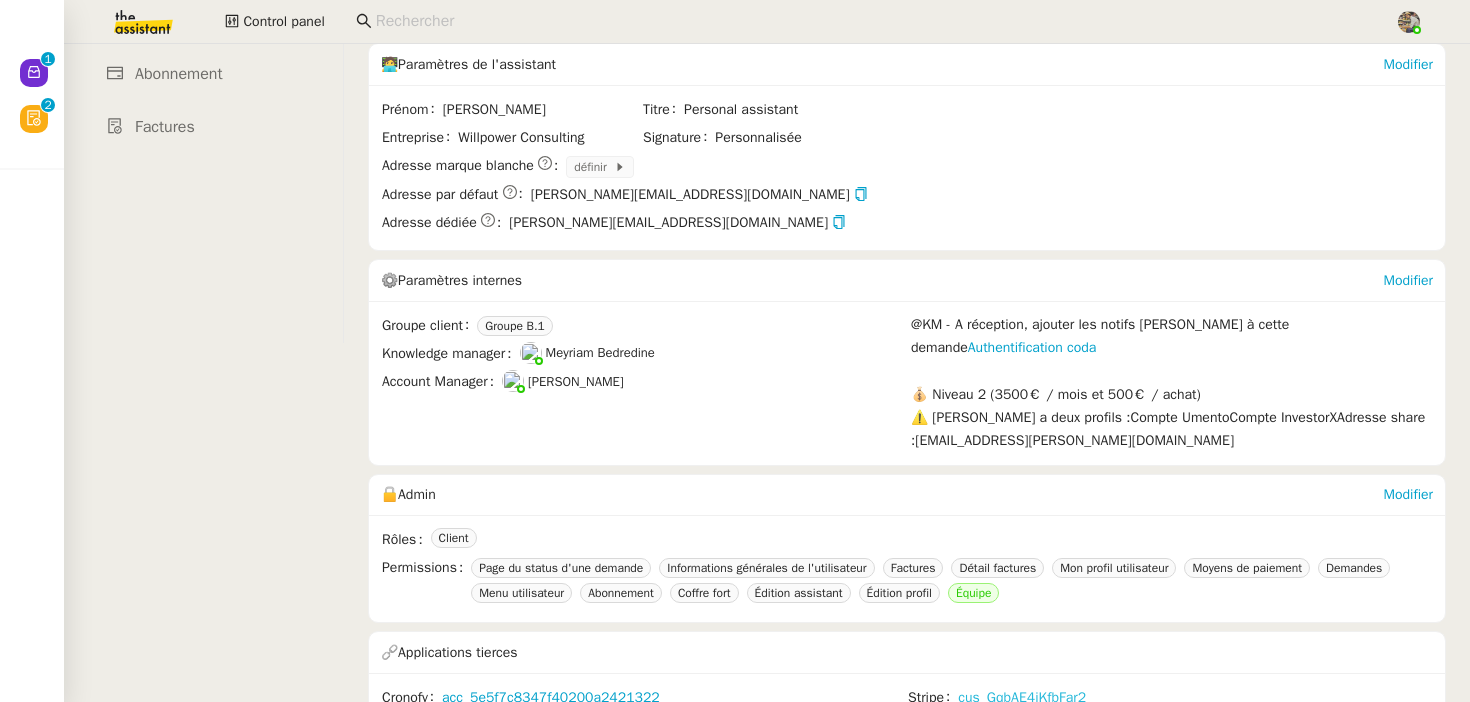 click on "cus_GqbAE4iKfbFar2" 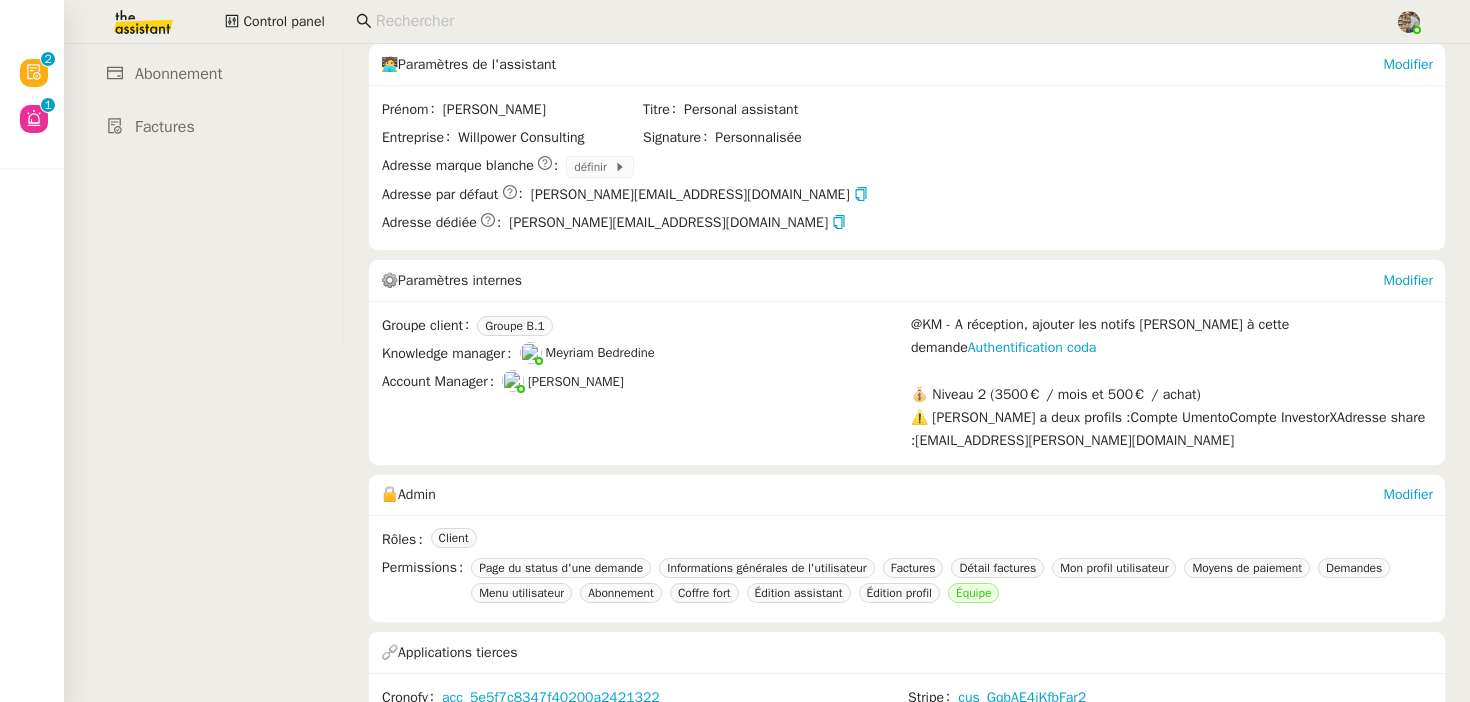 scroll, scrollTop: 0, scrollLeft: 0, axis: both 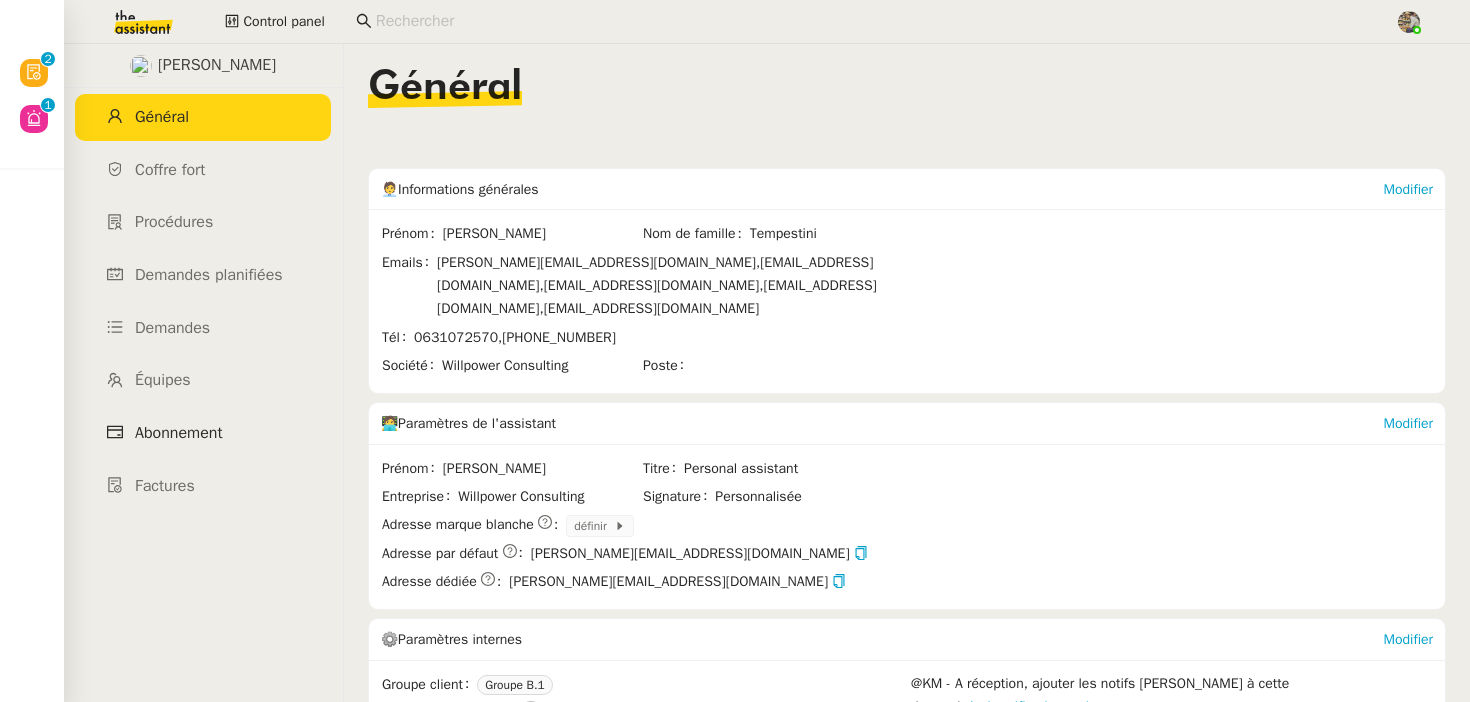 click on "Abonnement" 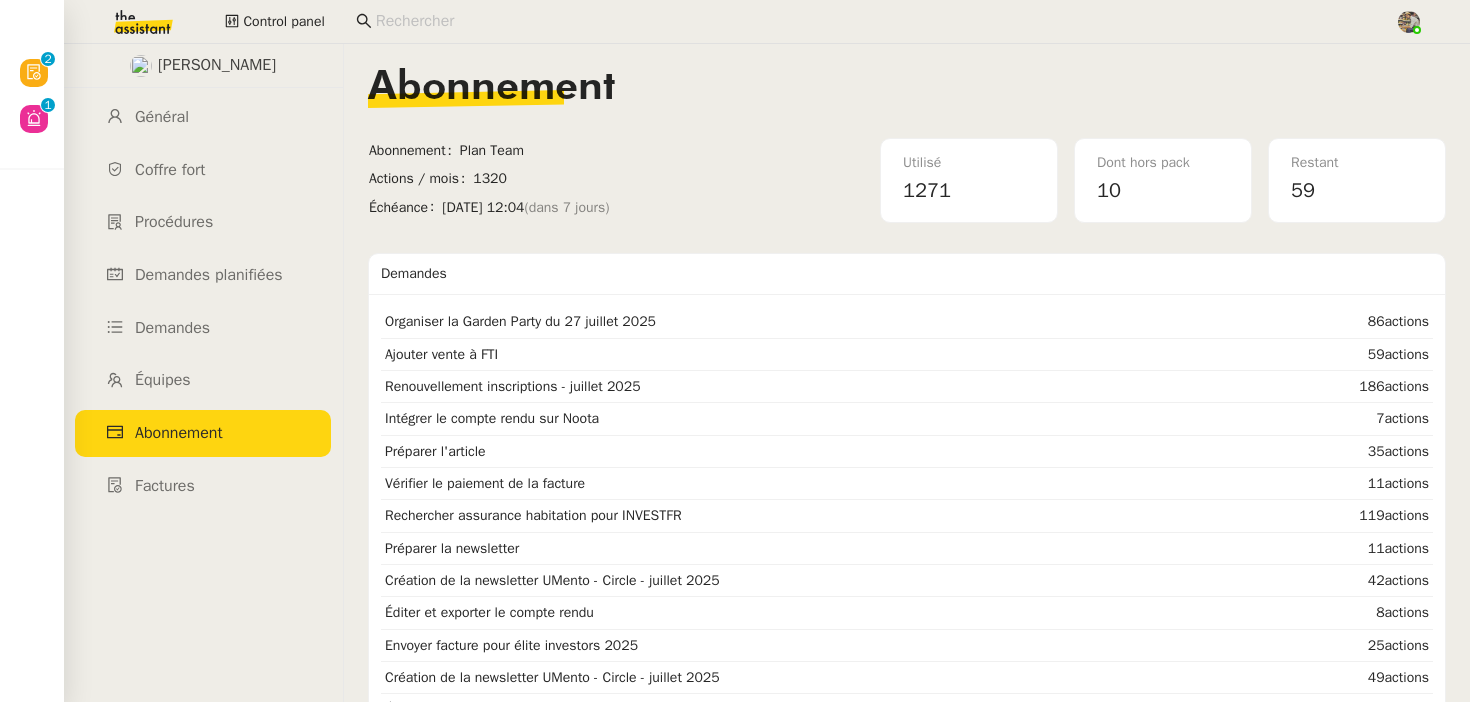 click on "59" 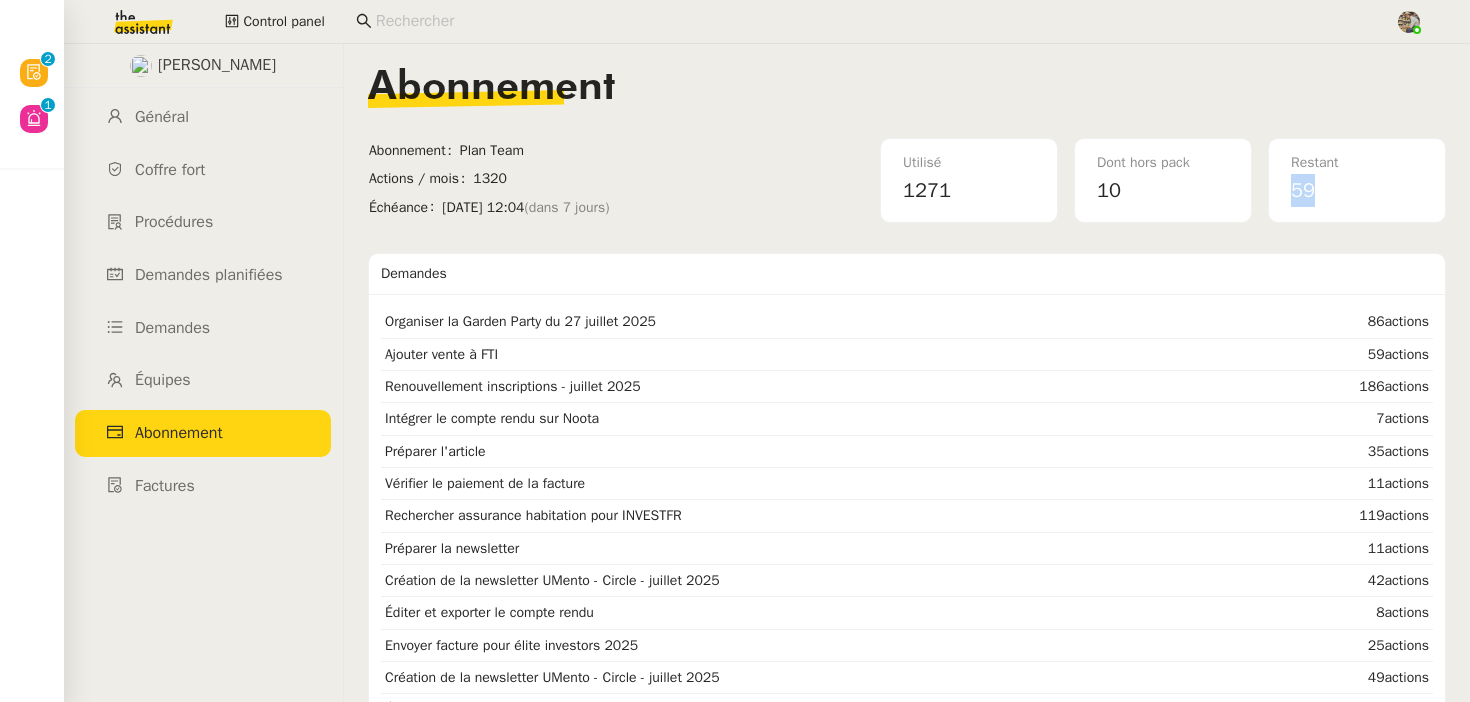 click on "59" 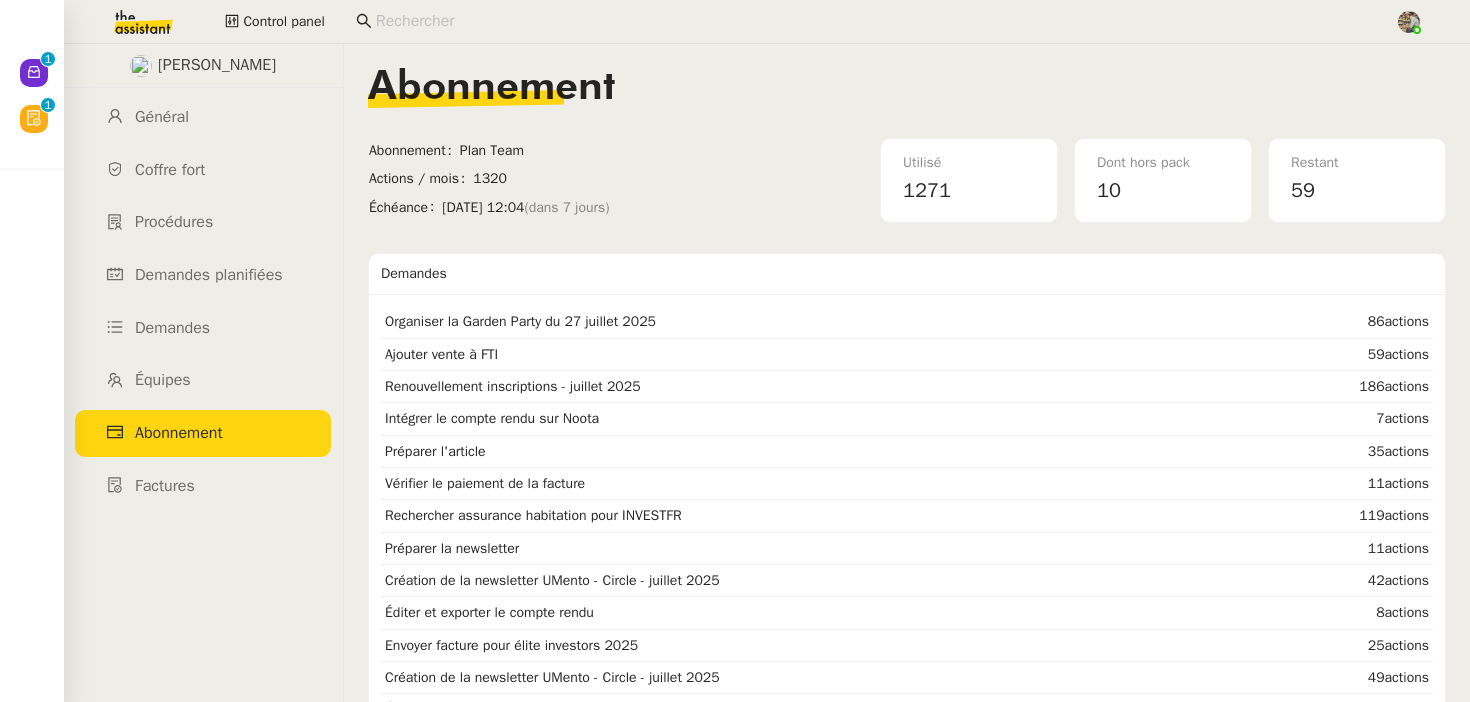 click 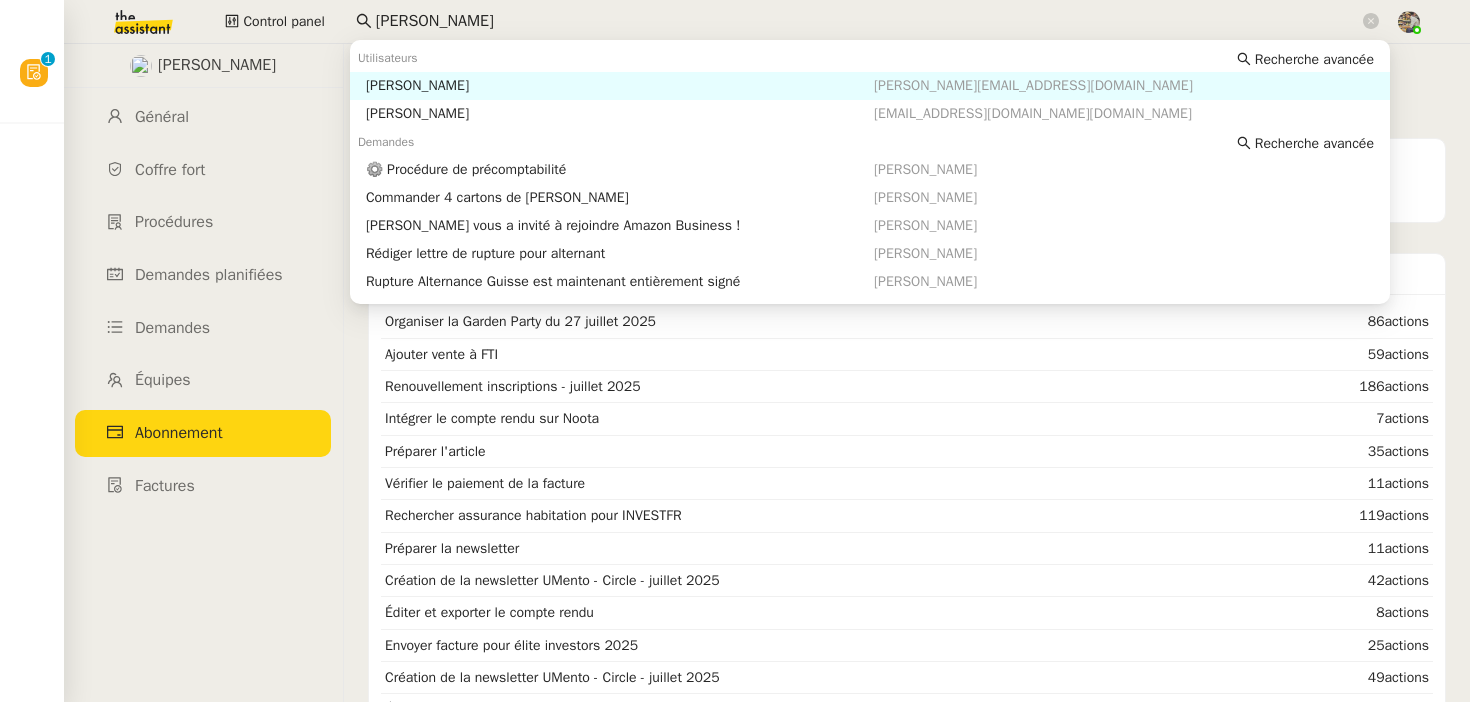 click on "Colin Chaffotte" at bounding box center [620, 86] 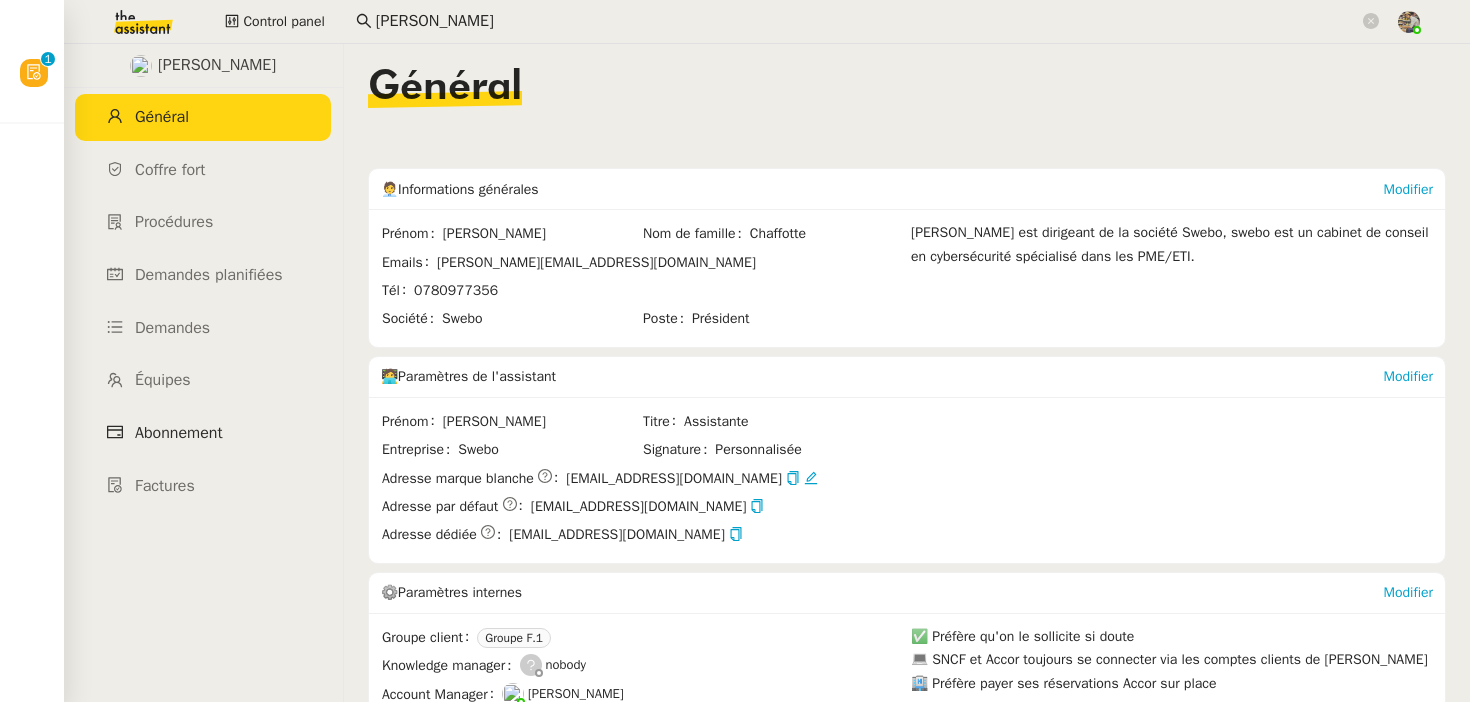 click on "Abonnement" 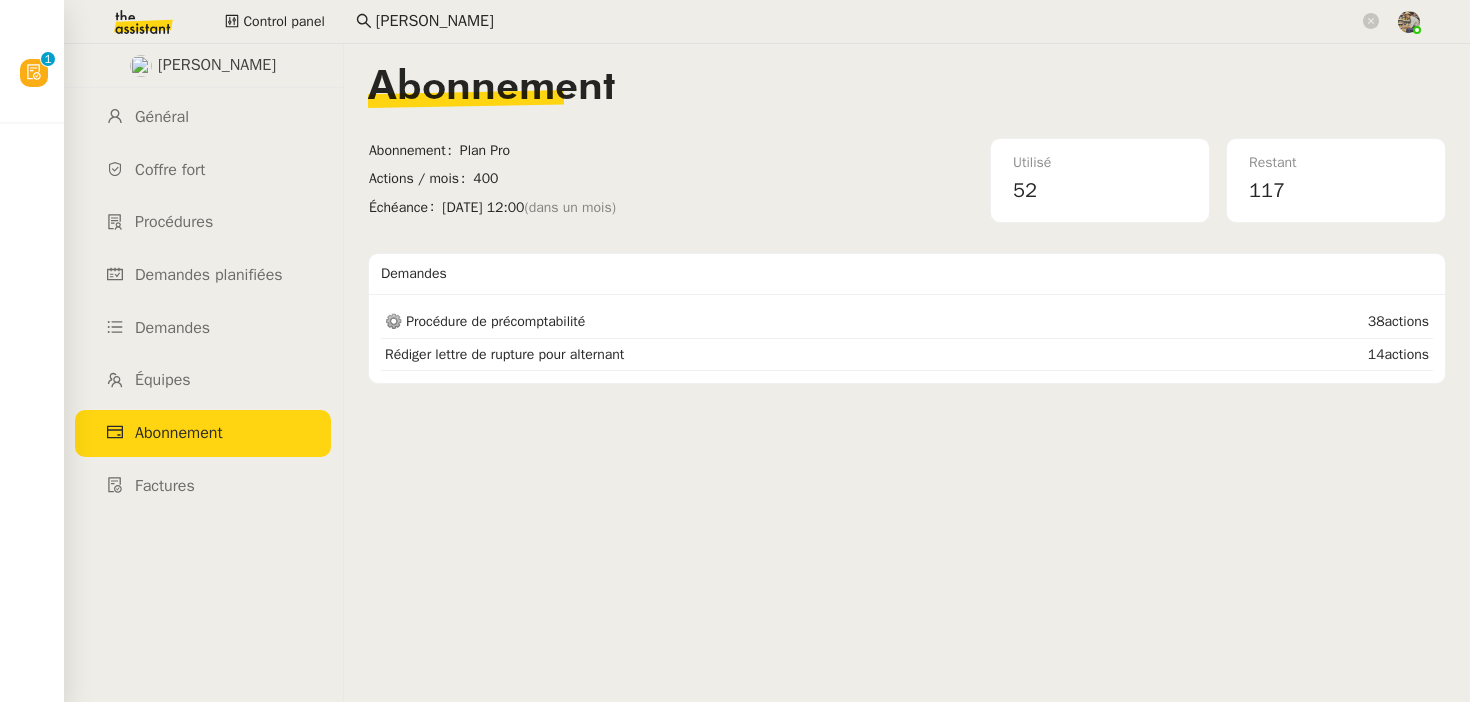 click on "Colin Chaffotte" 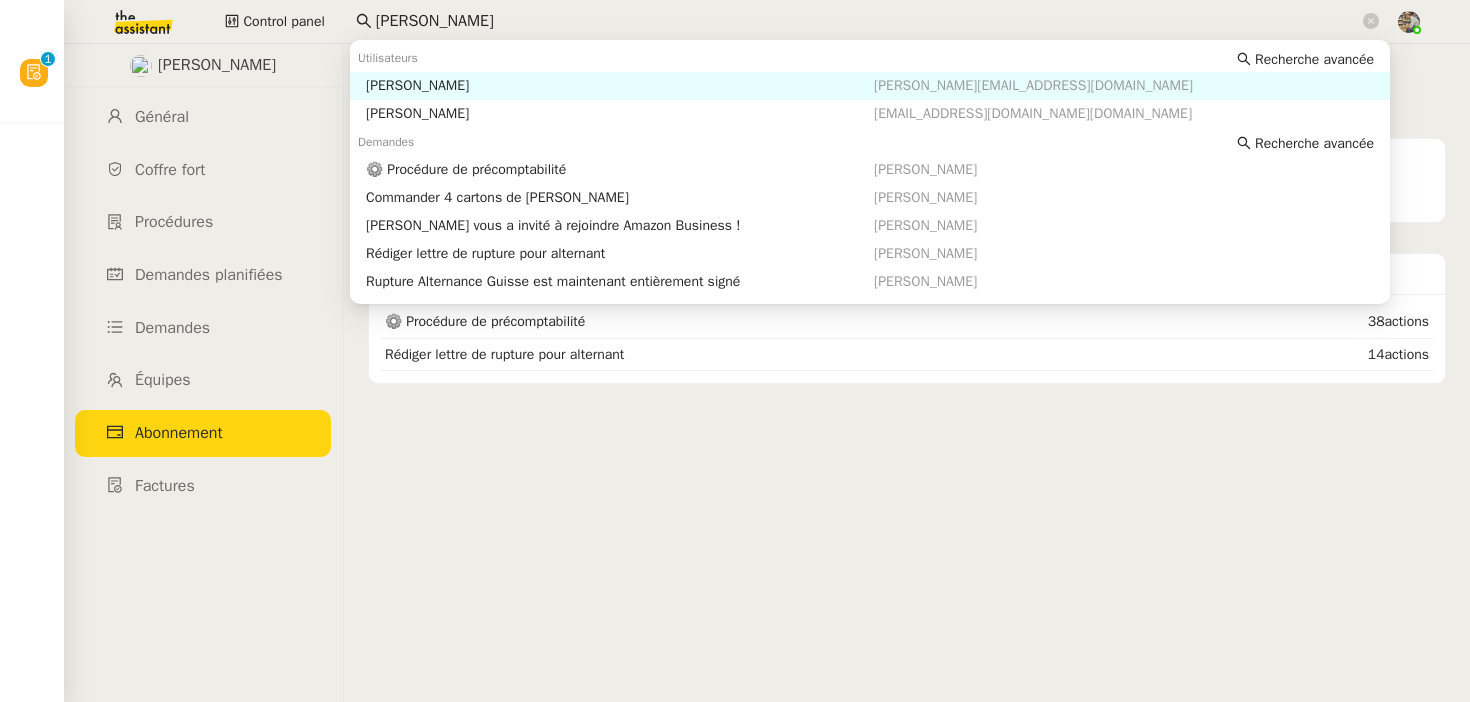 click on "Colin Chaffotte" 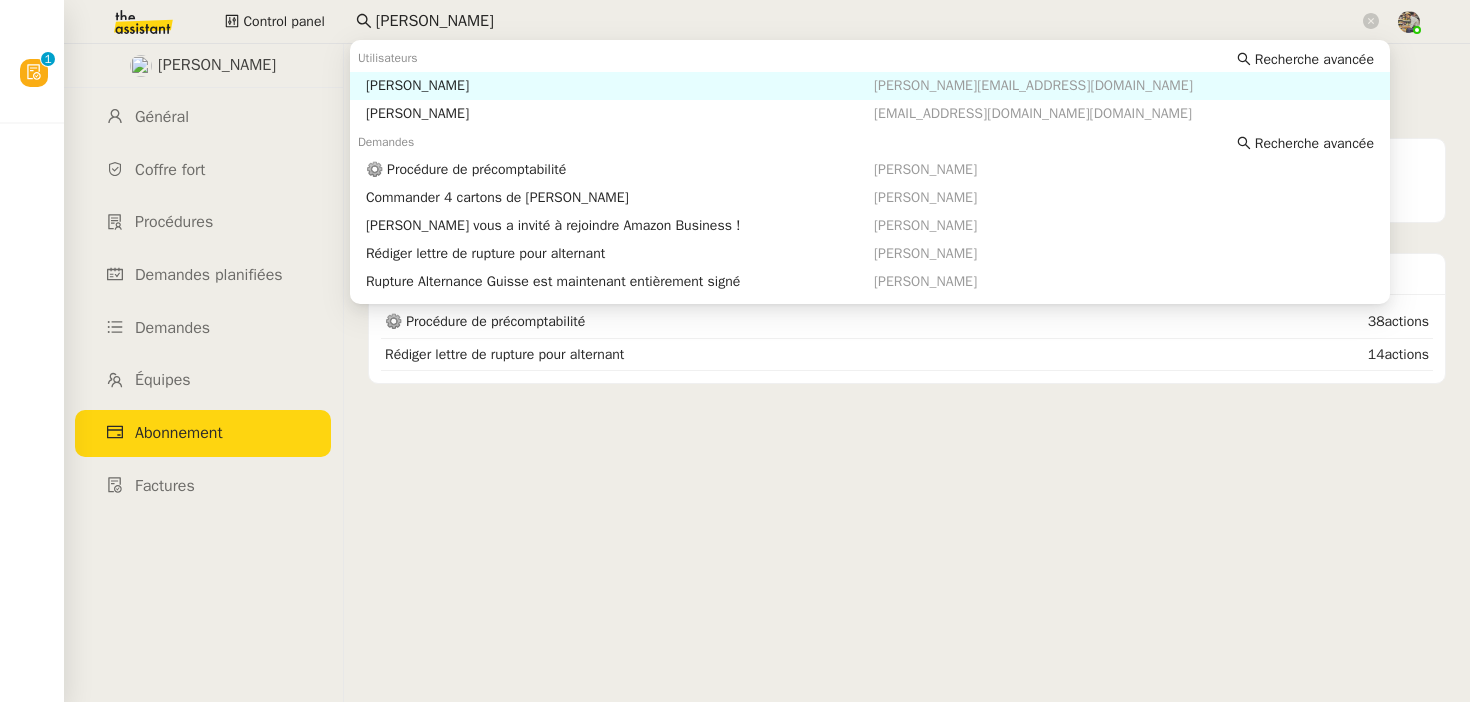 click on "Colin Chaffotte" 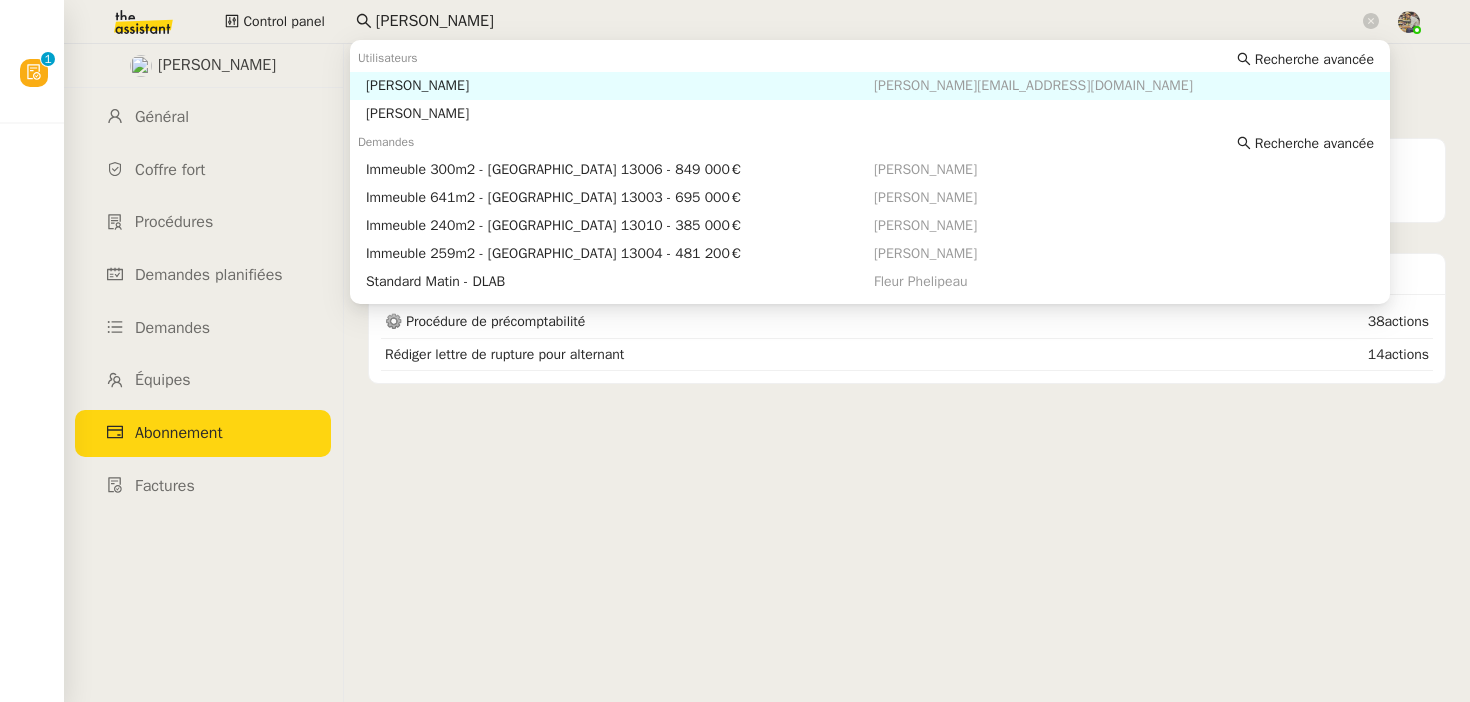 click on "Kevin AUBERT" at bounding box center (620, 86) 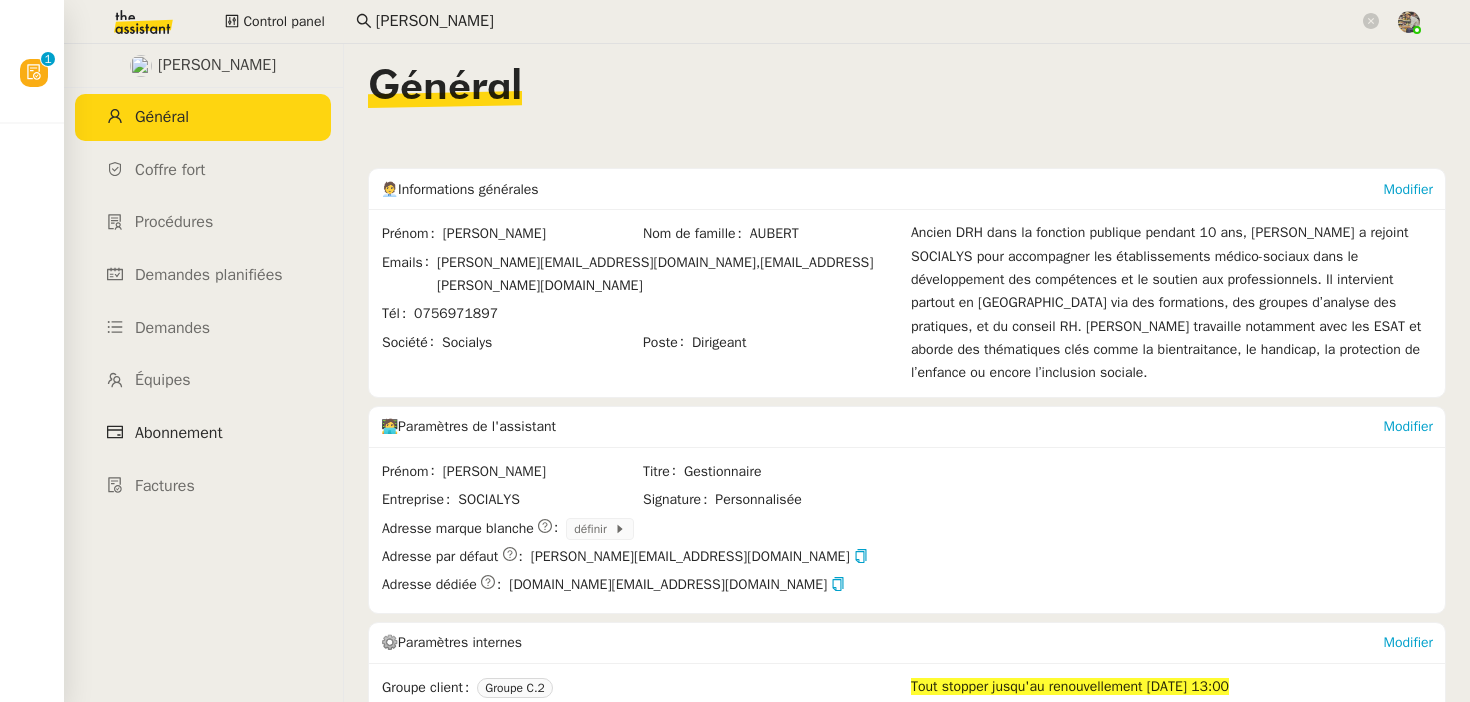 click on "Abonnement" 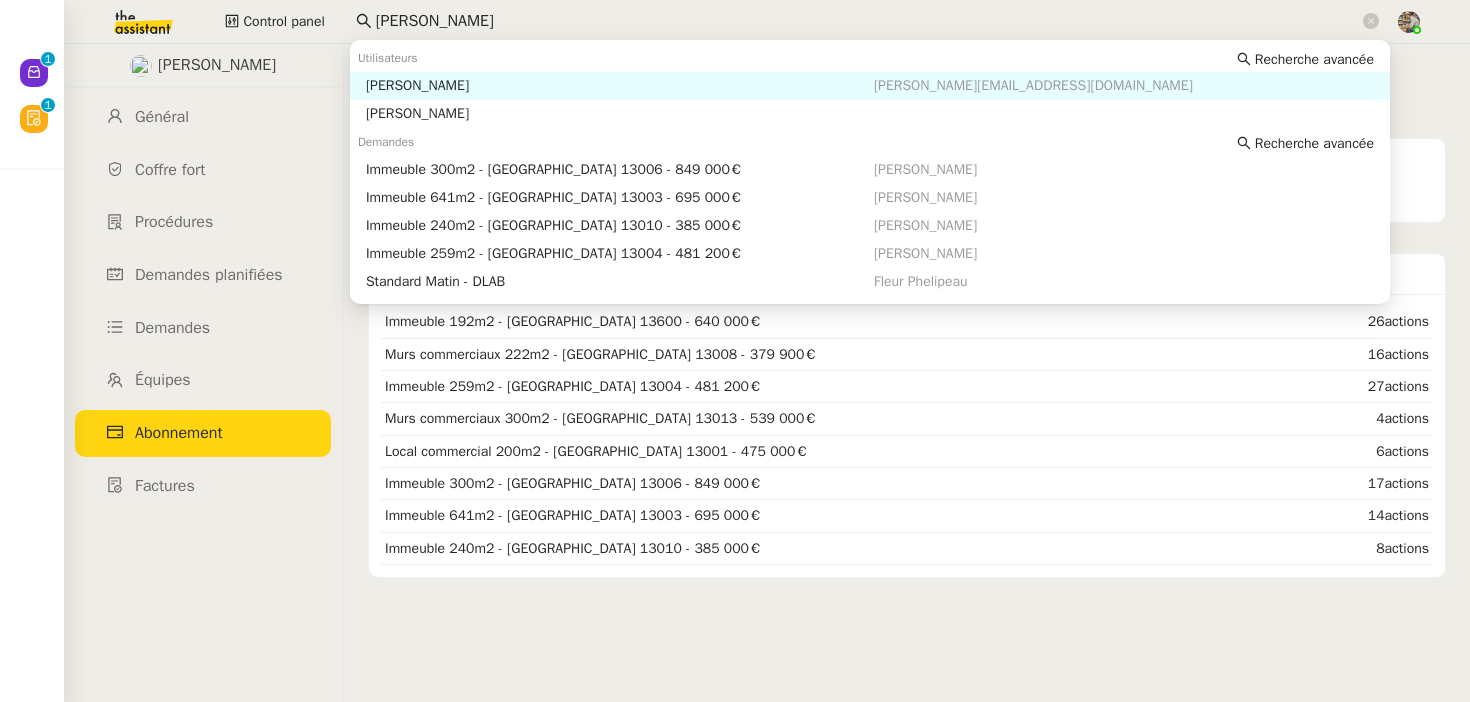 click on "kevin au" 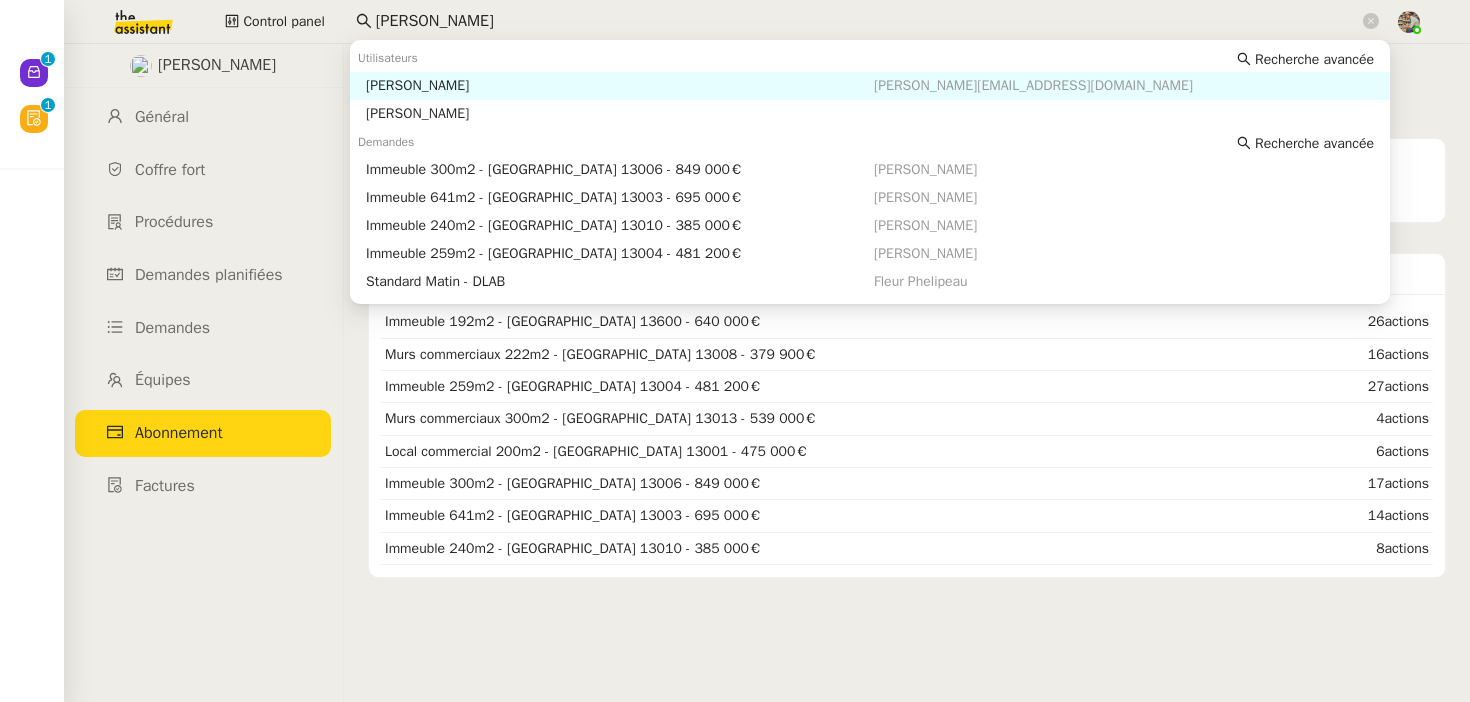 click on "kevin au" 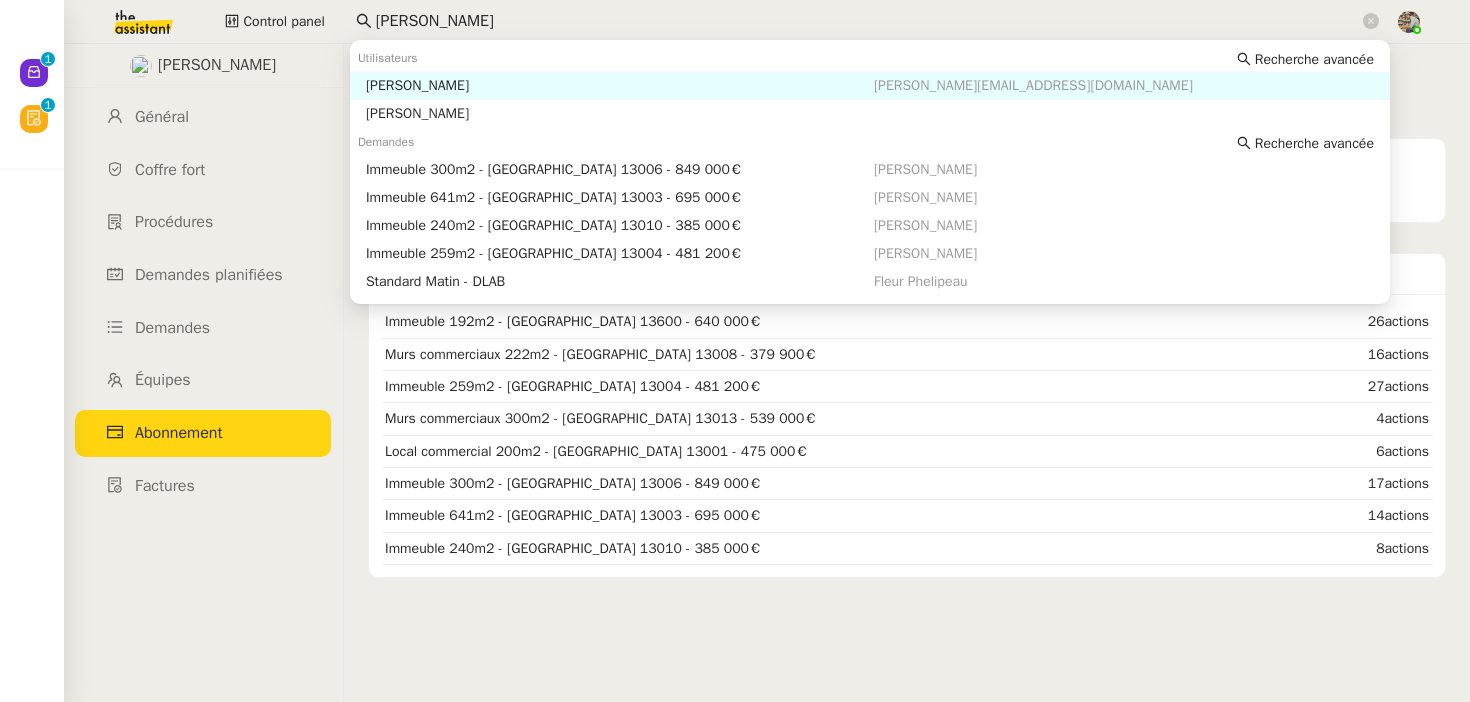 click on "kevin au" 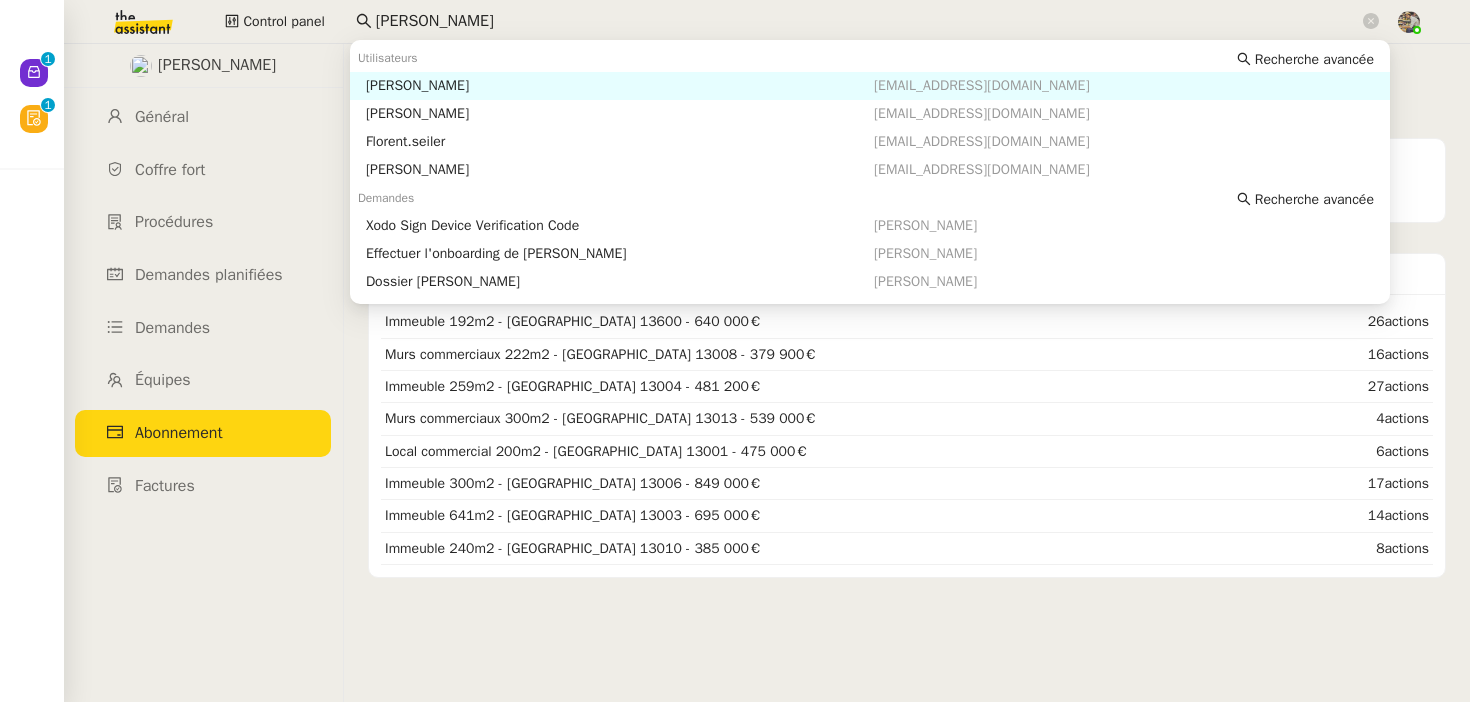 click on "Florent Seiler" at bounding box center [620, 86] 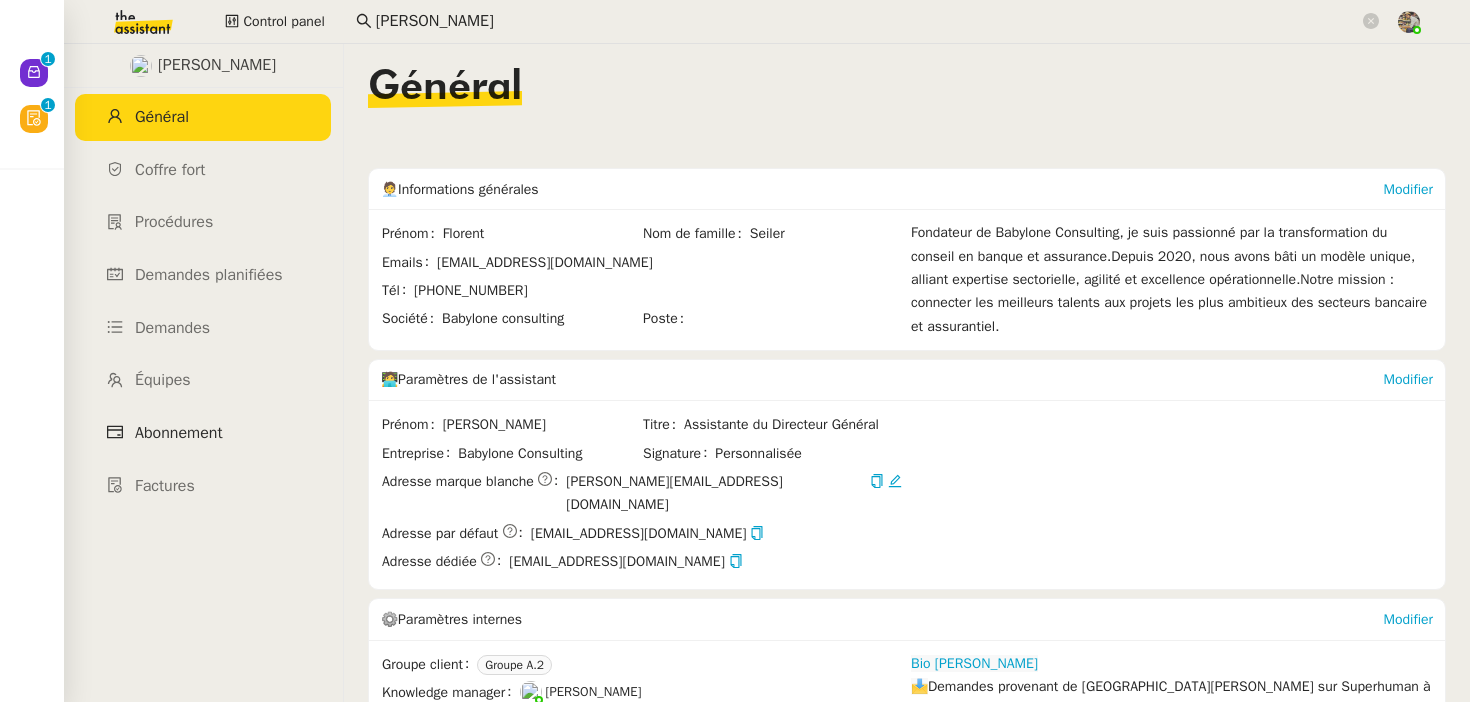 click on "Abonnement" 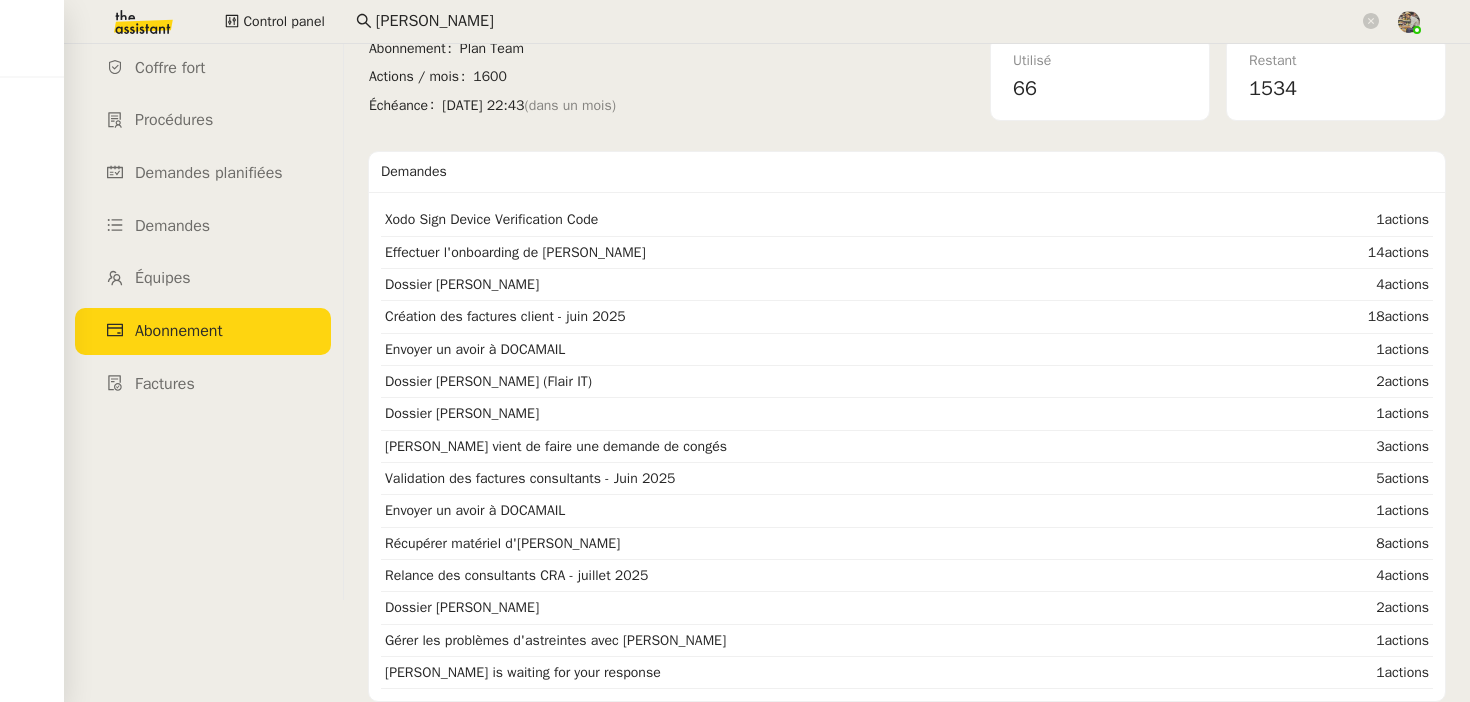 scroll, scrollTop: 0, scrollLeft: 0, axis: both 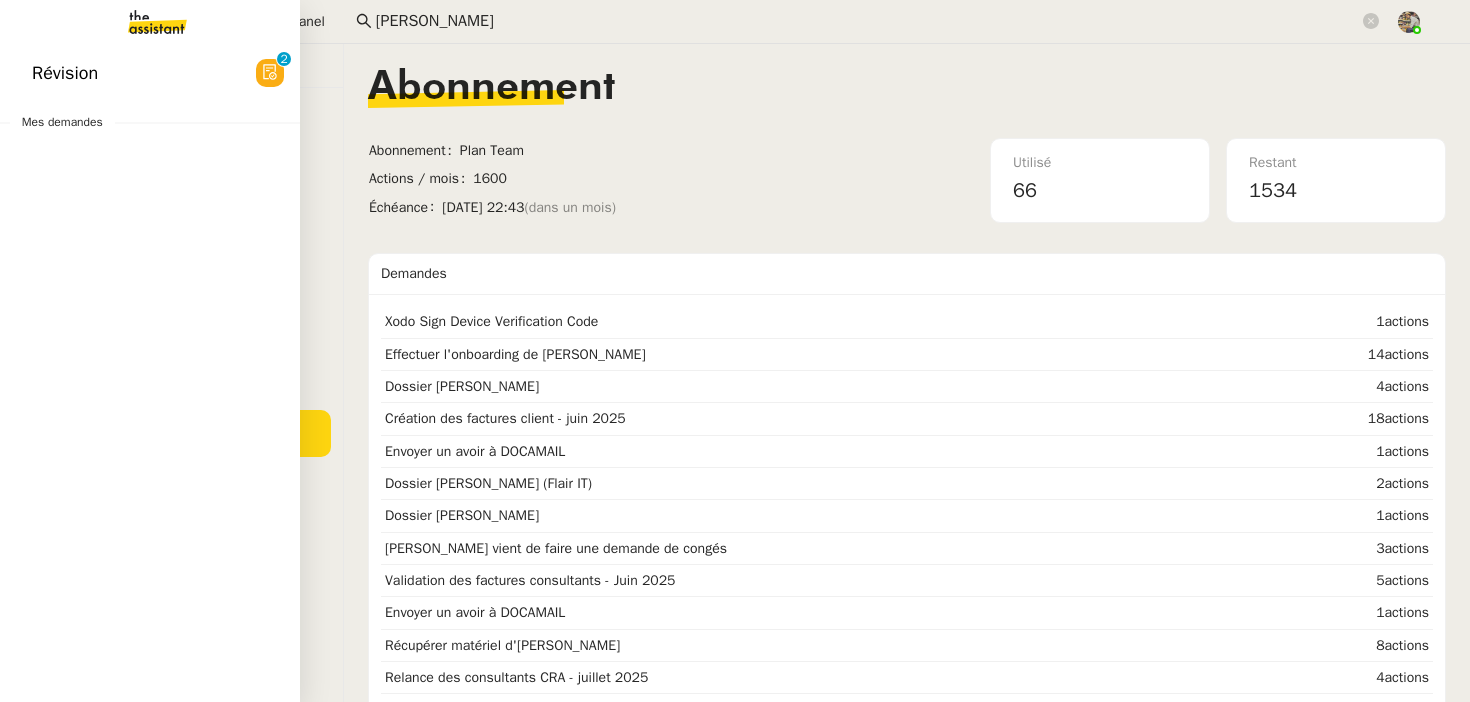 click on "Révision  0   1   2   3   4   5   6   7   8   9" 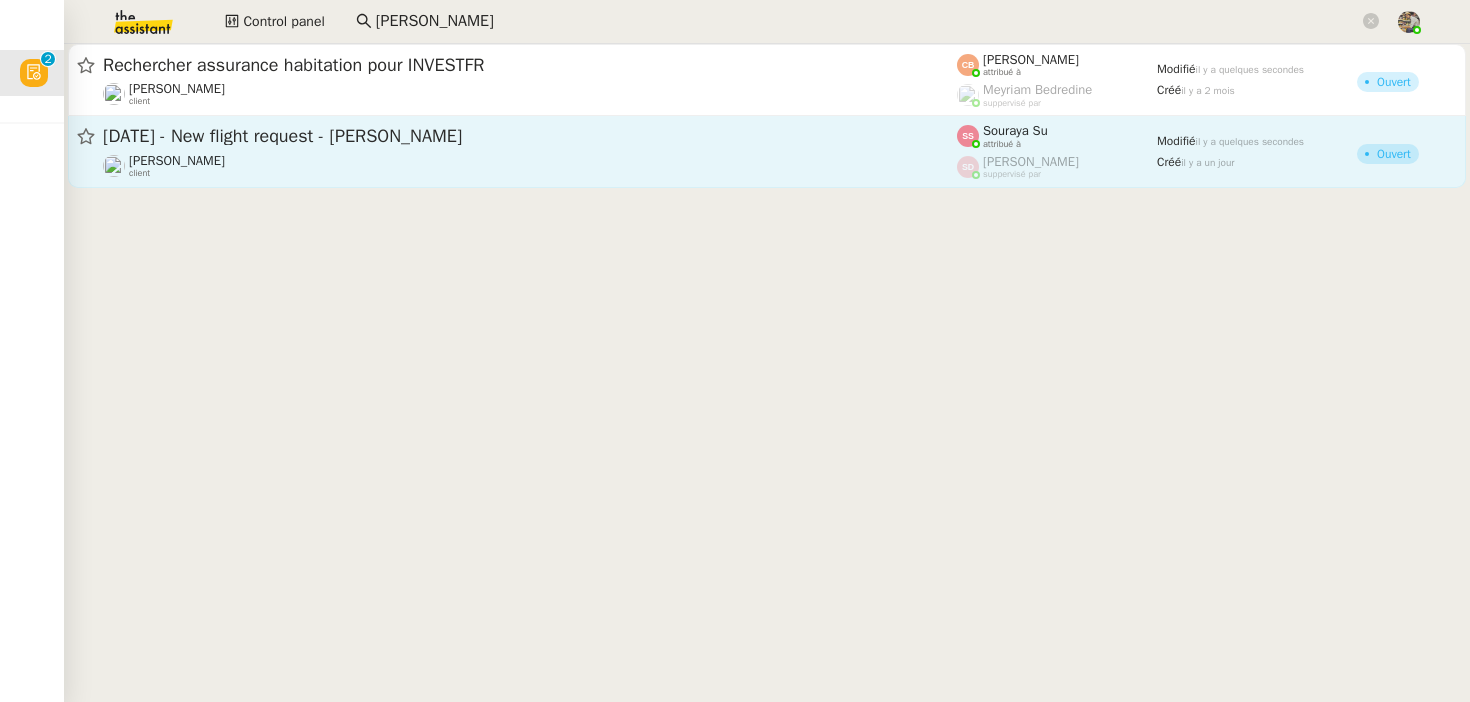 click on "14th November - New flight request - Gabulya David  Louis Frei    client    Souraya Su    attribué à    Sheida Delpazir    suppervisé par    Modifié   il y a quelques secondes  Créé   il y a un jour   Ouvert" 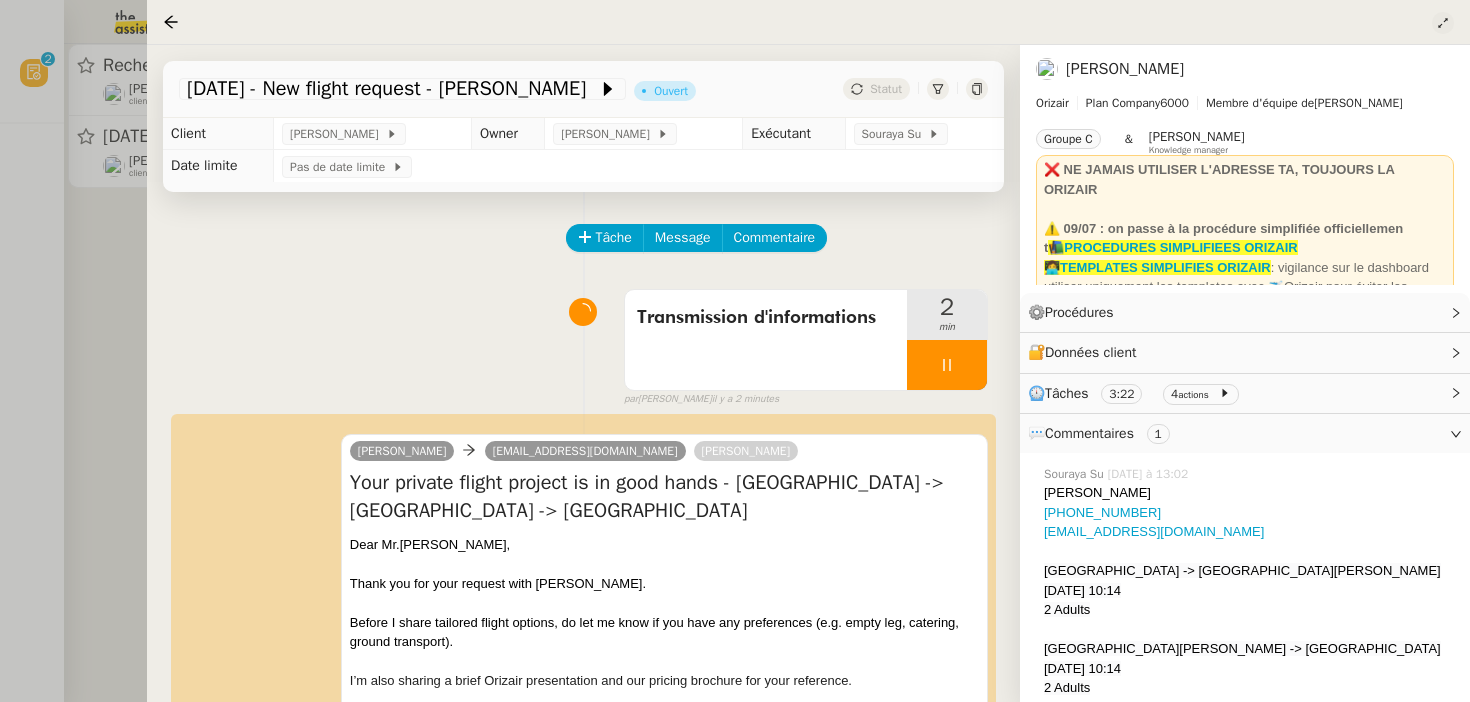 click at bounding box center [1497, 44] 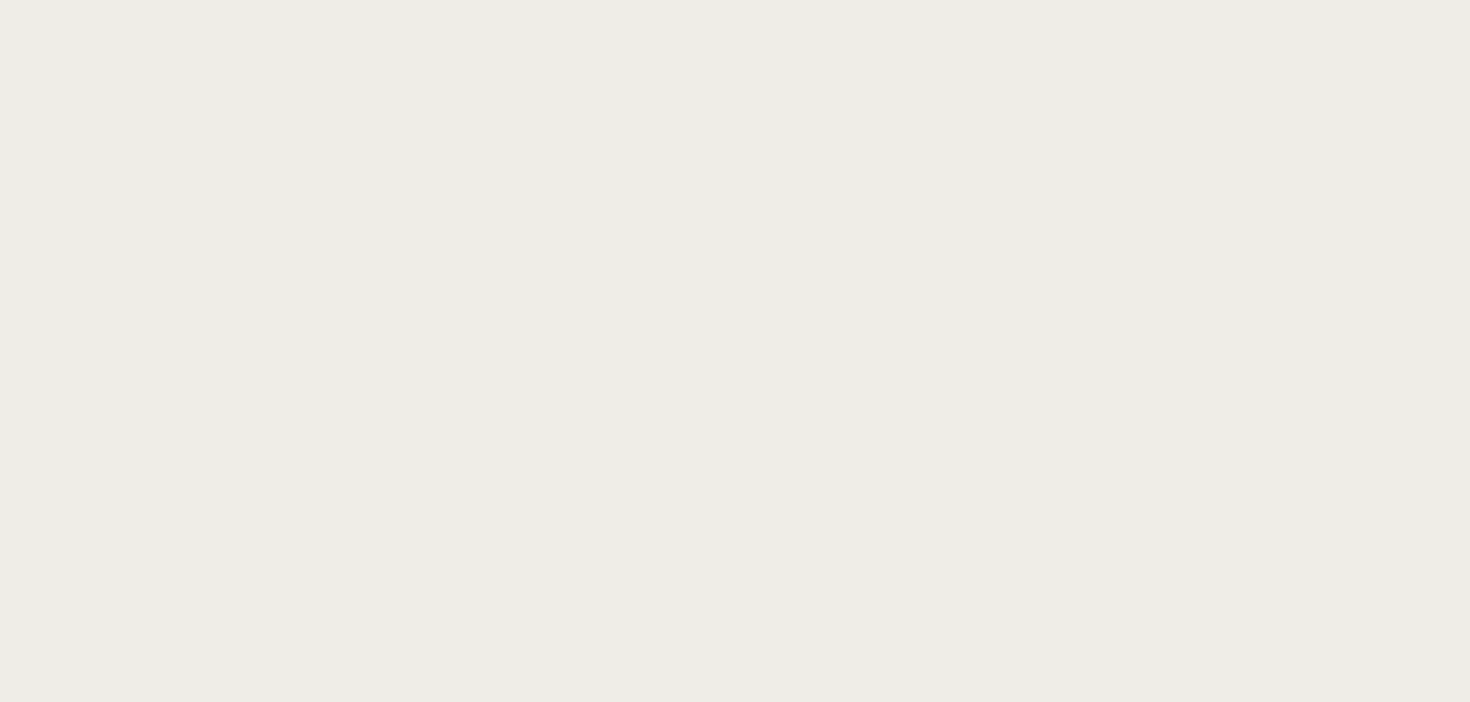 scroll, scrollTop: 0, scrollLeft: 0, axis: both 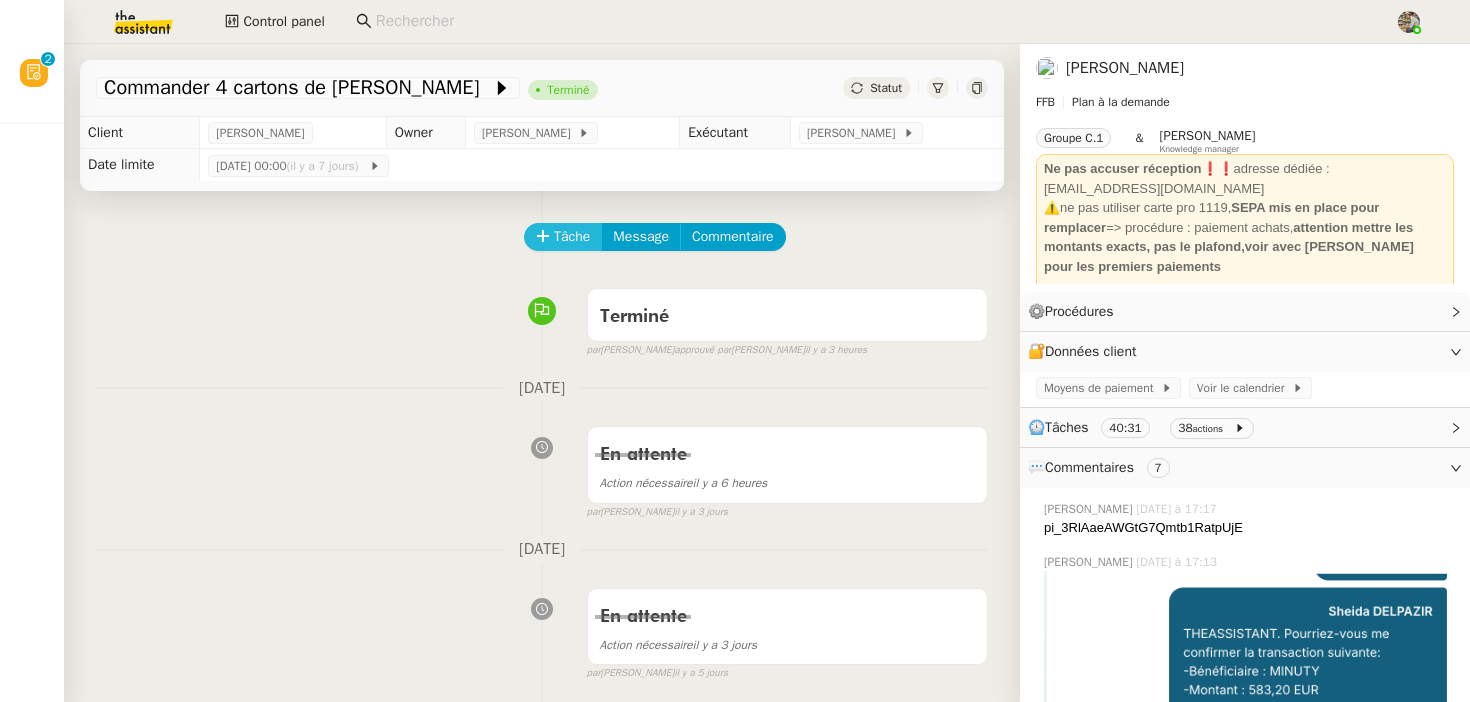 click on "Tâche" 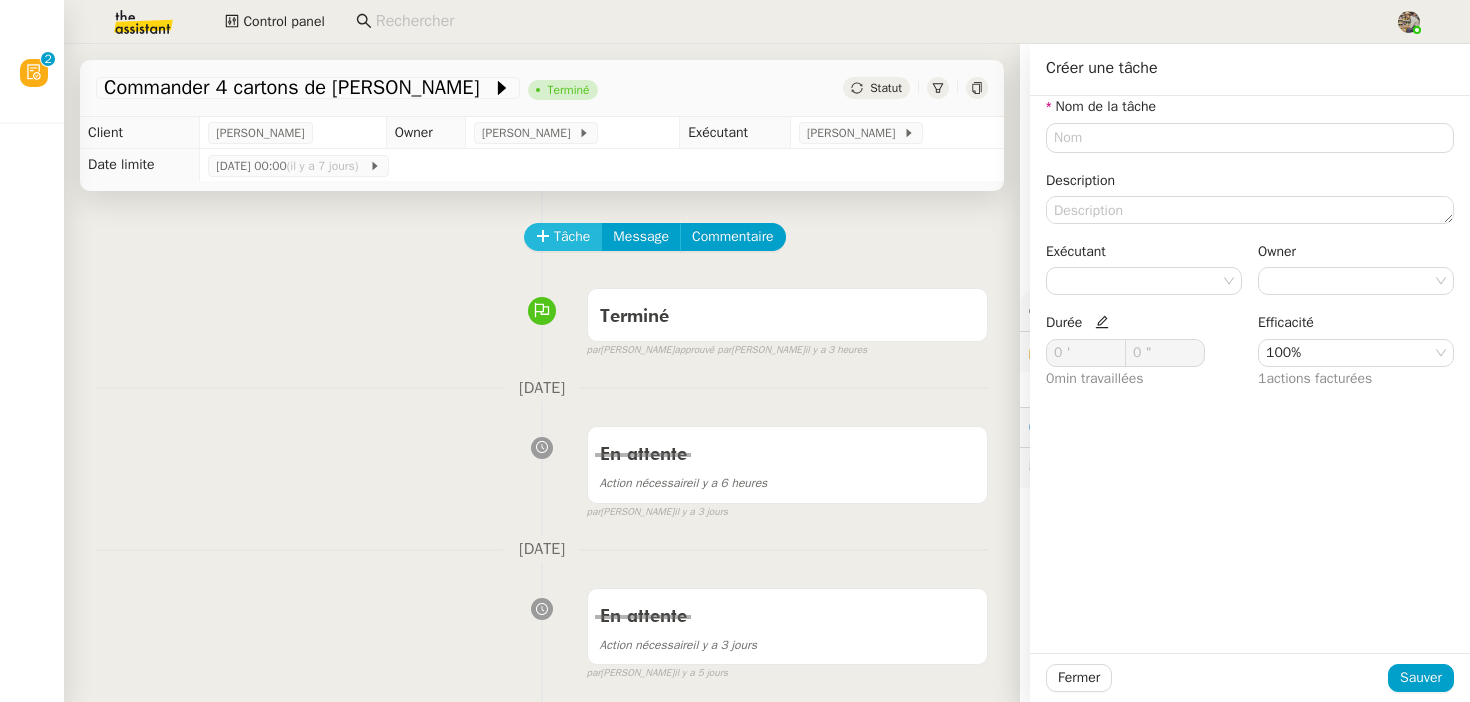 type 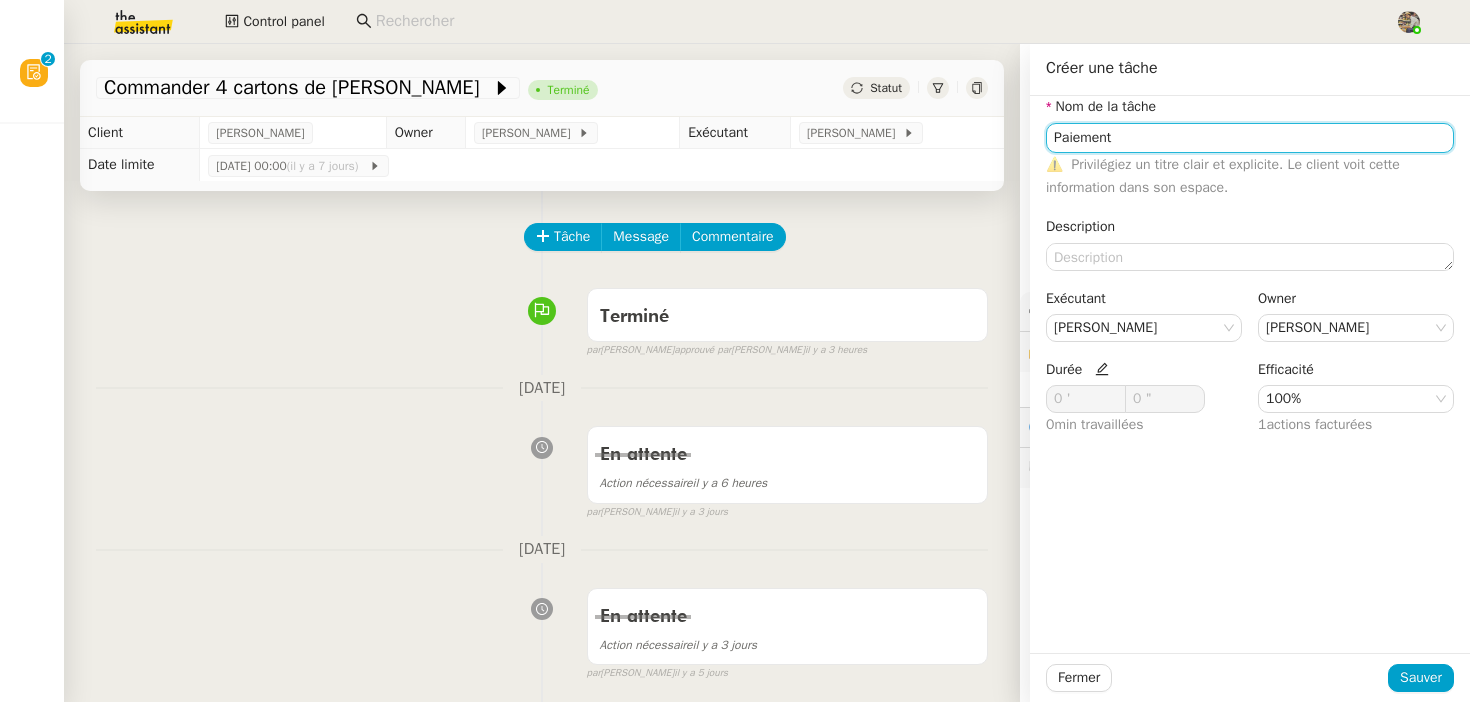 type on "Paiement" 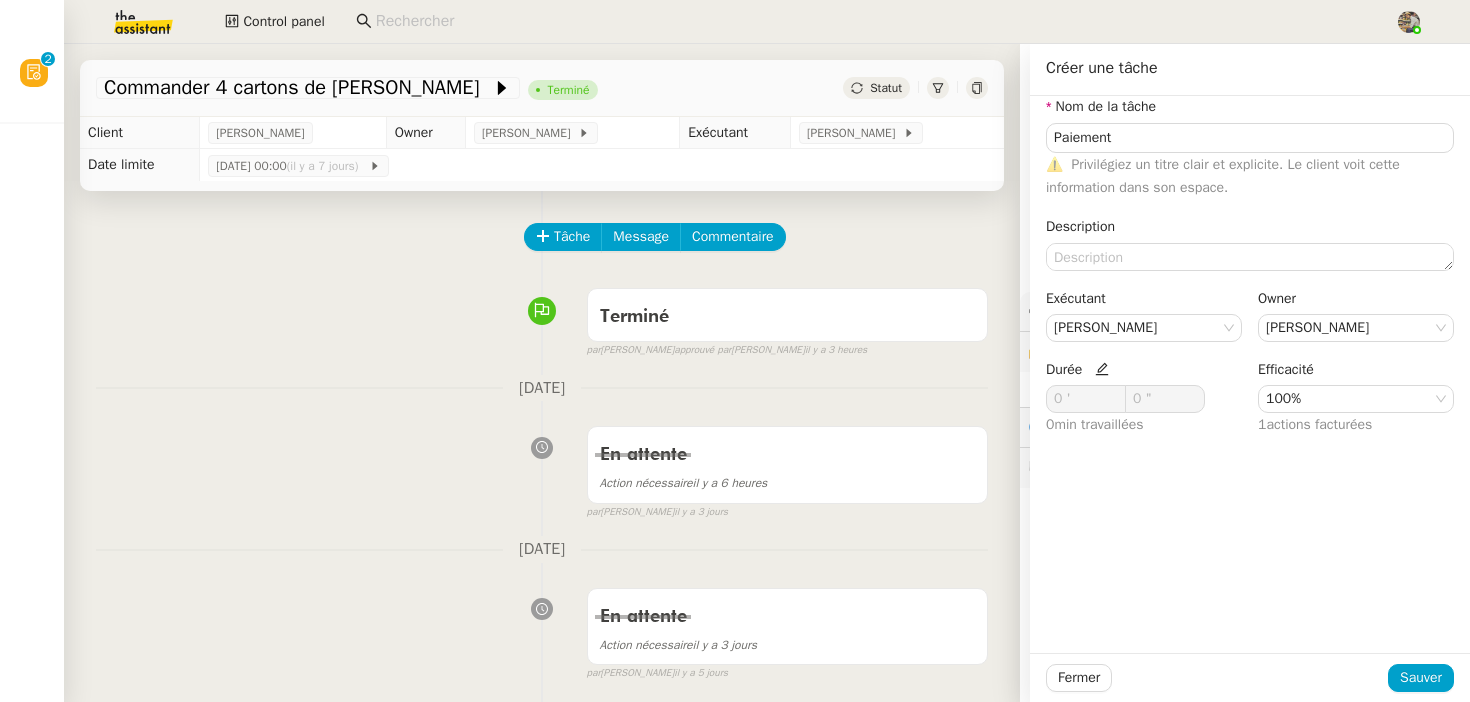 click 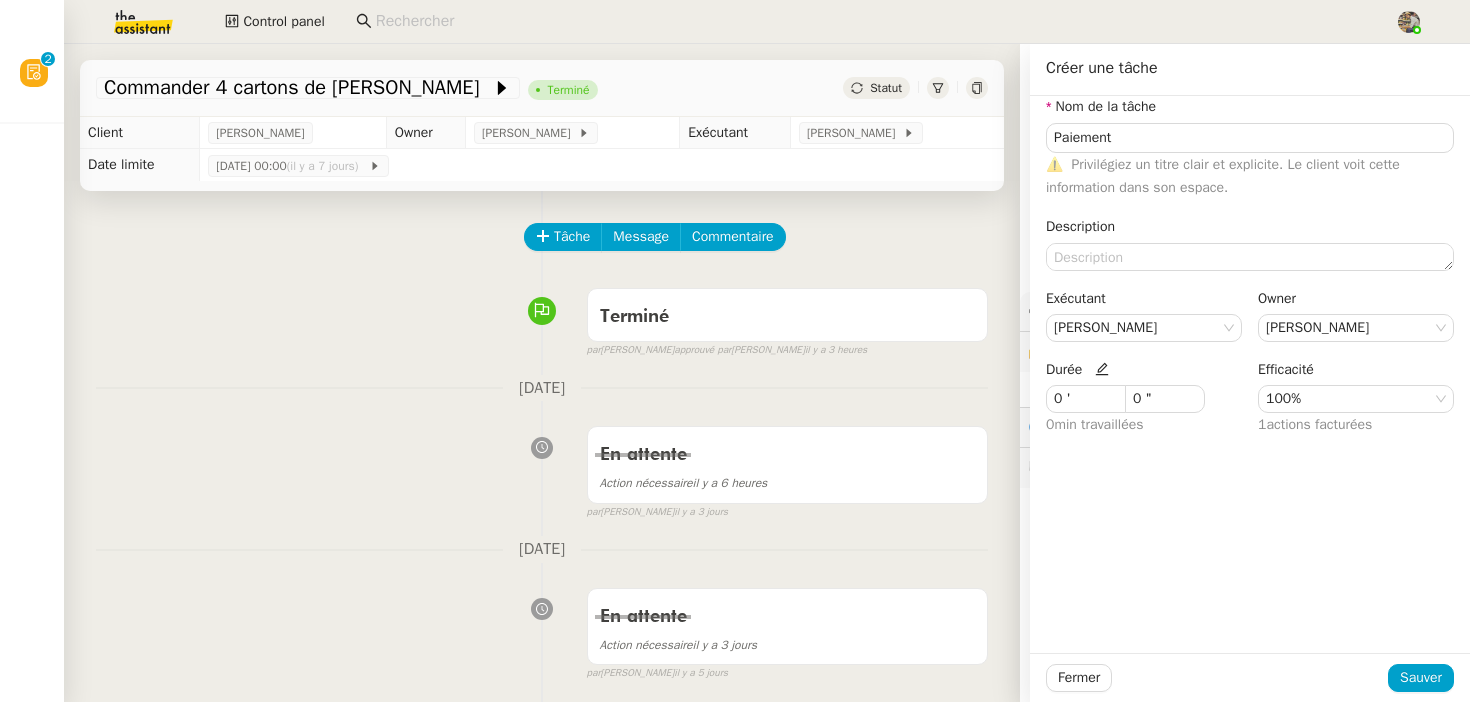 drag, startPoint x: 1060, startPoint y: 403, endPoint x: 1017, endPoint y: 403, distance: 43 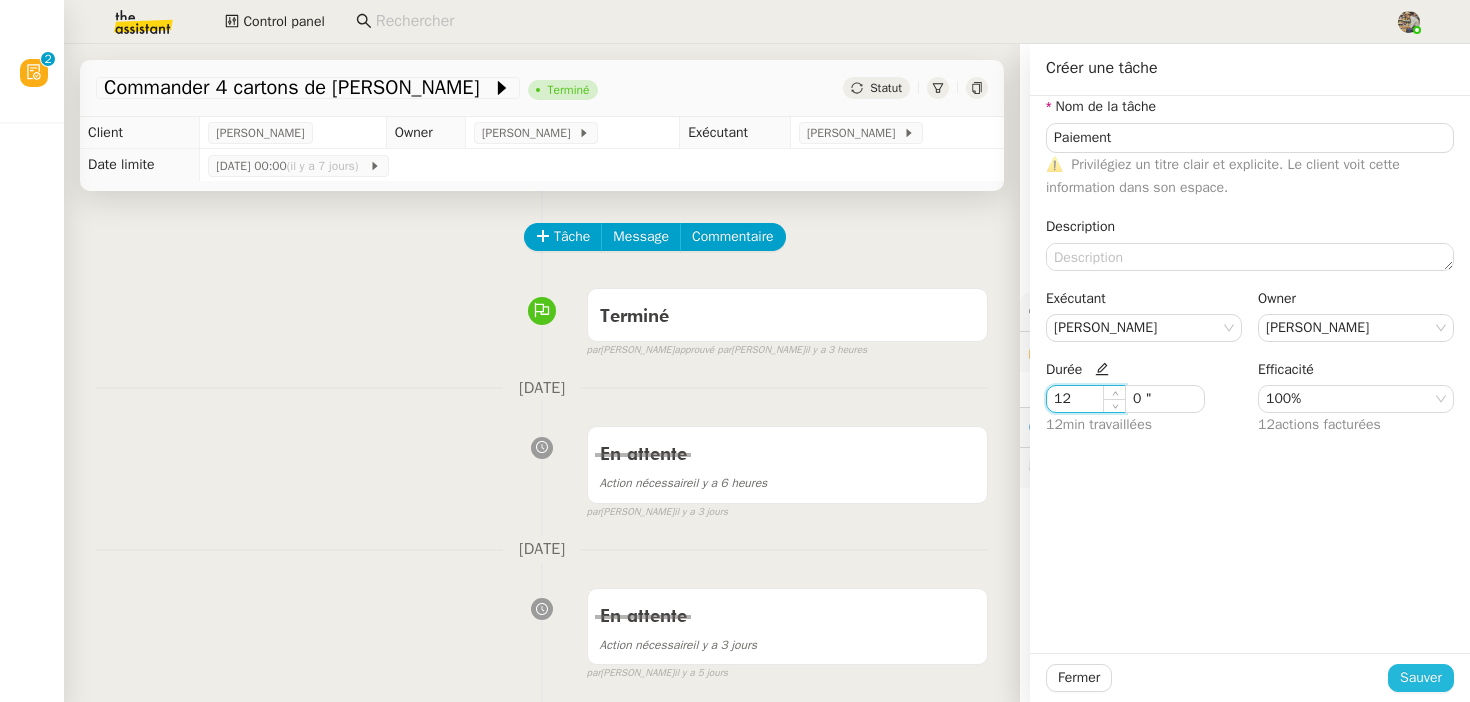 type on "12 '" 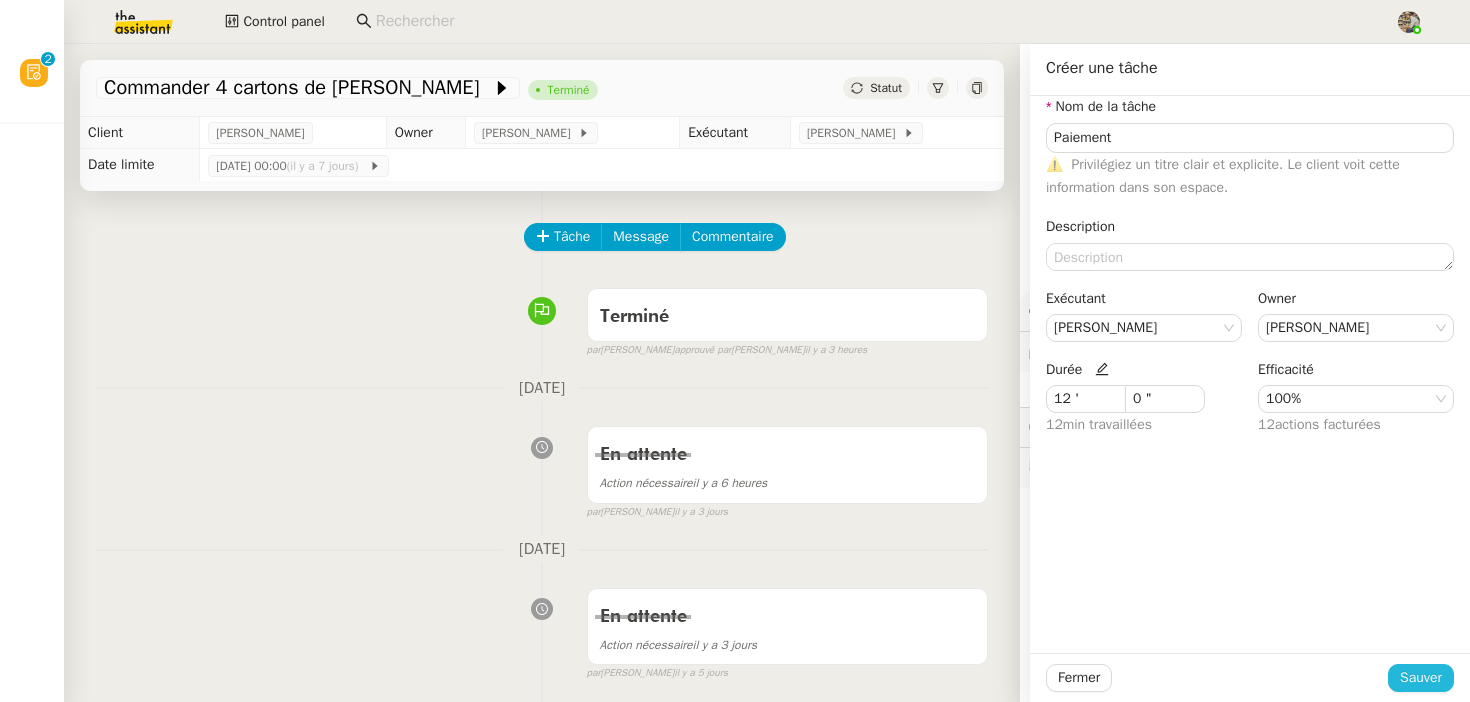 click on "Sauver" 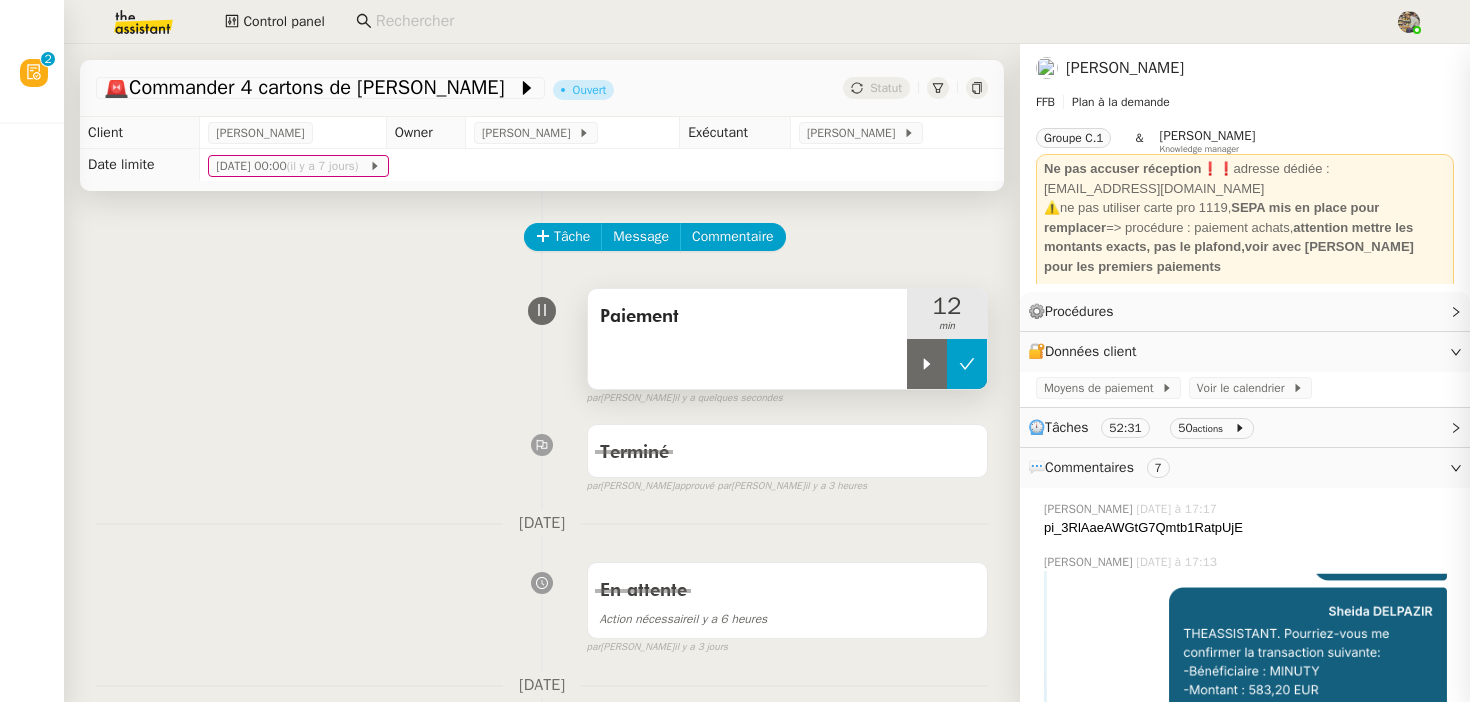 click 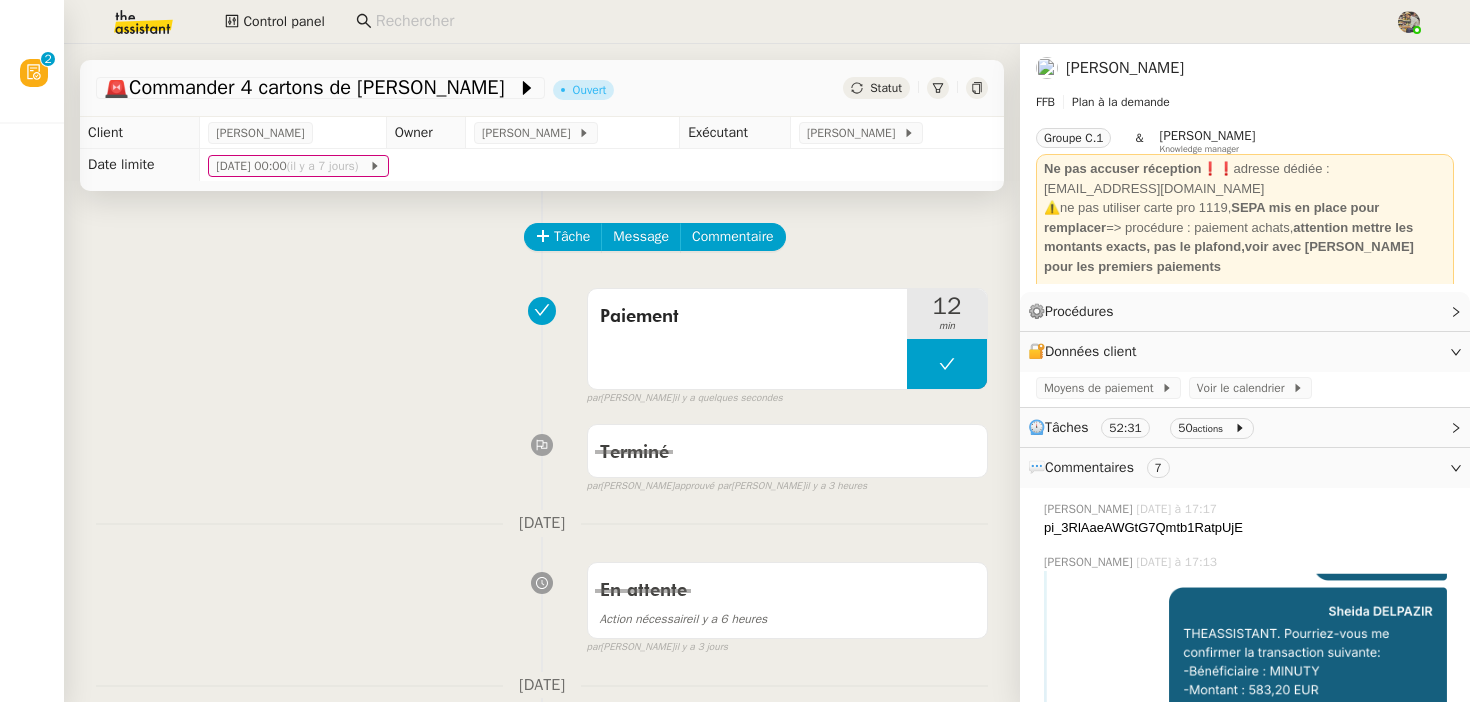 click on "Statut" 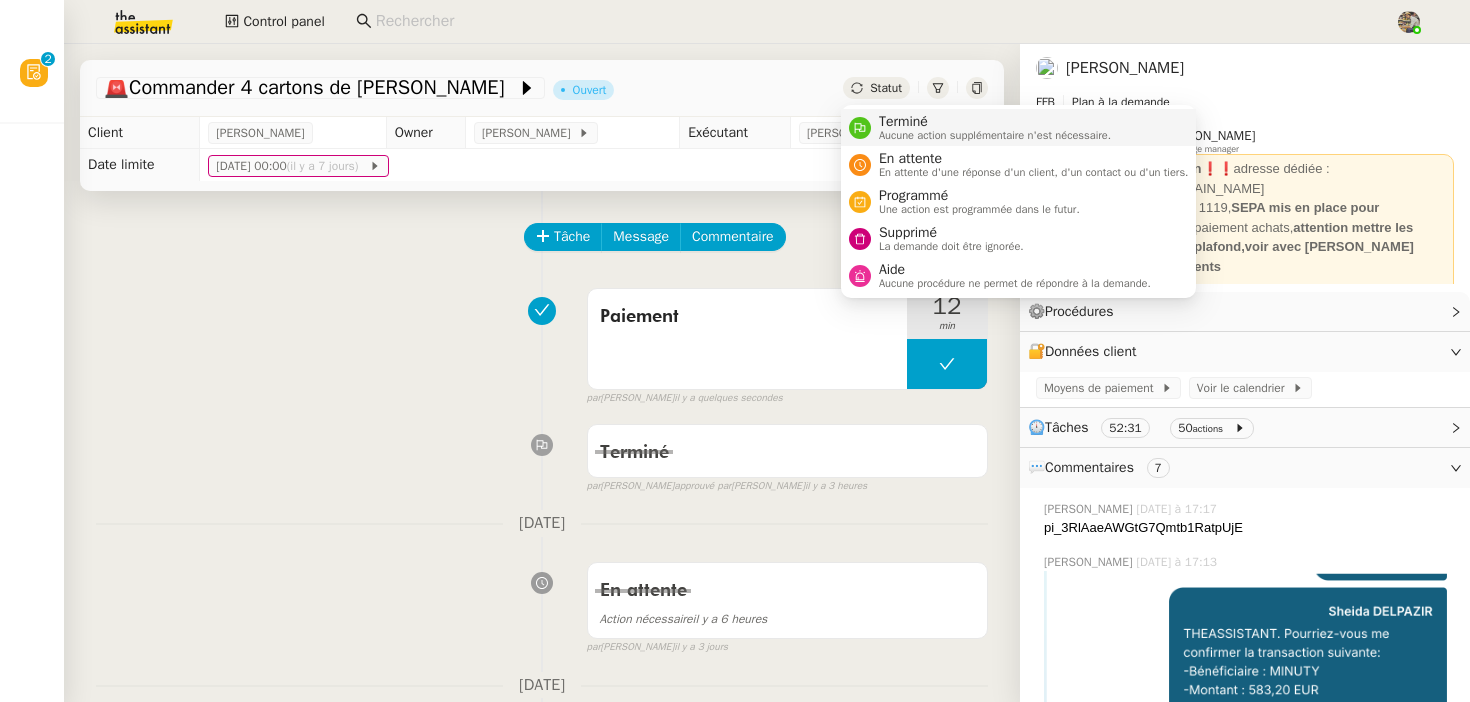 click on "Aucune action supplémentaire n'est nécessaire." at bounding box center (995, 135) 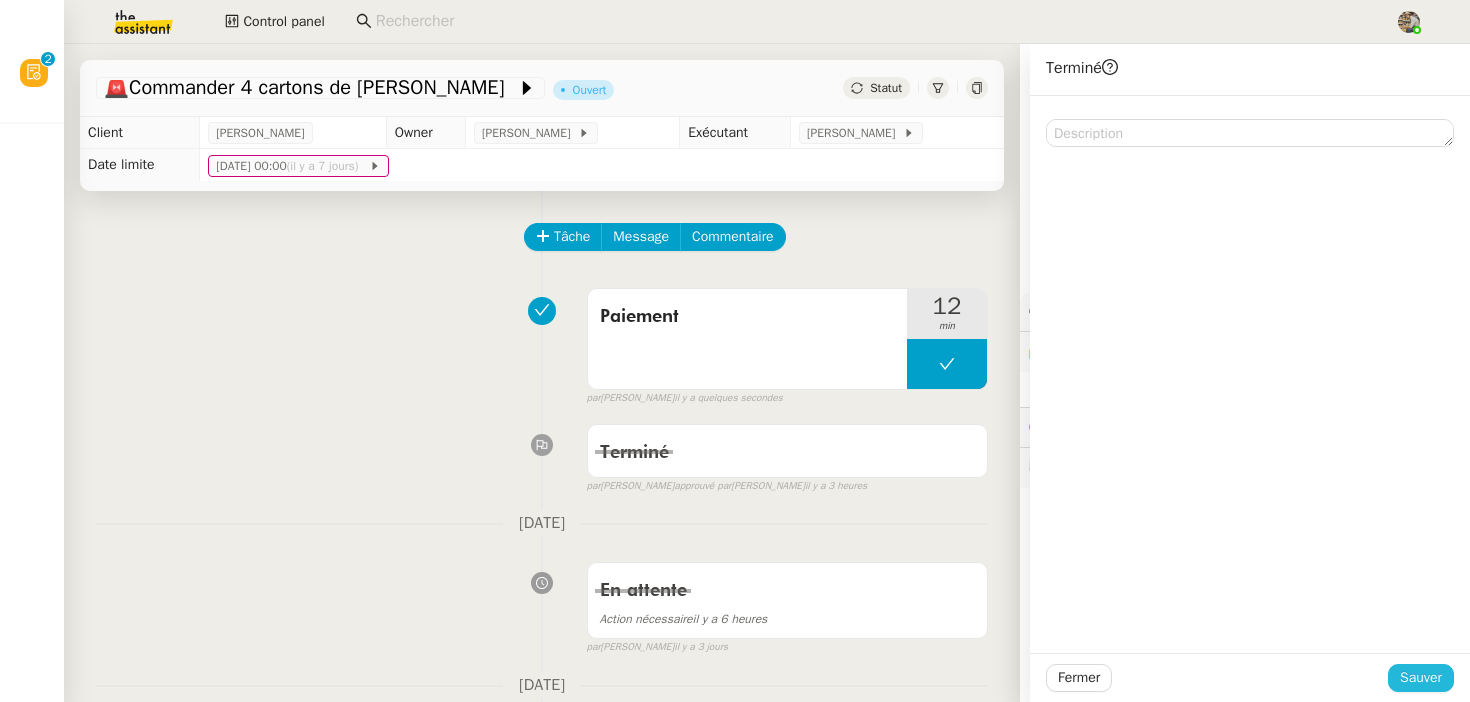click on "Sauver" 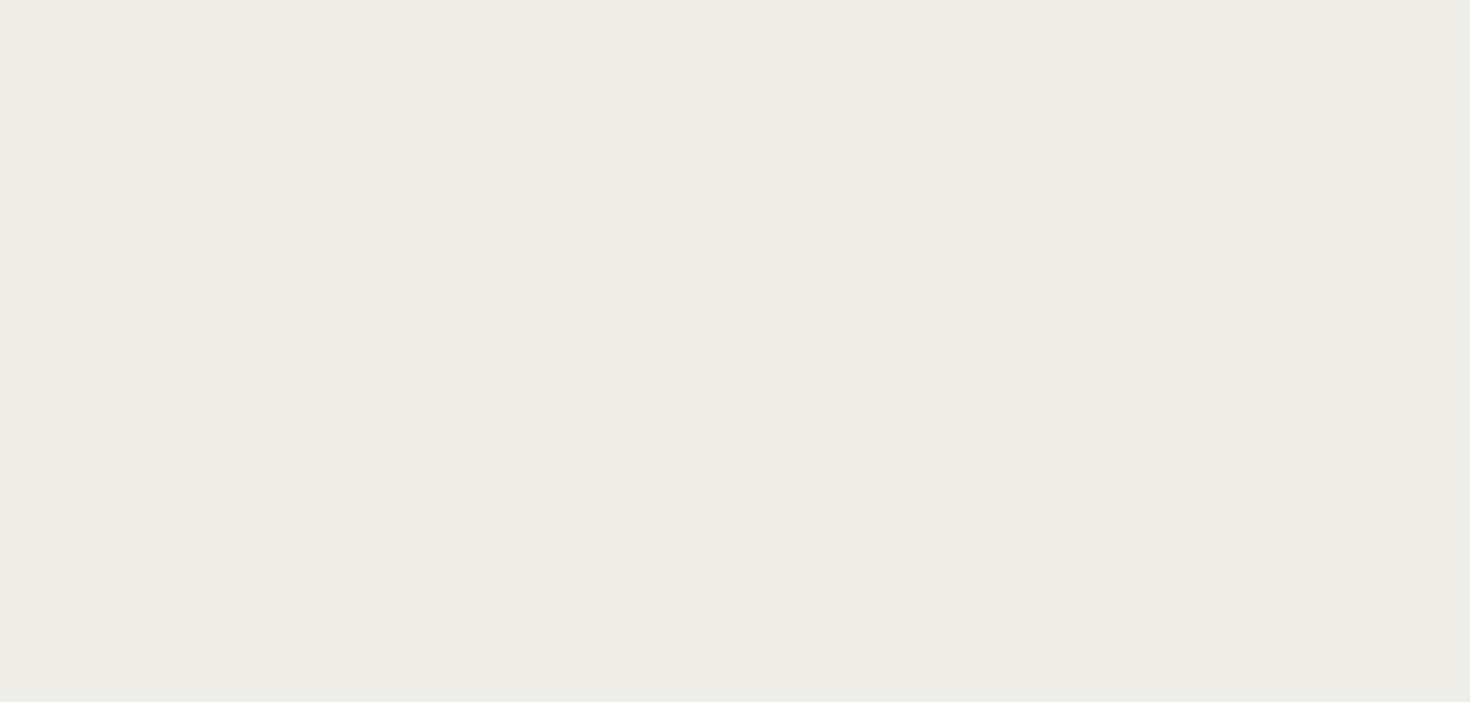 scroll, scrollTop: 0, scrollLeft: 0, axis: both 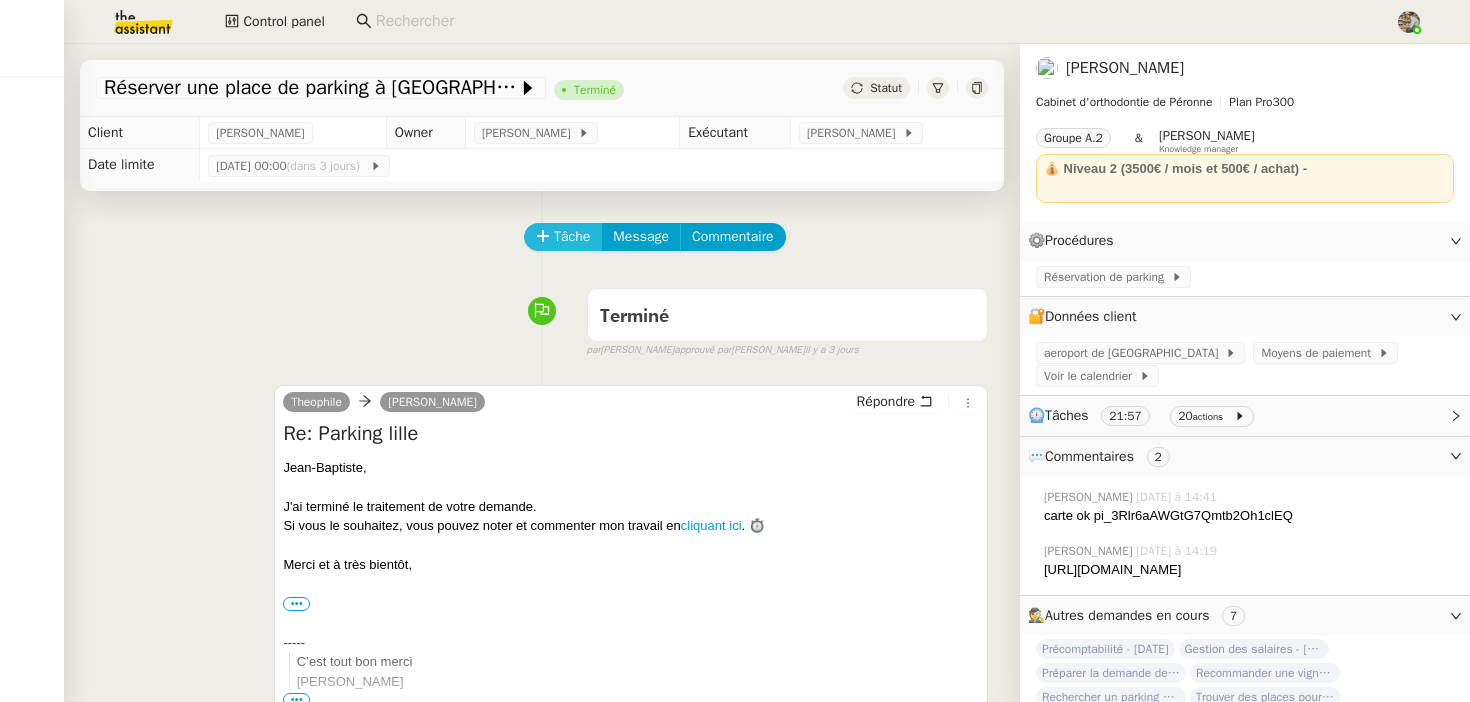 click on "Tâche" 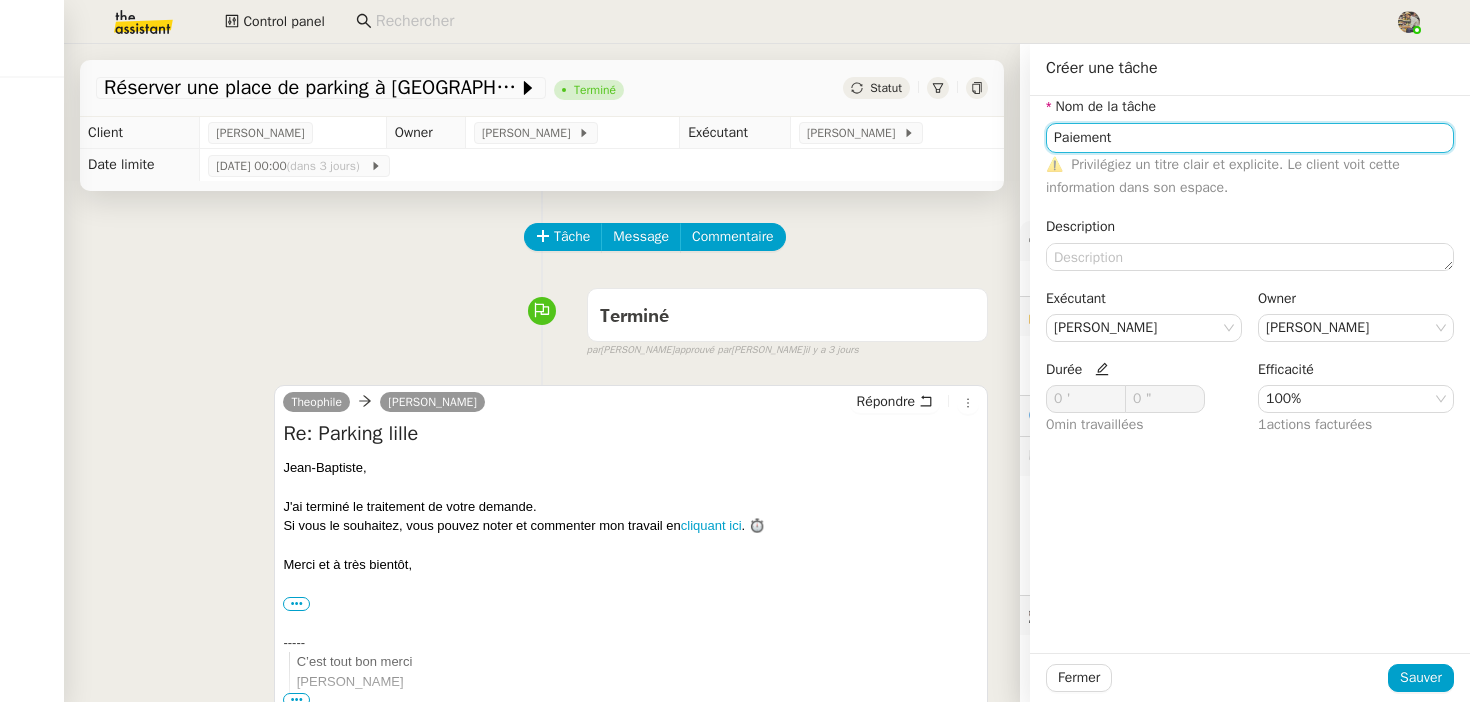 type on "Paiement" 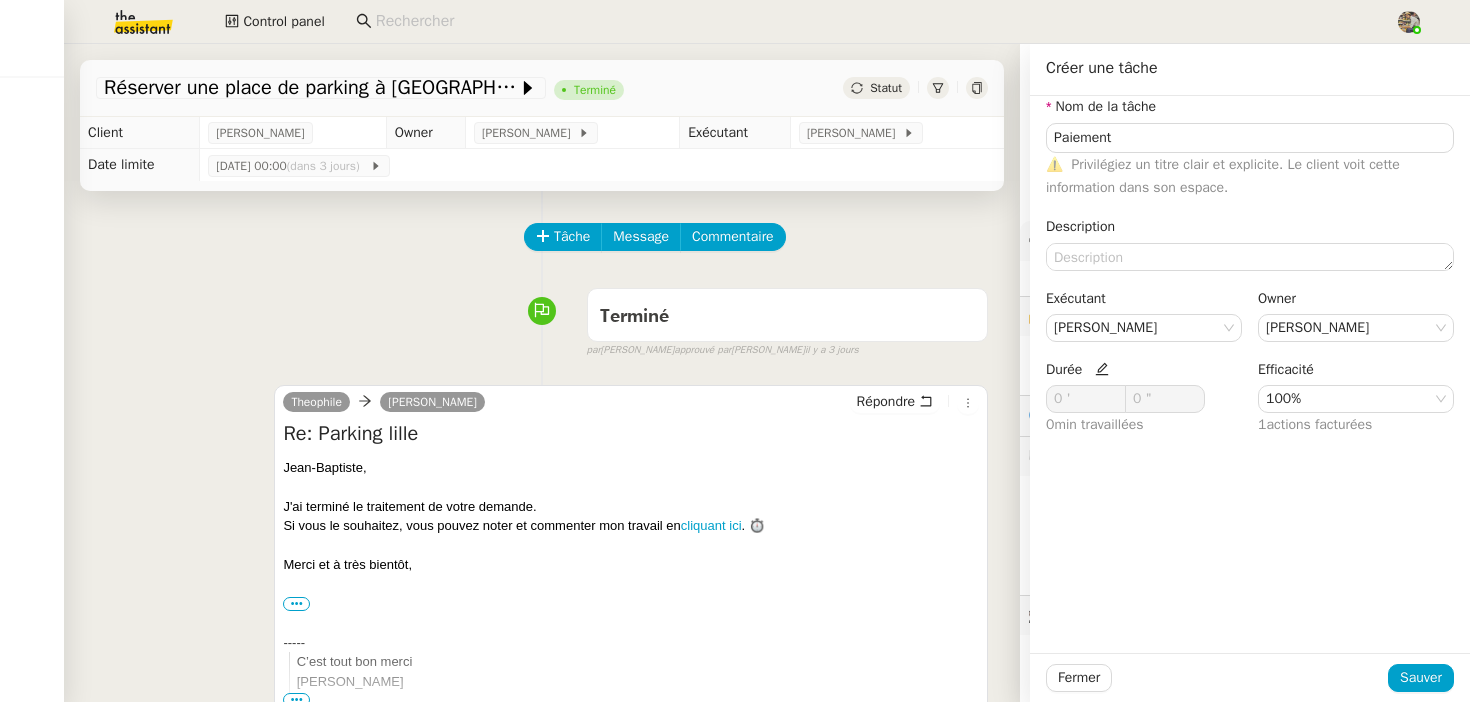 click 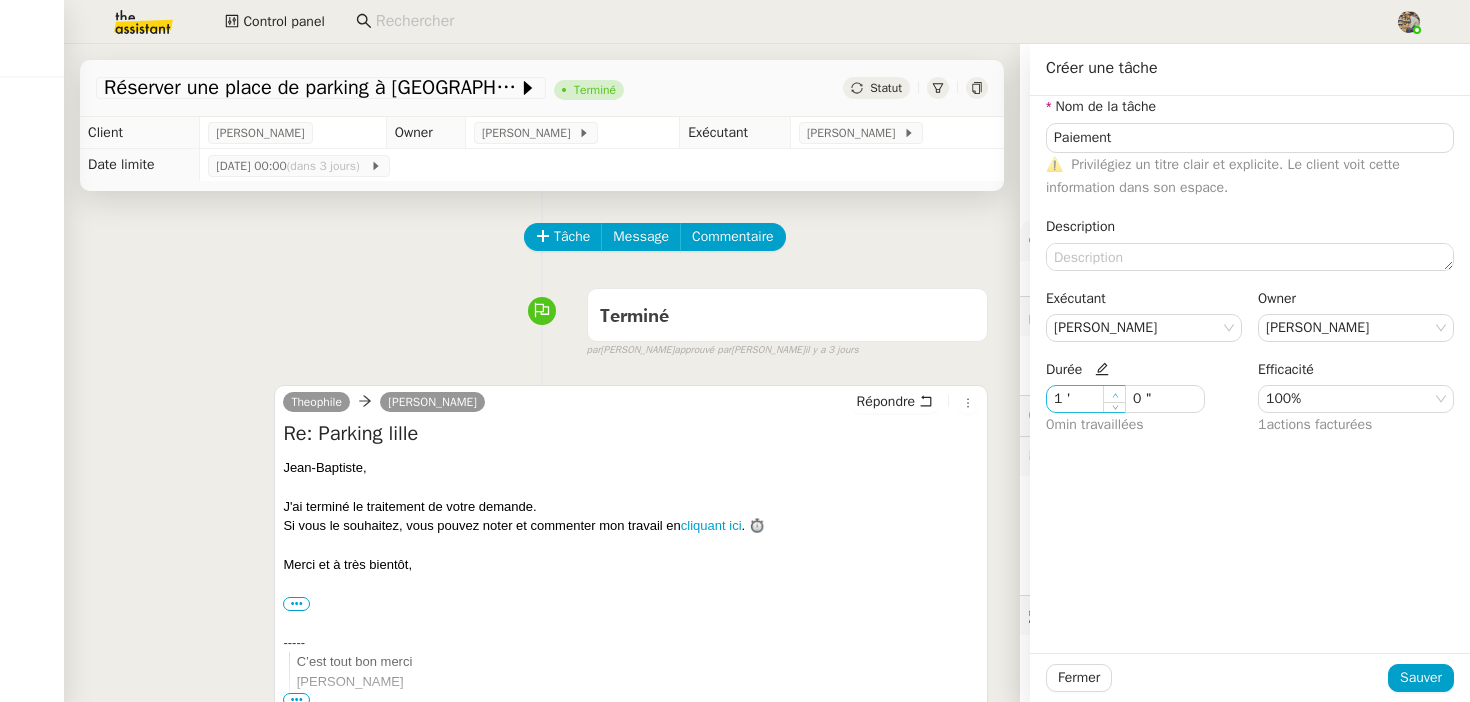 click 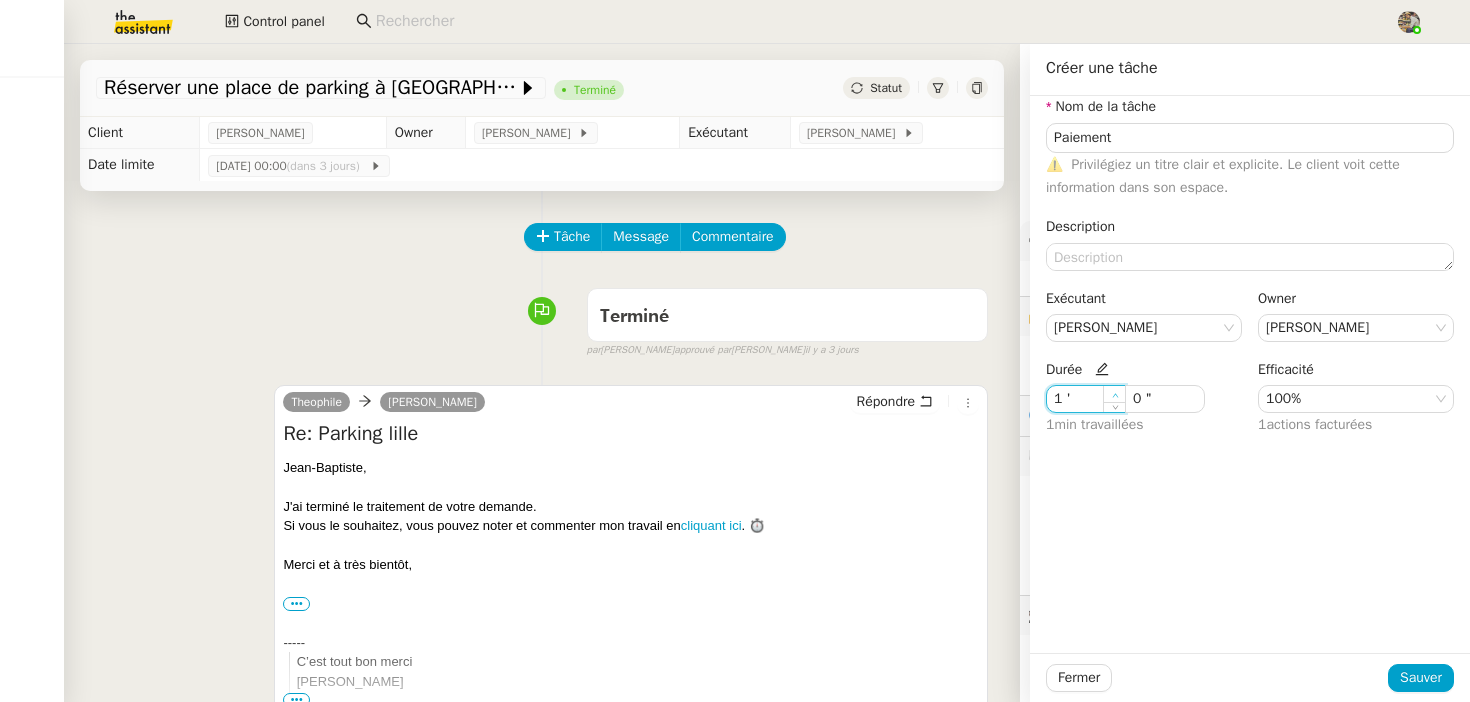 type on "2 '" 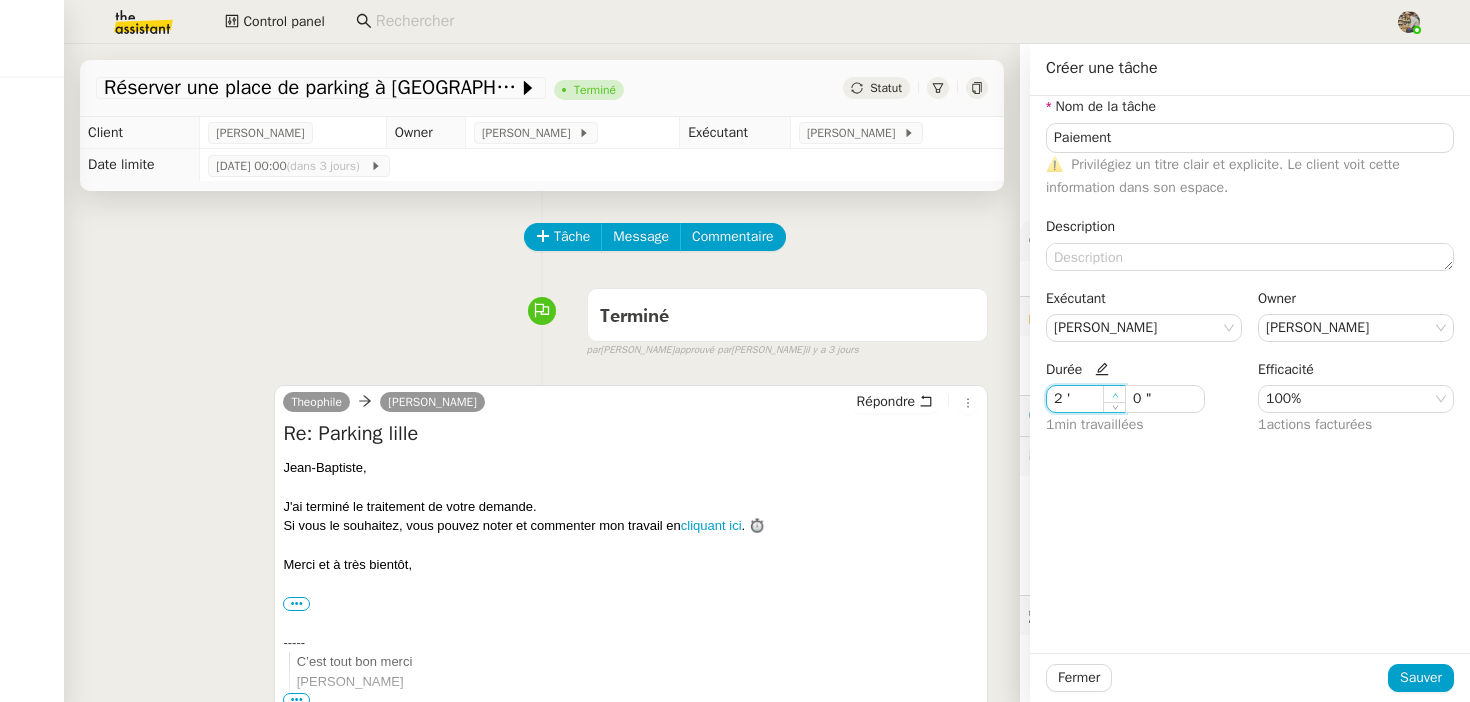 click 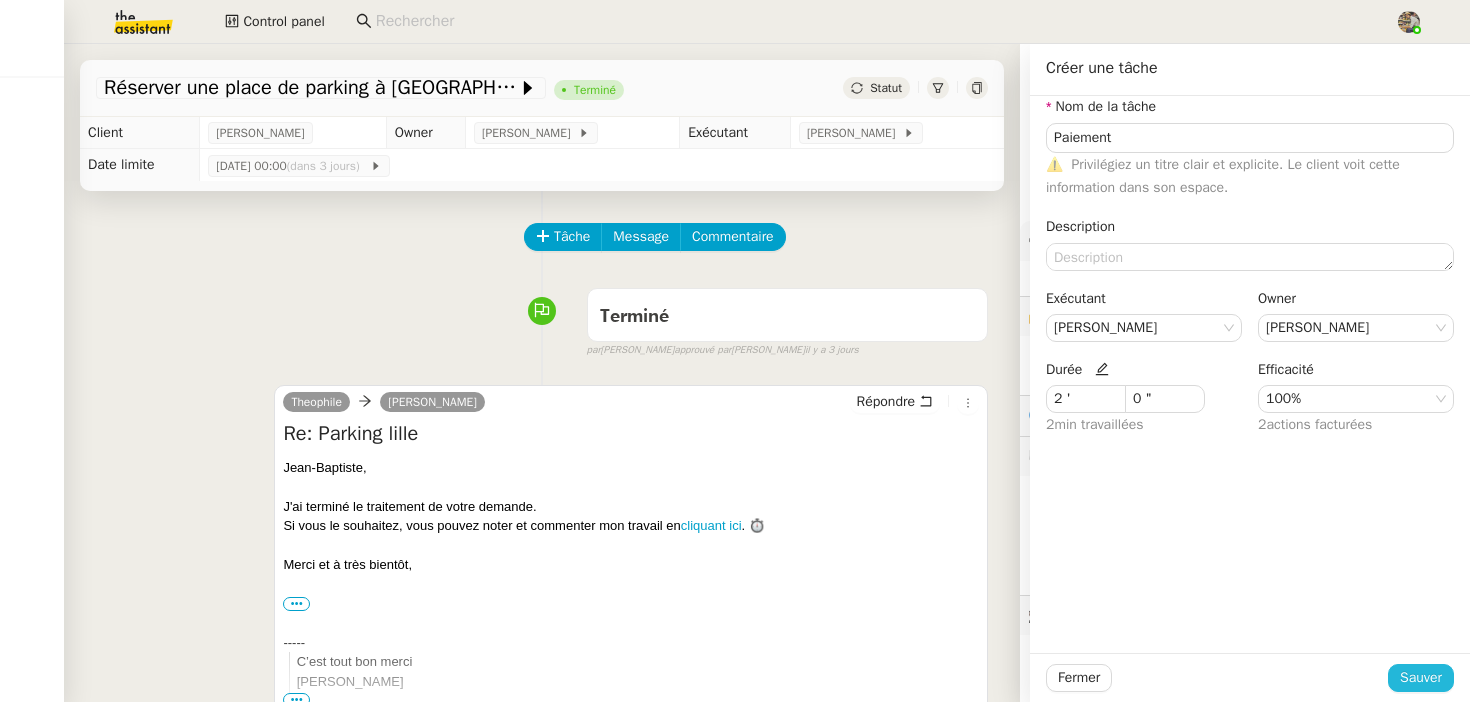 click on "Sauver" 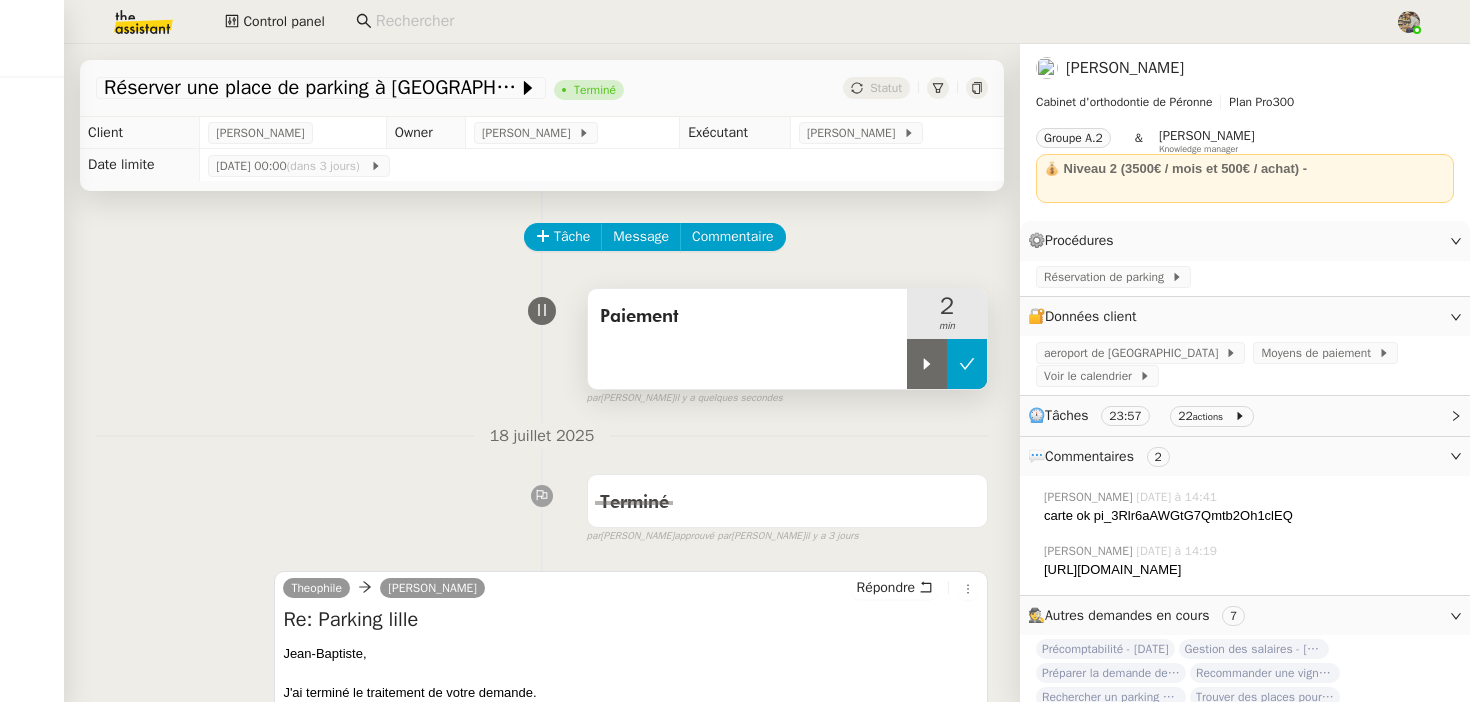 click 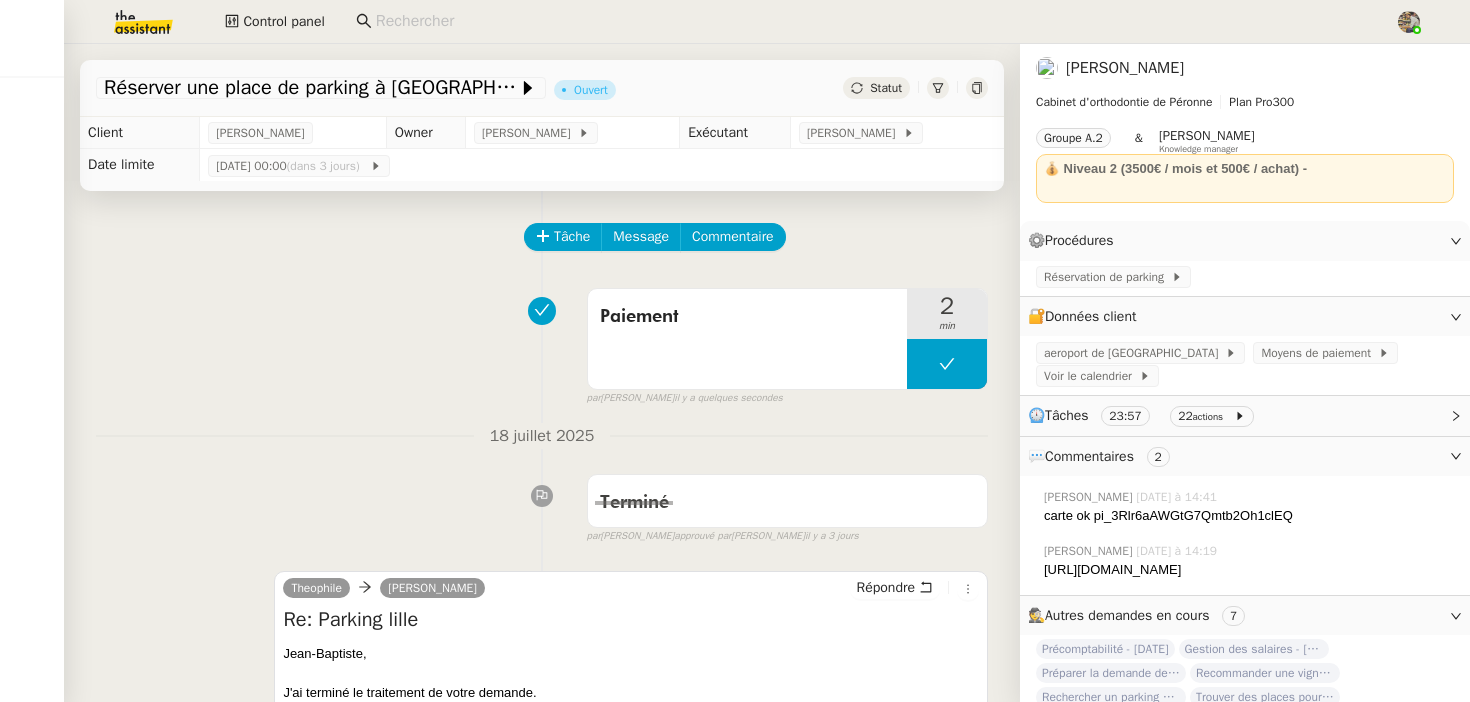 click on "Statut" 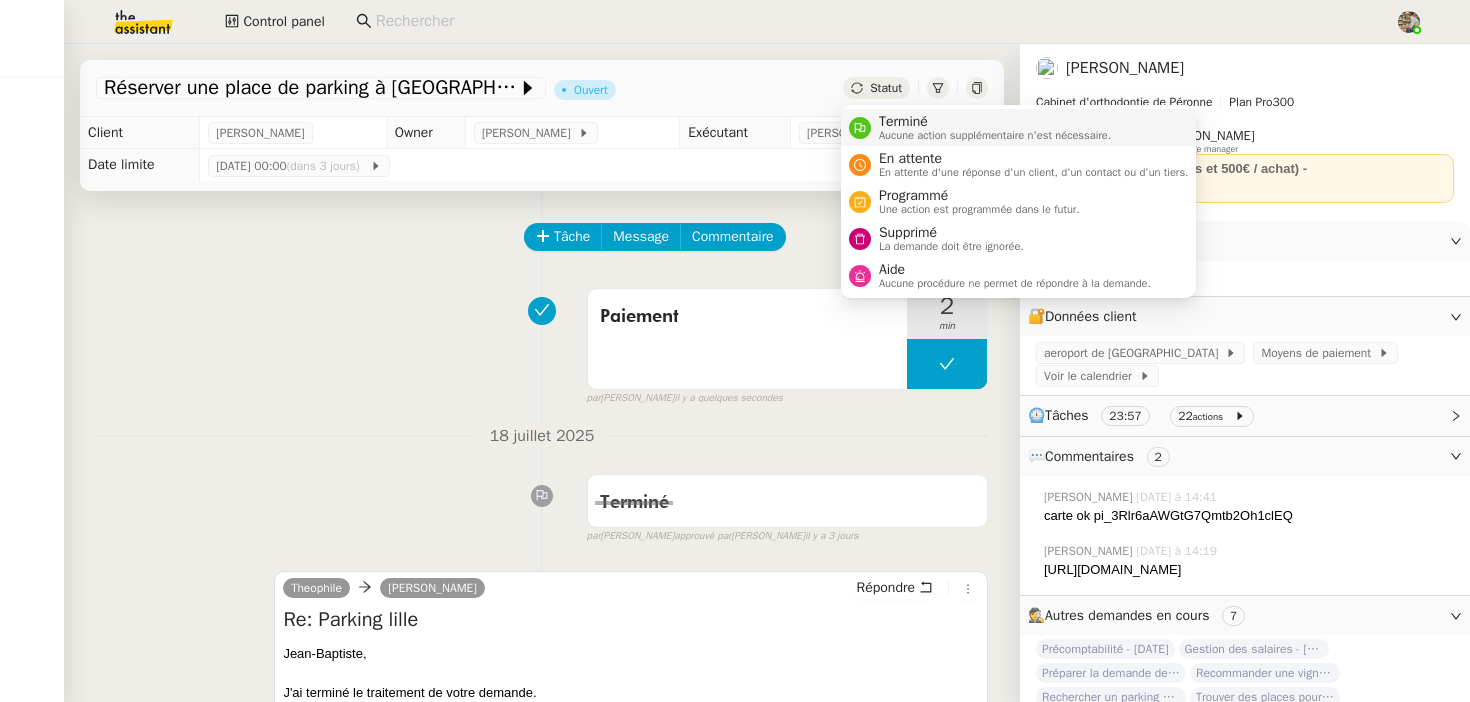 click on "Terminé Aucune action supplémentaire n'est nécessaire." at bounding box center (1019, 127) 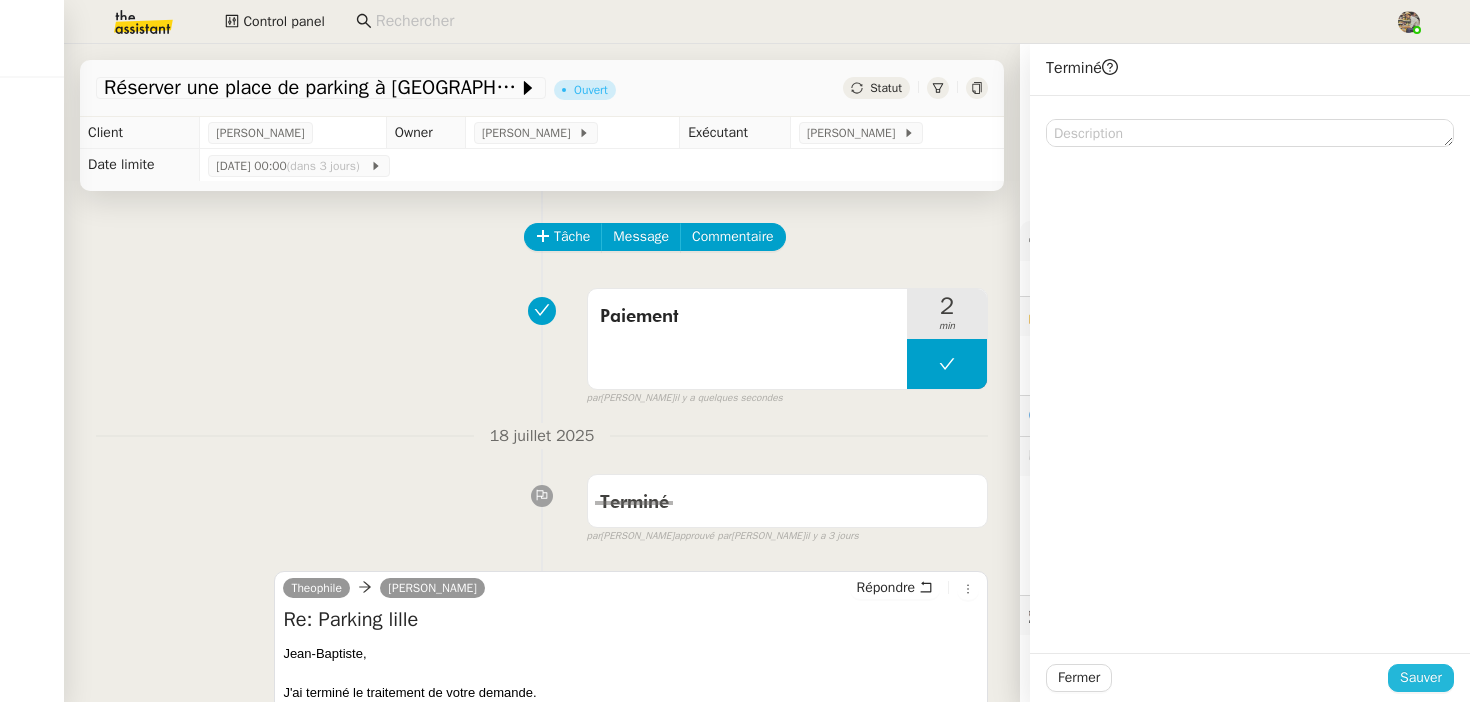 click on "Sauver" 